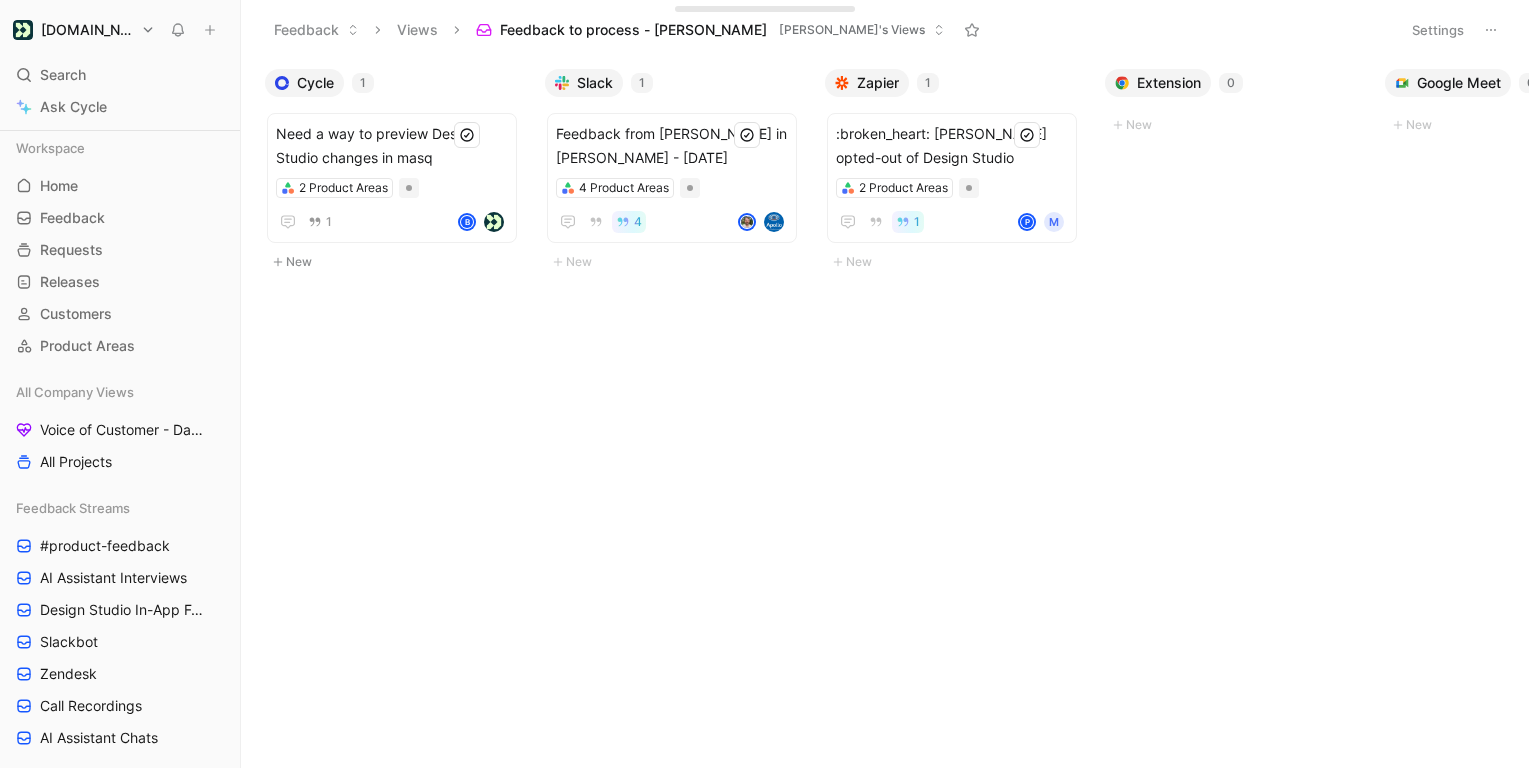 scroll, scrollTop: 0, scrollLeft: 0, axis: both 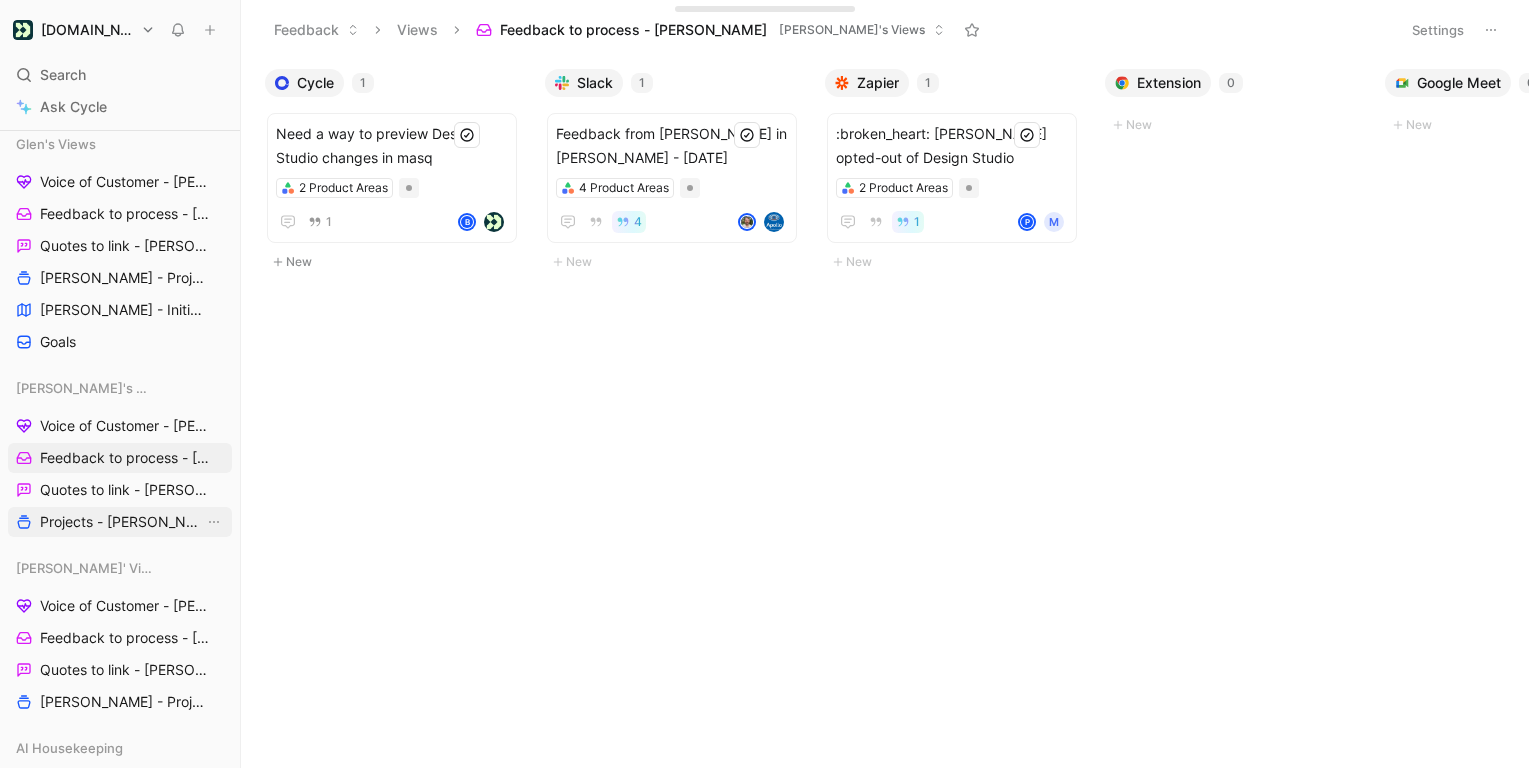 click on "Projects - [PERSON_NAME]" at bounding box center (122, 522) 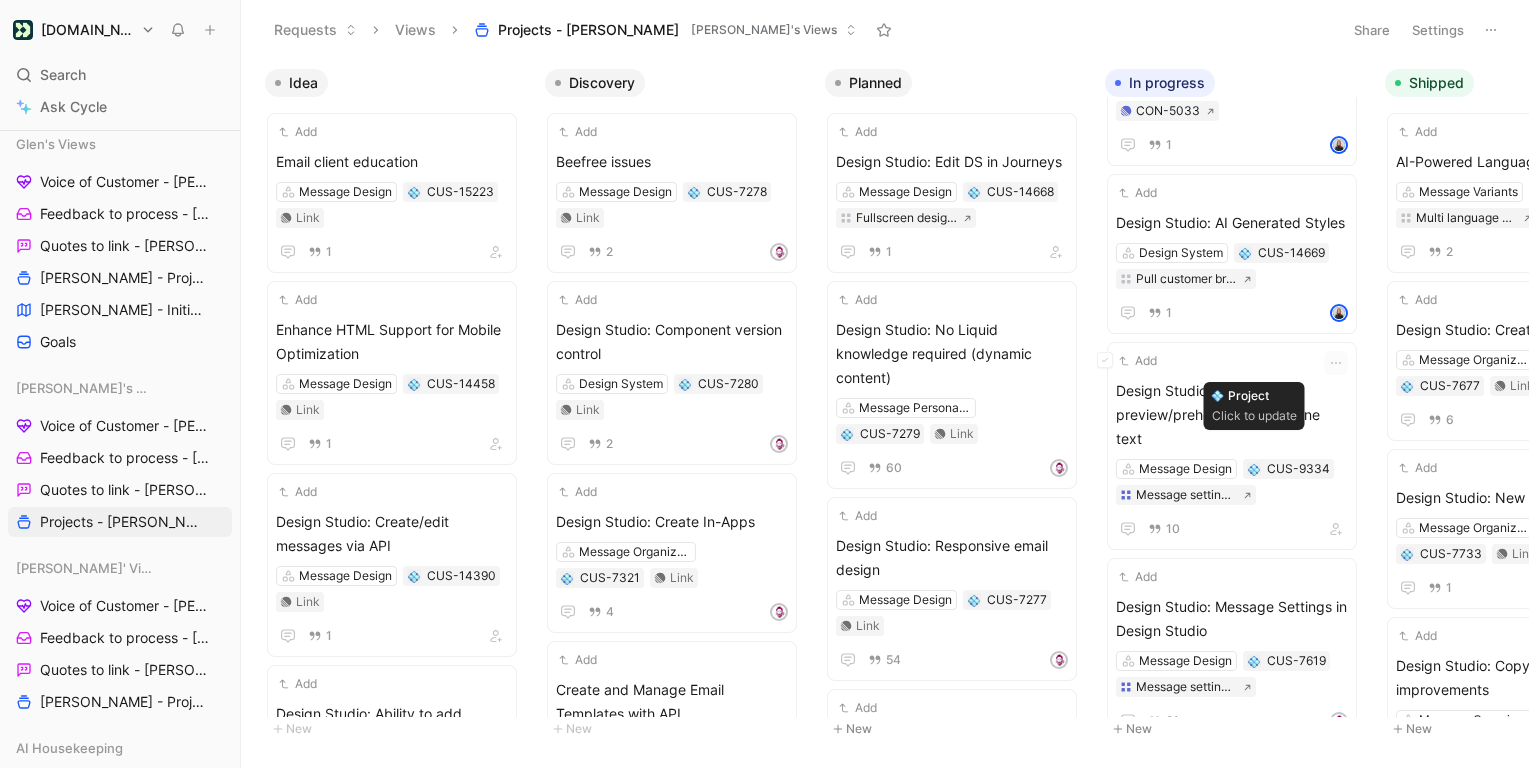 scroll, scrollTop: 115, scrollLeft: 0, axis: vertical 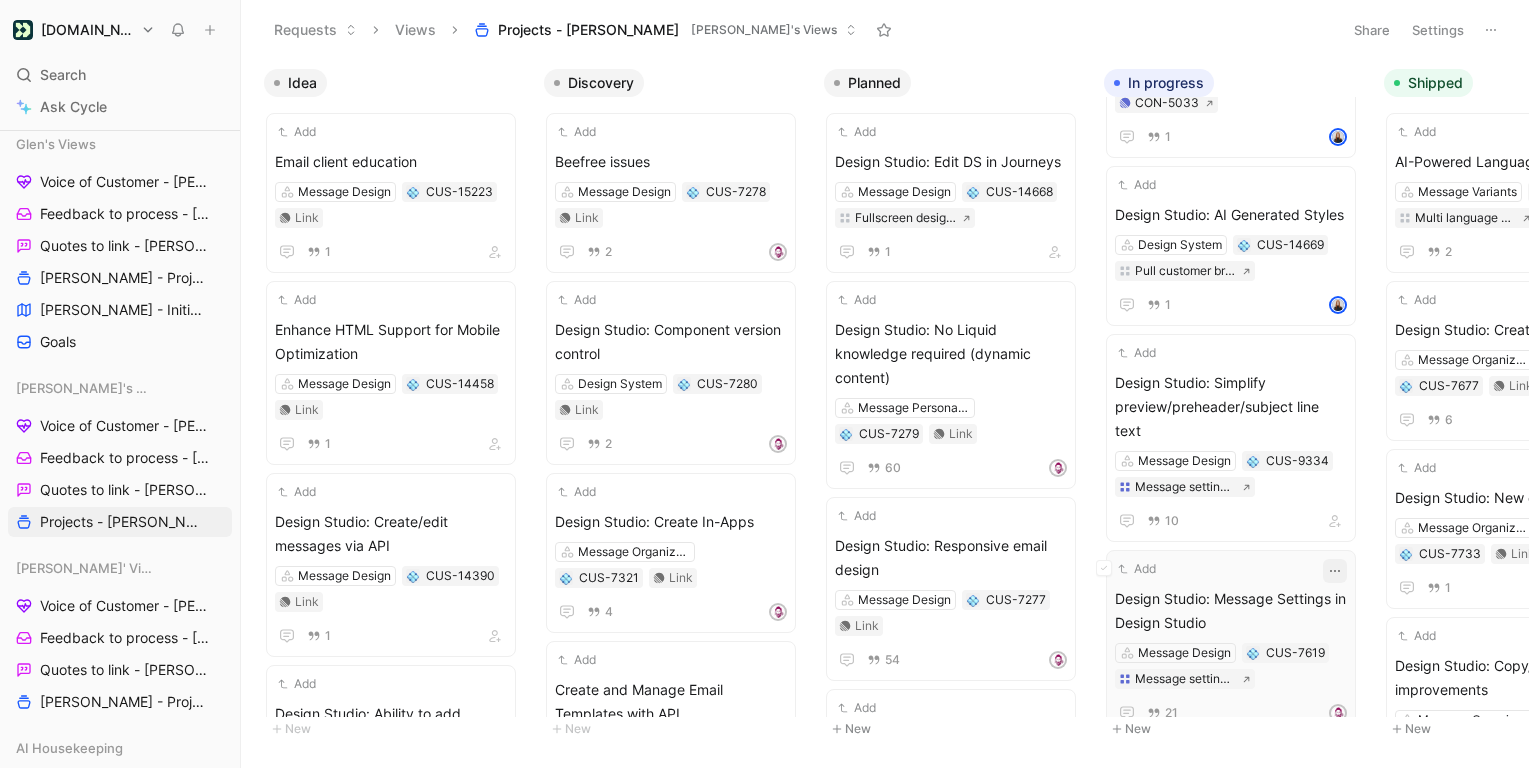 click 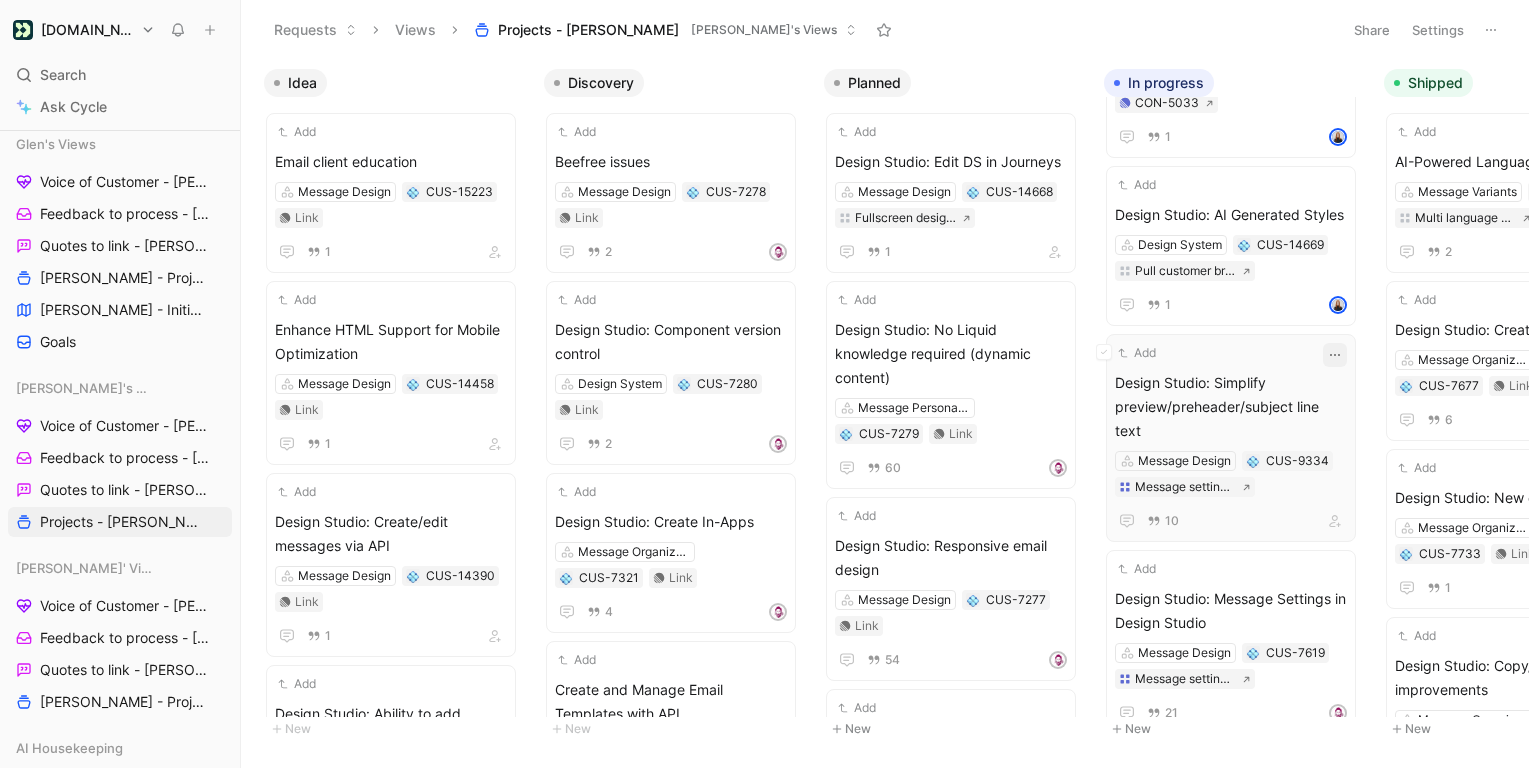 click 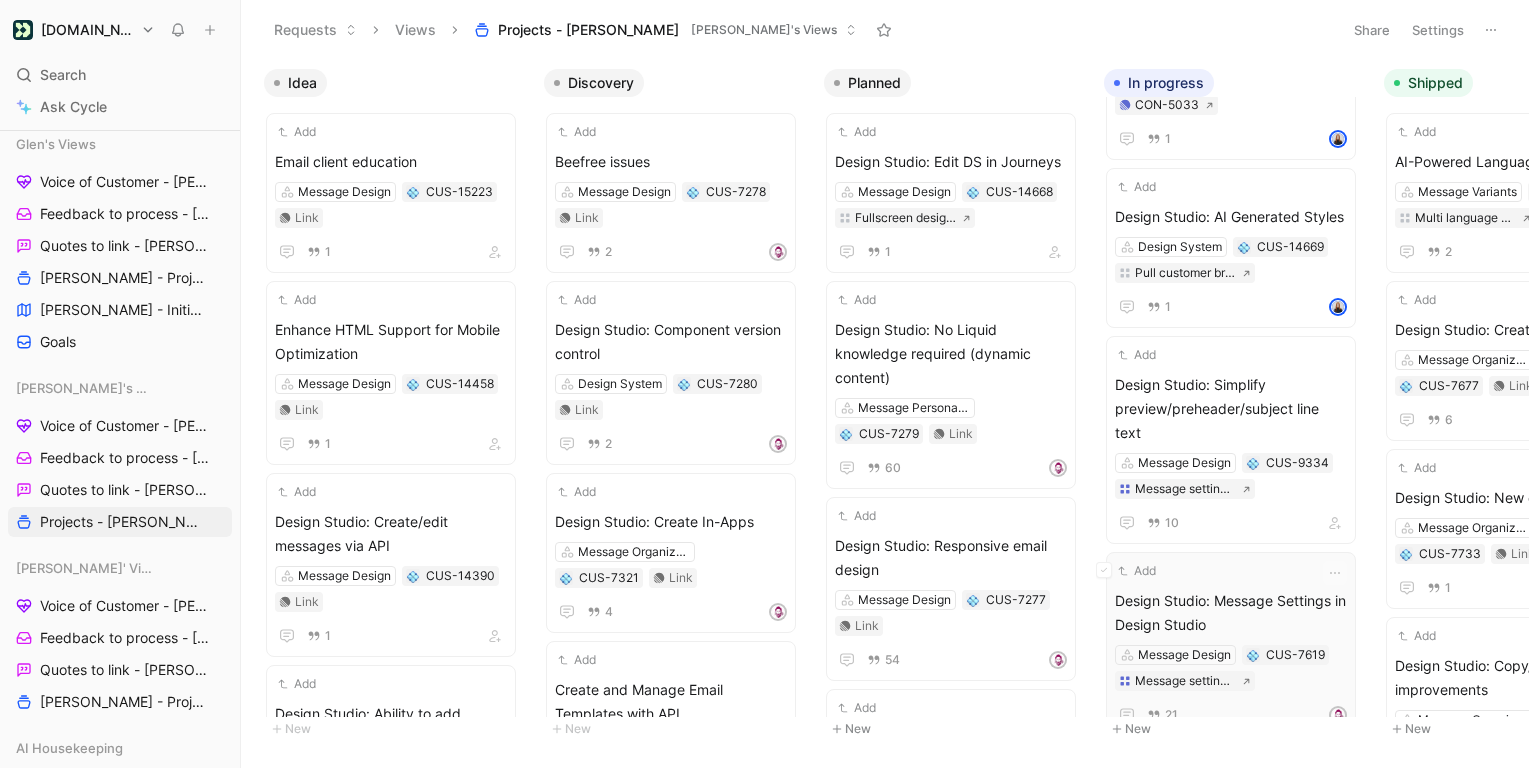 scroll, scrollTop: 115, scrollLeft: 0, axis: vertical 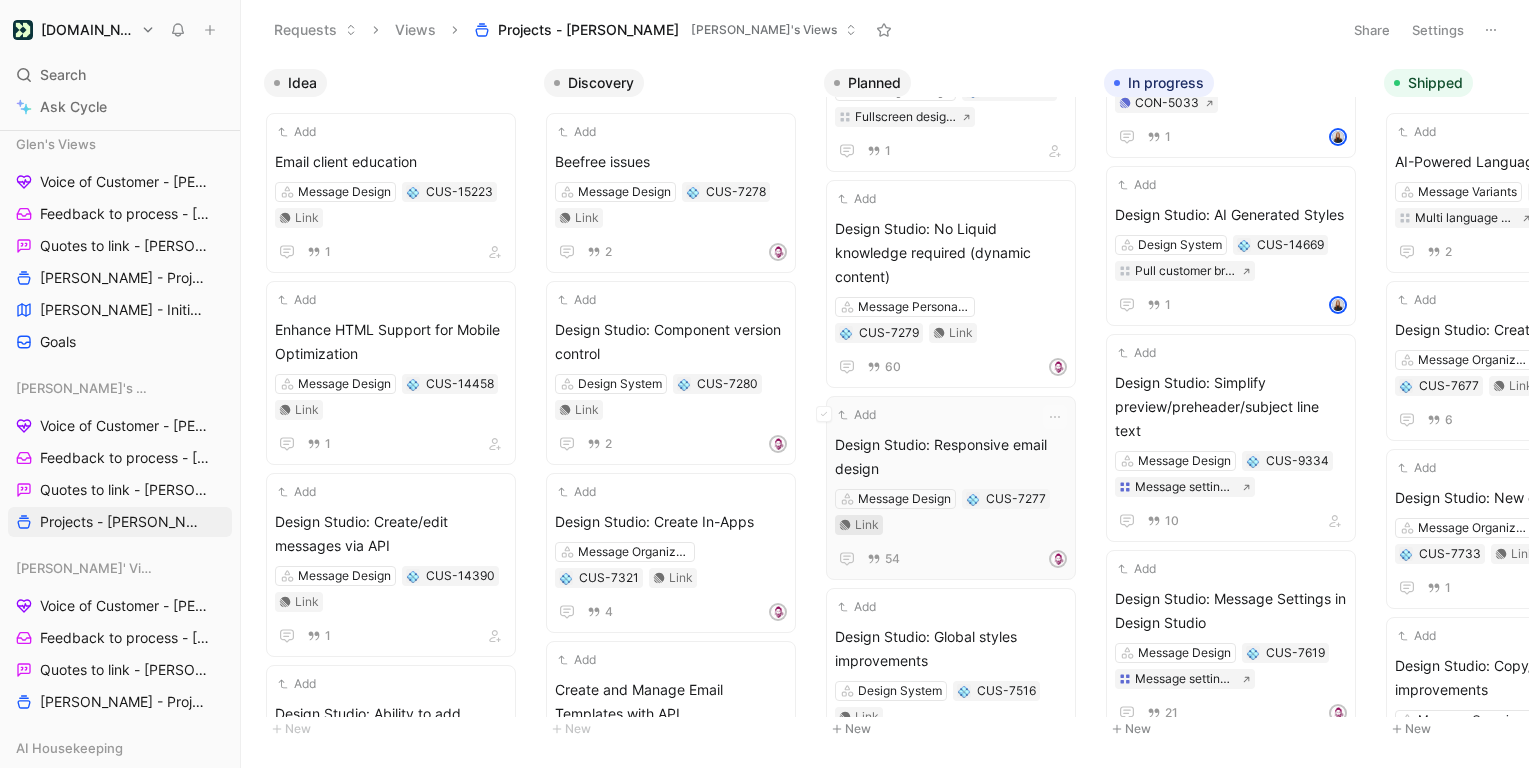 click on "Link" at bounding box center (867, 525) 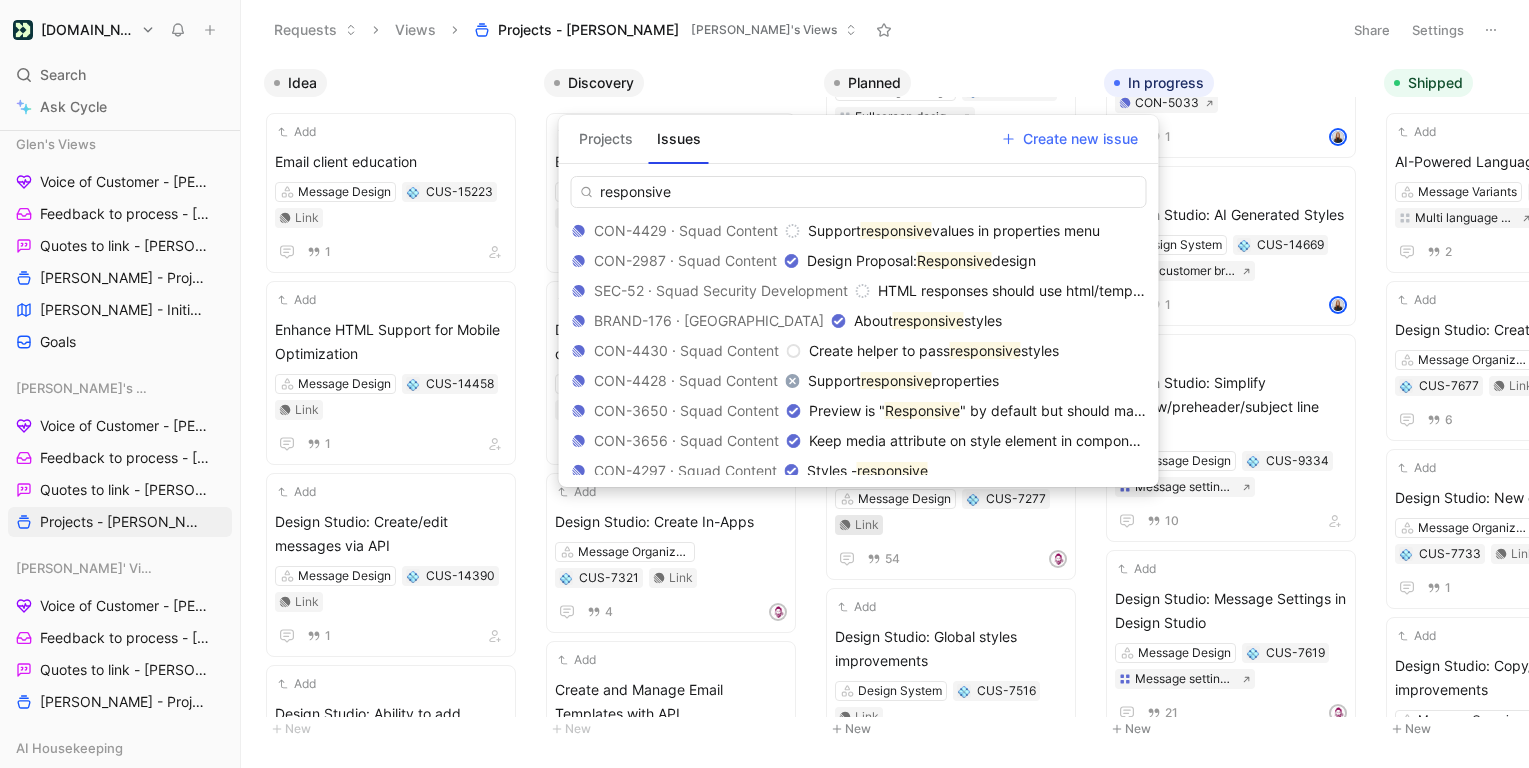 click on "Projects" at bounding box center (606, 139) 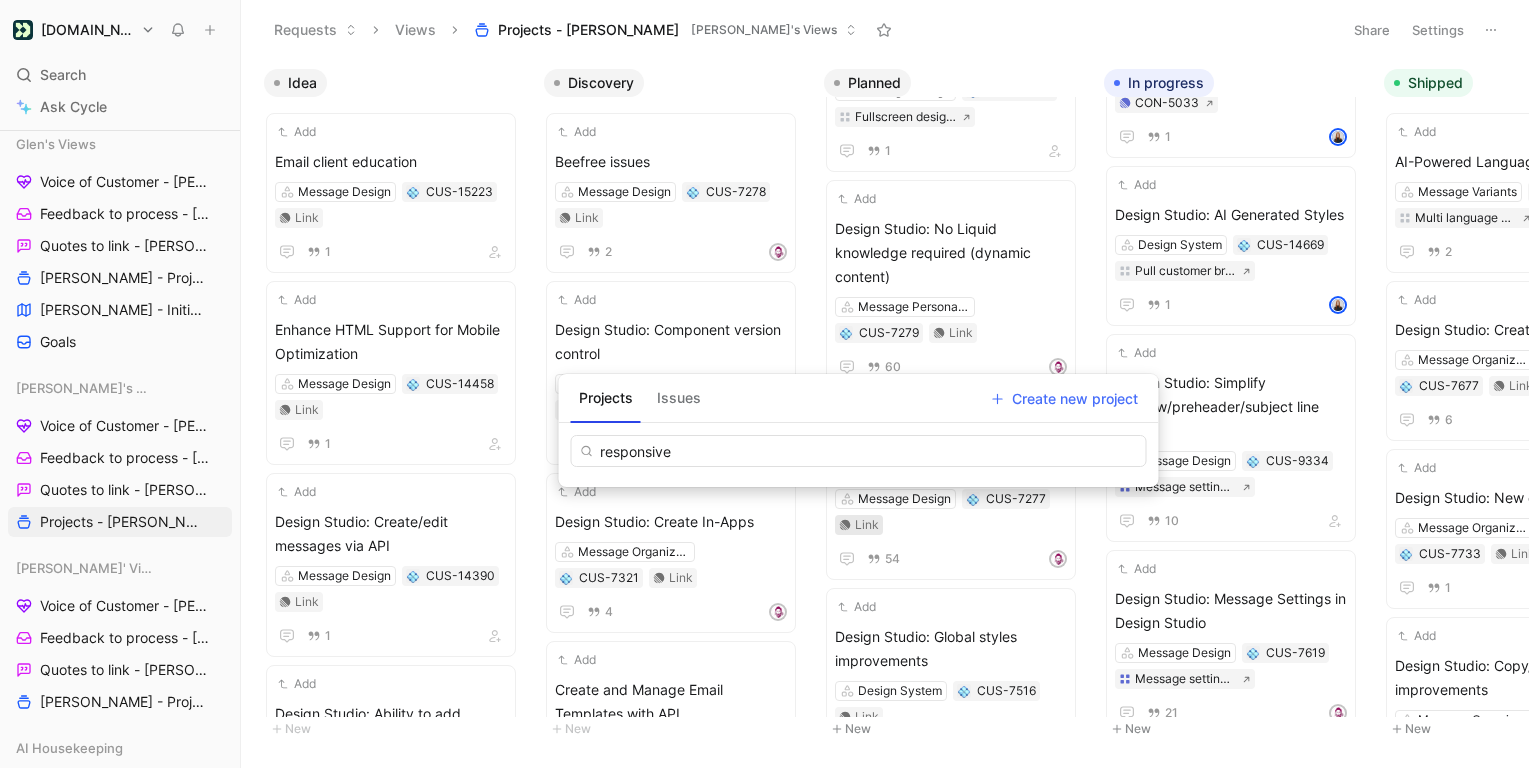 click on "Issues" at bounding box center [679, 398] 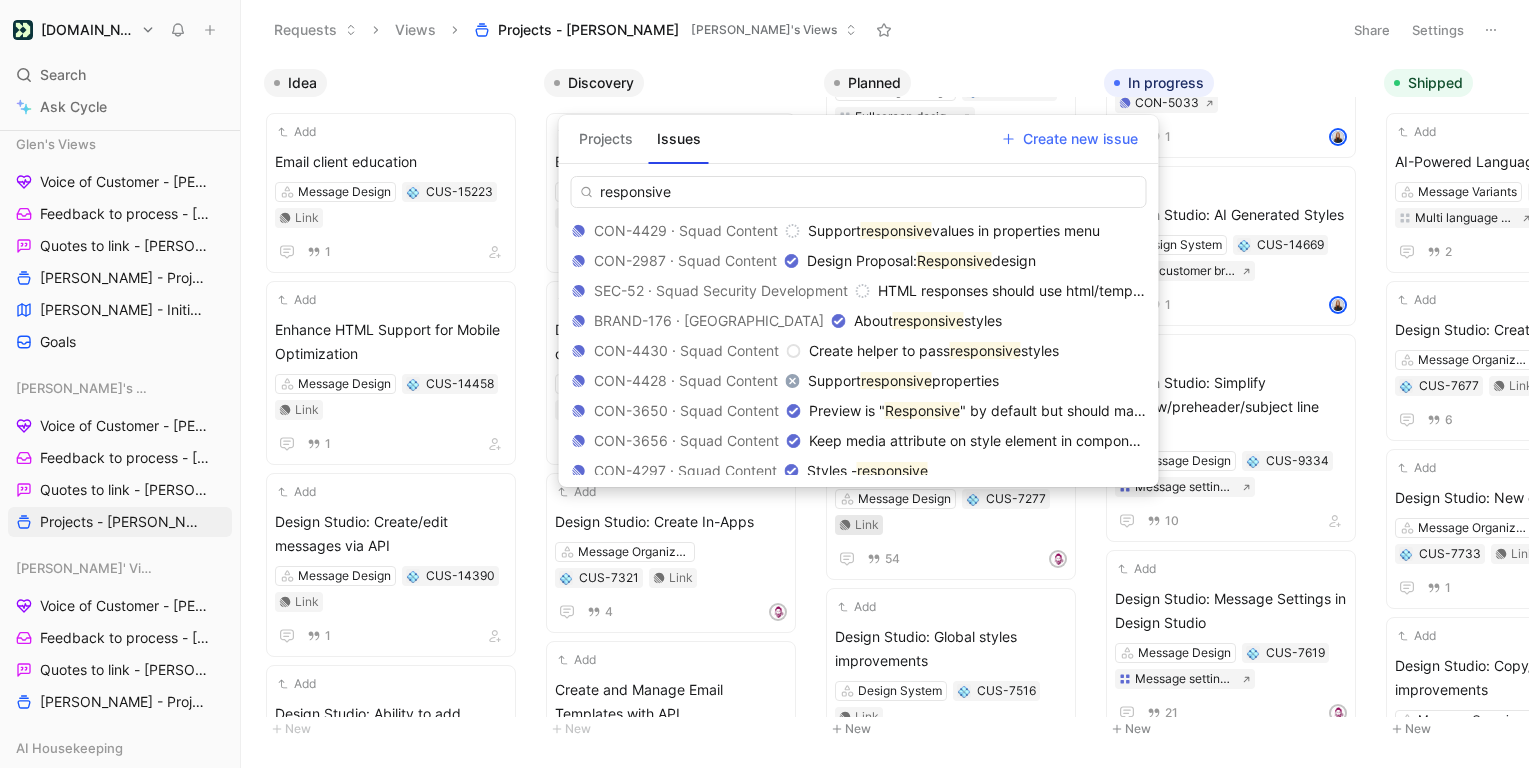 click on "Projects" at bounding box center (606, 139) 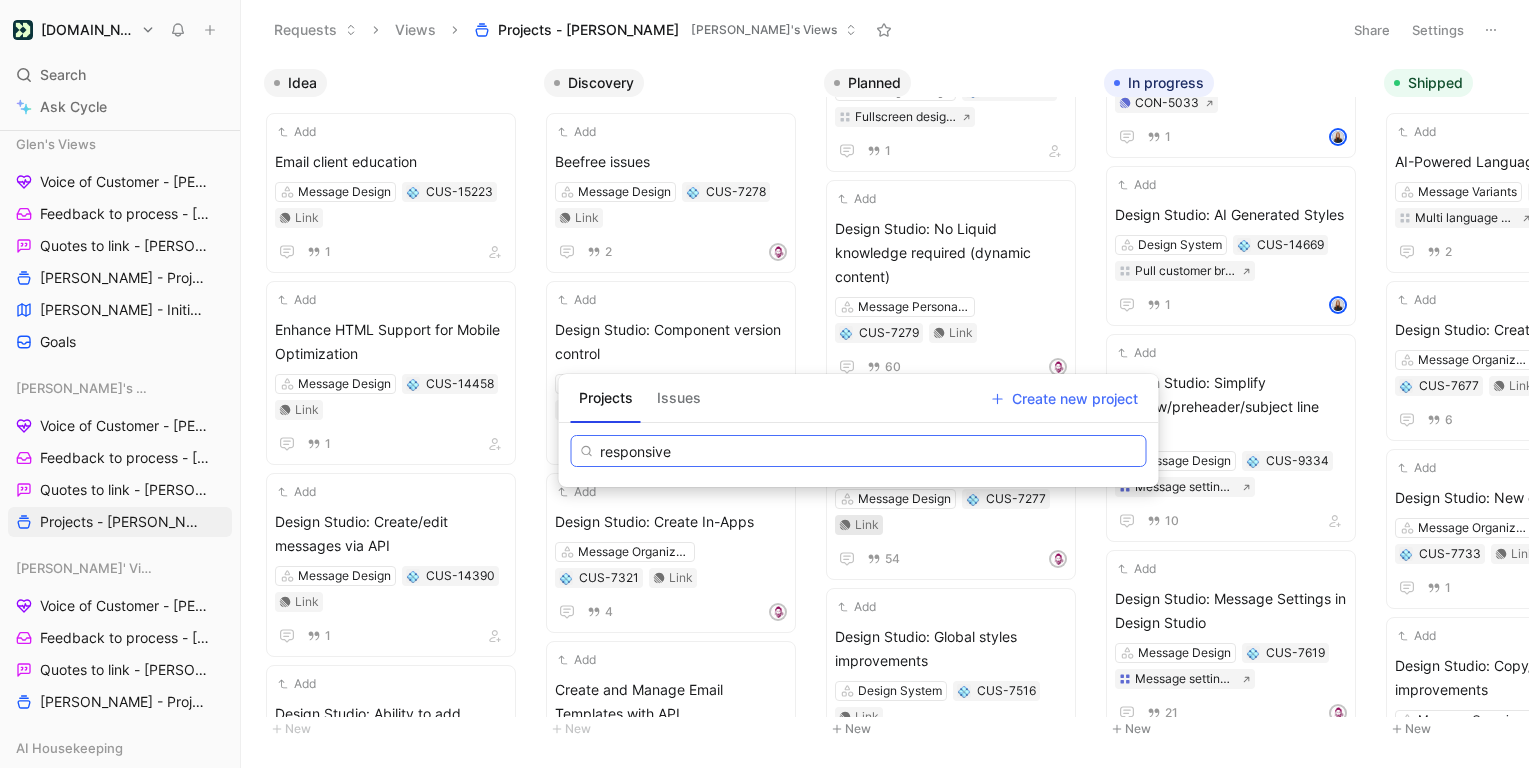 click on "responsive" at bounding box center [859, 451] 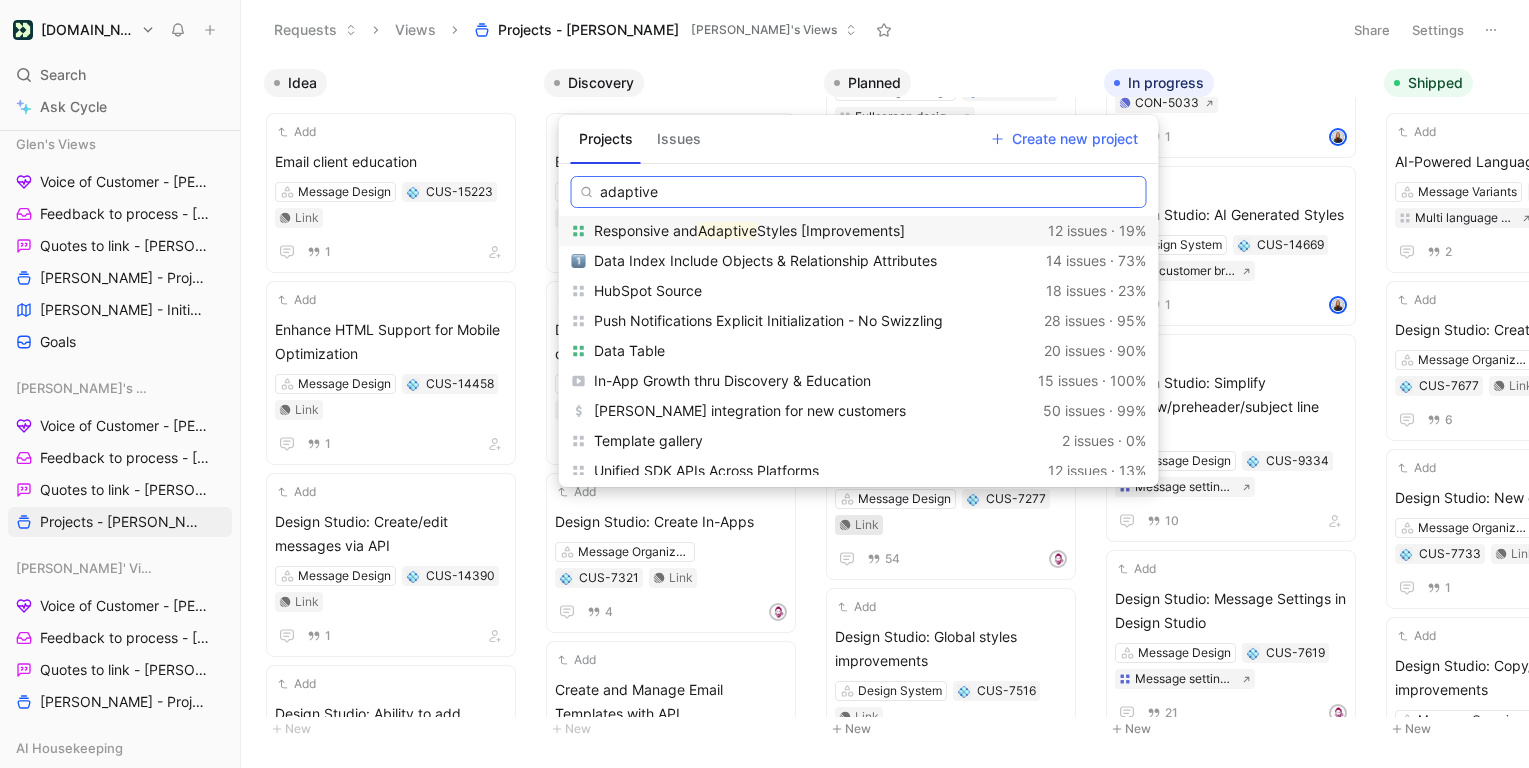 type on "adaptive" 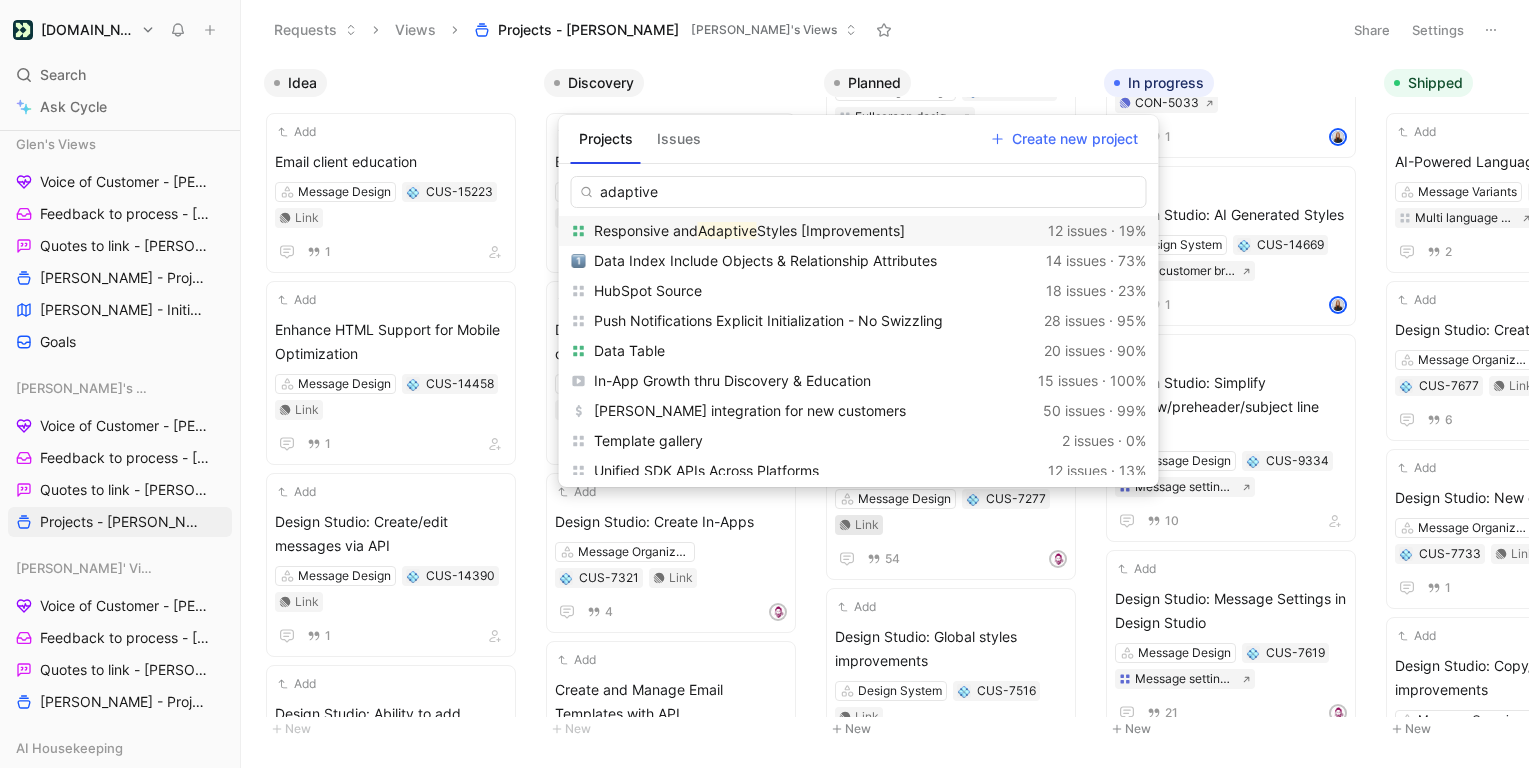 click on "Styles [Improvements]" at bounding box center (831, 230) 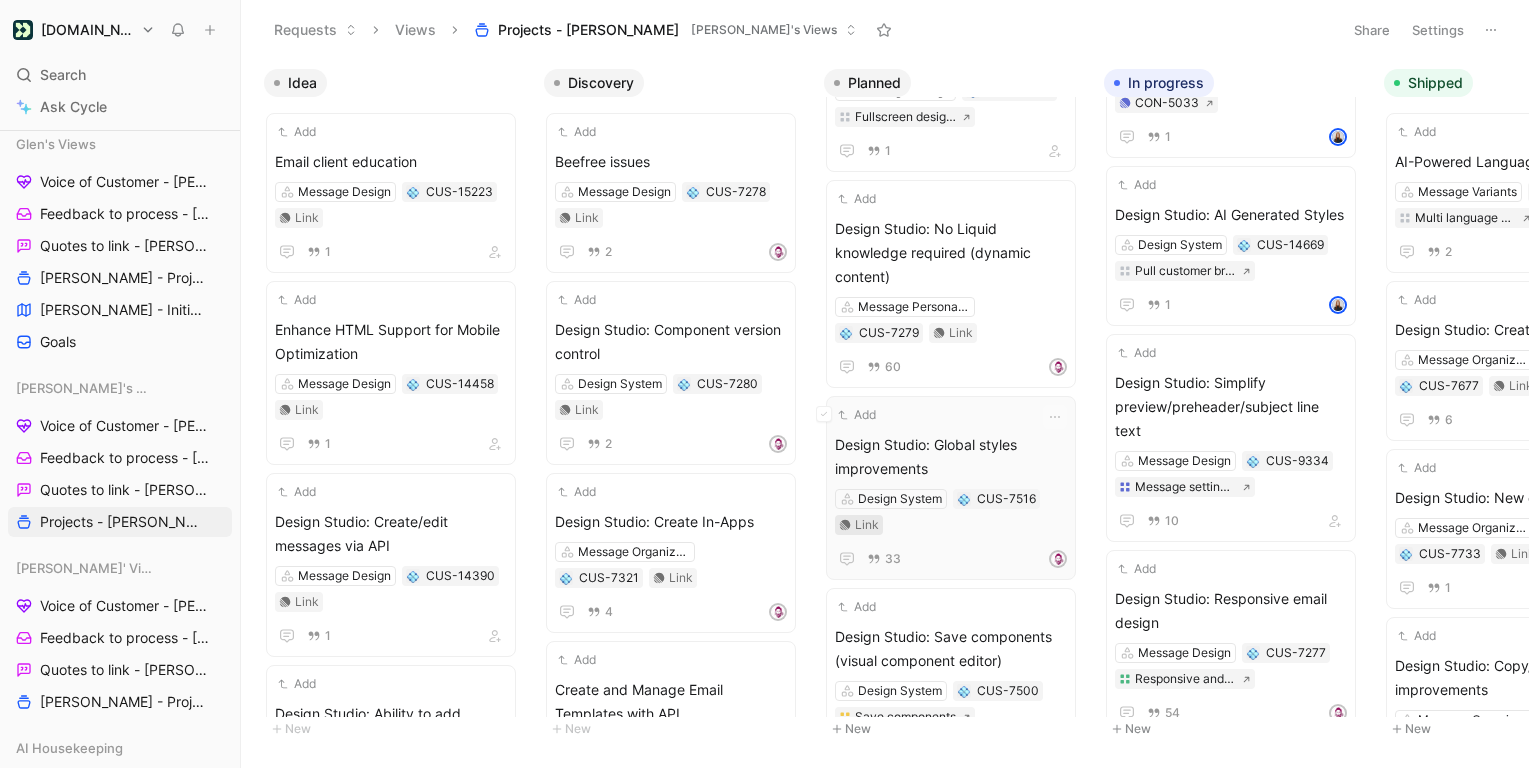 click on "Link" at bounding box center (867, 525) 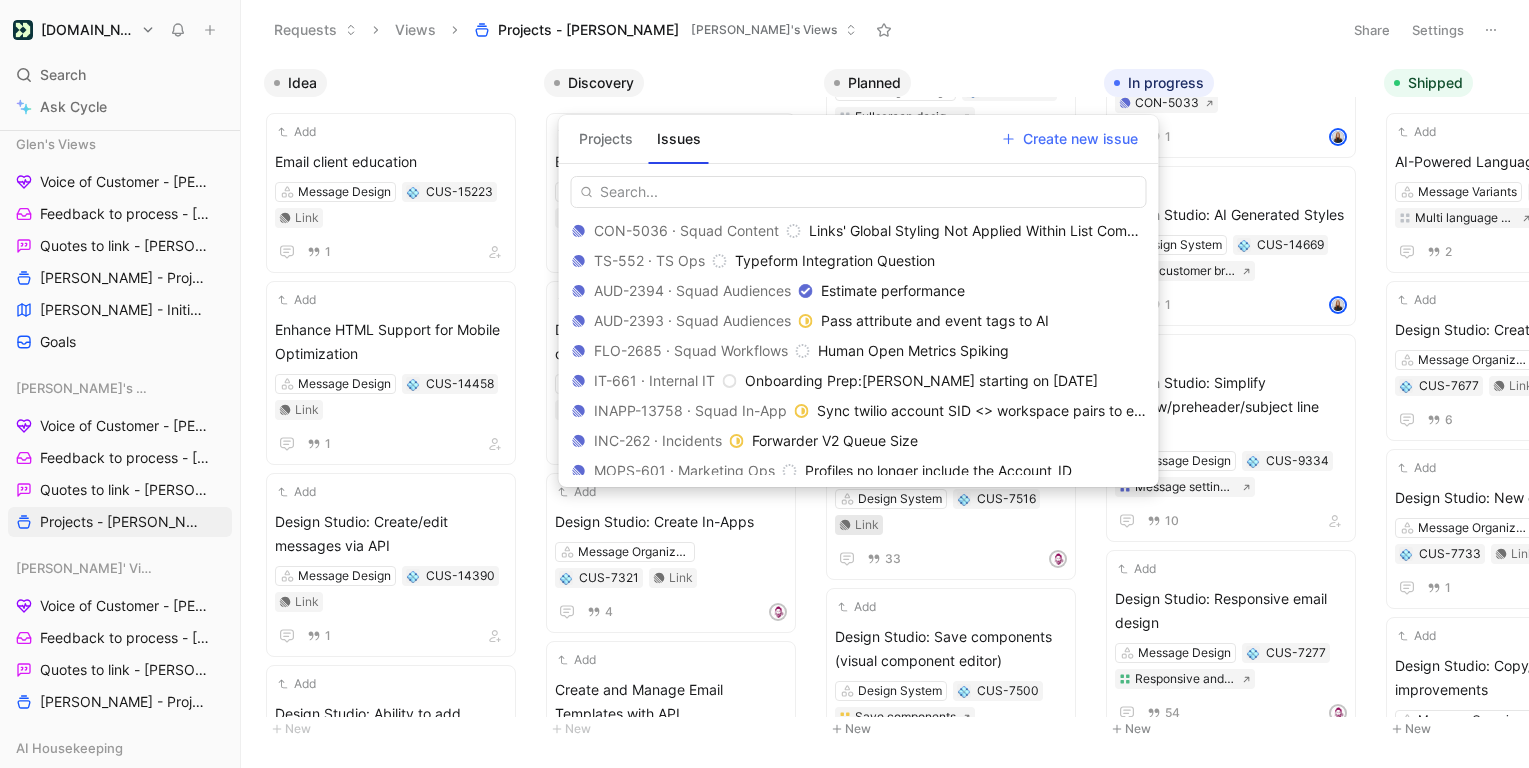 click on "Projects" at bounding box center (606, 139) 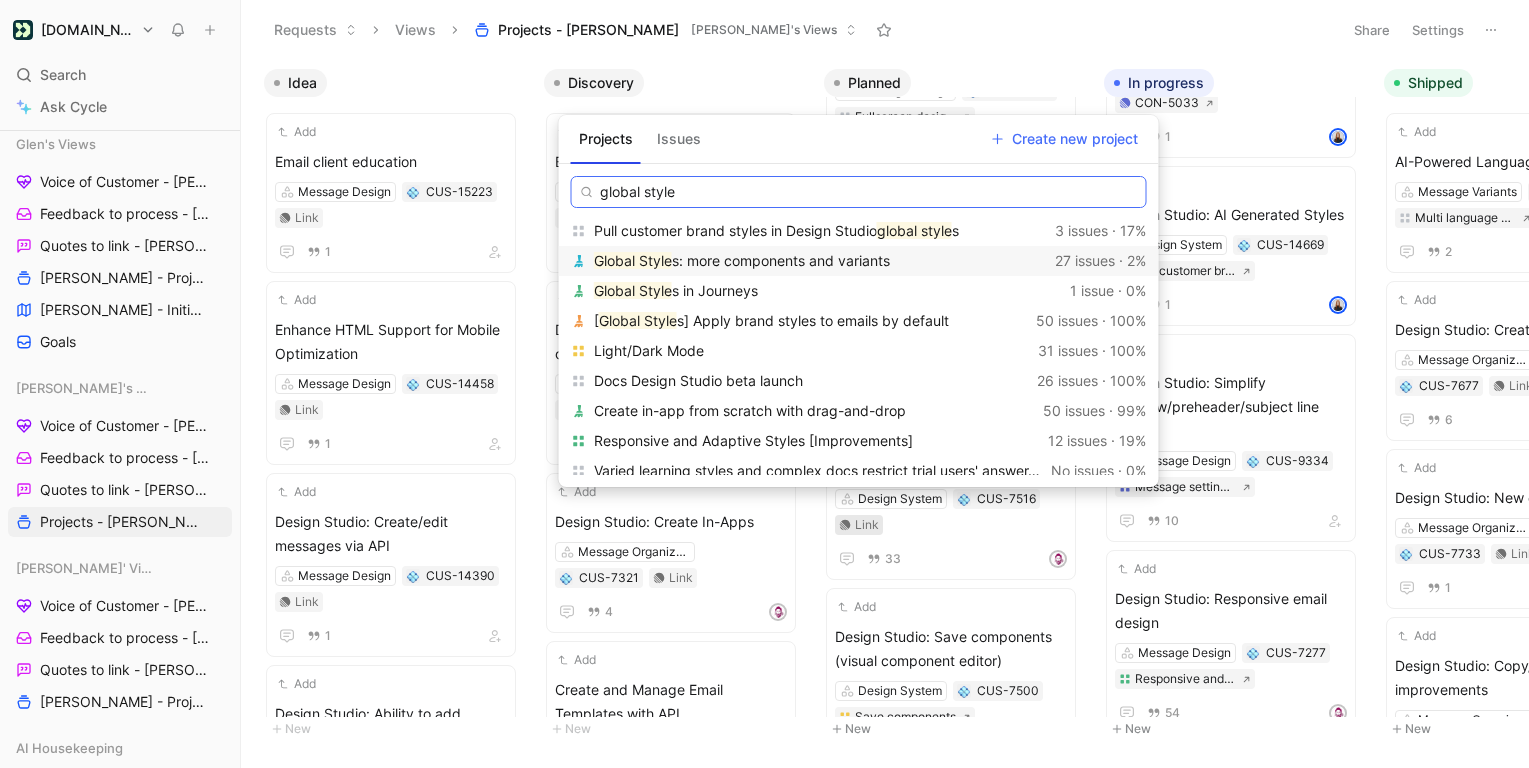 type on "global style" 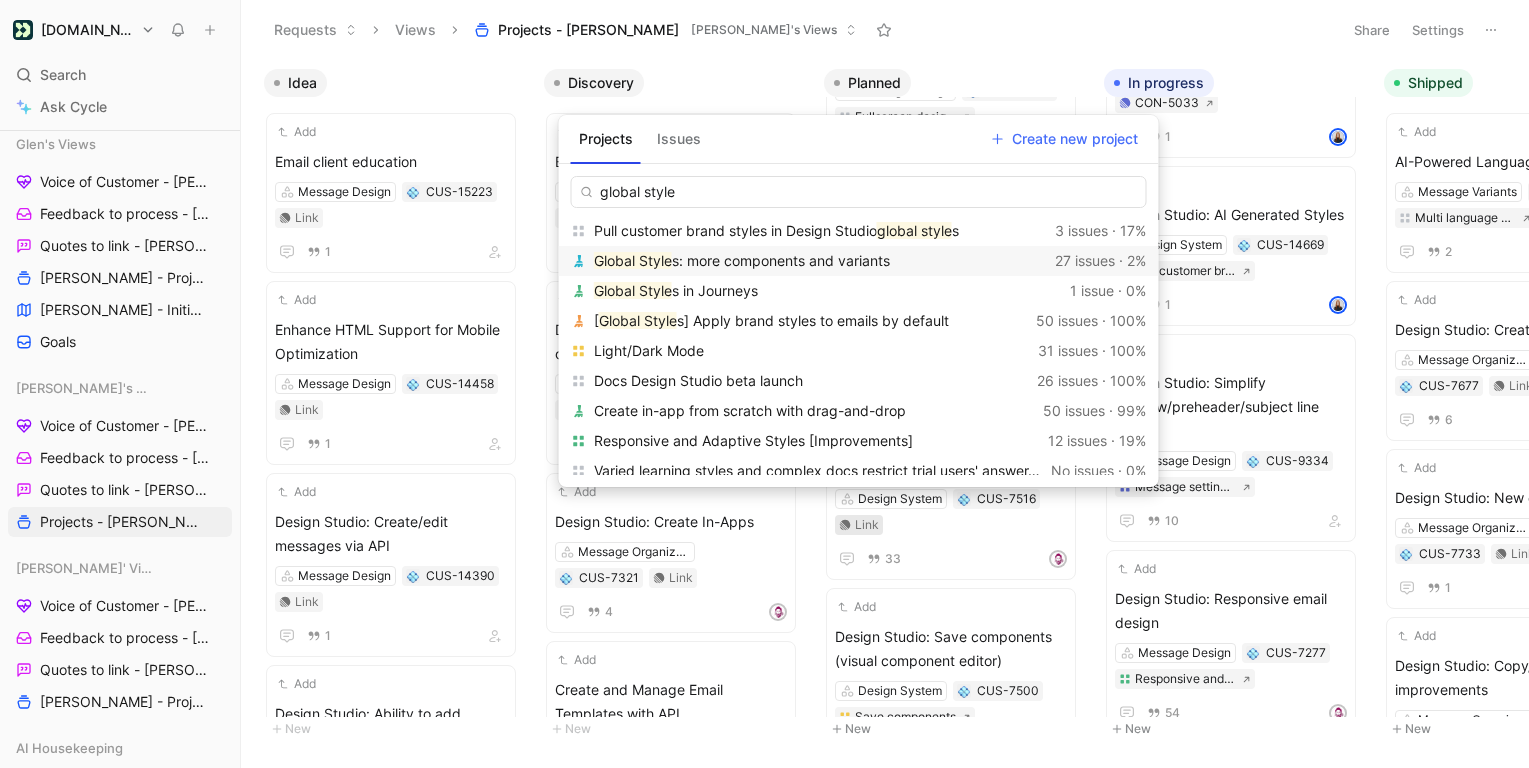 click on "s: more components and variants" at bounding box center (781, 260) 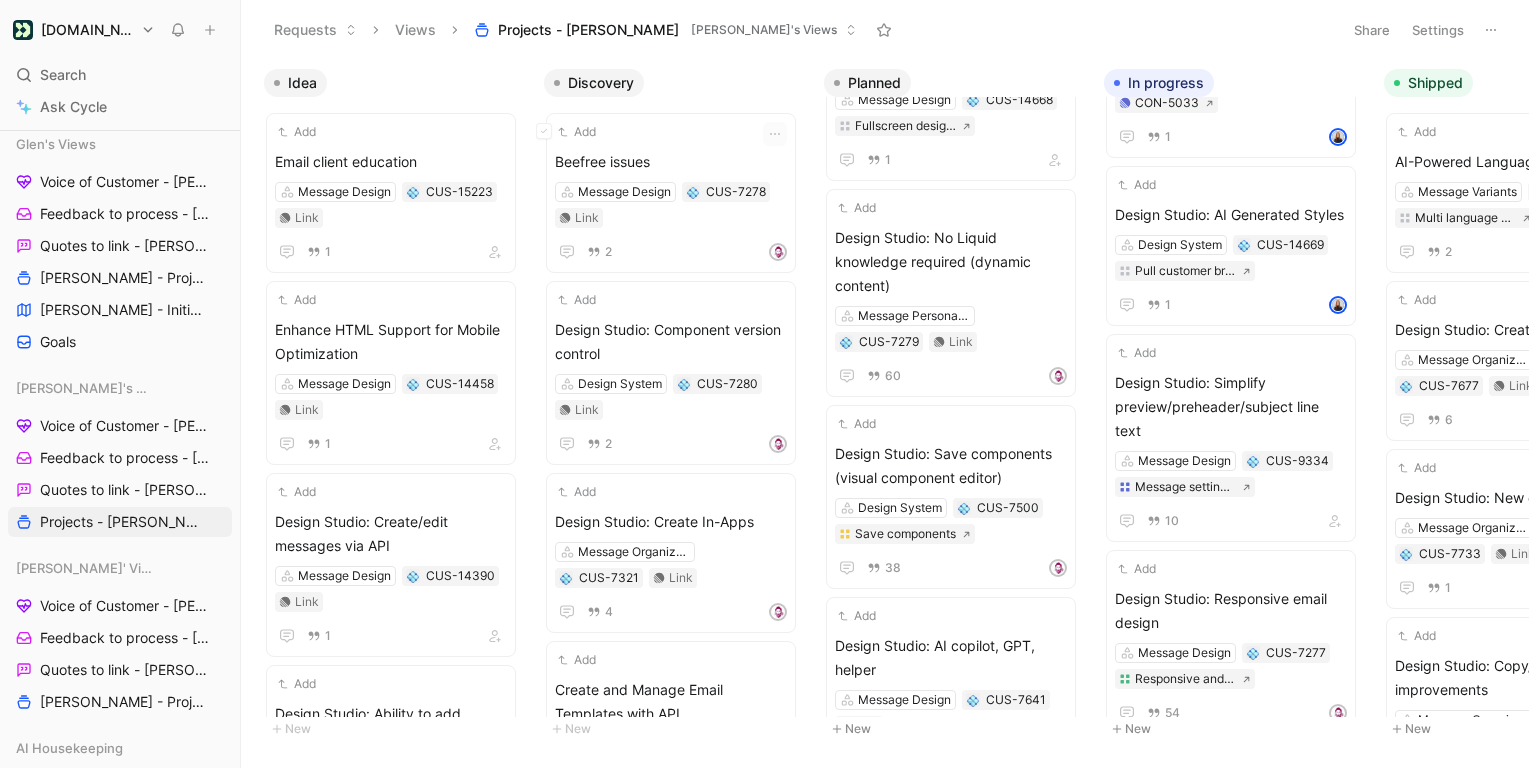 scroll, scrollTop: 139, scrollLeft: 0, axis: vertical 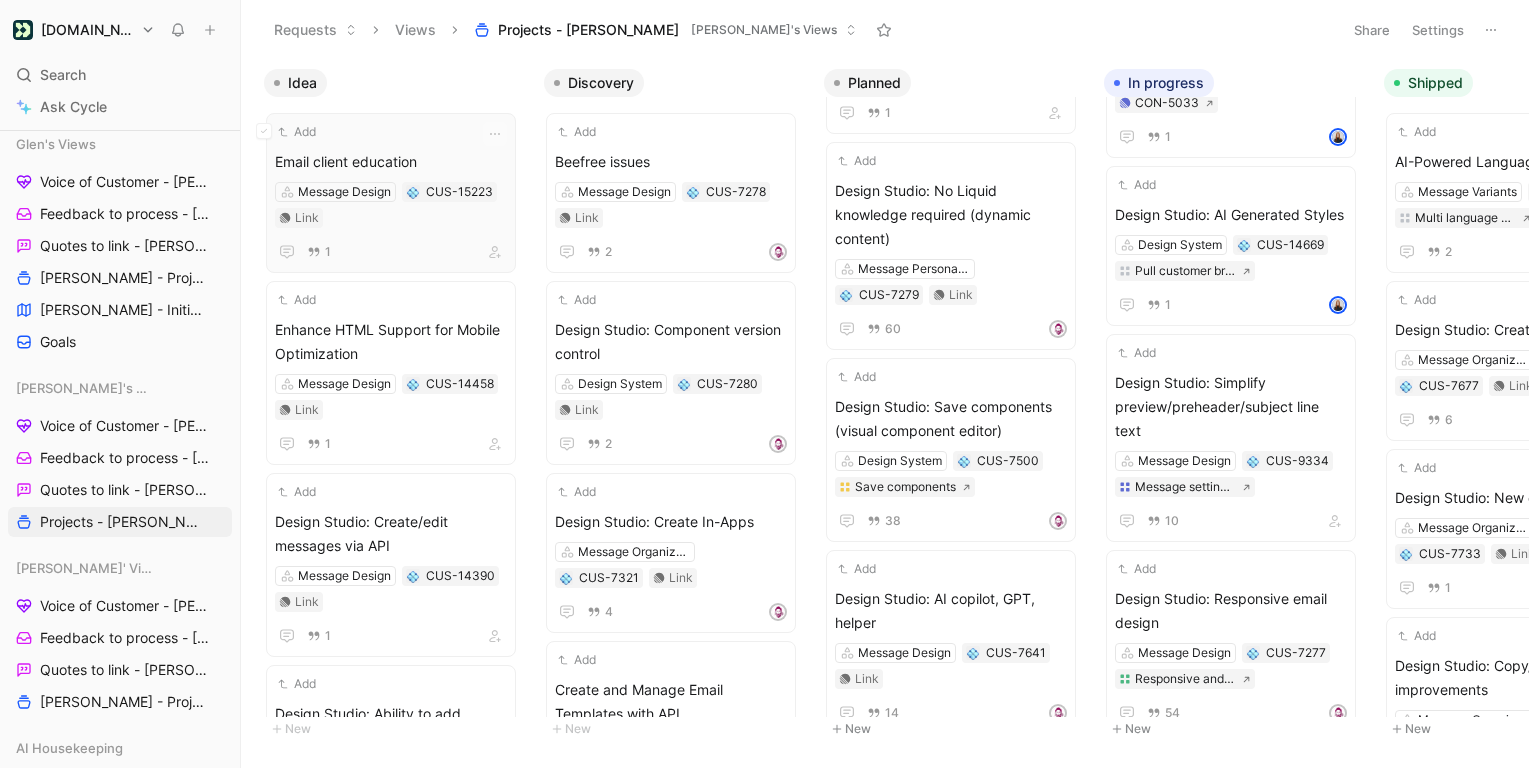 click on "Add" at bounding box center [378, 132] 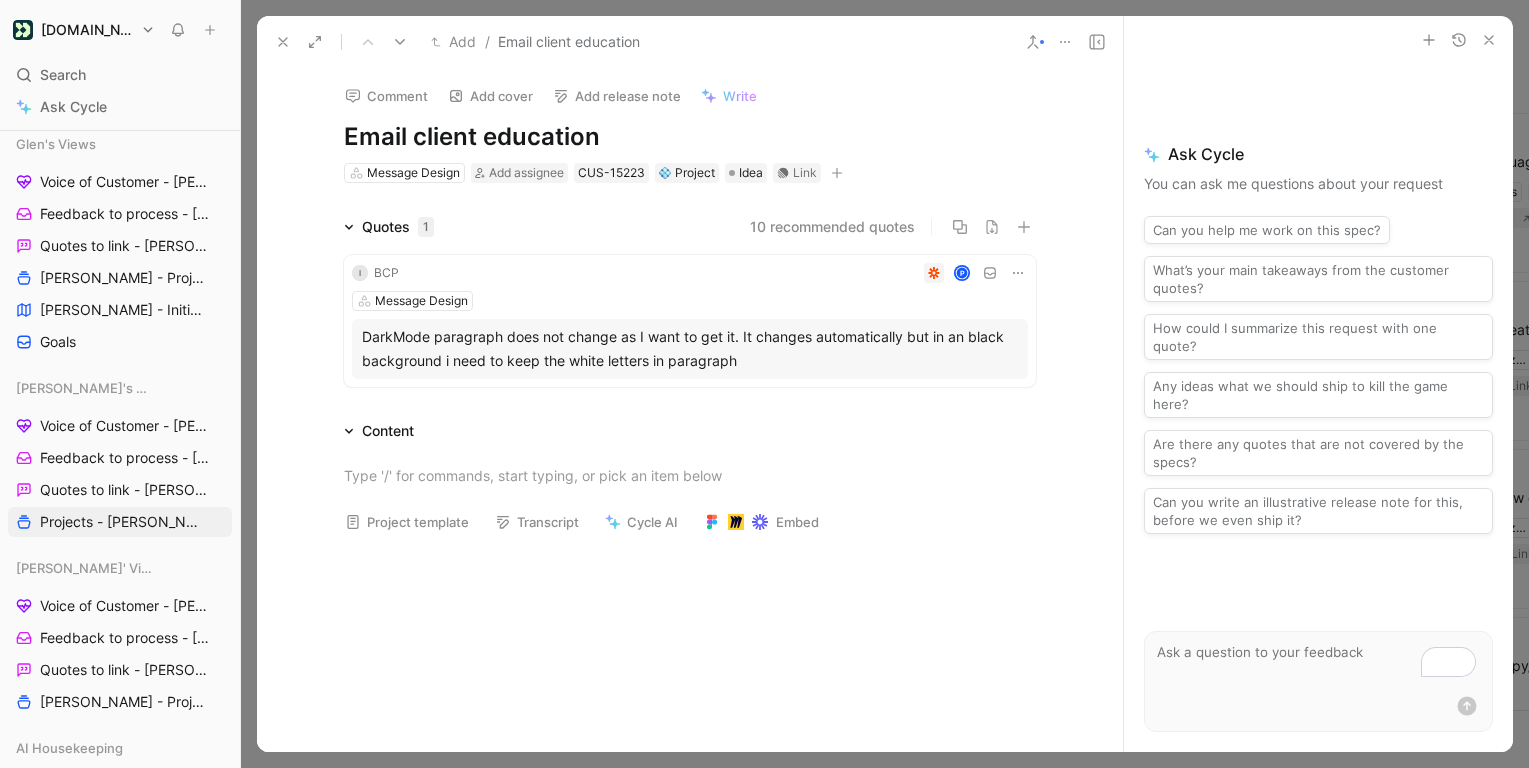 click on "Write" at bounding box center (740, 96) 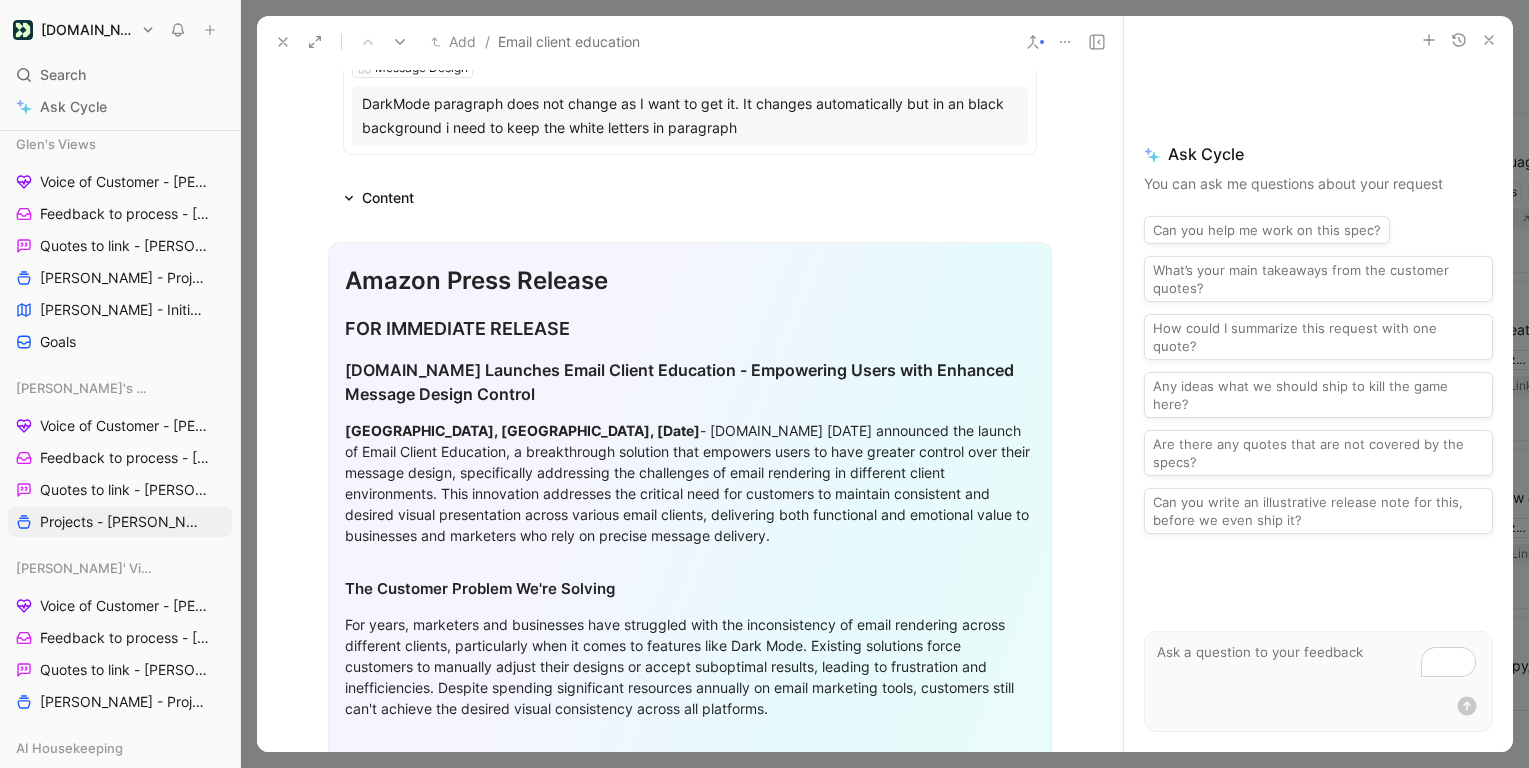 scroll, scrollTop: 194, scrollLeft: 0, axis: vertical 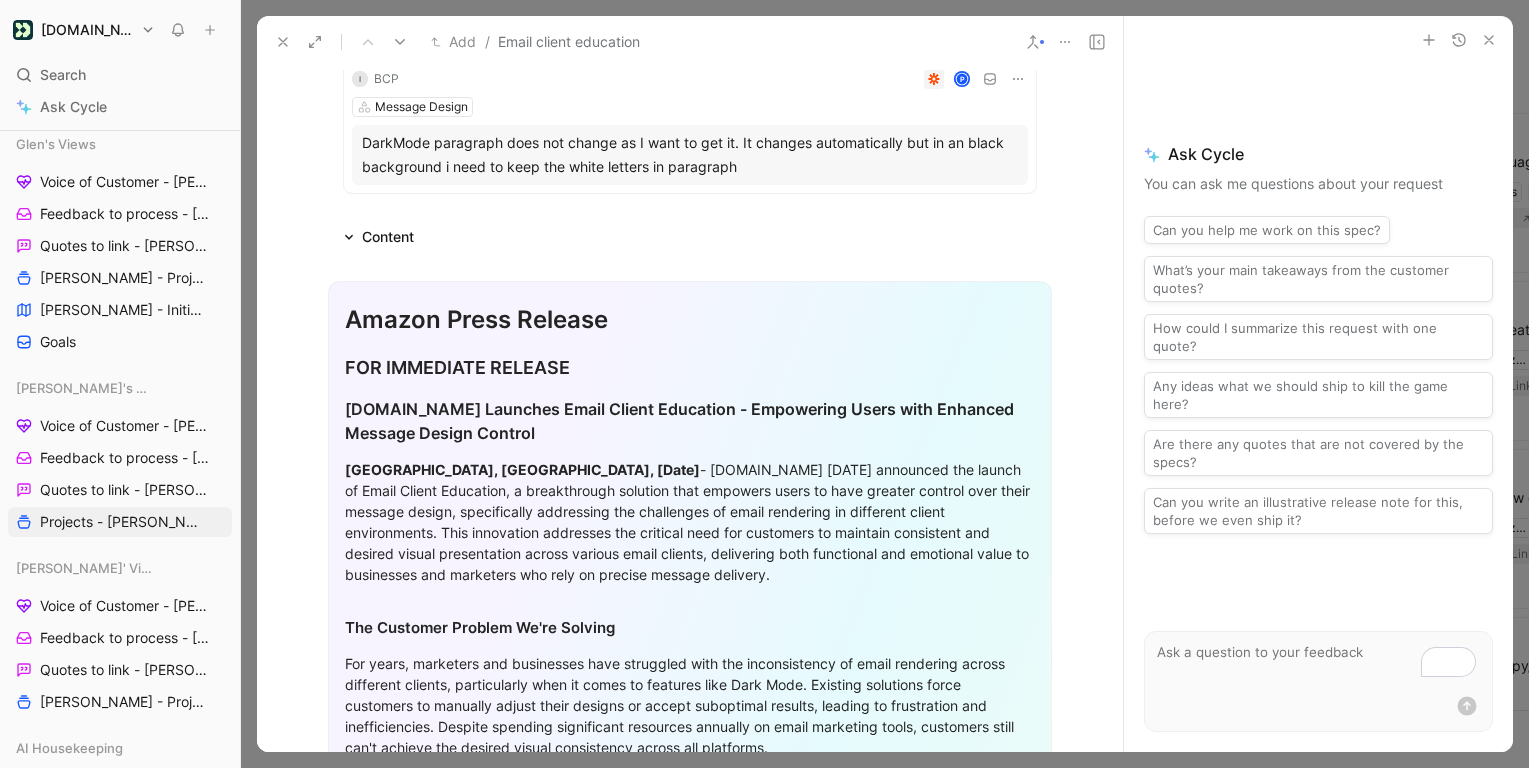 click on "Amazon Press Release FOR IMMEDIATE RELEASE Customer.io Launches Email Client Education - Empowering Users with Enhanced Message Design Control Portland, OR, [Date]  - Customer.io today announced the launch of Email Client Education, a breakthrough solution that empowers users to have greater control over their message design, specifically addressing the challenges of email rendering in different client environments. This innovation addresses the critical need for customers to maintain consistent and desired visual presentation across various email clients, delivering both functional and emotional value to businesses and marketers who rely on precise message delivery. The Customer Problem We're Solving Our Solution & Unique Approach Customer Impact & Proof Points "DarkMode paragraph does not change as I want to get it. It changes automatically but in a black background, I need to keep the white letters in paragraph." Early beta customers have reported: 30% reduction $500 savings  per month on design resources" at bounding box center (690, 1072) 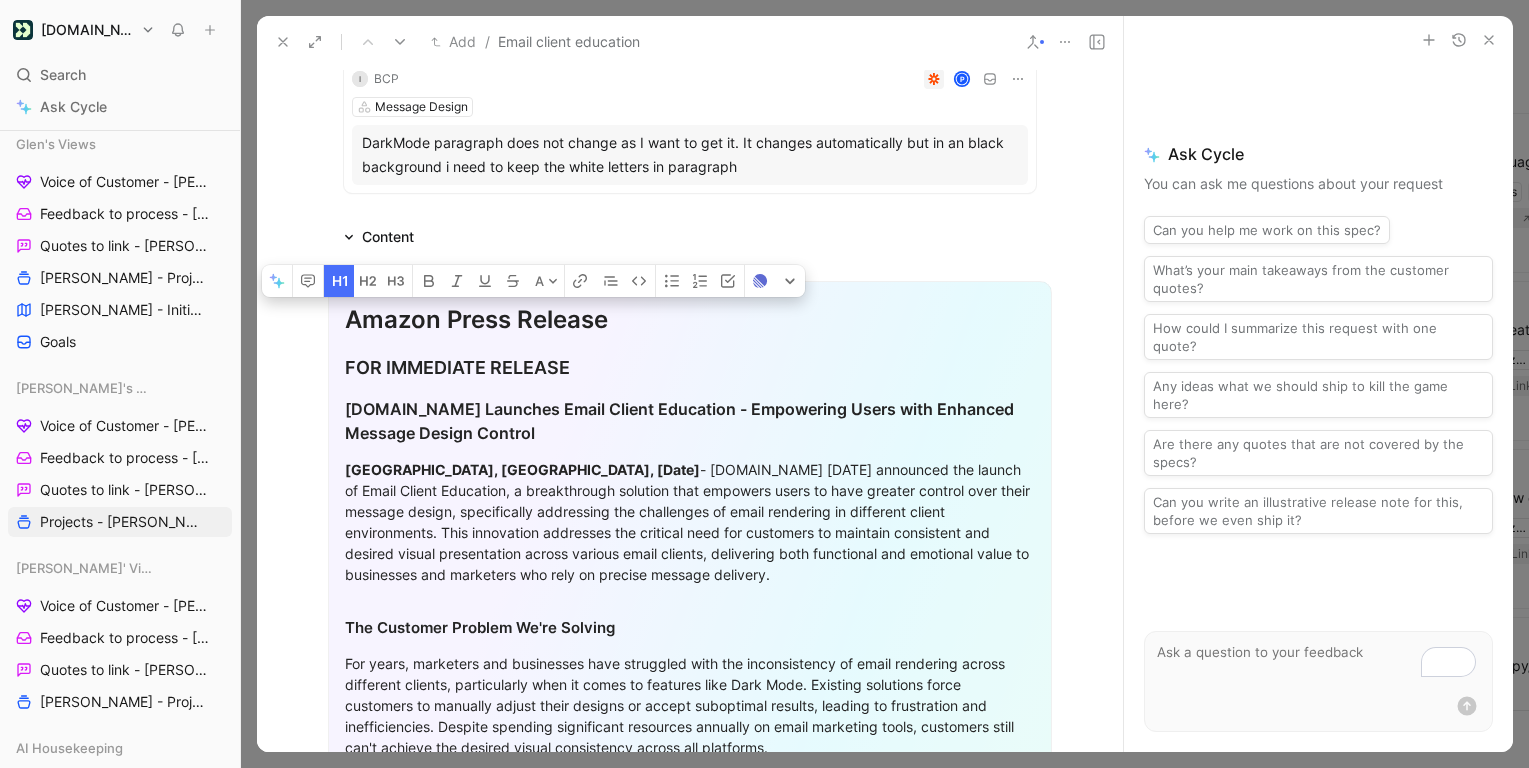click on "Customer.io Launches Email Client Education - Empowering Users with Enhanced Message Design Control" at bounding box center (690, 421) 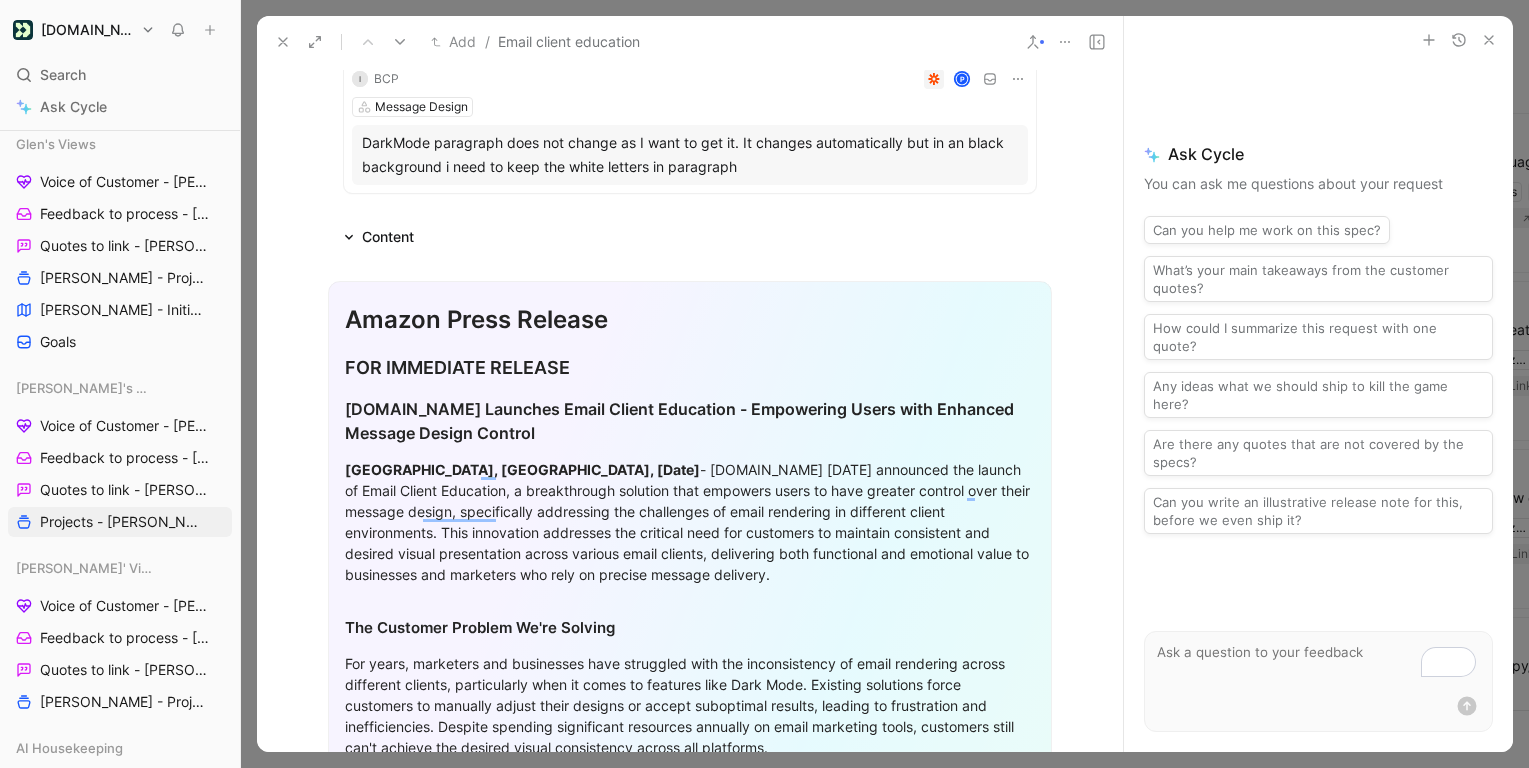 click on "Amazon Press Release" at bounding box center [690, 320] 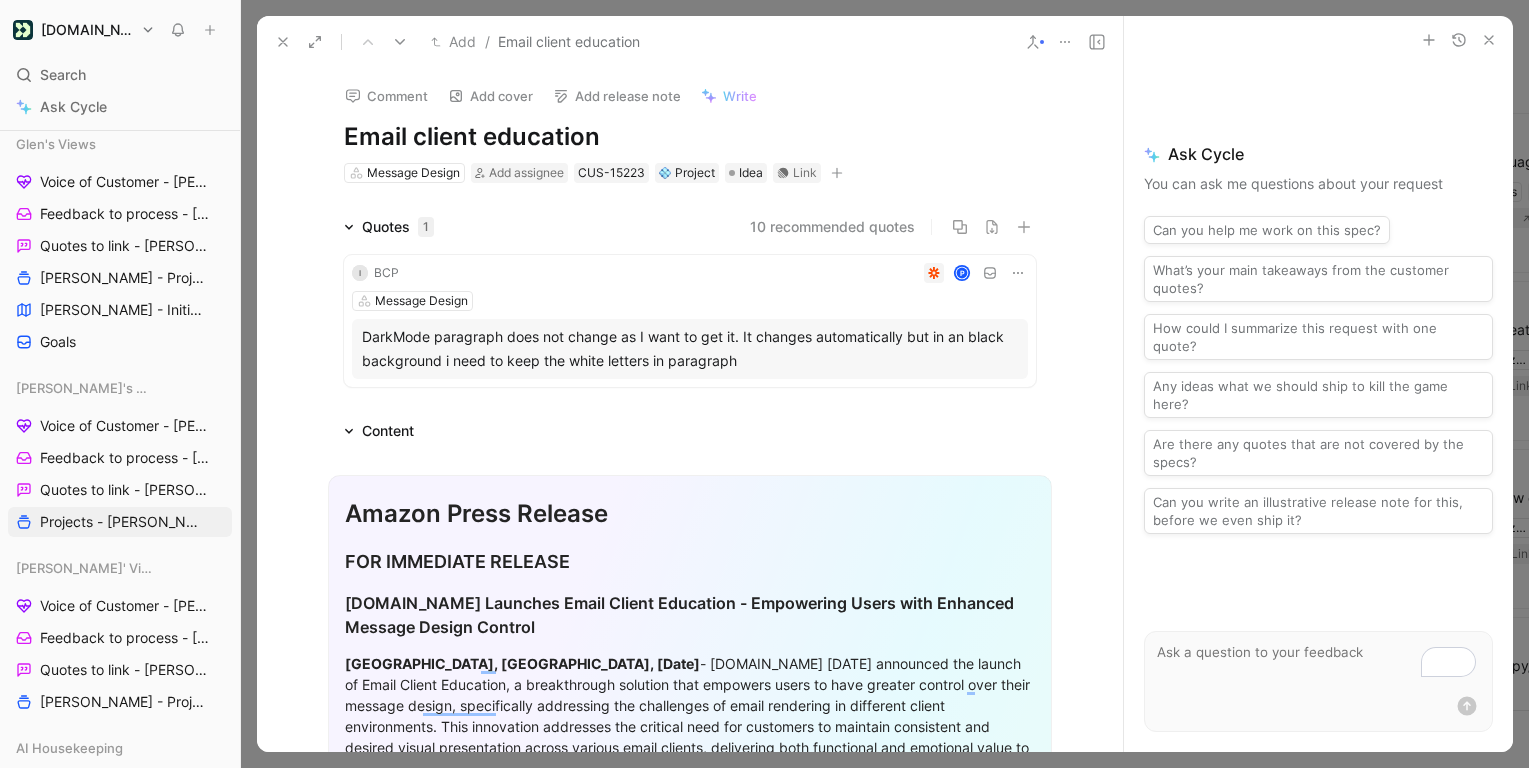 click at bounding box center [1318, 662] 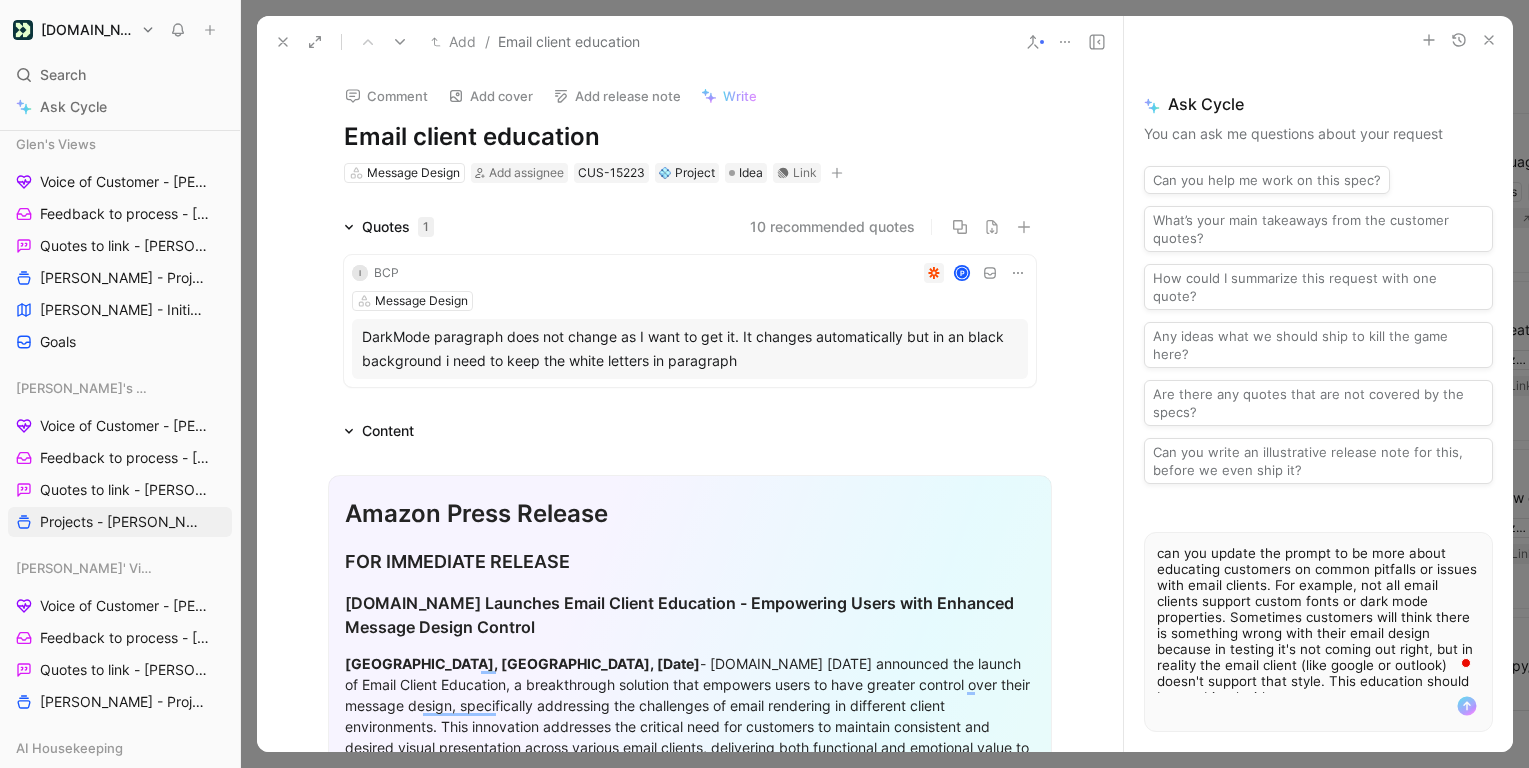 scroll, scrollTop: 12, scrollLeft: 0, axis: vertical 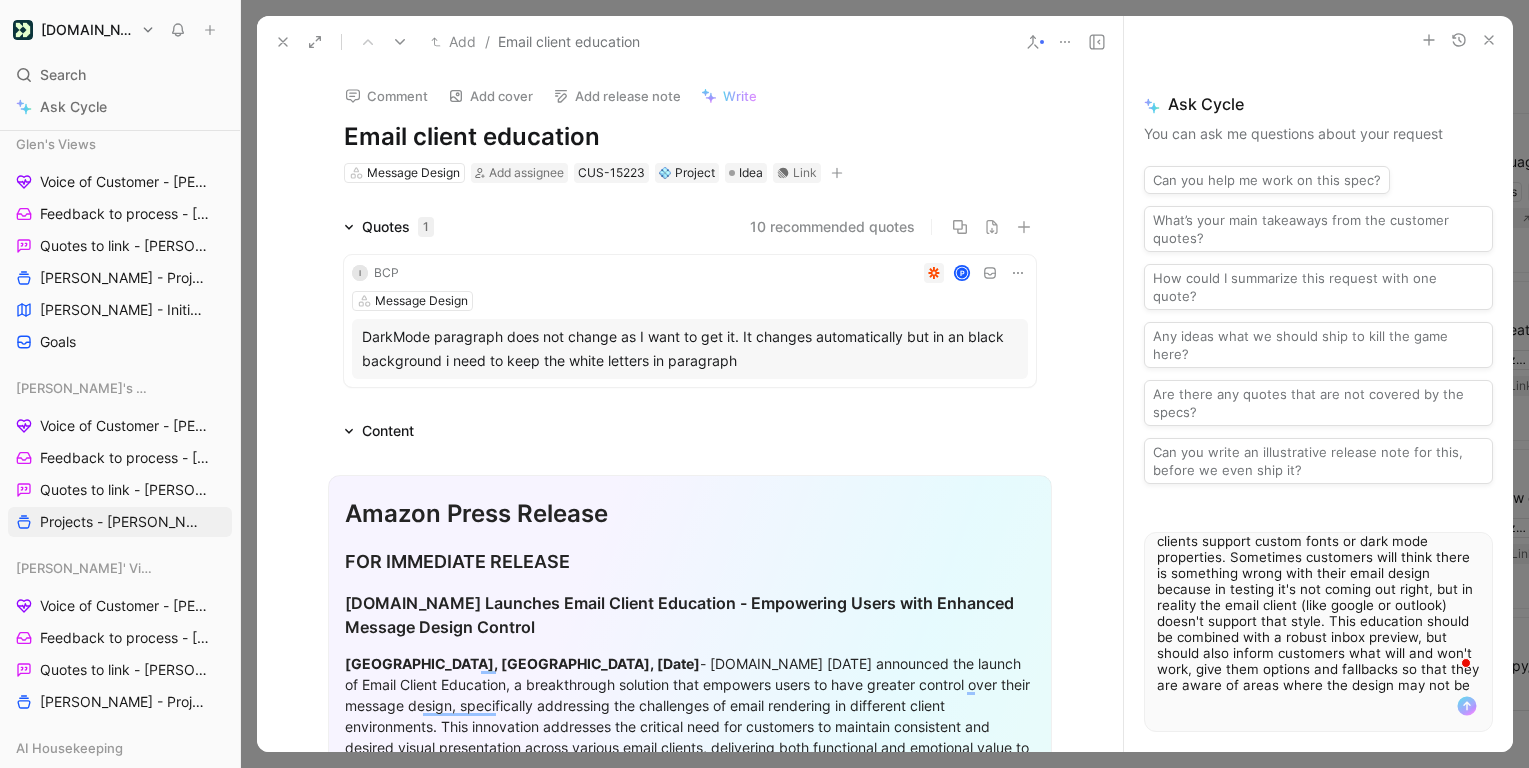 type on "can you update the prompt to be more about educating customers on common pitfalls or issues with email clients. For example, not all email clients support custom fonts or dark mode properties. Sometimes customers will think there is something wrong with their email design because in testing it's not coming out right, but in reality the email client (like google or outlook) doesn't support that style. This education should be combined with a robust inbox preview, but should also inform customers what will and won't work, give them options and fallbacks so that they are aware of areas where the design may not be exact." 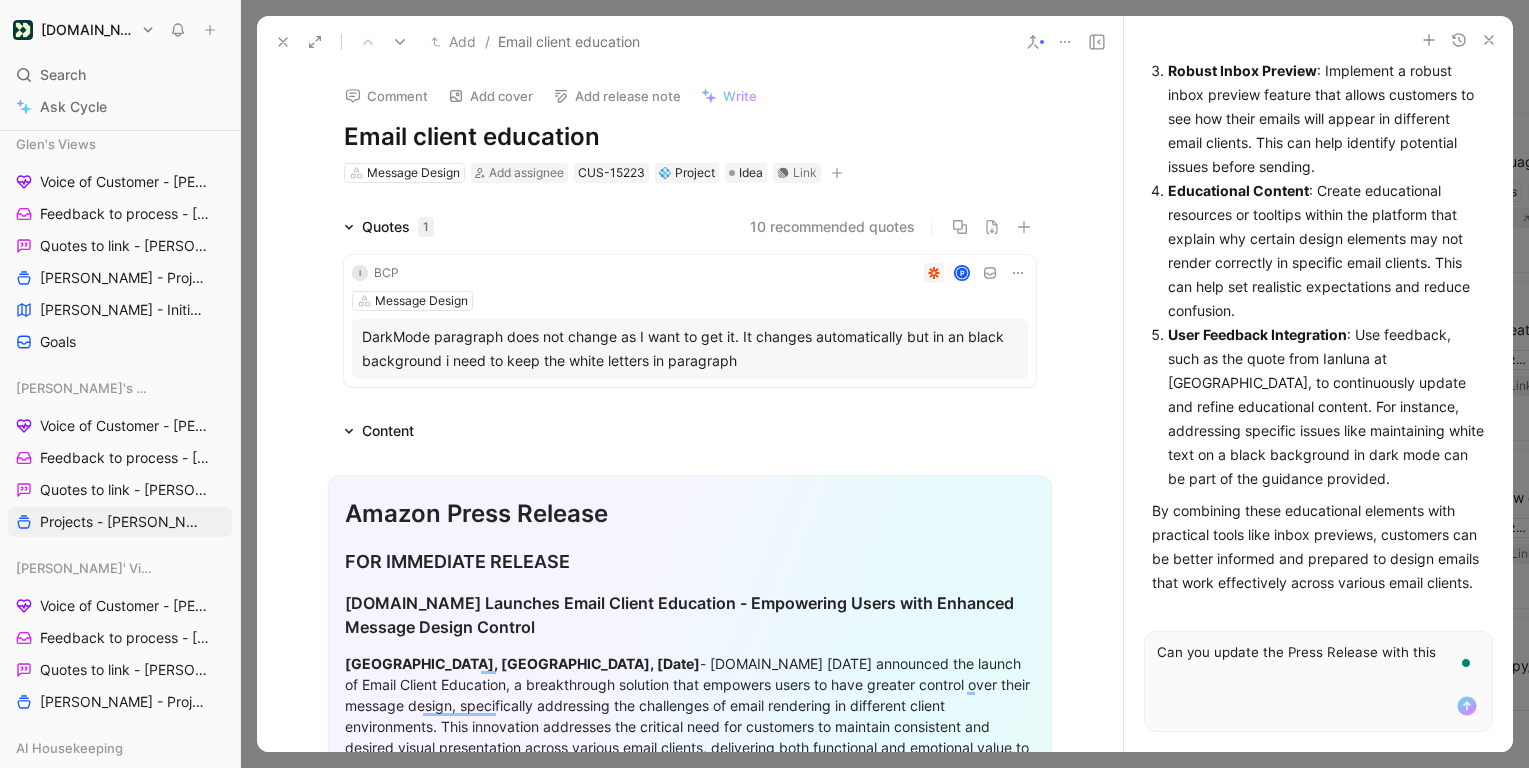 type on "Can you update the Press Release with this?" 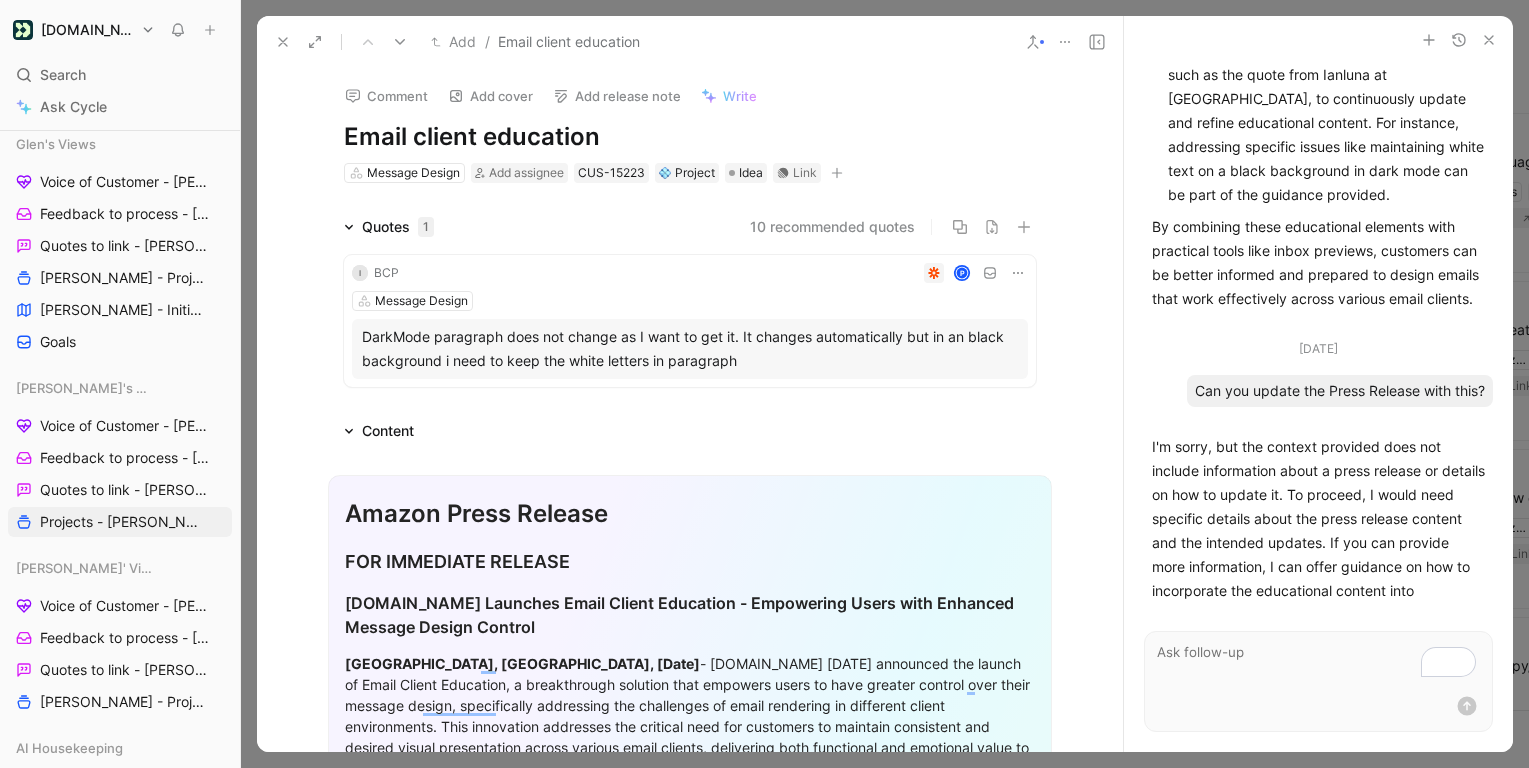scroll, scrollTop: 1113, scrollLeft: 0, axis: vertical 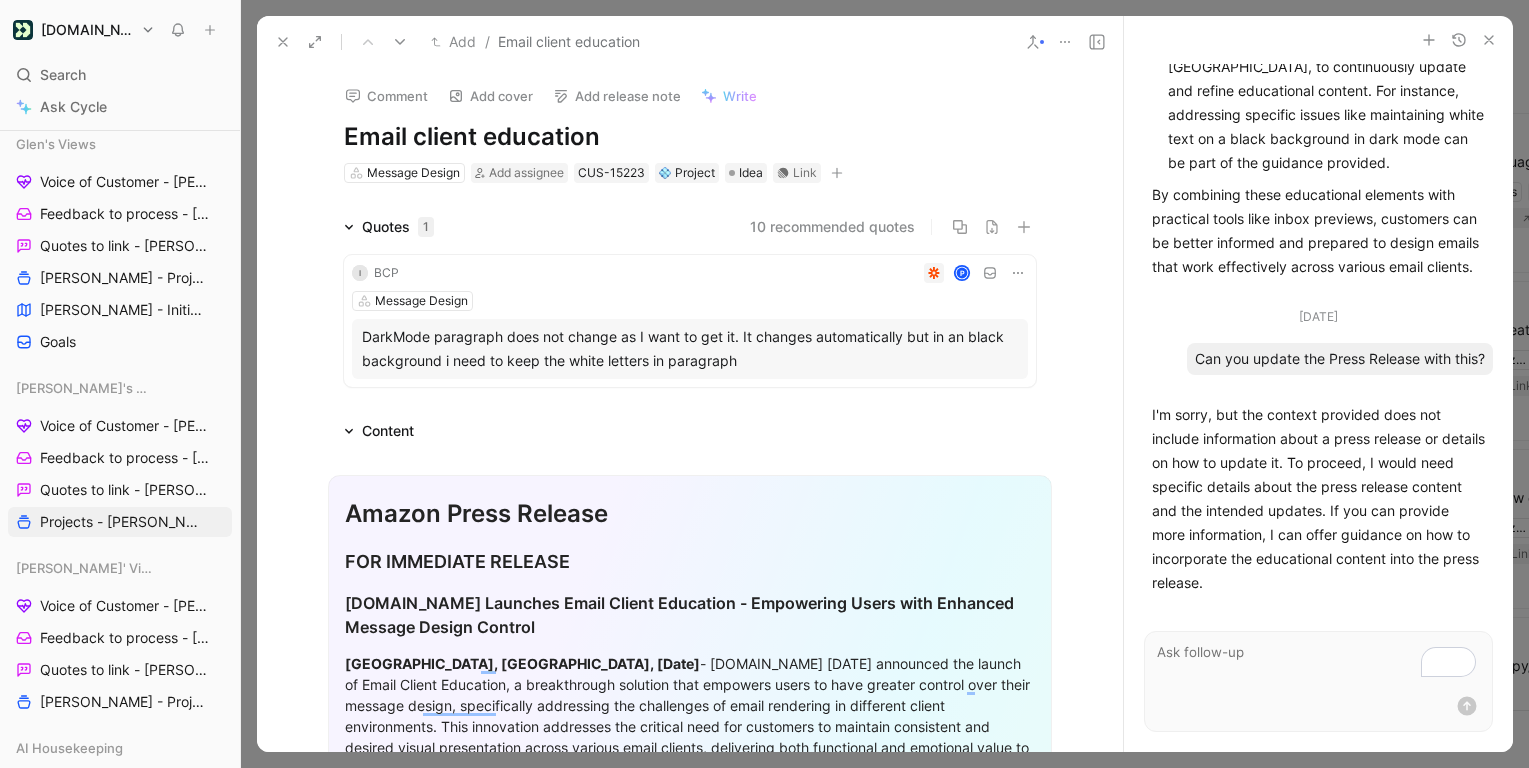 click on "Add release note" at bounding box center [617, 96] 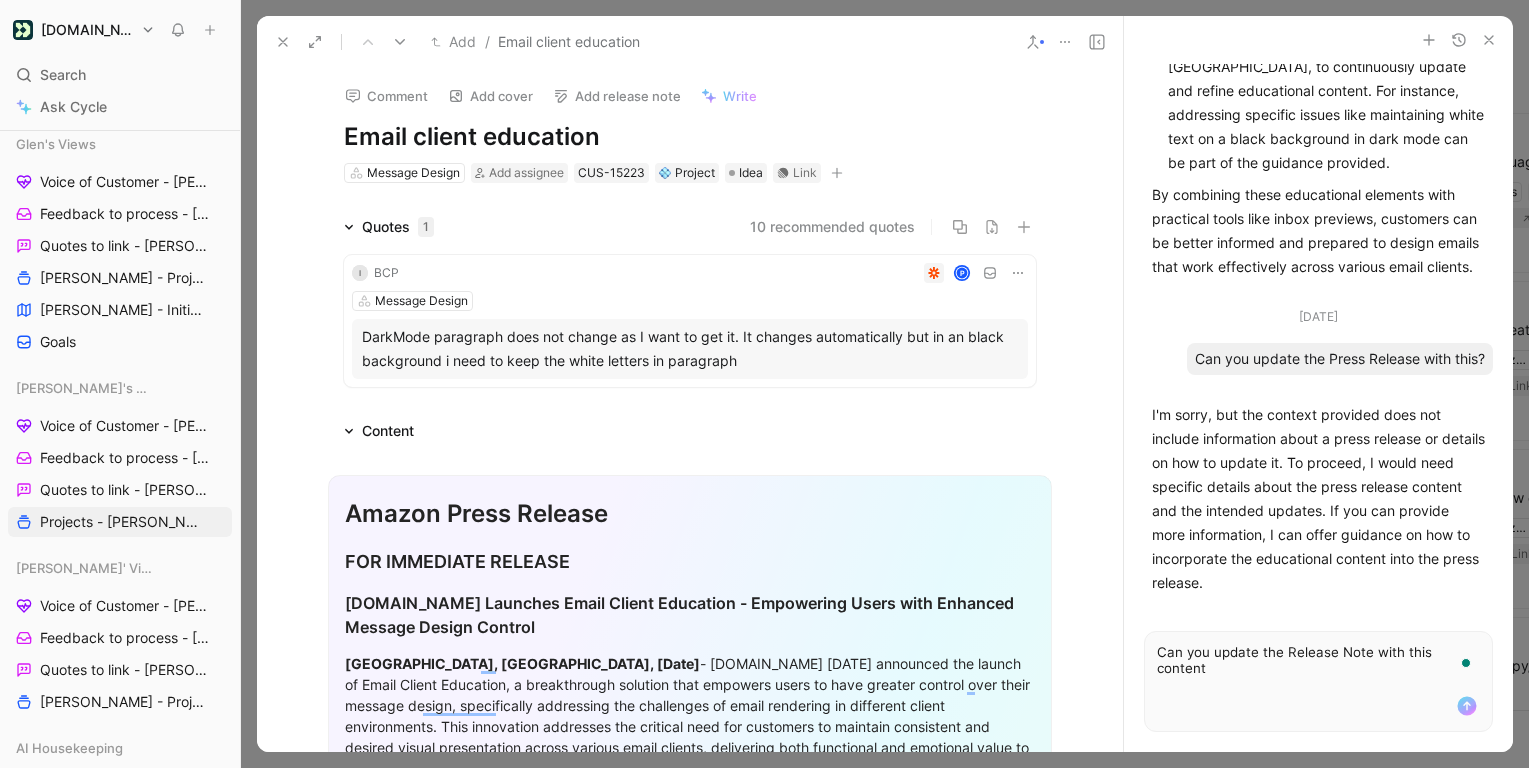 type on "Can you update the Release Note with this content?" 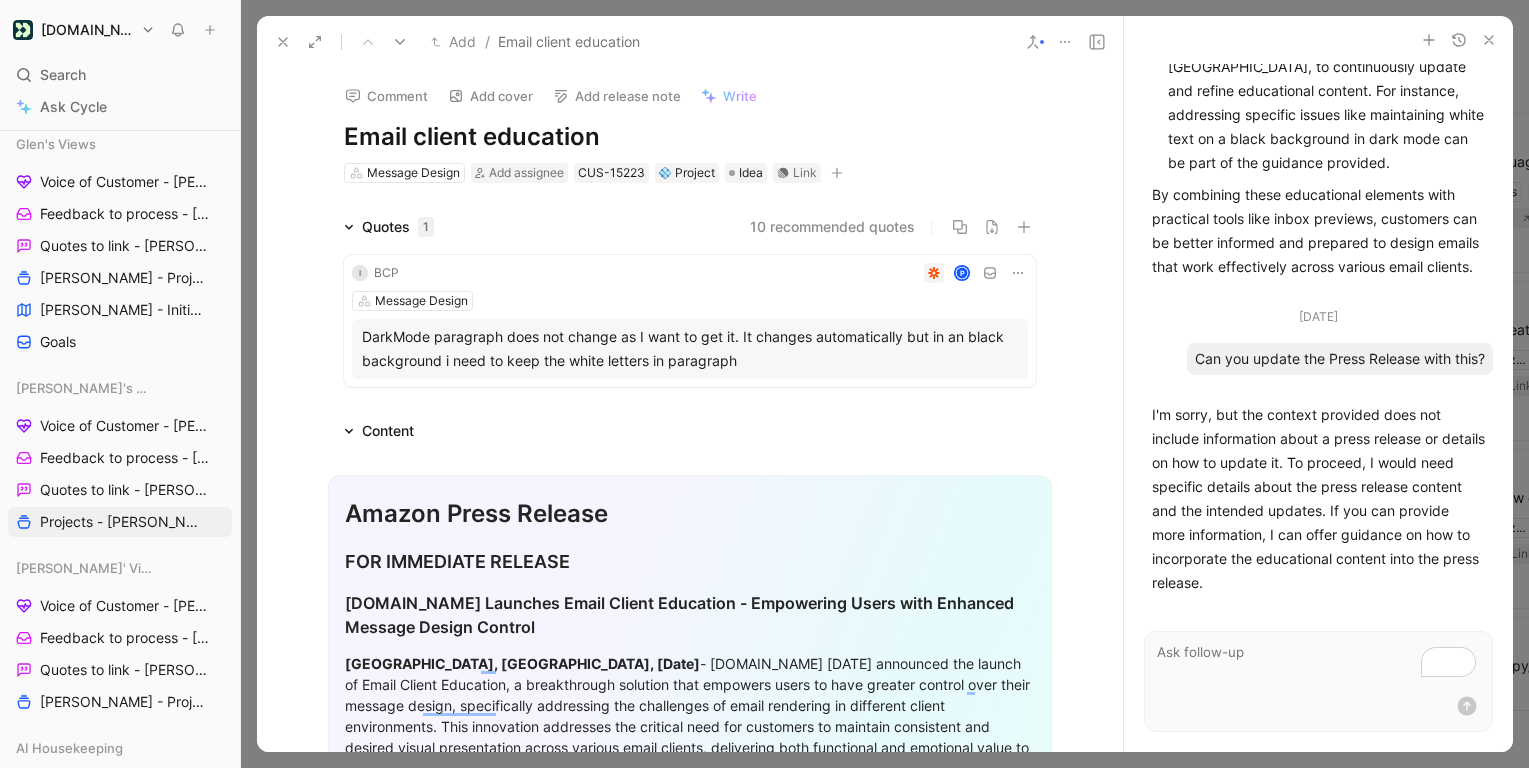 scroll, scrollTop: 1121, scrollLeft: 0, axis: vertical 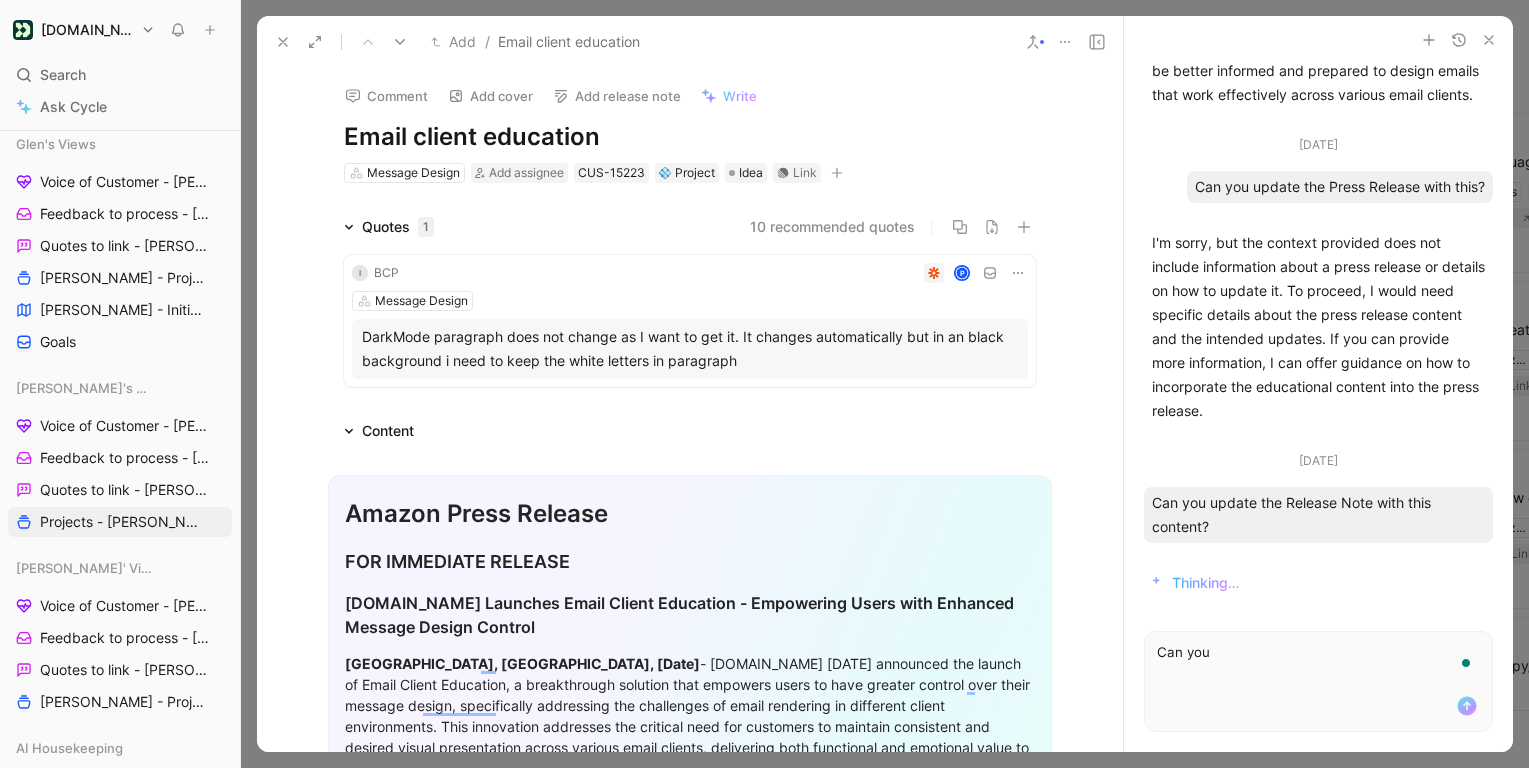 type on "Can you" 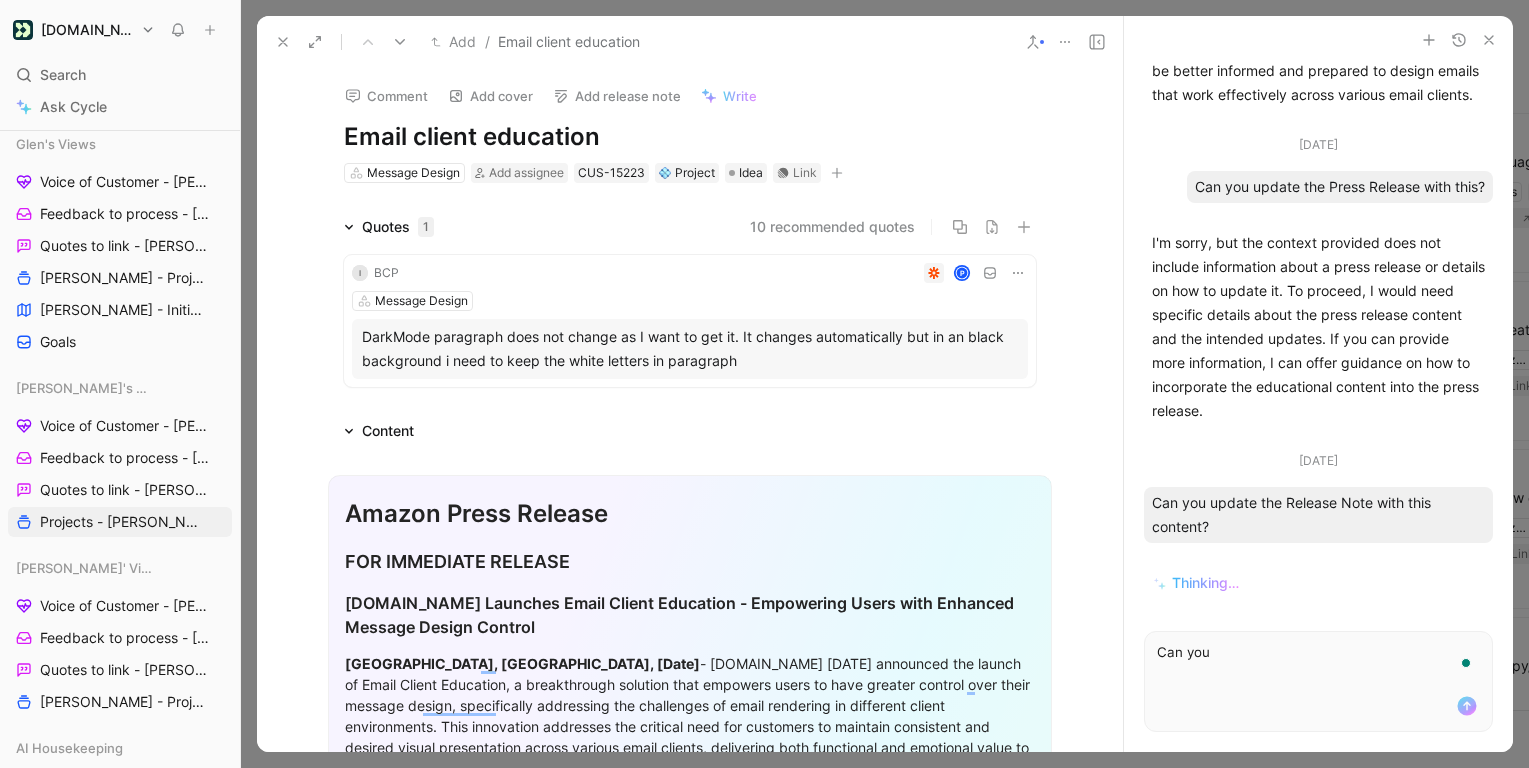 type 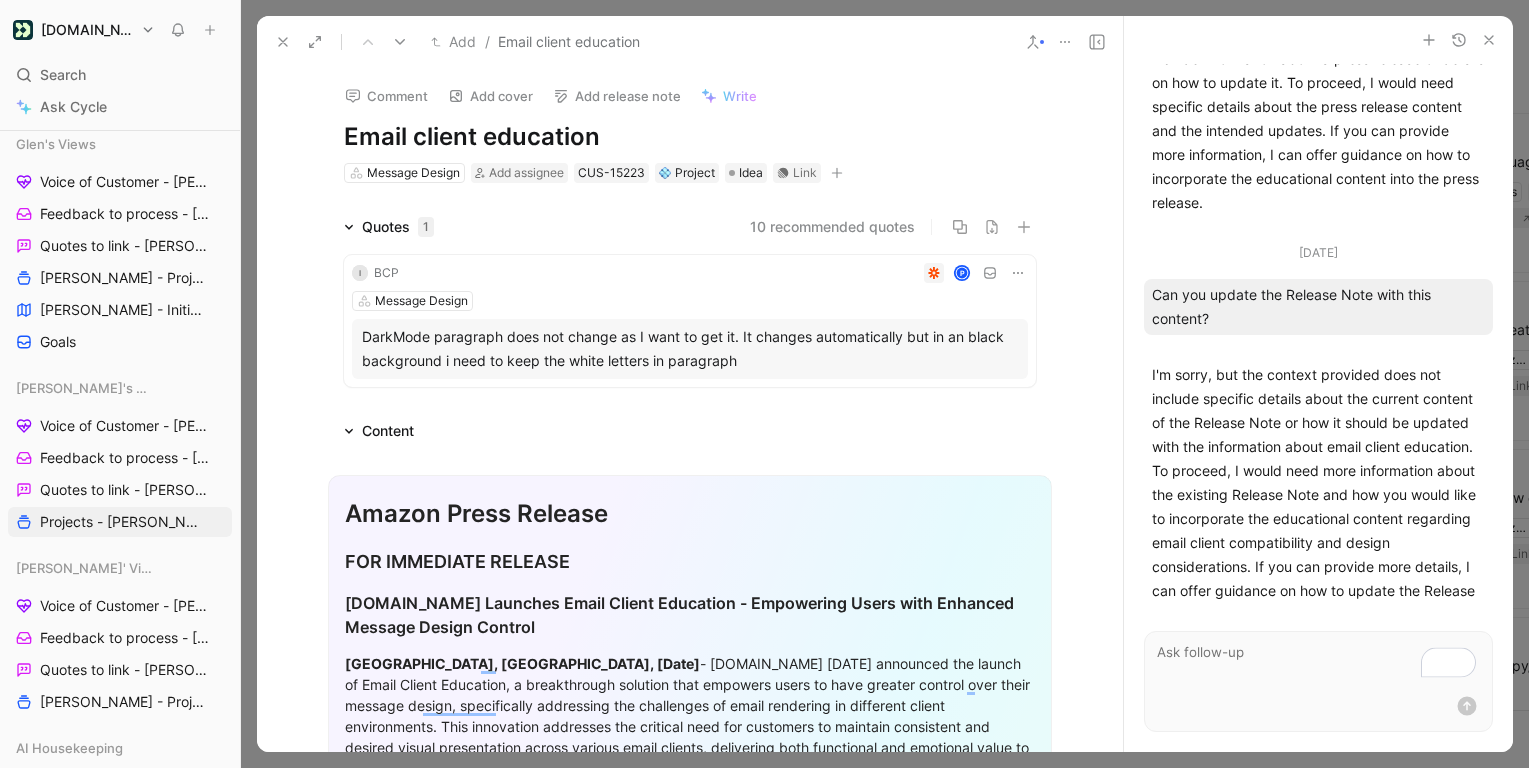 scroll, scrollTop: 1525, scrollLeft: 0, axis: vertical 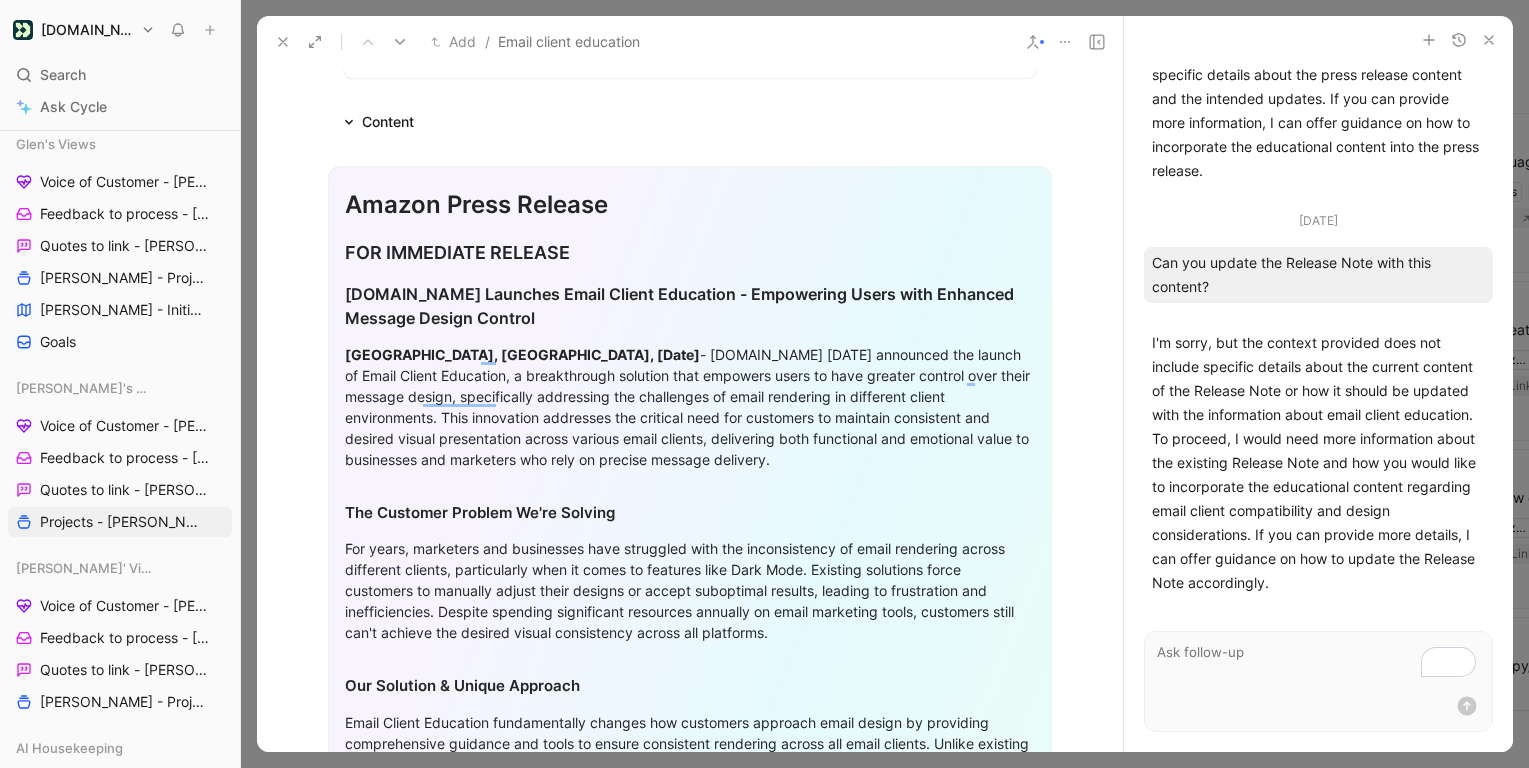 drag, startPoint x: 631, startPoint y: 605, endPoint x: 709, endPoint y: 627, distance: 81.0432 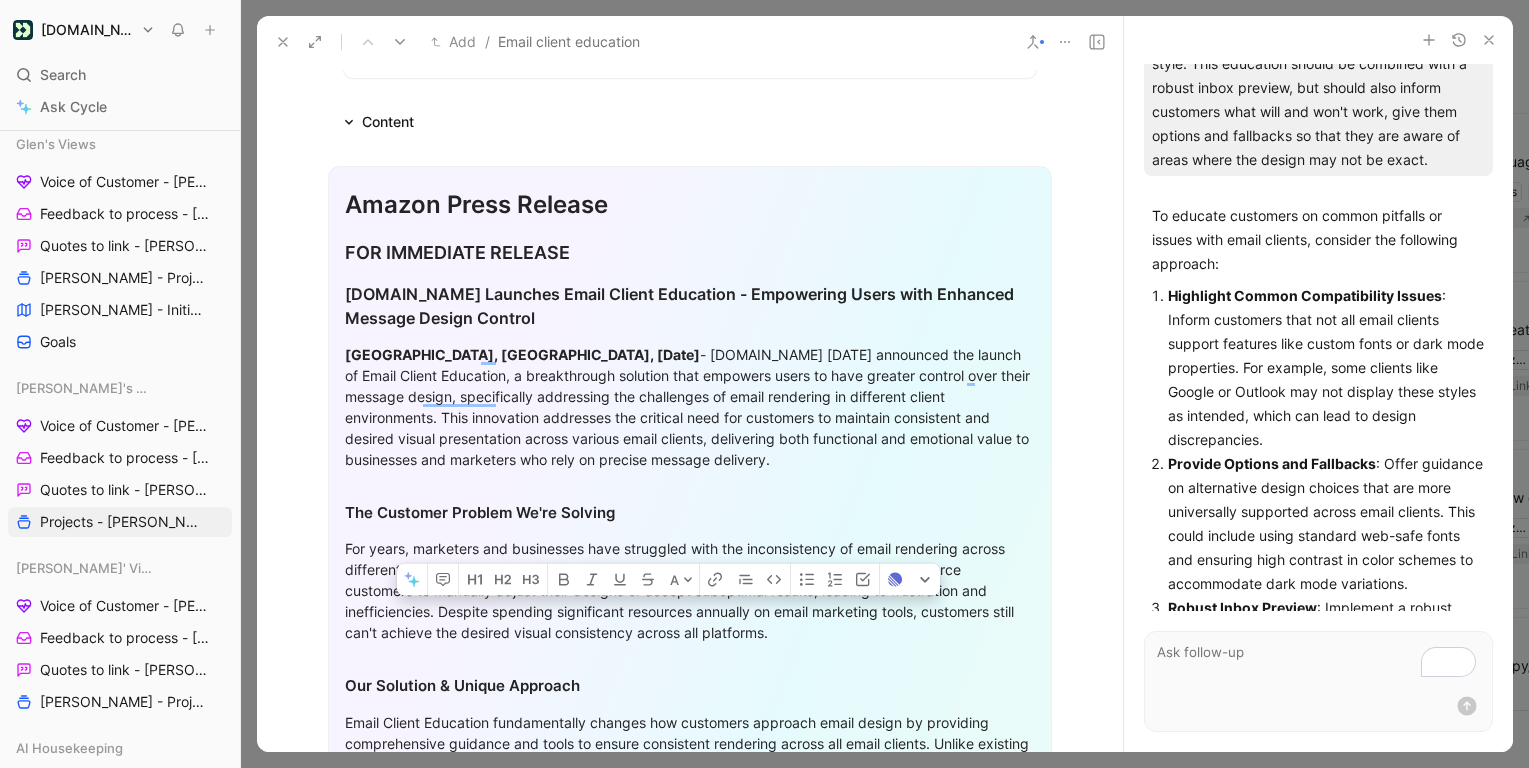 scroll, scrollTop: 237, scrollLeft: 0, axis: vertical 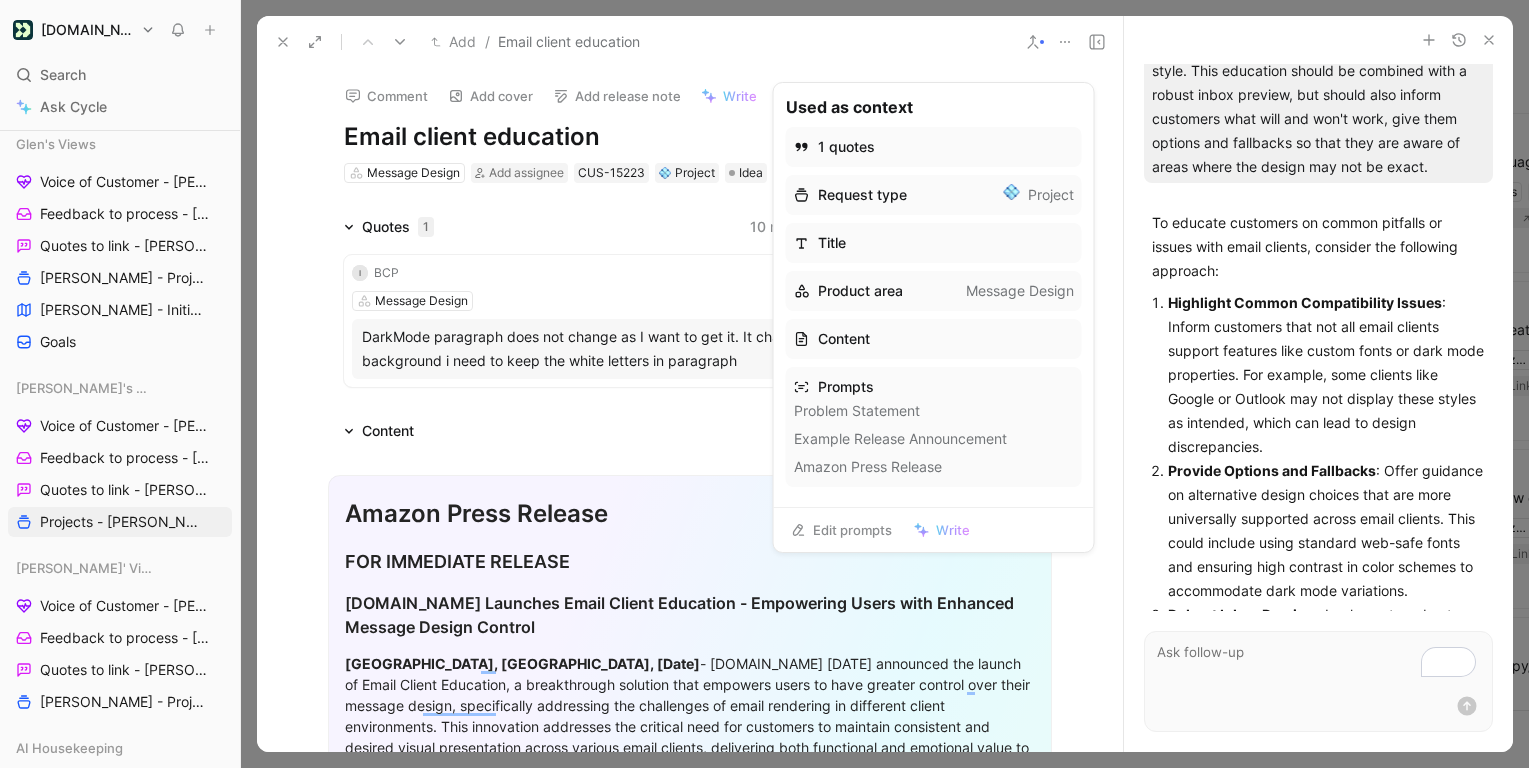 click on "Edit prompts" at bounding box center (841, 530) 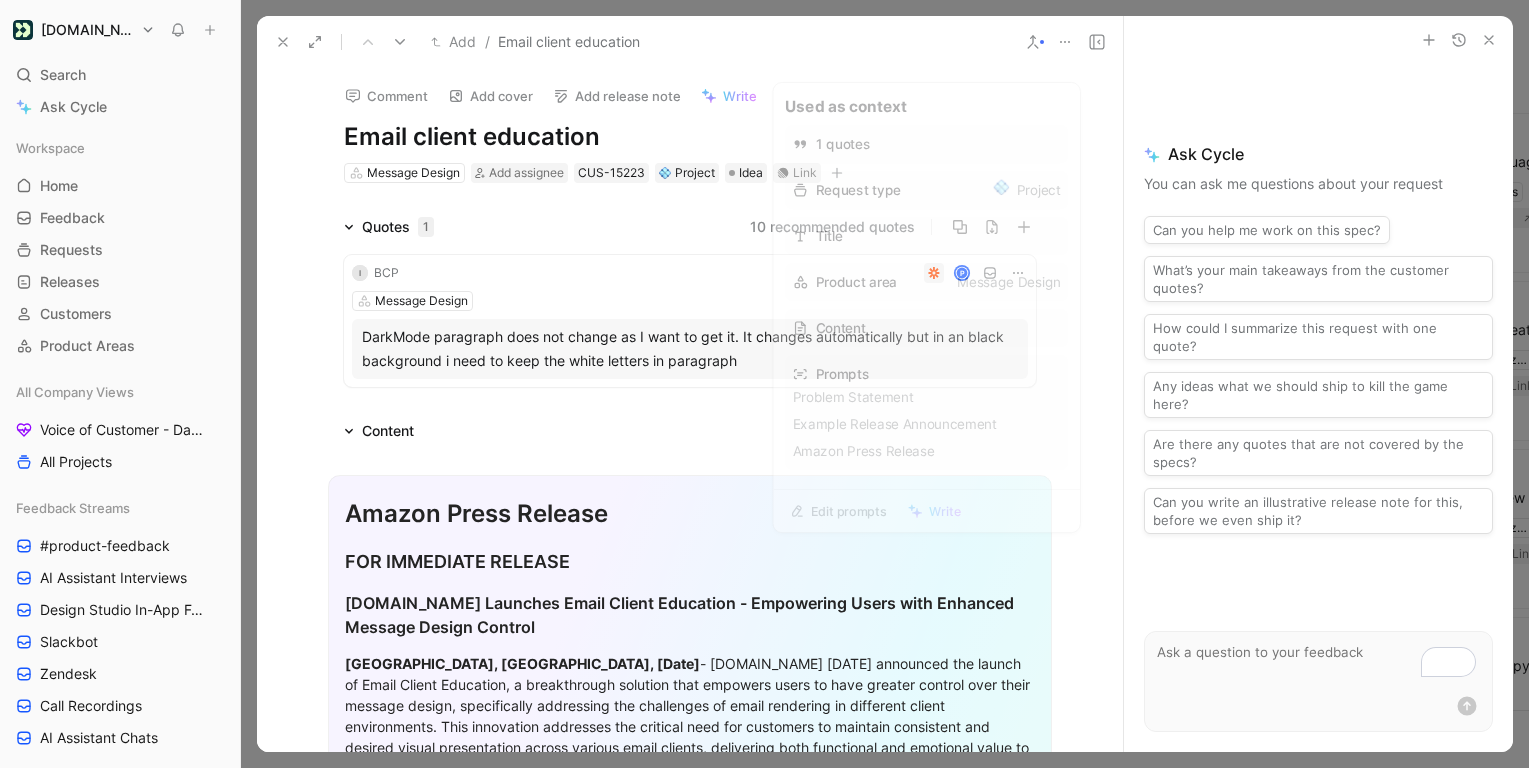 click on "Write" at bounding box center [729, 96] 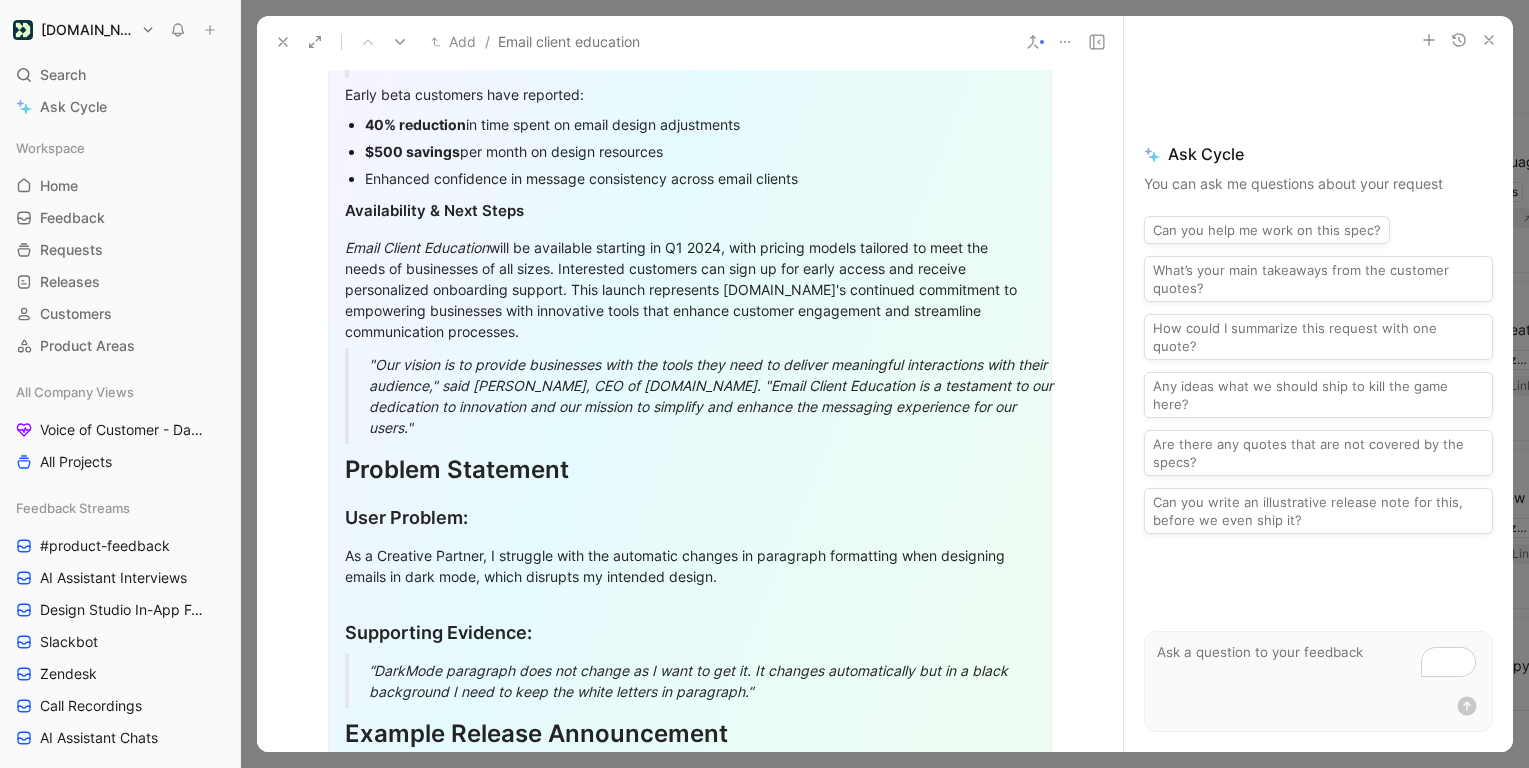 scroll, scrollTop: 1146, scrollLeft: 0, axis: vertical 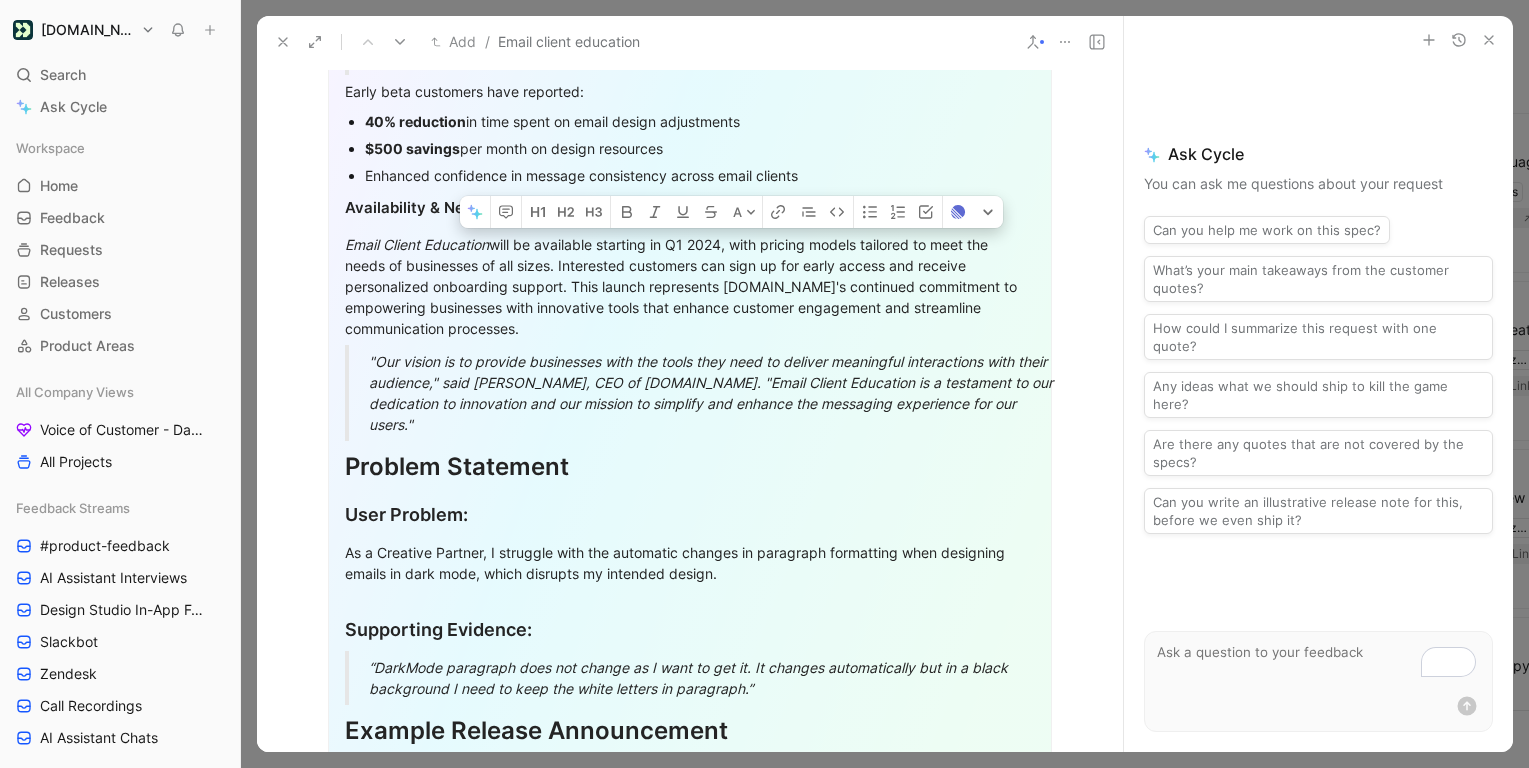 click on "Email Client Education  will be available starting in Q1 2024, with pricing models tailored to meet the needs of businesses of all sizes. Interested customers can sign up for early access and receive personalized onboarding support. This launch represents Customer.io's continued commitment to empowering businesses with innovative tools that enhance customer engagement and streamline communication processes." at bounding box center (690, 286) 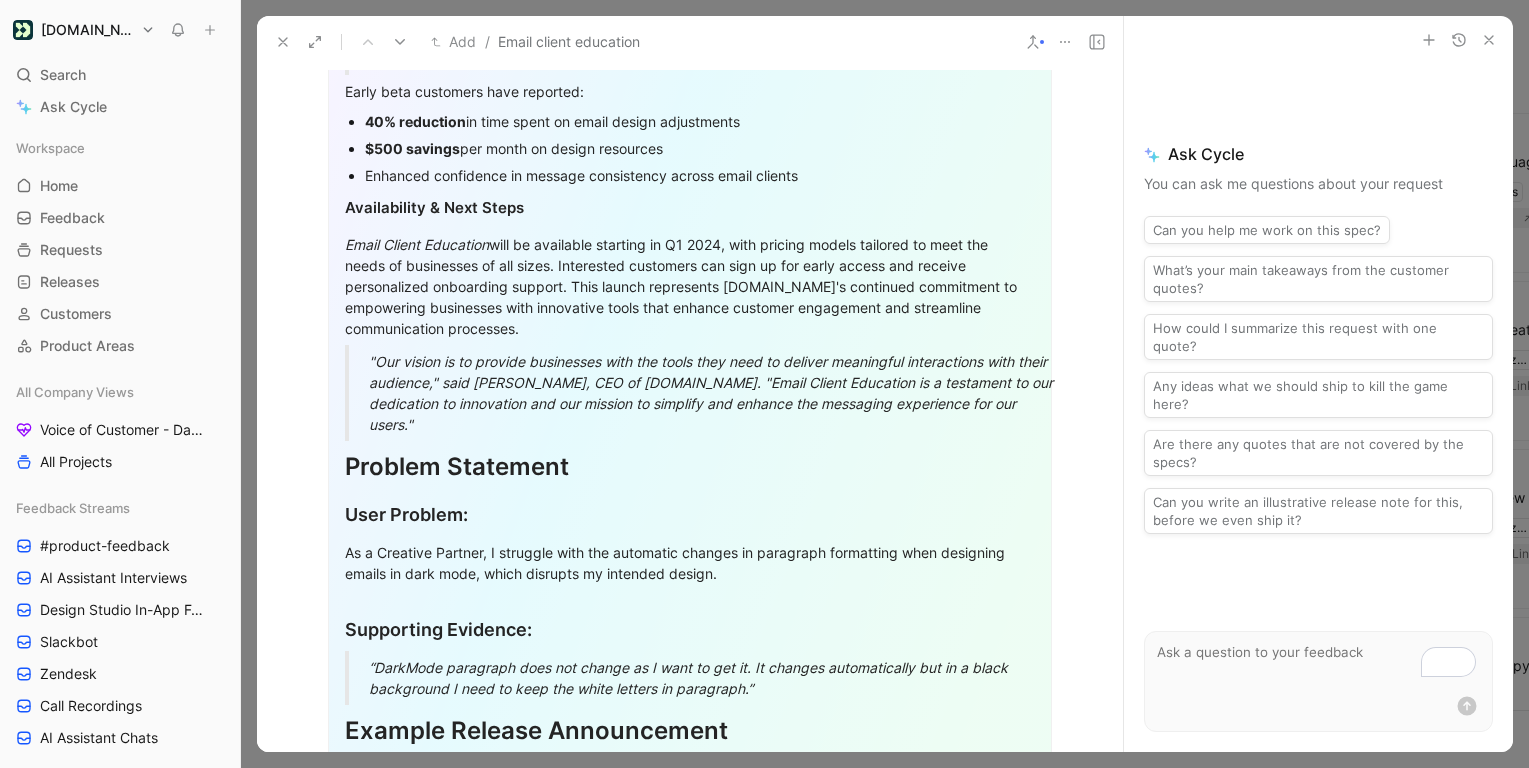 click on "Email Client Education  will be available starting in Q1 2024, with pricing models tailored to meet the needs of businesses of all sizes. Interested customers can sign up for early access and receive personalized onboarding support. This launch represents Customer.io's continued commitment to empowering businesses with innovative tools that enhance customer engagement and streamline communication processes." at bounding box center (690, 286) 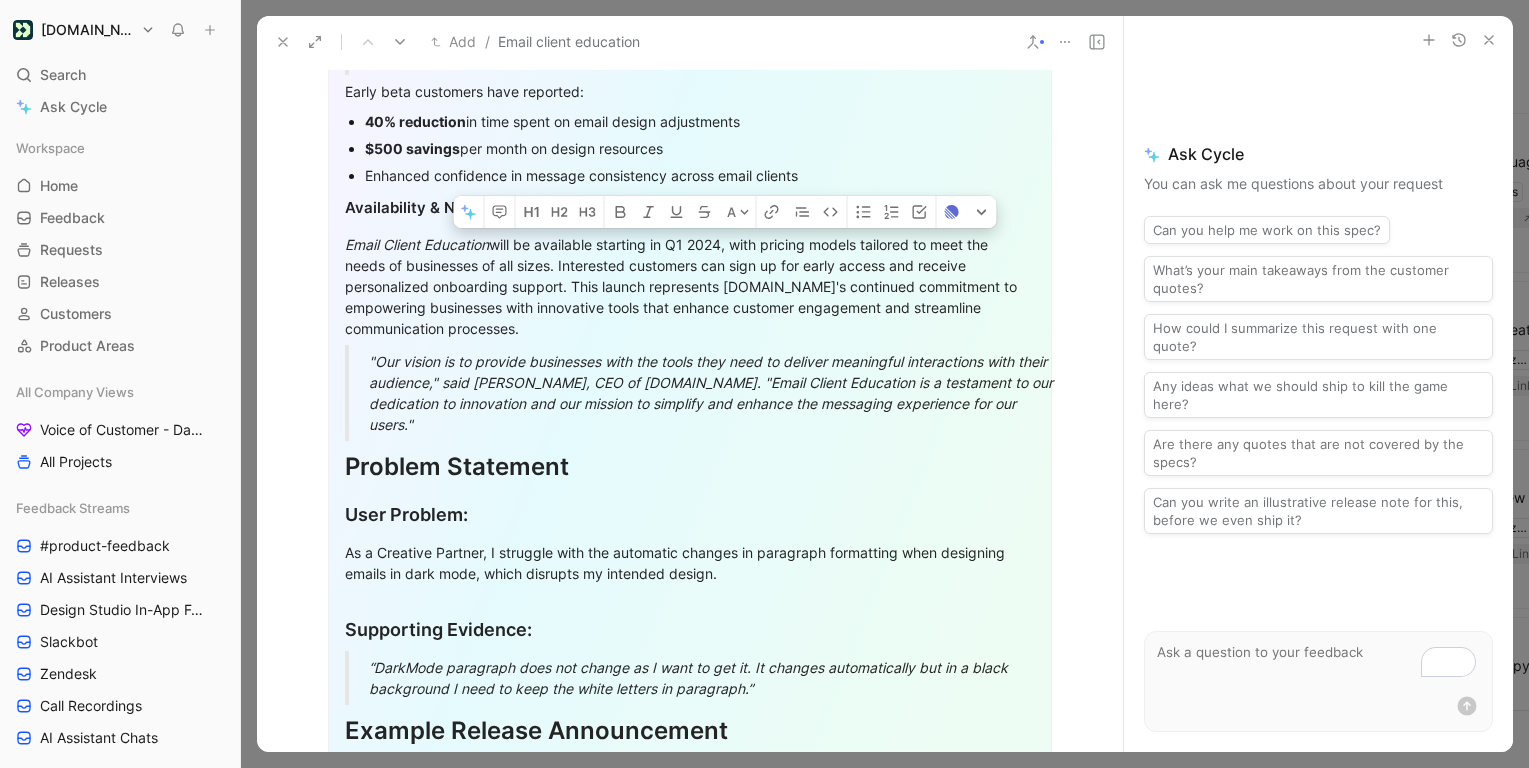type 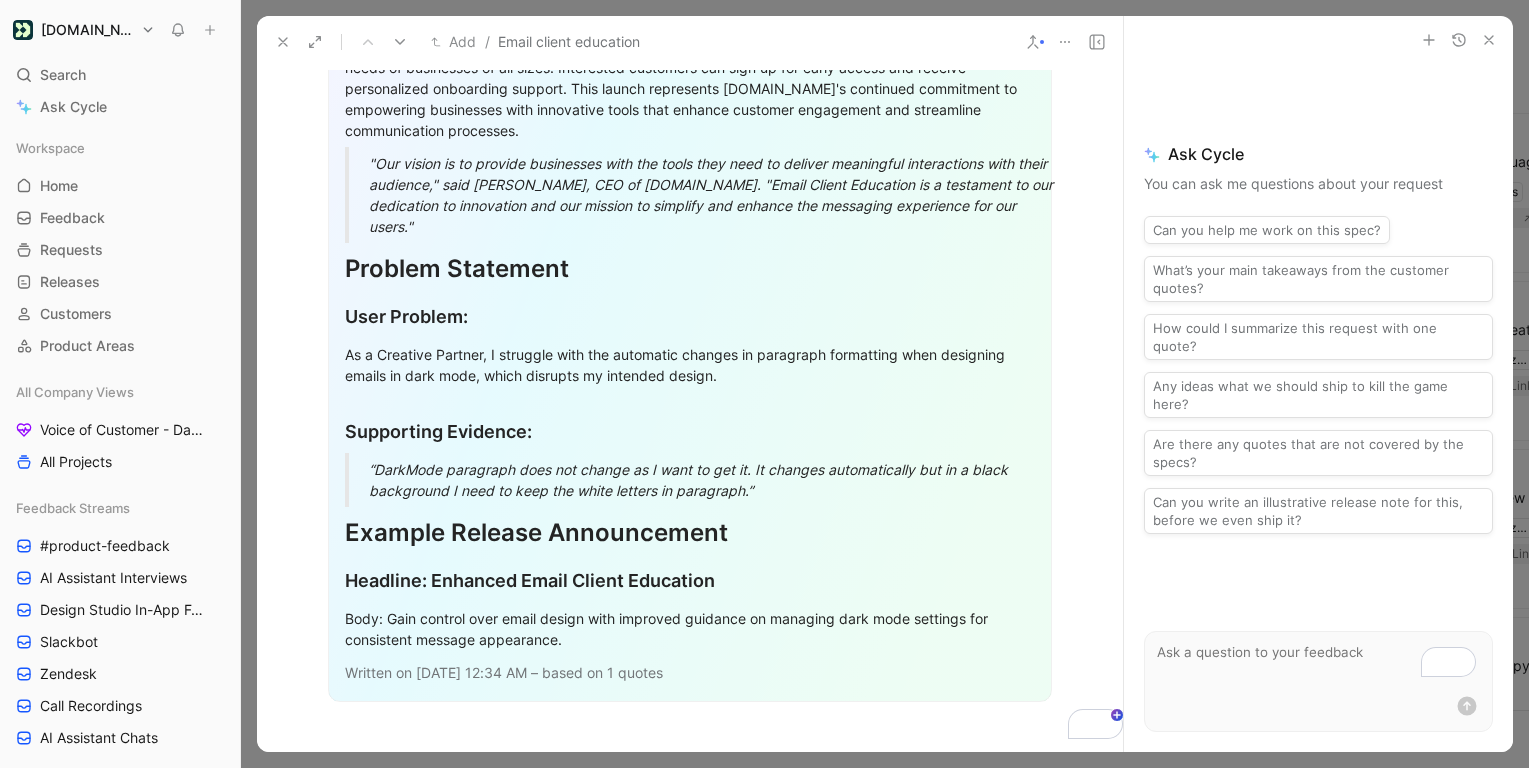 scroll, scrollTop: 1345, scrollLeft: 0, axis: vertical 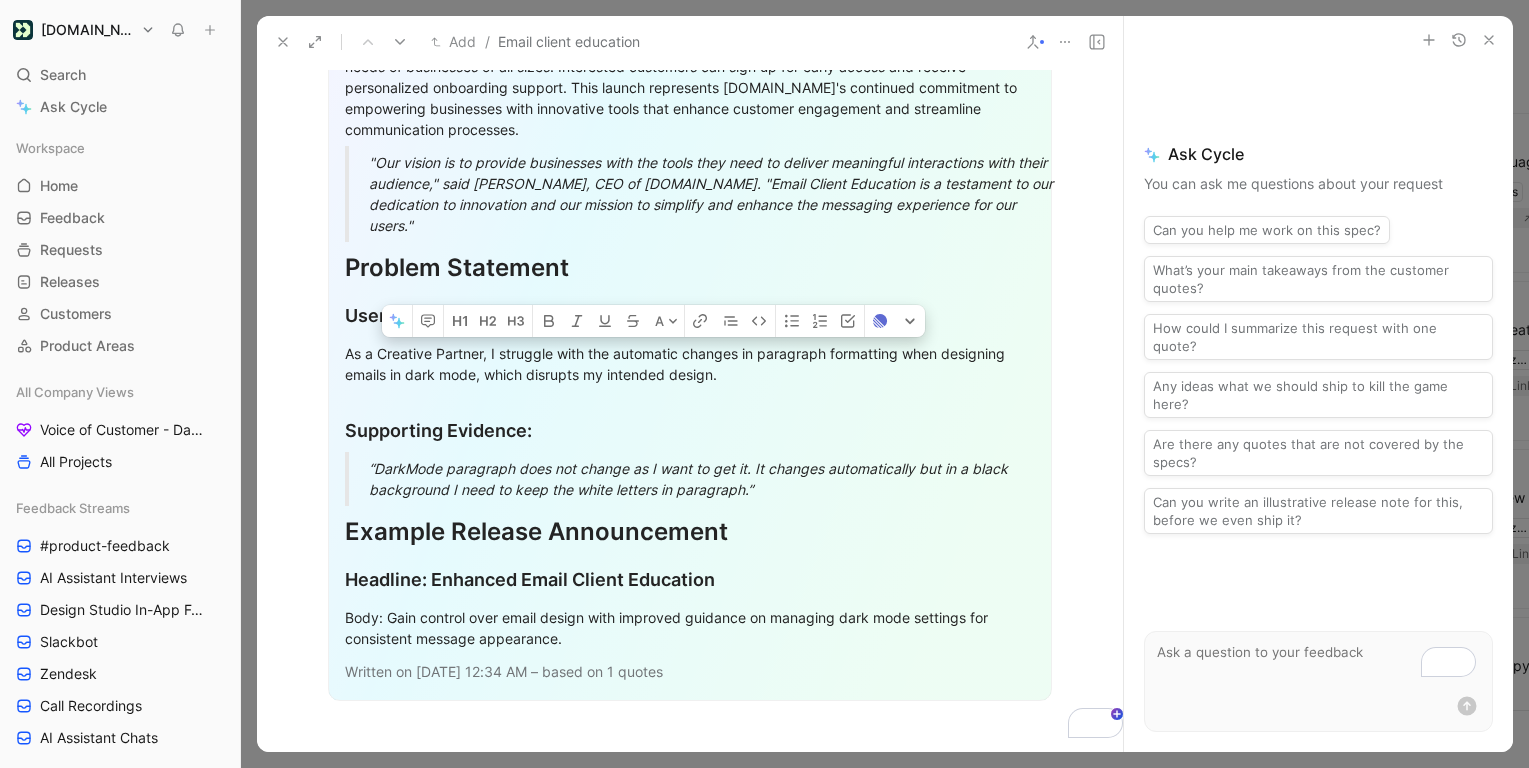 drag, startPoint x: 591, startPoint y: 374, endPoint x: 715, endPoint y: 388, distance: 124.78782 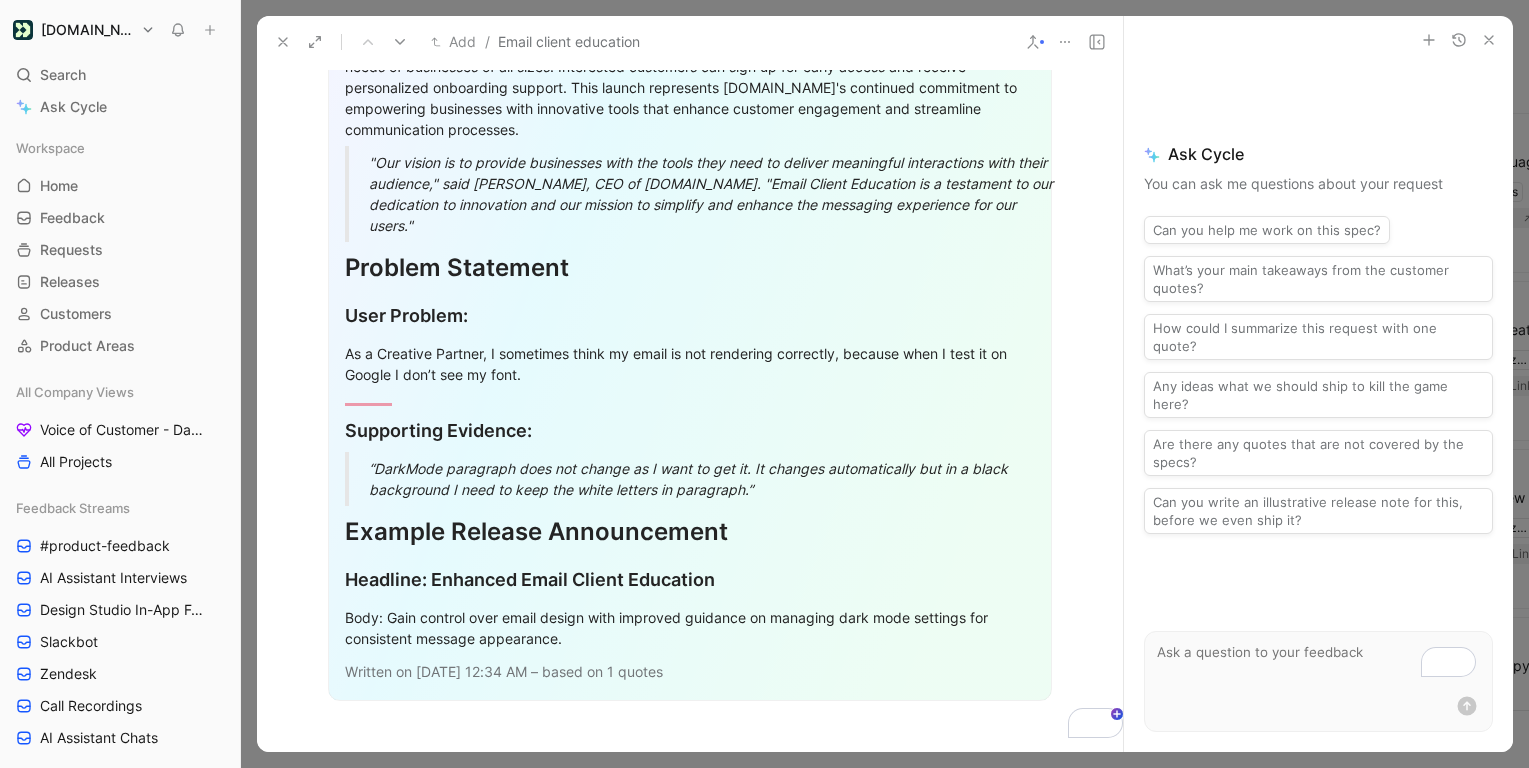 click at bounding box center [283, 42] 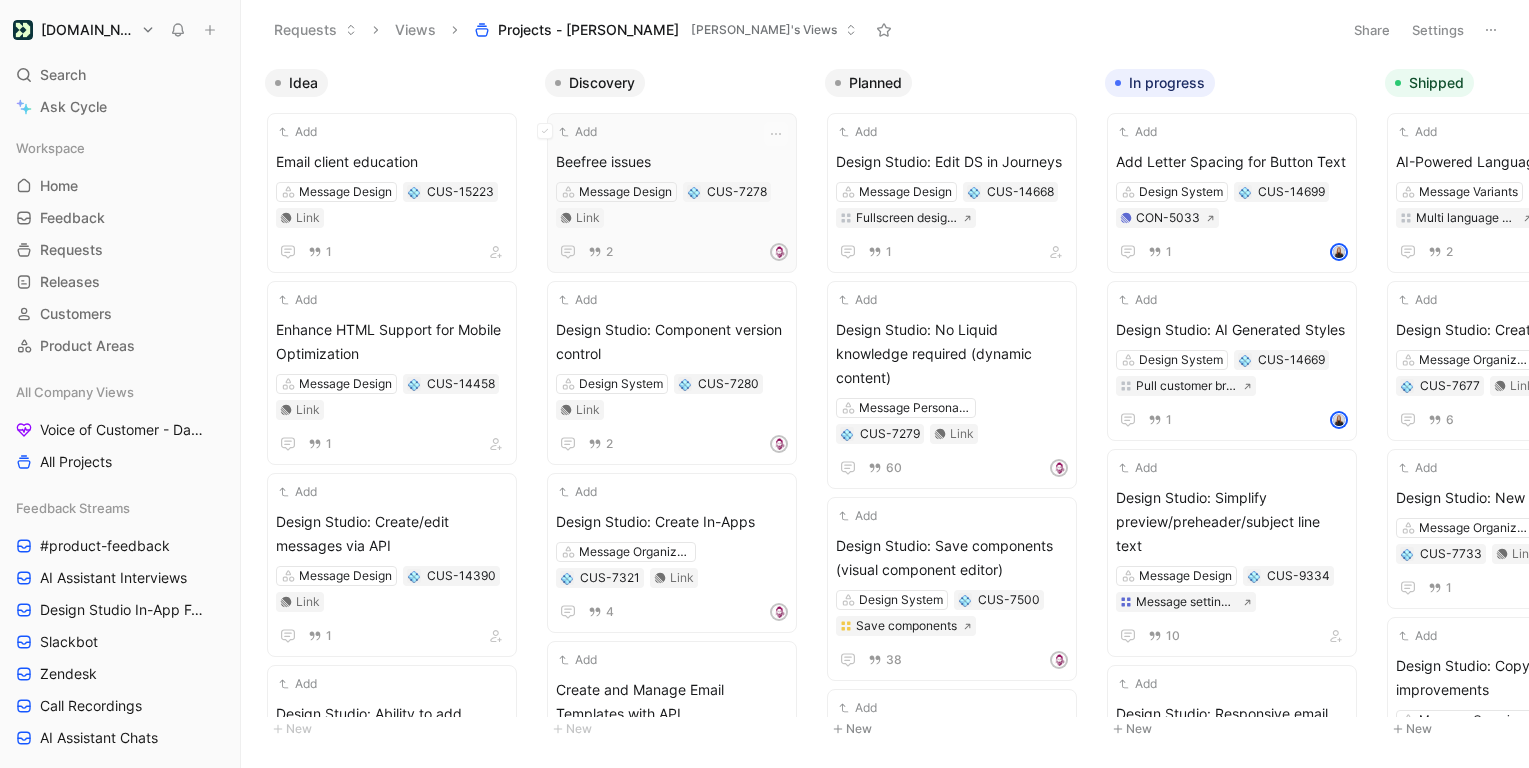 scroll, scrollTop: 0, scrollLeft: 23, axis: horizontal 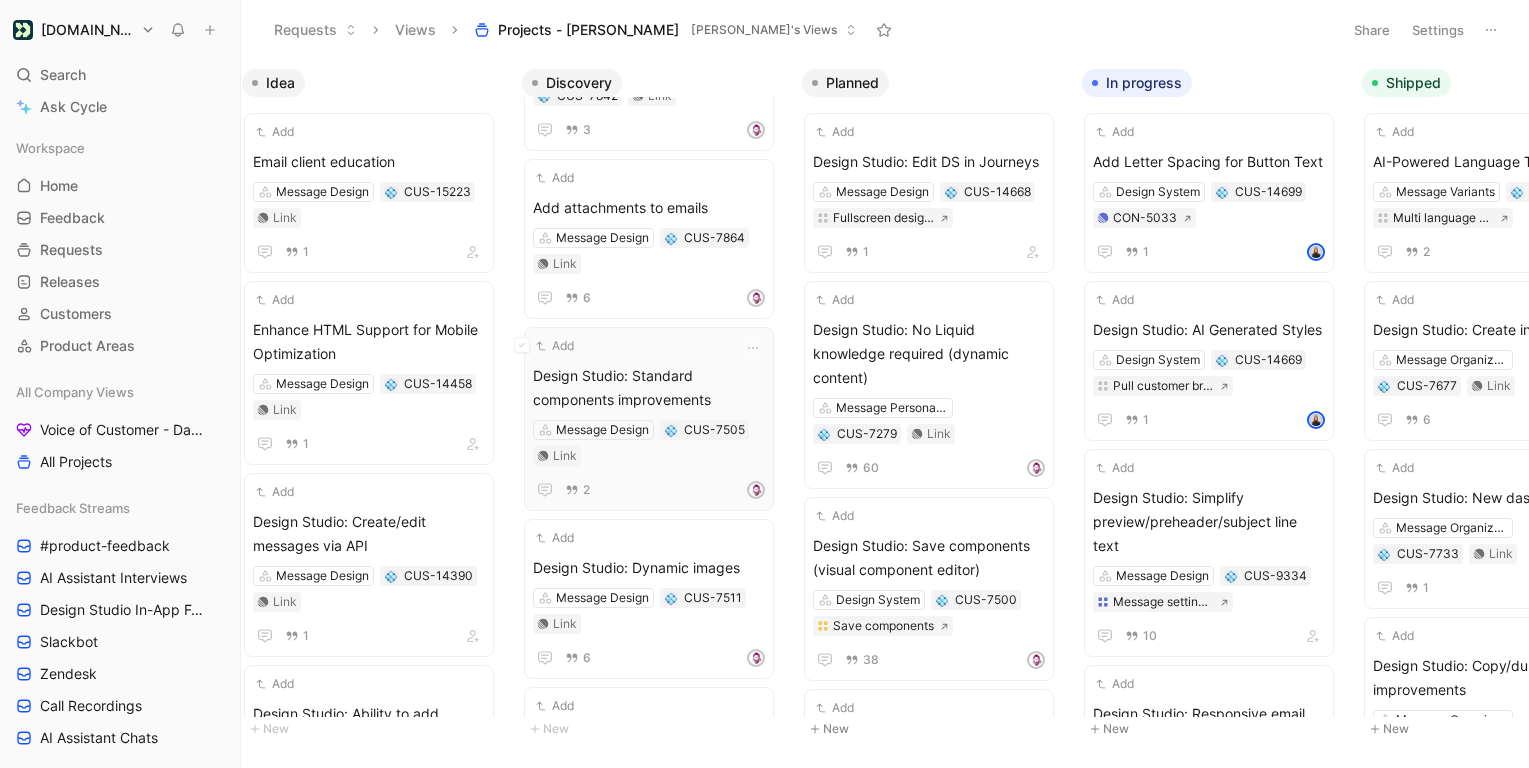 click on "Design Studio: Standard components improvements" at bounding box center [649, 388] 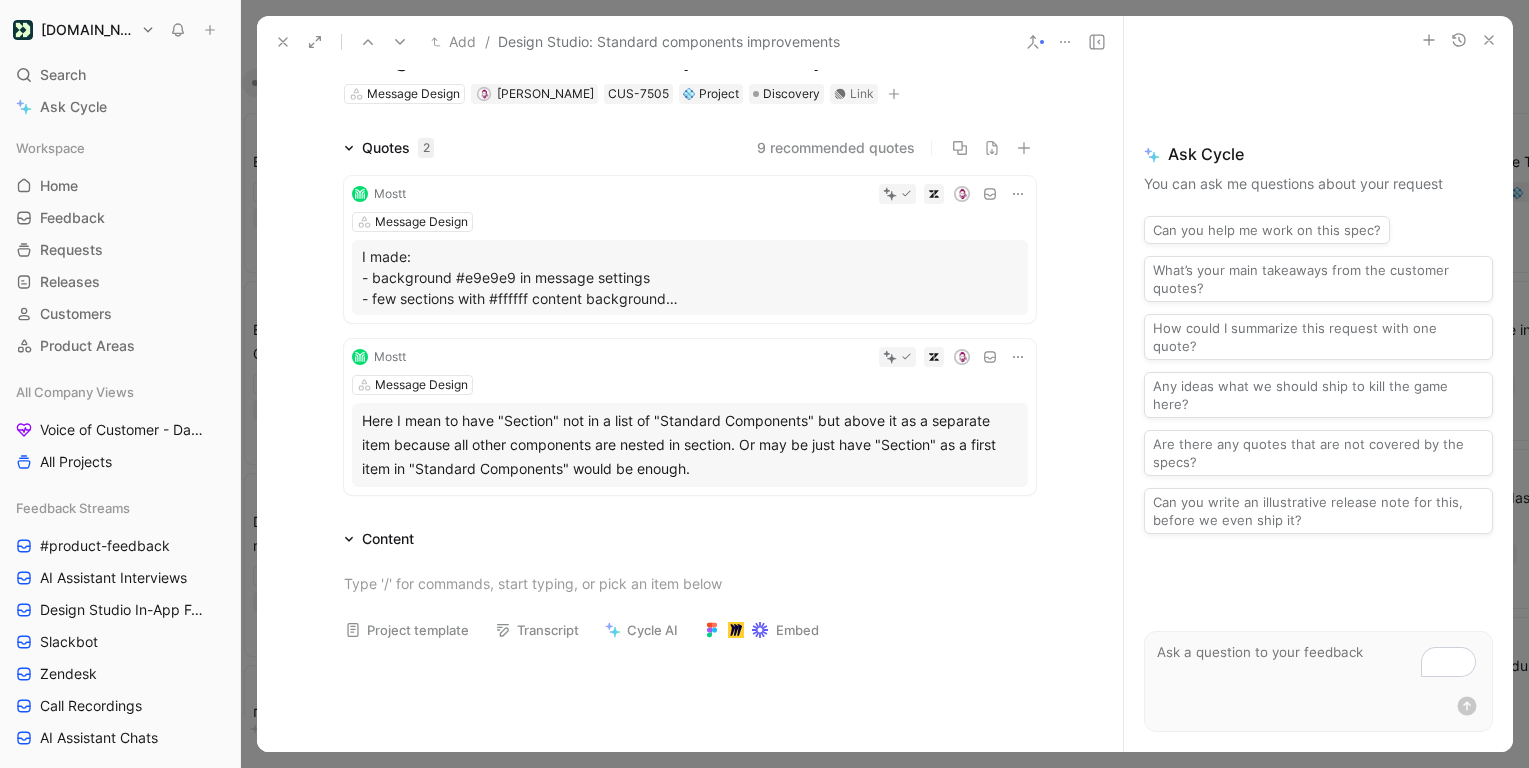 scroll, scrollTop: 80, scrollLeft: 0, axis: vertical 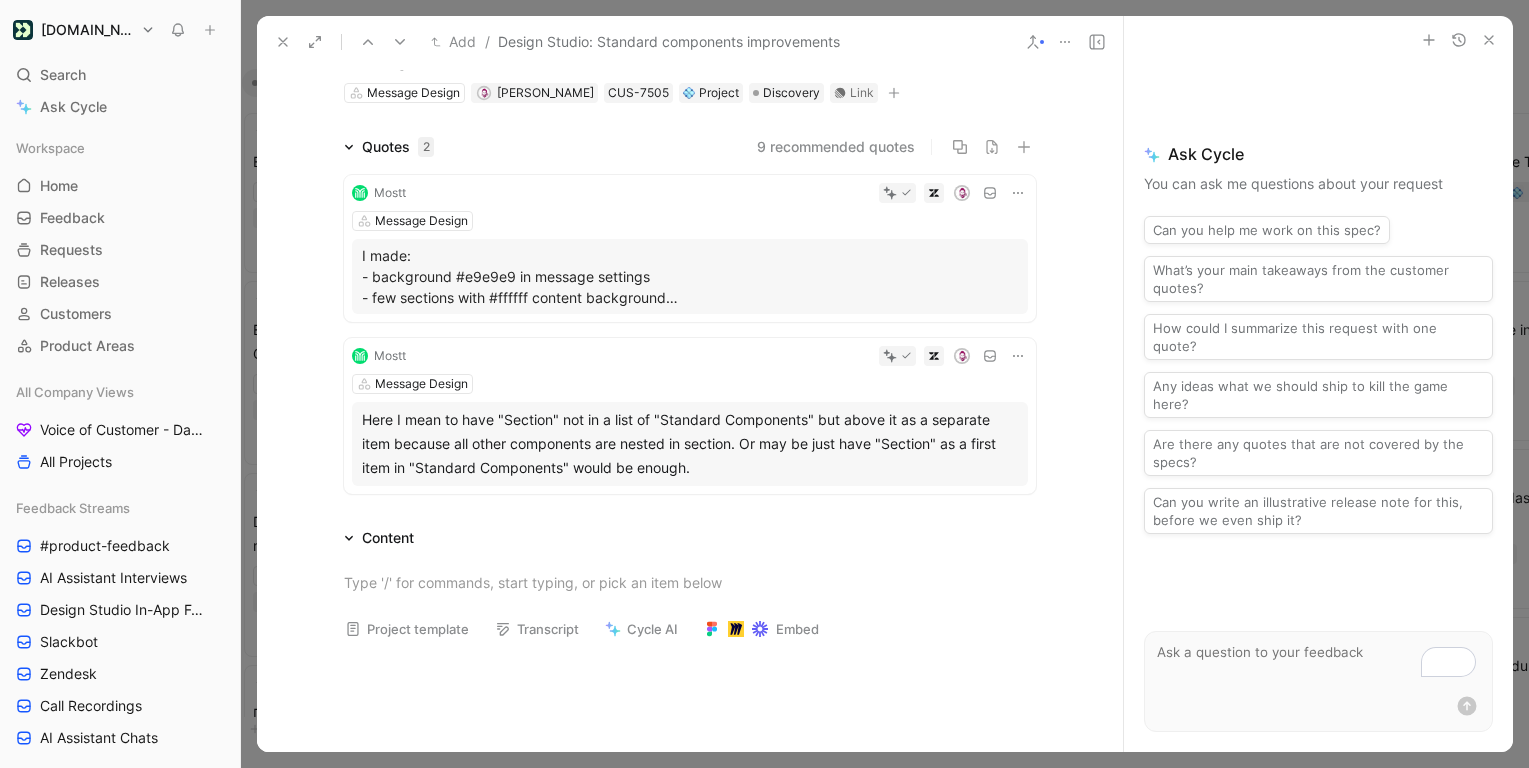 click on "I made:  - background #e9e9e9 in message settings  - few sections with #ffffff content background But there is no way to add paddings to message to have a gap above to top section to have some free space before first section. I've tried to add "spacer" and divider but it's possible to add it only inside section. So maybe it would be better to give ability to add paddings for whole message in message settings. Or add ability to add margins to sections. Also maybe it make sence to somehow show what "section" is a parent component that can nest other ones." at bounding box center (690, 276) 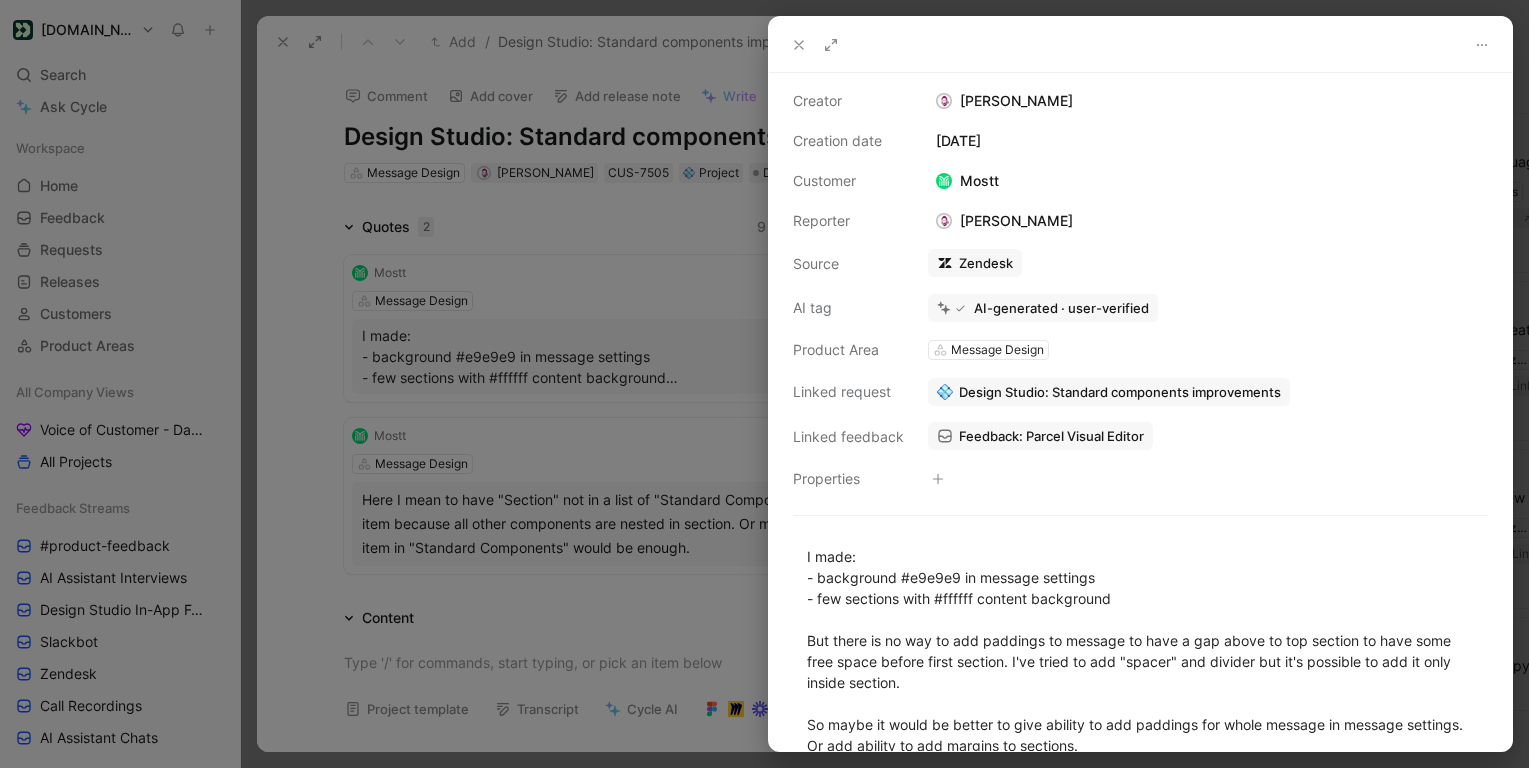 scroll, scrollTop: 0, scrollLeft: 0, axis: both 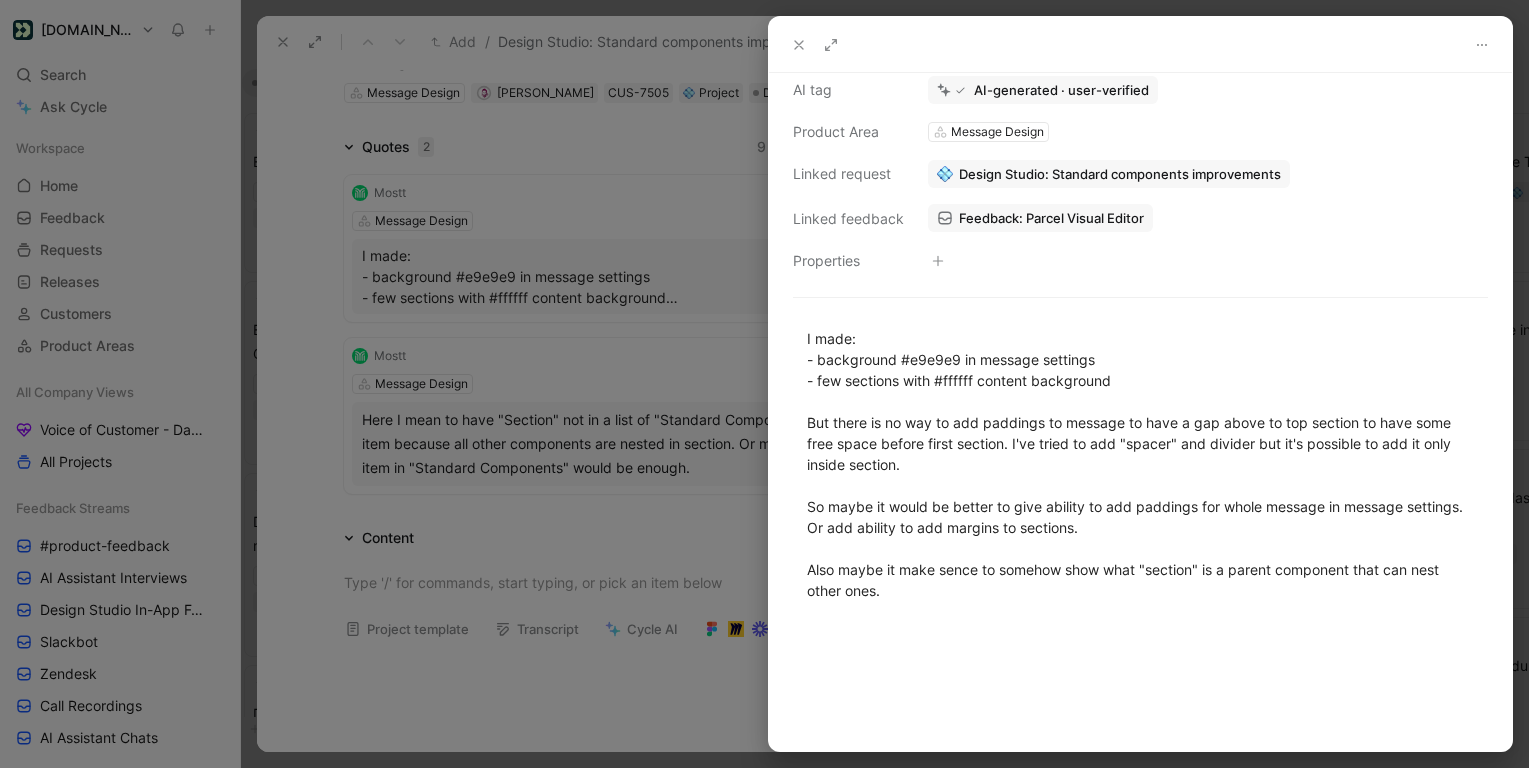drag, startPoint x: 644, startPoint y: 380, endPoint x: 640, endPoint y: 408, distance: 28.284271 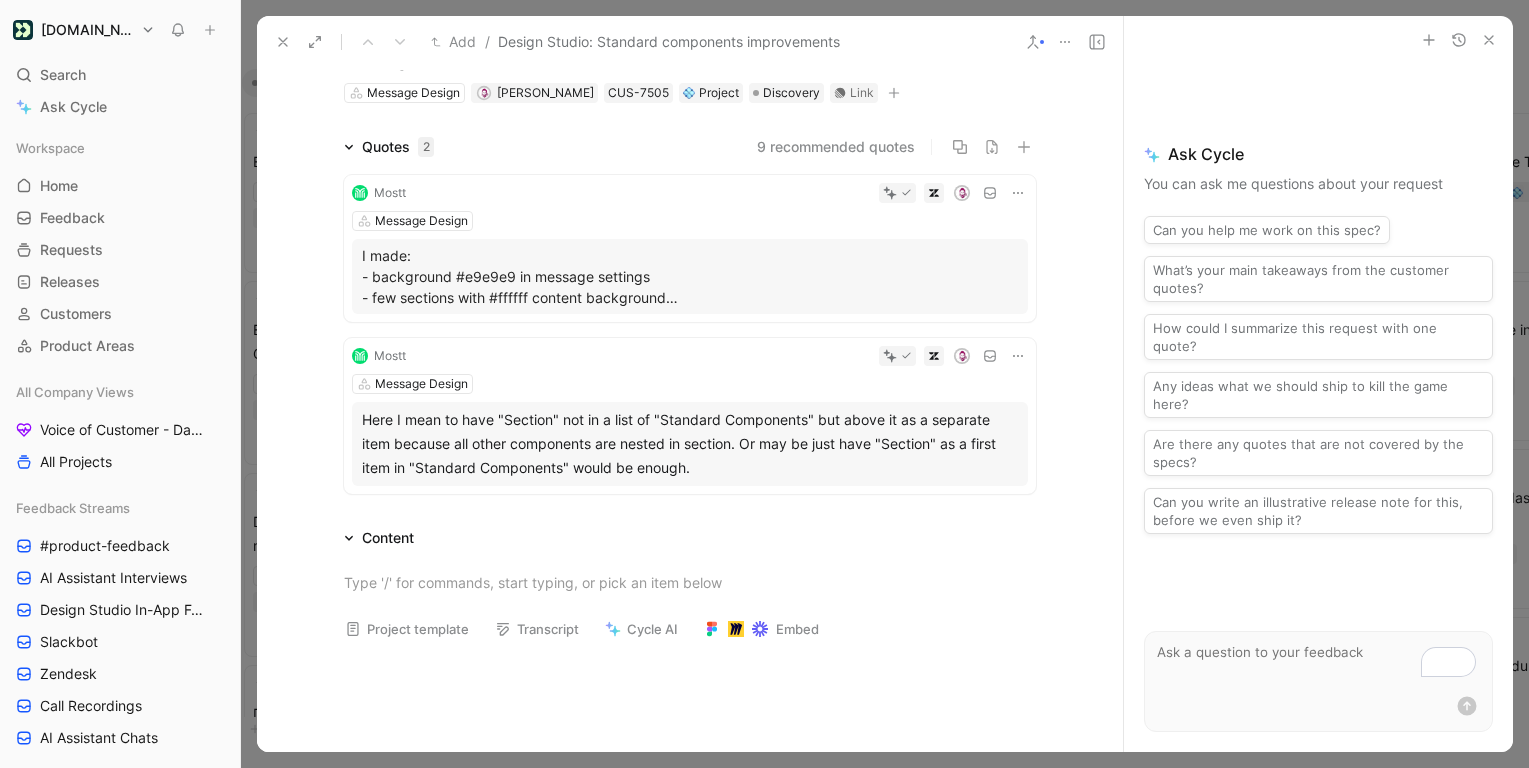 click on "Here I mean to have "Section" not in a list of "Standard Components" but above it as a separate item because all other components are nested in section. Or may be just have "Section" as a first item in "Standard Components" would be enough." at bounding box center [690, 444] 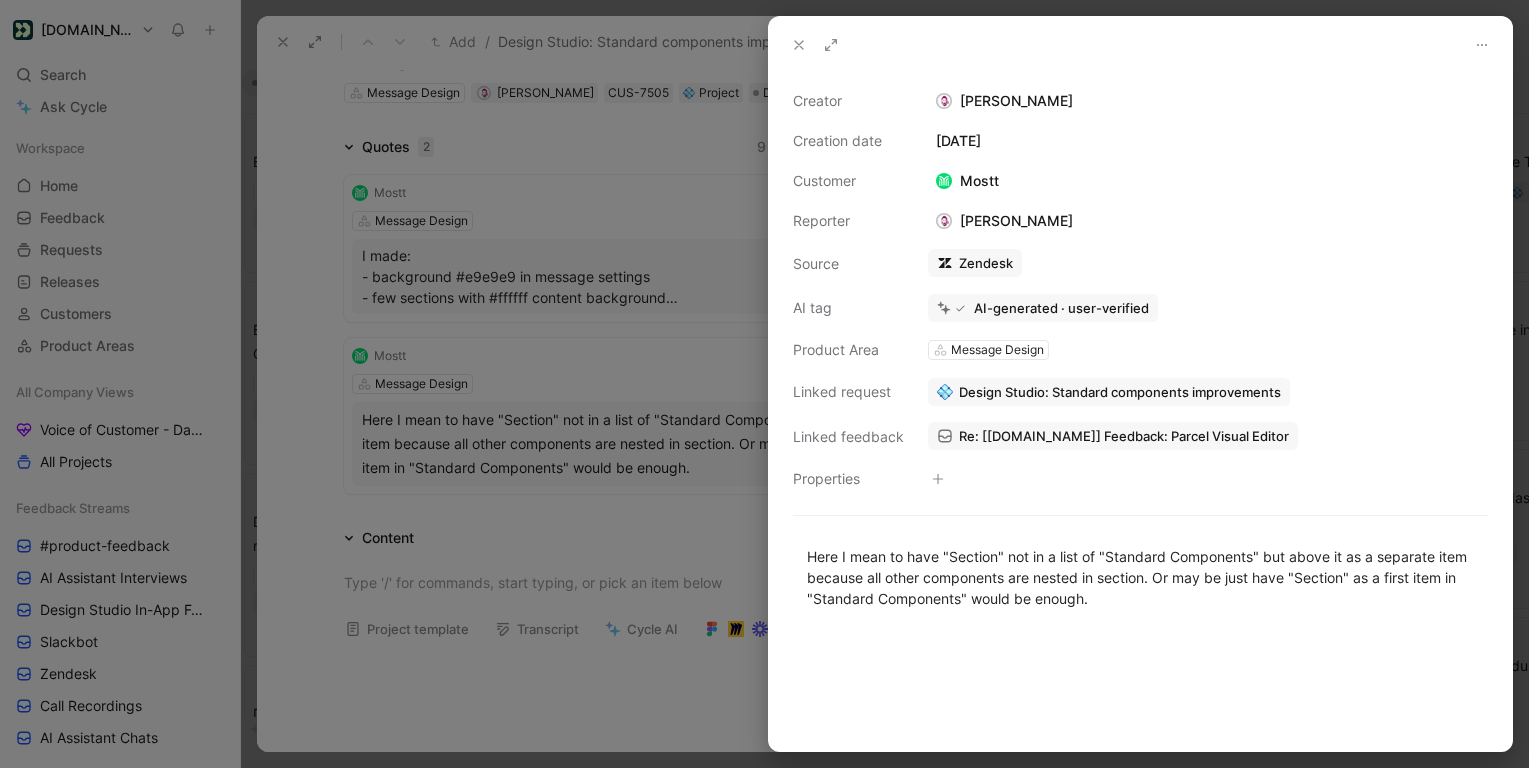 click 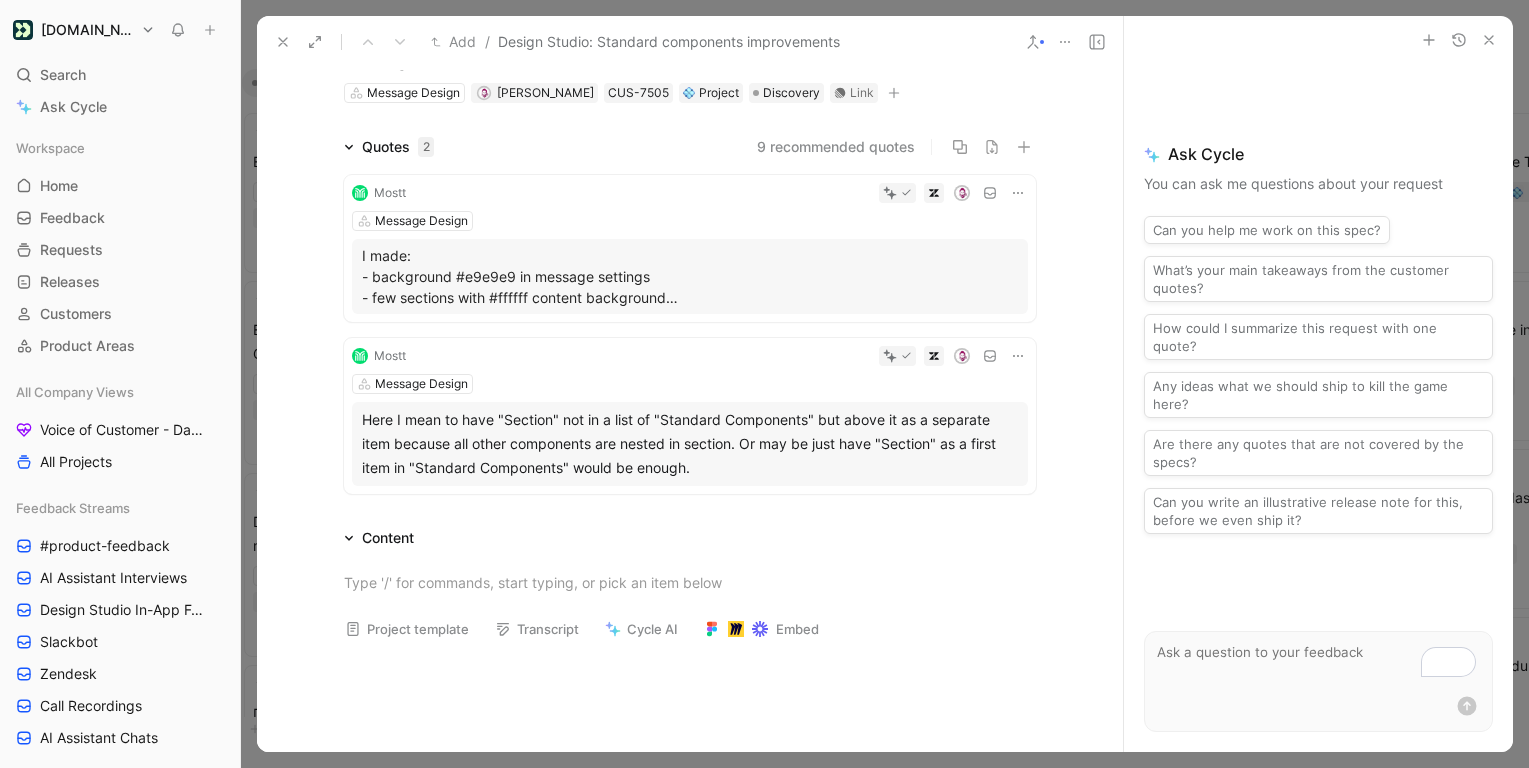click 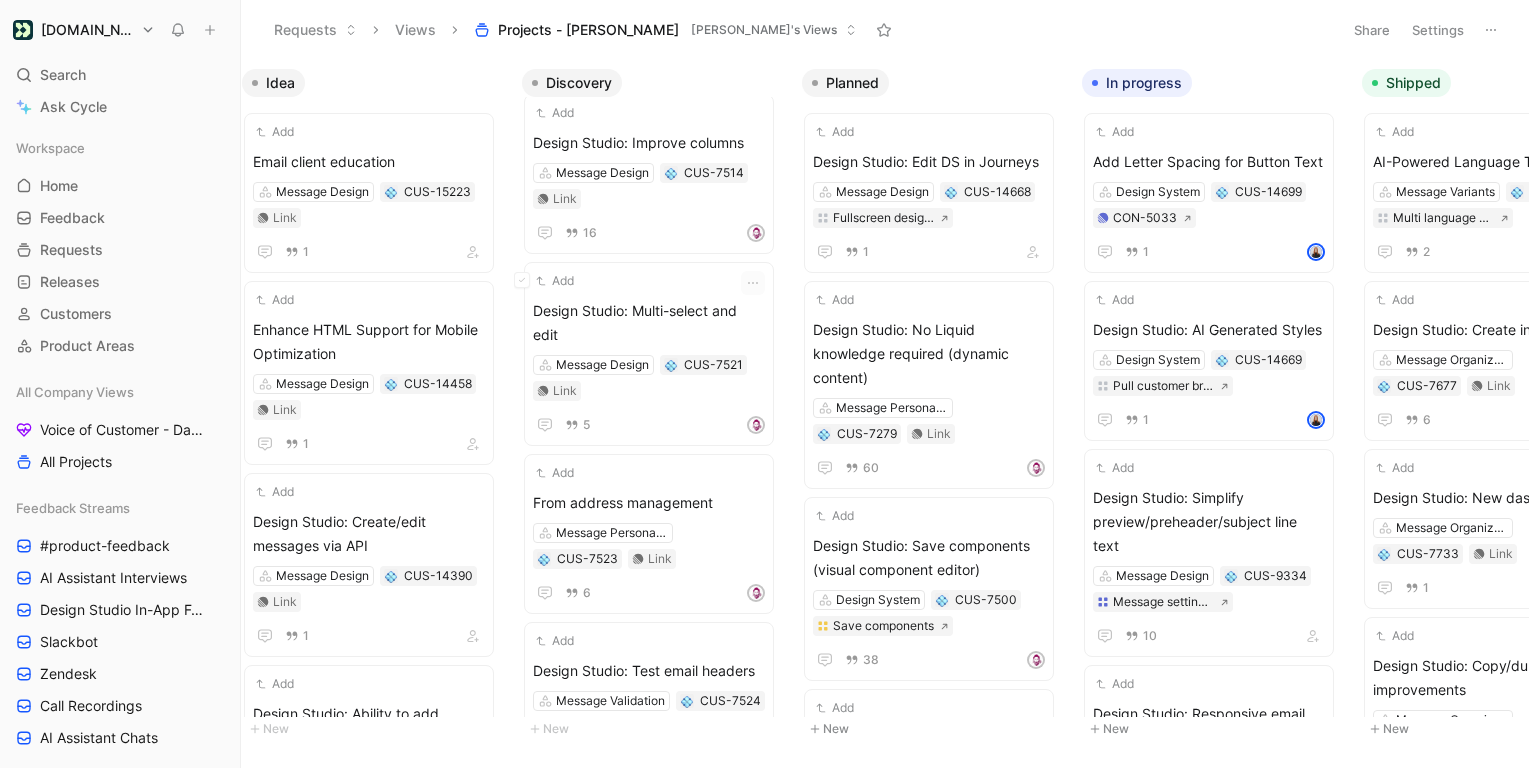 scroll, scrollTop: 2338, scrollLeft: 0, axis: vertical 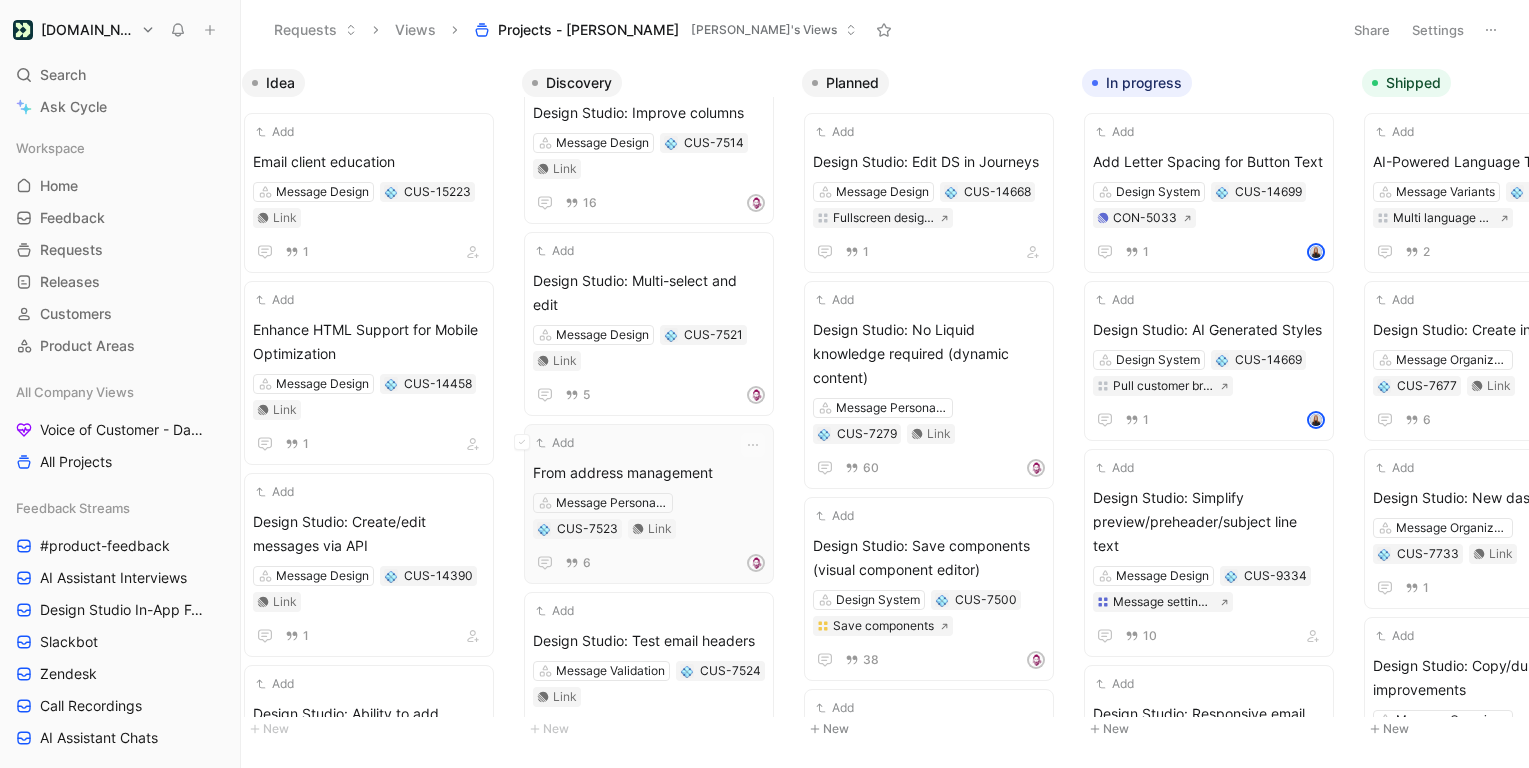 click on "Add" at bounding box center [636, 443] 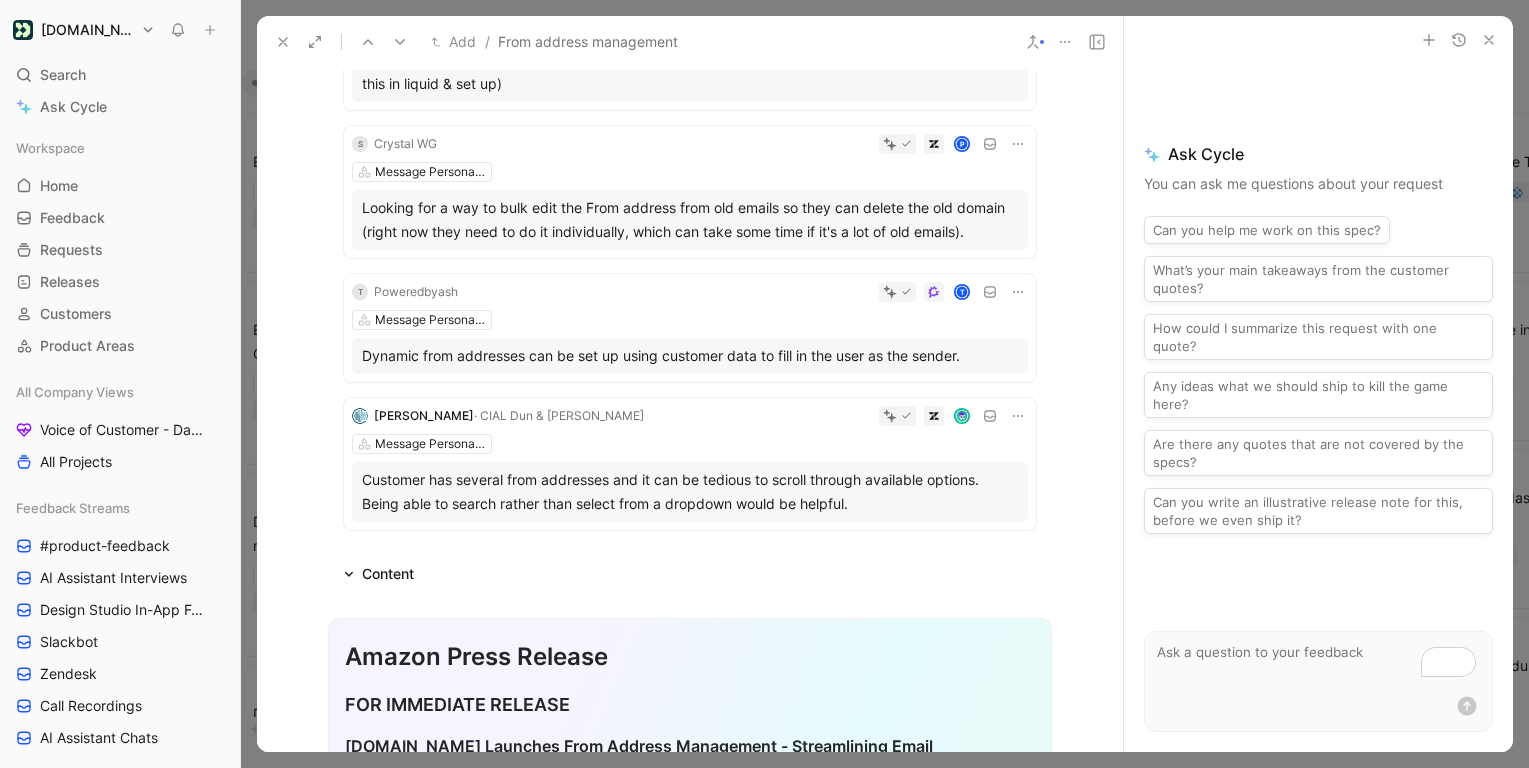 scroll, scrollTop: 647, scrollLeft: 0, axis: vertical 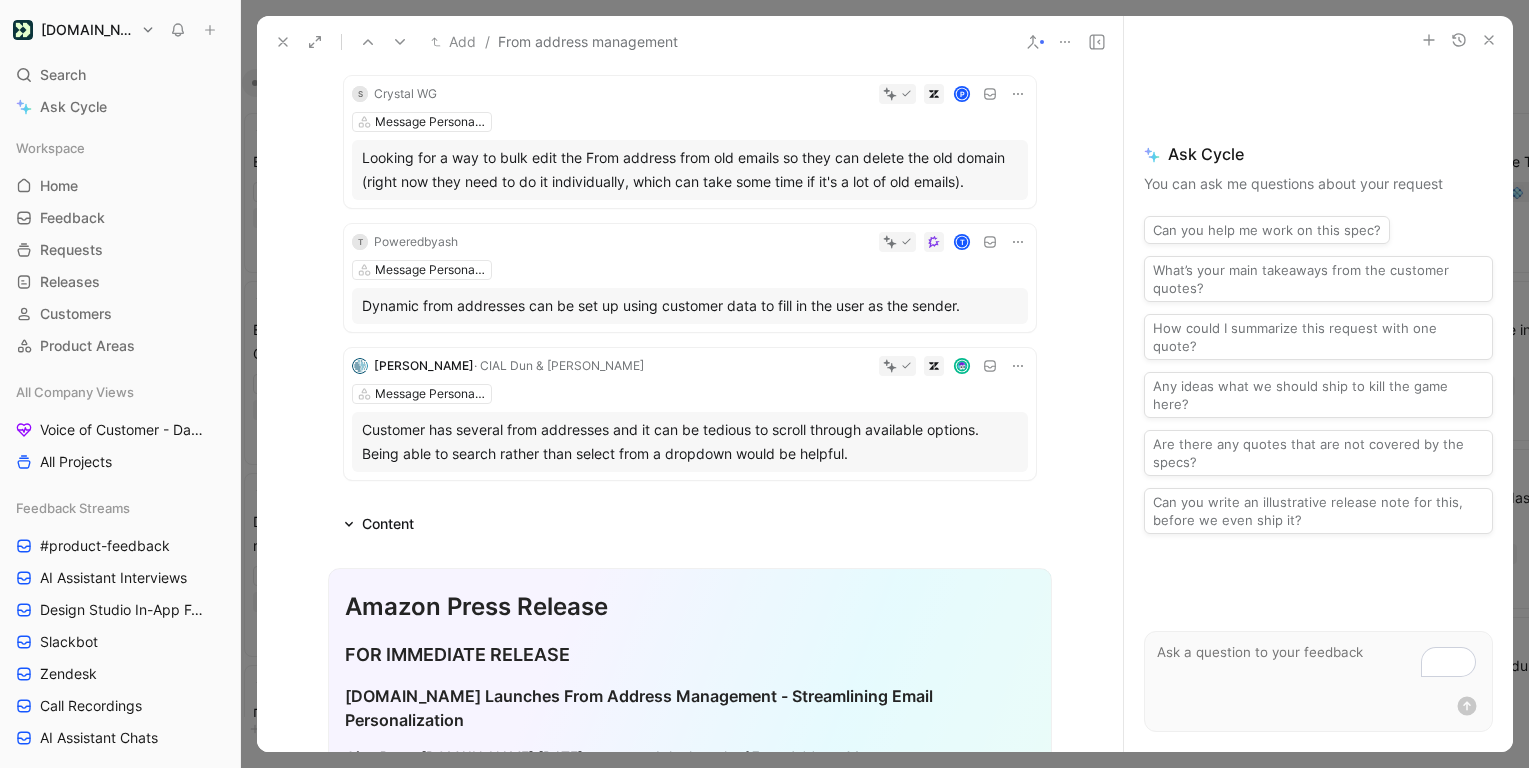 click at bounding box center (283, 42) 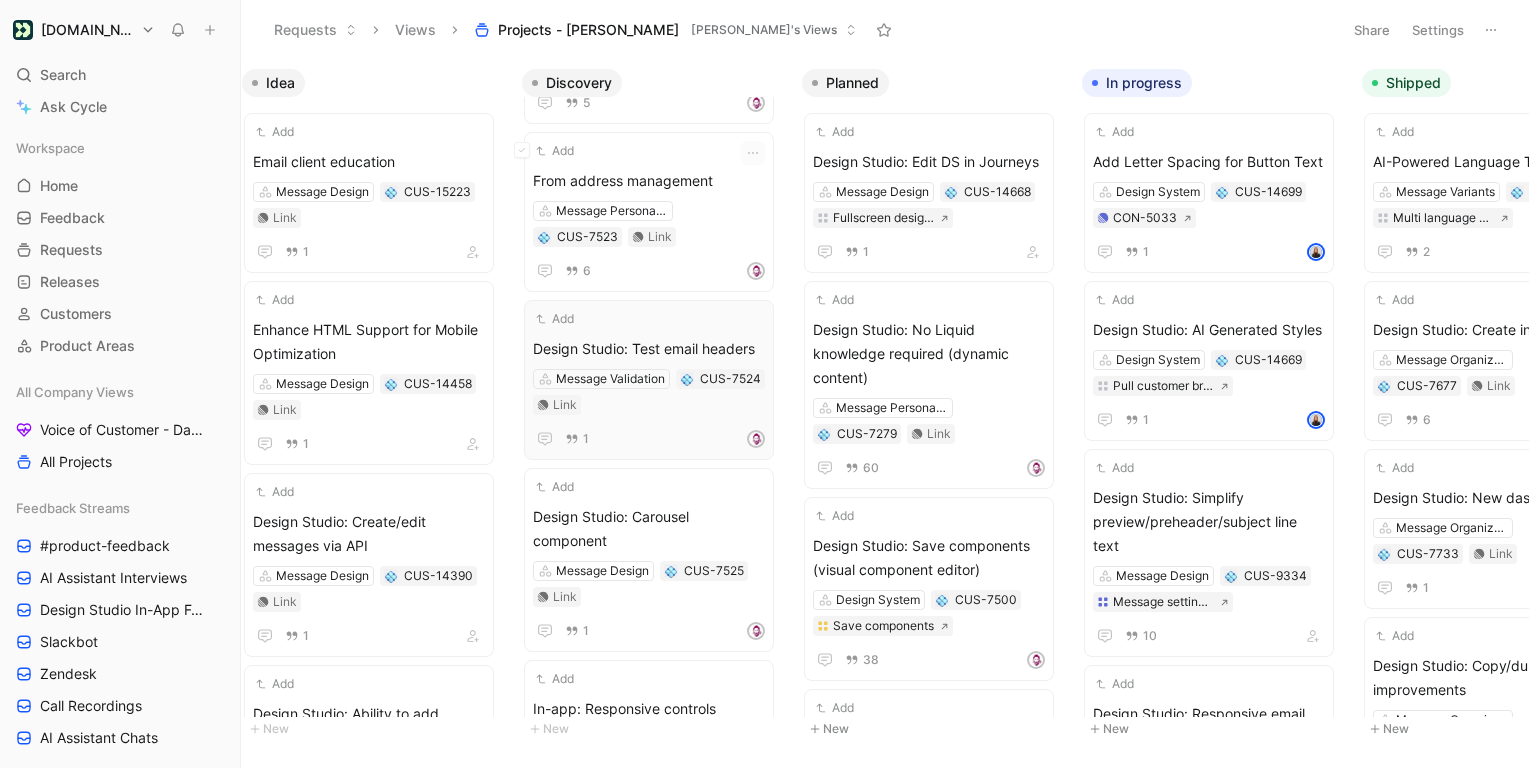 scroll, scrollTop: 2535, scrollLeft: 0, axis: vertical 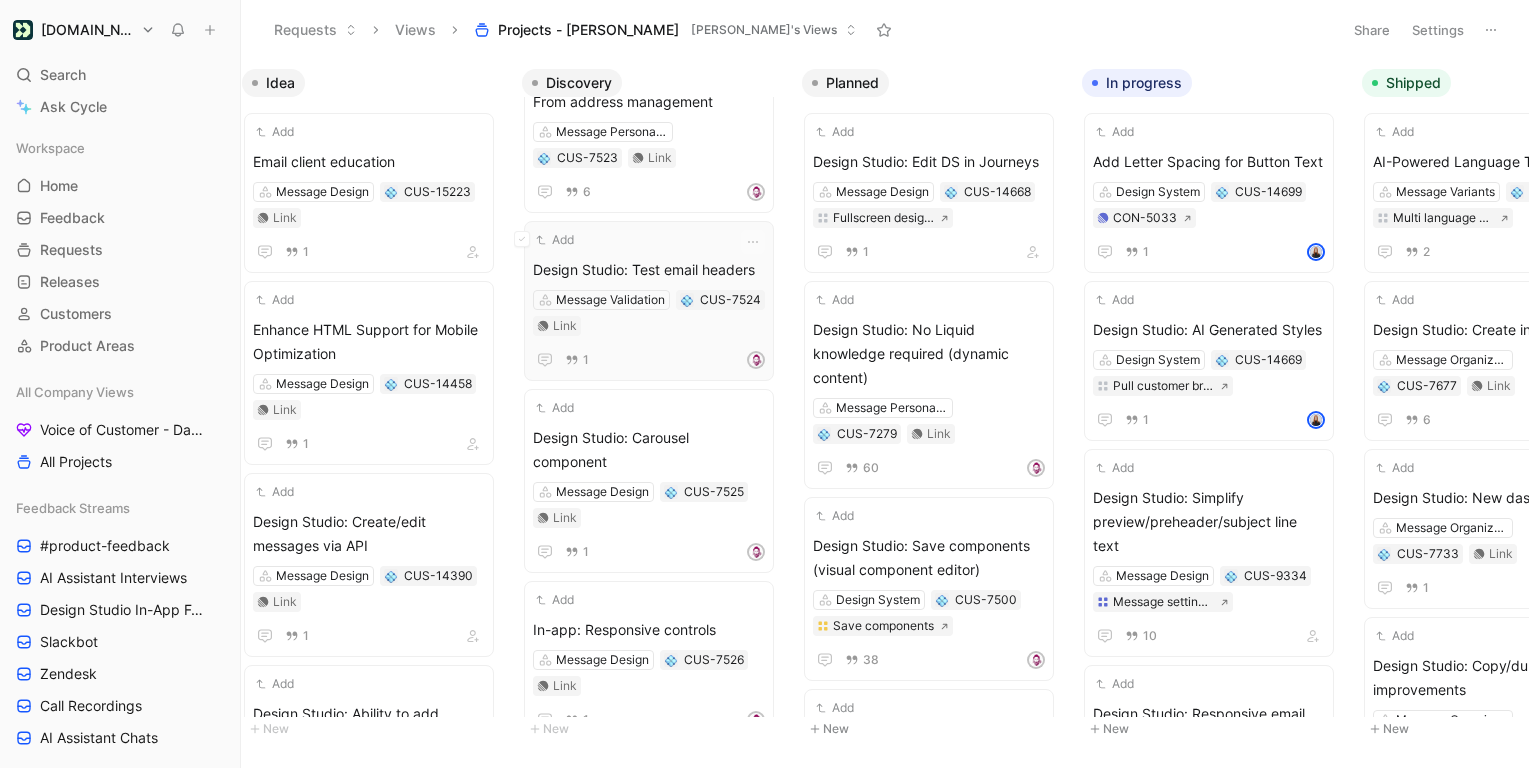 click on "Design Studio: Test email headers" at bounding box center (649, 270) 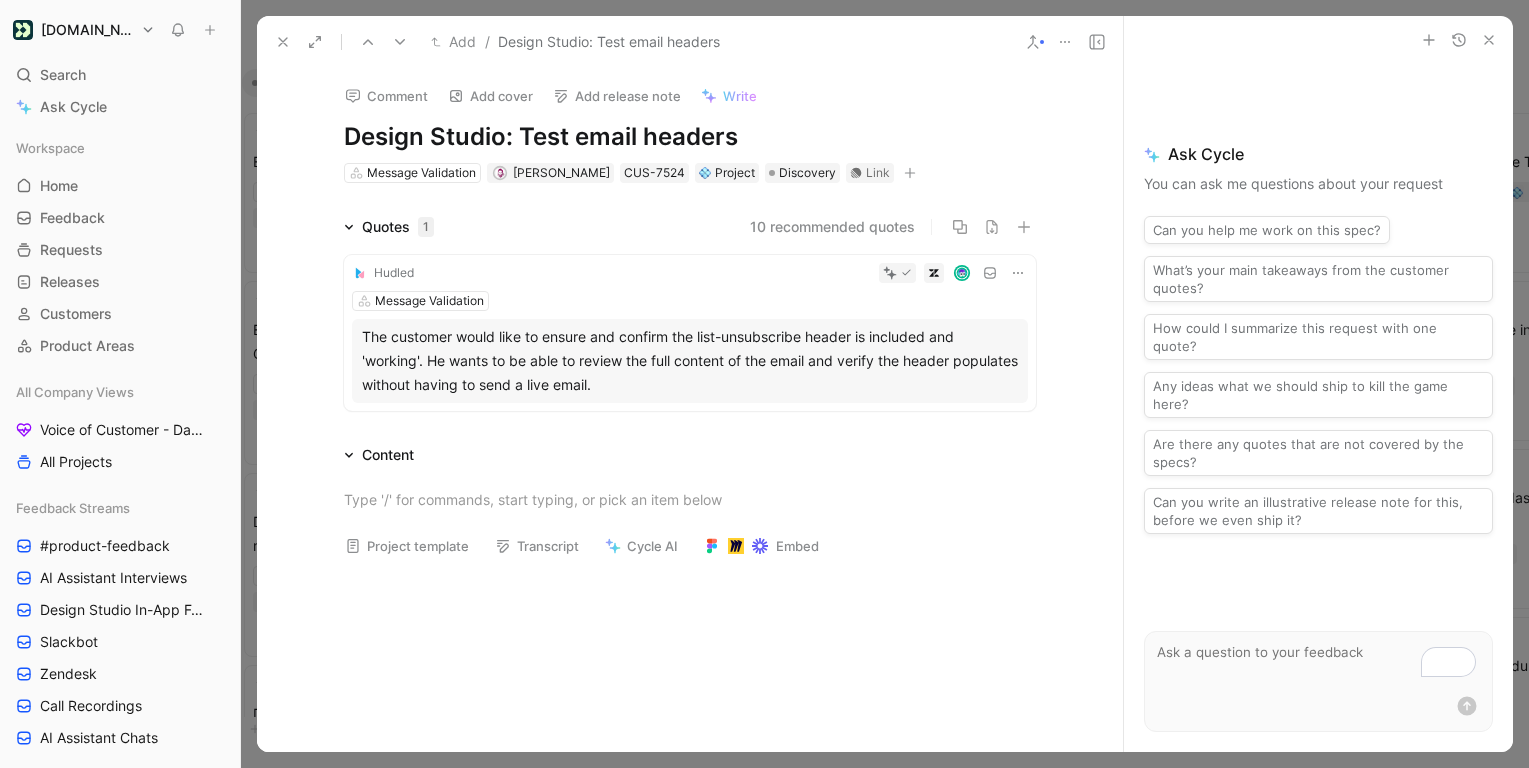 click 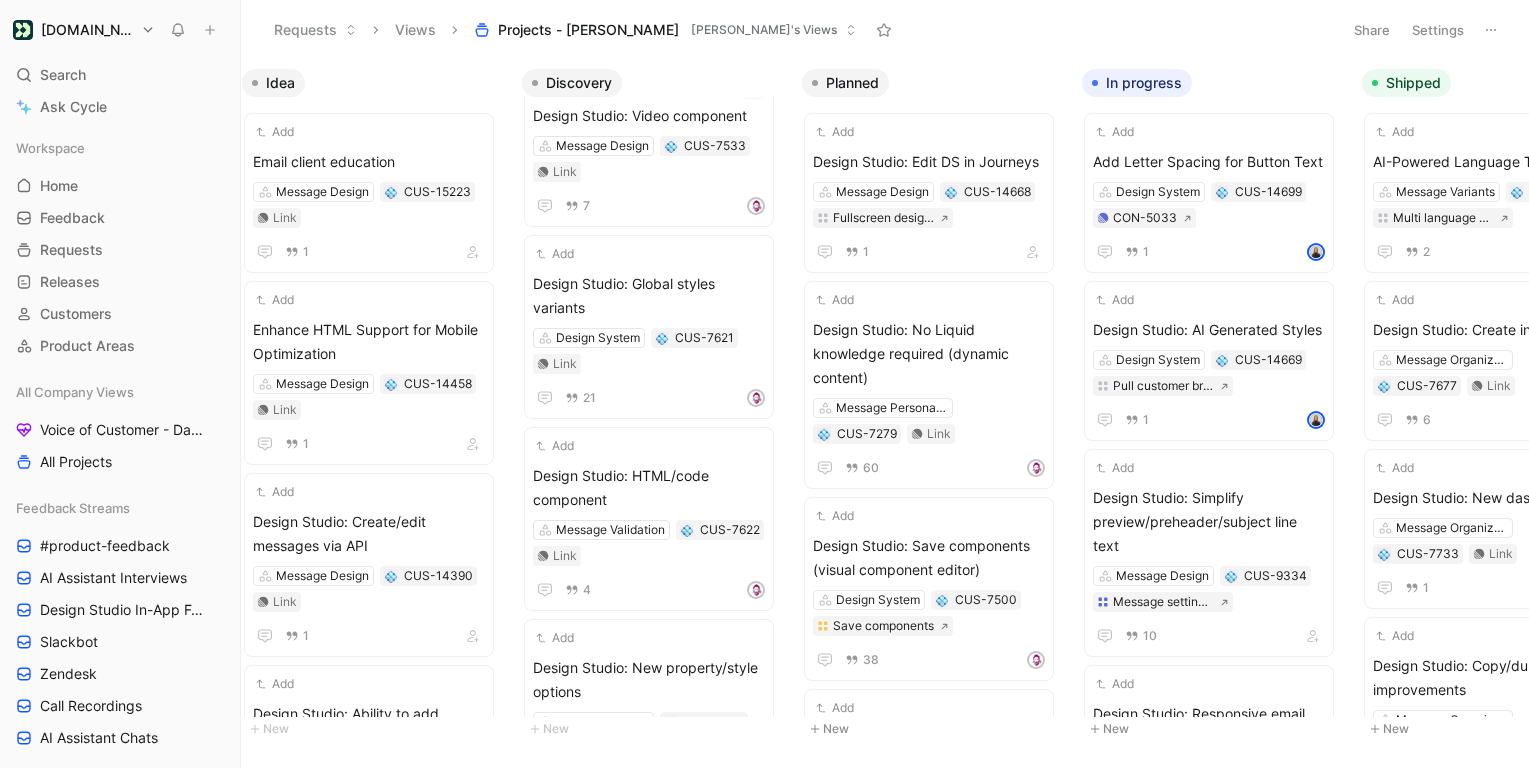 scroll, scrollTop: 3093, scrollLeft: 0, axis: vertical 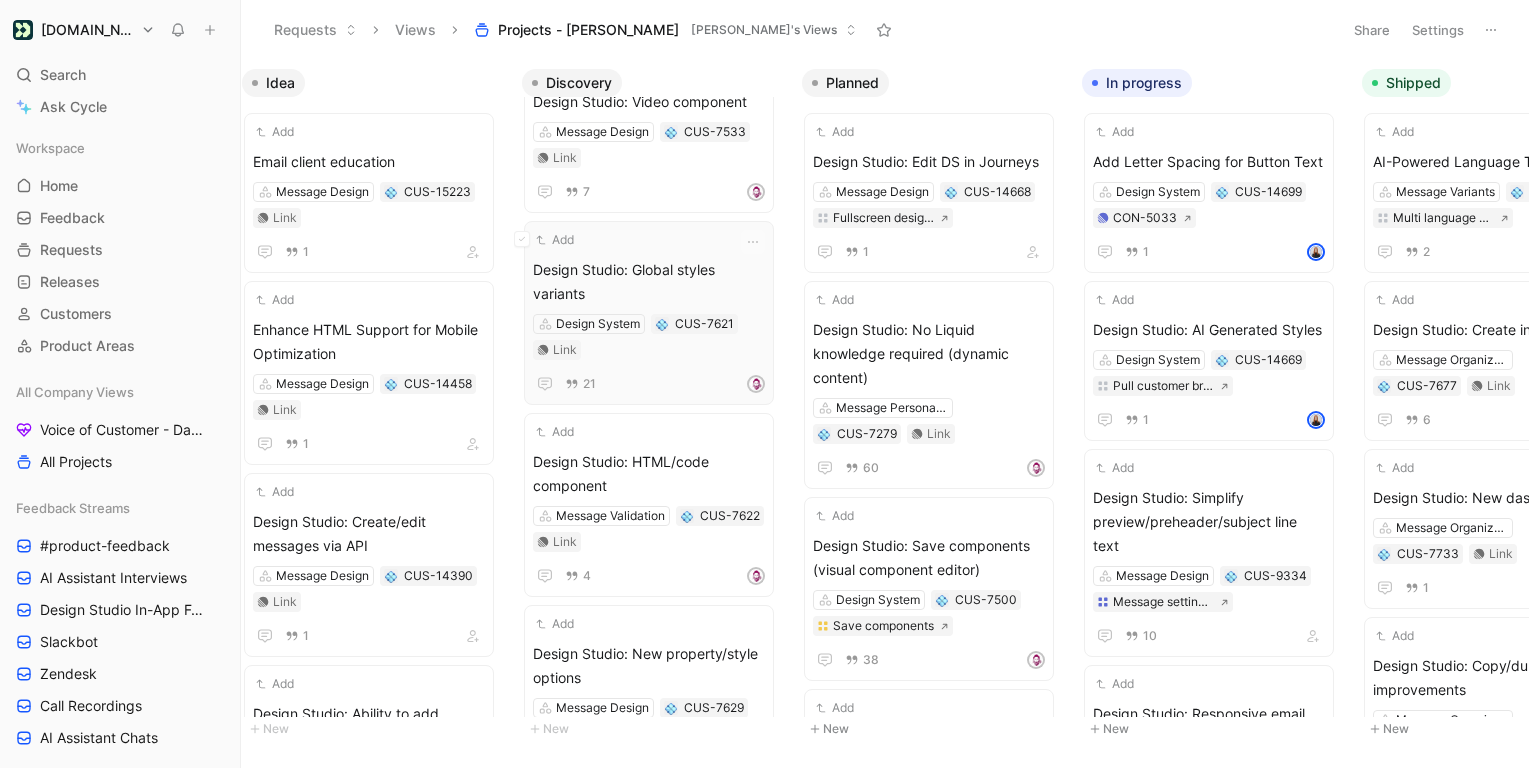 click on "Add Design Studio: Global styles variants Design System CUS-7621 Link 21" at bounding box center [649, 313] 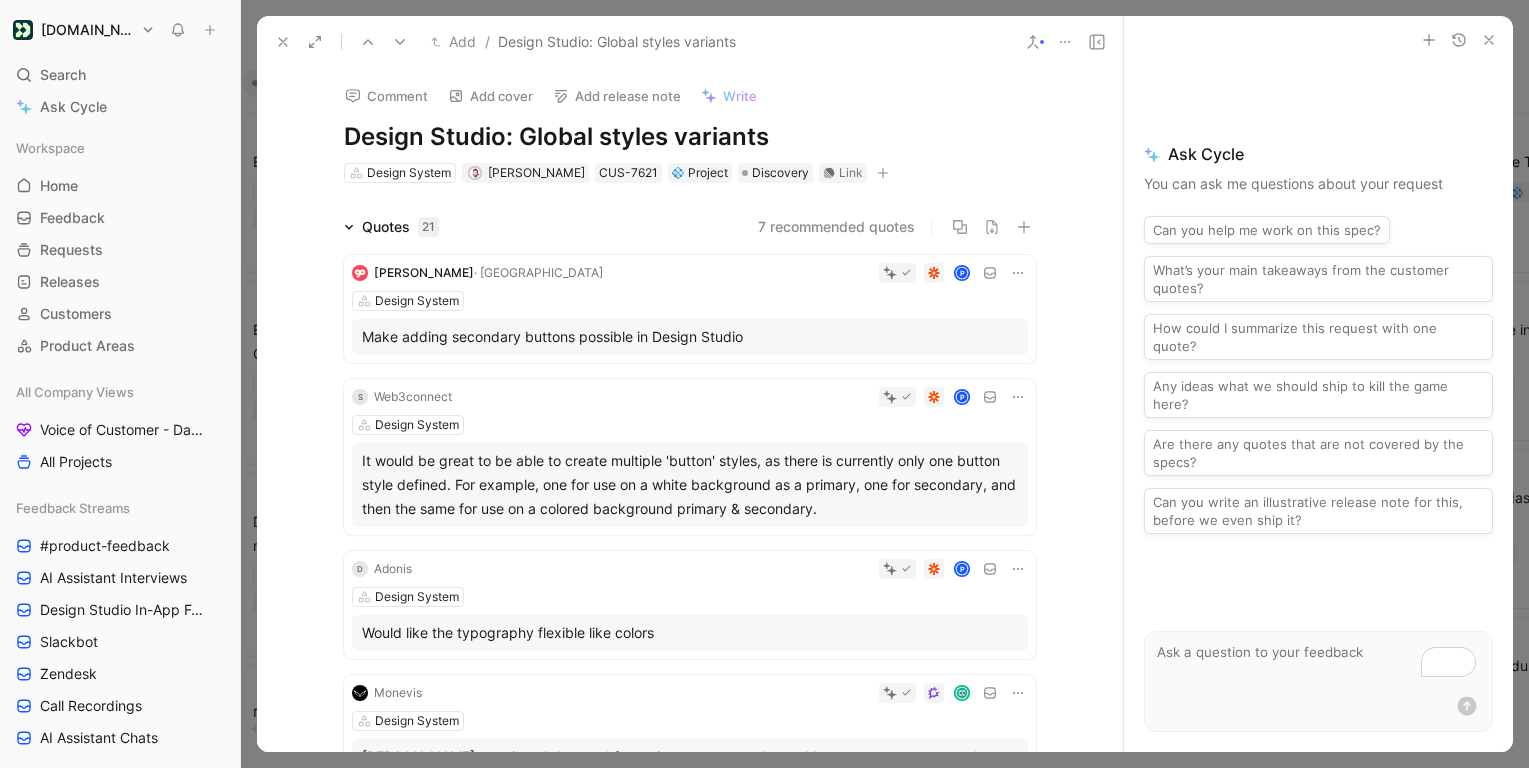 click 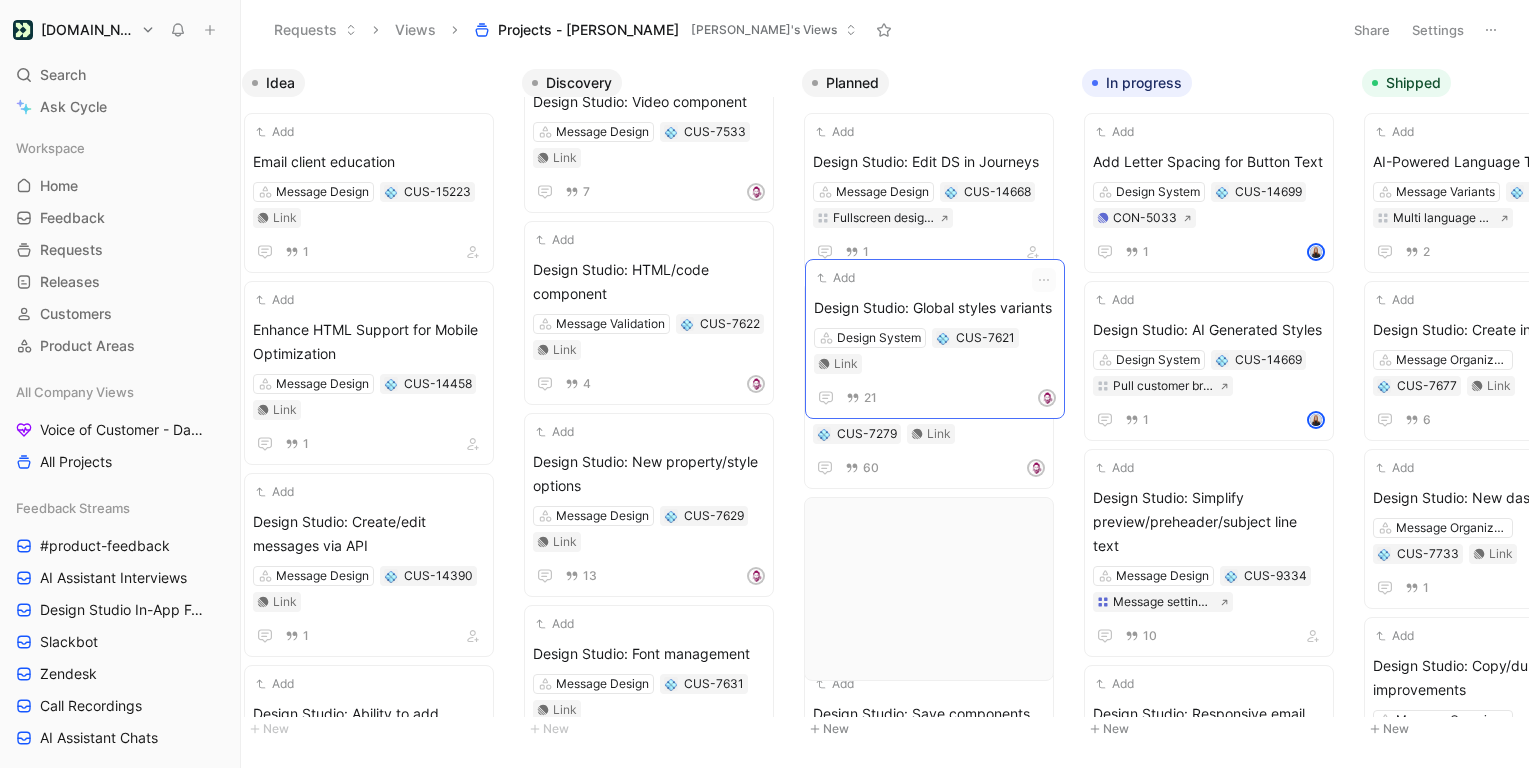 scroll, scrollTop: 3093, scrollLeft: 0, axis: vertical 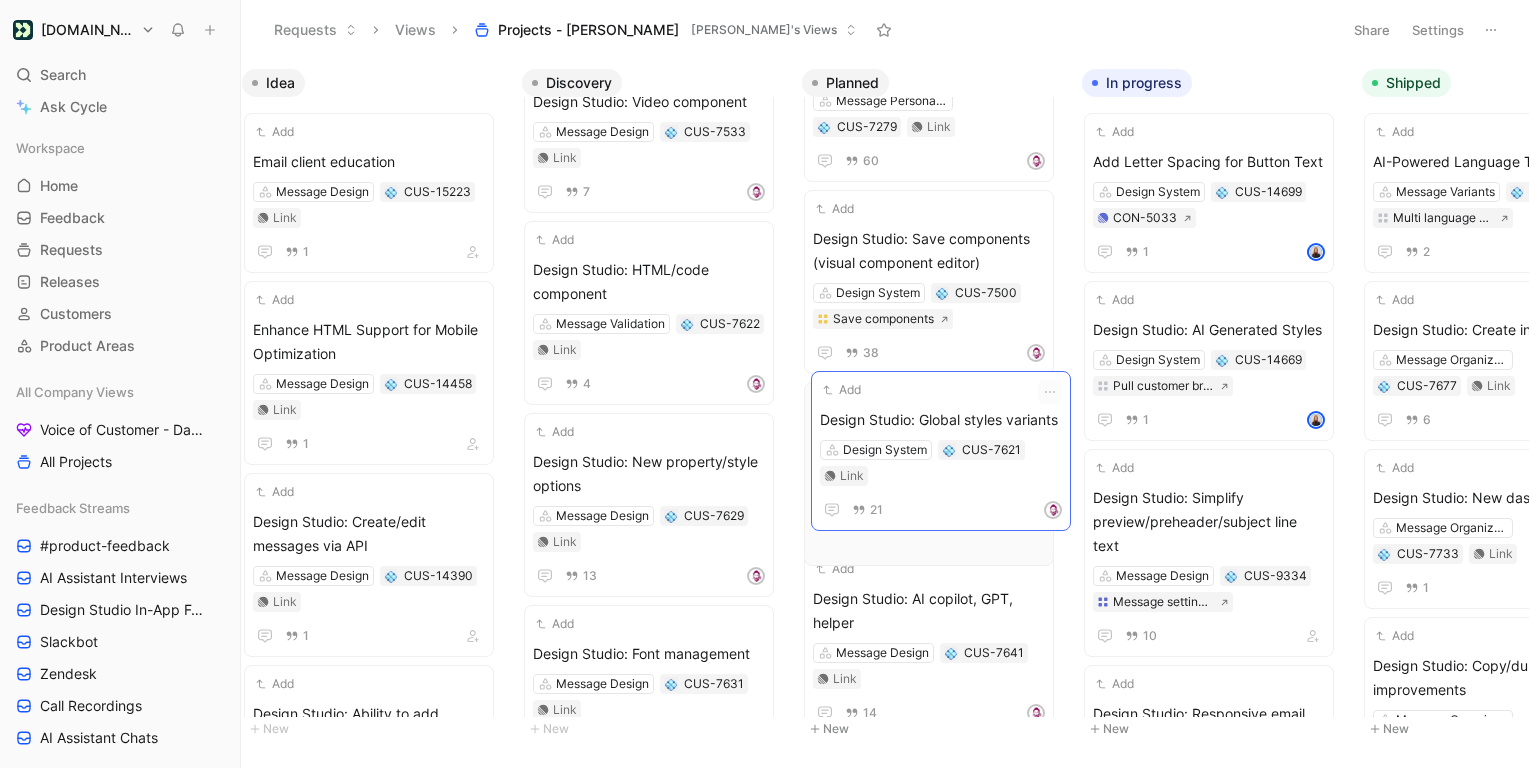 drag, startPoint x: 650, startPoint y: 254, endPoint x: 937, endPoint y: 404, distance: 323.83484 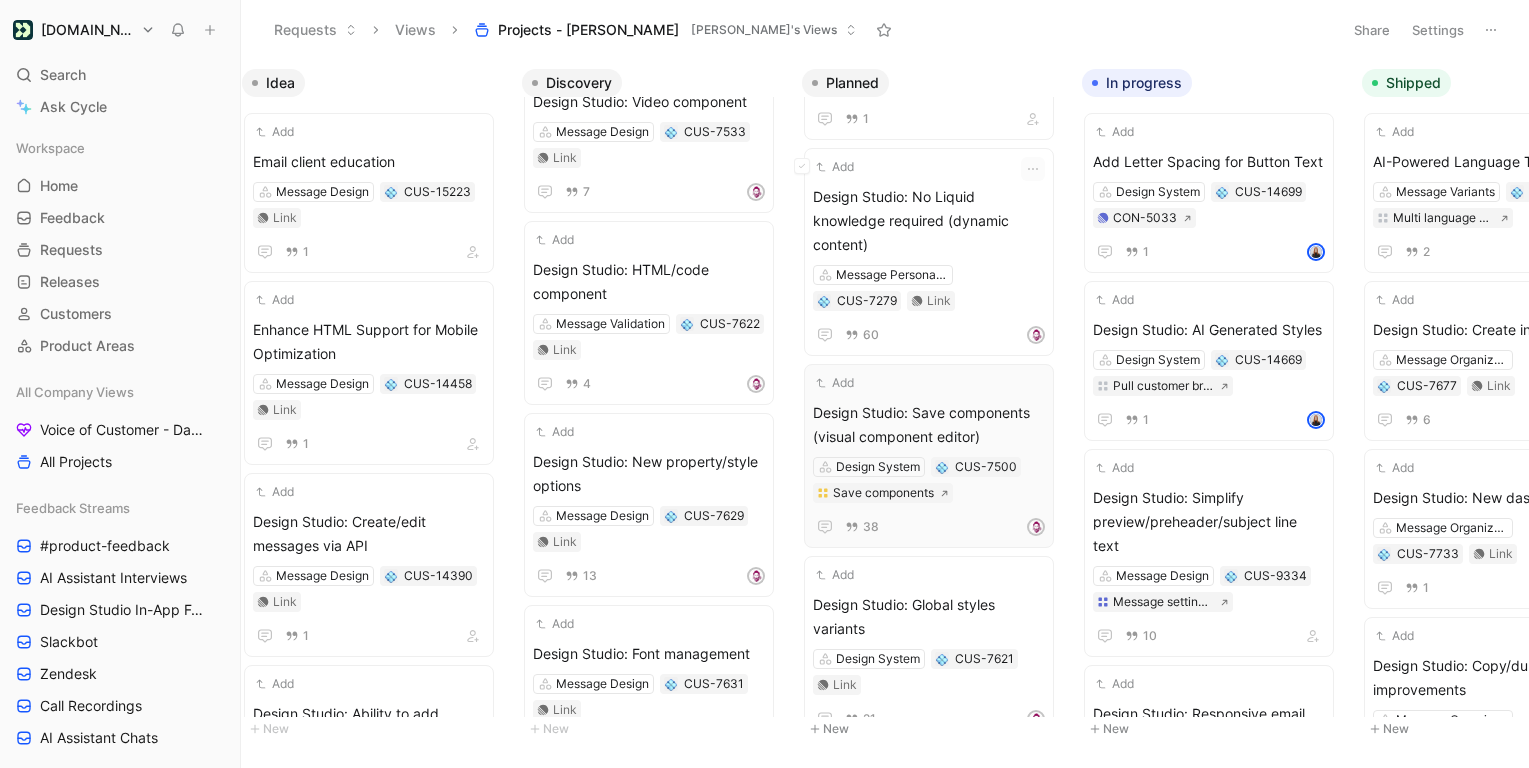 scroll, scrollTop: 120, scrollLeft: 0, axis: vertical 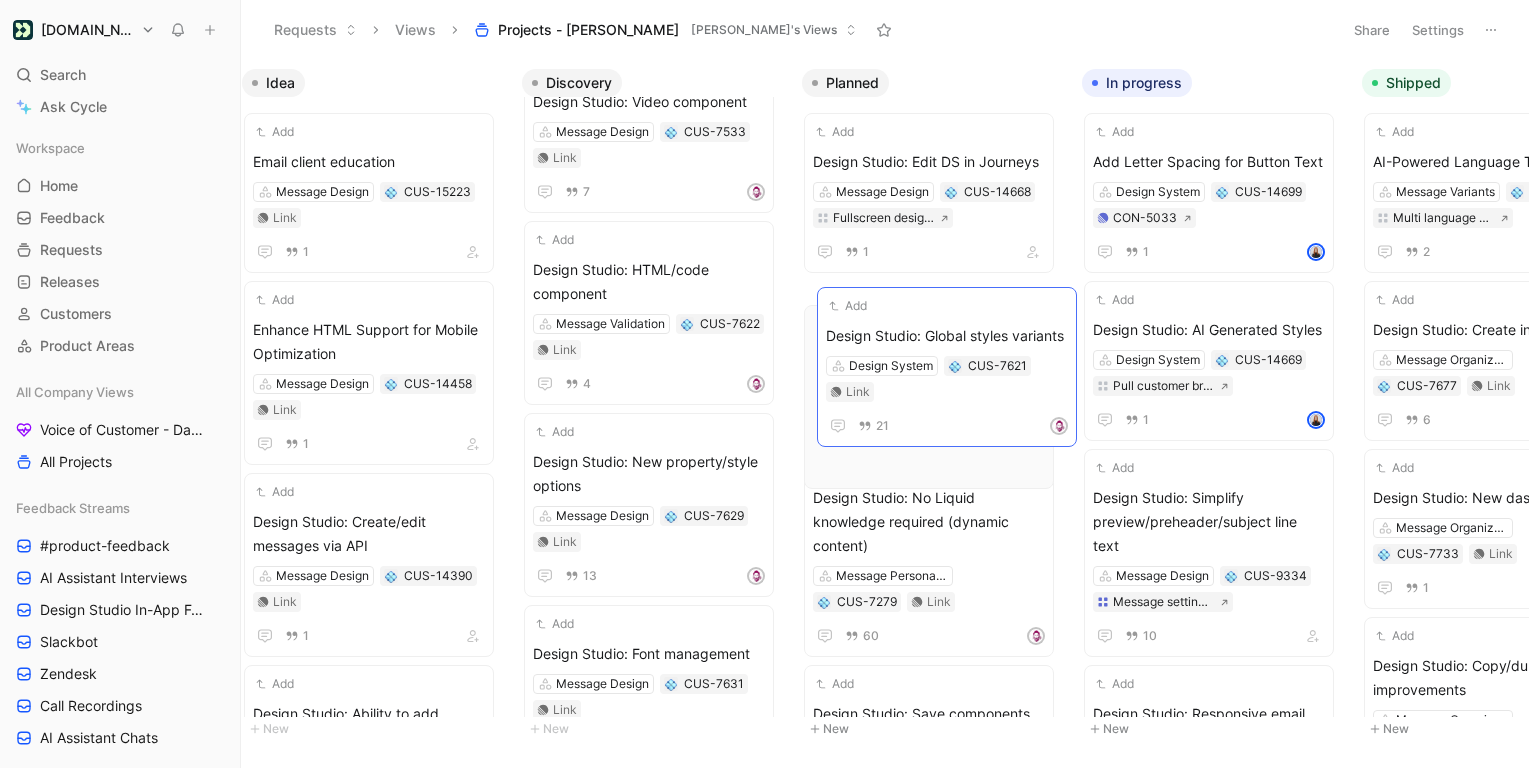 drag, startPoint x: 934, startPoint y: 578, endPoint x: 947, endPoint y: 320, distance: 258.3273 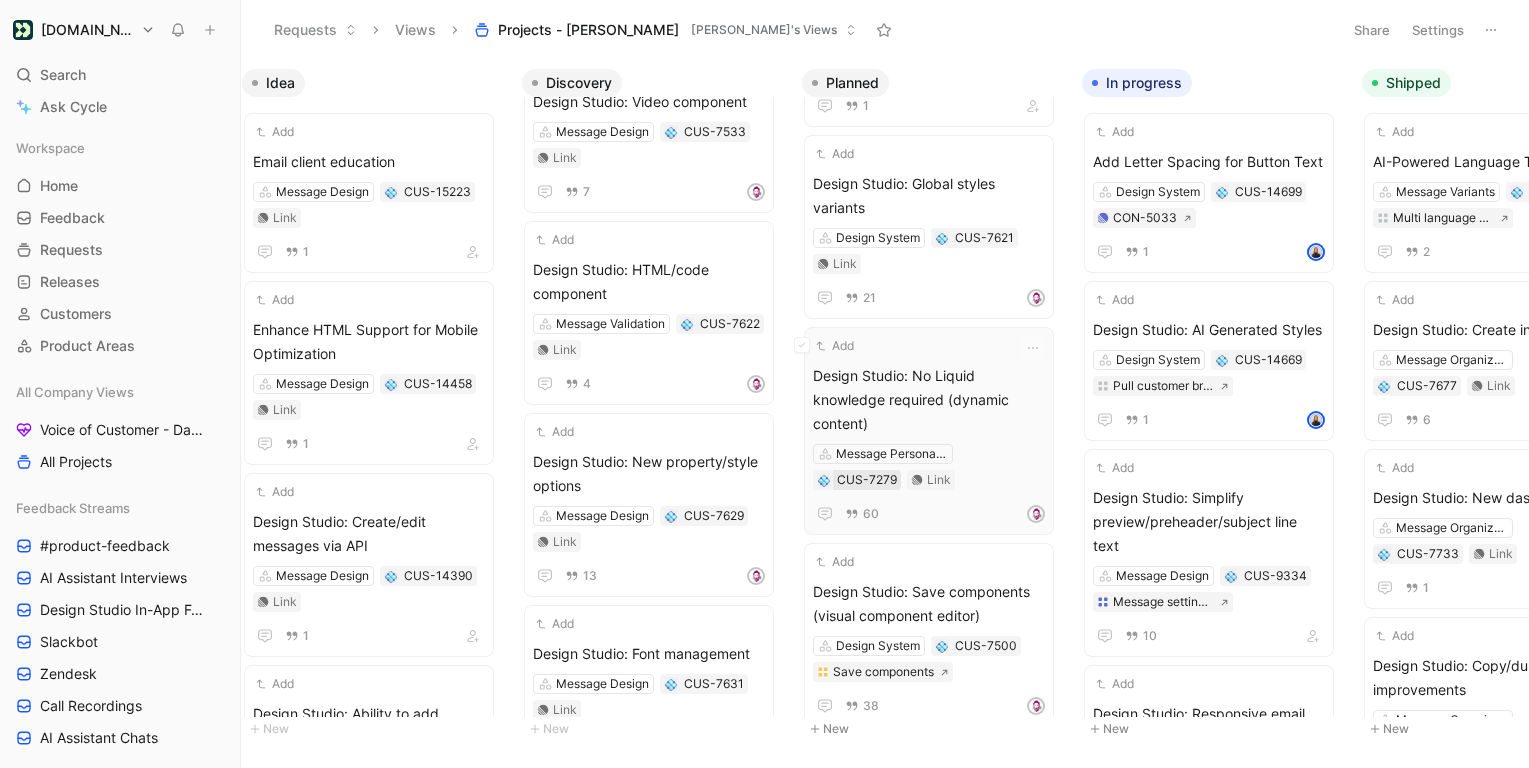 scroll, scrollTop: 177, scrollLeft: 0, axis: vertical 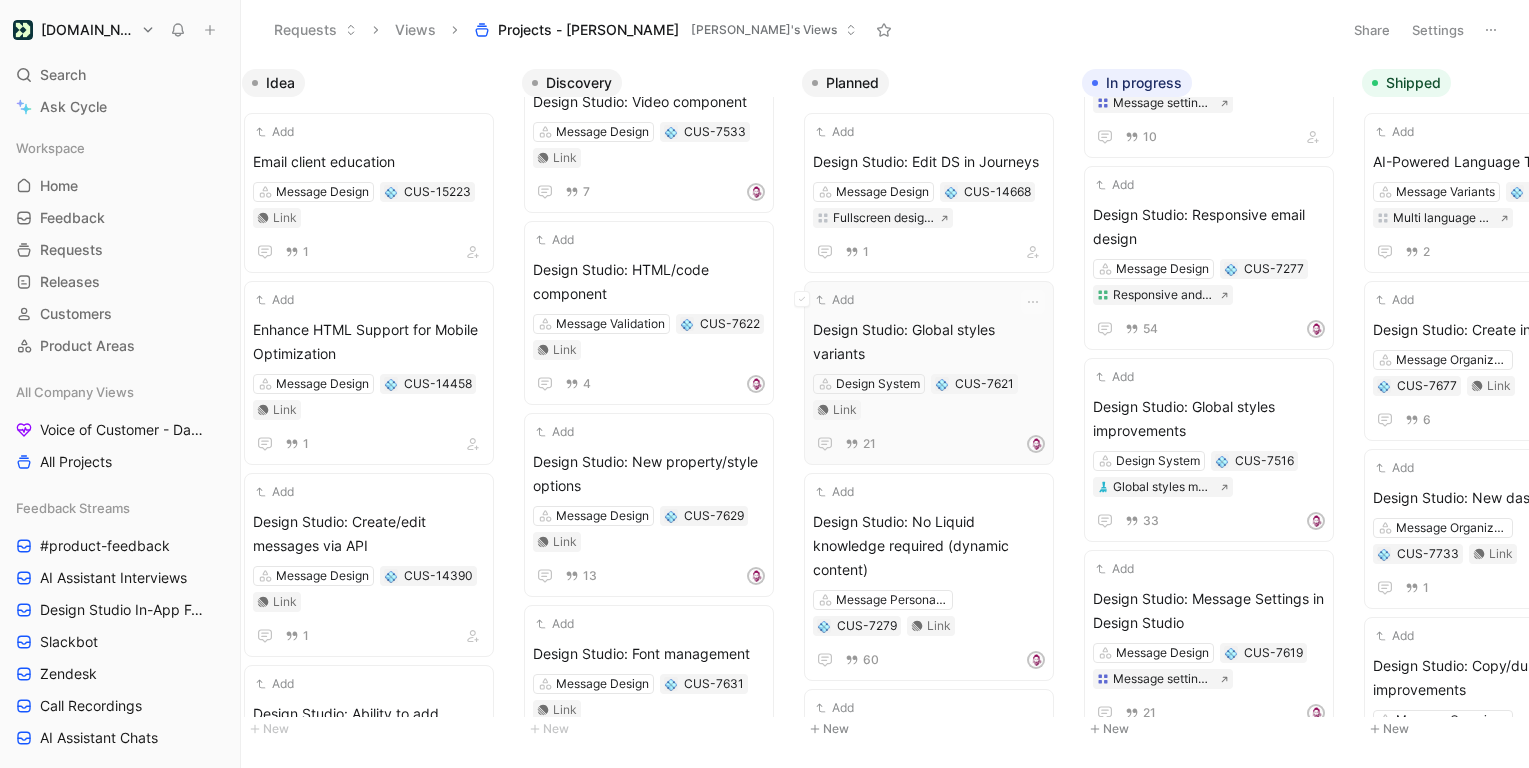 click on "Add" at bounding box center (916, 300) 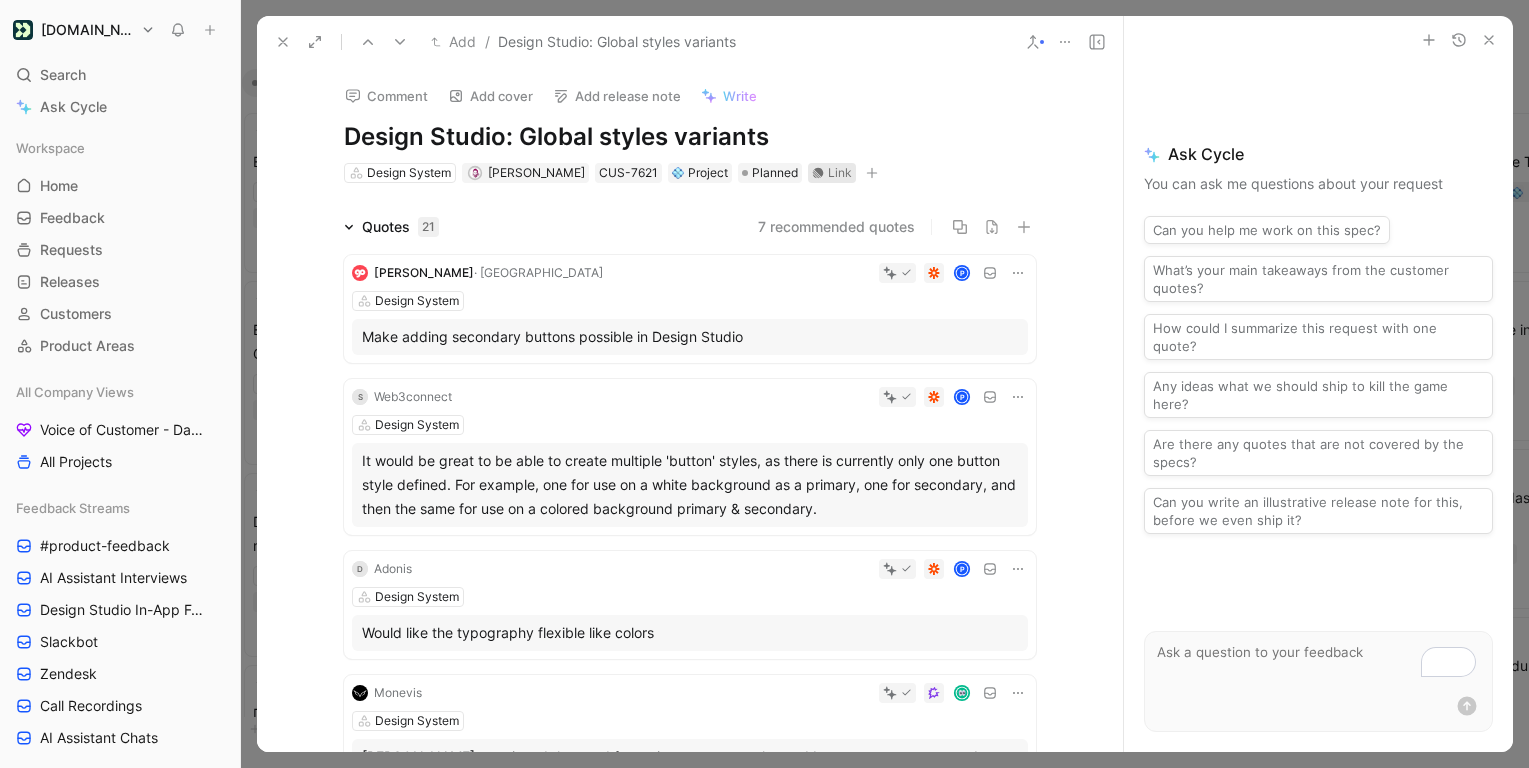 click on "Link" at bounding box center [840, 173] 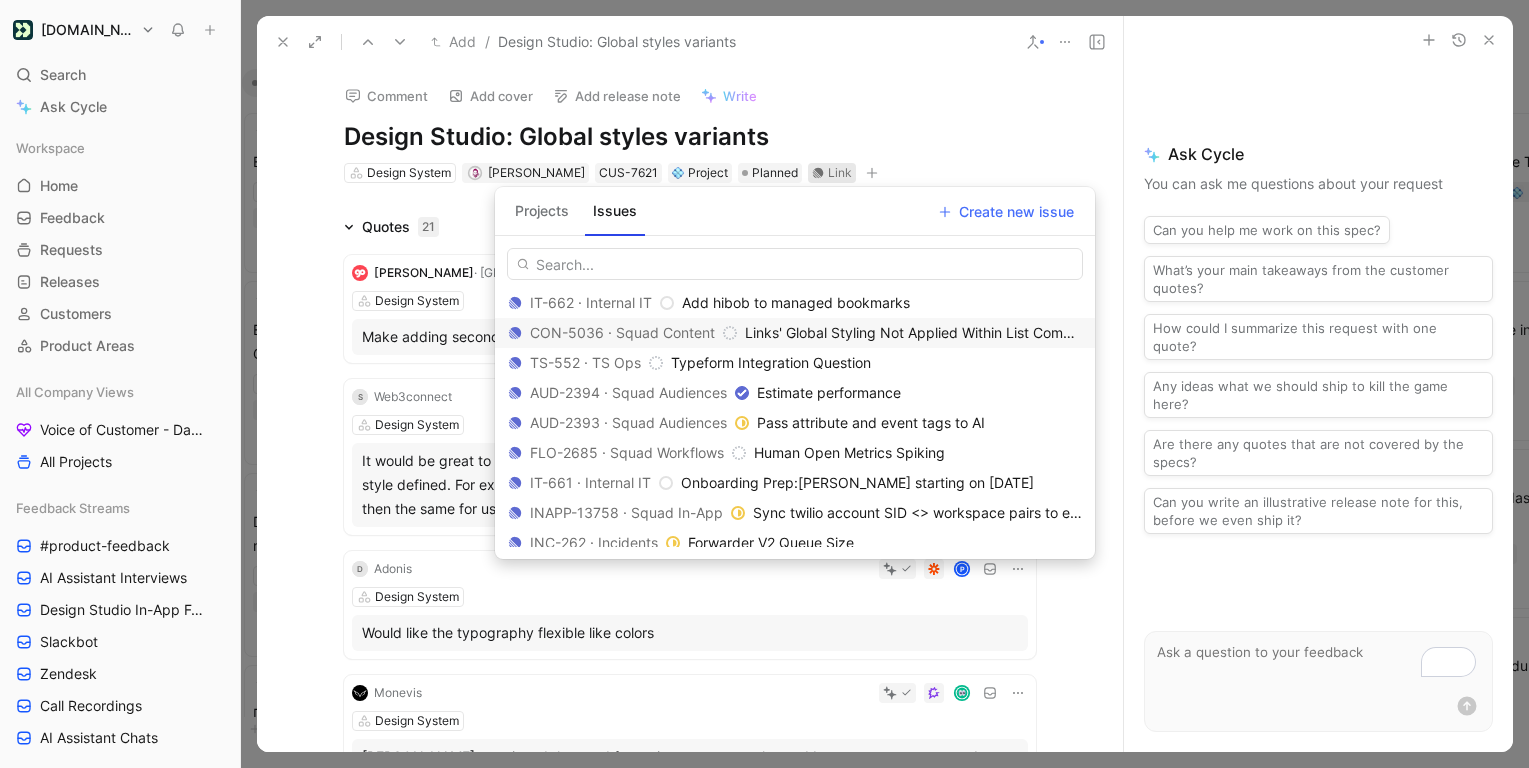click on "Projects" at bounding box center [542, 211] 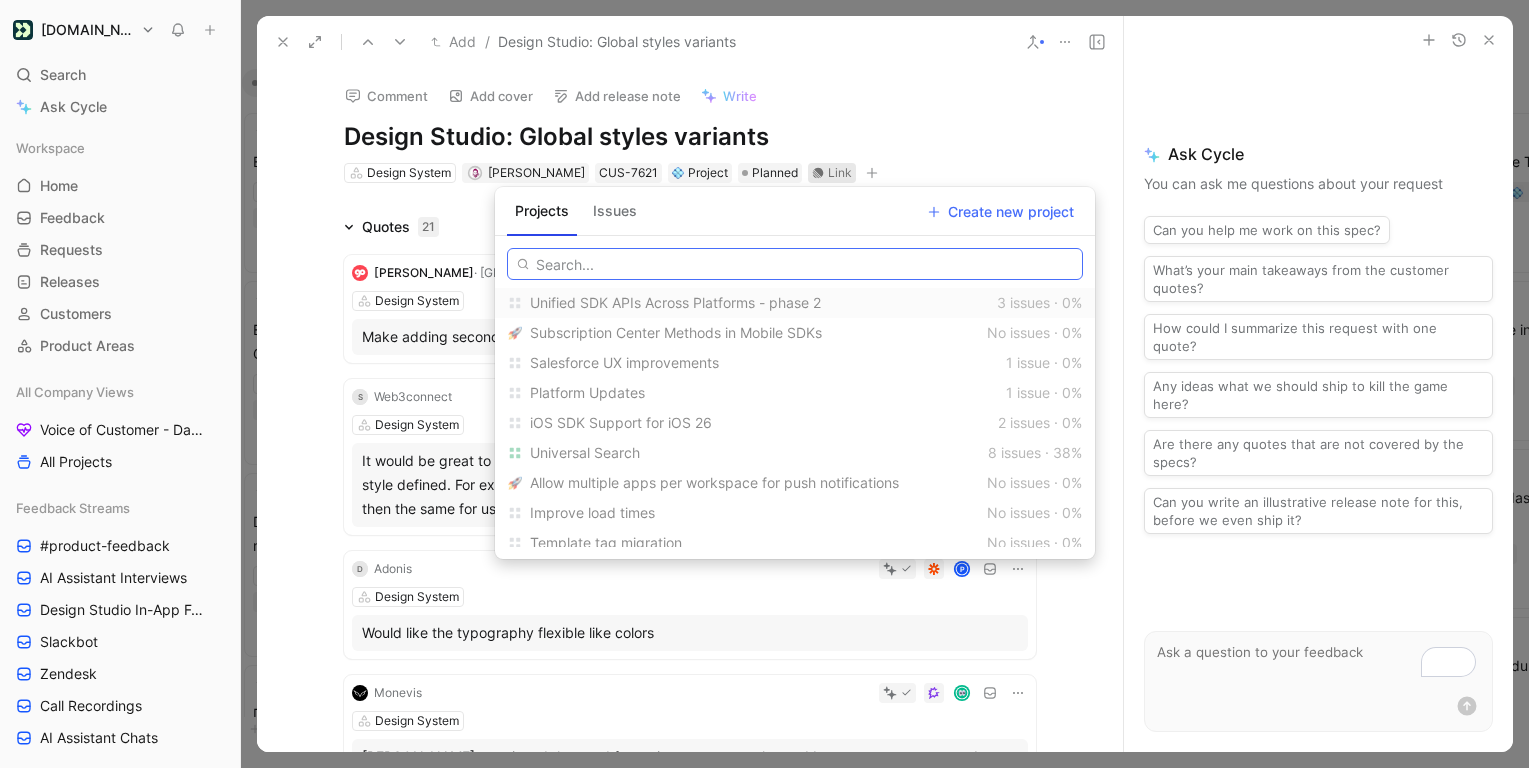 click at bounding box center (795, 264) 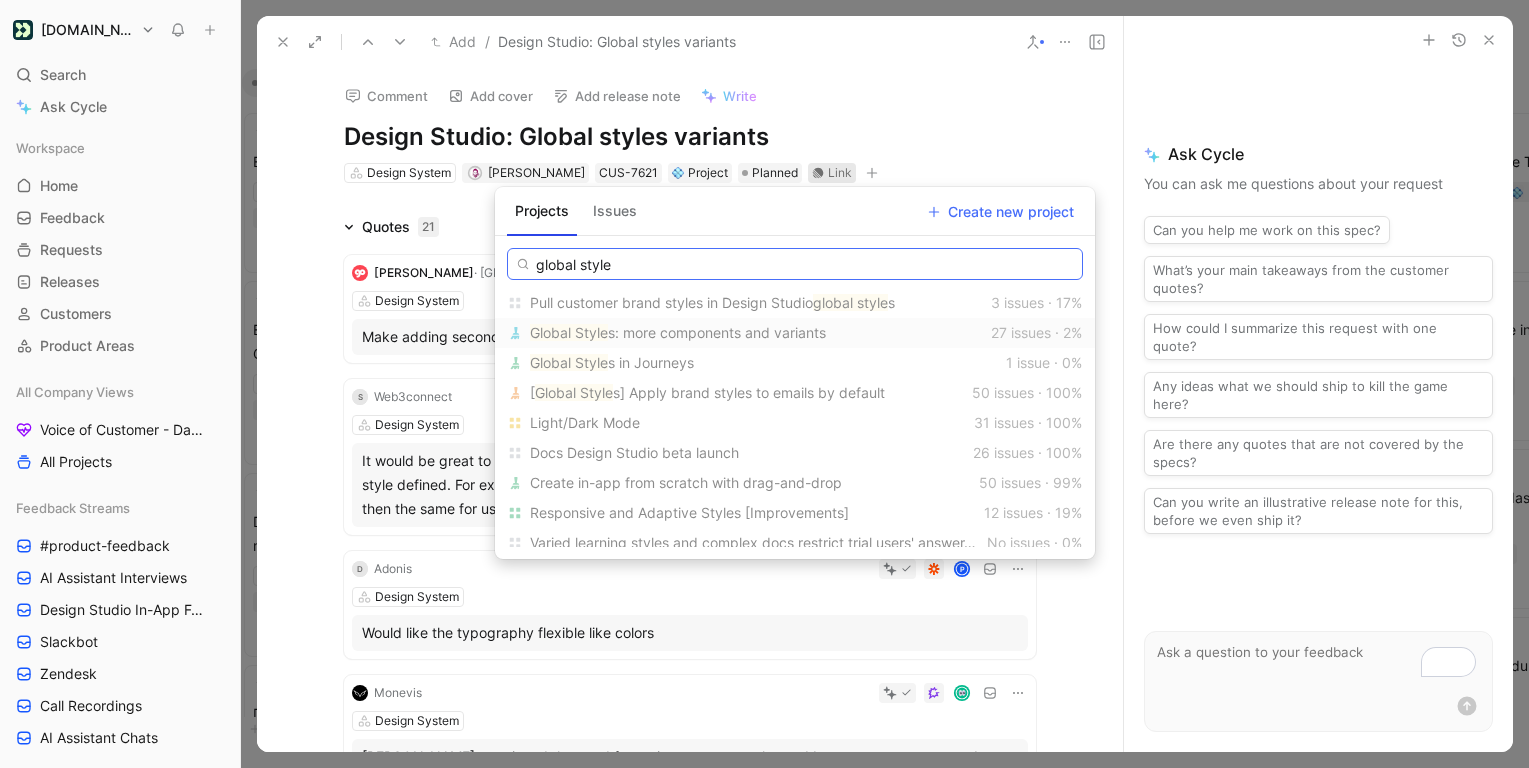 type on "global style" 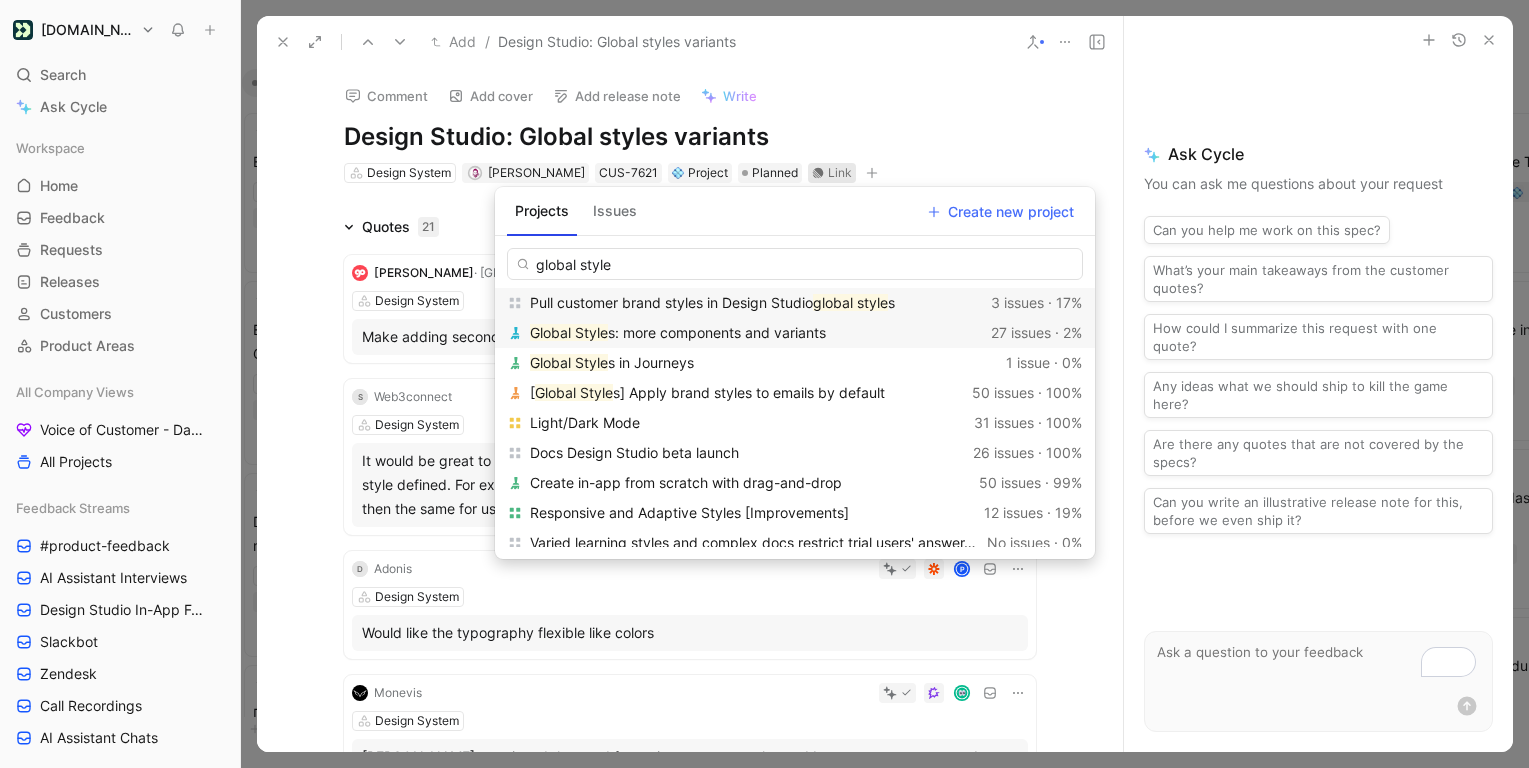 click on "s: more components and variants" at bounding box center (717, 332) 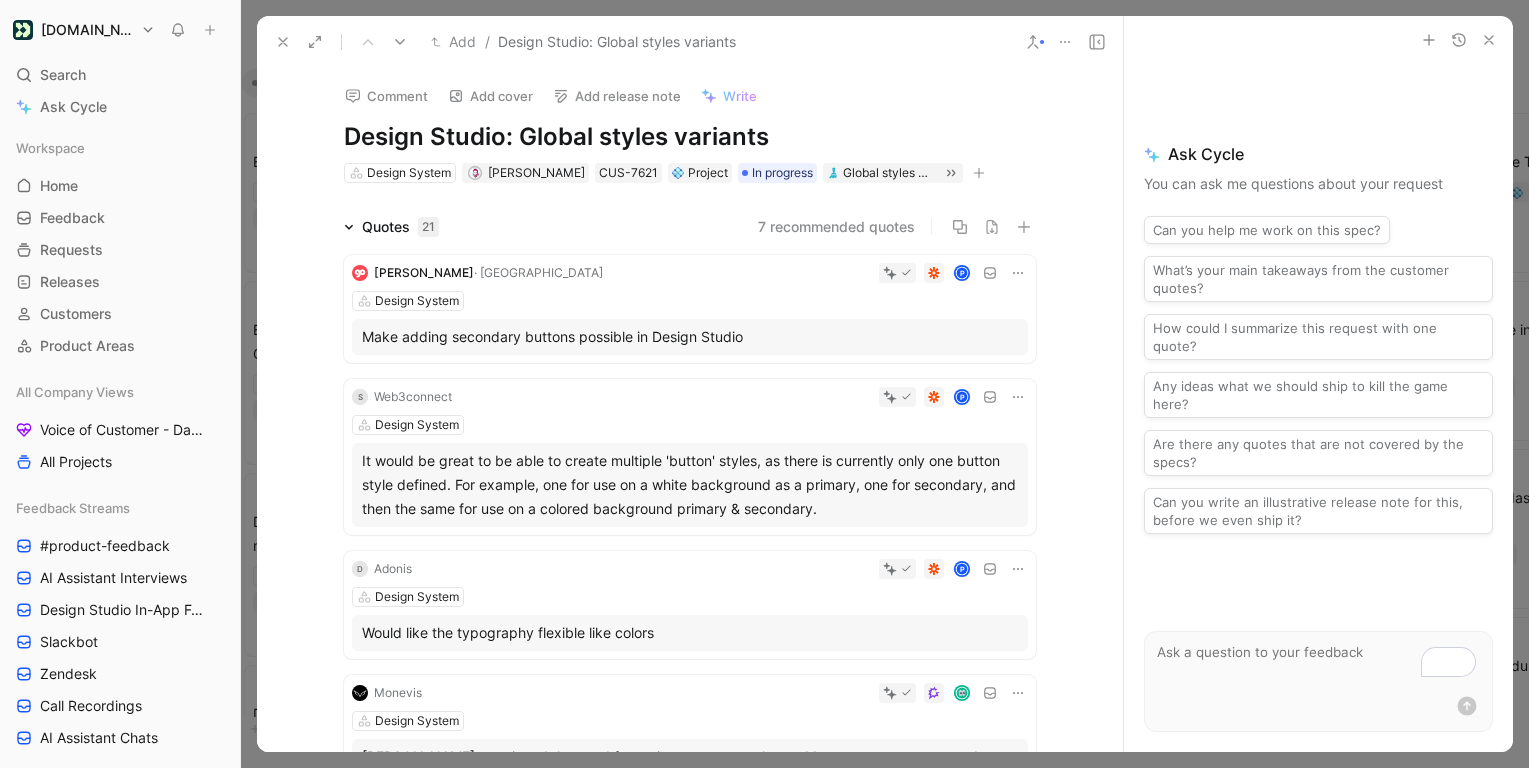 click 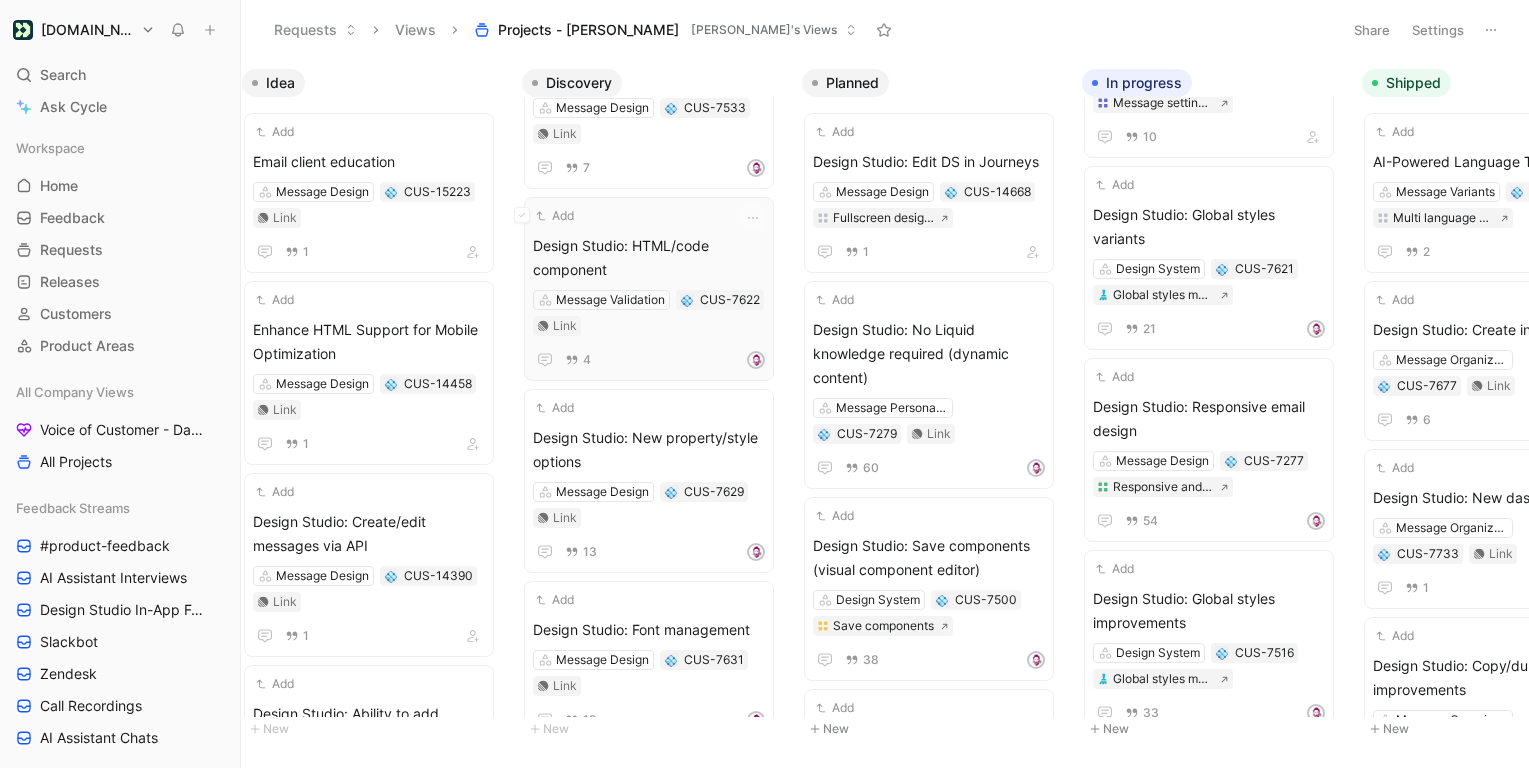 scroll, scrollTop: 3128, scrollLeft: 0, axis: vertical 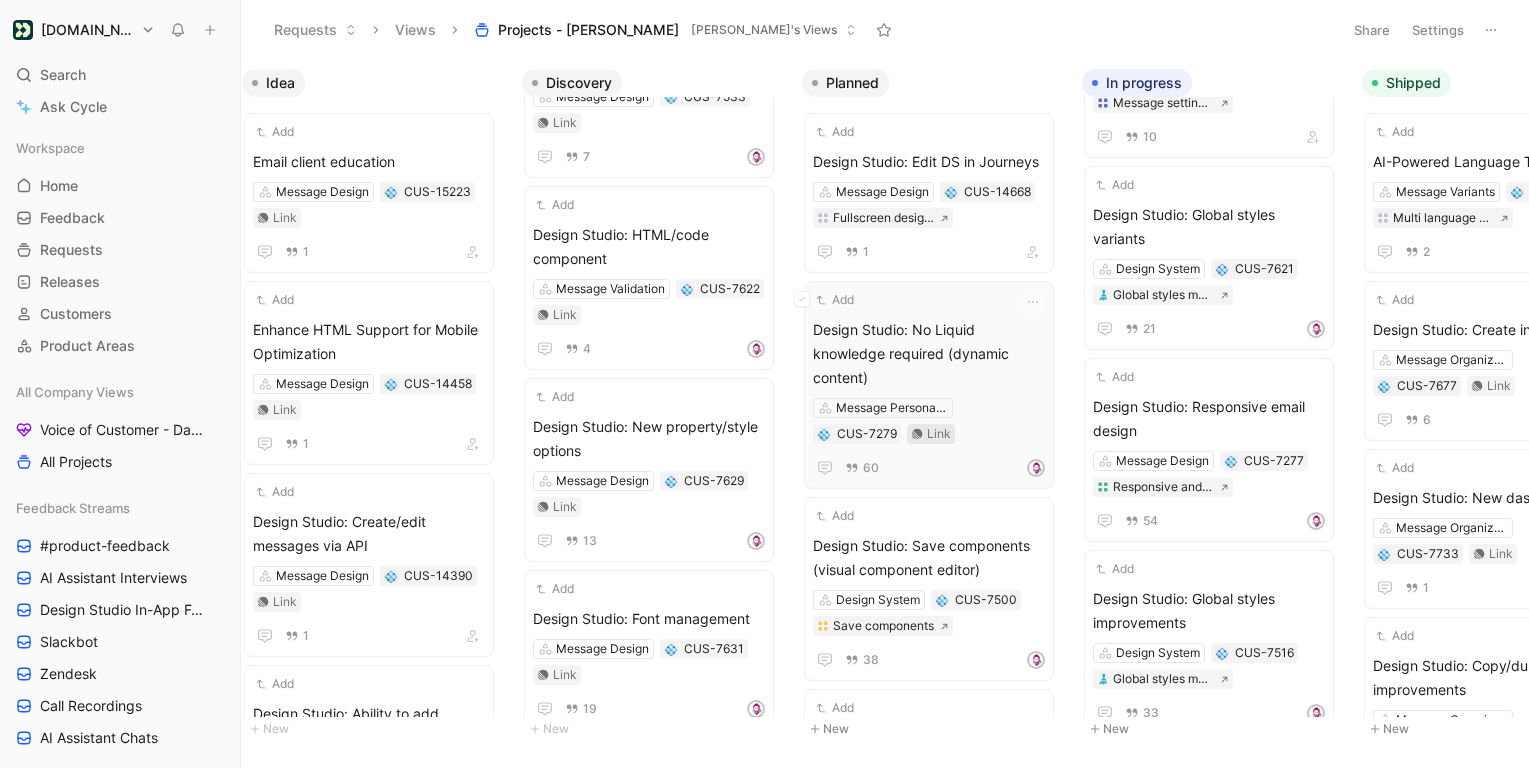 click on "Link" at bounding box center [939, 434] 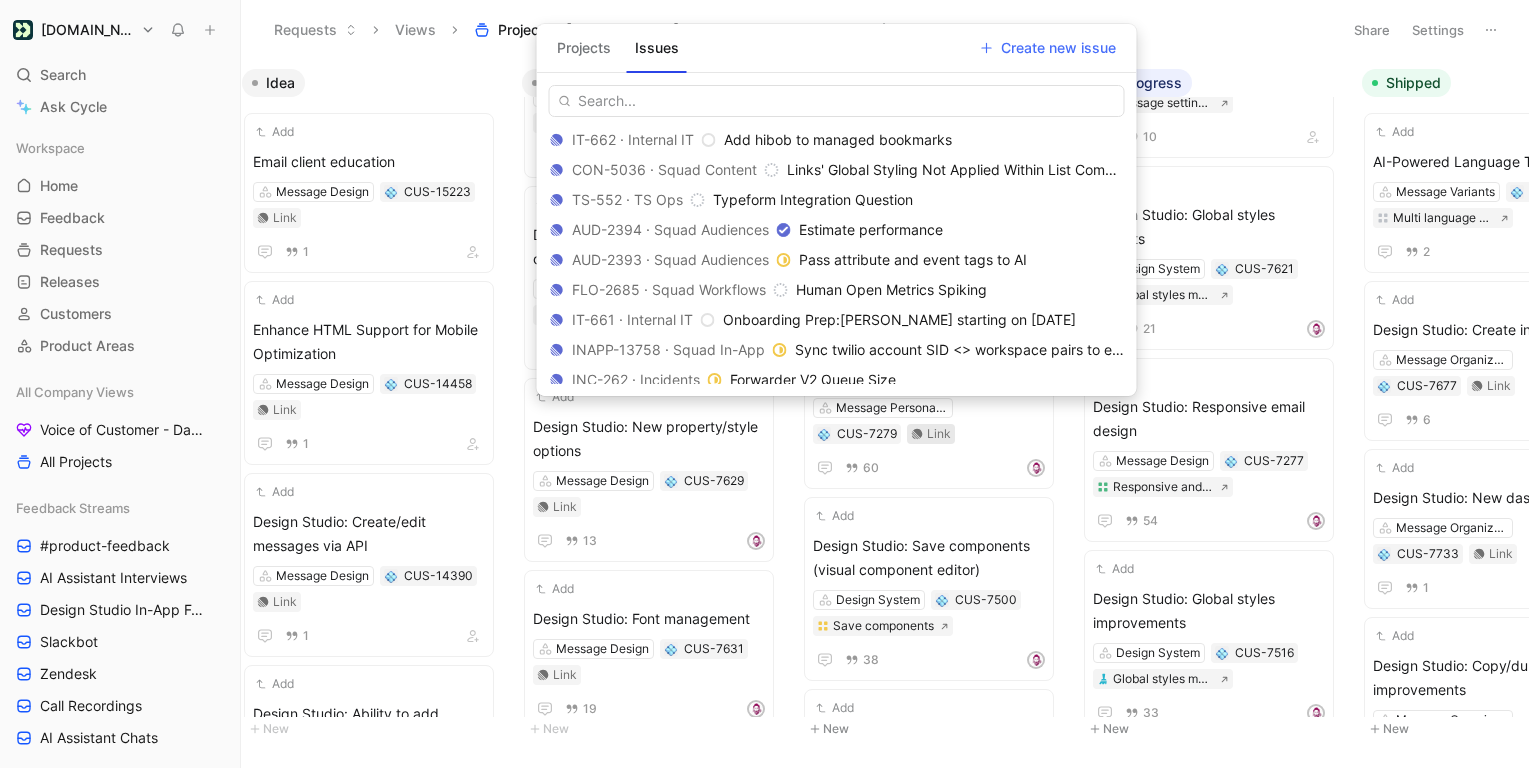 click on "Projects" at bounding box center [584, 48] 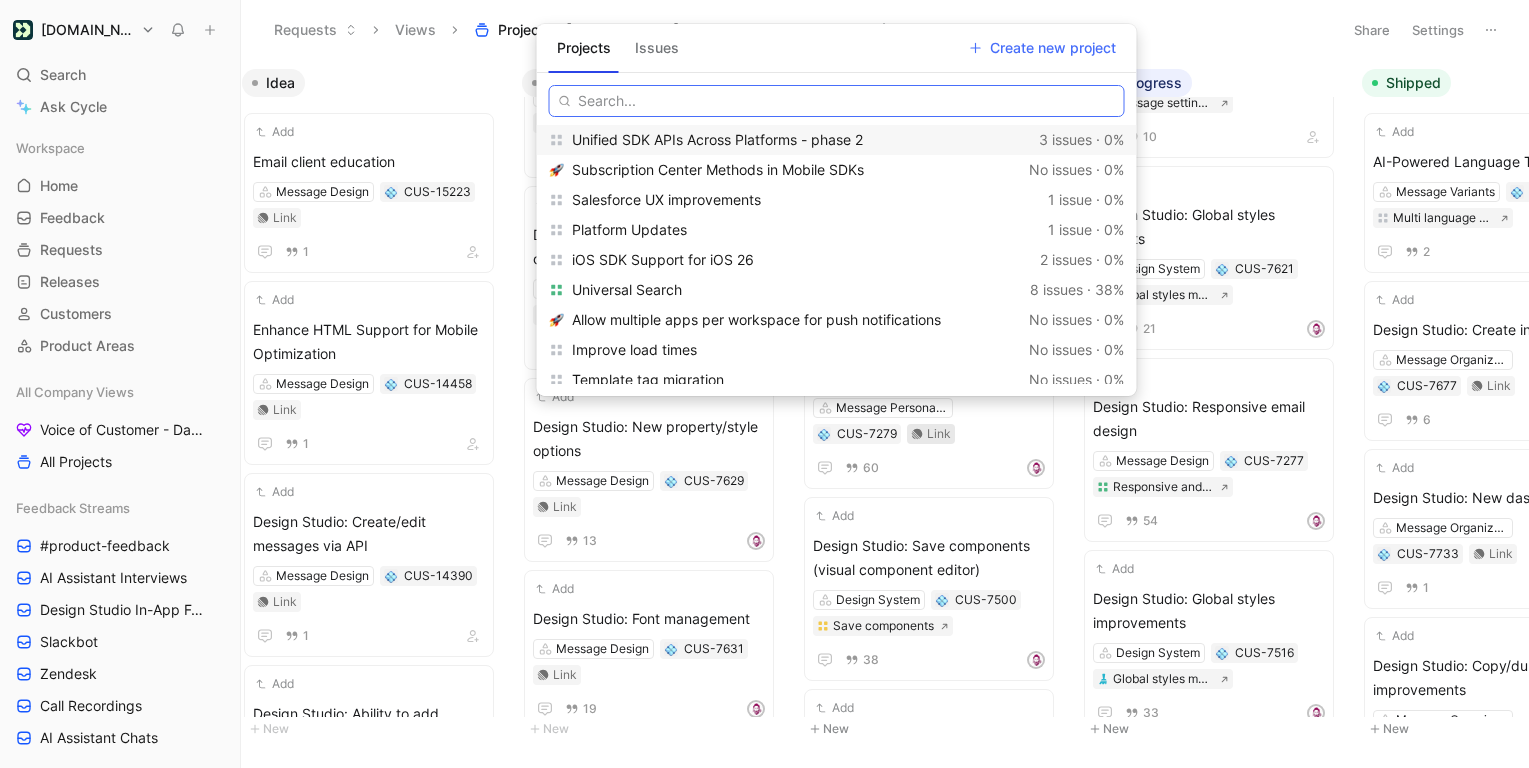 click at bounding box center (837, 101) 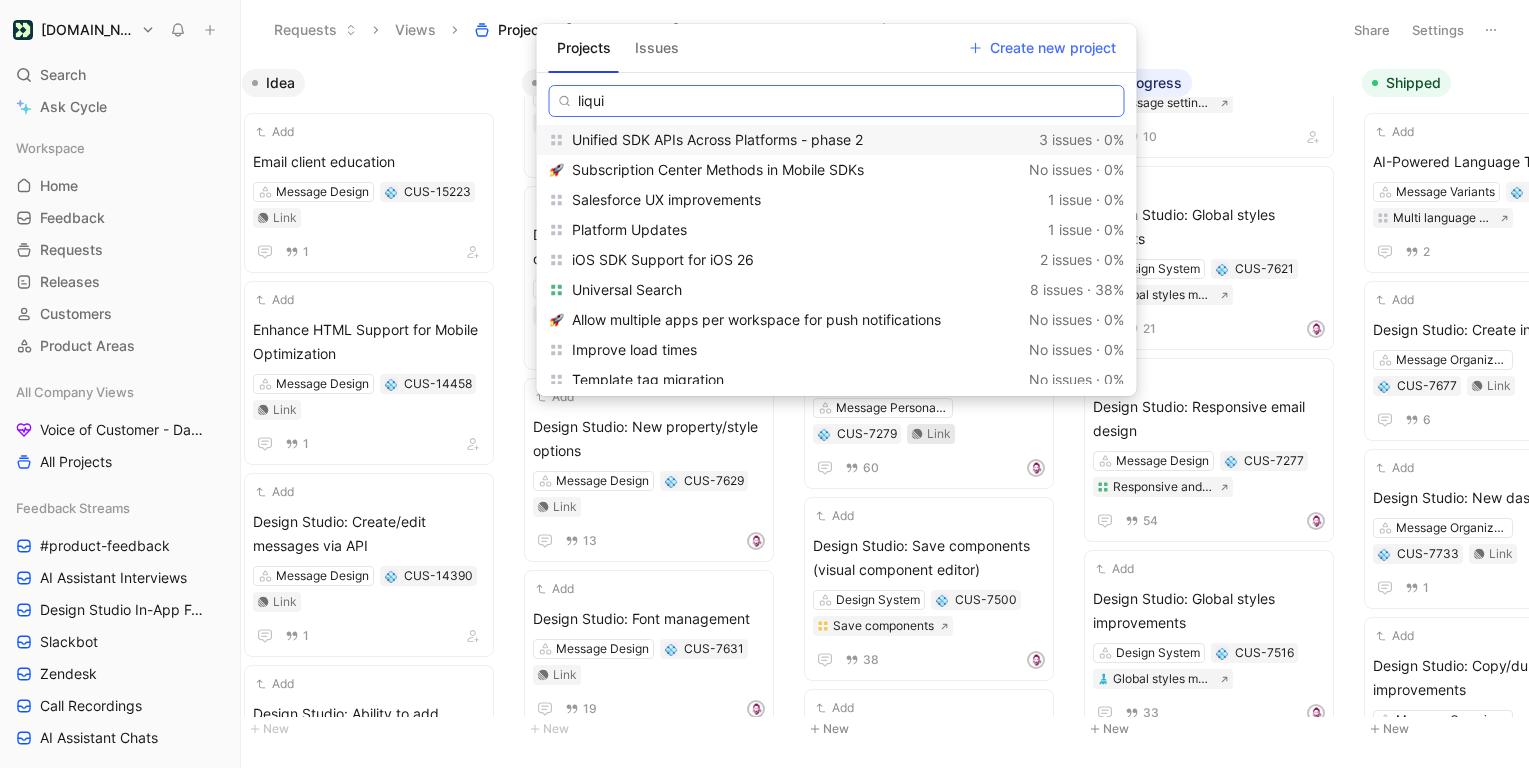 type on "liquid" 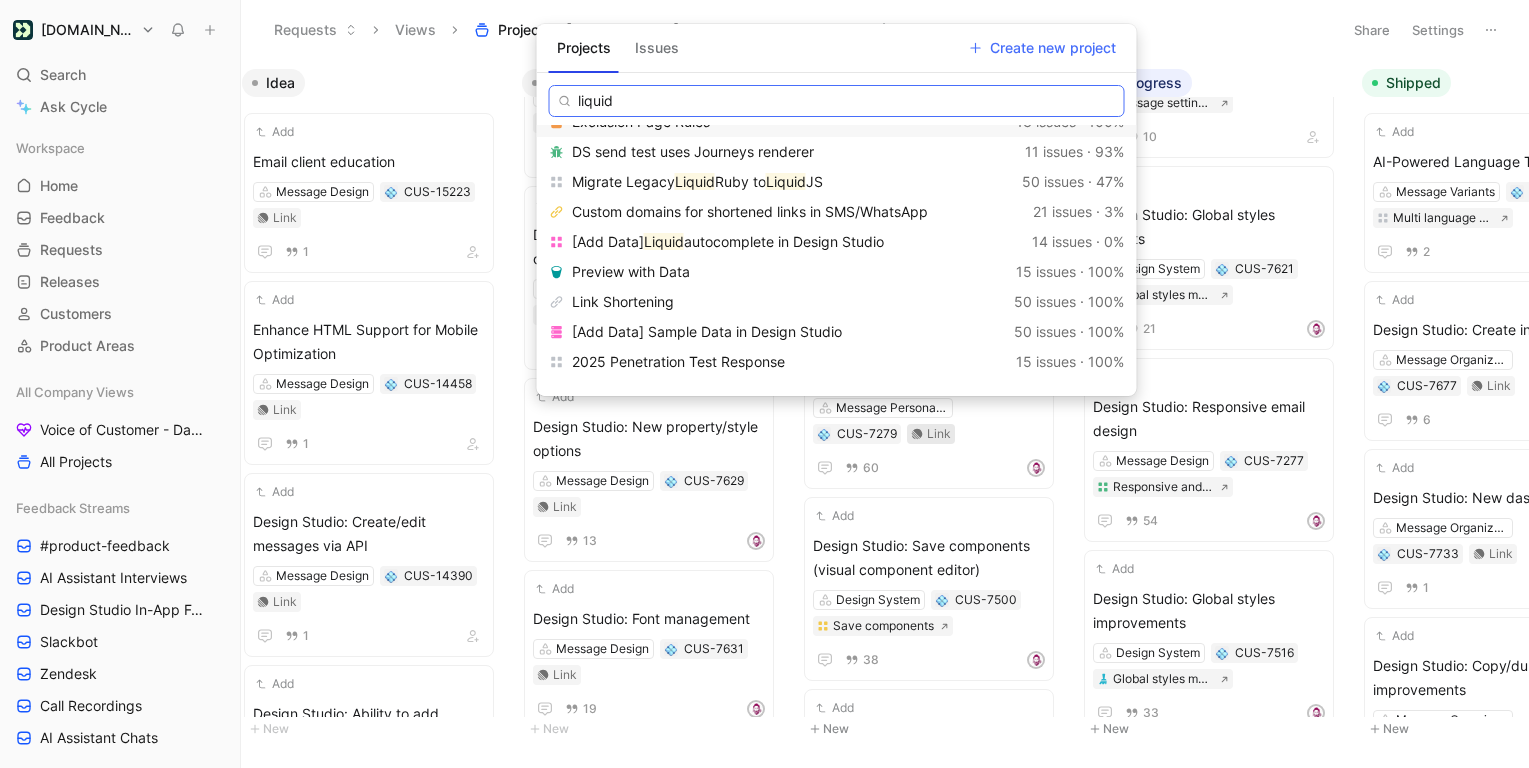 scroll, scrollTop: 0, scrollLeft: 0, axis: both 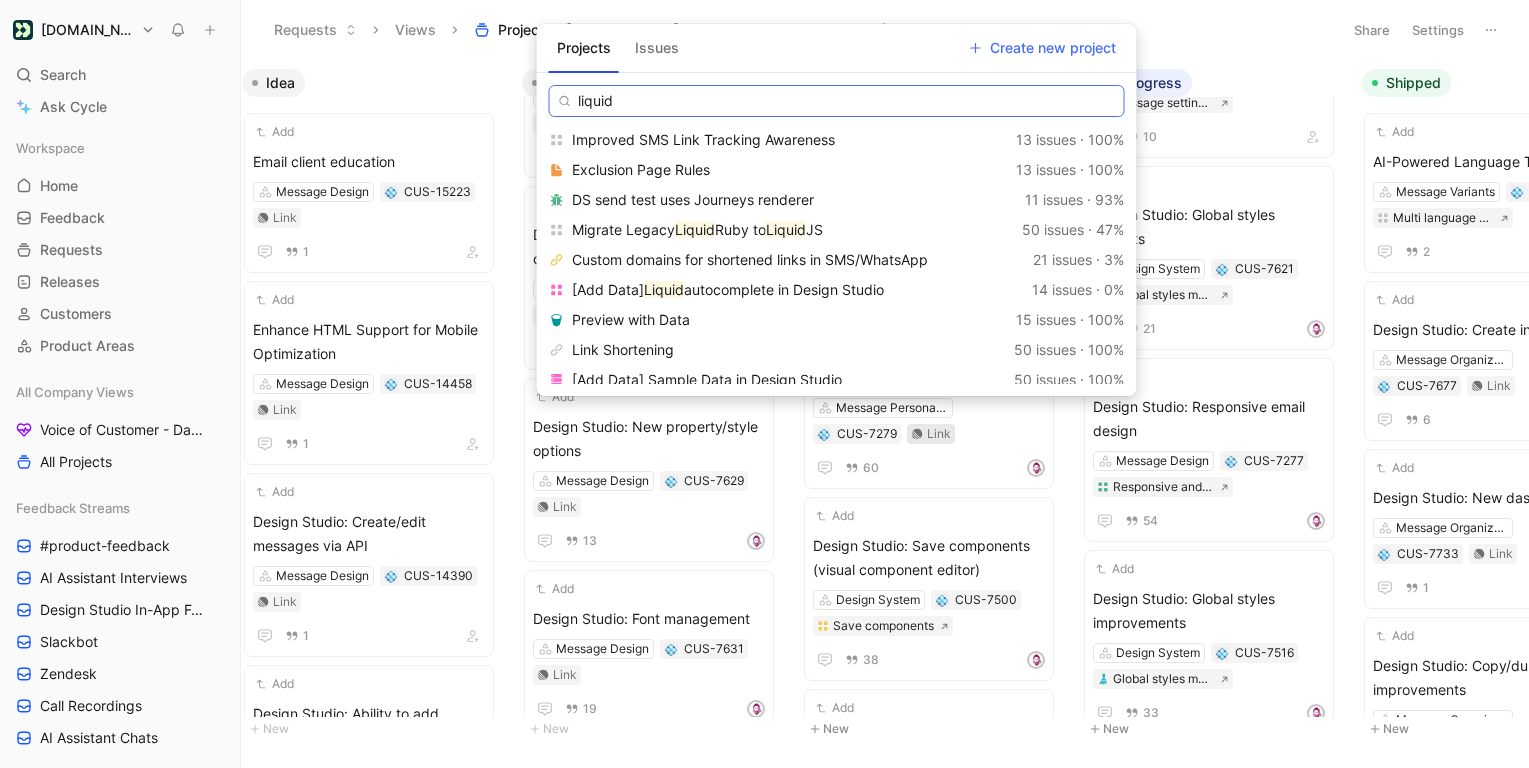 click on "liquid" at bounding box center [837, 101] 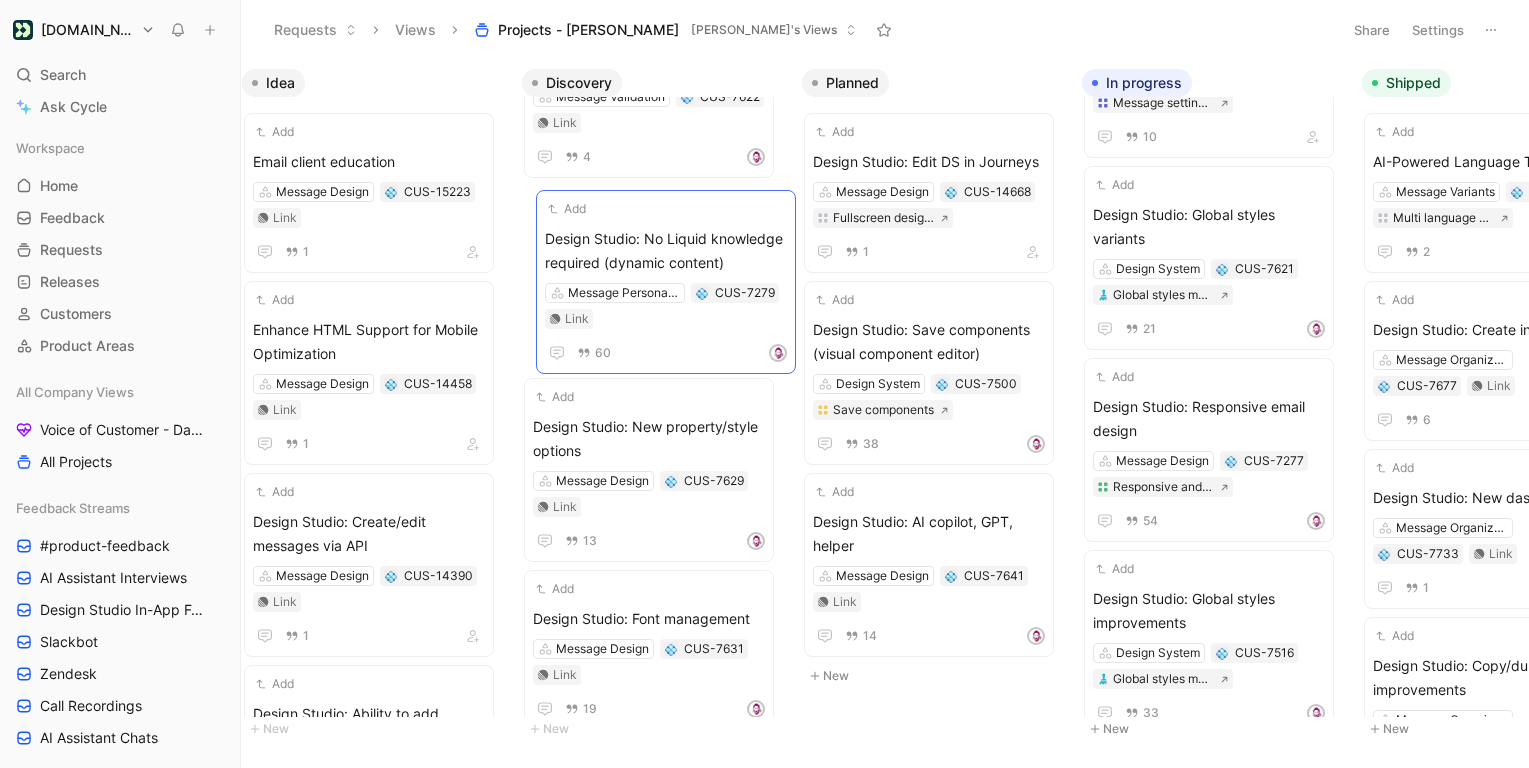 drag, startPoint x: 951, startPoint y: 315, endPoint x: 683, endPoint y: 224, distance: 283.02826 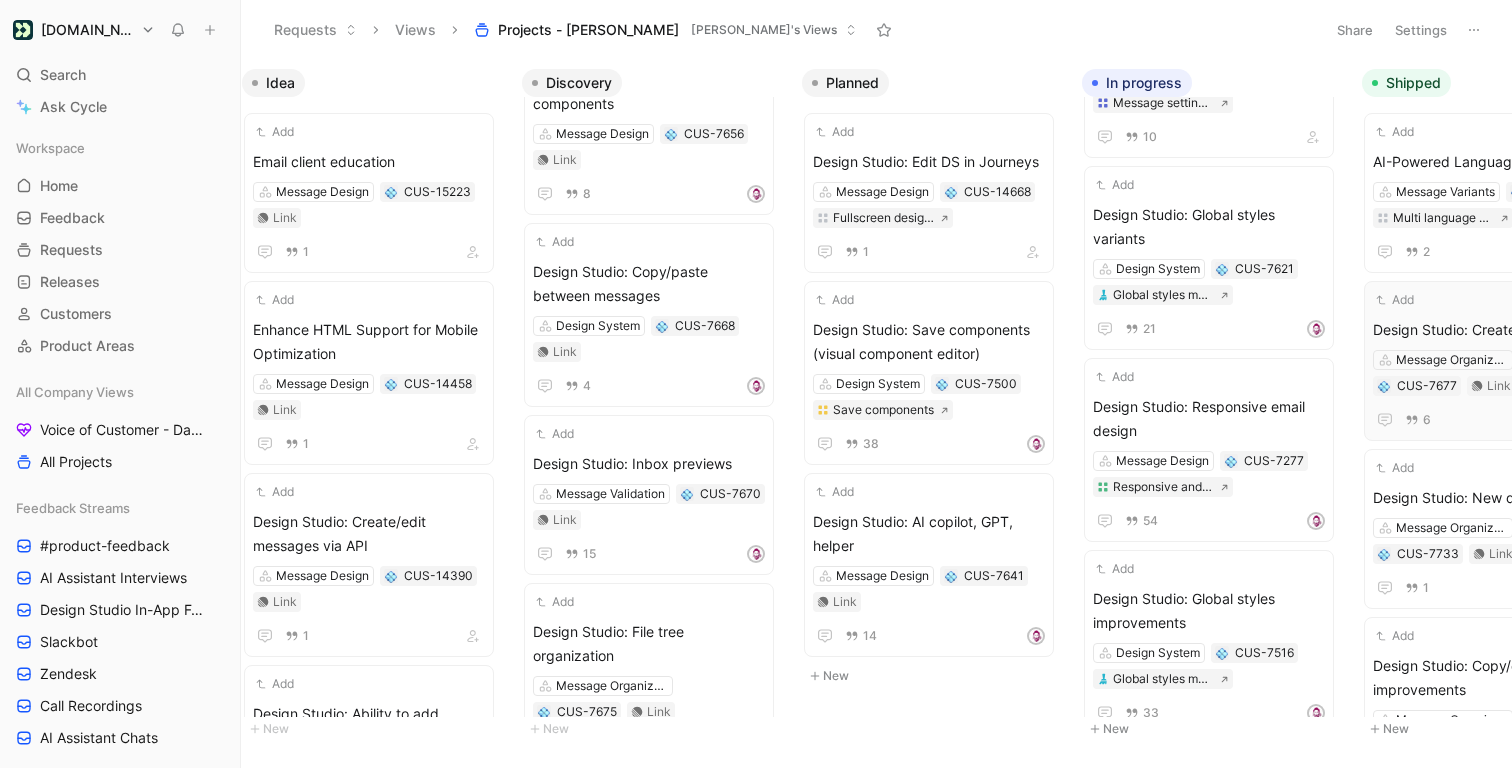 scroll, scrollTop: 4203, scrollLeft: 0, axis: vertical 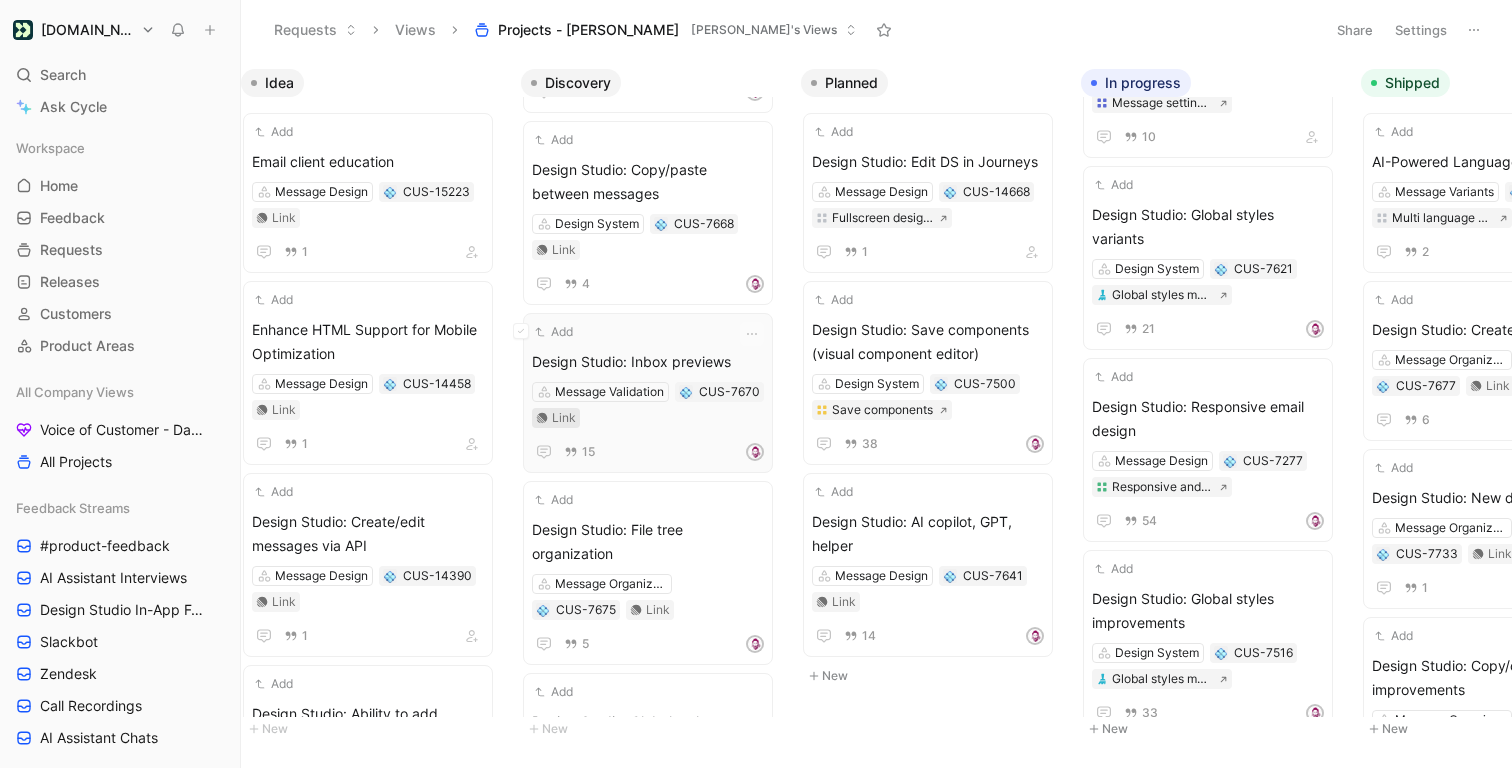 click on "Link" at bounding box center [564, 418] 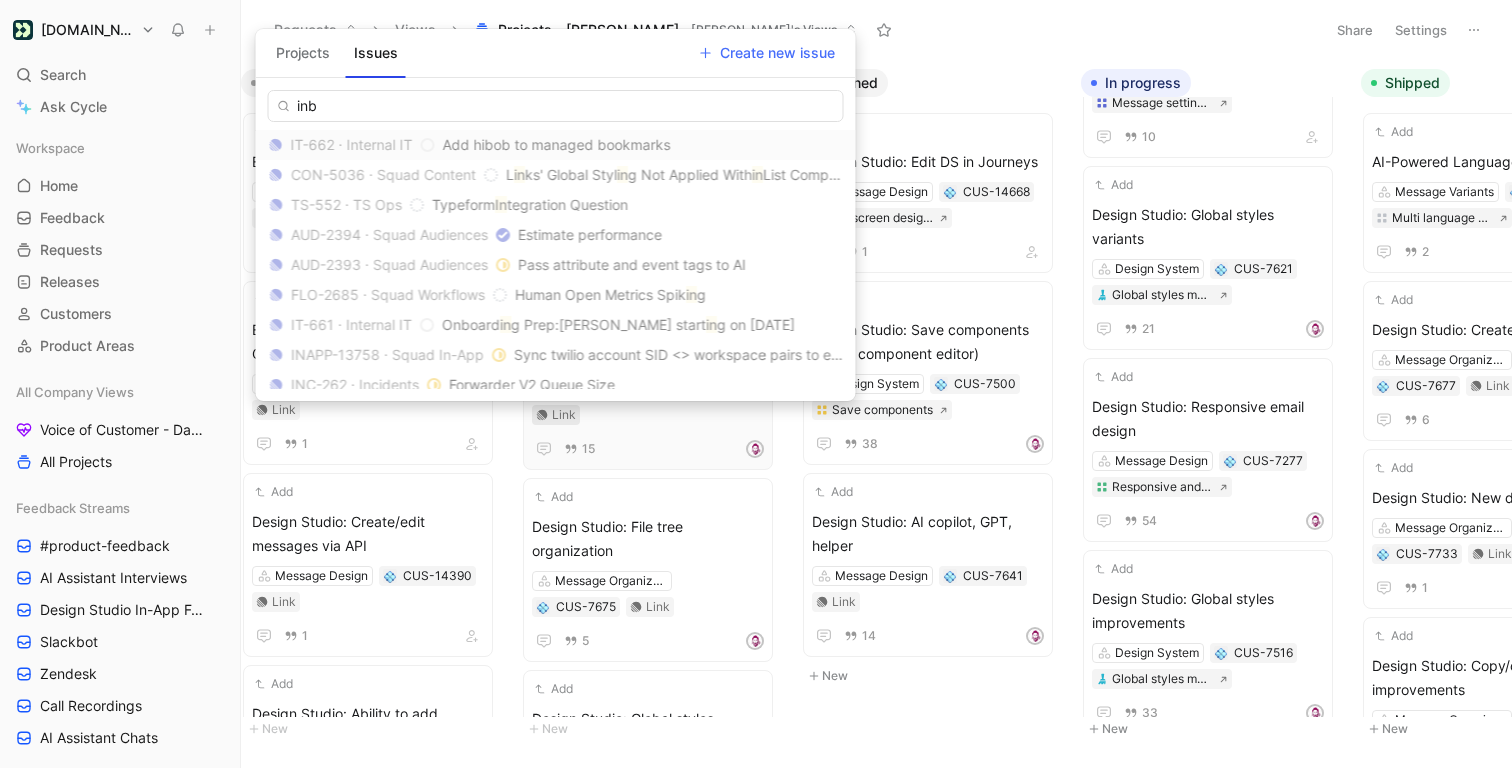 type on "inbo" 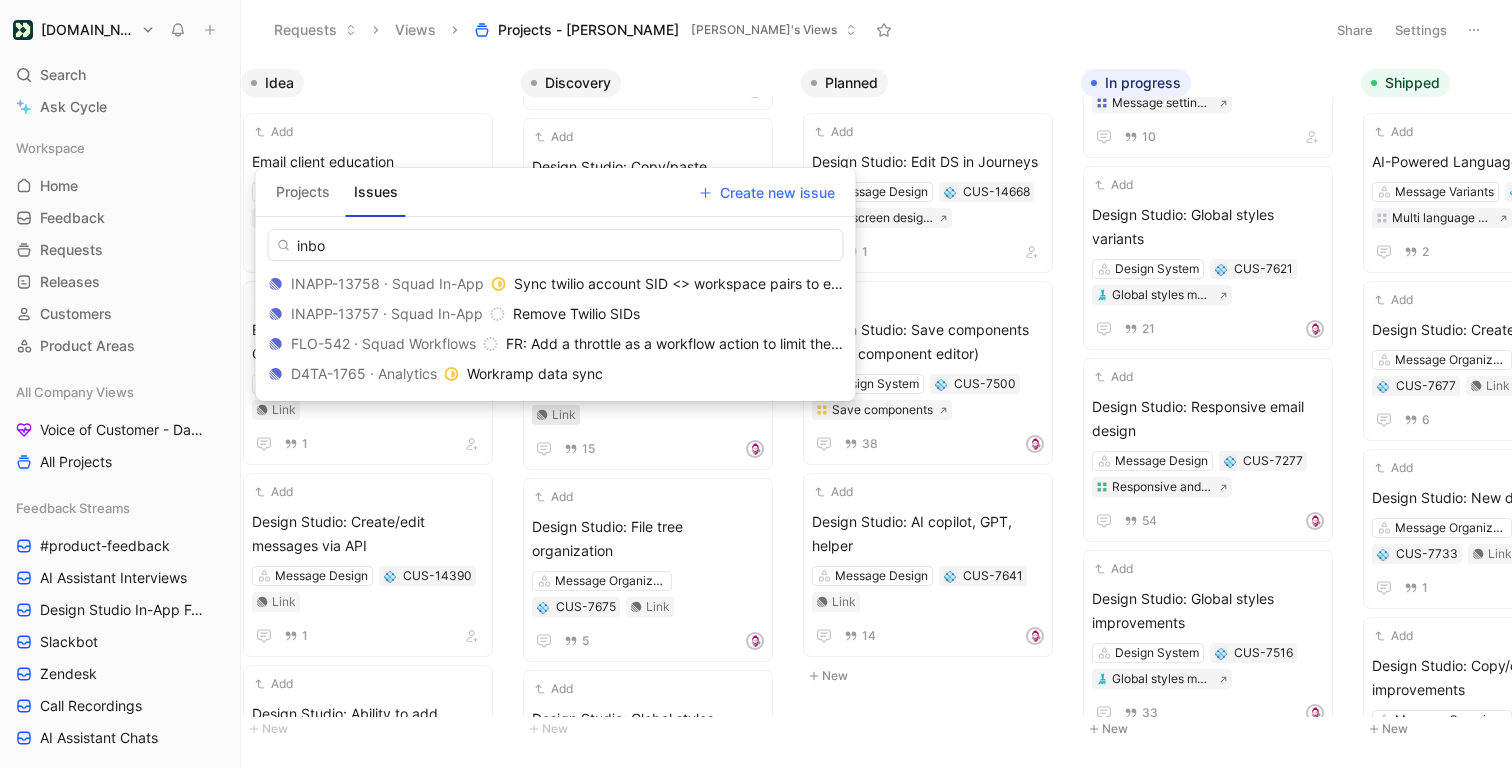 click on "inbo" at bounding box center (556, 245) 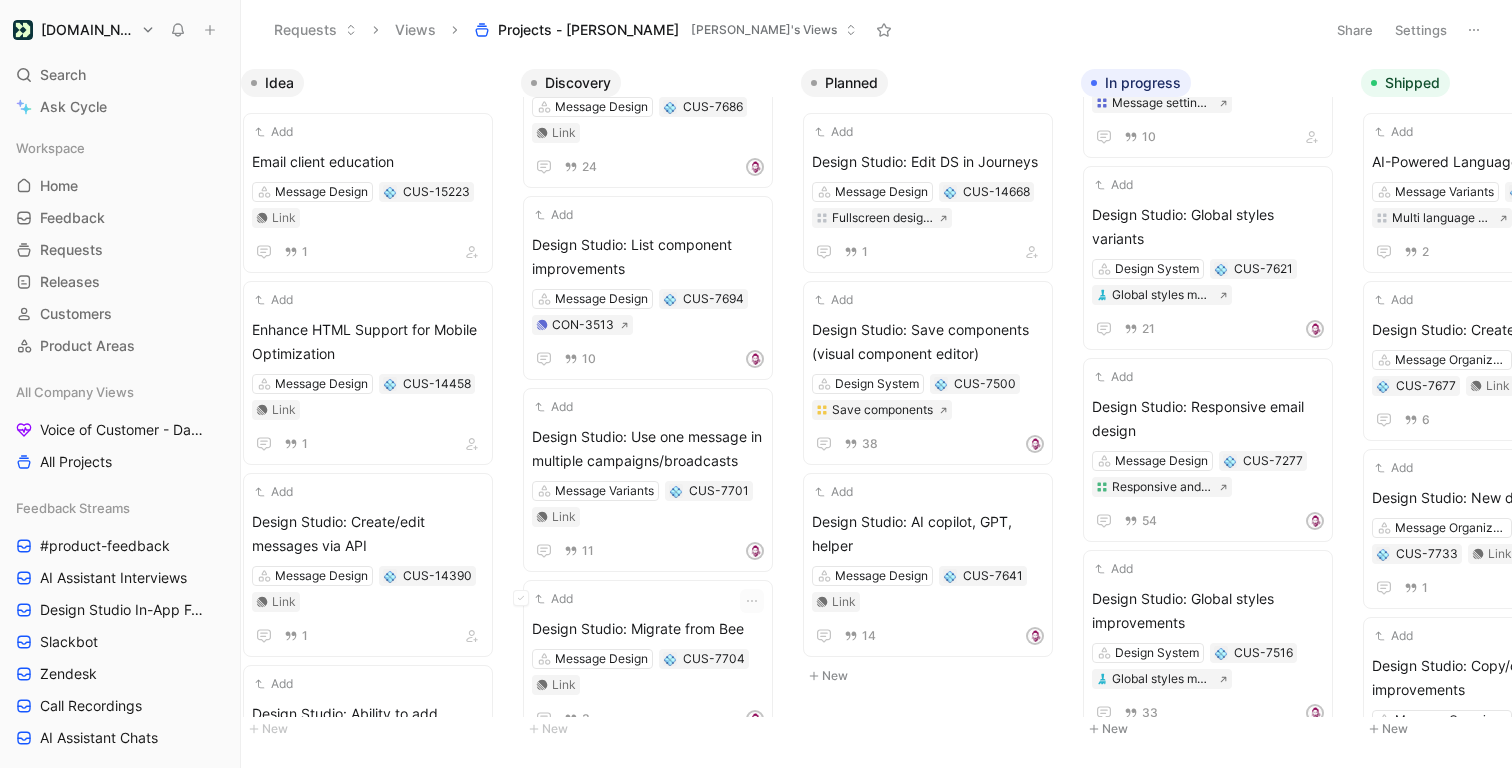 scroll, scrollTop: 4616, scrollLeft: 0, axis: vertical 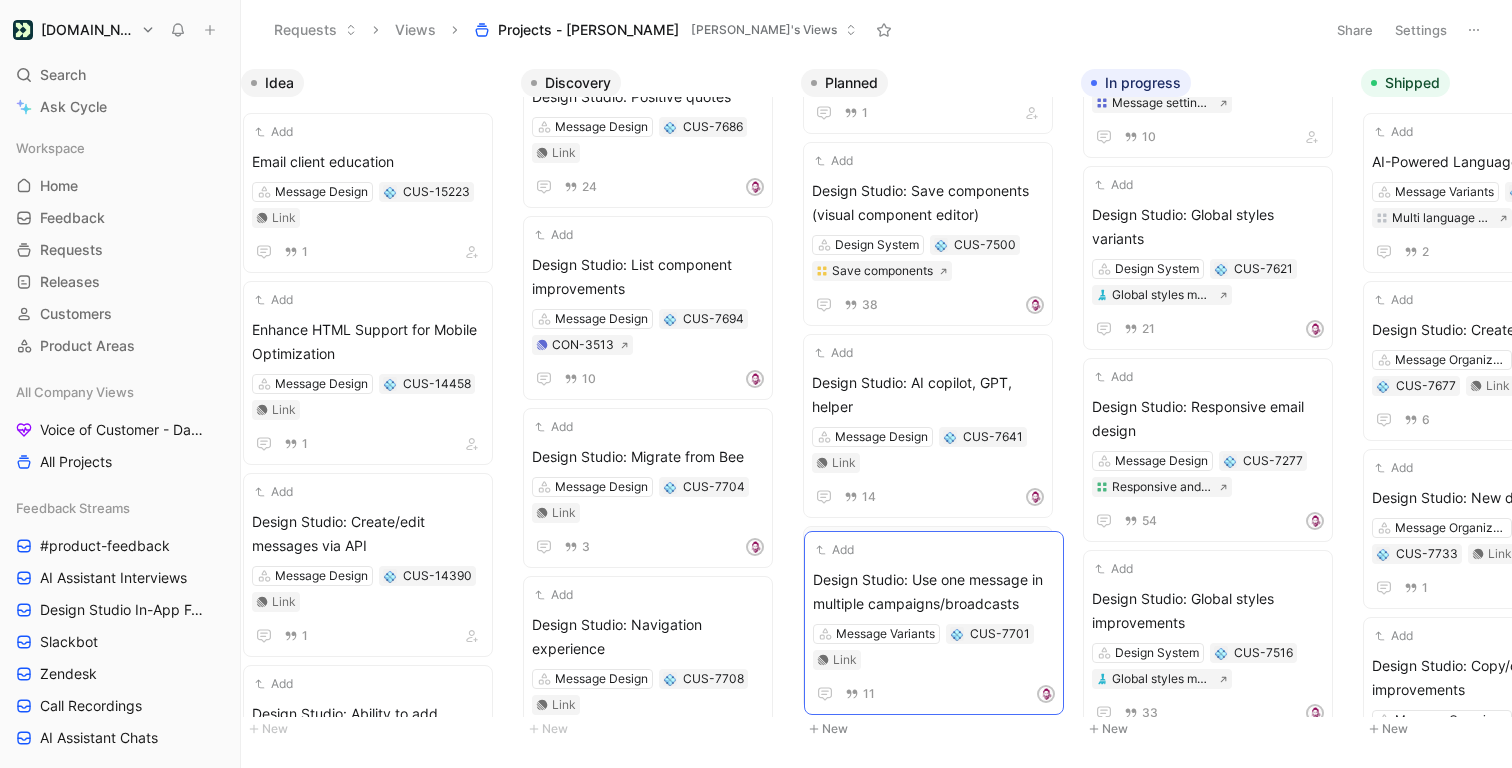 drag, startPoint x: 708, startPoint y: 393, endPoint x: 972, endPoint y: 569, distance: 317.2885 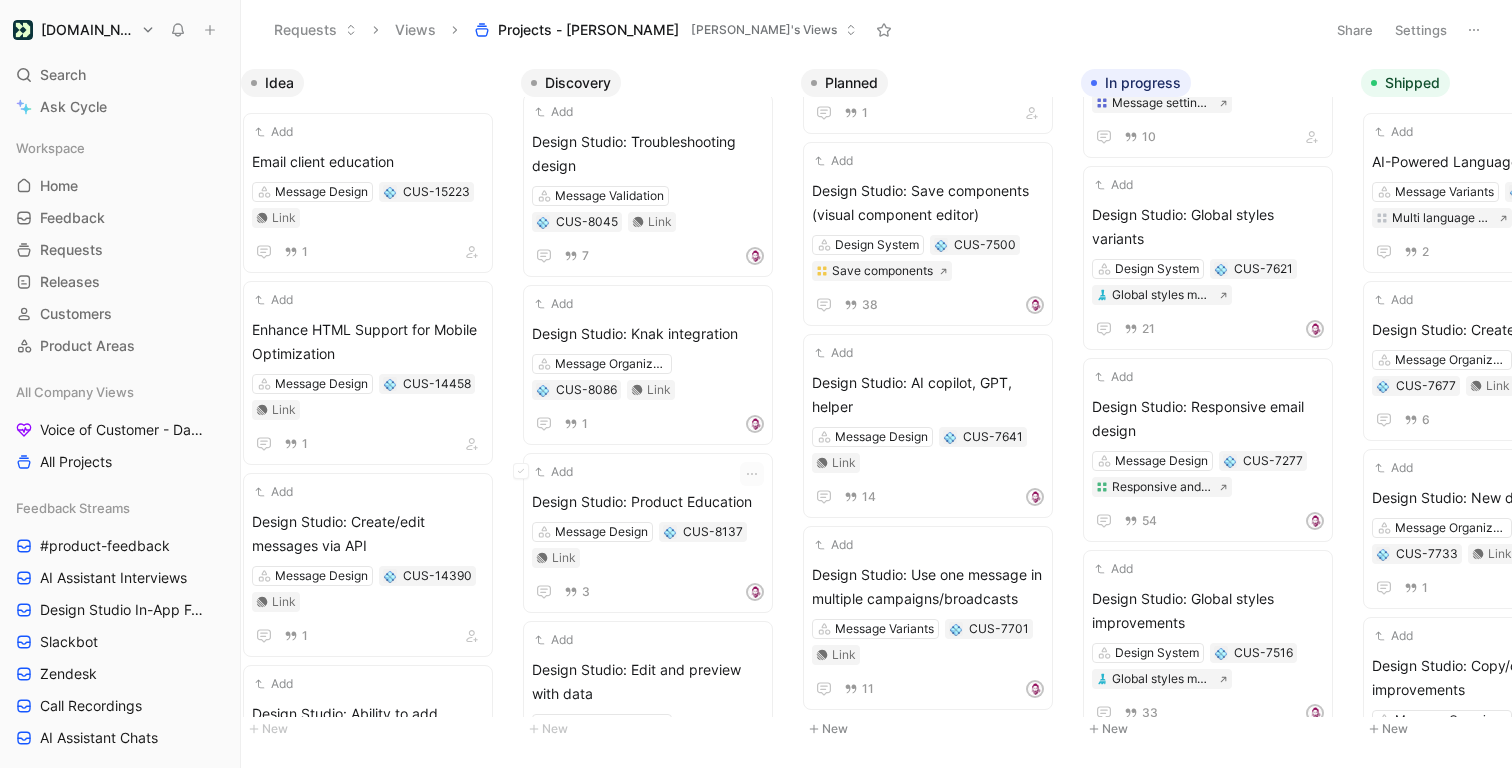 scroll, scrollTop: 5234, scrollLeft: 0, axis: vertical 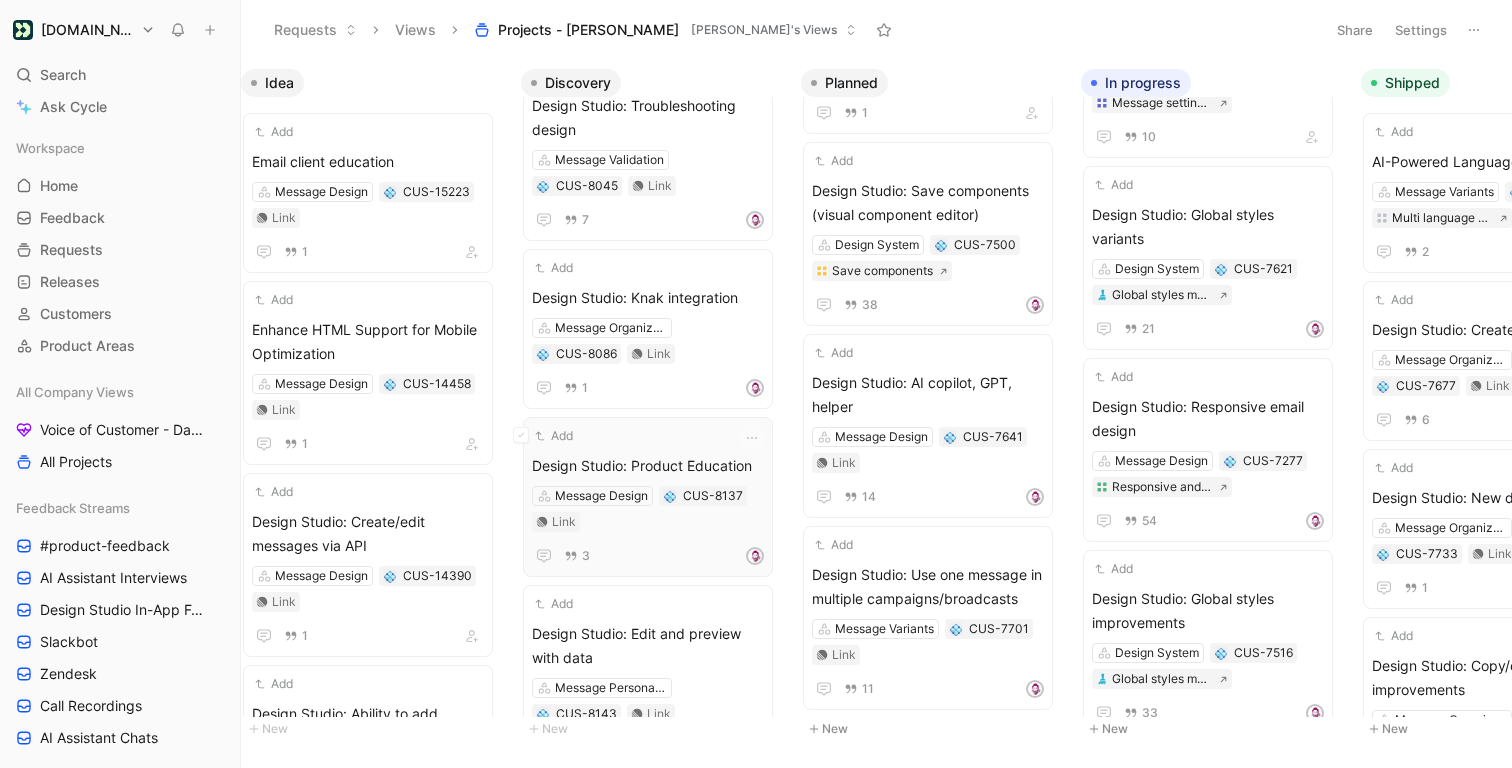 click on "Design Studio: Product Education" at bounding box center [648, 466] 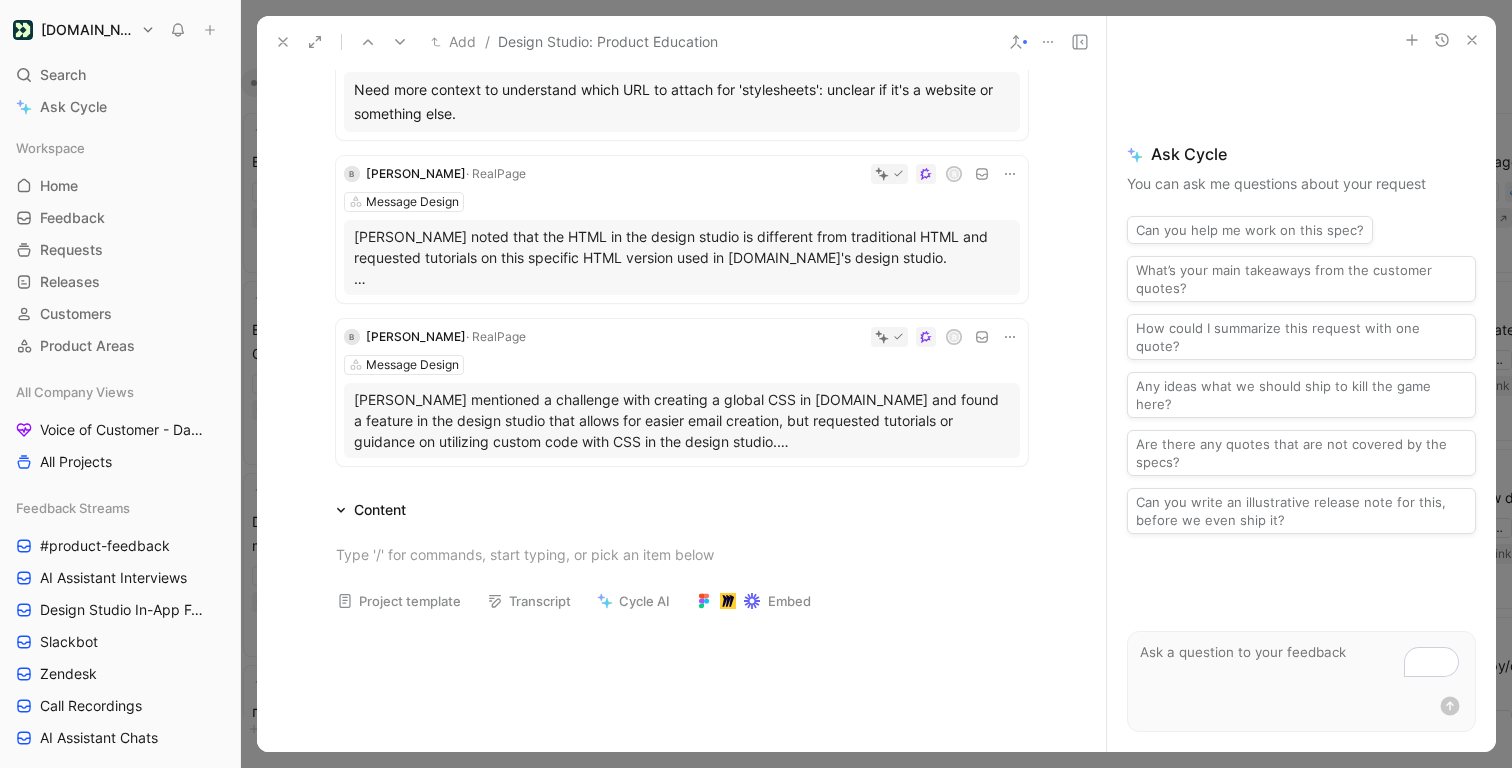 scroll, scrollTop: 0, scrollLeft: 0, axis: both 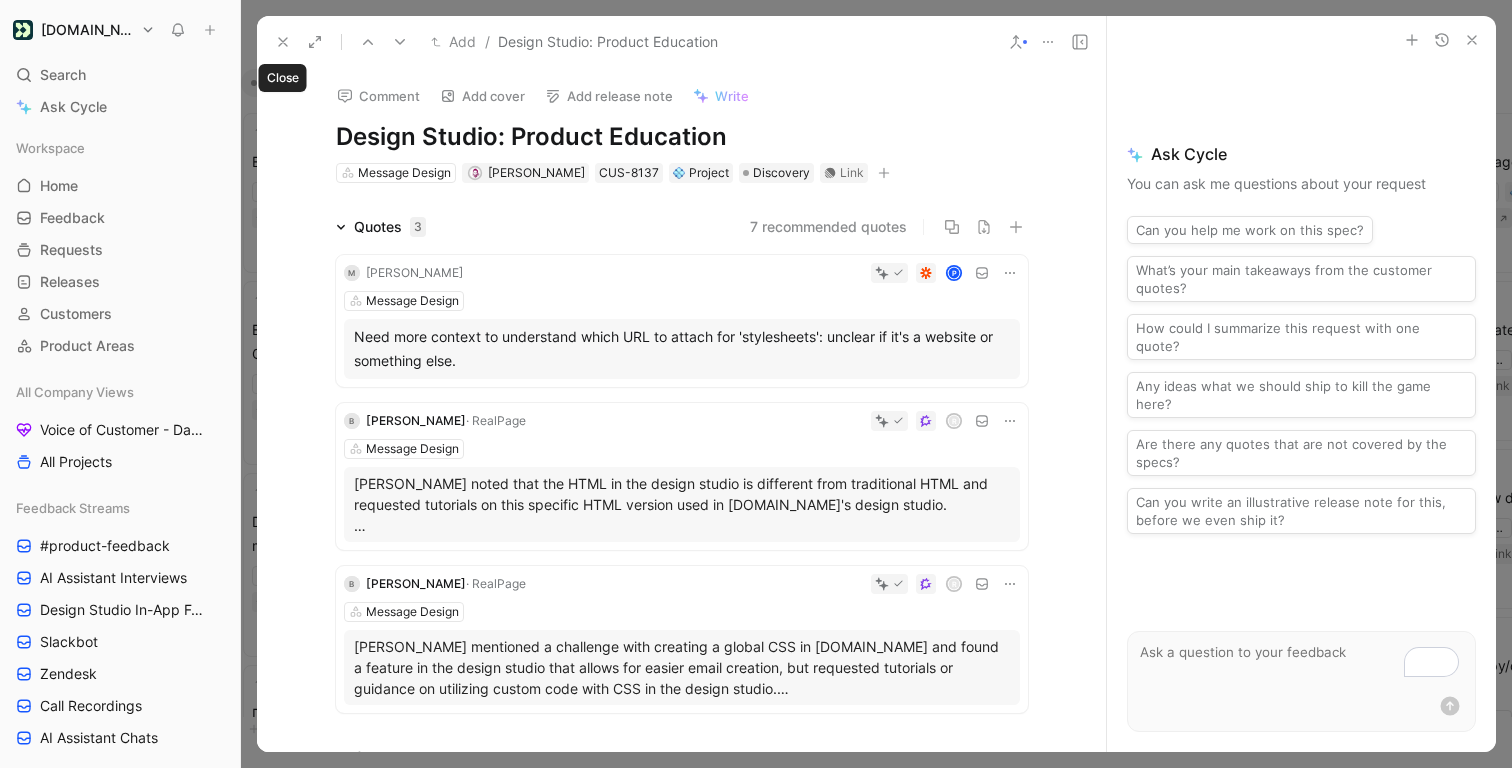 click 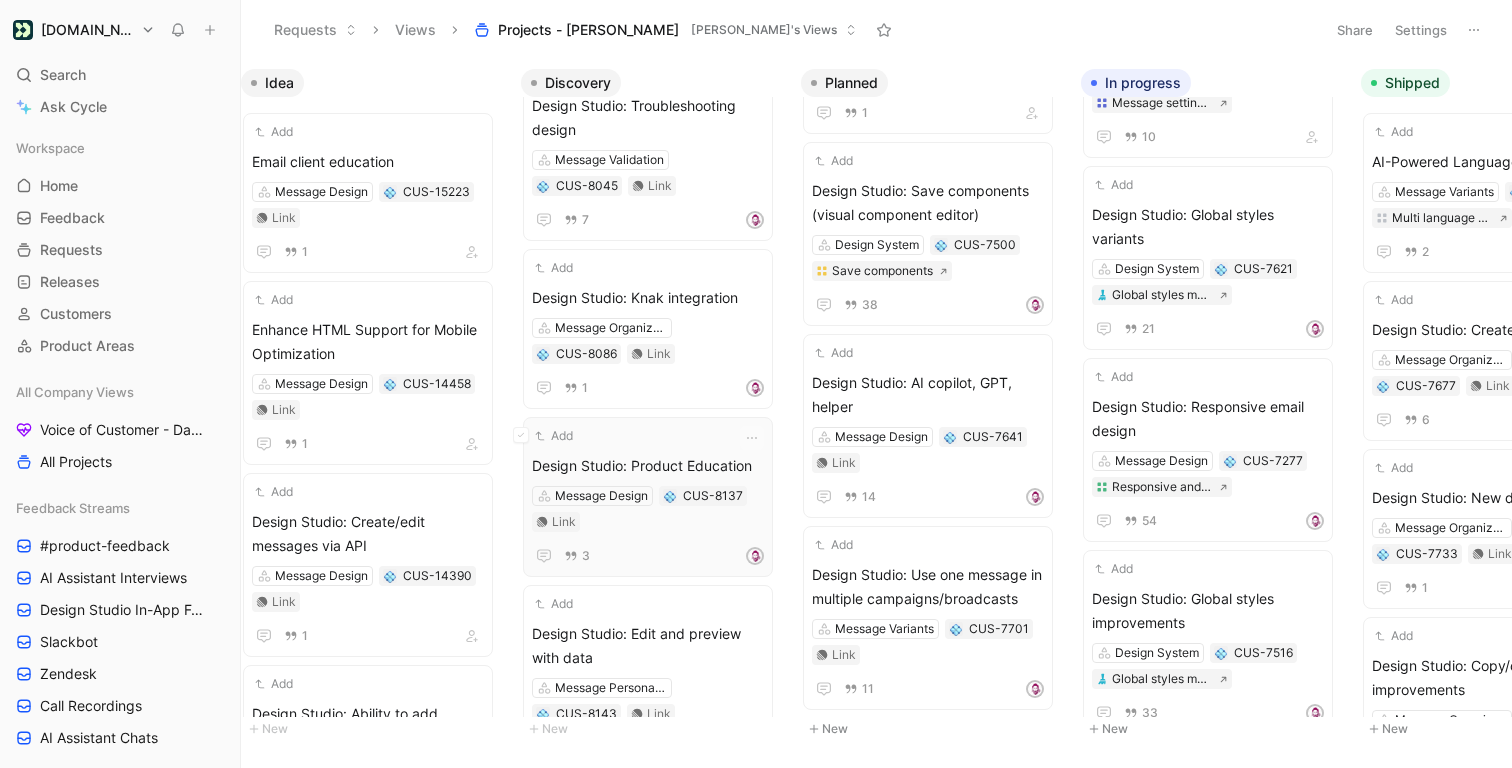 click on "Add Design Studio: Product Education Message Design CUS-8137 Link 3" at bounding box center (648, 497) 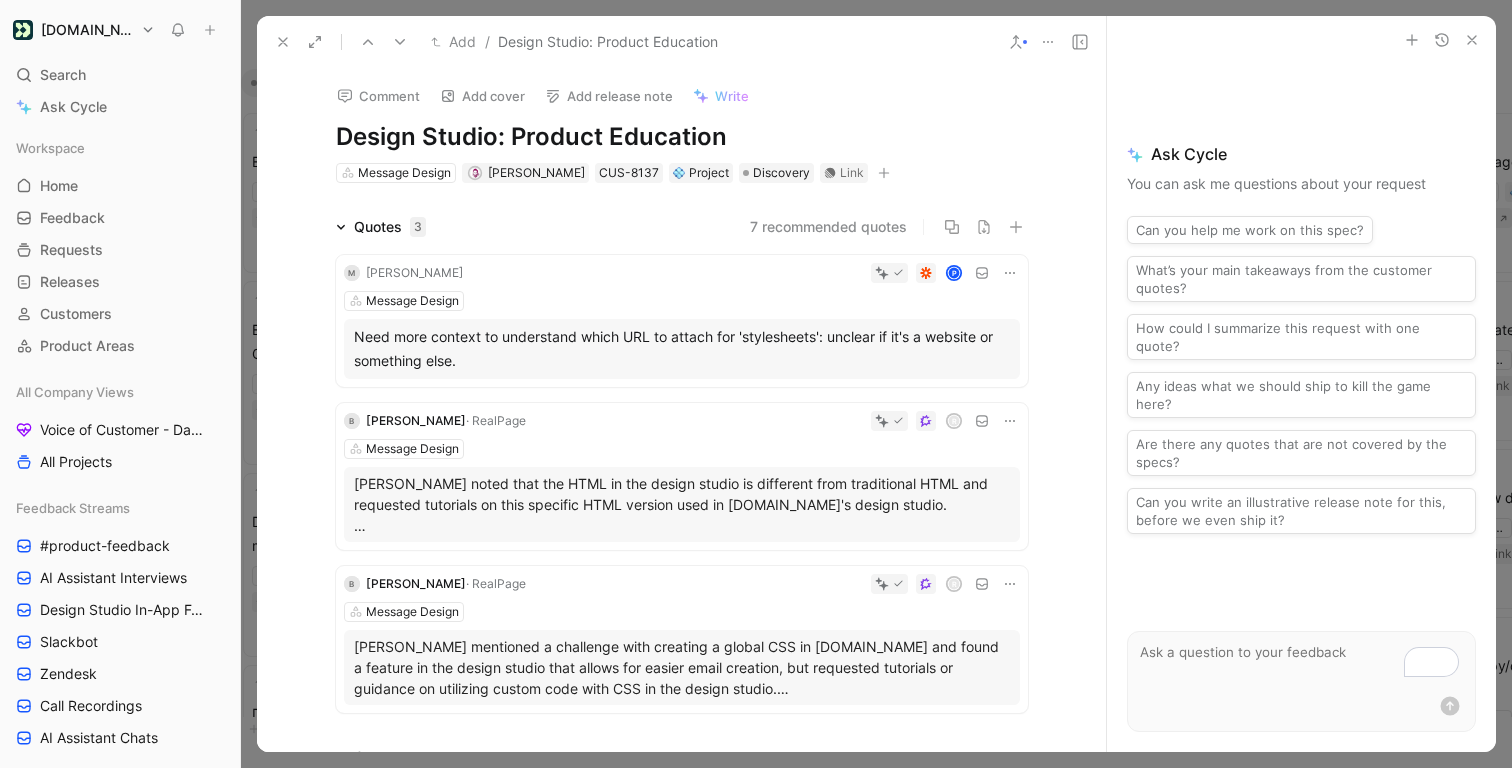 click 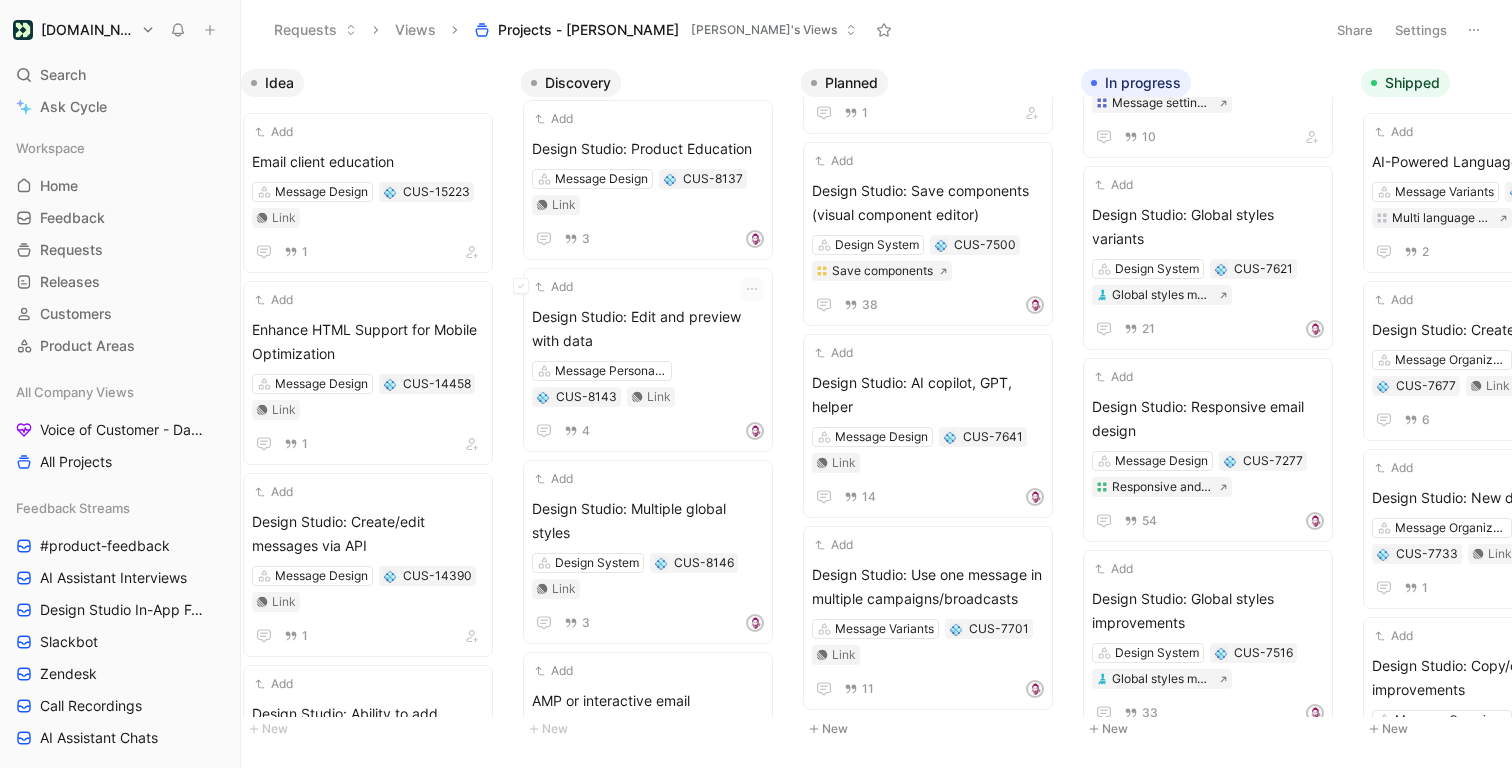 scroll, scrollTop: 5455, scrollLeft: 0, axis: vertical 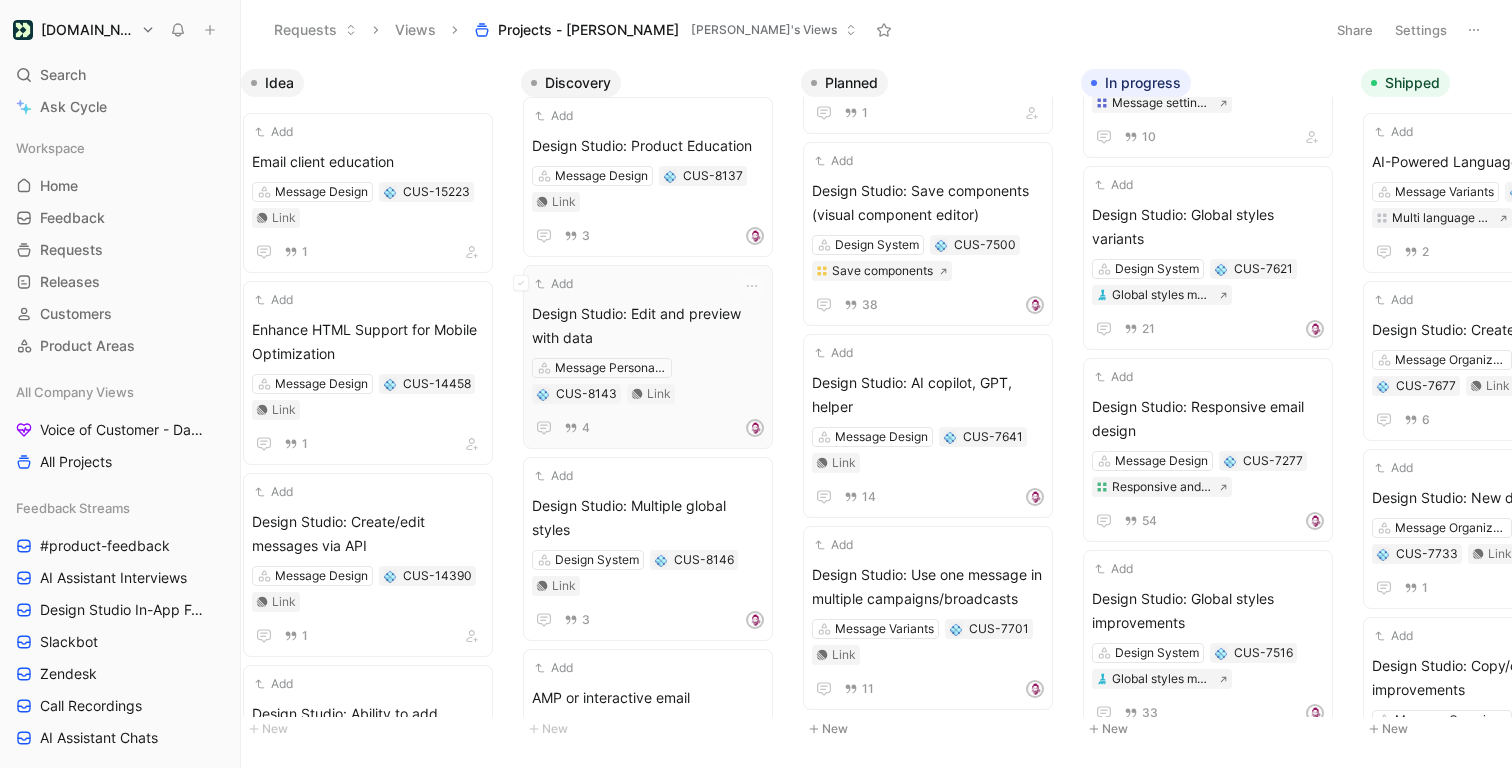 click on "Design Studio: Edit and preview with data" at bounding box center [648, 326] 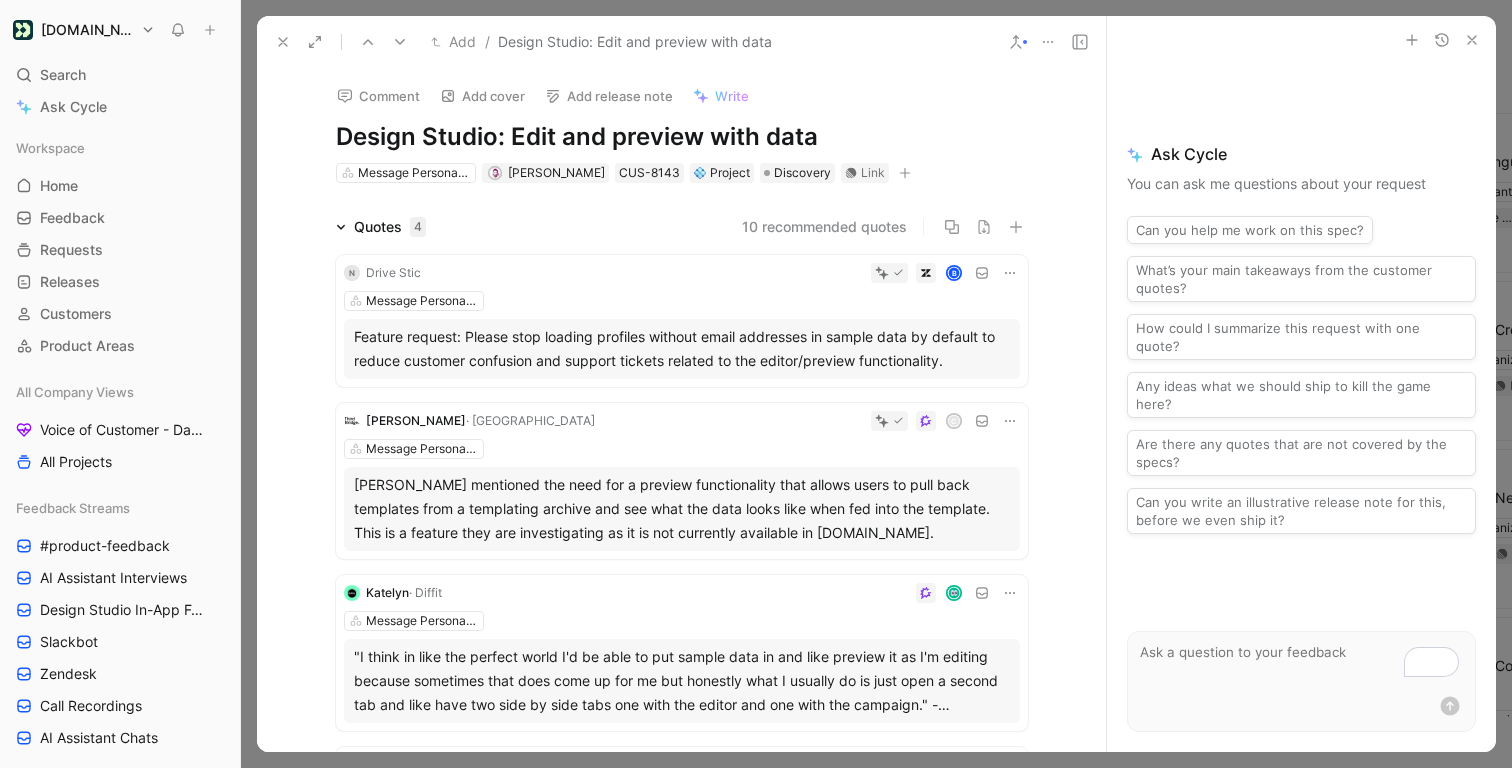 scroll, scrollTop: 0, scrollLeft: 0, axis: both 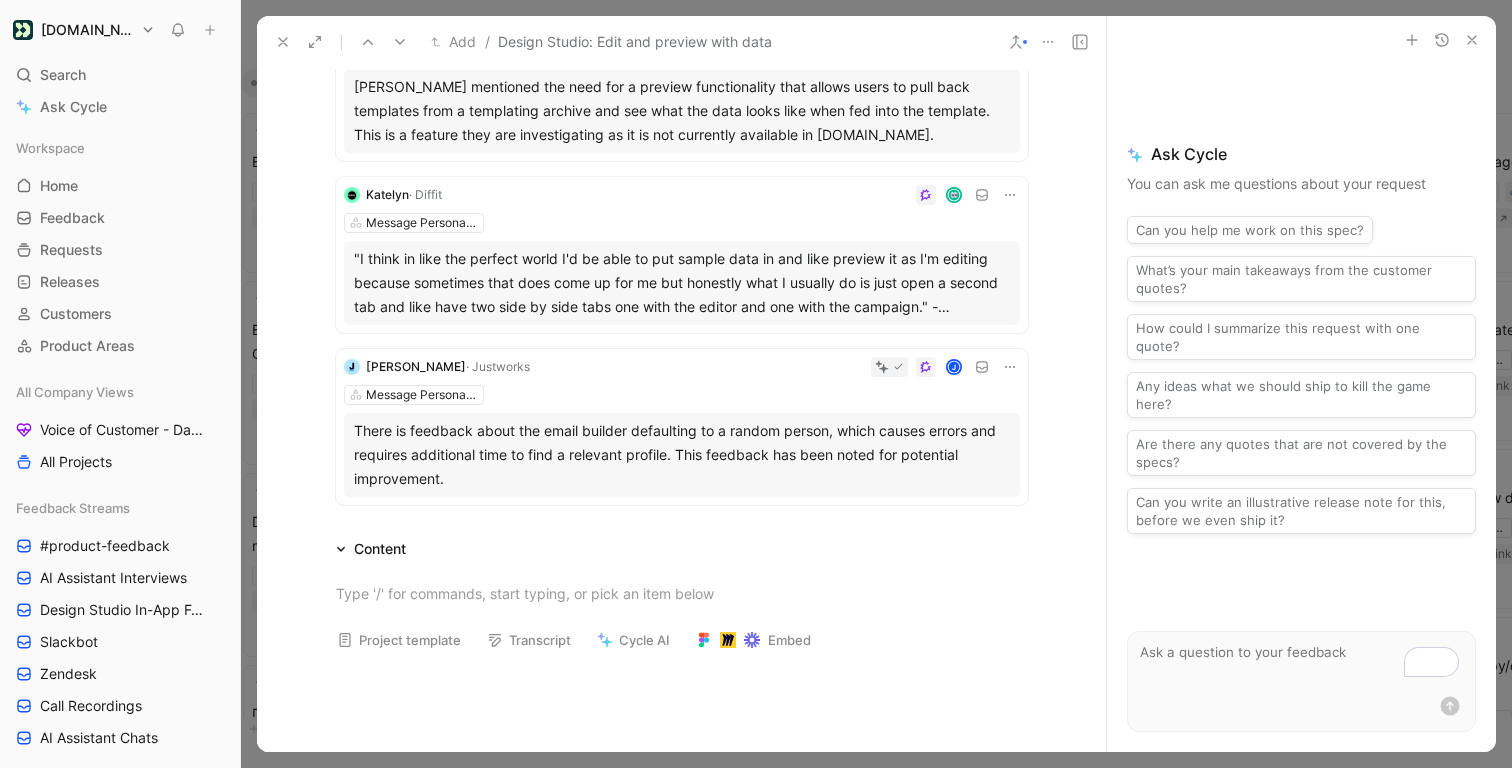 click 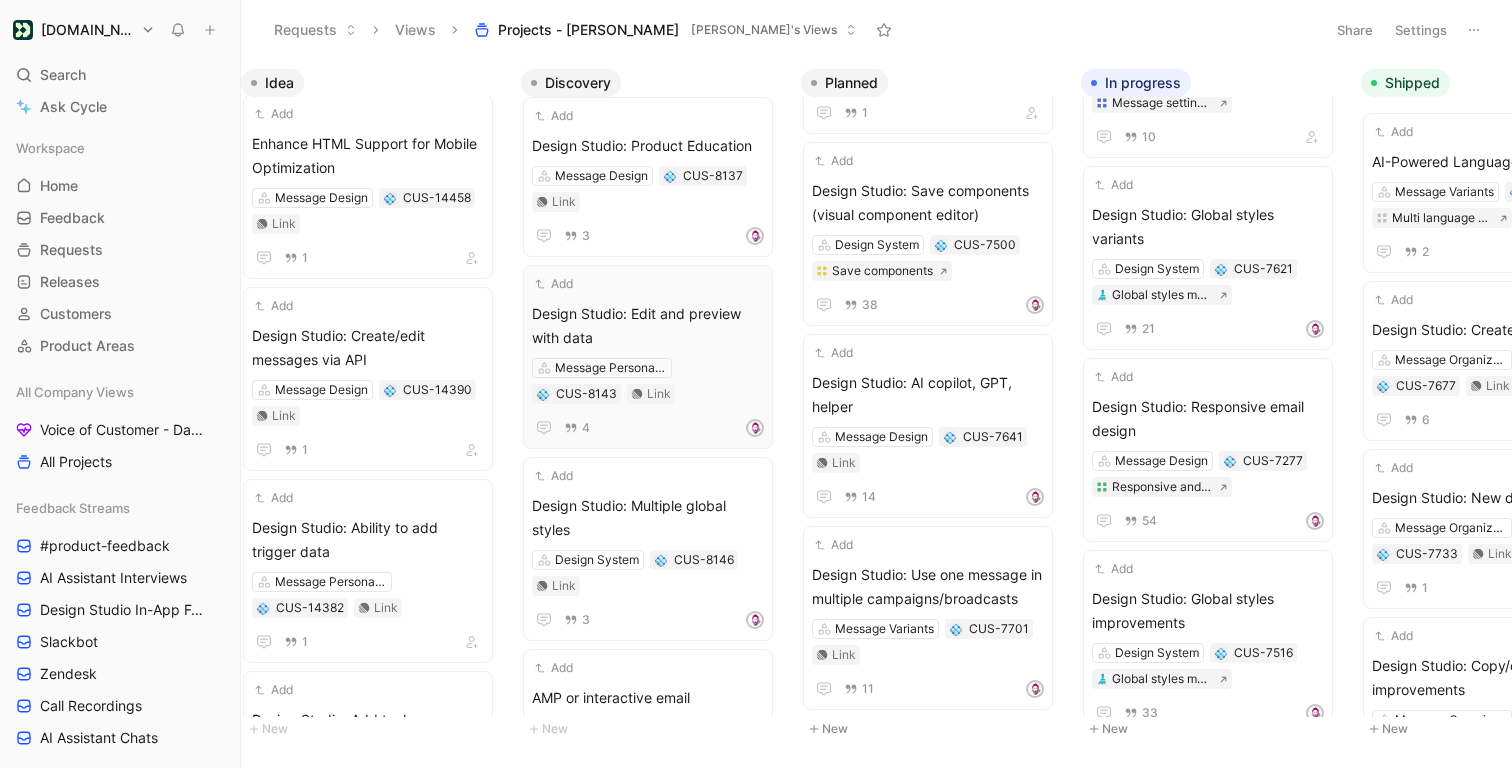 scroll, scrollTop: 188, scrollLeft: 0, axis: vertical 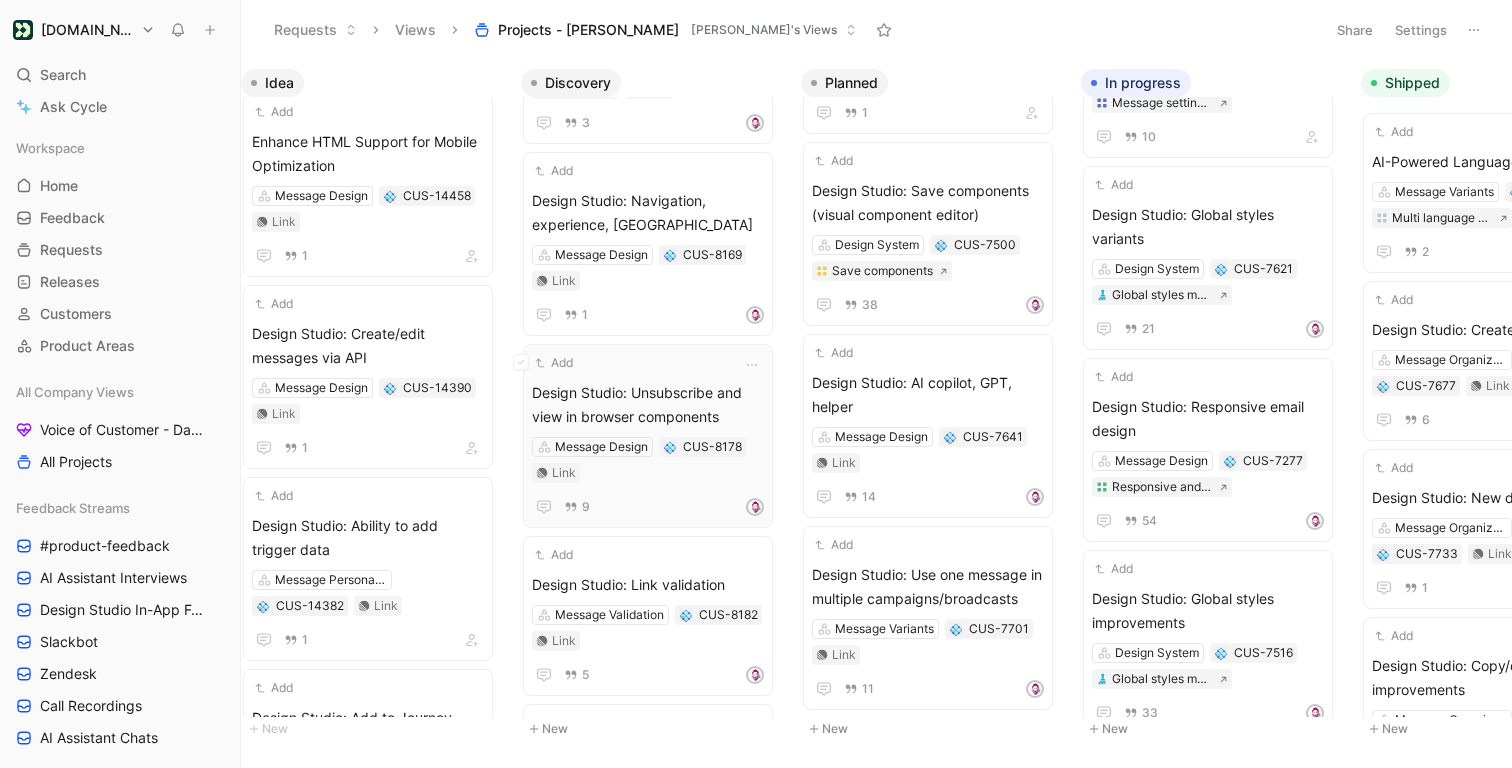 click on "Add" at bounding box center [635, 363] 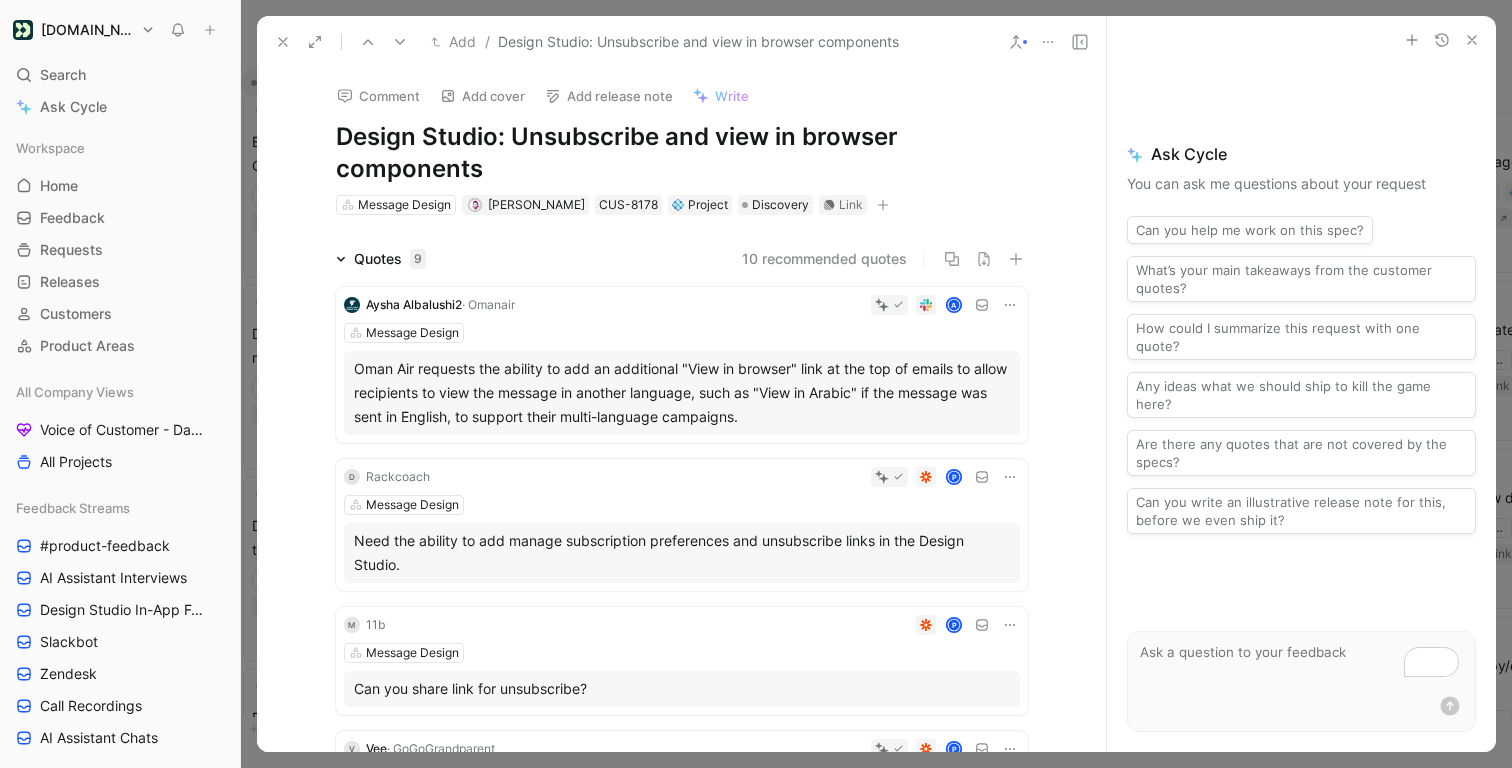click 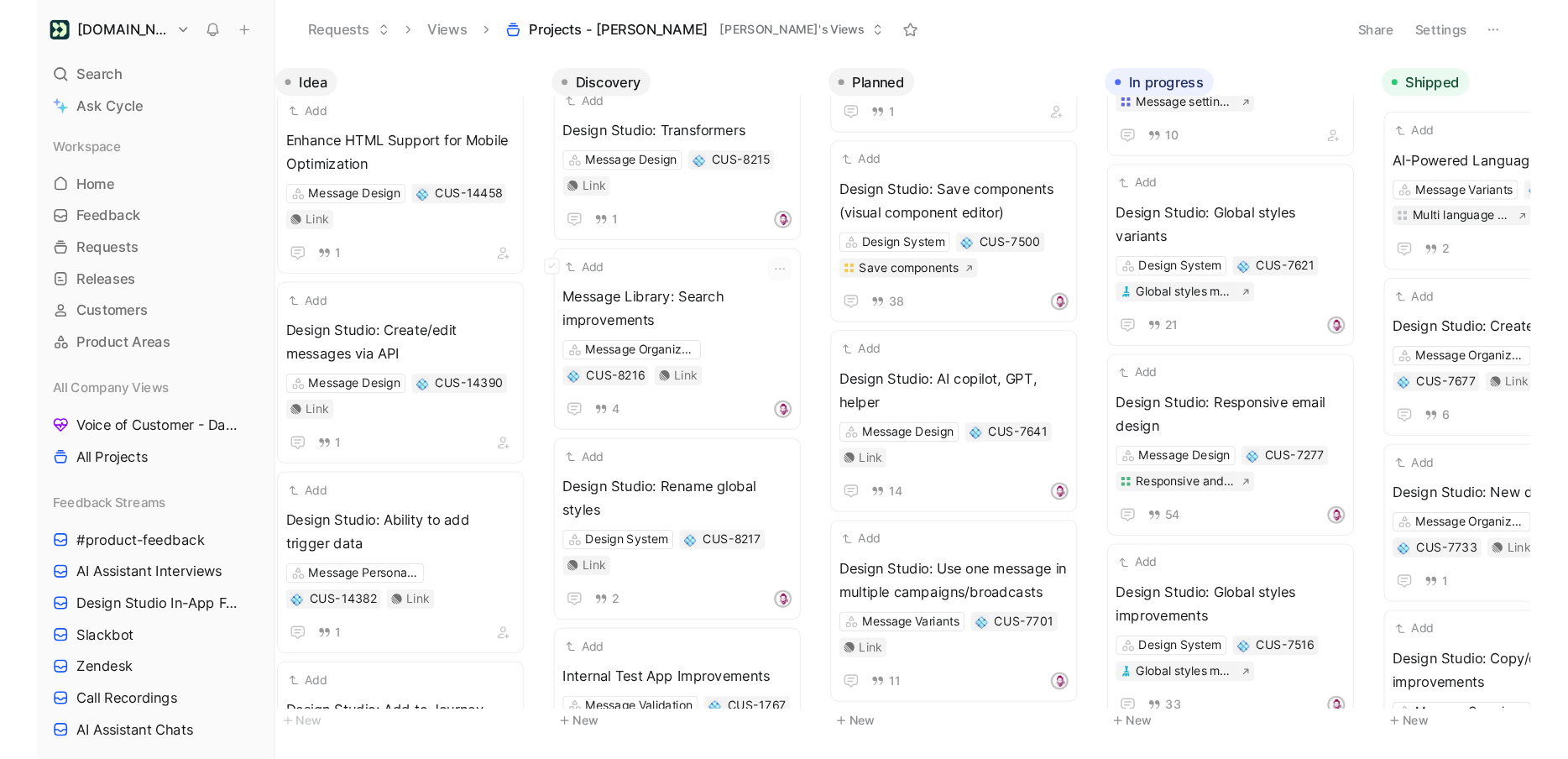 scroll, scrollTop: 5497, scrollLeft: 0, axis: vertical 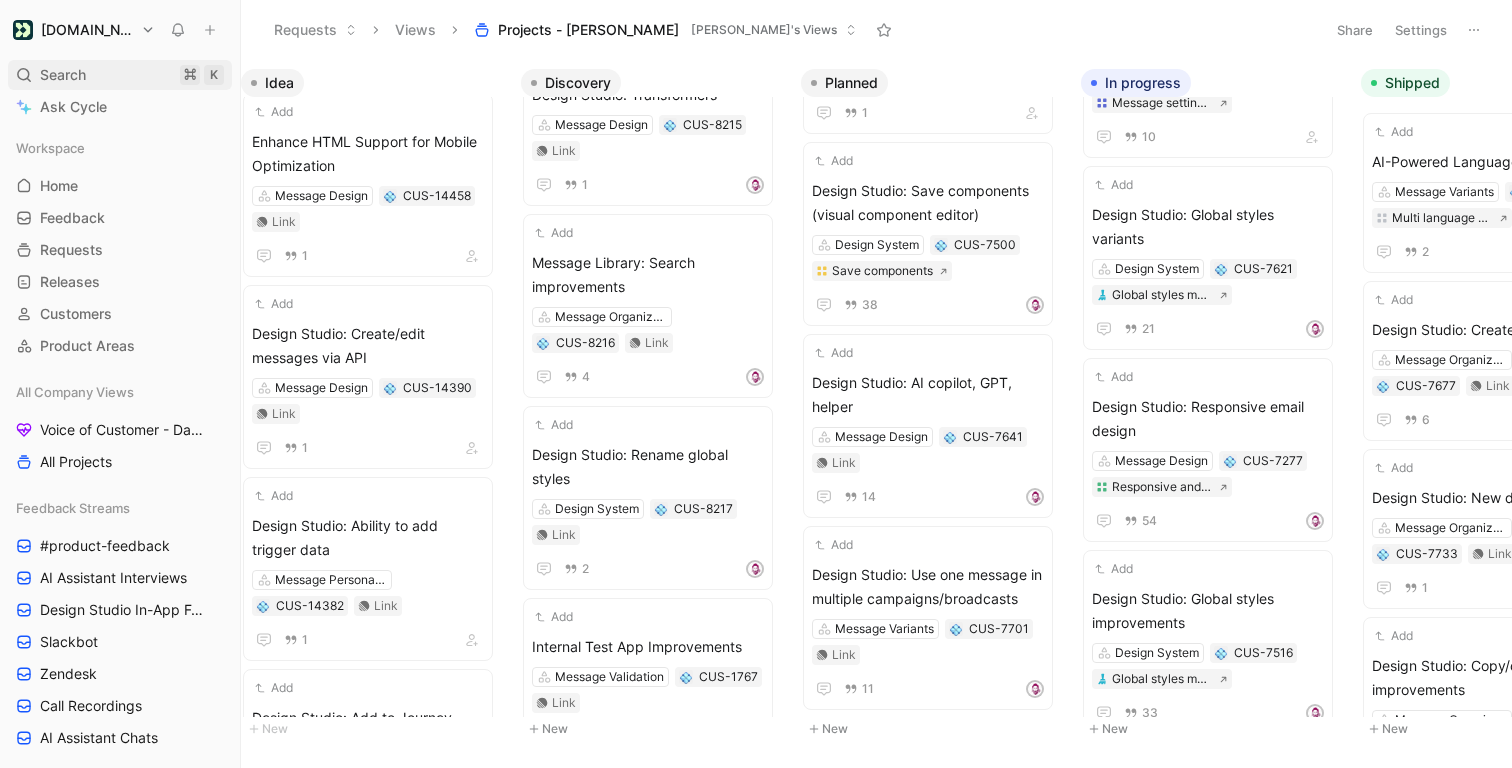 click on "Search" at bounding box center (63, 75) 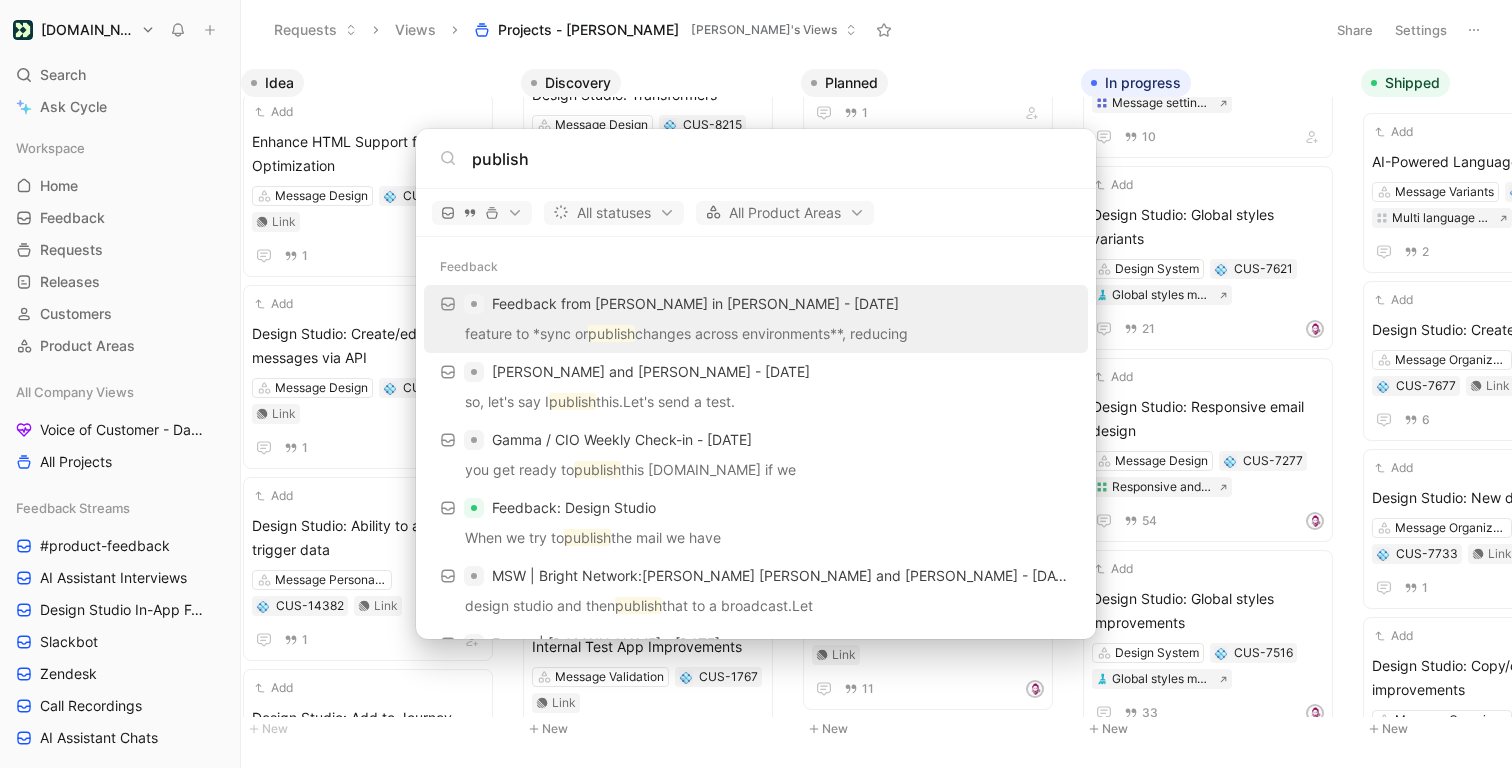 type on "publish" 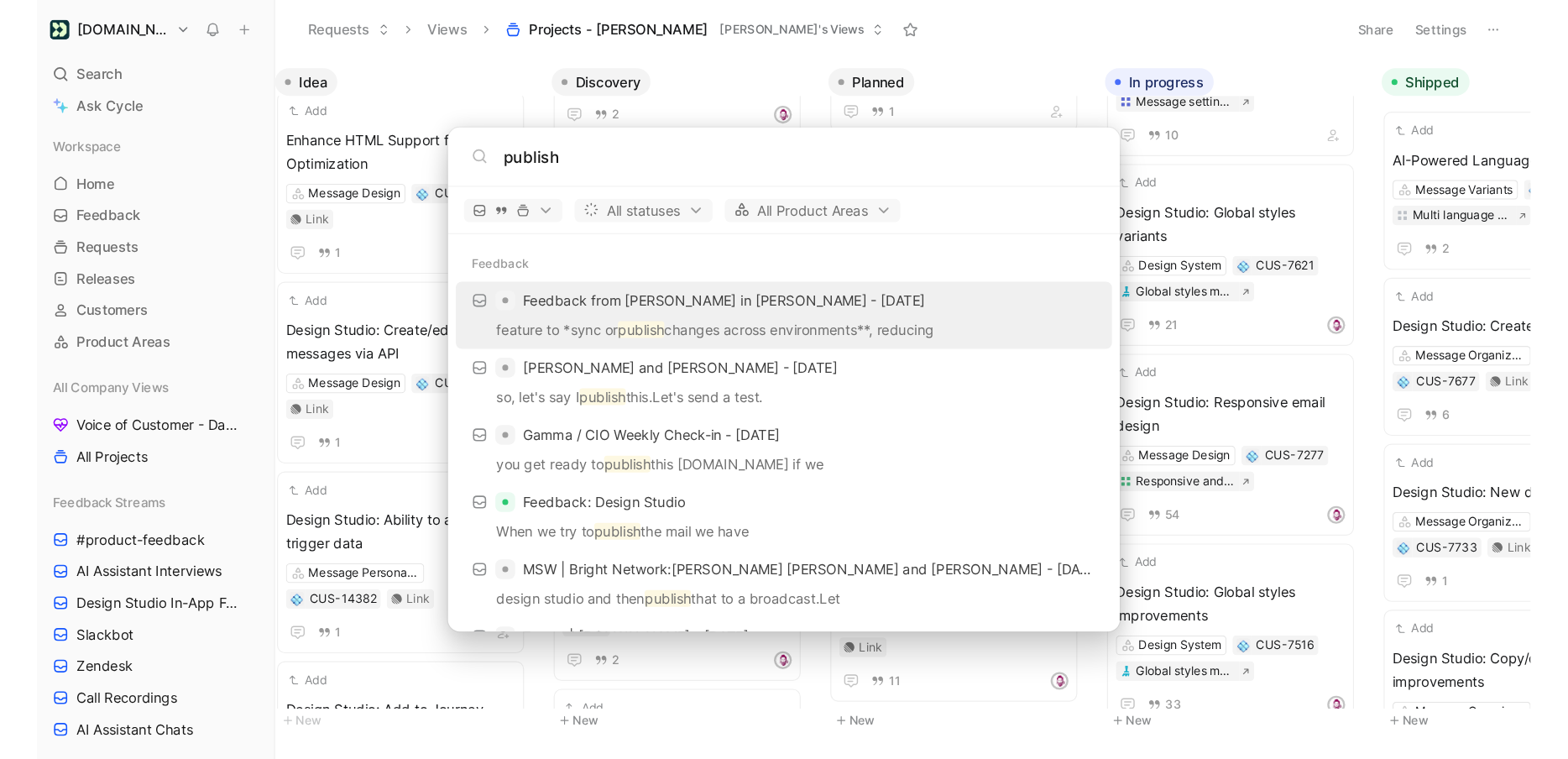 scroll, scrollTop: 5454, scrollLeft: 0, axis: vertical 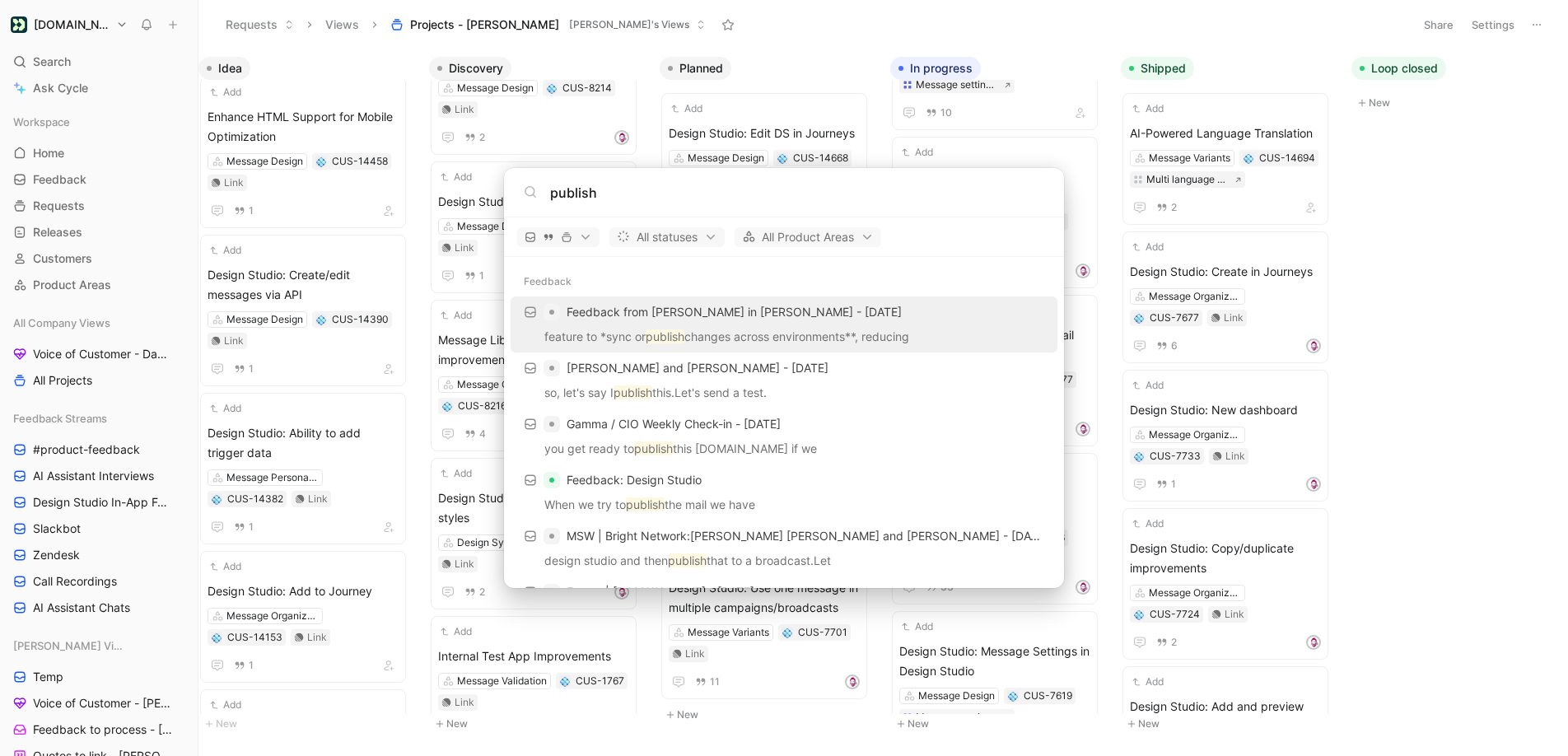 click on "Customer.io Search ⌘ K Ask Cycle Workspace Home G then H Feedback G then F Requests G then R Releases G then L Customers Product Areas All Company Views Voice of Customer - Dashboard All Projects Feedback Streams #product-feedback AI Assistant Interviews Design Studio In-App Feedback Slackbot Zendesk Call Recordings AI Assistant Chats Scott's Views Temp Voice of Customer - Scott Feedback to process - Scott Quotes to link - Scott Scott - Projects Scott - Initiatives Scott's Dashboard SMS Interviews Voice of Customer - Shipped Glen's Views Voice of Customer - Glen Feedback to process - Glen Quotes to link - Glen Glen - Projects Glenn - Initiatives Goals Annie's Views Voice of Customer - Annie Feedback to process - Annie Quotes to link - Annie Projects - Annie Lars' Views Voice of Customer - Lars Feedback to process - Lars Quotes to link - Lars Lars - Projects AI Housekeeping Processing Dashboard AI monitoring AI Quotes to verify AI Features to verify Naomi's Views Help center Invite member Add" at bounding box center (784, 378) 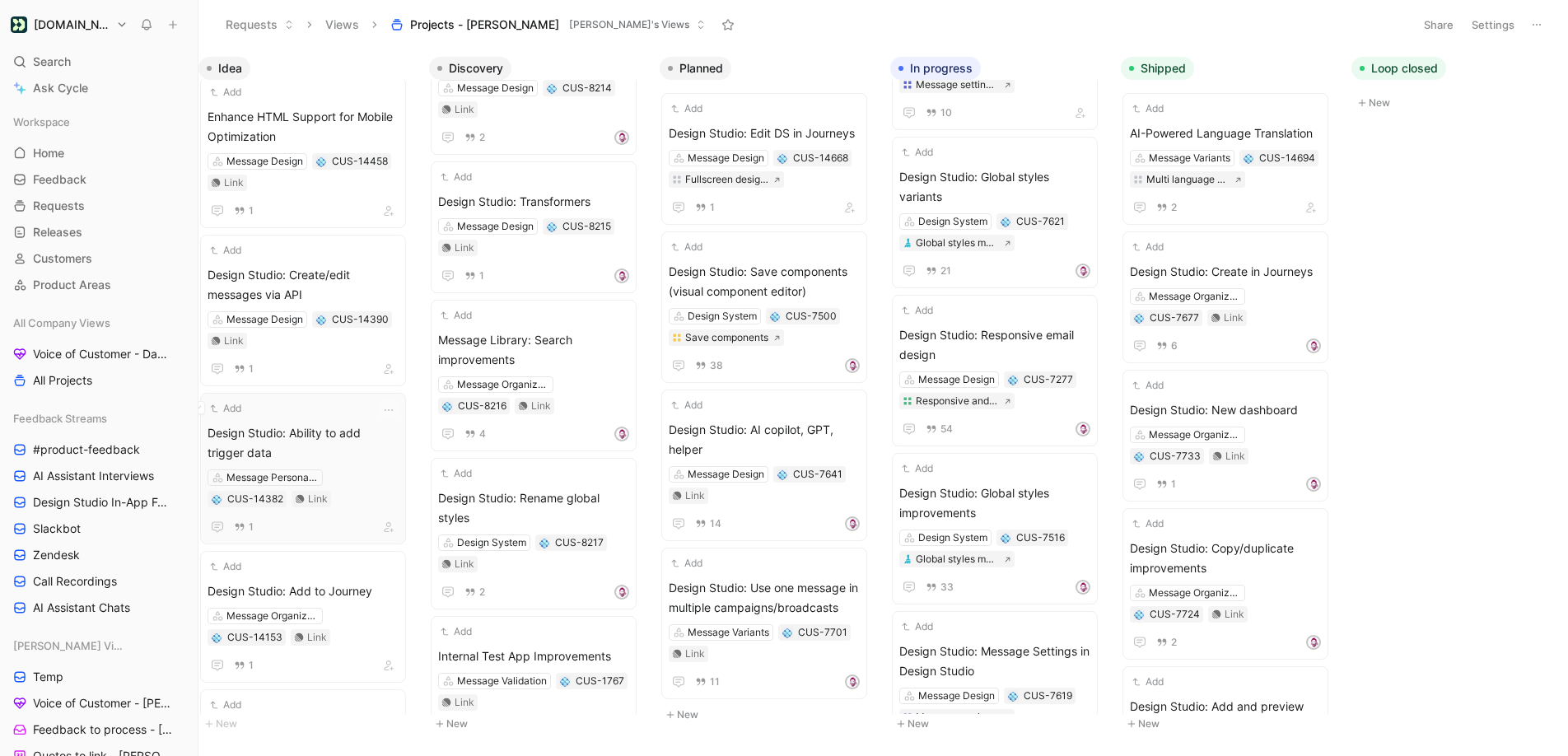 click on "Design Studio: Ability to add trigger data" at bounding box center [303, 443] 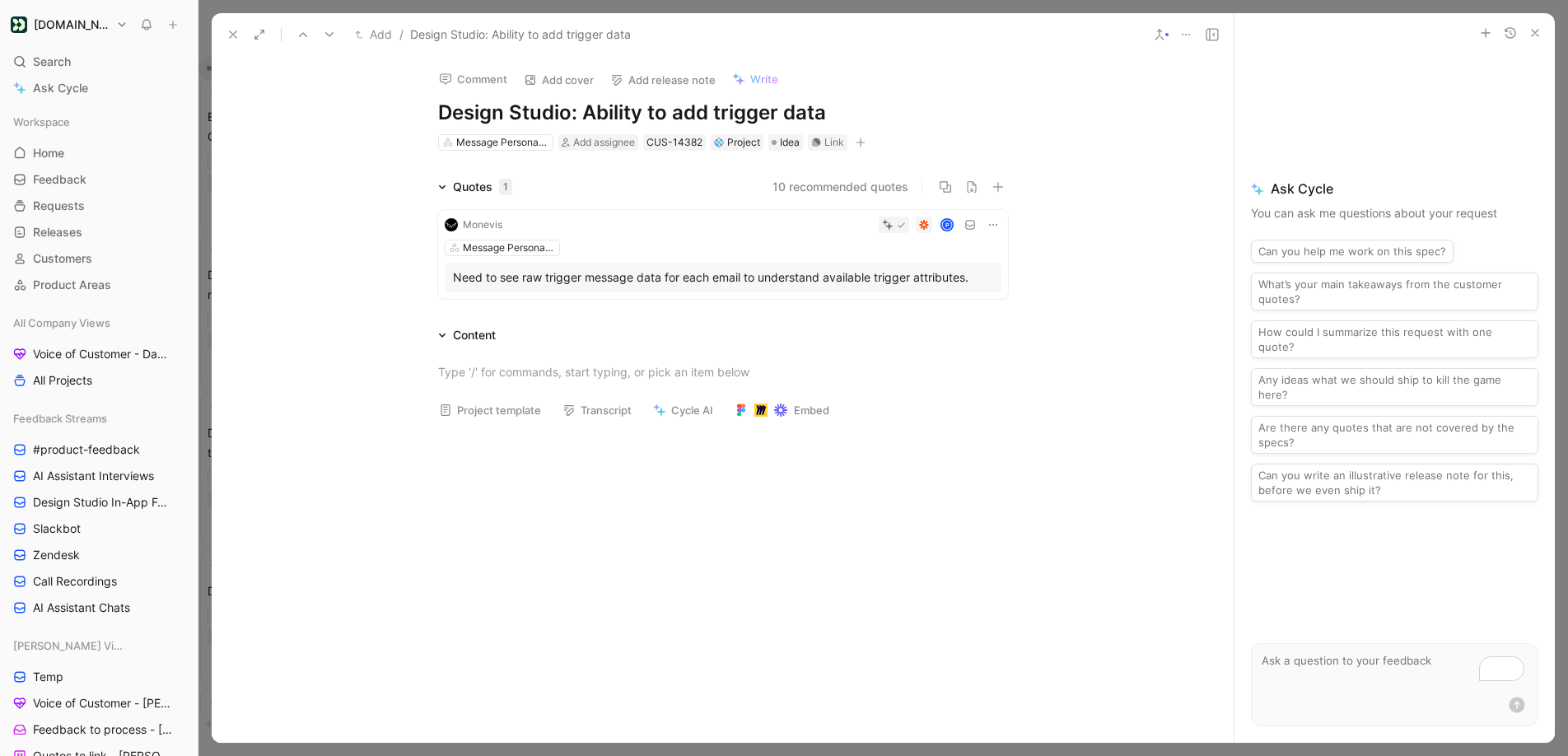 click 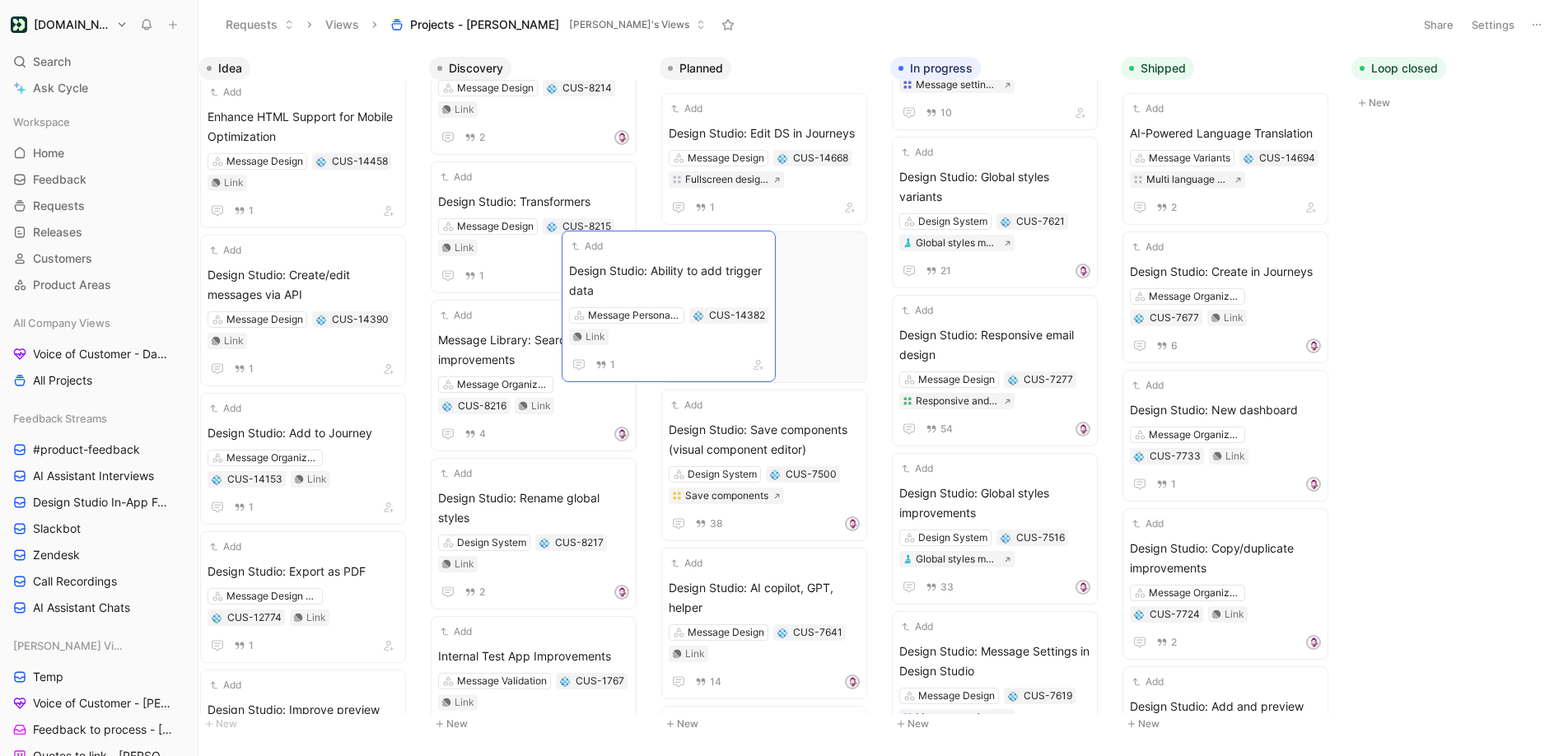 scroll, scrollTop: 5350, scrollLeft: 0, axis: vertical 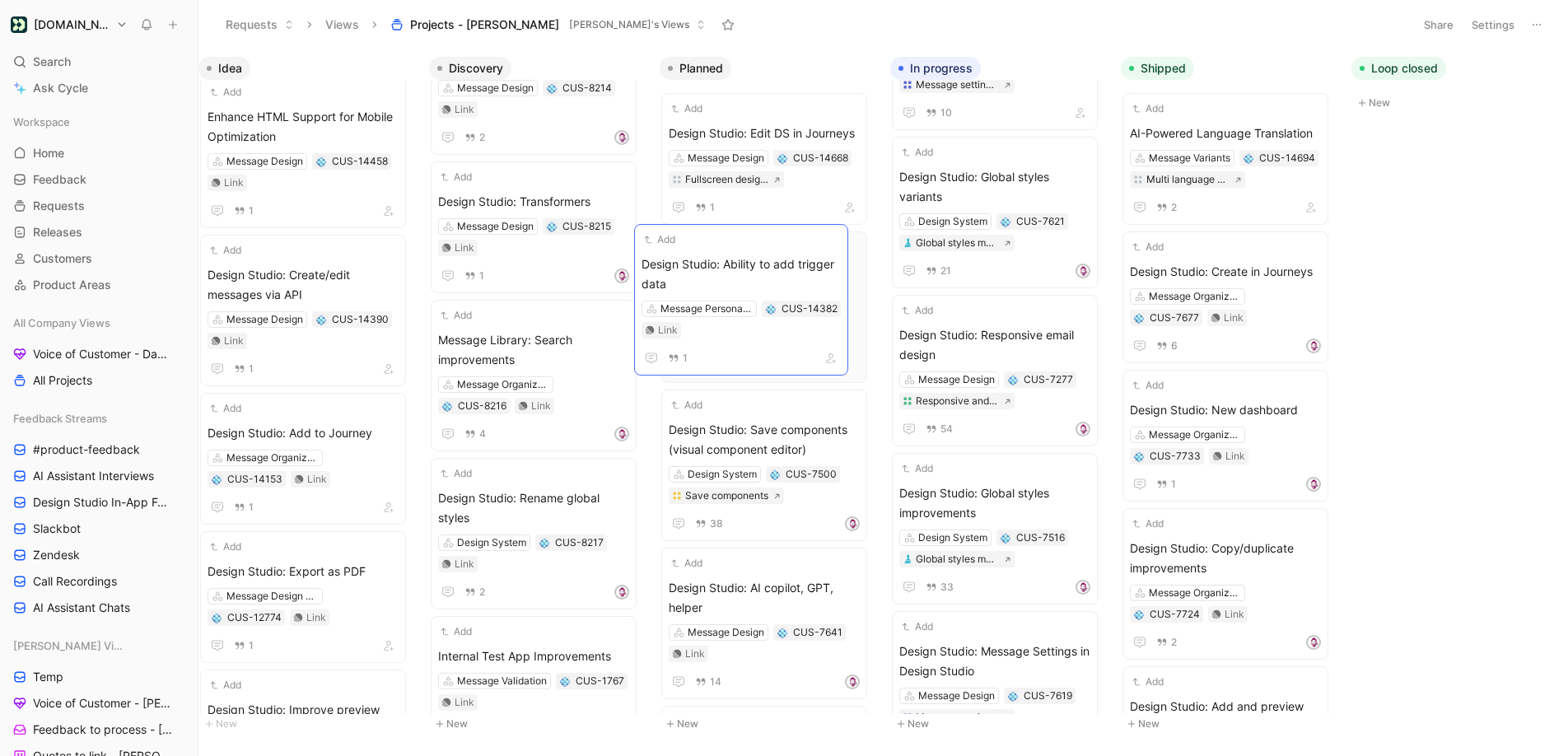 drag, startPoint x: 312, startPoint y: 439, endPoint x: 746, endPoint y: 270, distance: 465.74349 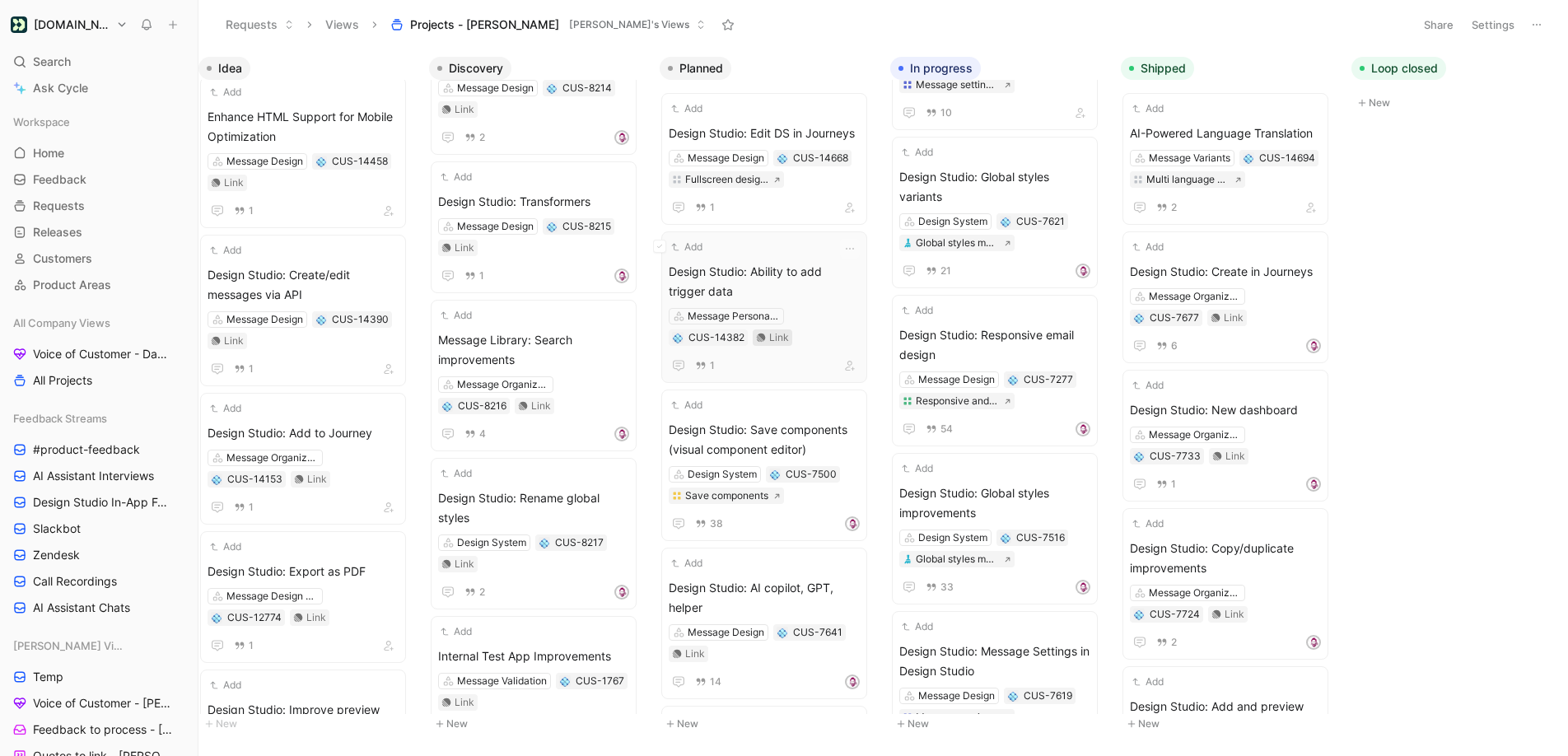 click on "Link" at bounding box center [779, 338] 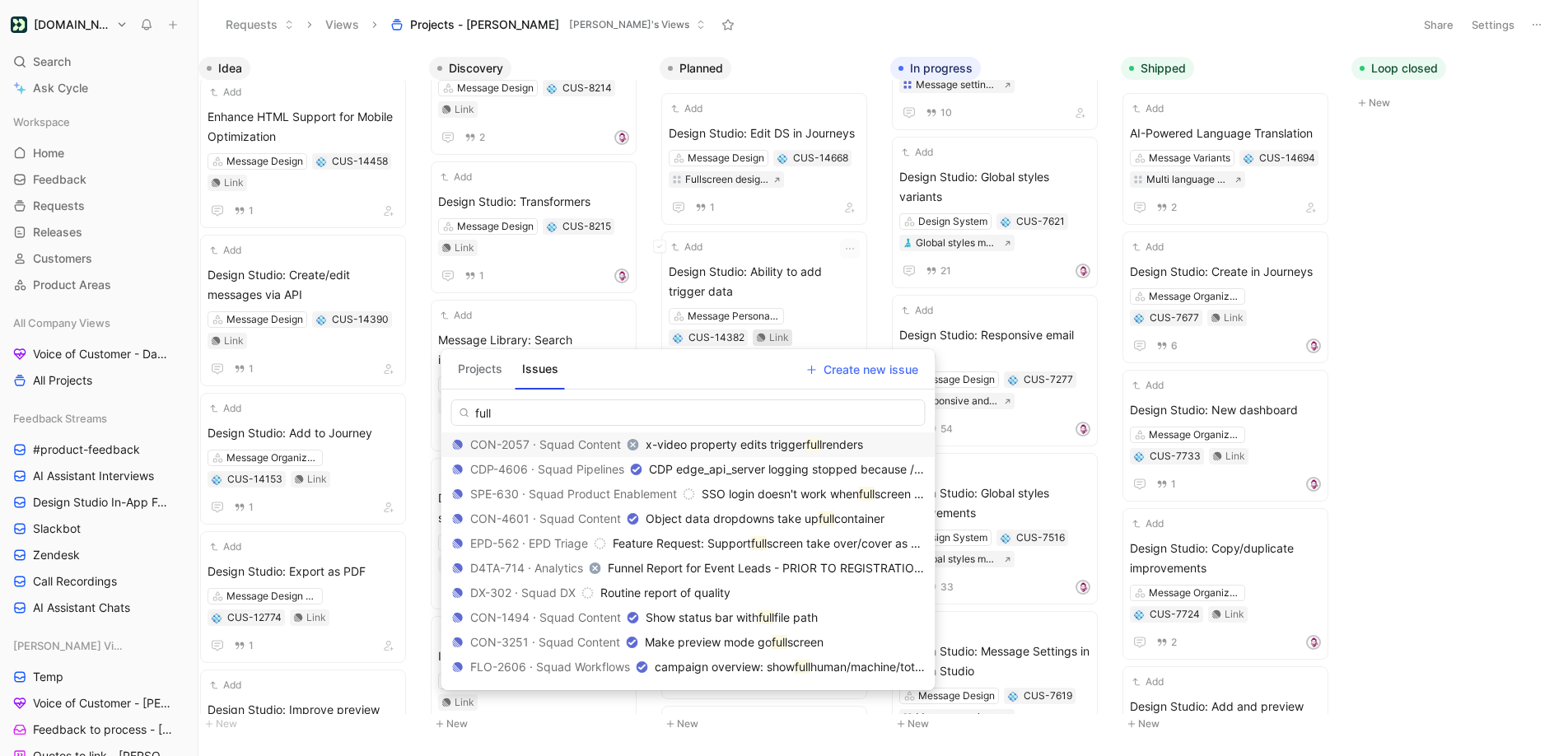 click on "Projects" at bounding box center [480, 369] 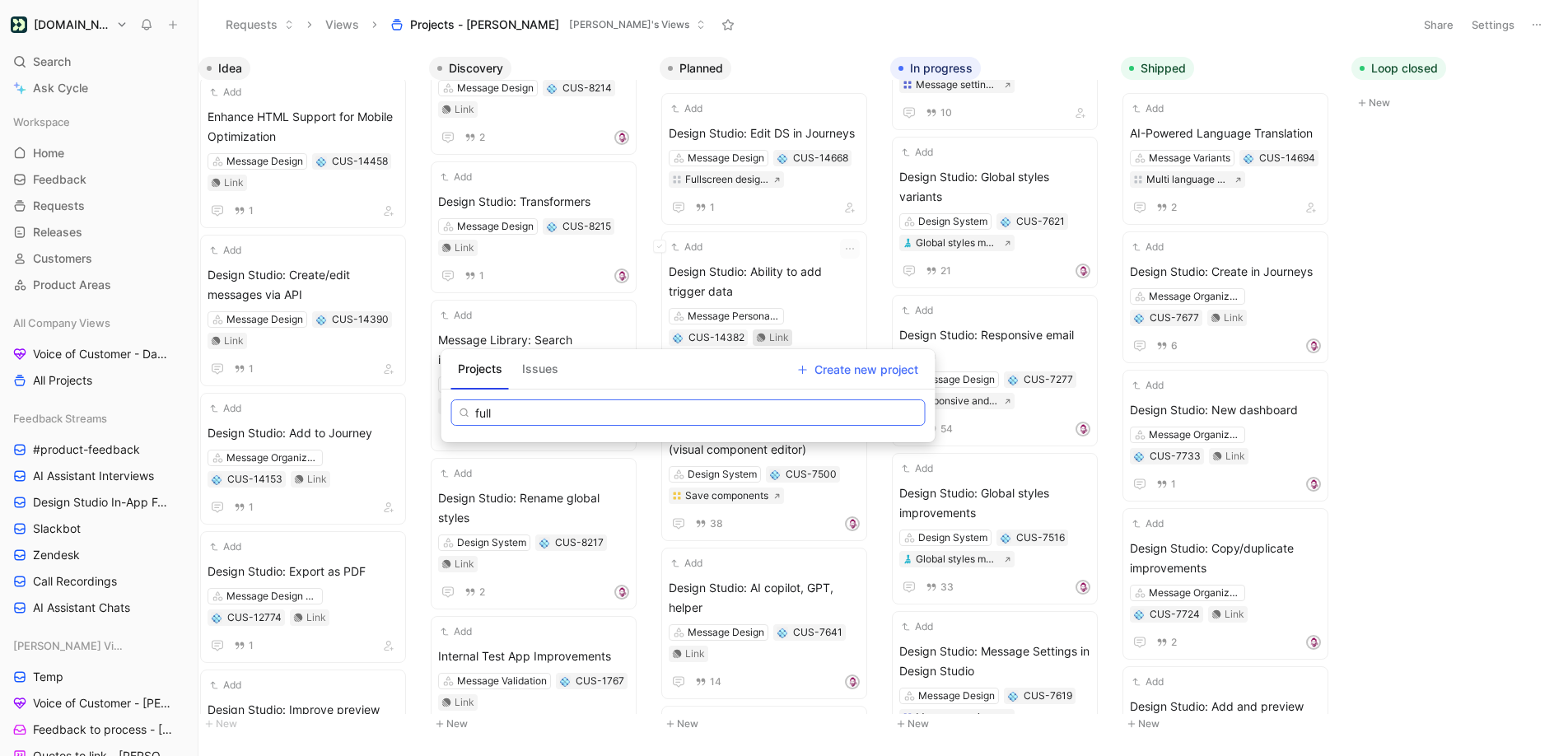 click on "full" at bounding box center [688, 413] 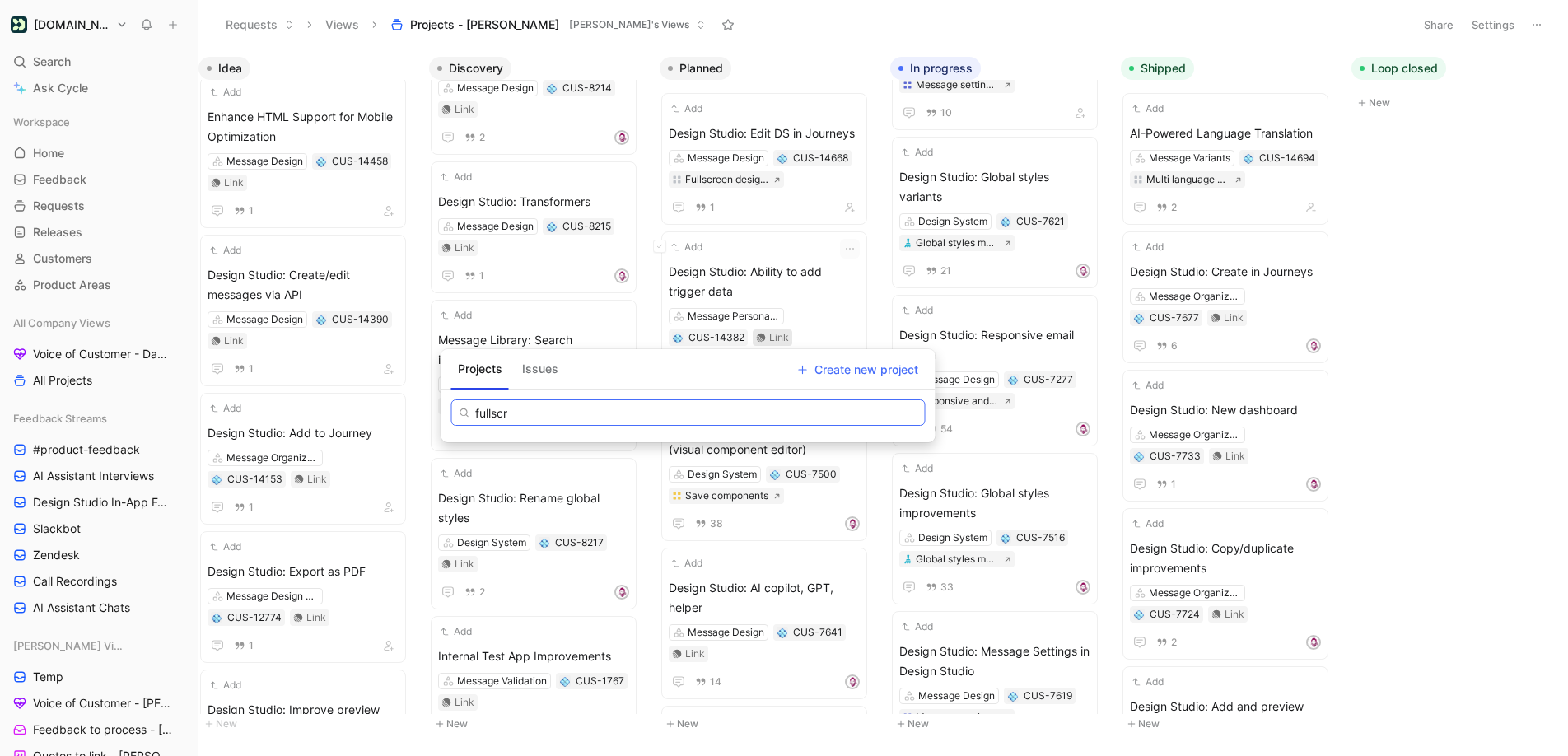 type on "fullscre" 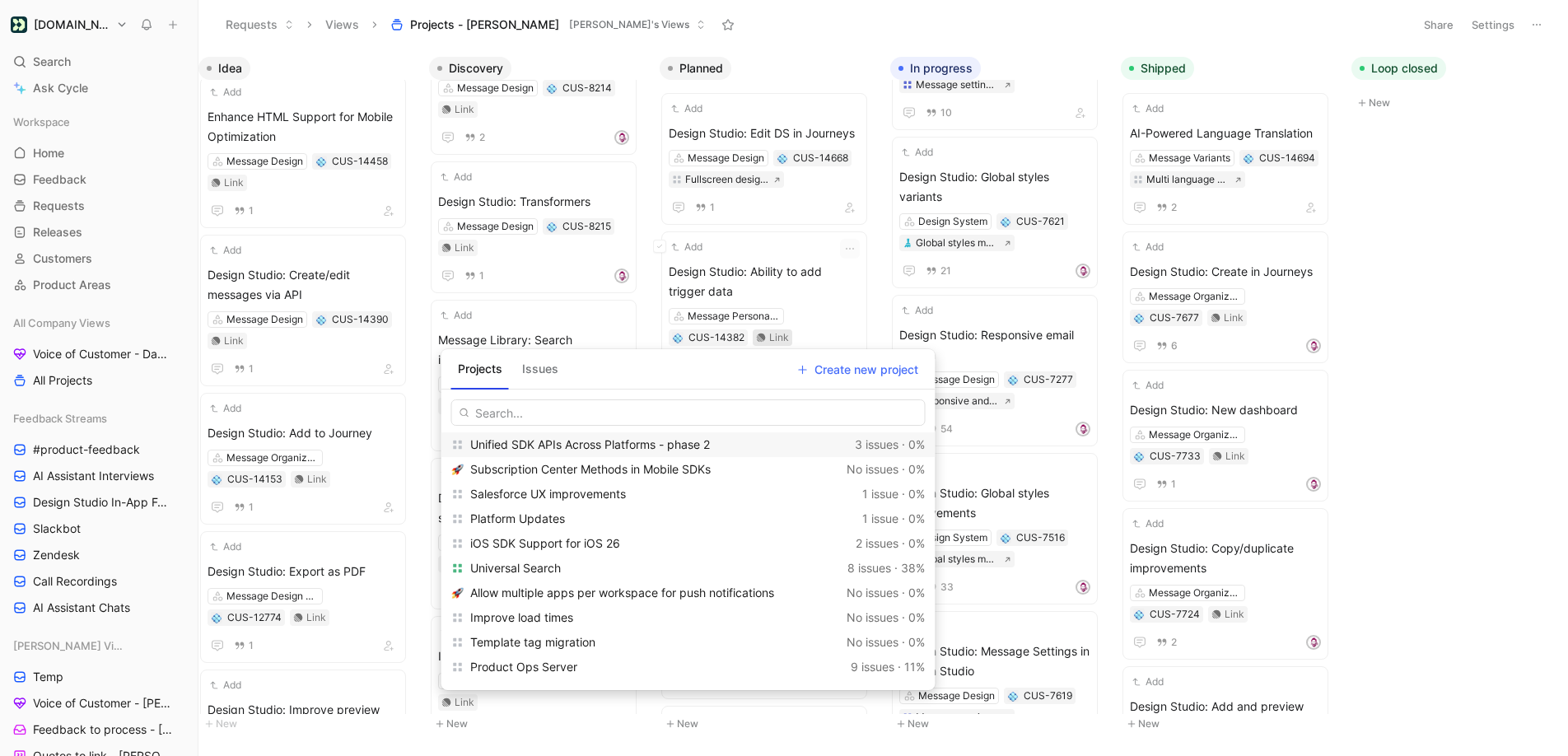 click on "Issues" at bounding box center [540, 369] 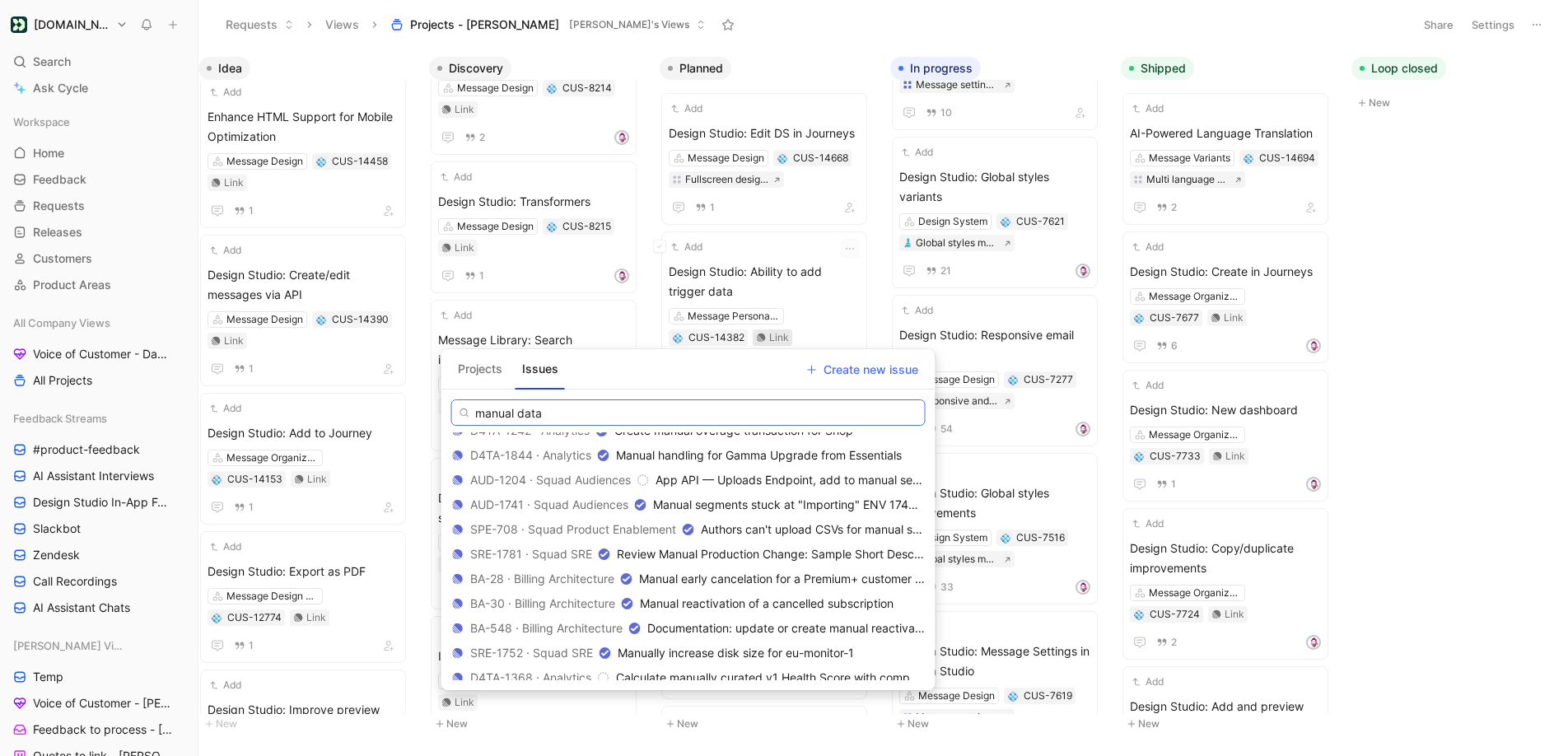 scroll, scrollTop: 987, scrollLeft: 0, axis: vertical 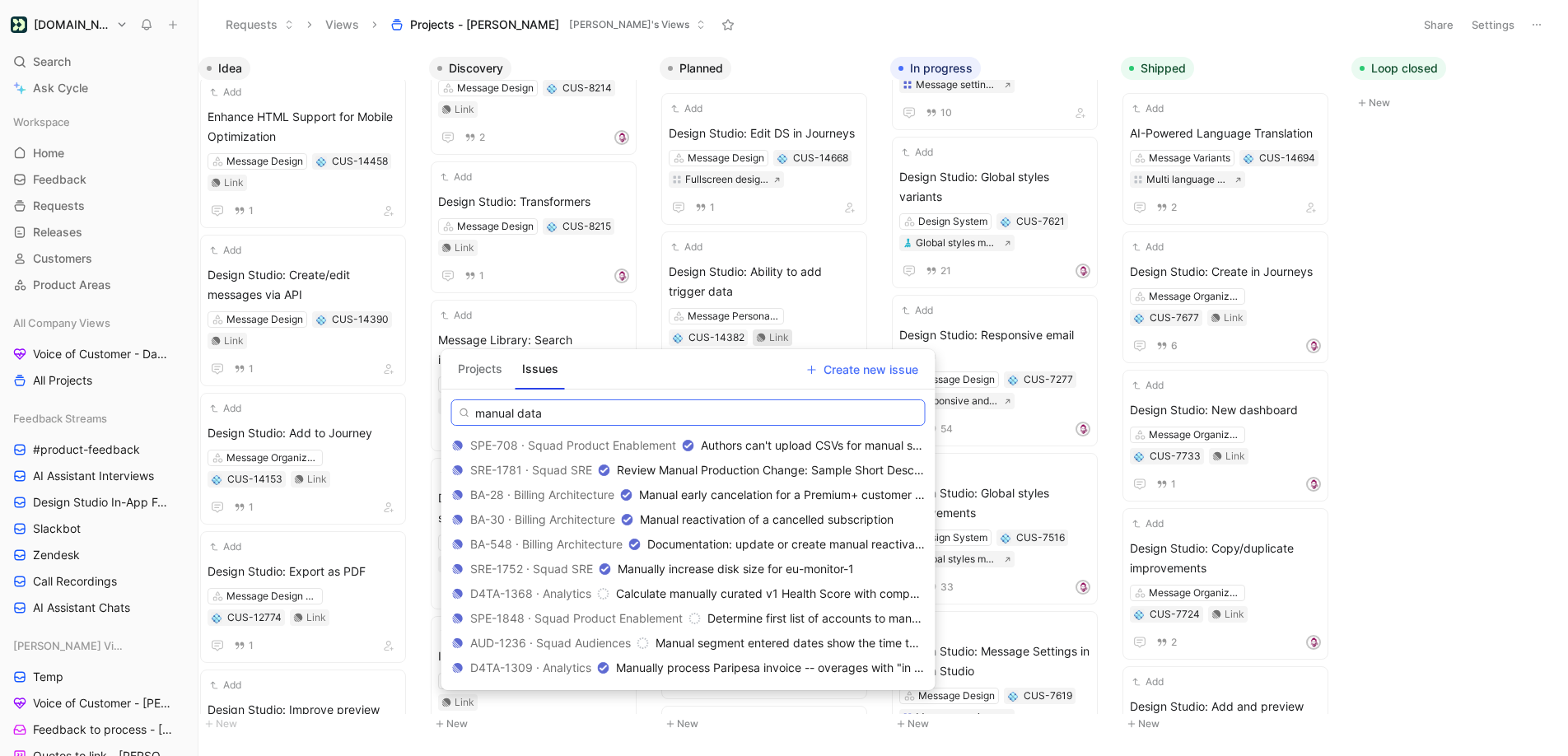 click on "manual data" at bounding box center (688, 413) 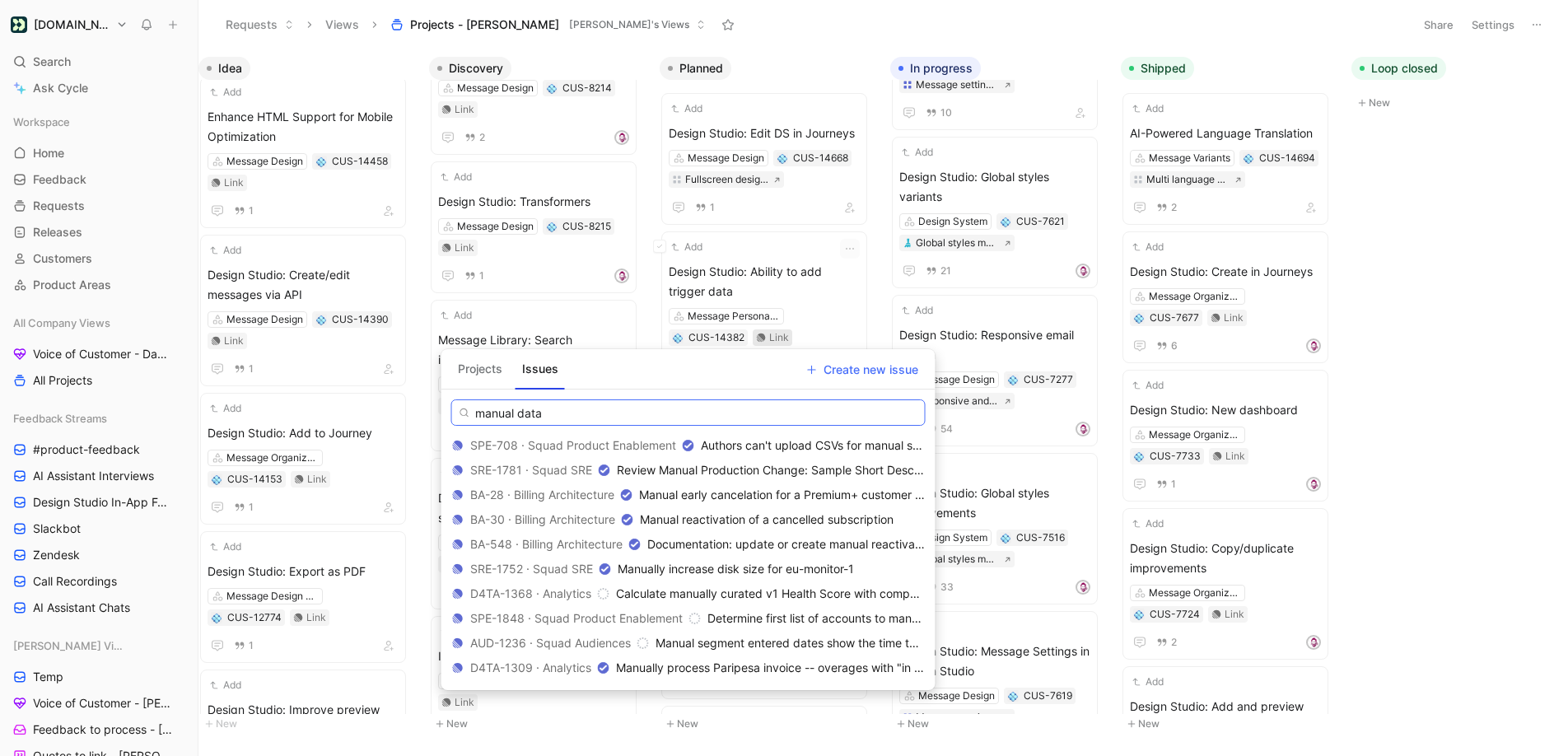 click on "manual data" at bounding box center (688, 413) 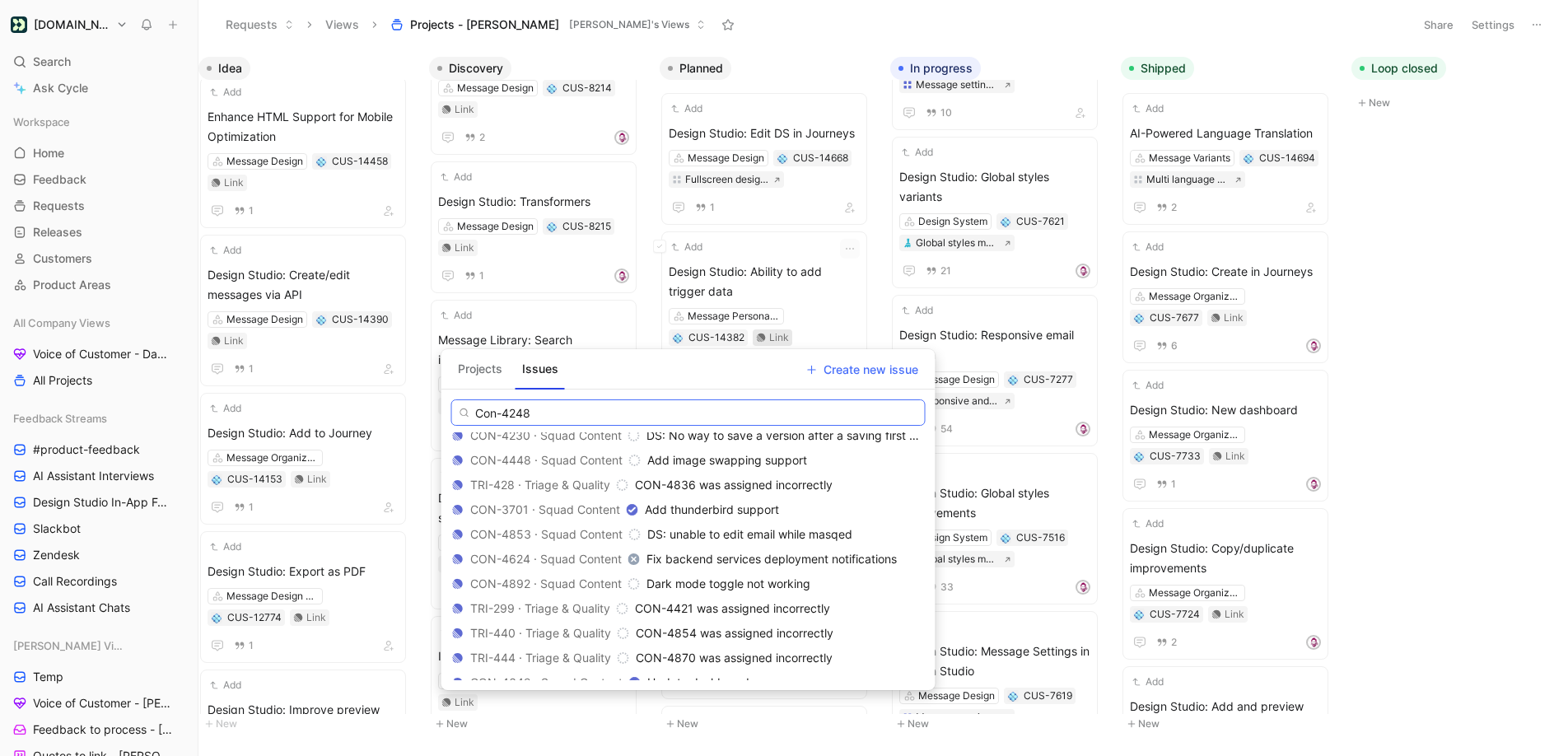 scroll, scrollTop: 0, scrollLeft: 0, axis: both 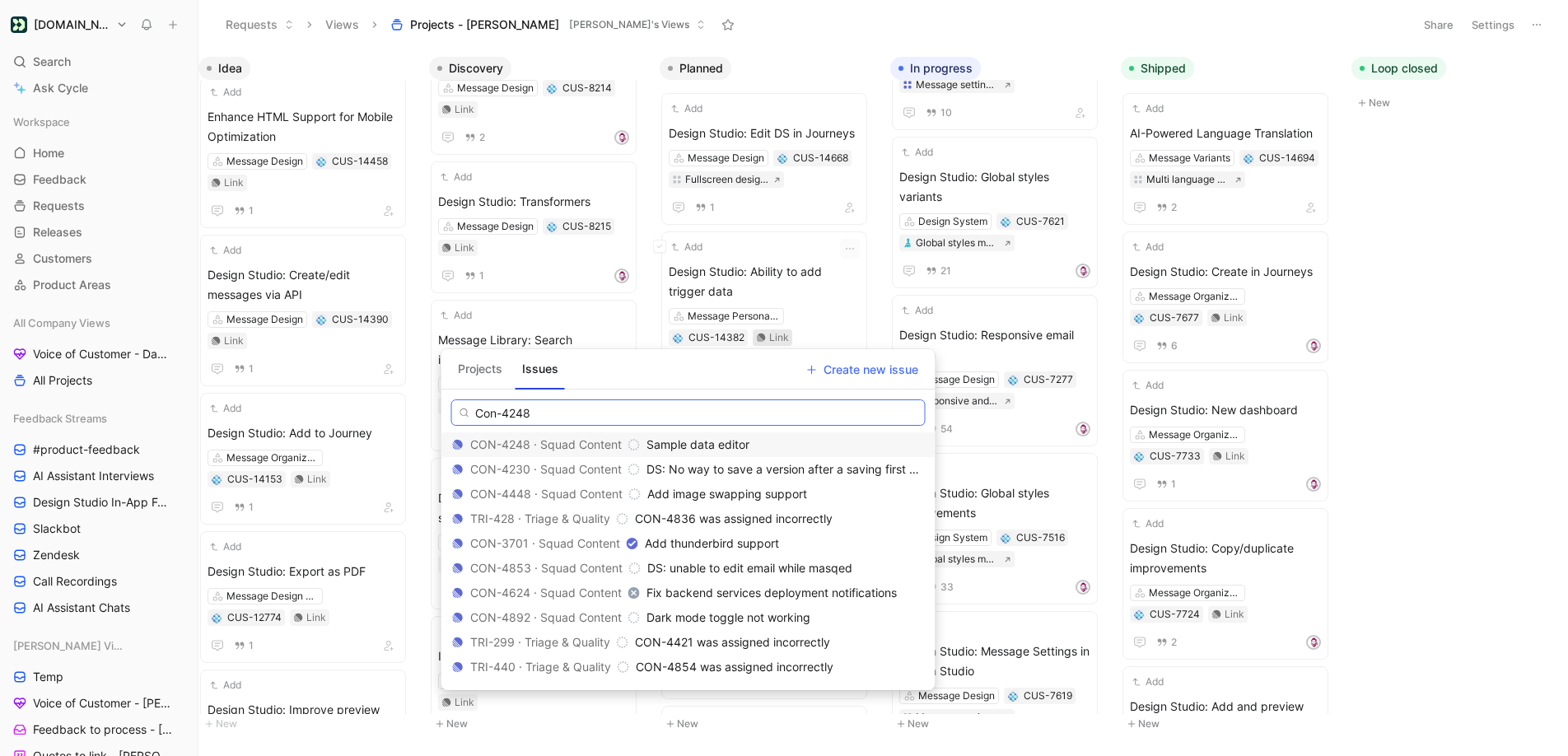 type on "Con-4248" 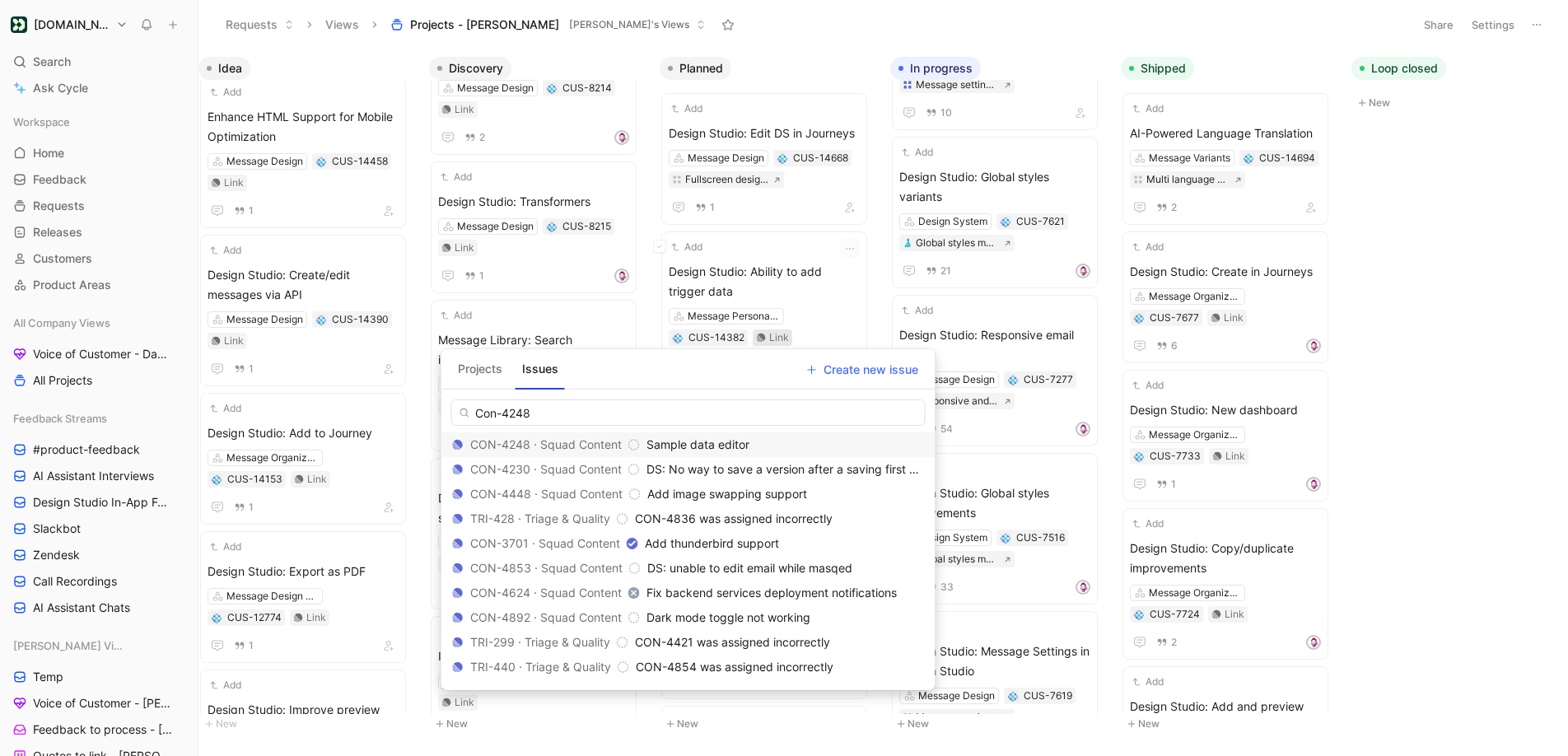 click on "Sample data editor" at bounding box center [698, 444] 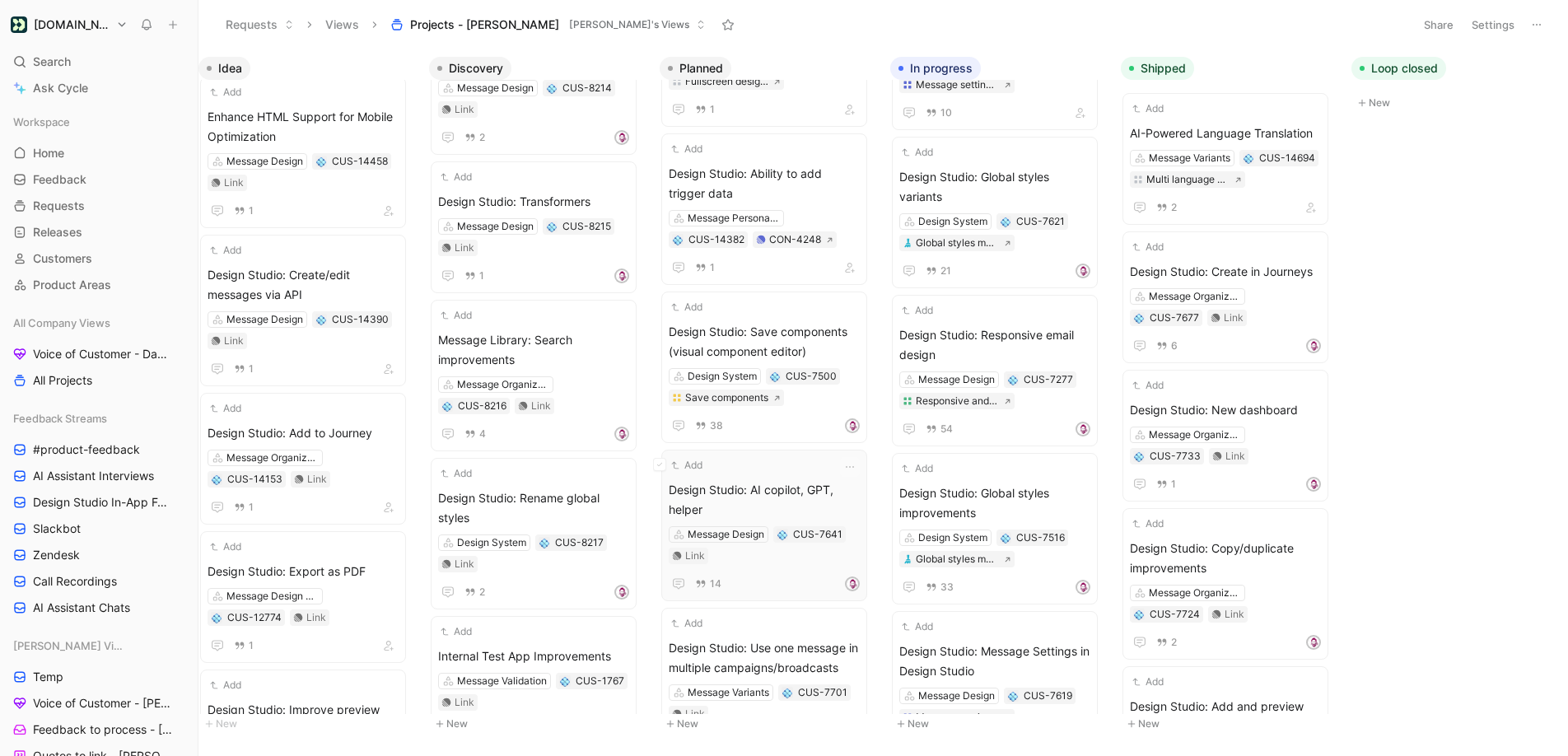 scroll, scrollTop: 149, scrollLeft: 0, axis: vertical 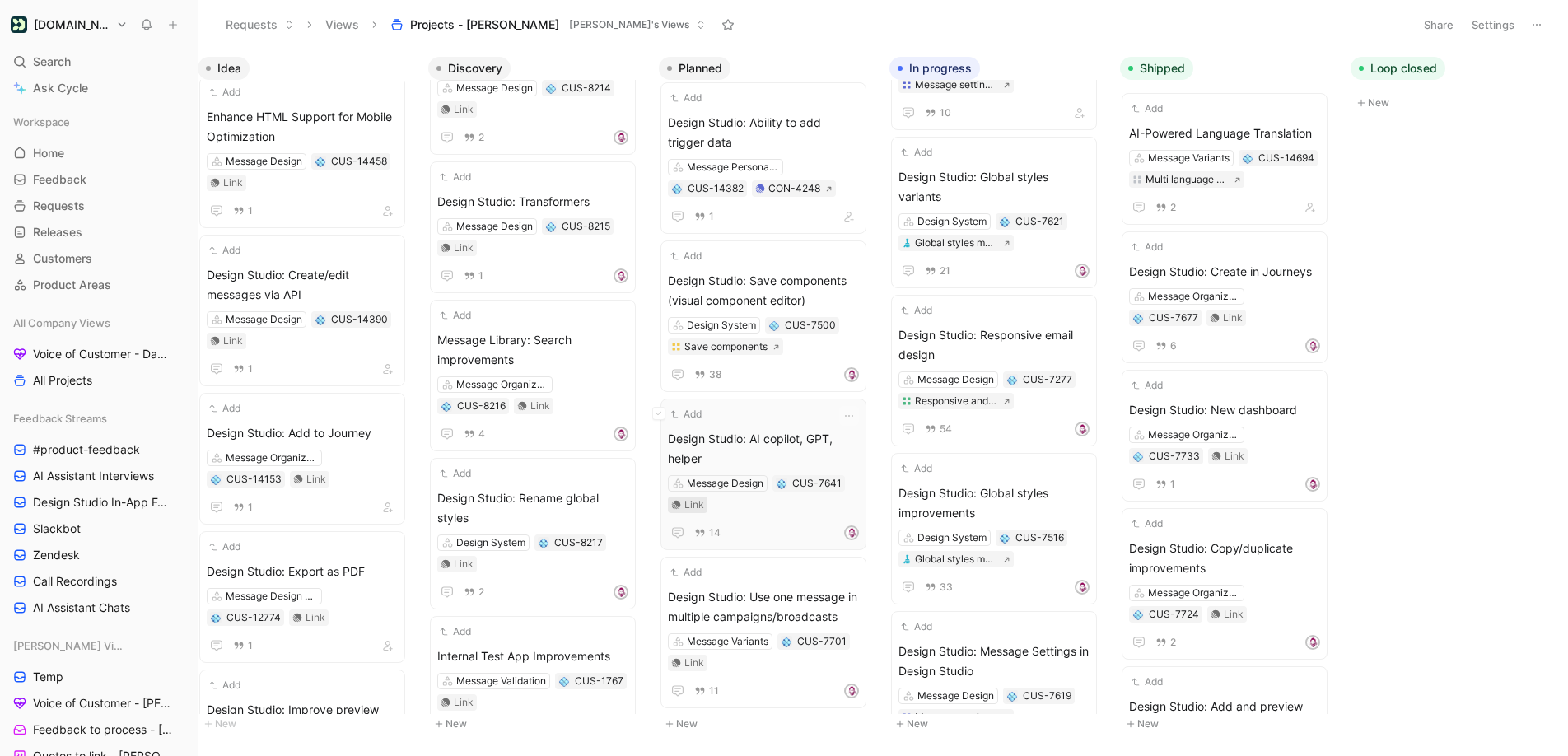 click 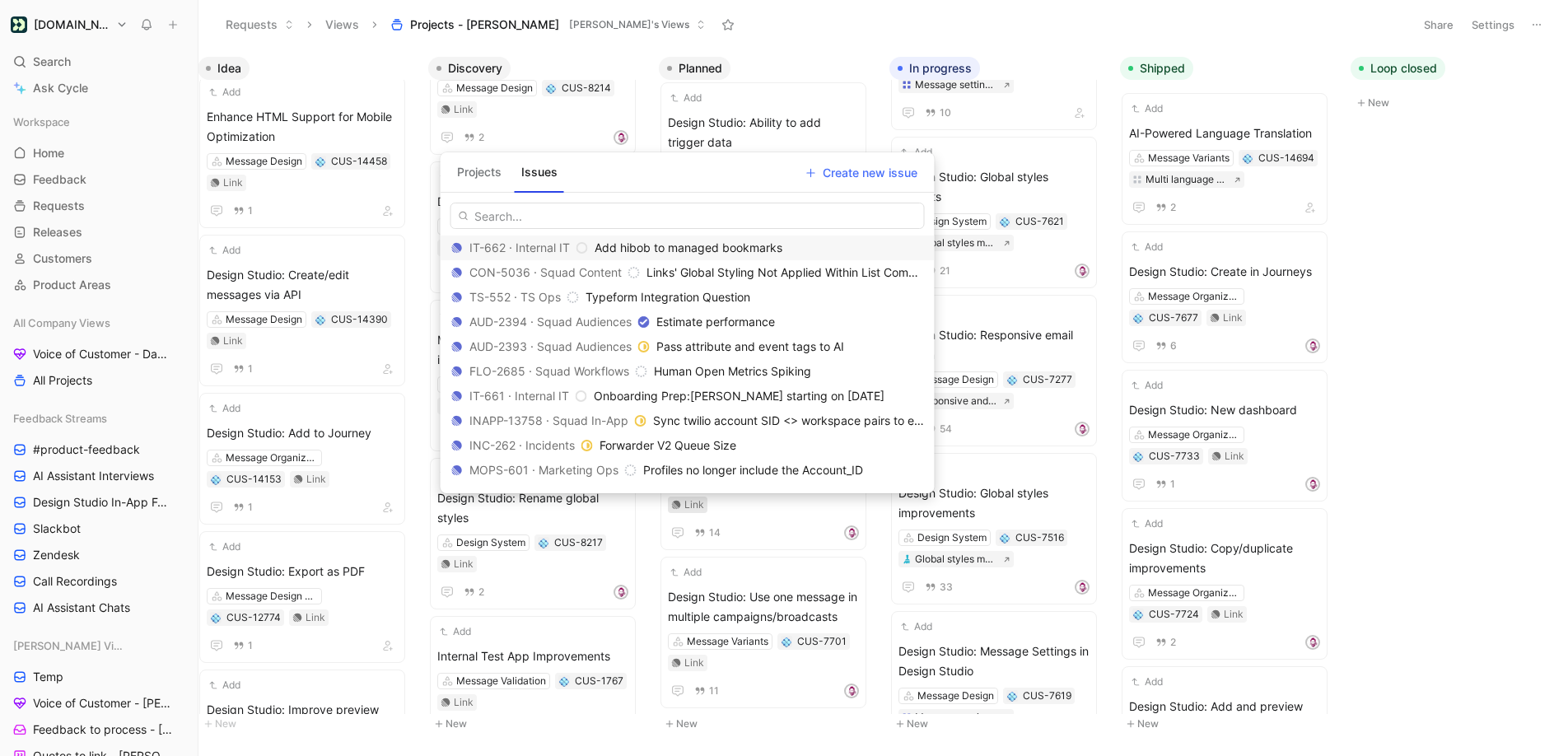 click at bounding box center (688, 216) 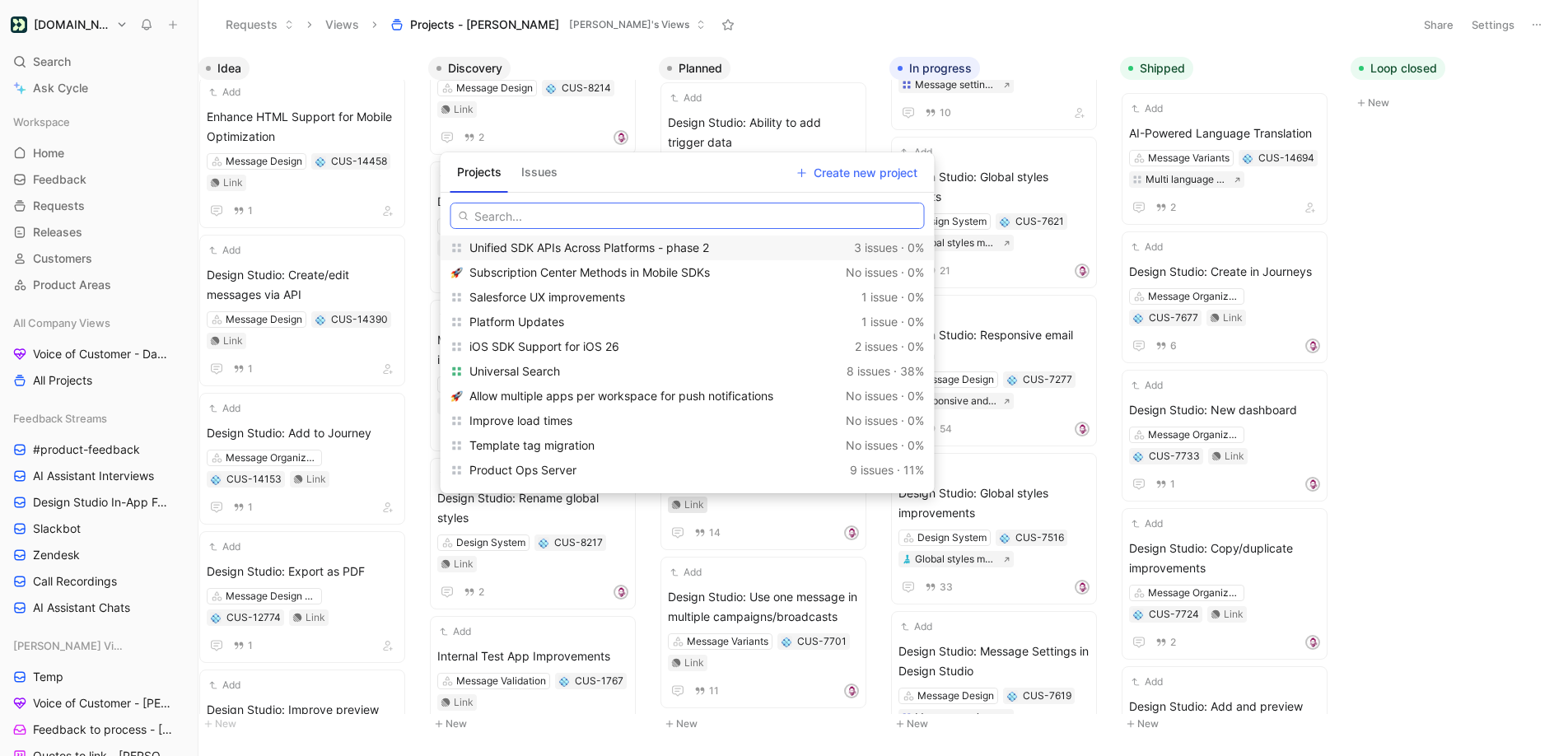 click at bounding box center (688, 216) 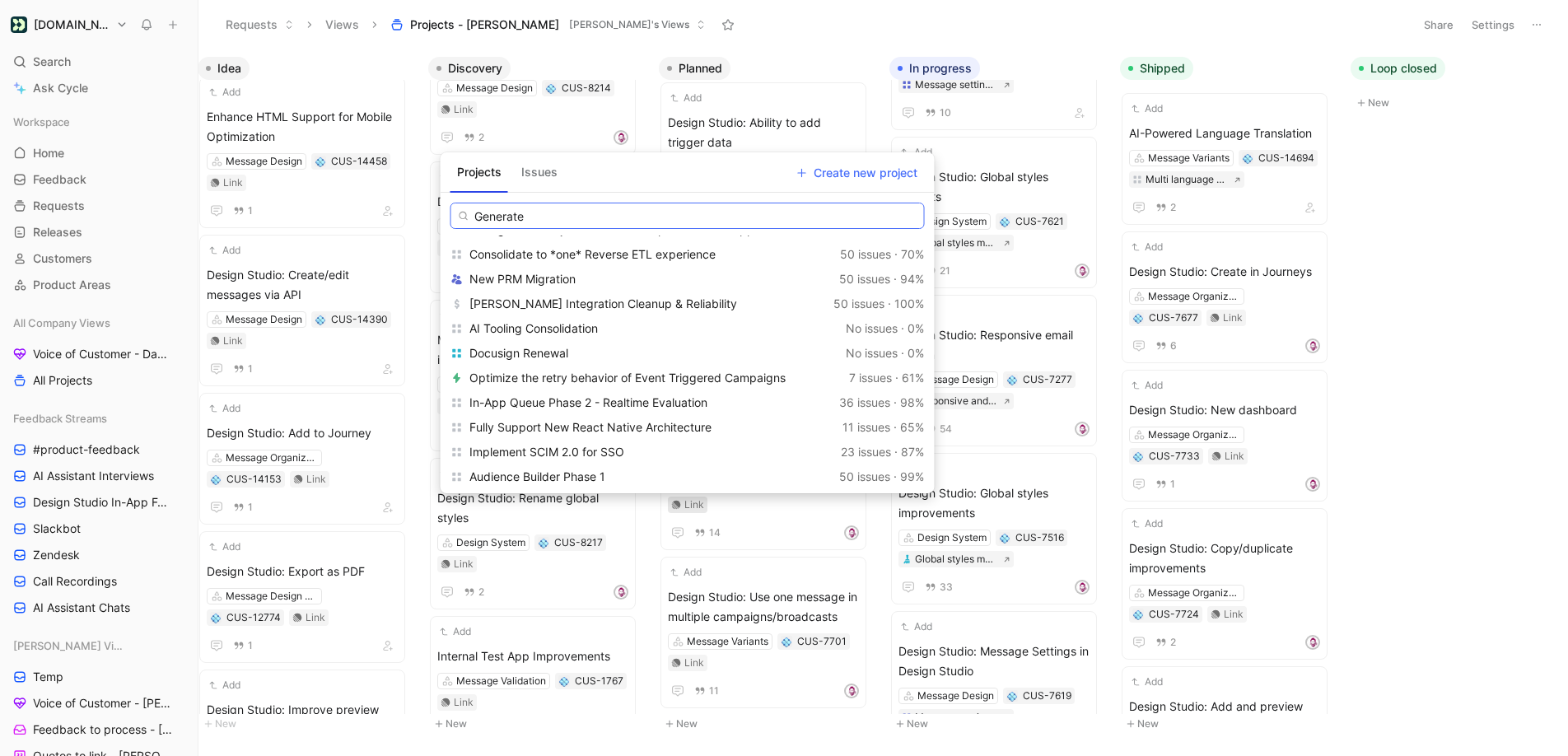 scroll, scrollTop: 562, scrollLeft: 0, axis: vertical 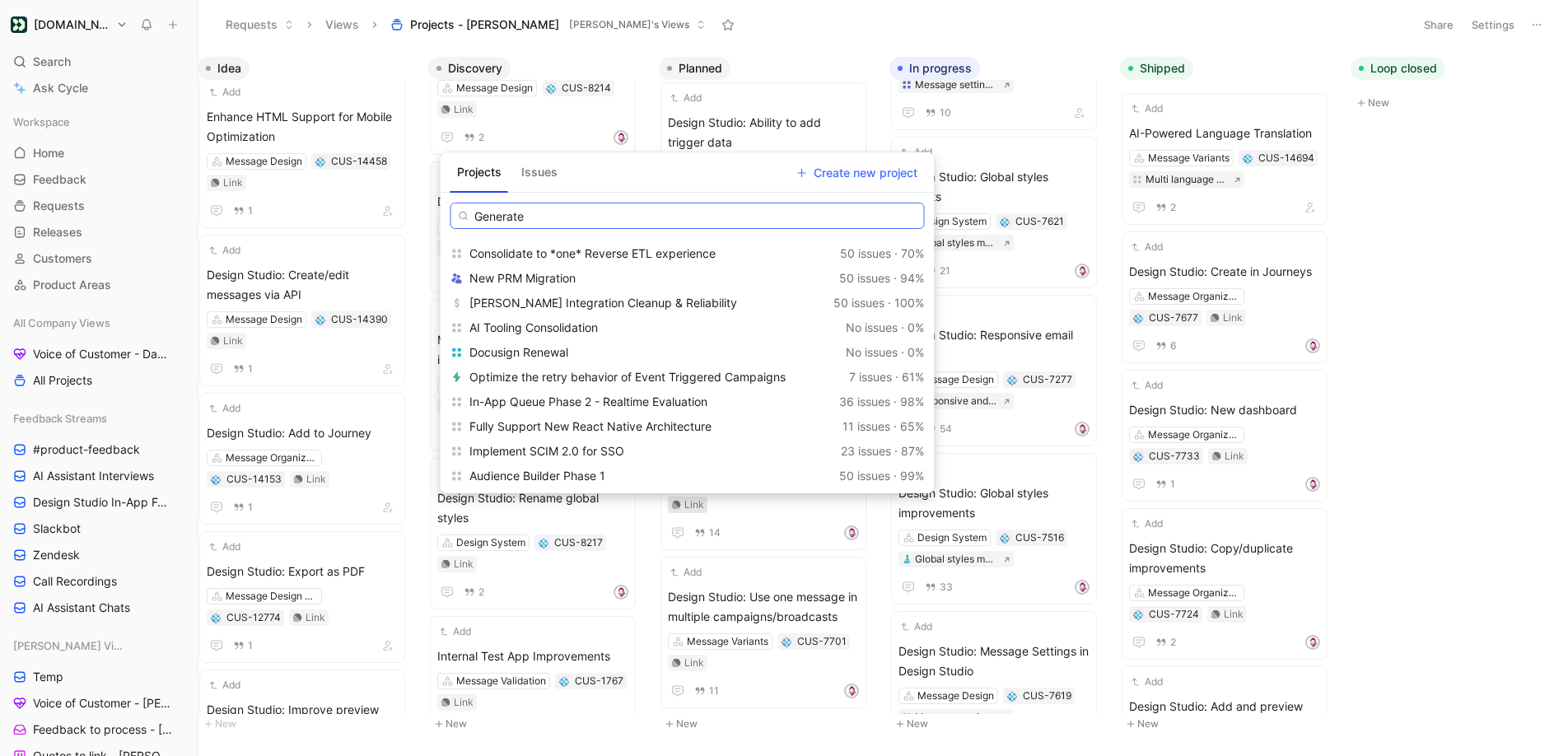 type on "Generate" 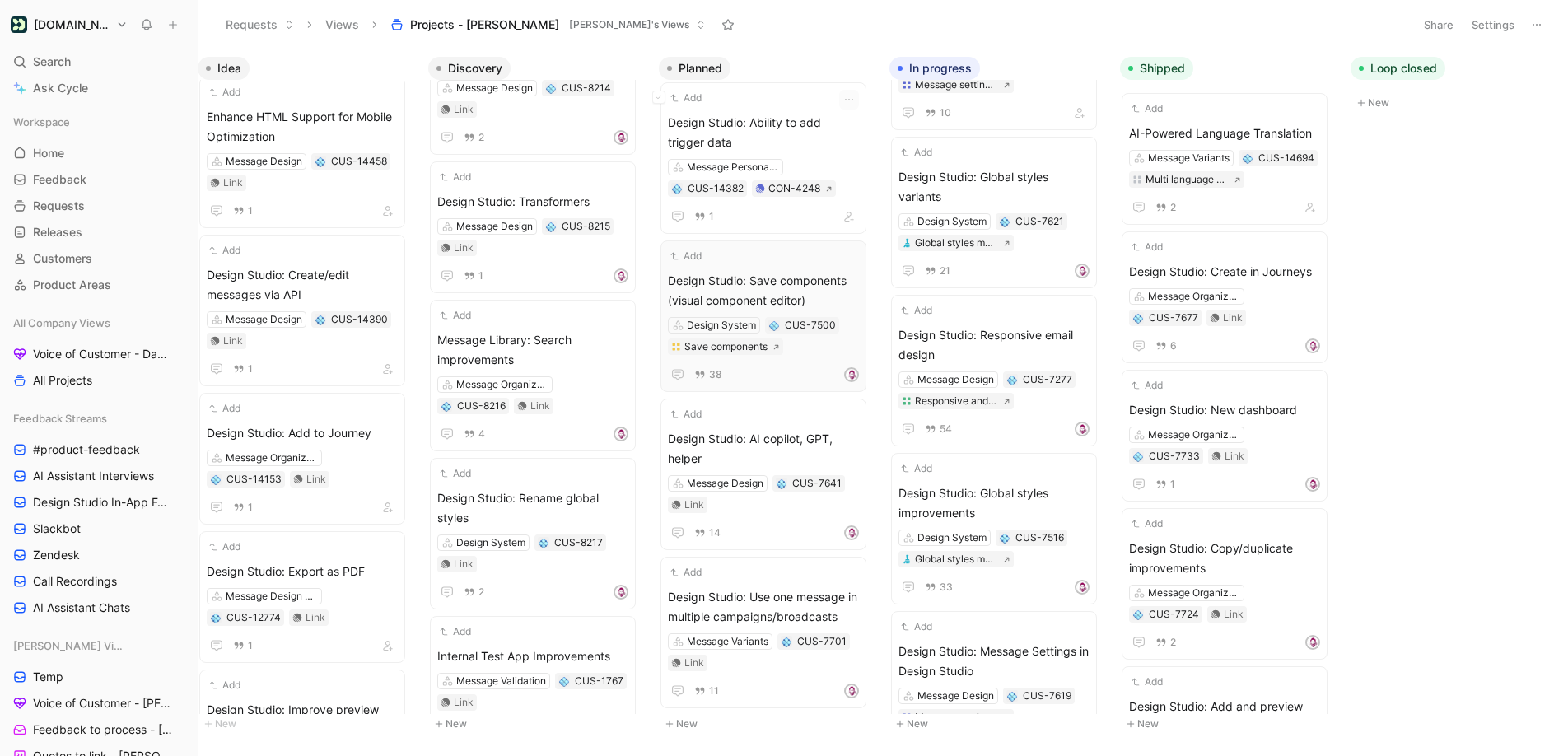 scroll, scrollTop: 0, scrollLeft: 0, axis: both 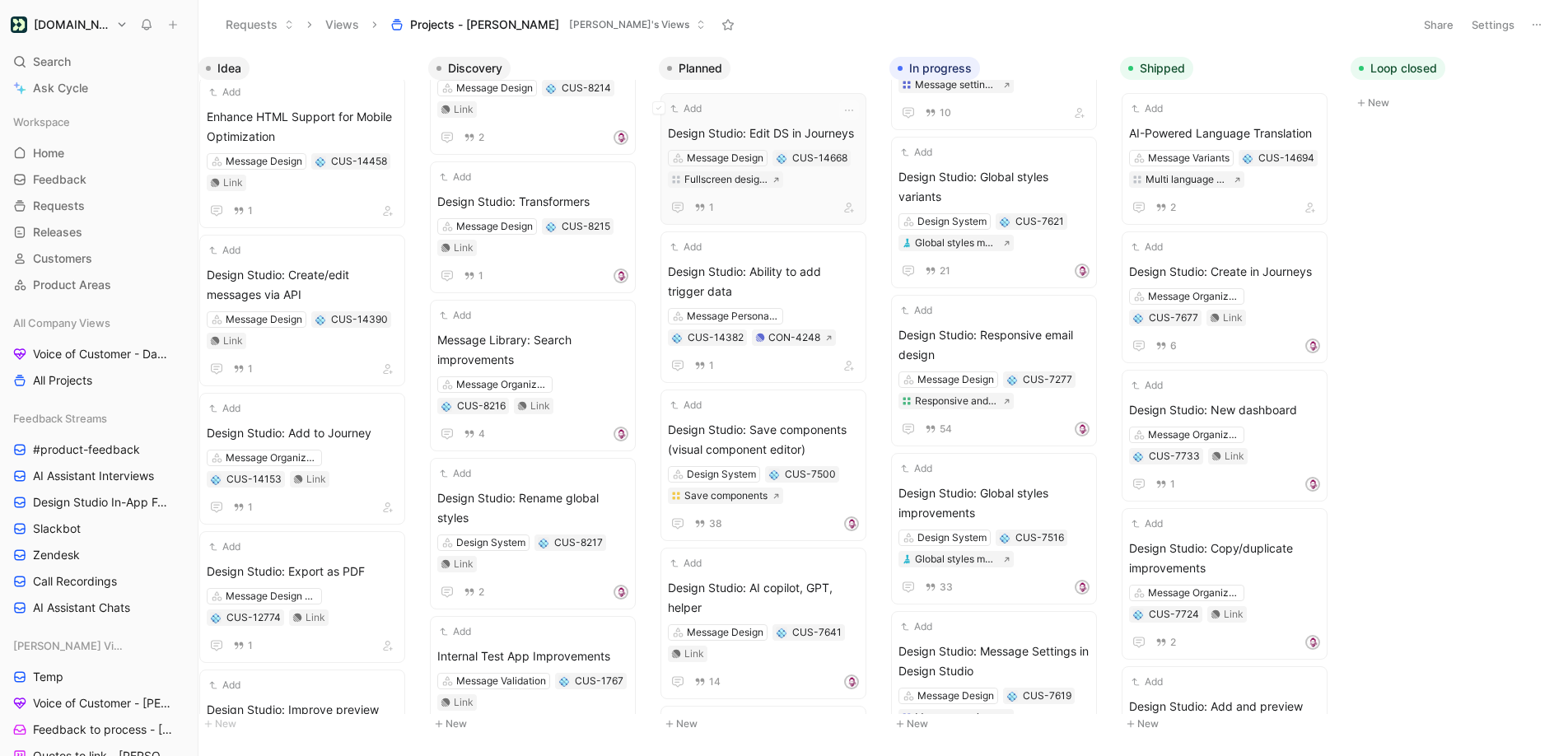 click on "Add" at bounding box center (753, 109) 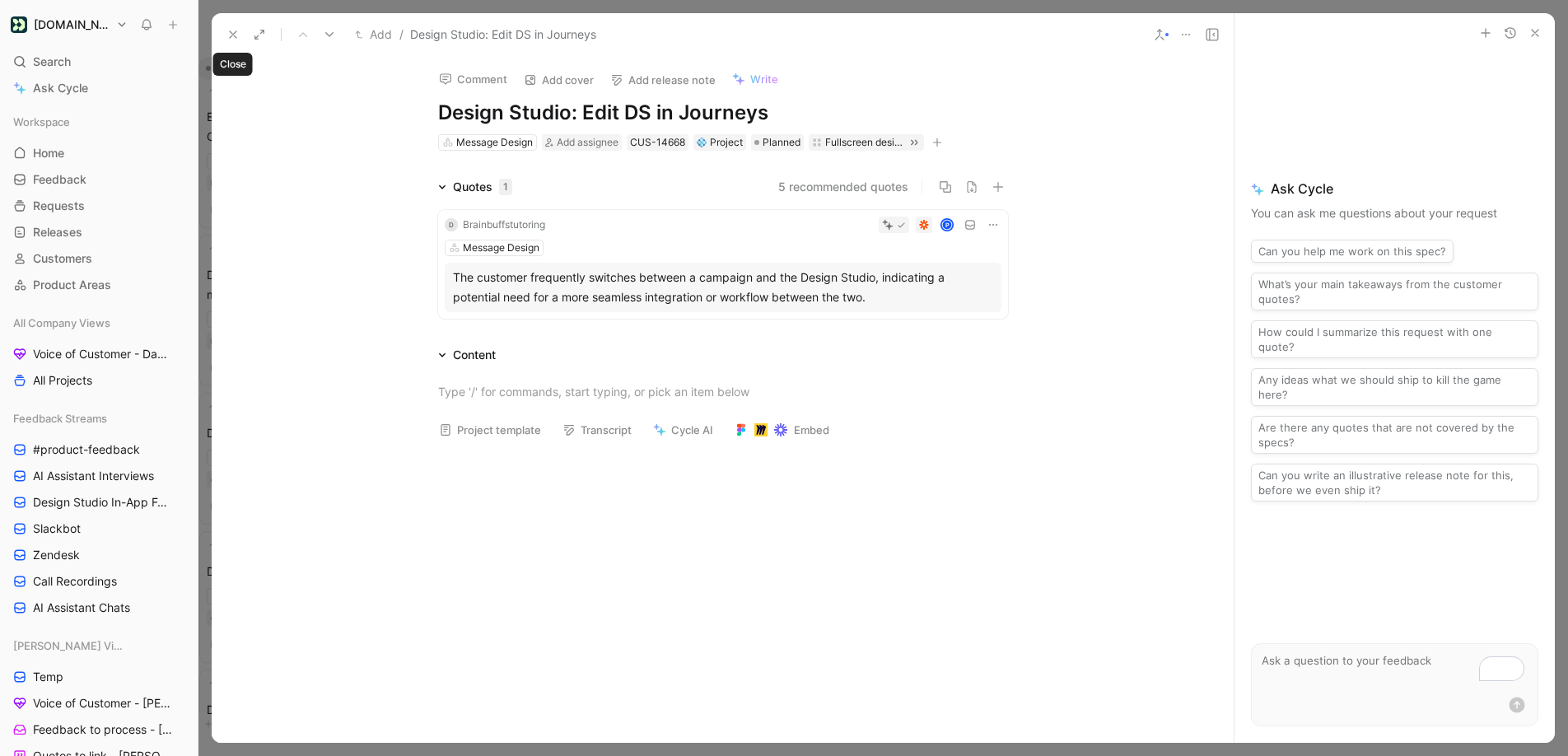 click 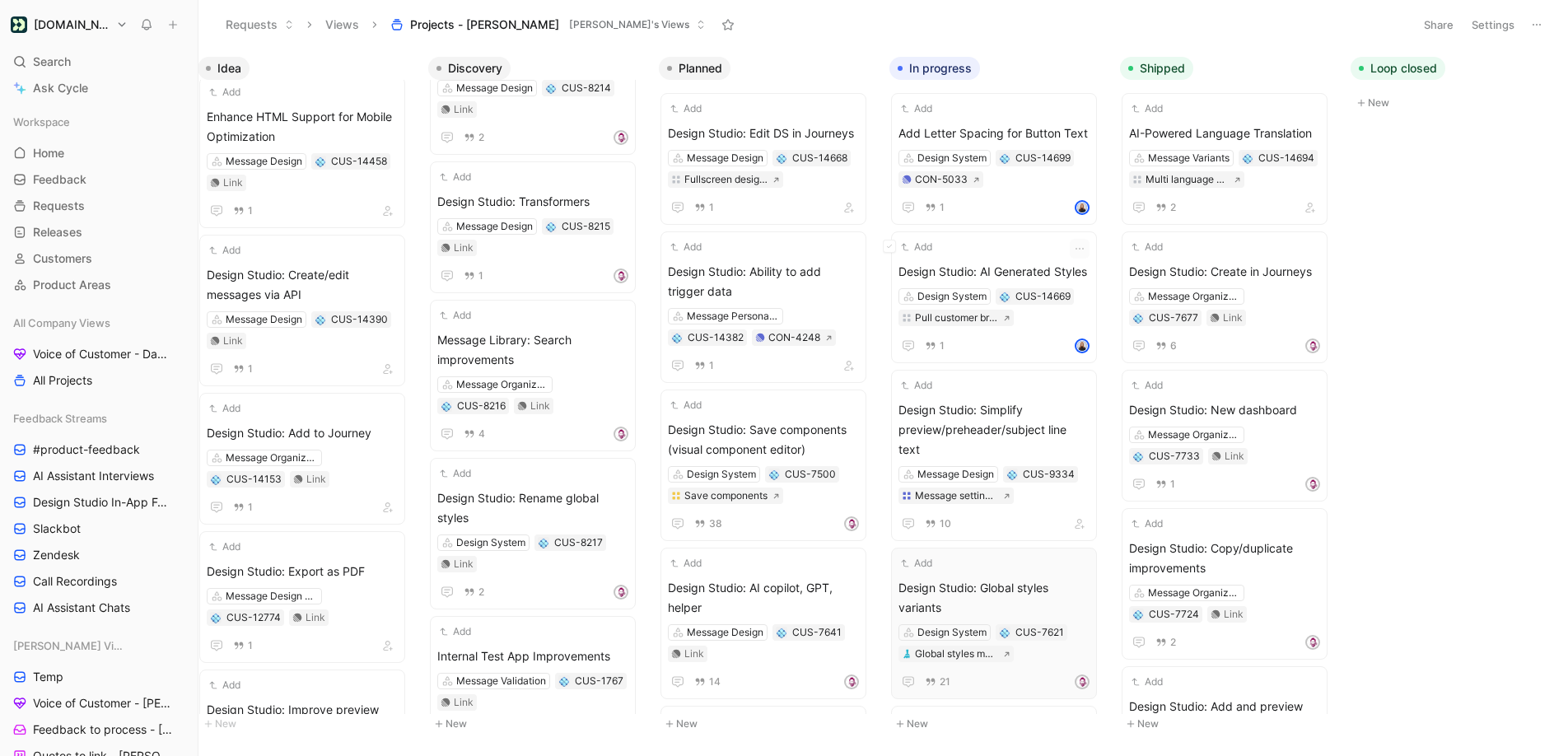 scroll, scrollTop: 21, scrollLeft: 0, axis: vertical 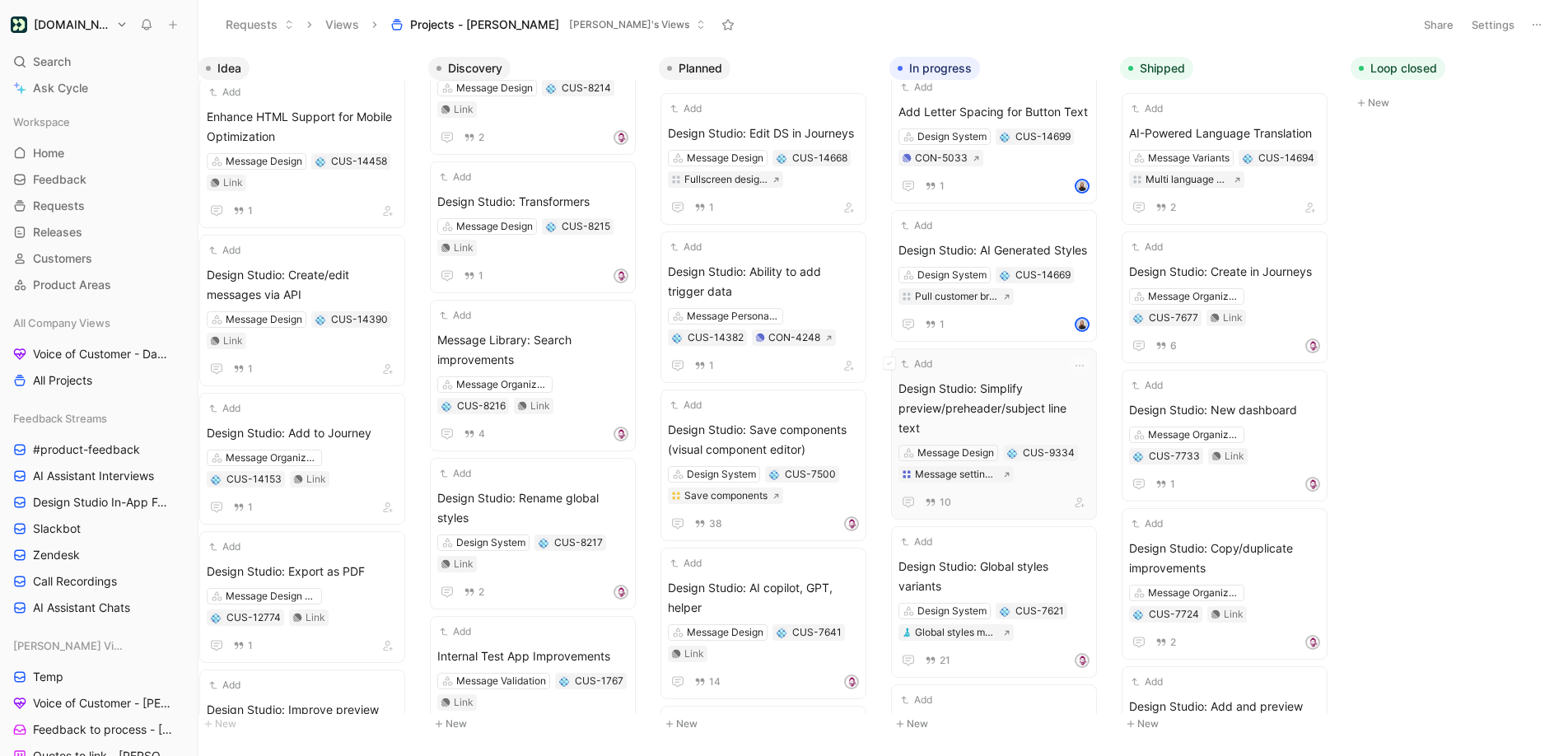 click on "Add" at bounding box center (983, 364) 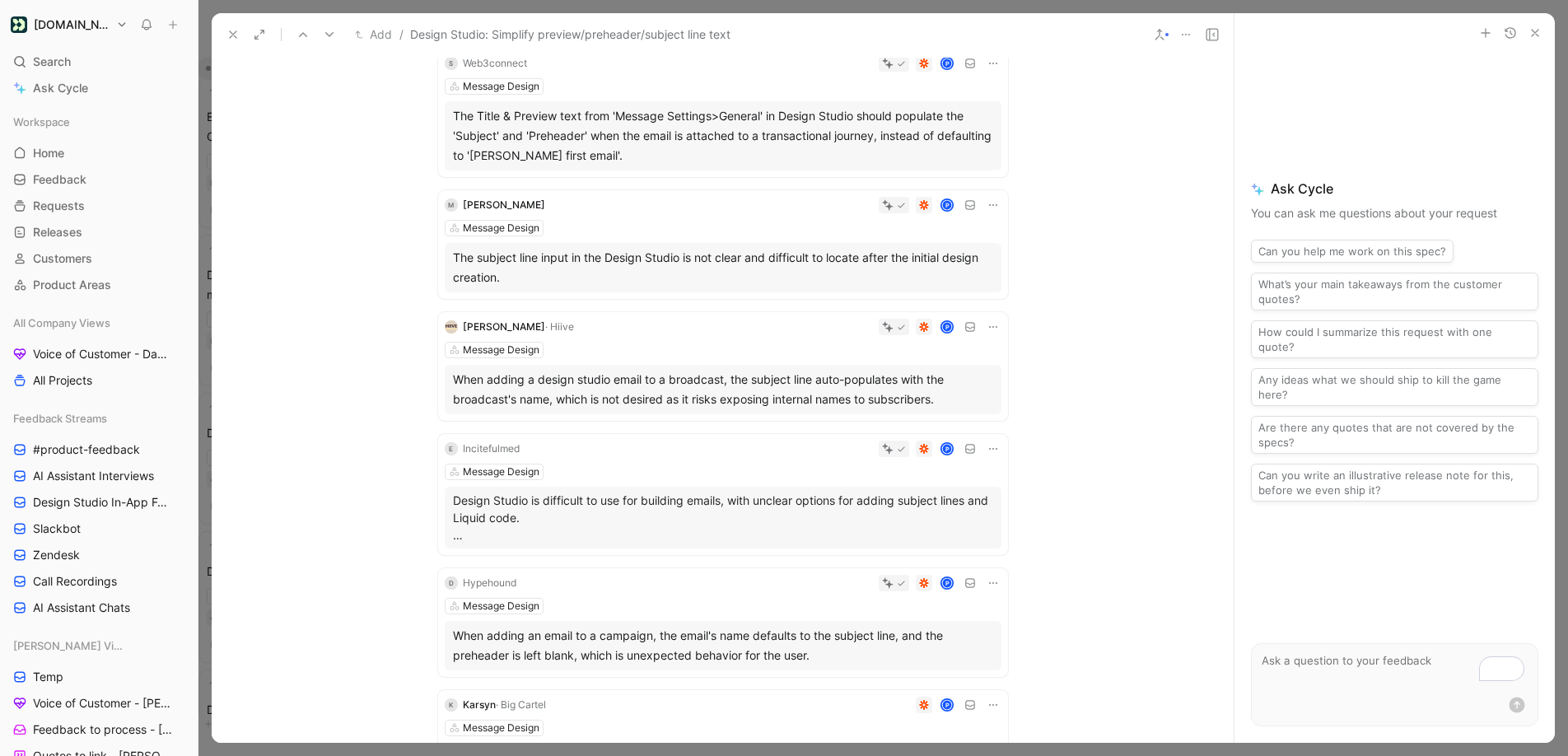 scroll, scrollTop: 0, scrollLeft: 0, axis: both 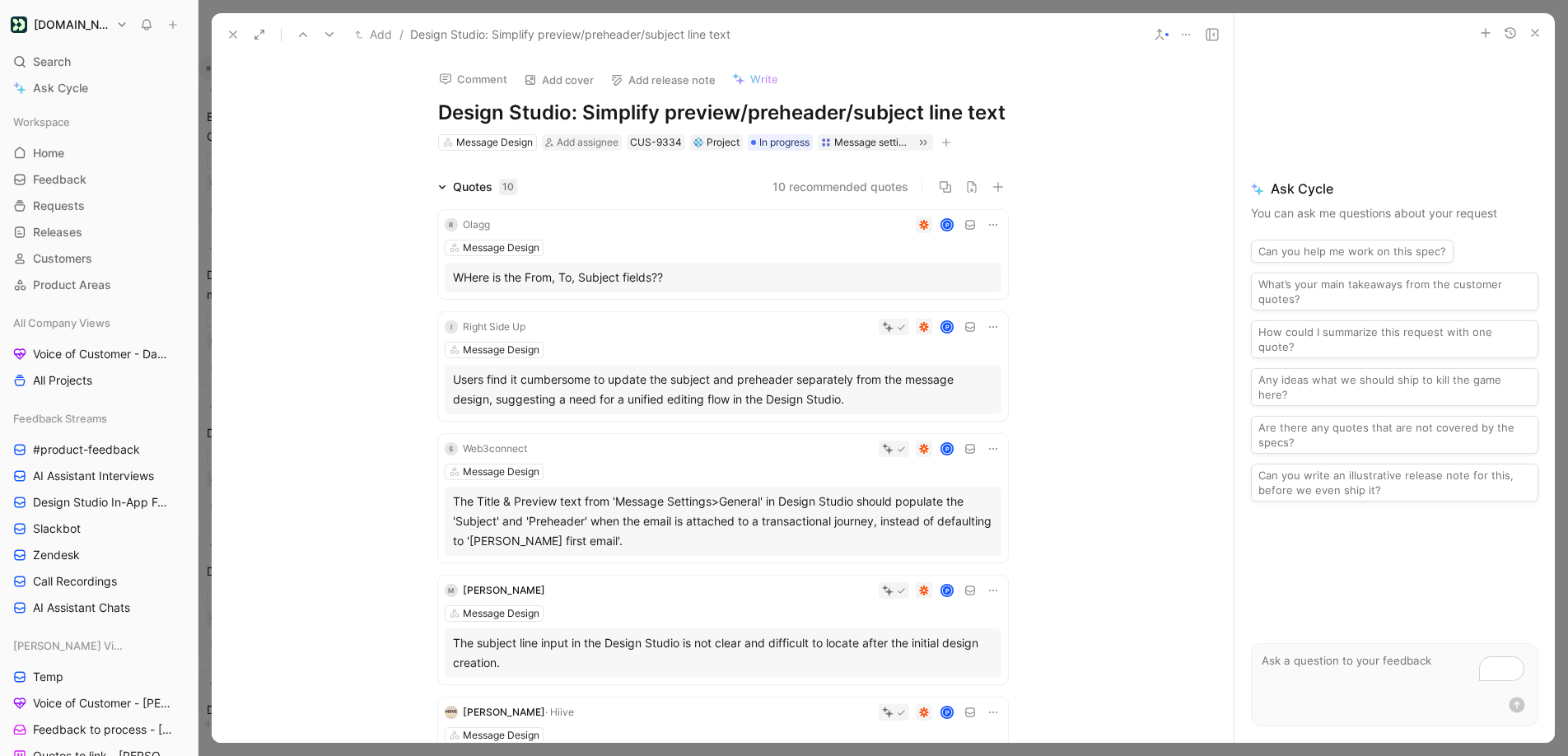 click at bounding box center (233, 35) 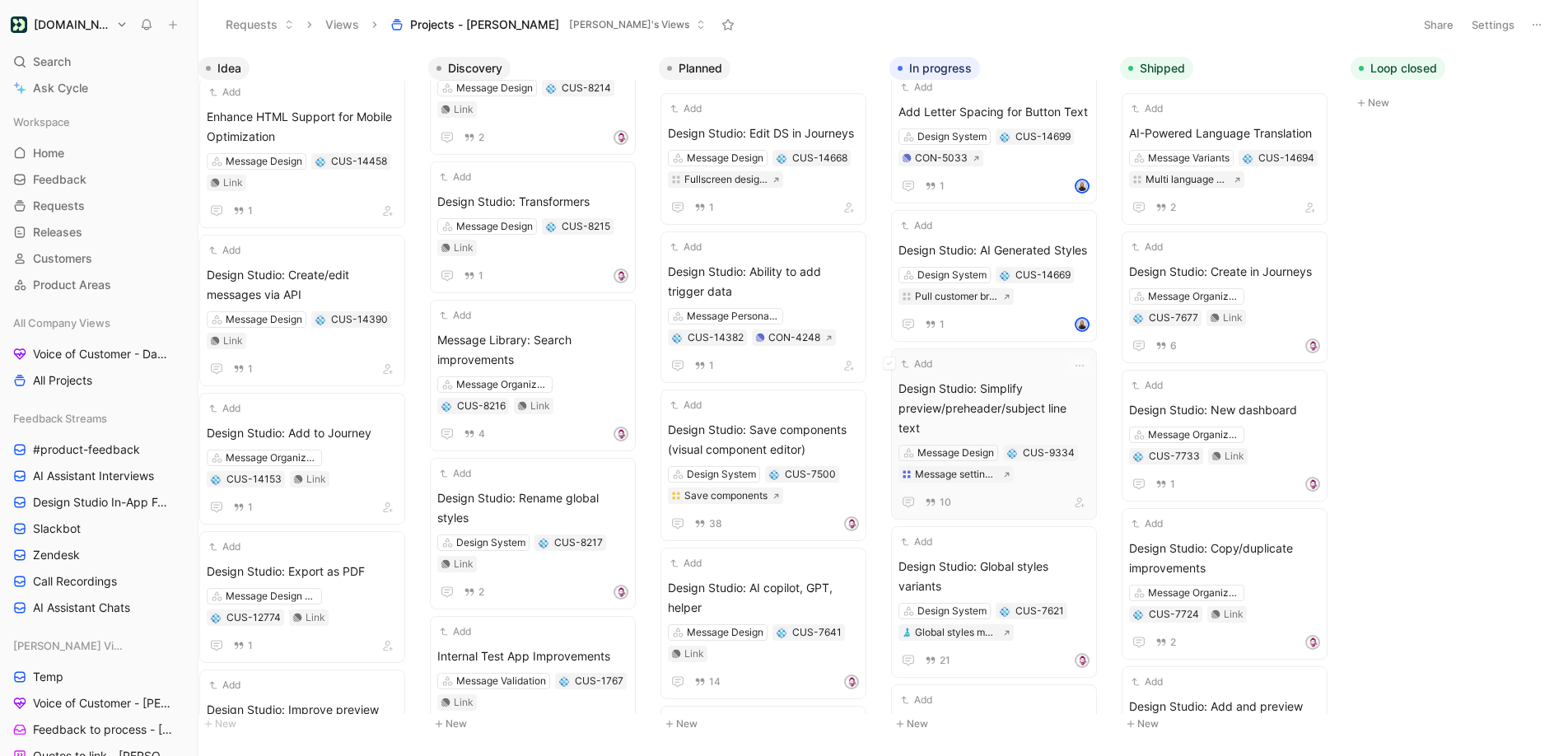 scroll, scrollTop: 0, scrollLeft: 24, axis: horizontal 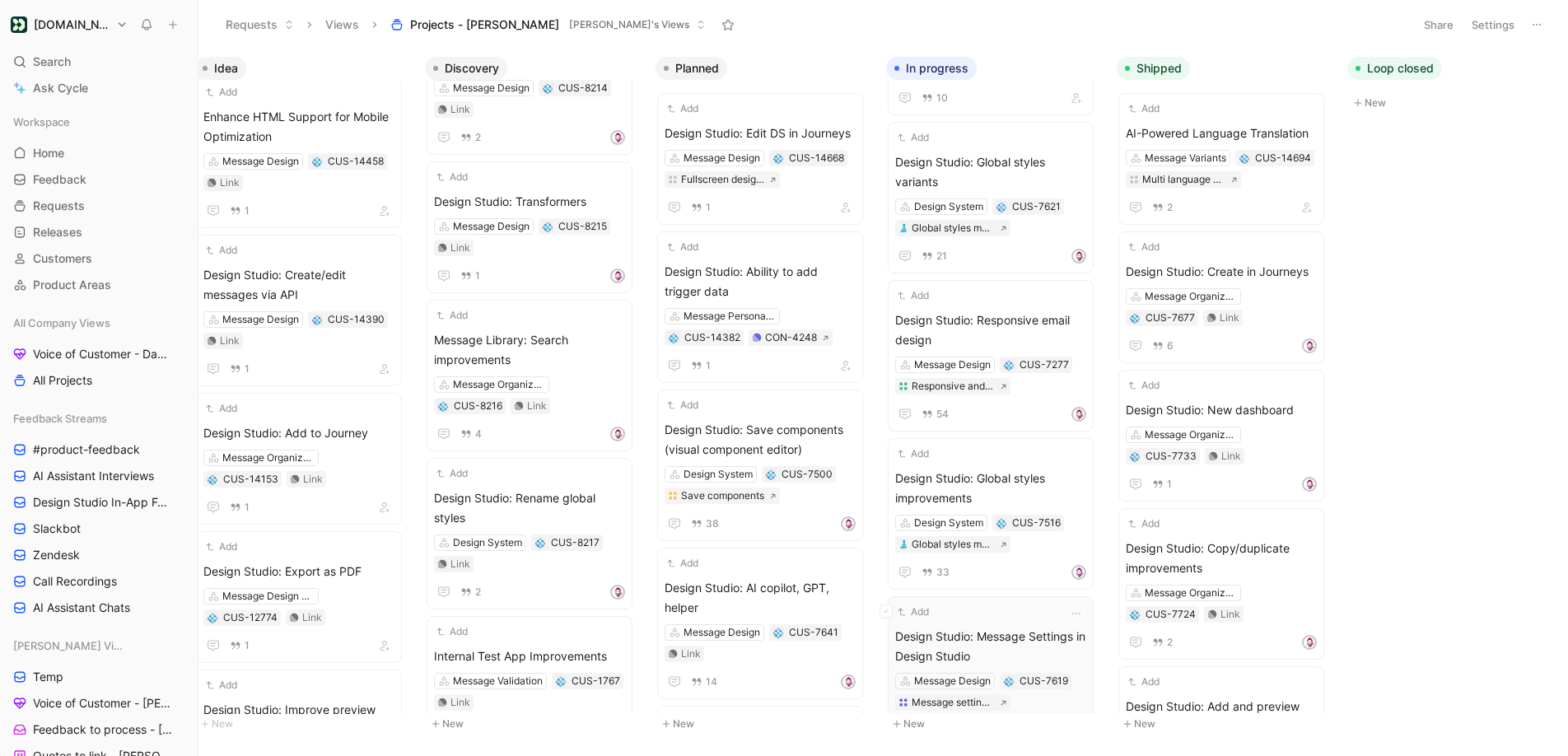 click on "Add Design Studio: Message Settings in Design Studio Message Design CUS-7619 Message settings edit in journeys 21" at bounding box center [991, 672] 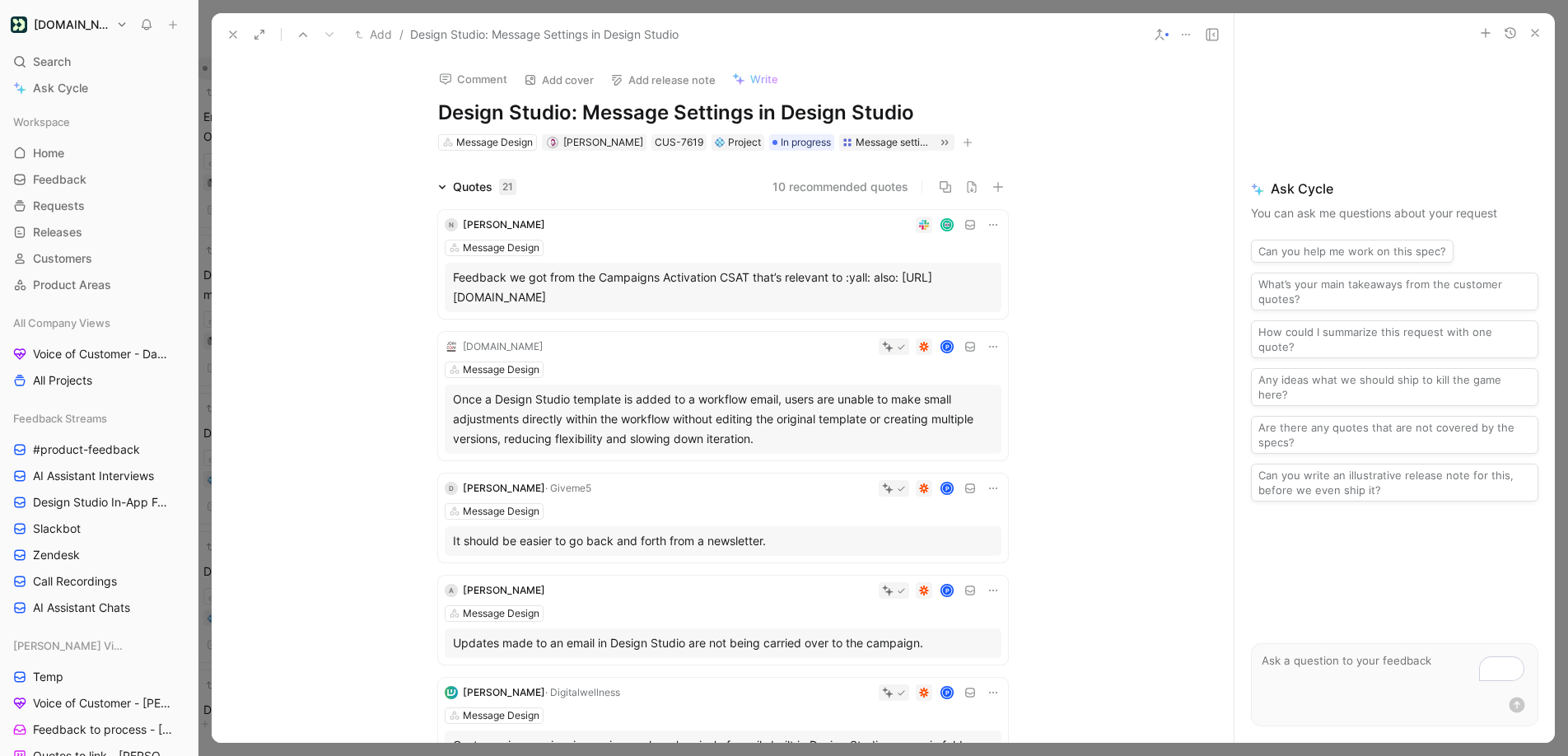 click on "Message Design" at bounding box center (723, 248) 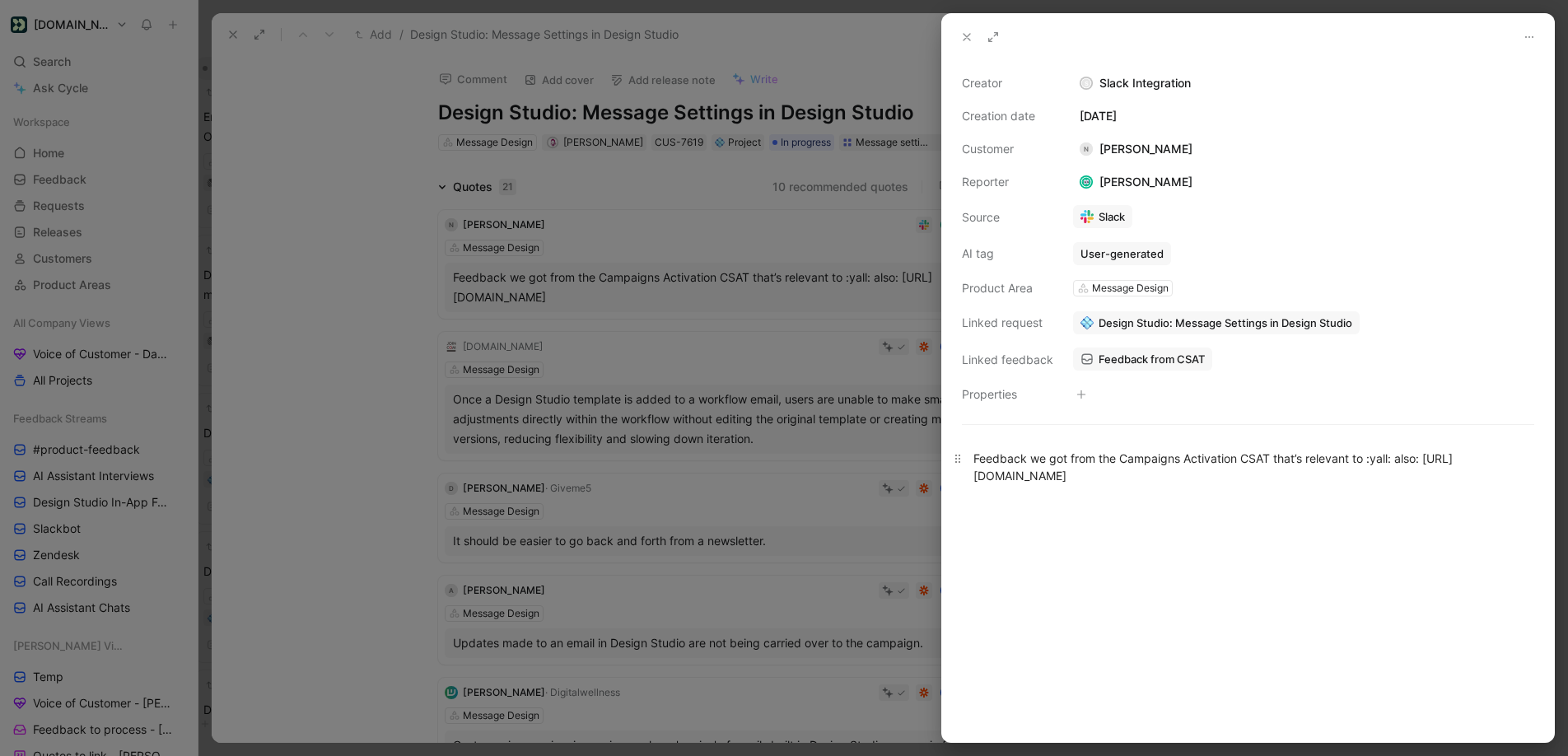click on "Feedback we got from the Campaigns Activation CSAT that’s relevant to :yall: also: https://customerio.slack.com/archives/C07UETDH2CR/p1752593867561269" at bounding box center [1248, 467] 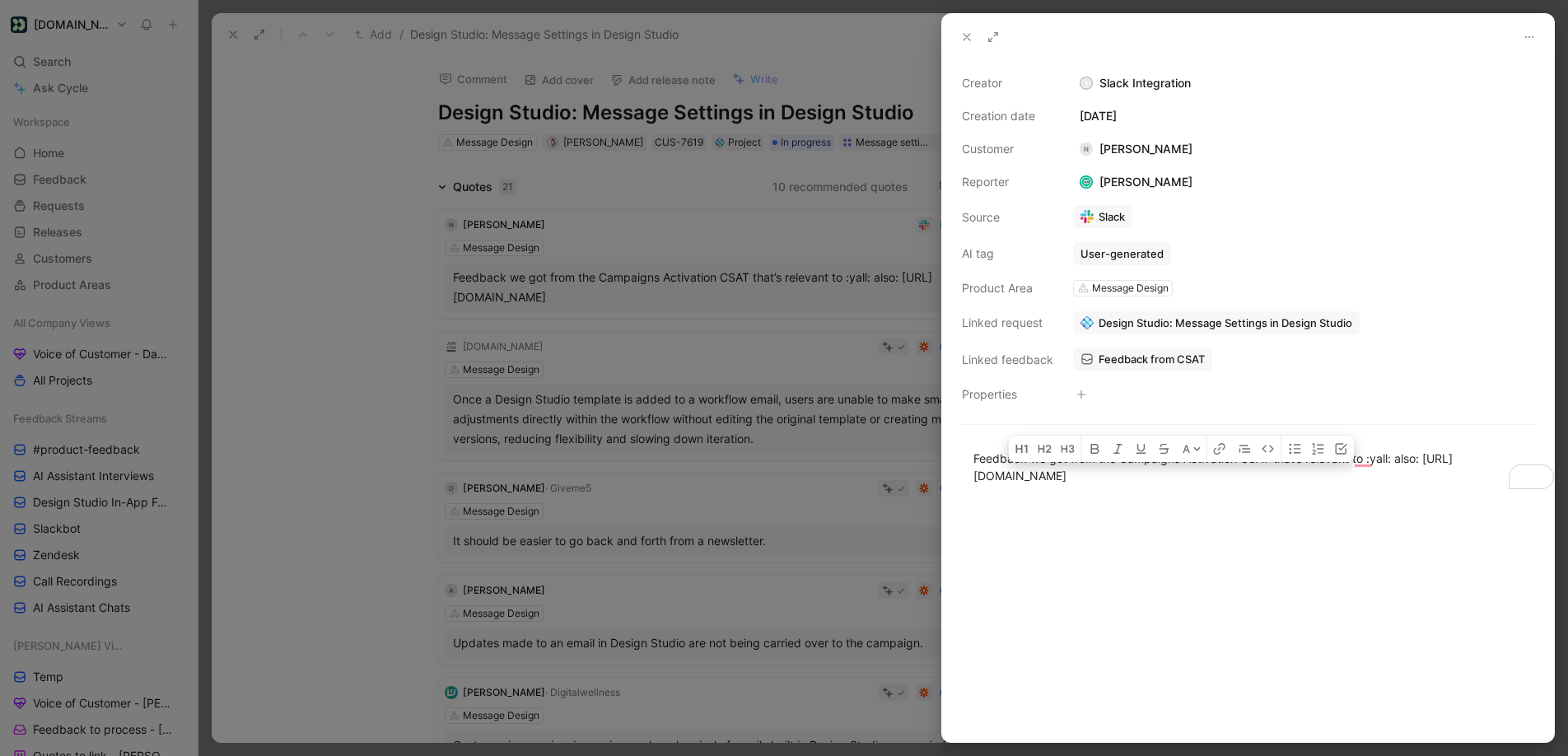 scroll, scrollTop: 0, scrollLeft: 0, axis: both 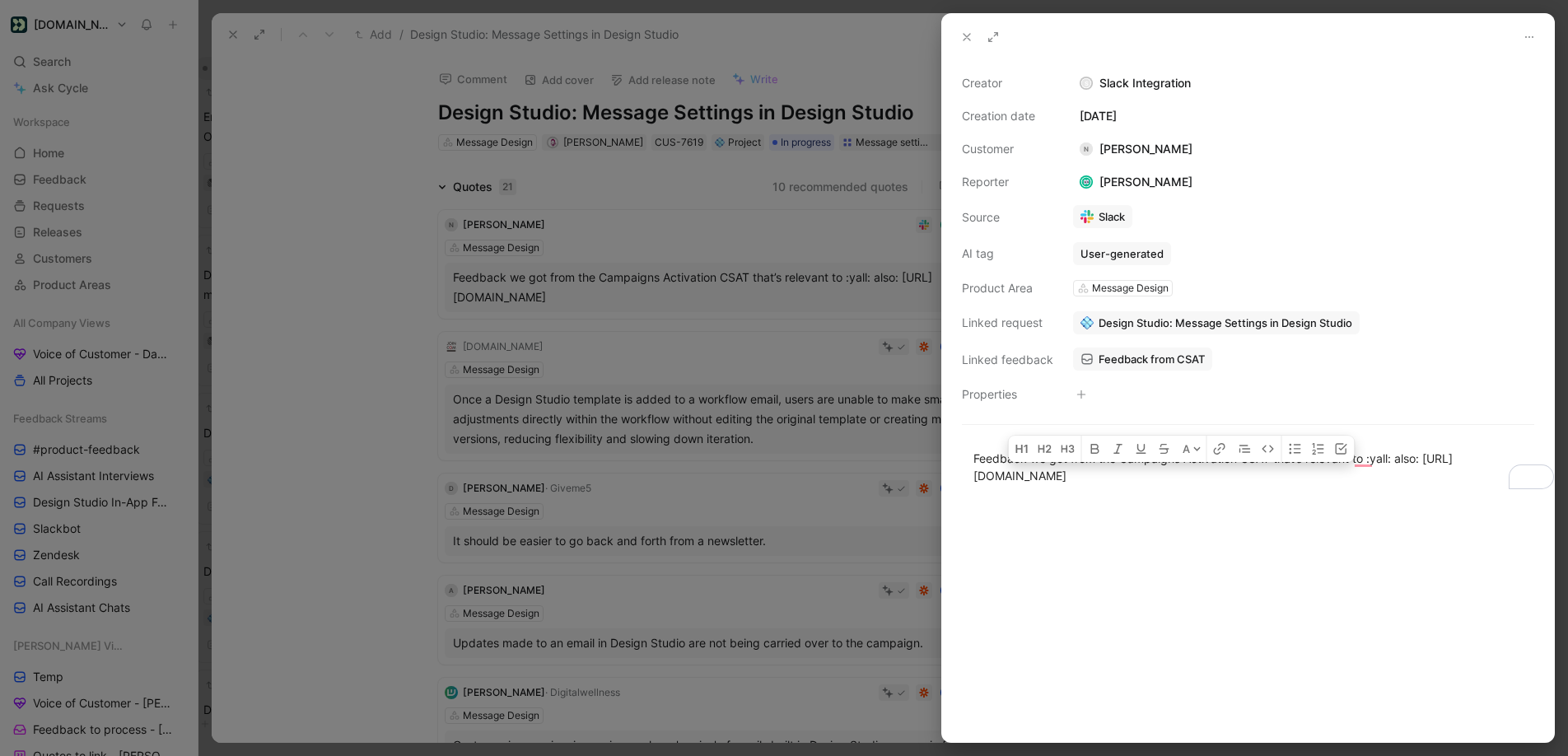 click at bounding box center (1248, 622) 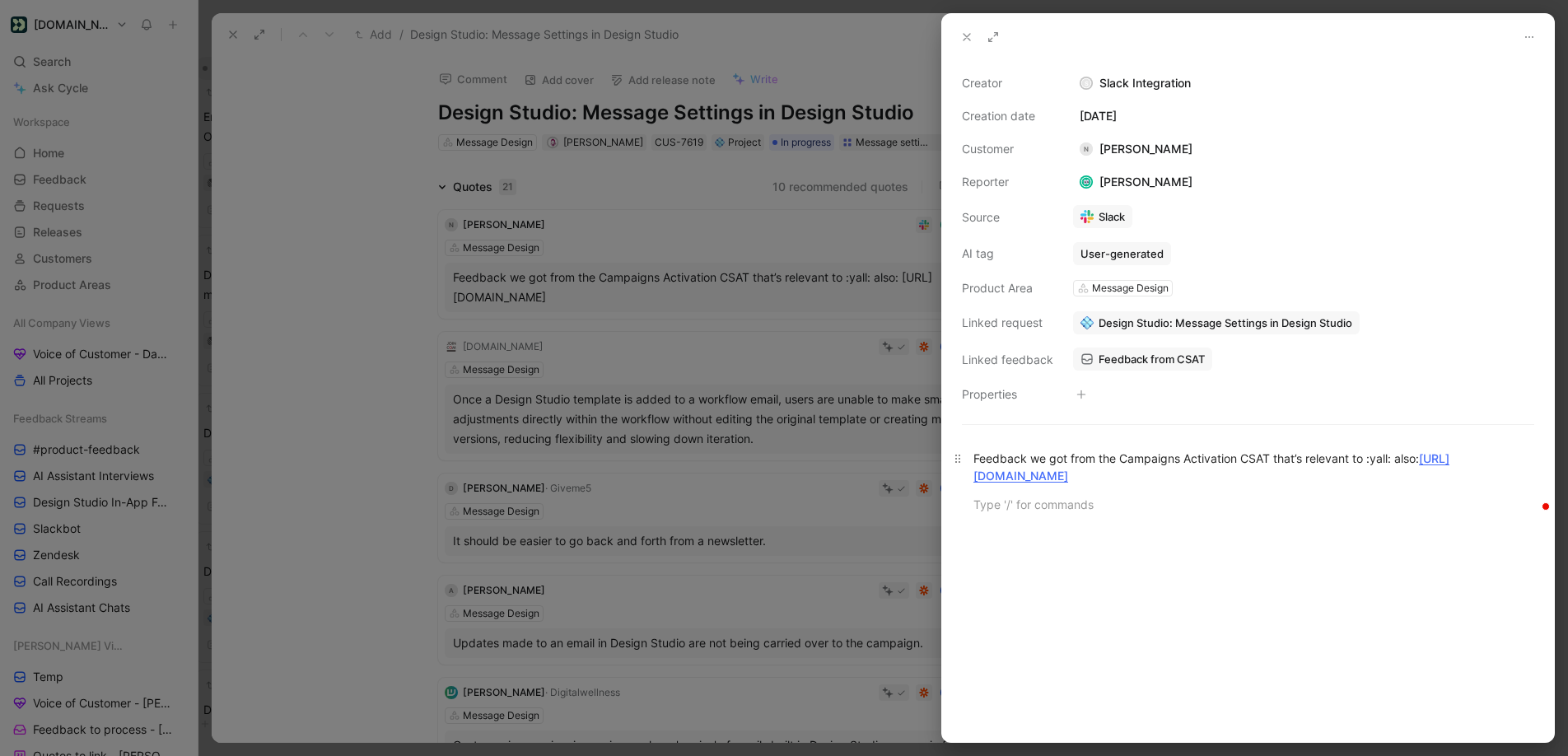 type 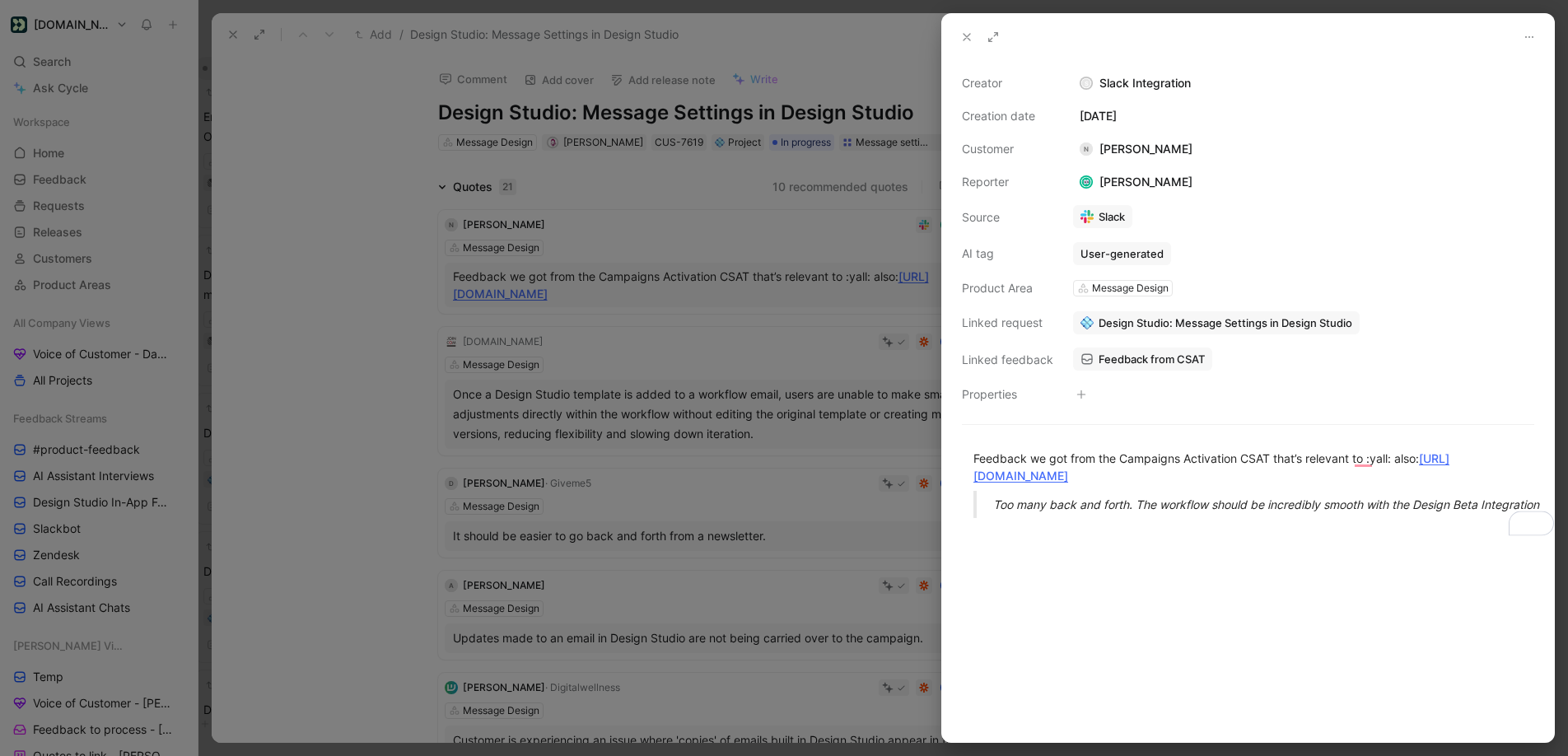 click on "Design Studio: Message Settings in Design Studio" at bounding box center (1225, 323) 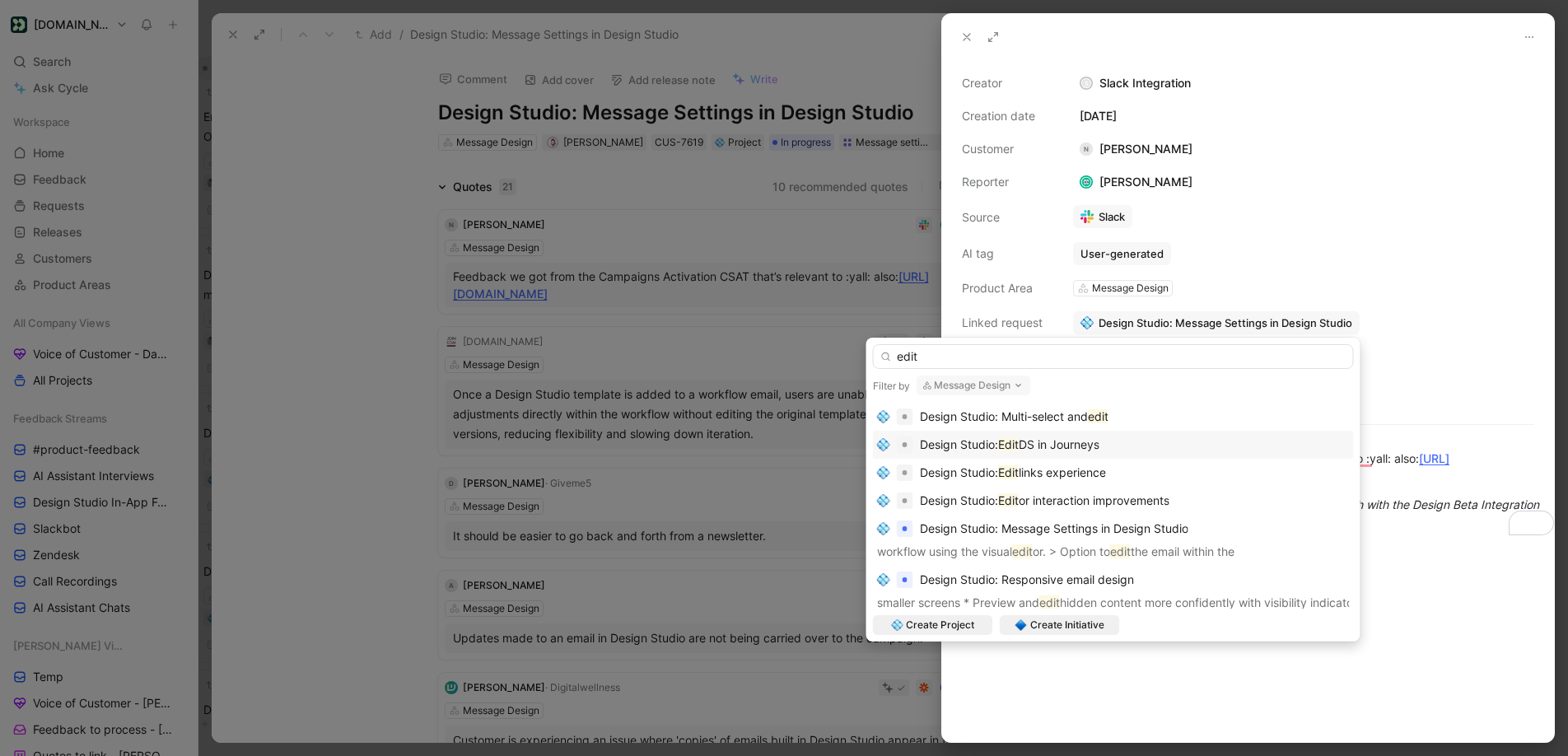 type on "edit" 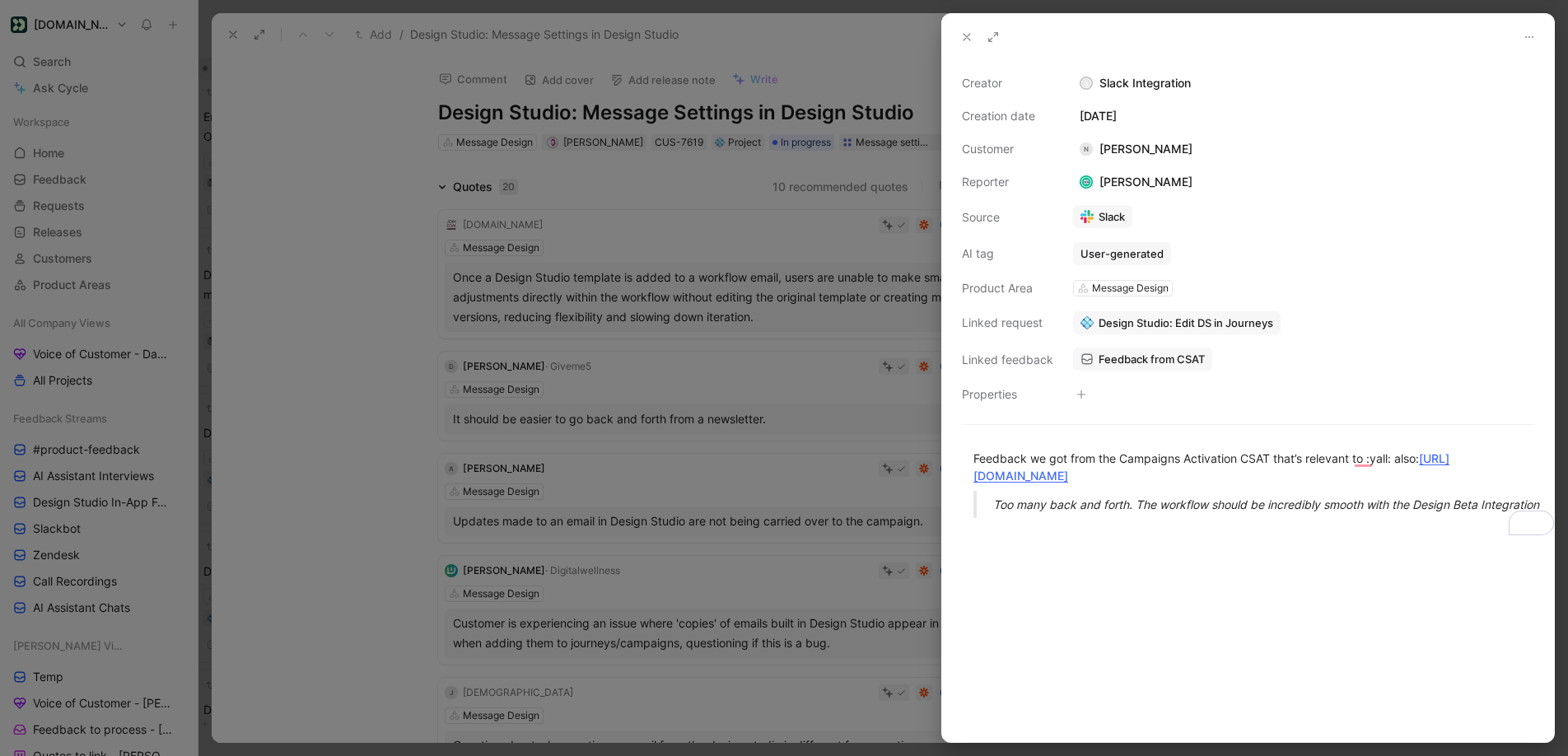 click 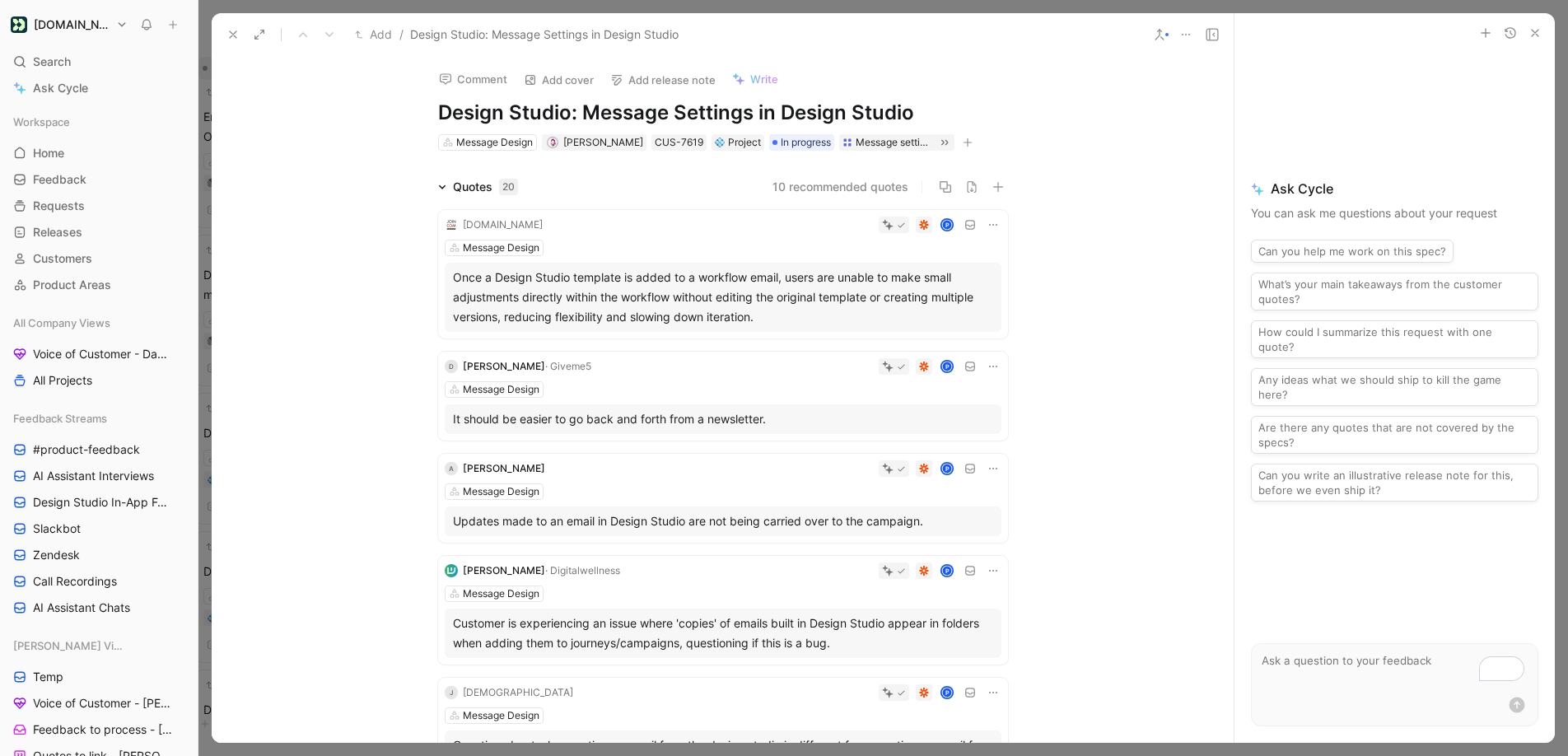click 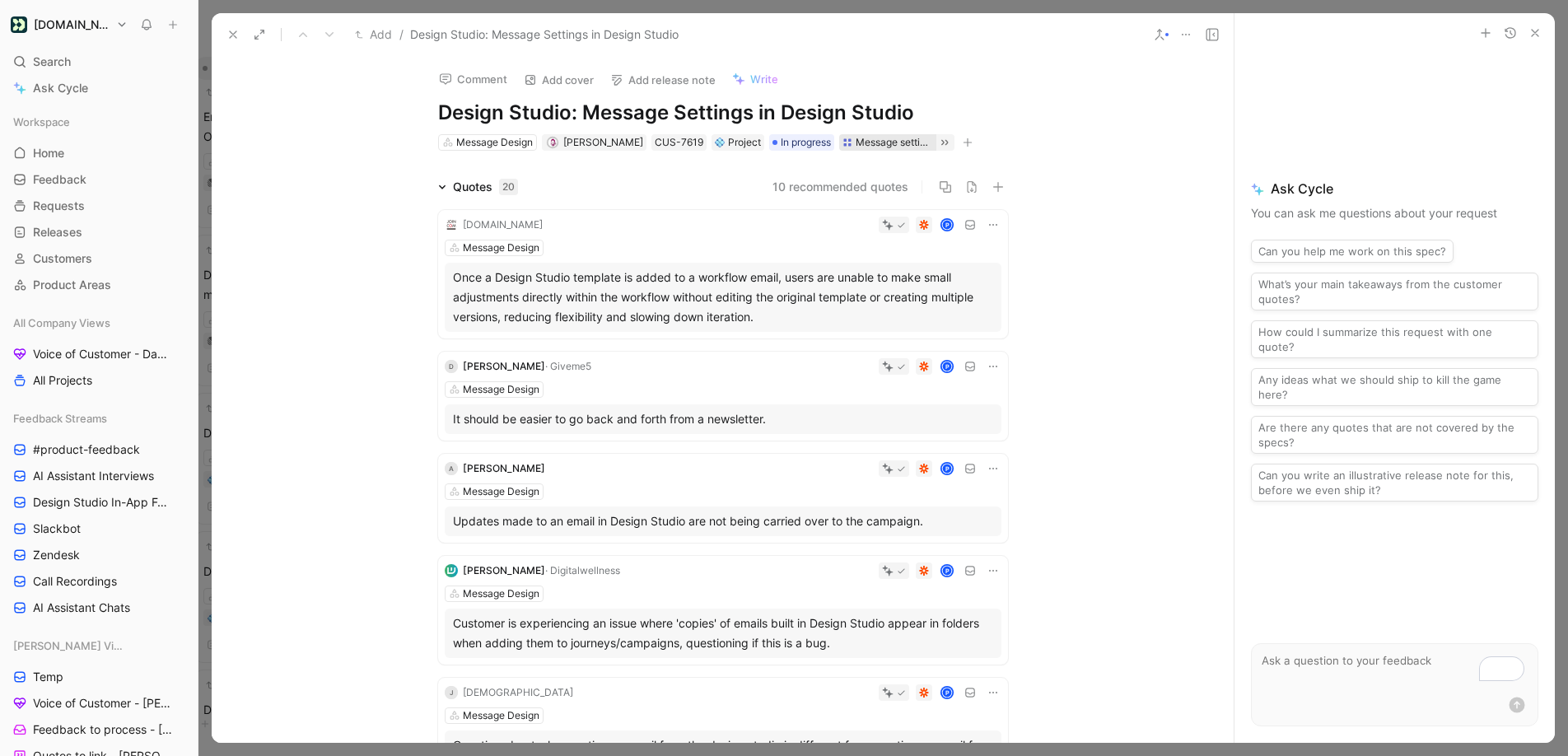 click on "Message settings edit in journeys" at bounding box center (894, 142) 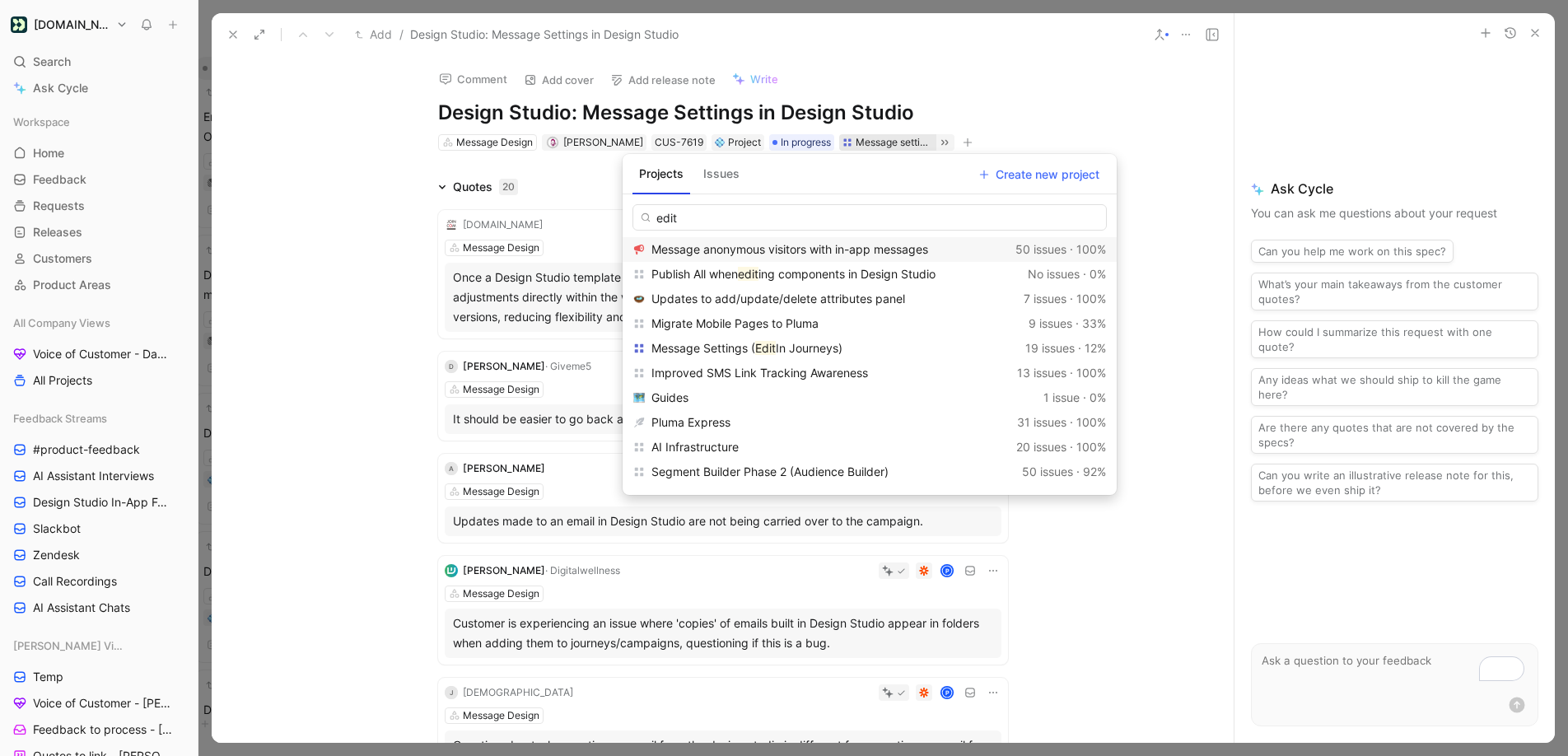 type on "edit" 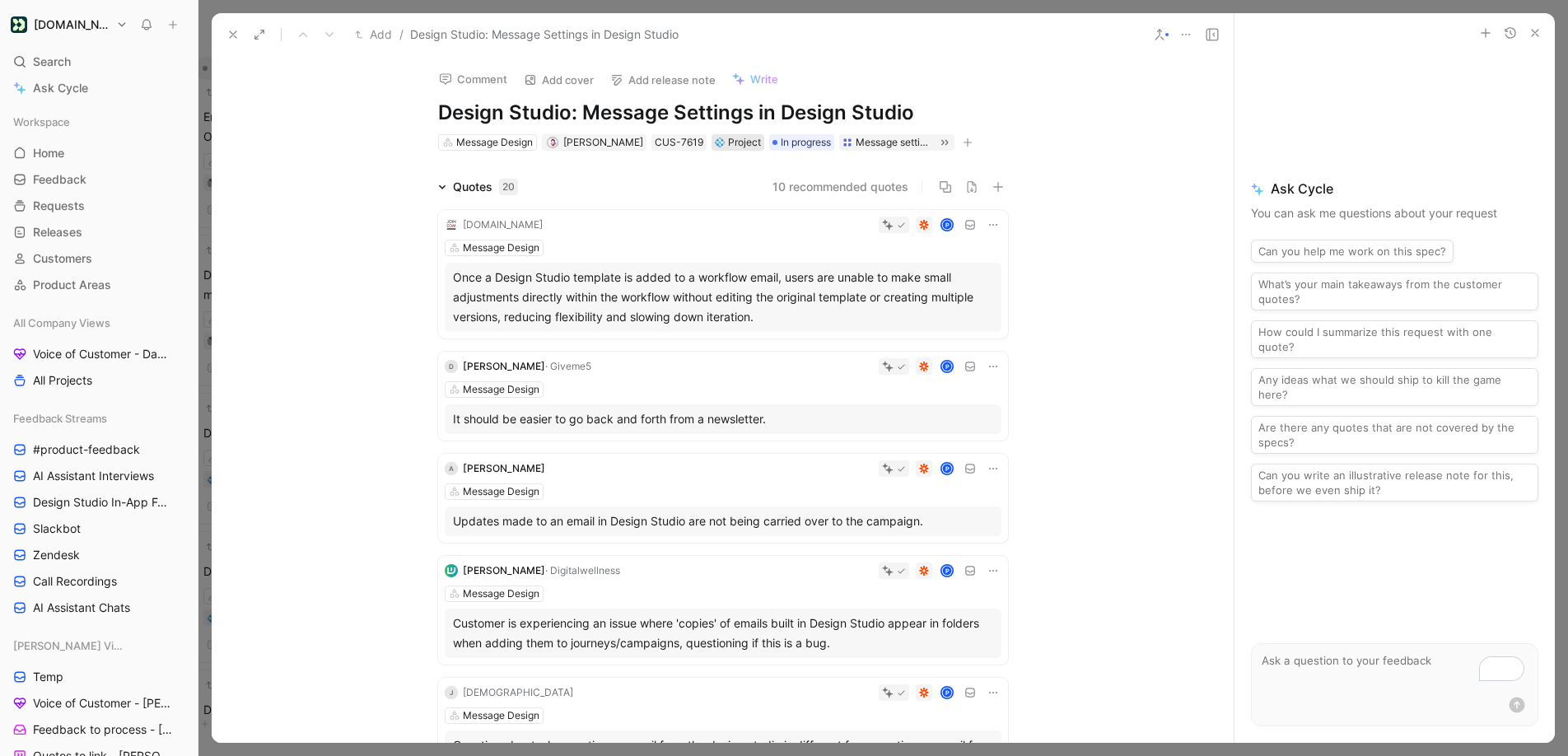 click on "Project" at bounding box center [738, 142] 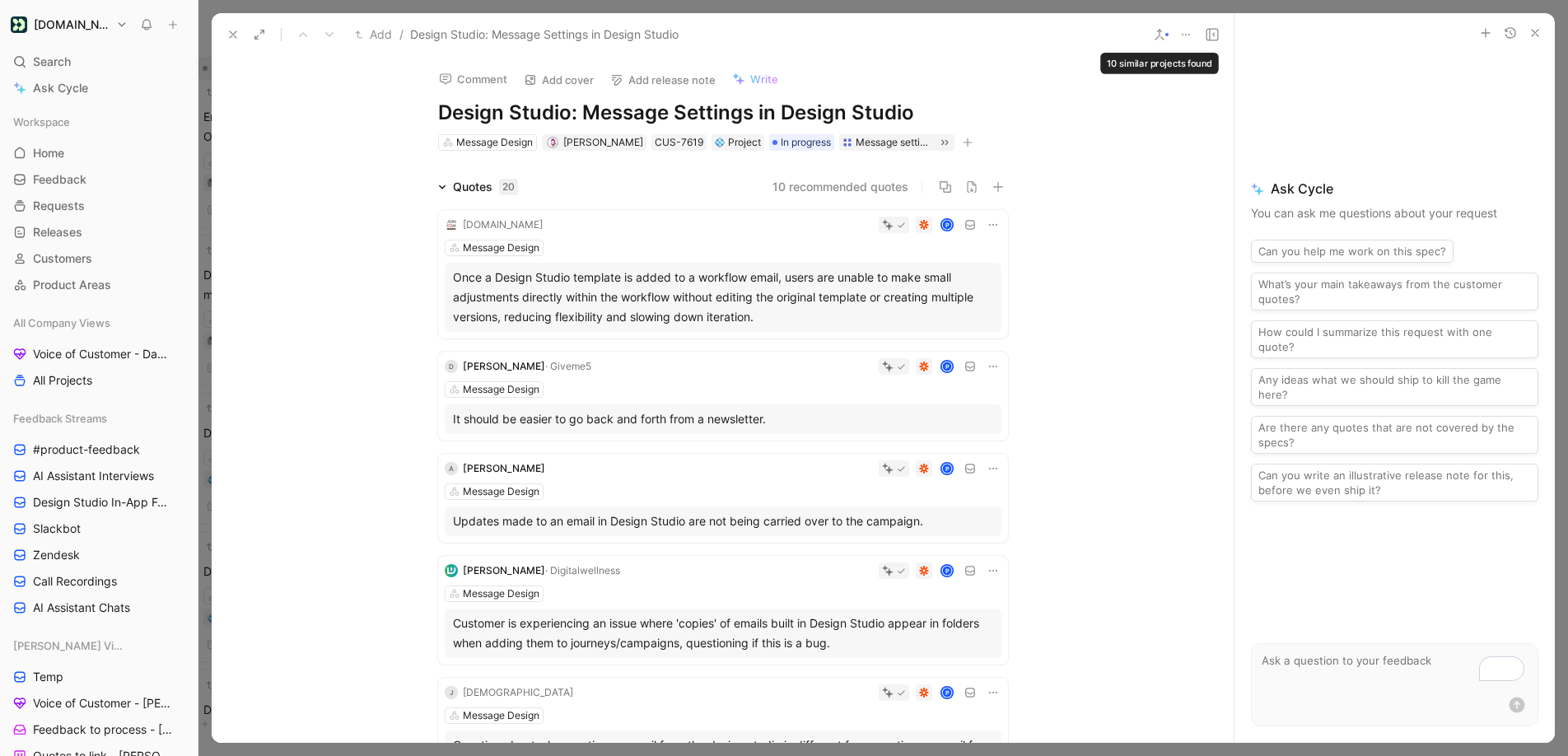click 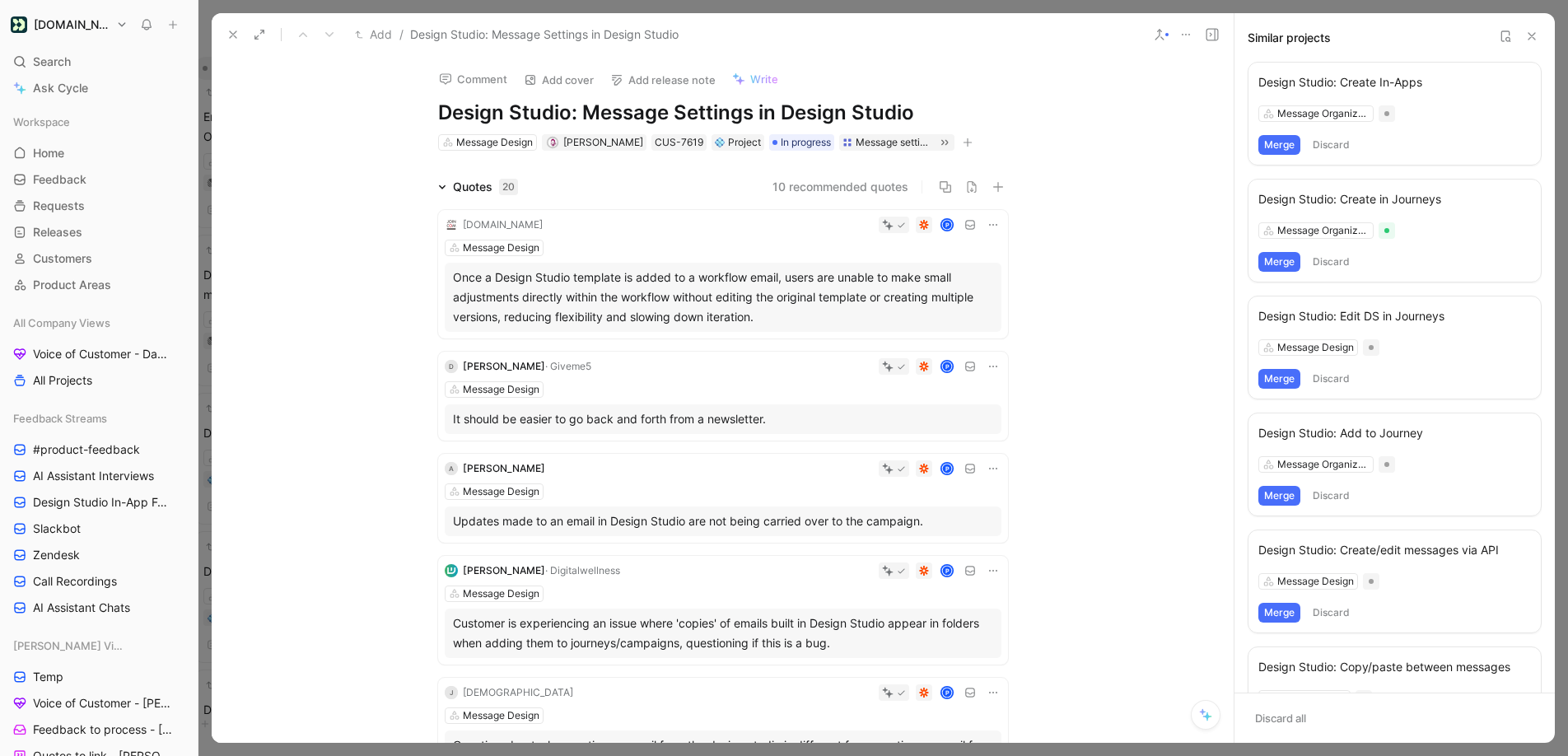 click on "Merge" at bounding box center (1279, 379) 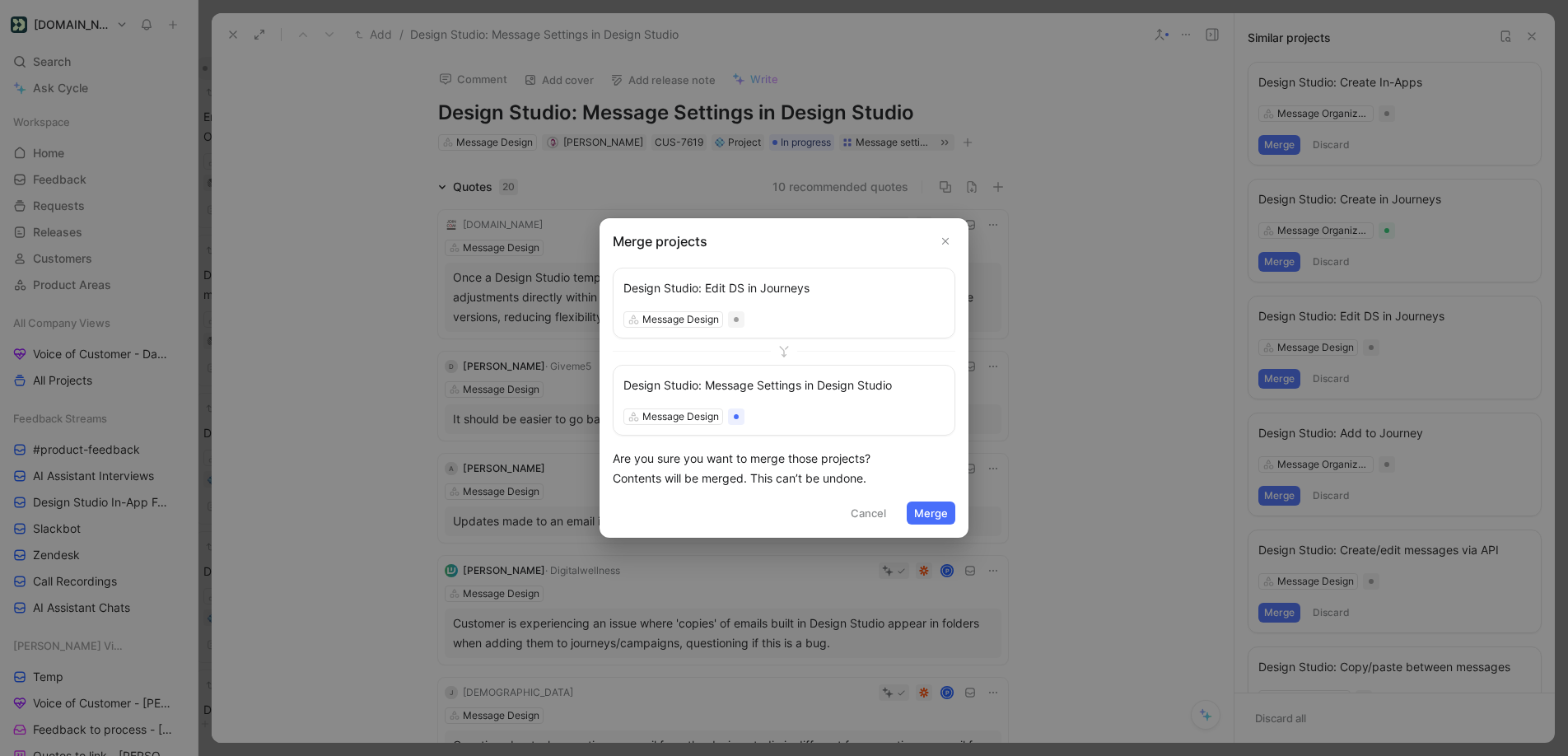 drag, startPoint x: 929, startPoint y: 405, endPoint x: 928, endPoint y: 301, distance: 104.00481 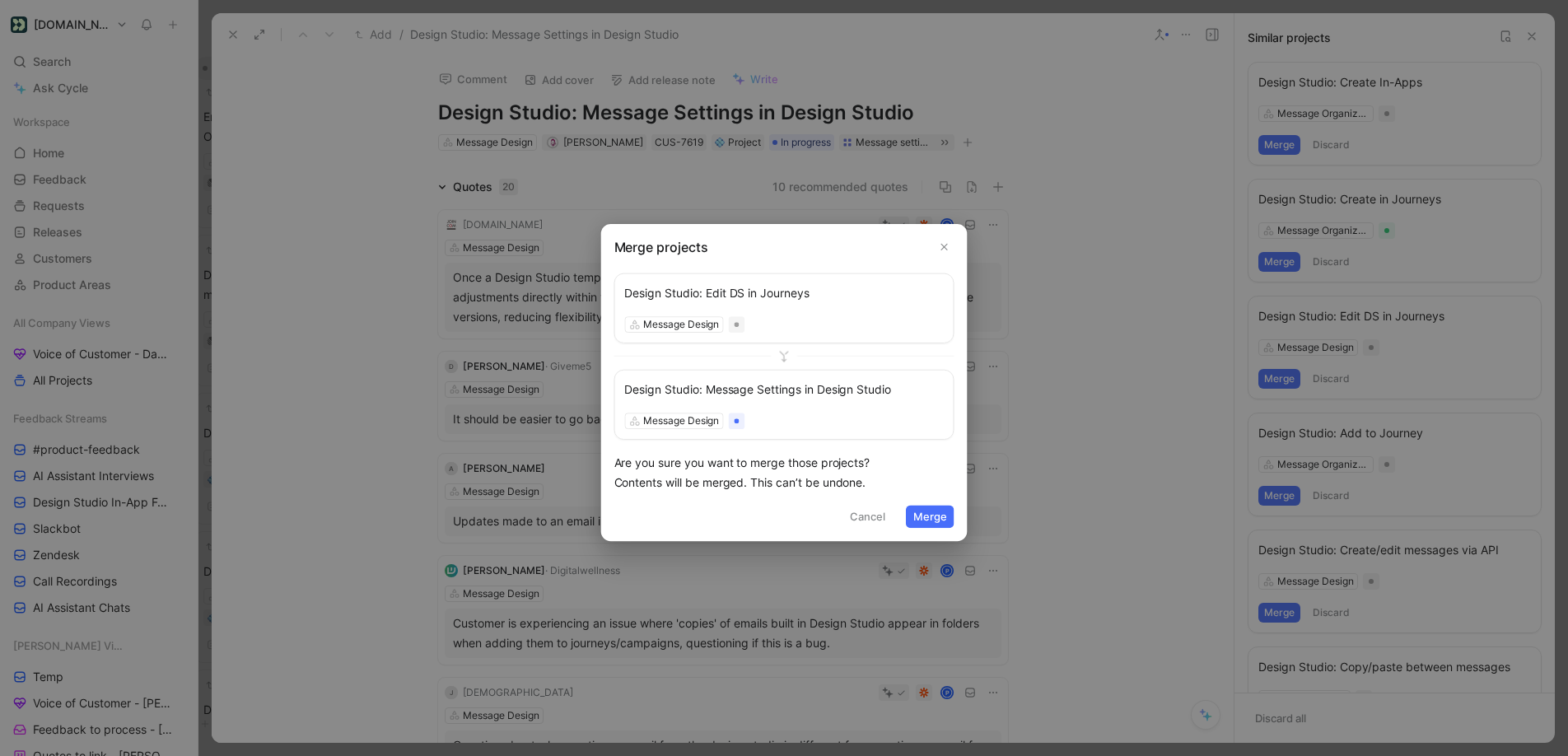 click at bounding box center [784, 378] 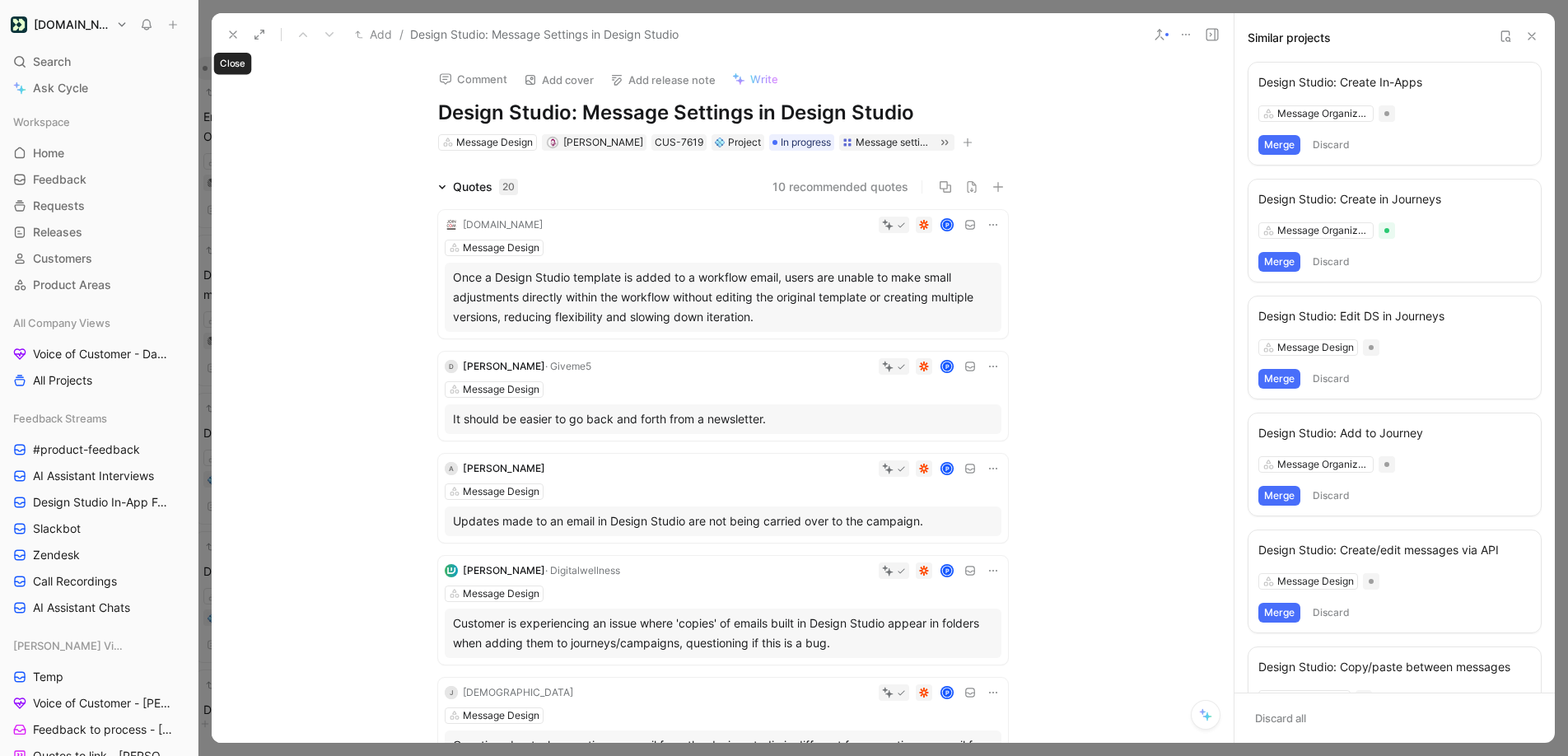 click 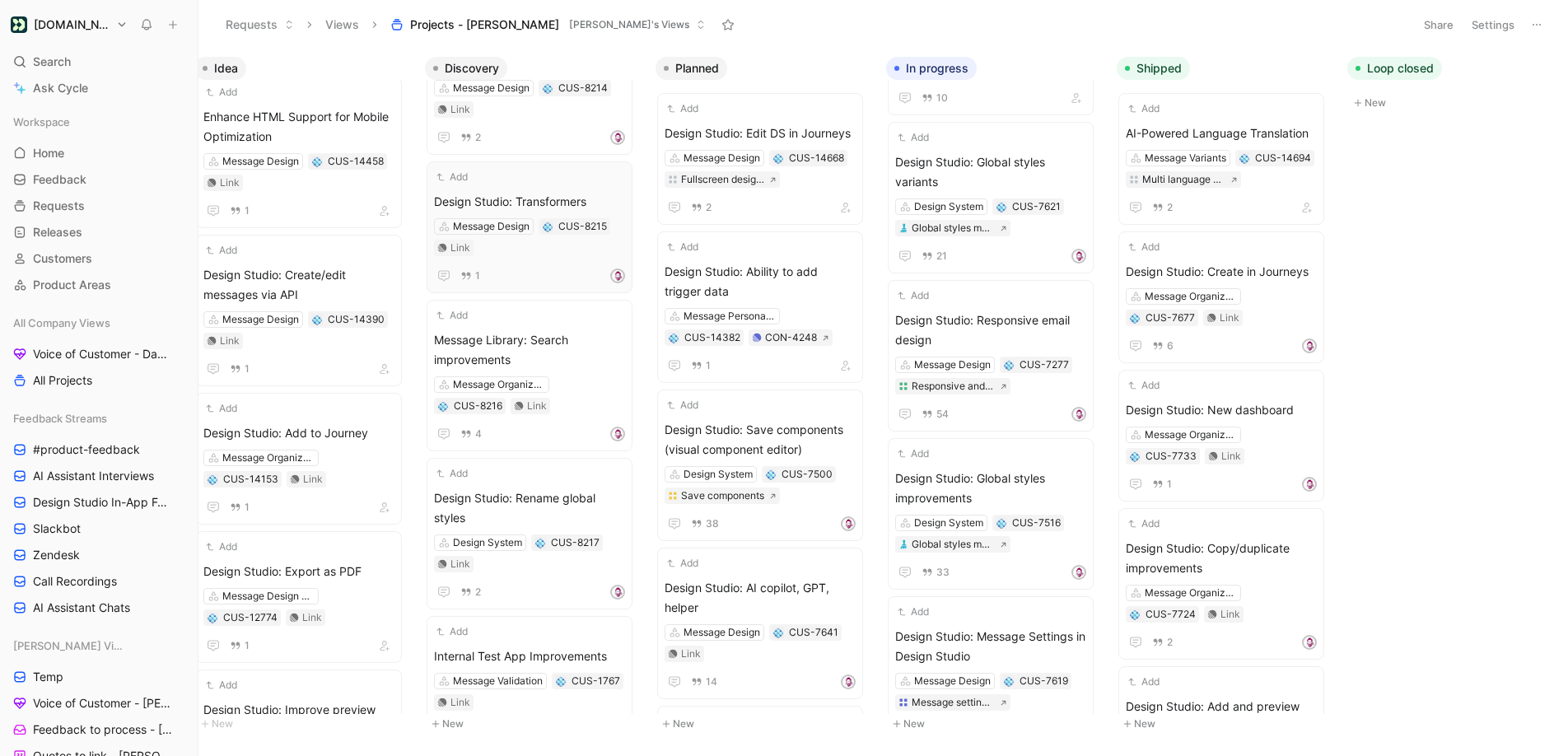 scroll, scrollTop: 0, scrollLeft: 32, axis: horizontal 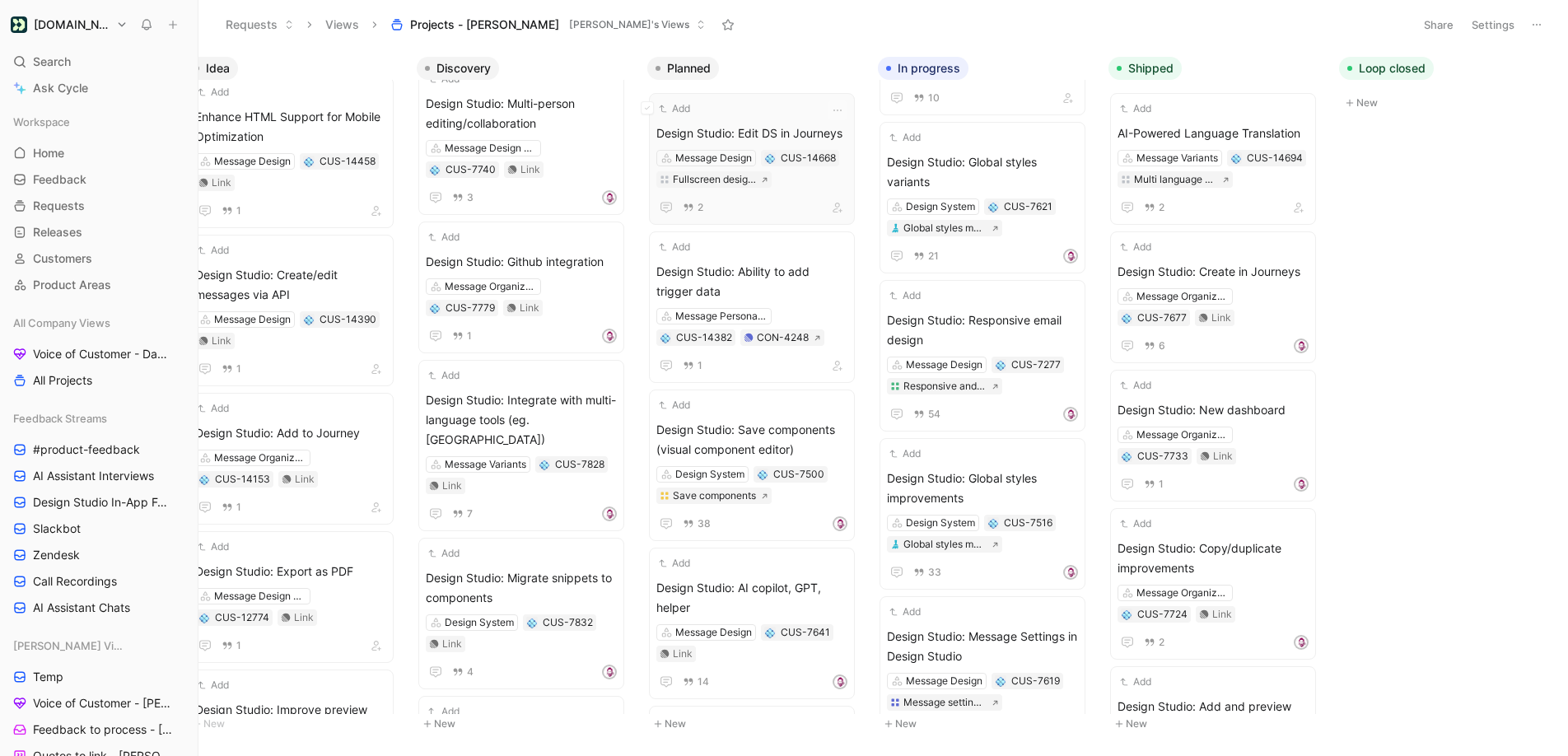click on "Add Design Studio: Edit DS in Journeys Message Design CUS-14668 Fullscreen design studio 2" at bounding box center [752, 159] 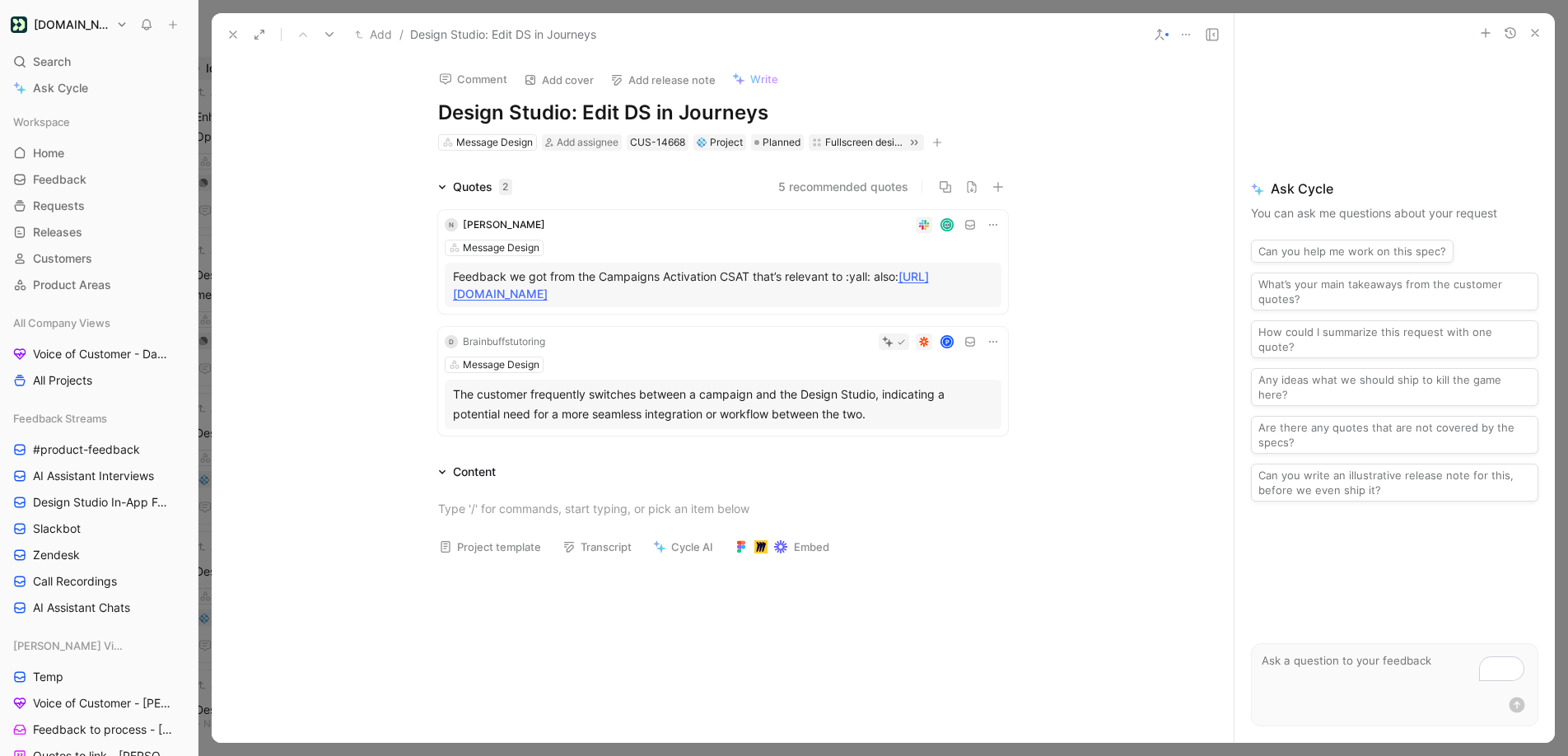 click at bounding box center (1160, 35) 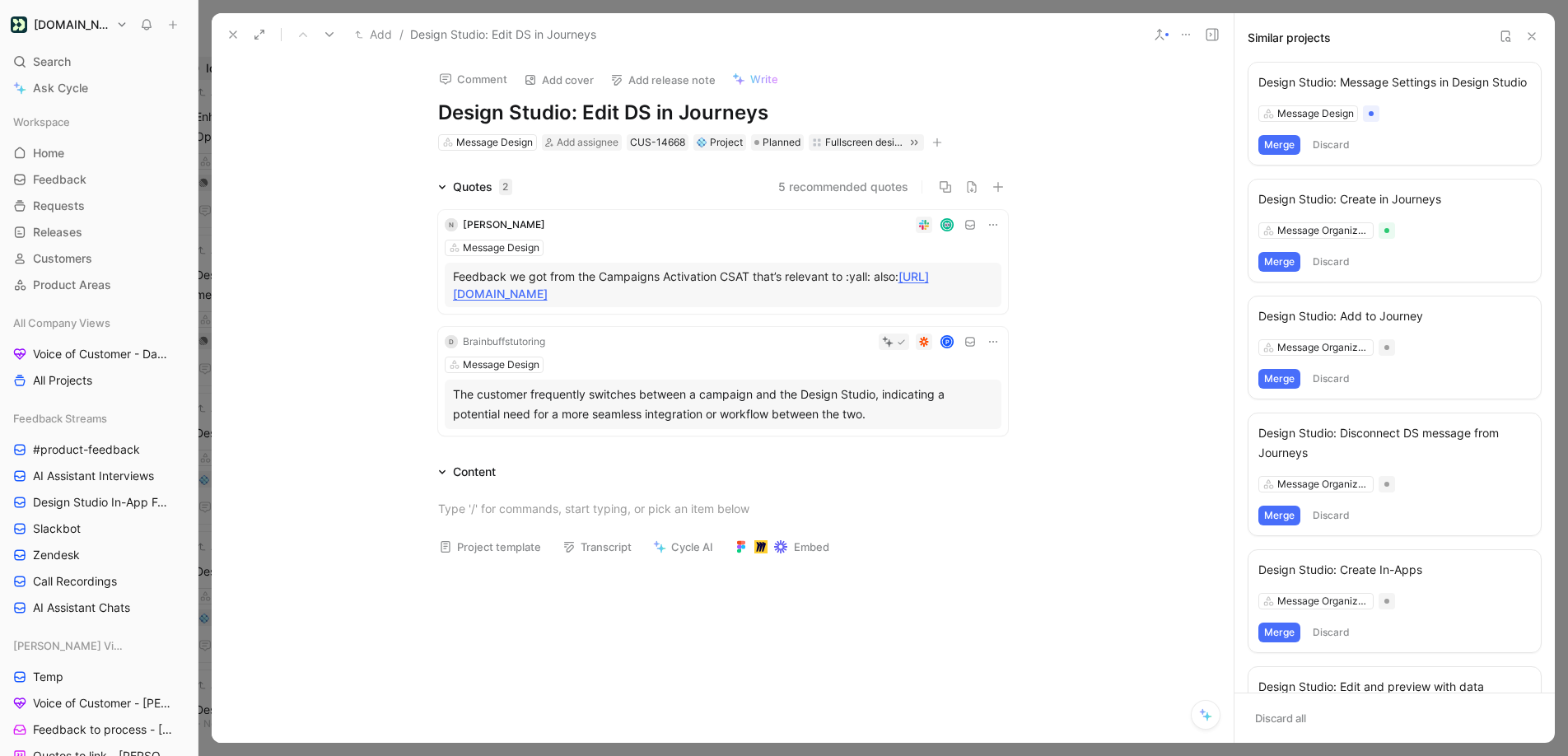 click on "Merge" at bounding box center [1279, 145] 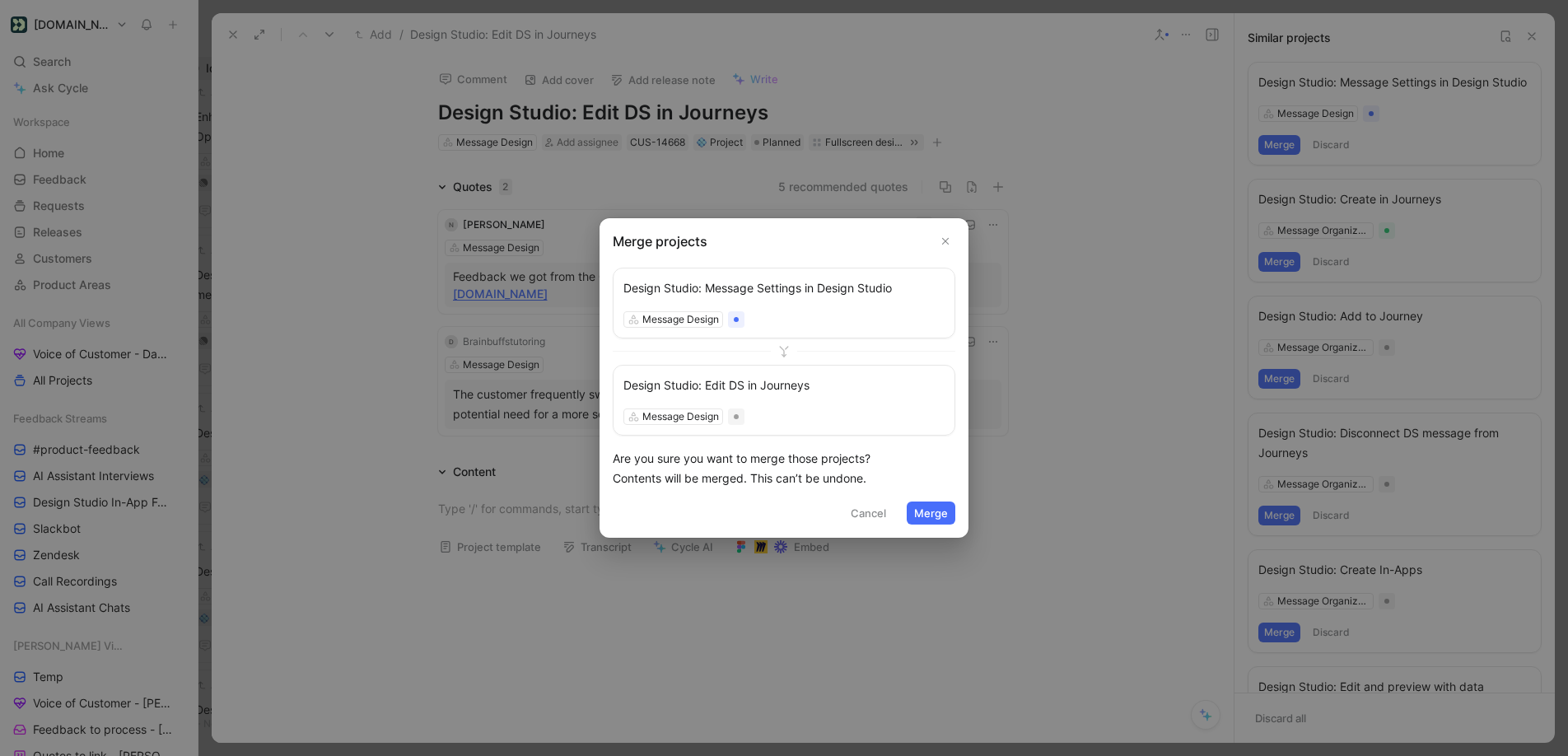 click on "Merge" at bounding box center [931, 513] 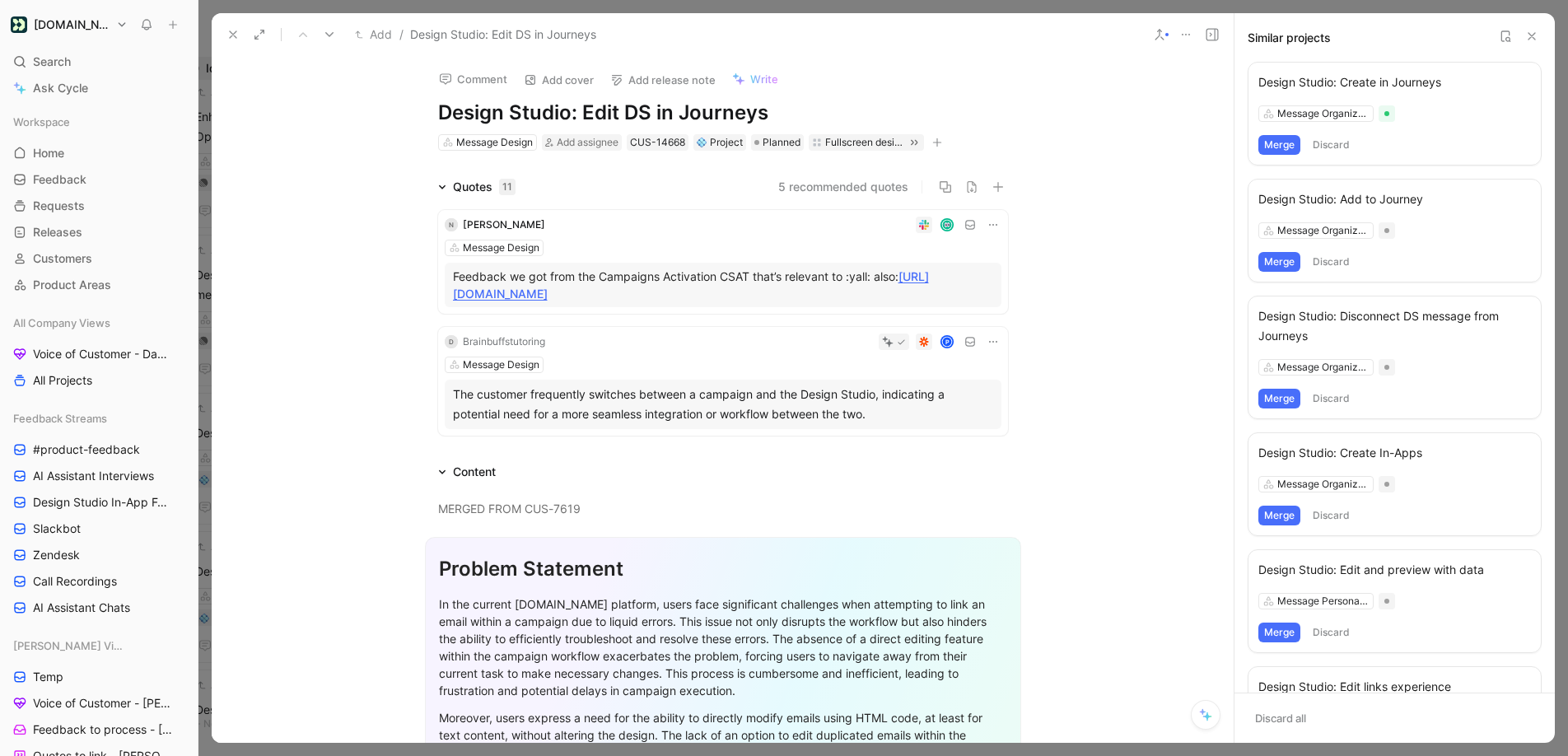 scroll, scrollTop: 268, scrollLeft: 0, axis: vertical 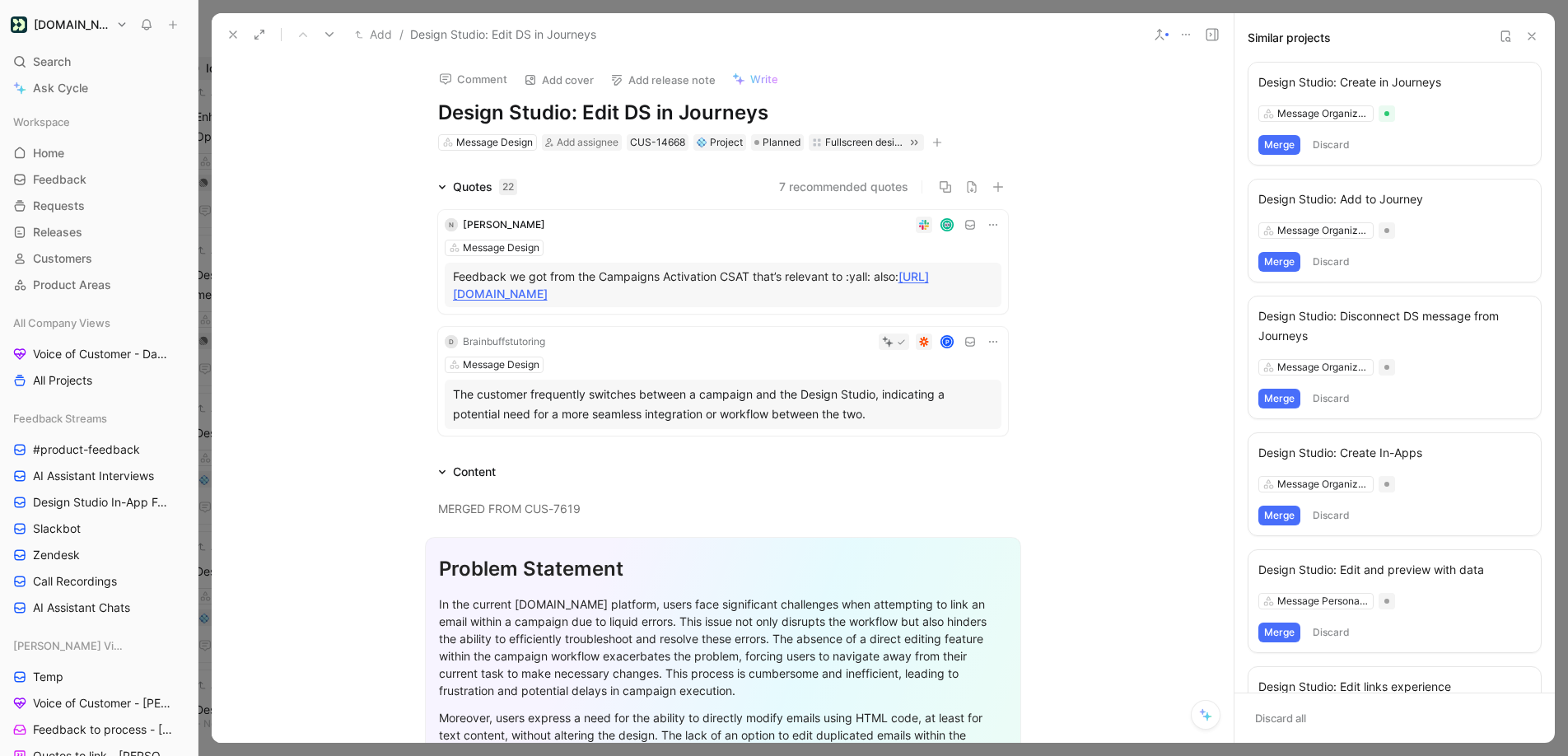 click on "Quotes 22" at bounding box center [485, 187] 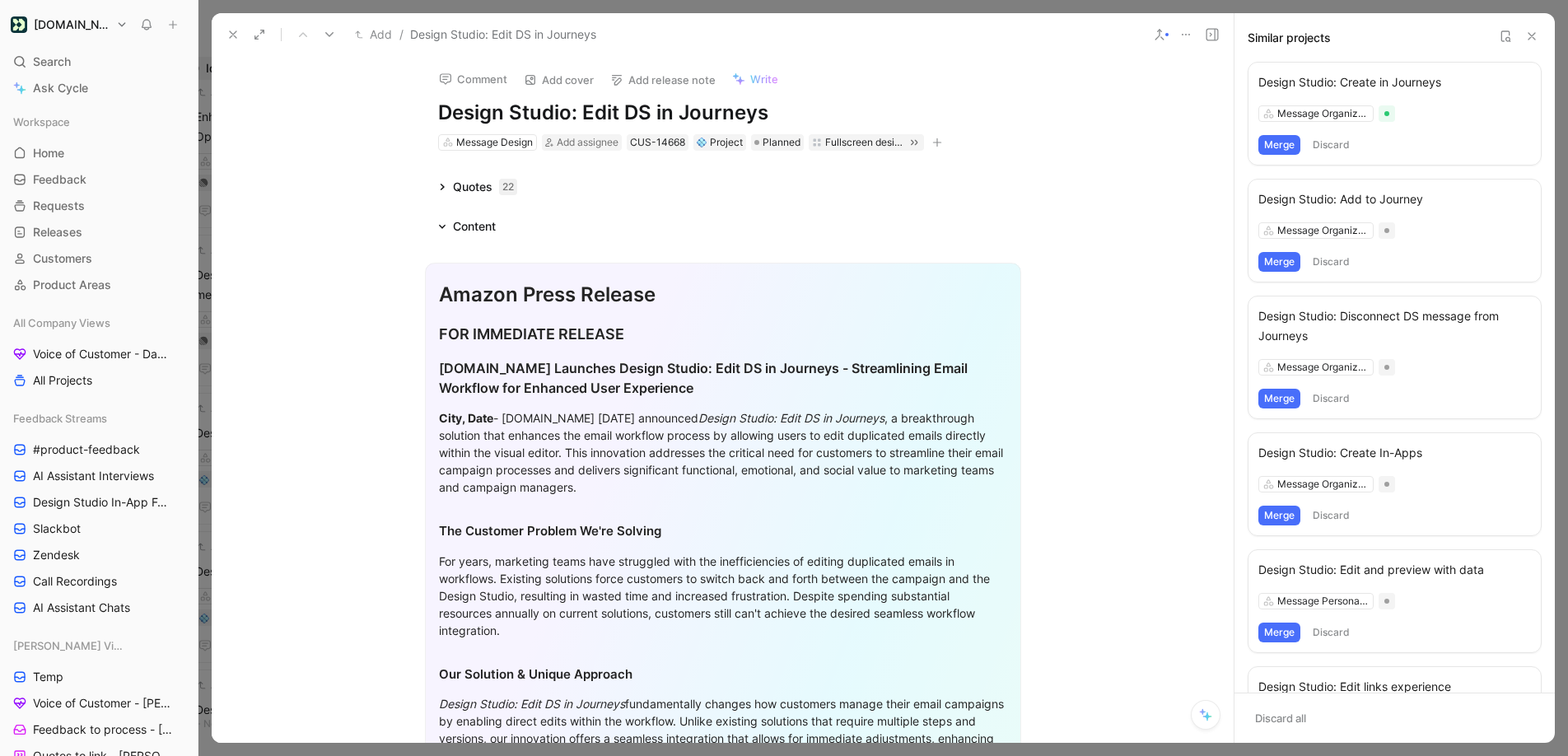 click on "Quotes 22" at bounding box center (485, 187) 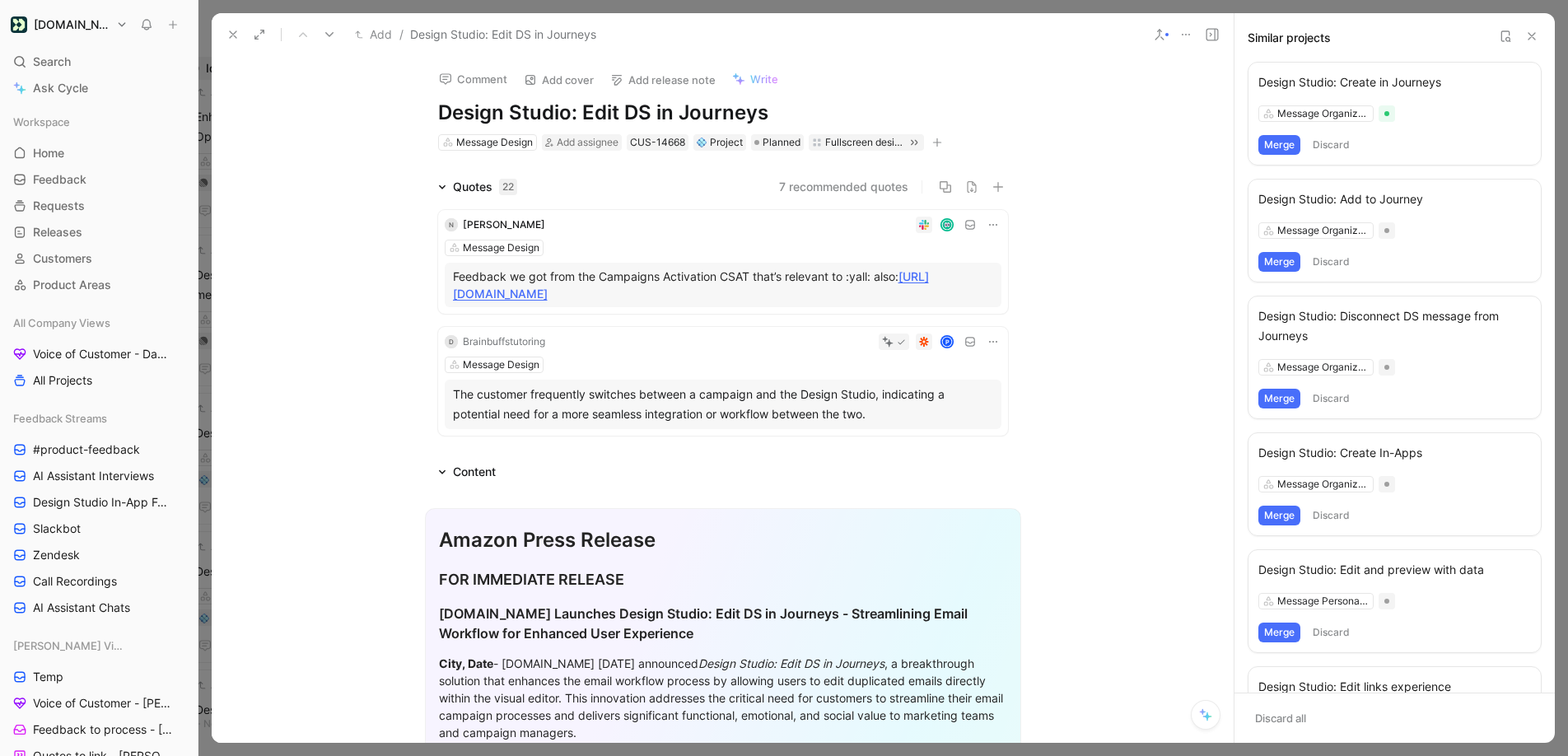 click at bounding box center [1532, 36] 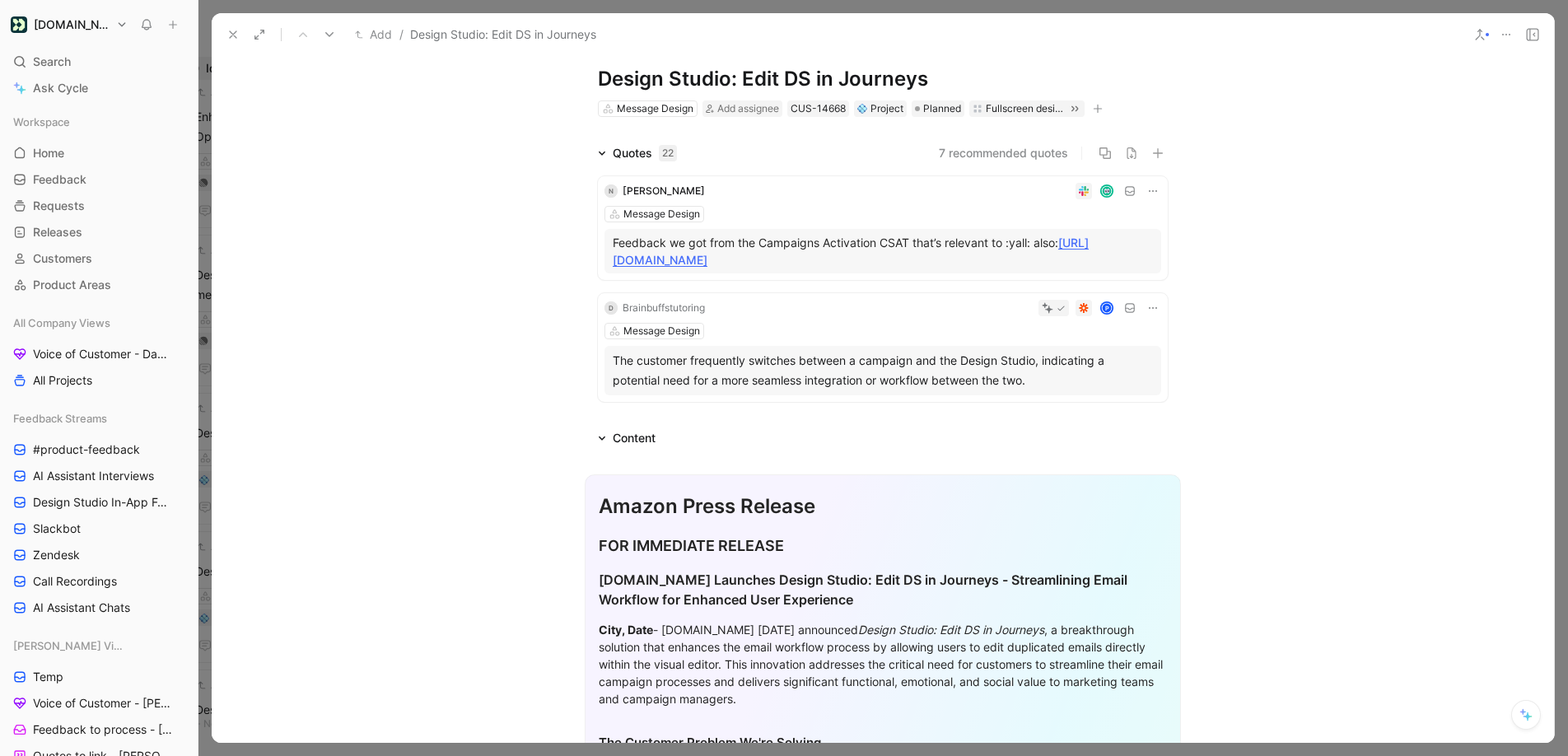 scroll, scrollTop: 4, scrollLeft: 0, axis: vertical 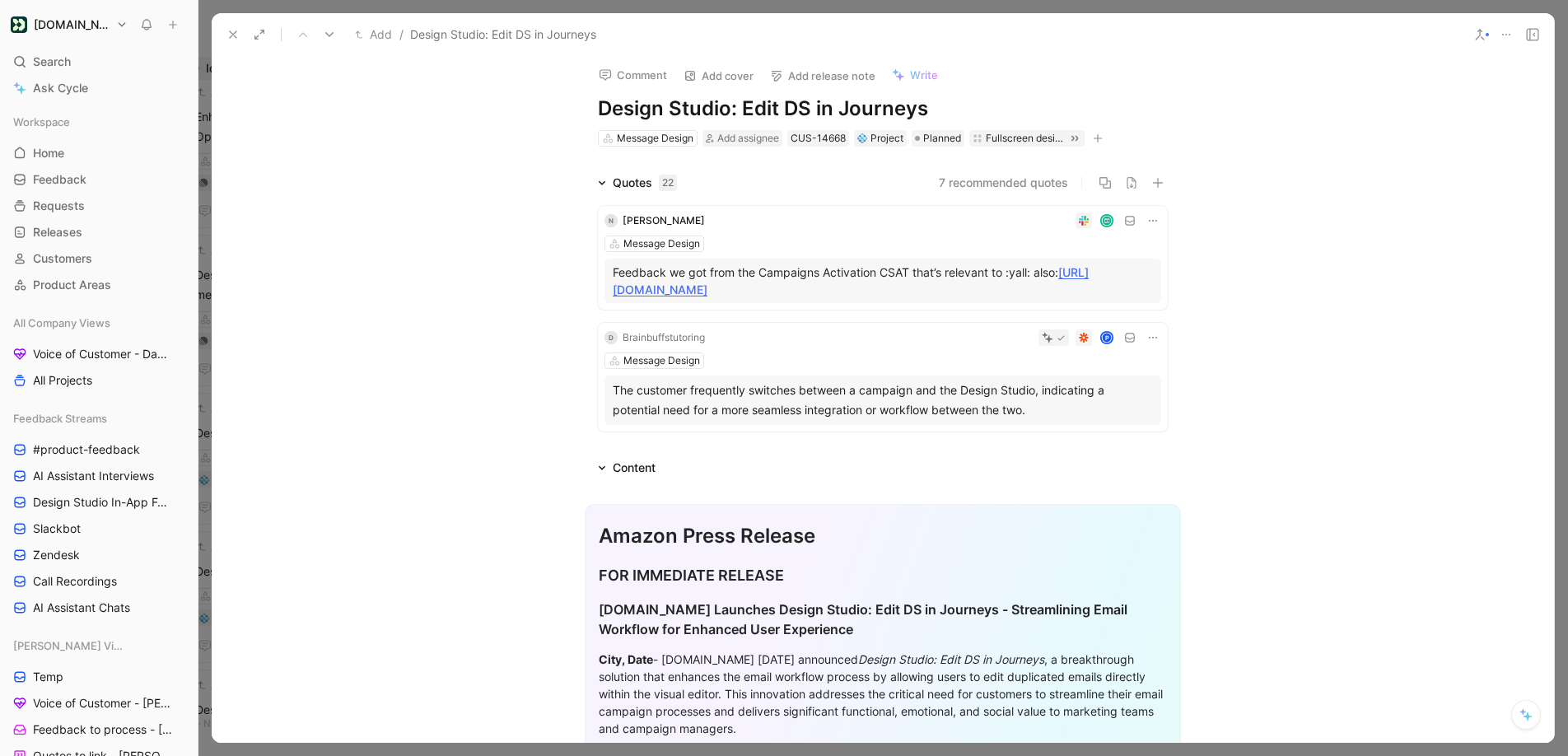 click on "22" at bounding box center (668, 183) 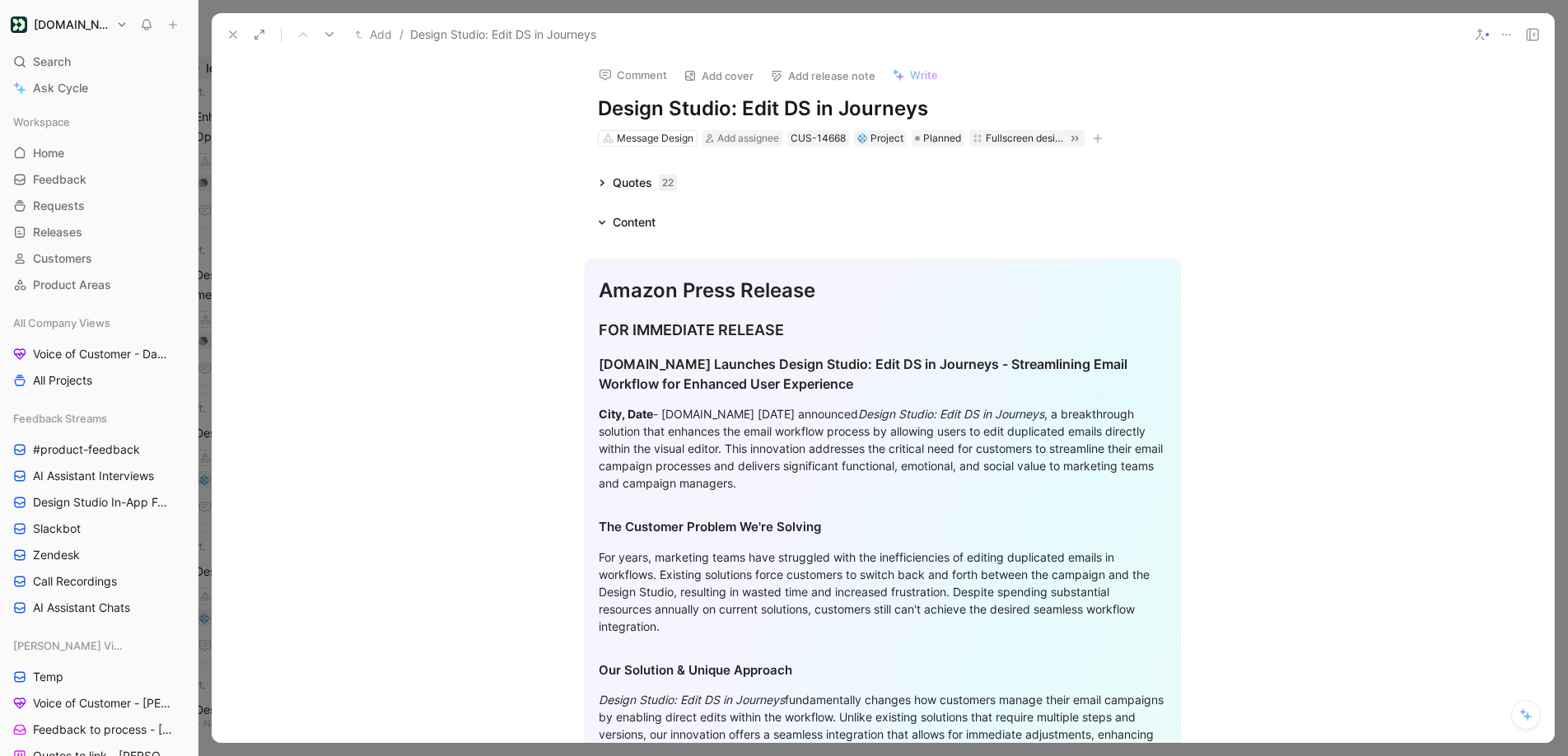 click on "22" at bounding box center (668, 183) 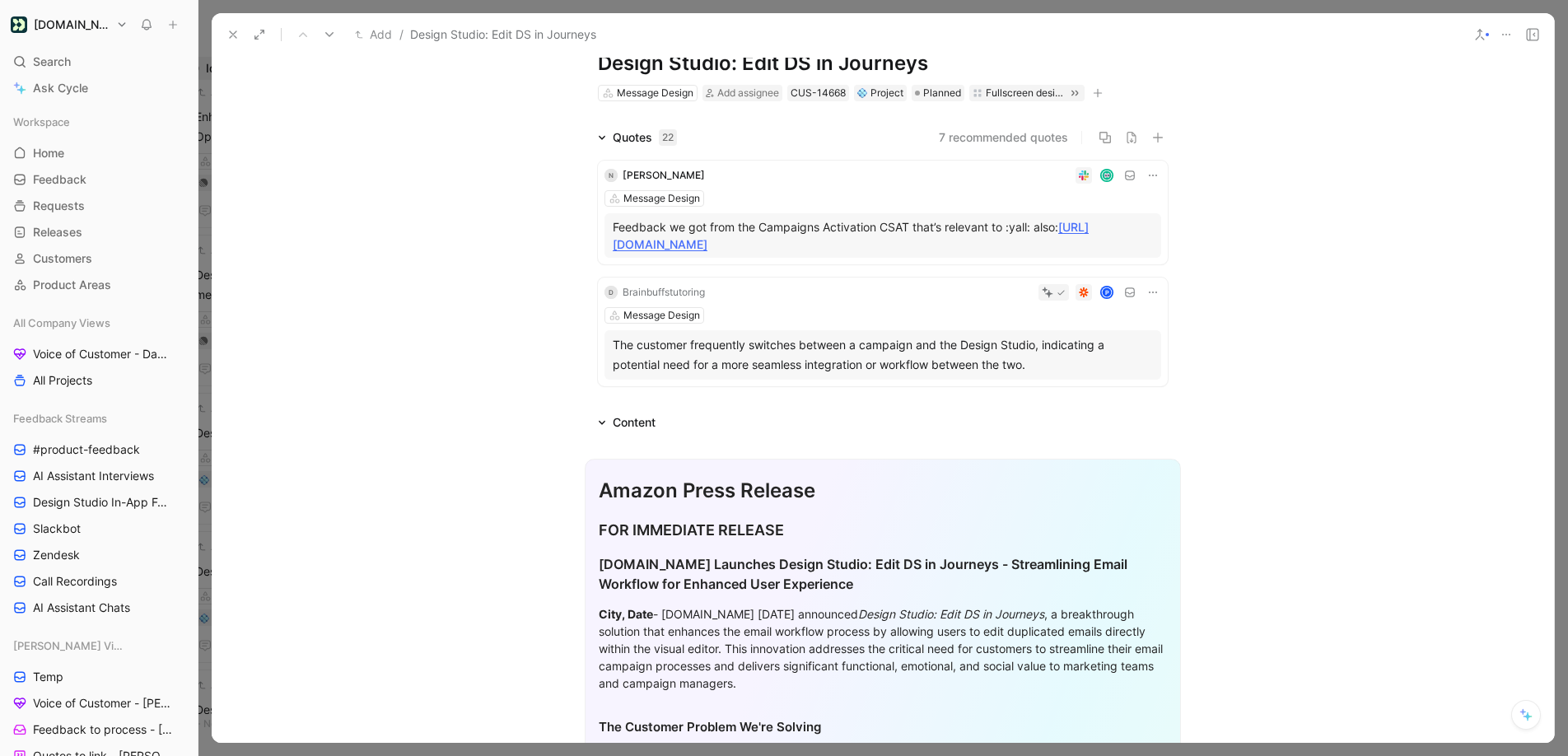 scroll, scrollTop: 49, scrollLeft: 0, axis: vertical 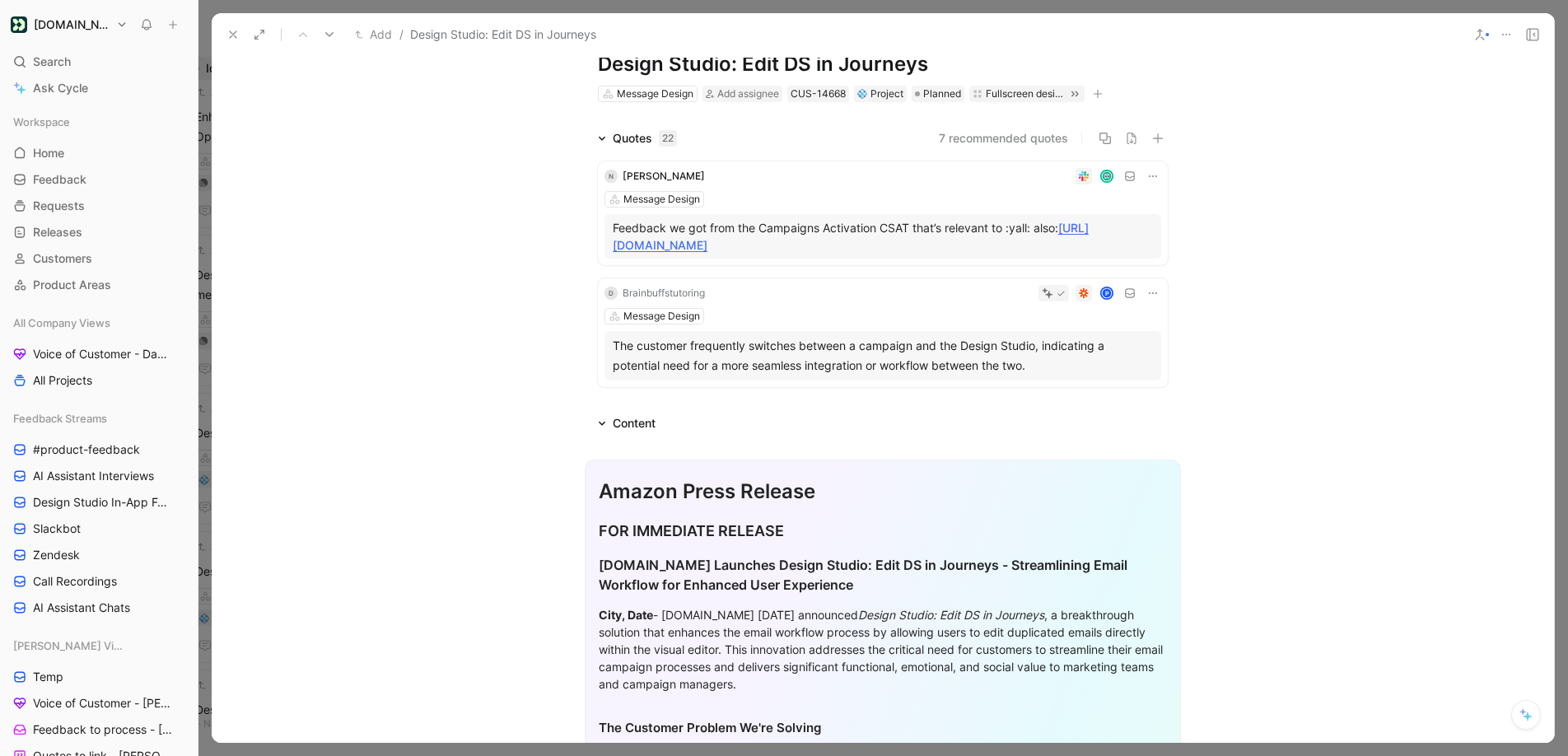 click on "Content" at bounding box center (634, 423) 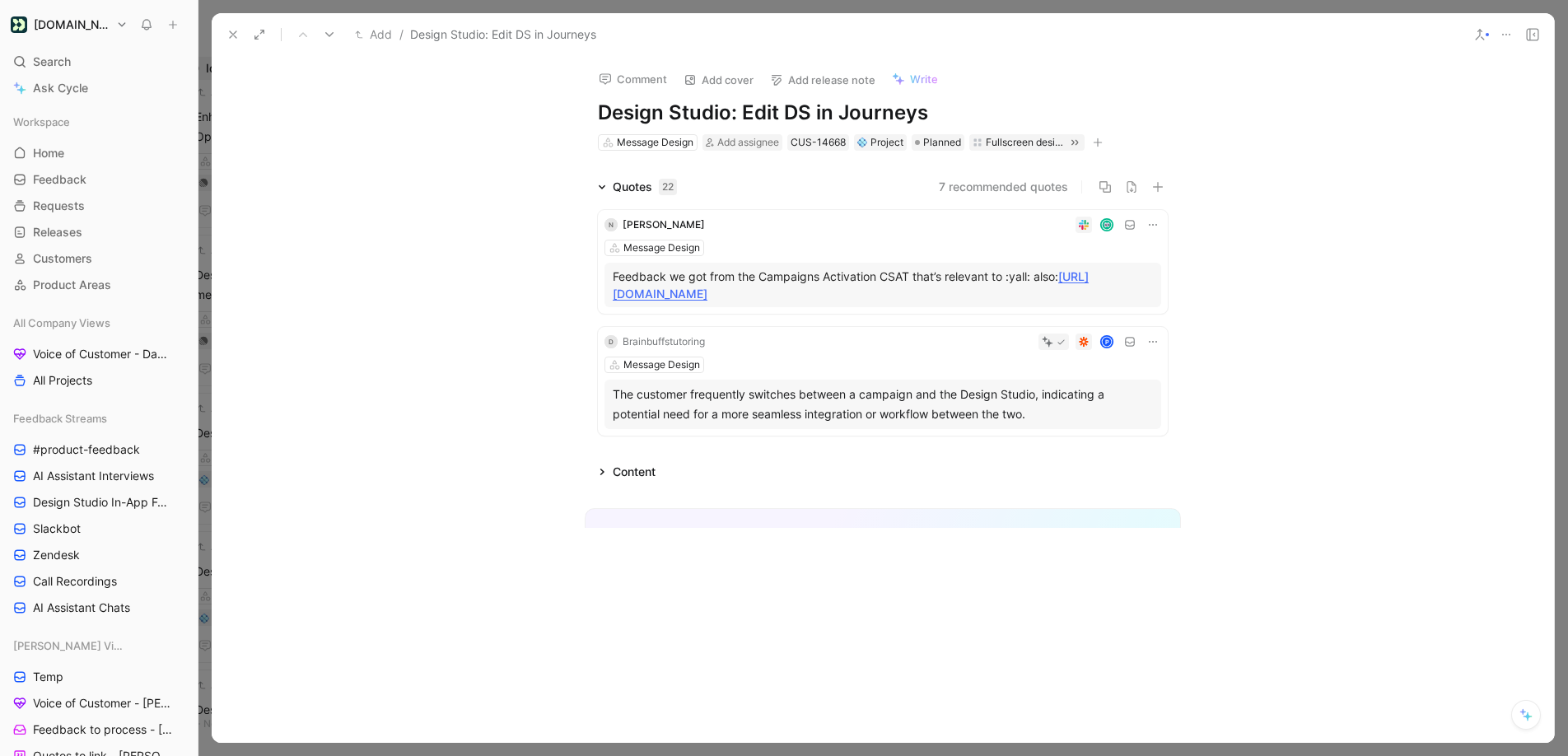 scroll, scrollTop: 0, scrollLeft: 0, axis: both 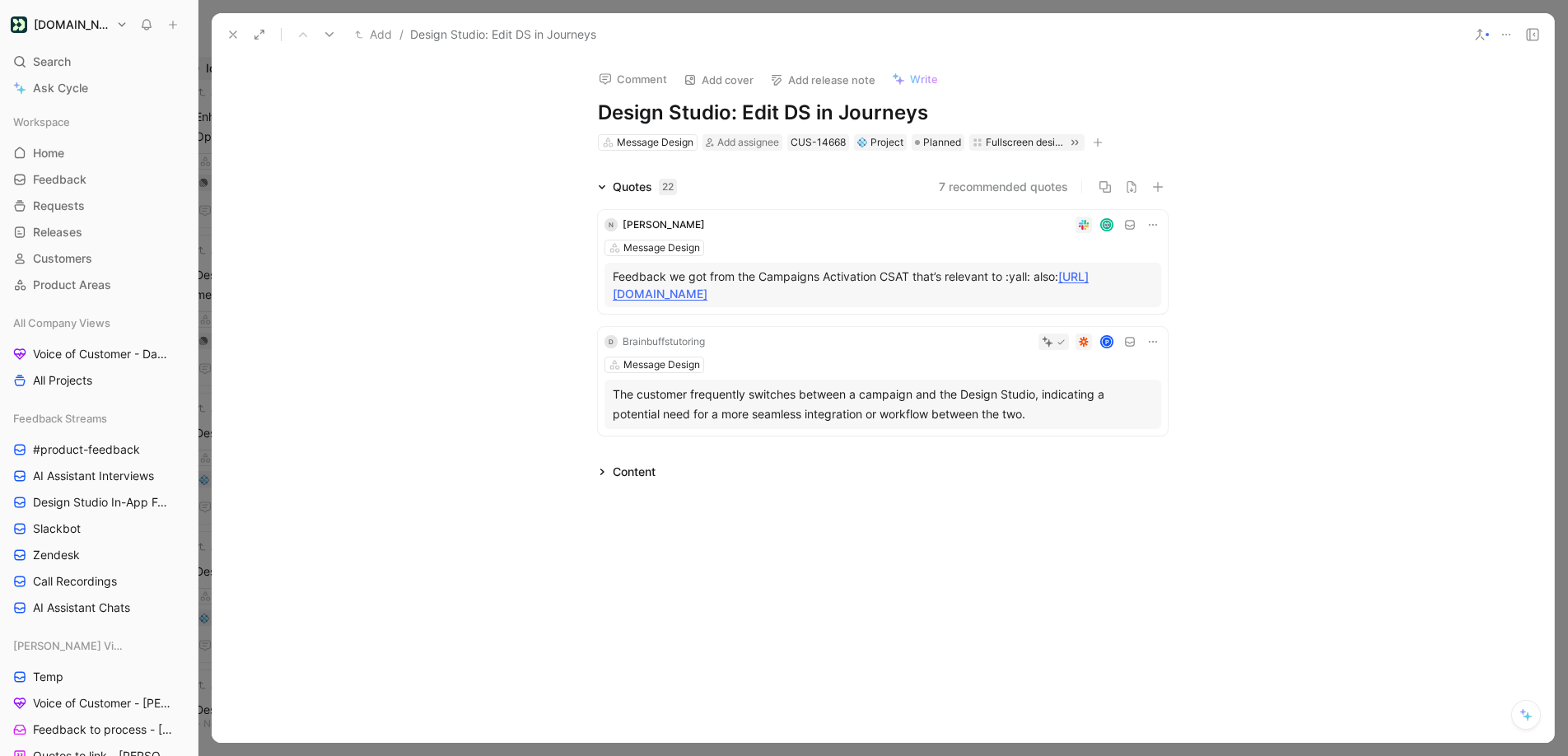 click 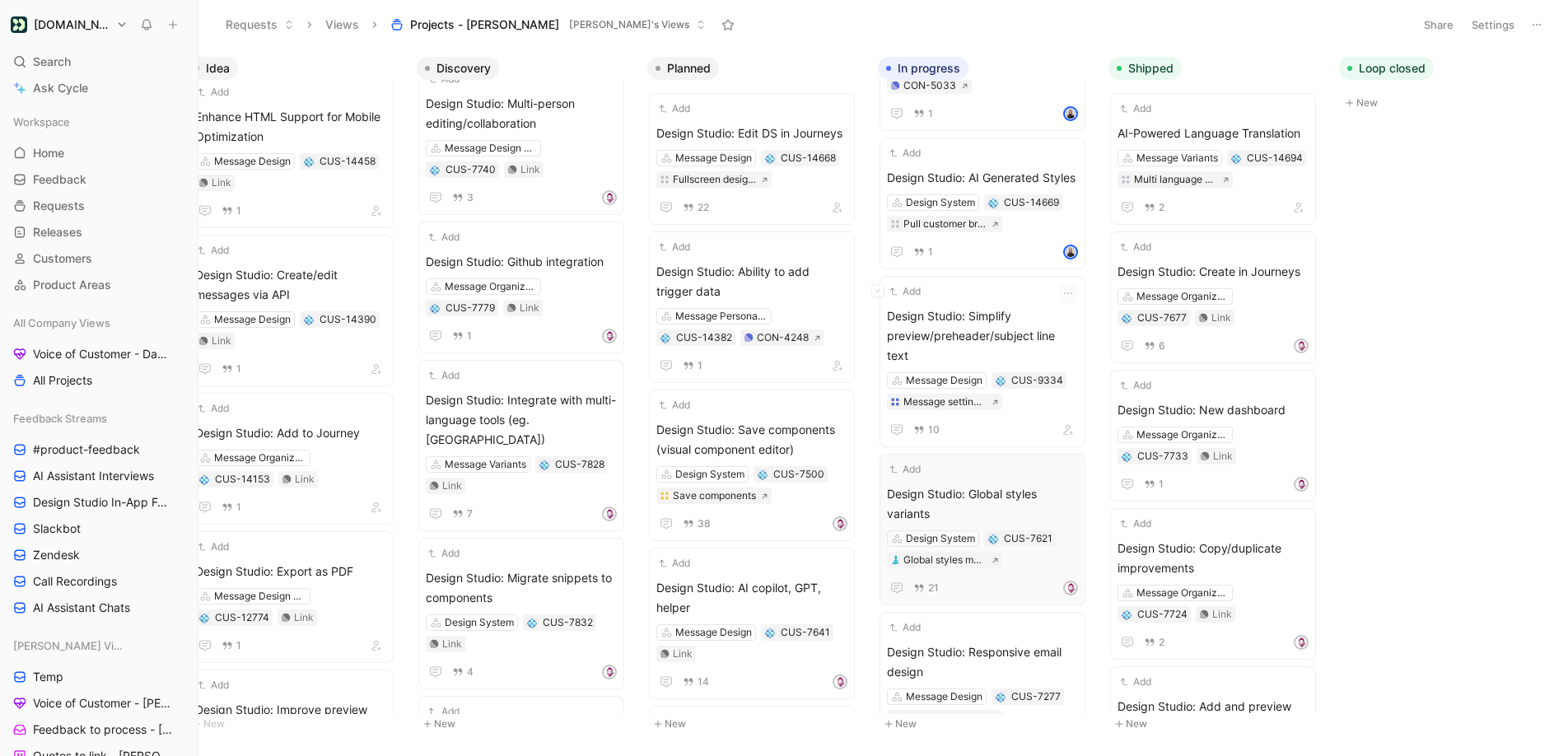 scroll, scrollTop: 0, scrollLeft: 0, axis: both 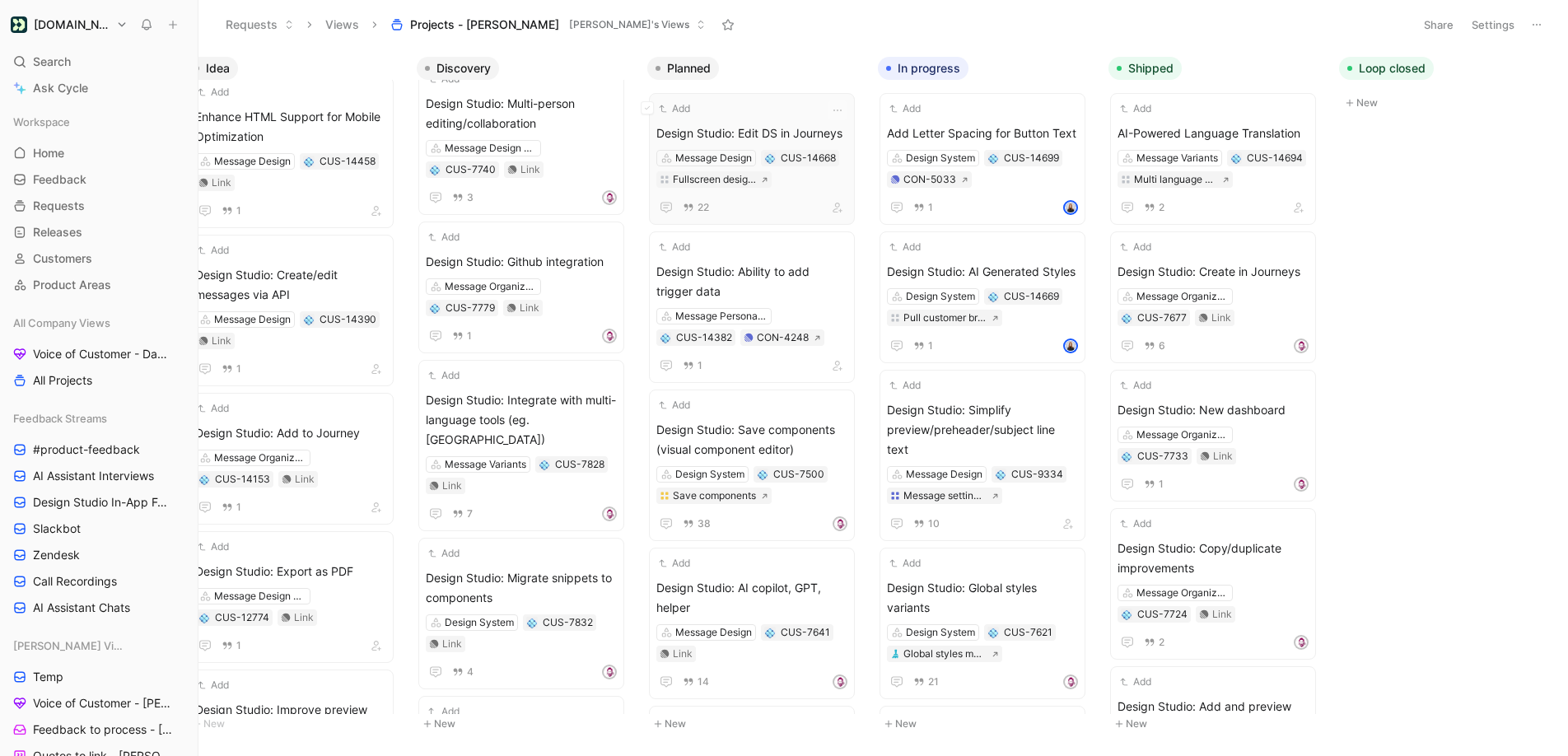 click on "Add Design Studio: Edit DS in Journeys Message Design CUS-14668 Fullscreen design studio 22" at bounding box center (752, 159) 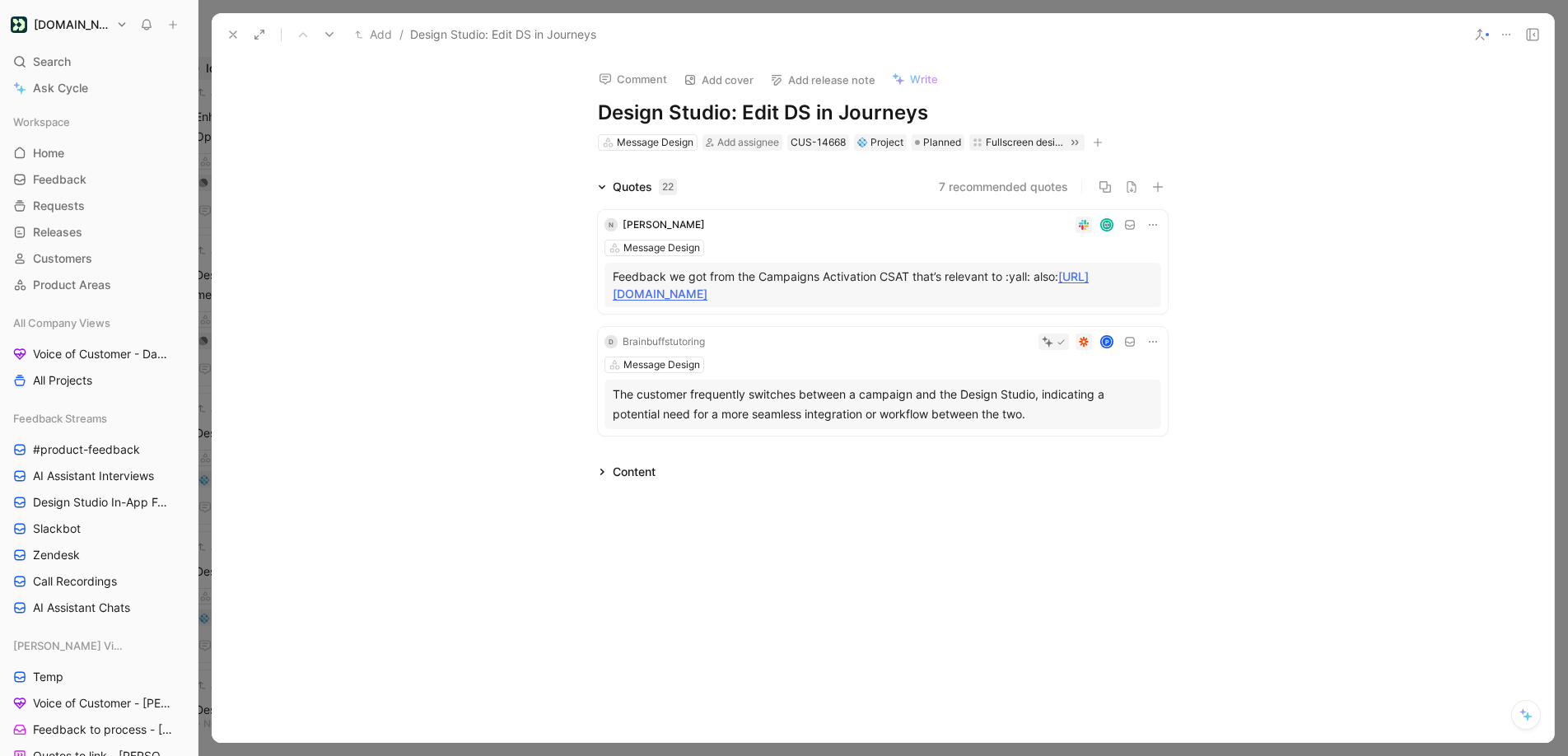 click on "N Nancy Message Design Feedback we got from the Campaigns Activation CSAT that’s relevant to :yall: also:  https://customerio.slack.com/archives/C07UETDH2CR/p1752593867561269 D Brainbuffstutoring P Message Design The customer frequently switches between a campaign and the Design Studio, indicating a potential need for a more seamless integration or workflow between the two." at bounding box center [883, 320] 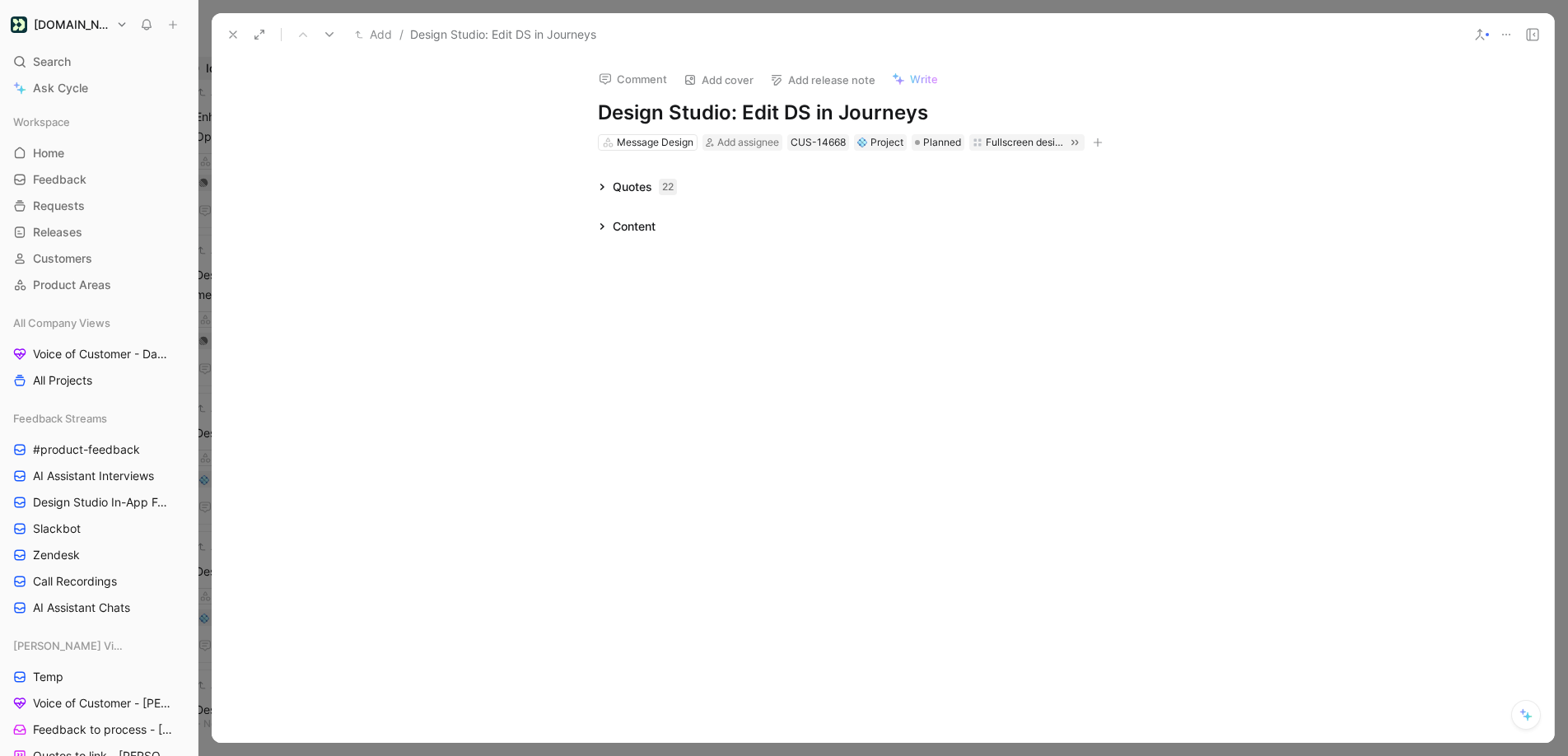 click on "Quotes 22" at bounding box center (645, 187) 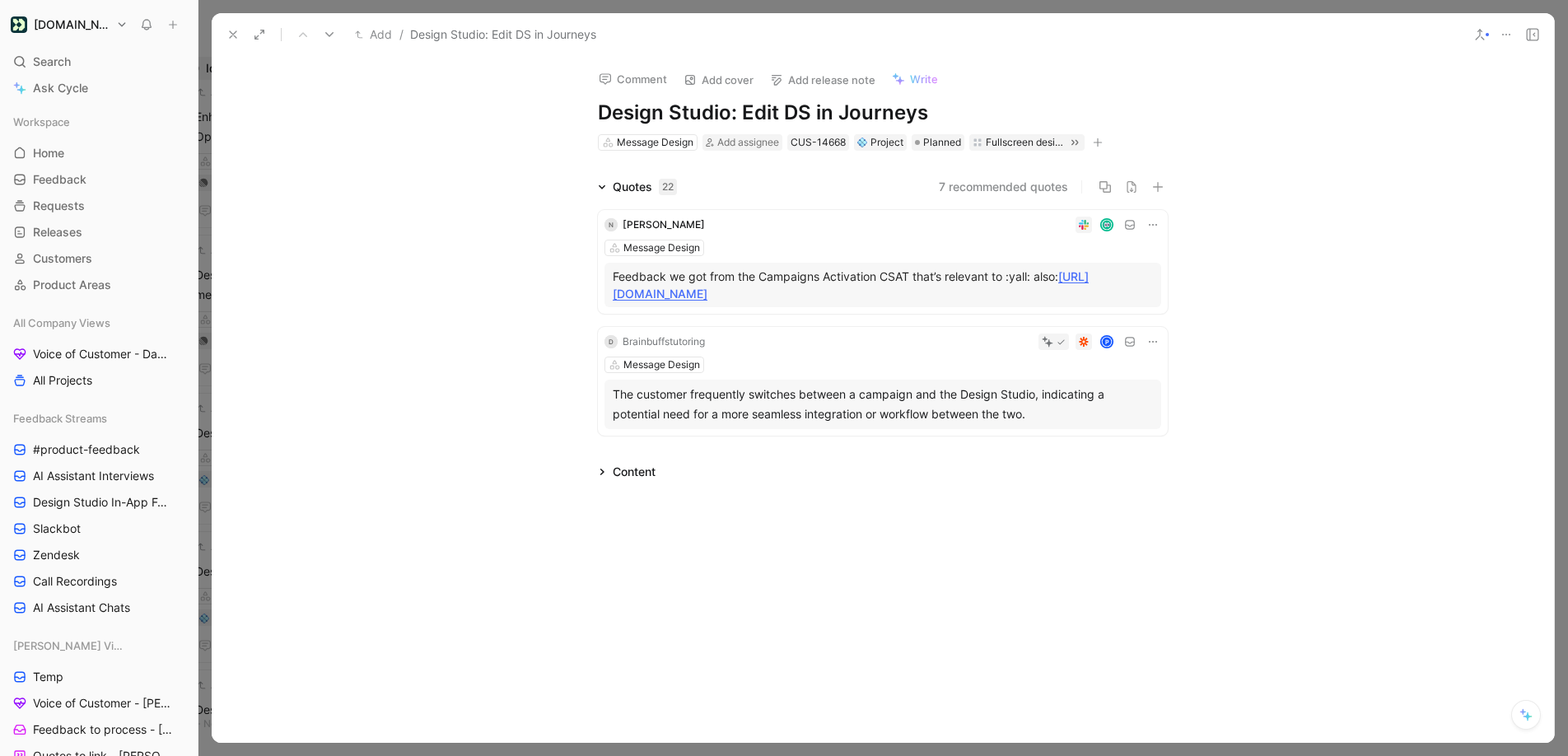 click on "Content" at bounding box center (627, 472) 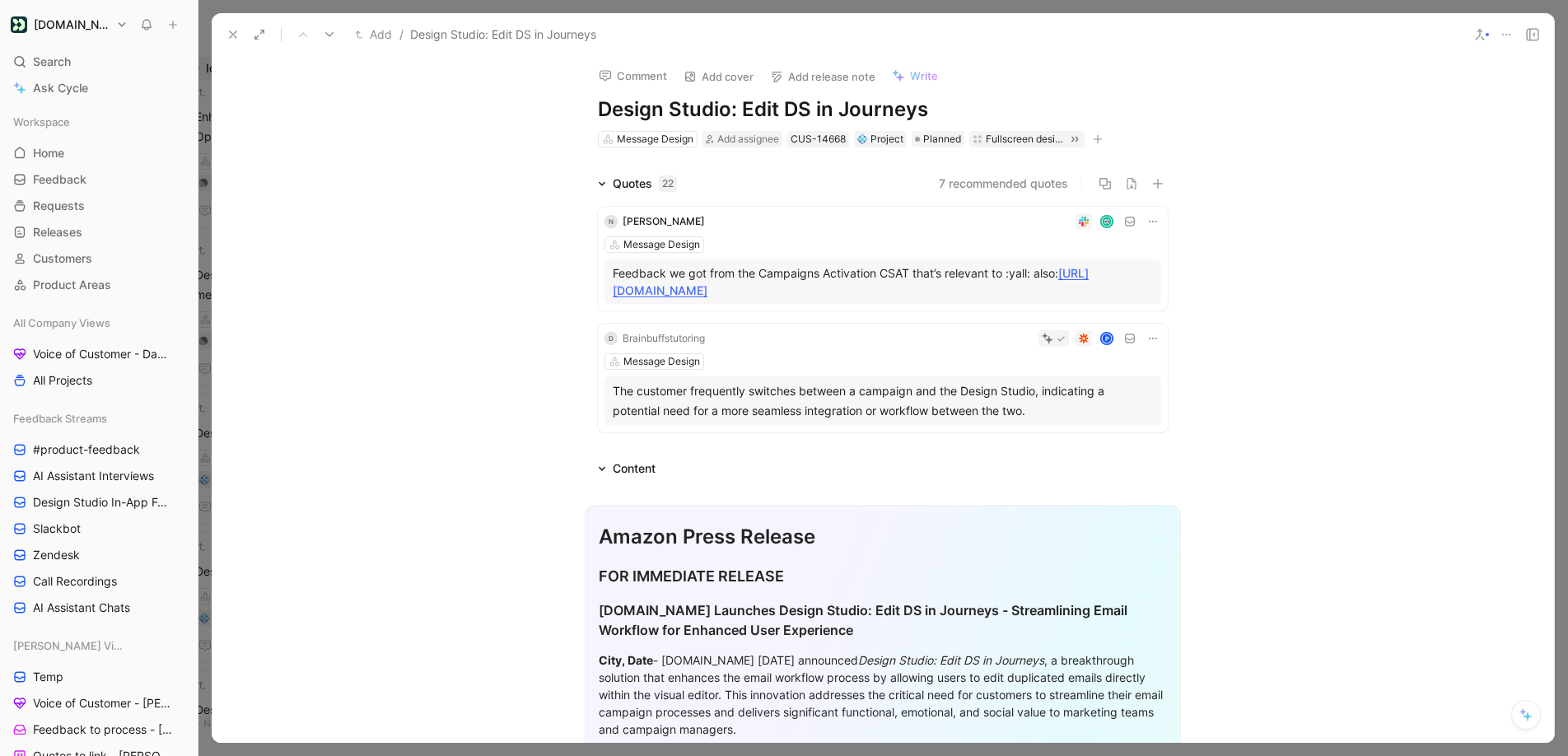 scroll, scrollTop: 0, scrollLeft: 0, axis: both 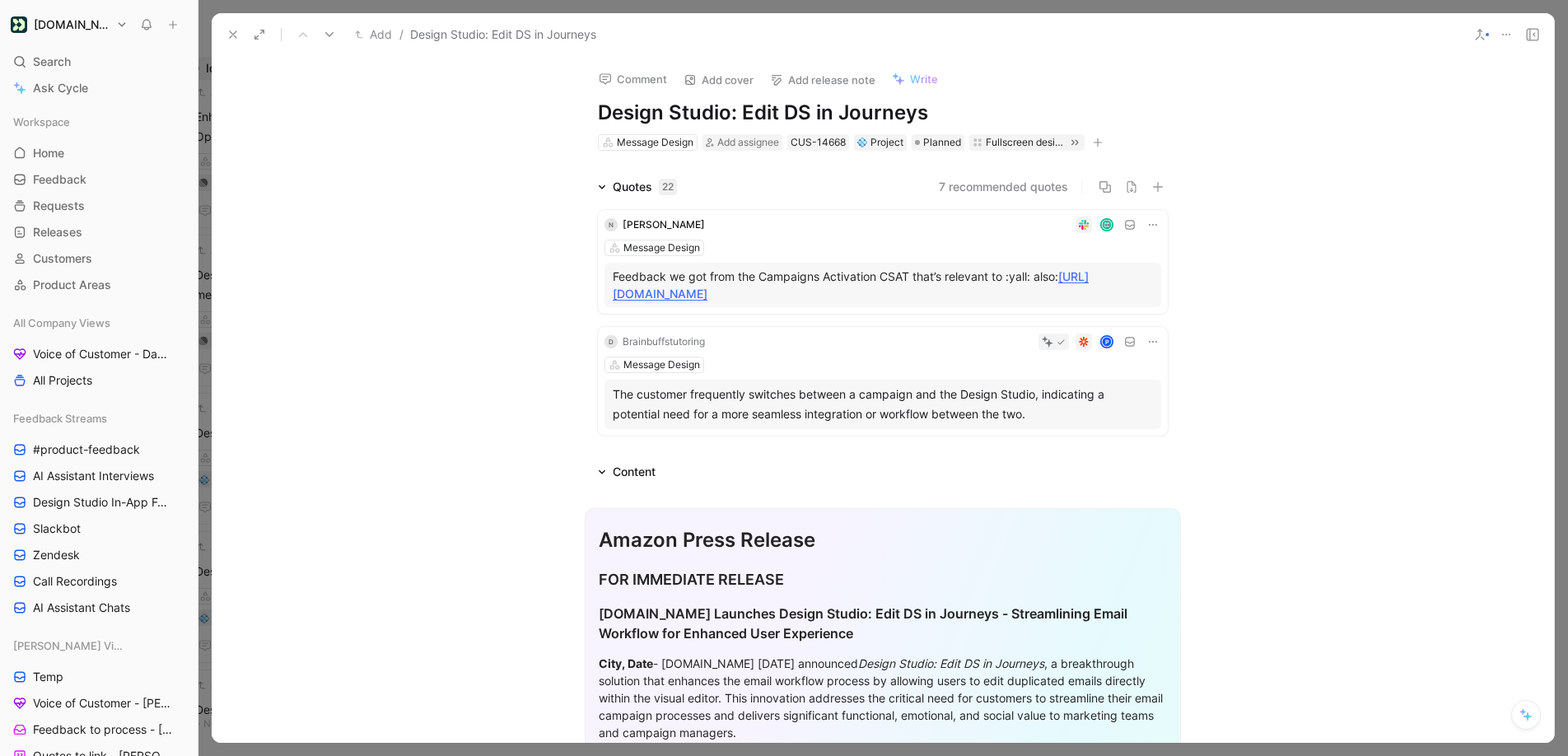 click on "22" at bounding box center (668, 187) 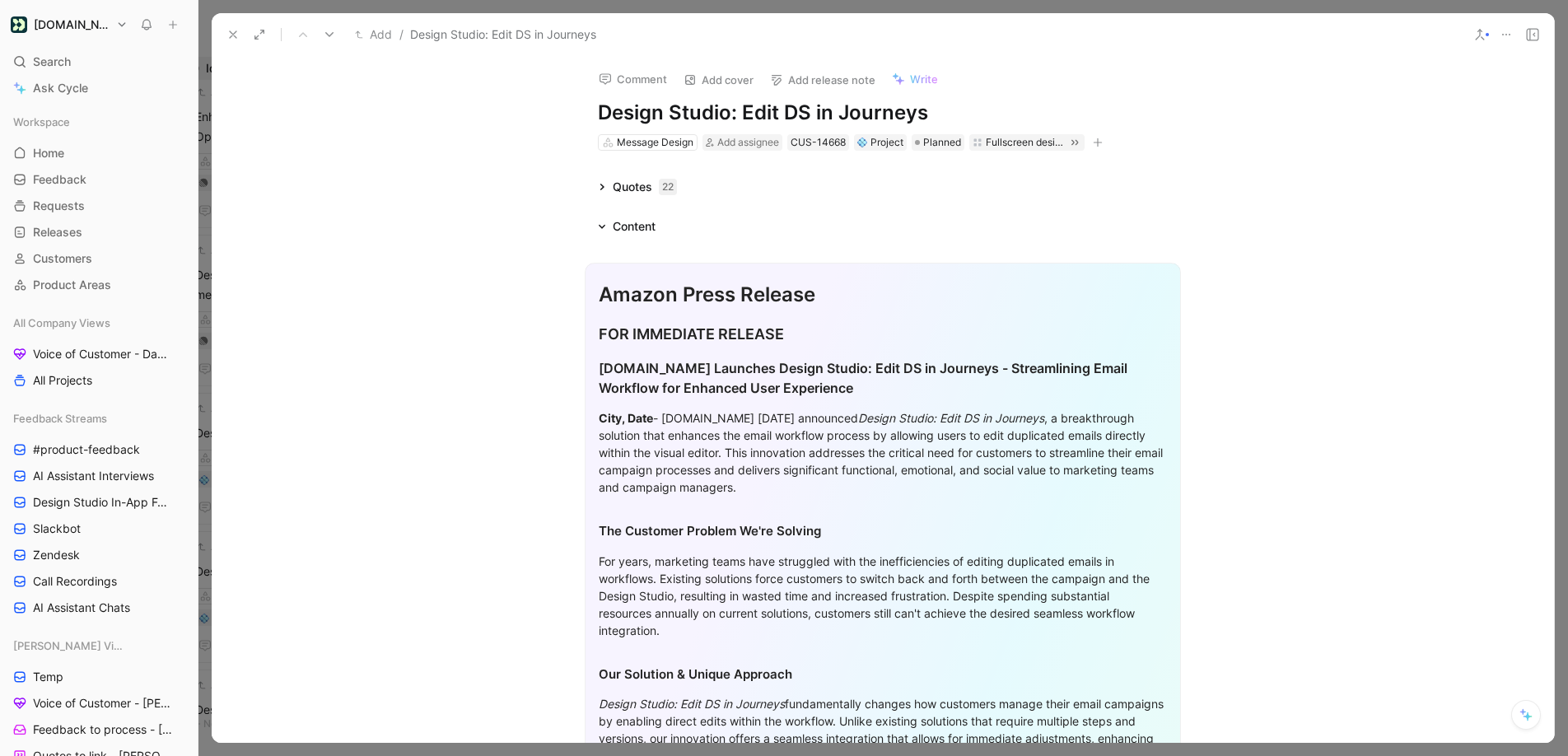 click on "Quotes 22" at bounding box center (645, 187) 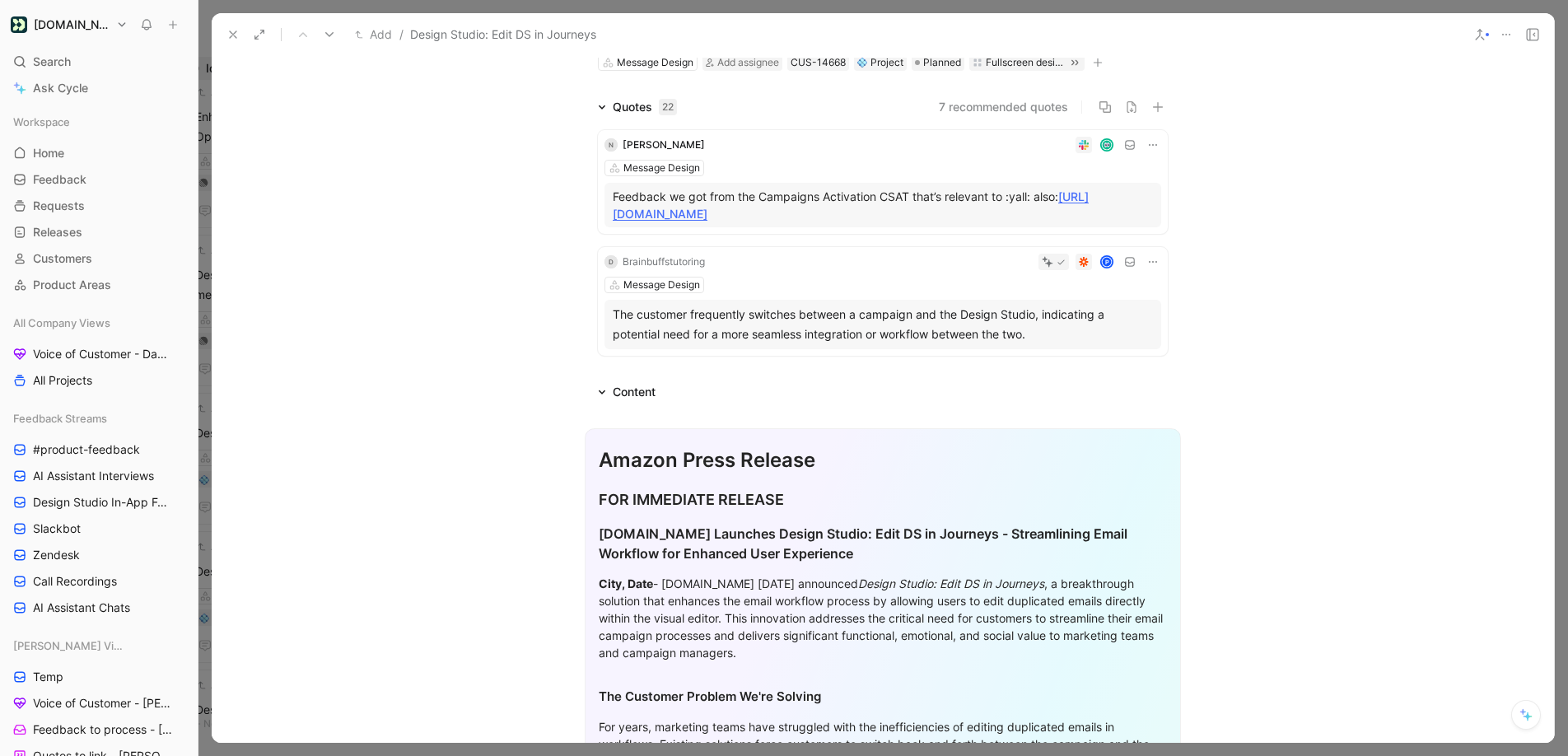 scroll, scrollTop: 79, scrollLeft: 0, axis: vertical 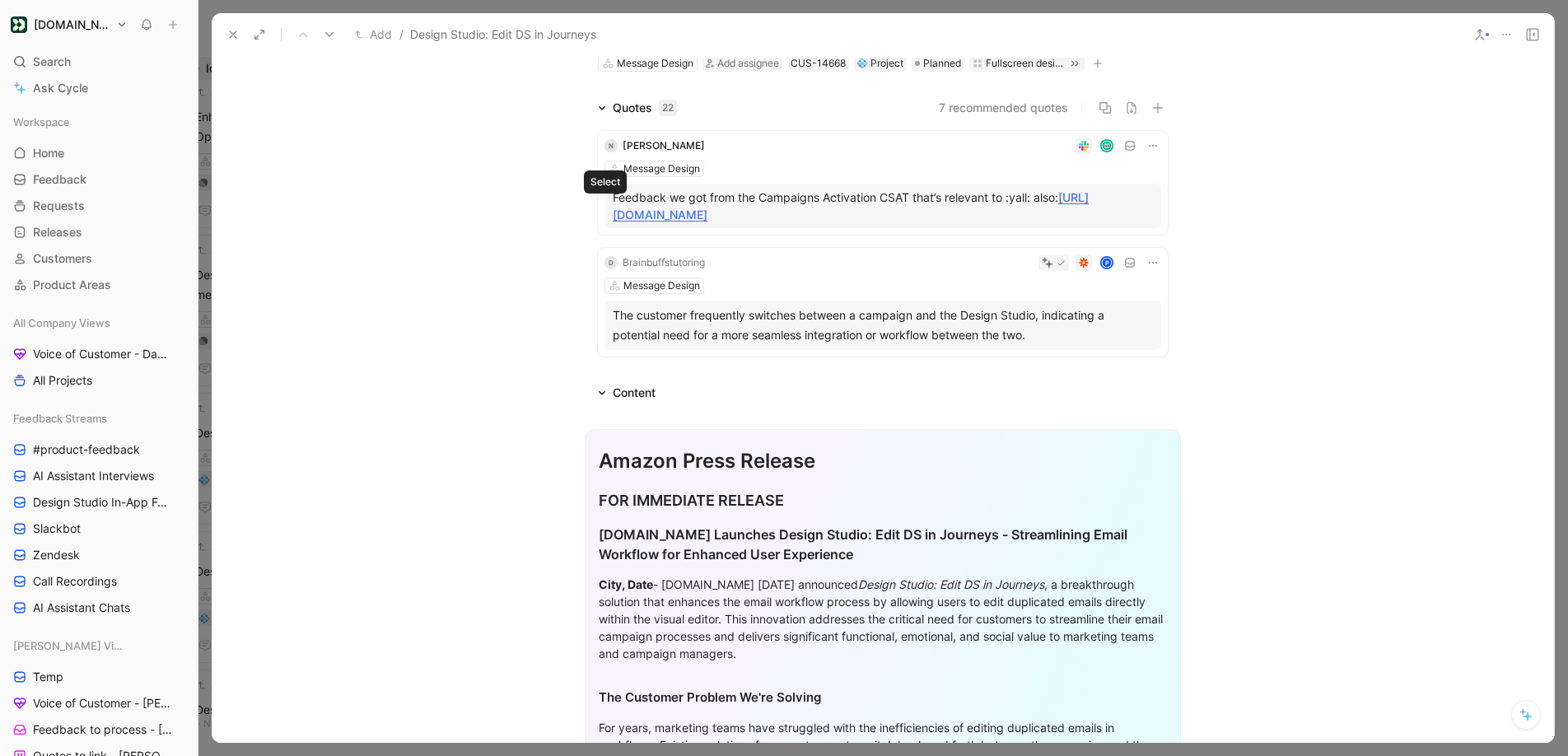 click 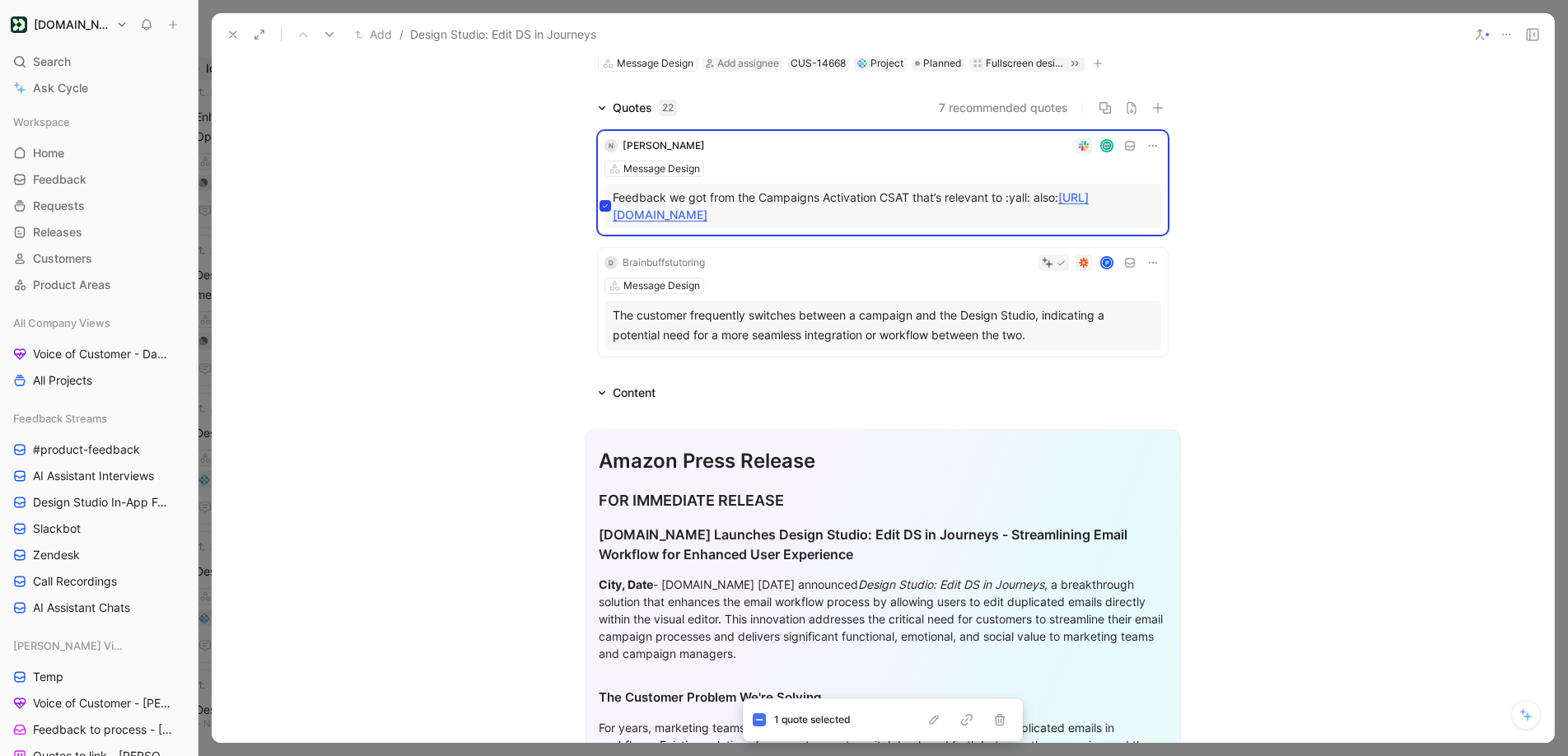 click 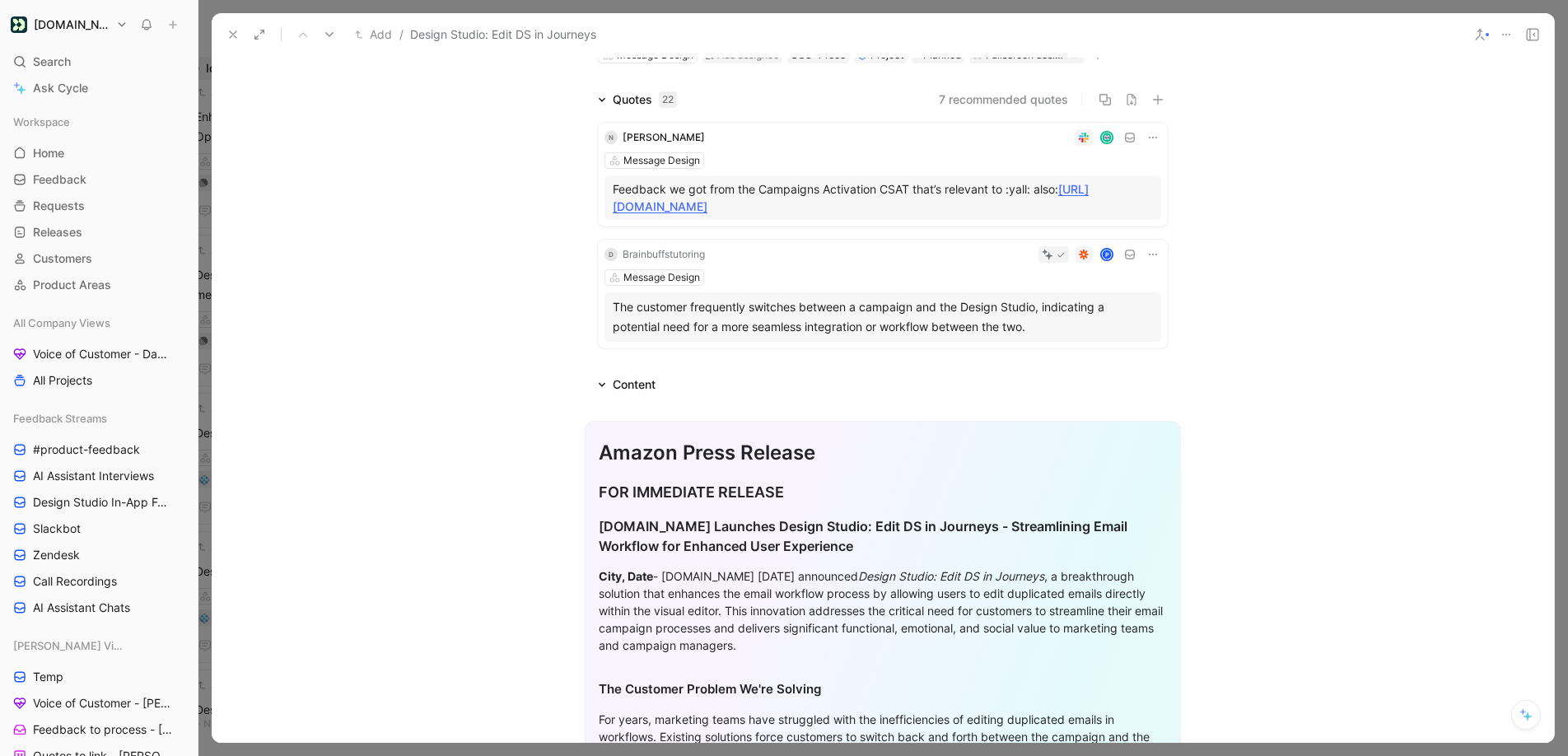 scroll, scrollTop: 0, scrollLeft: 0, axis: both 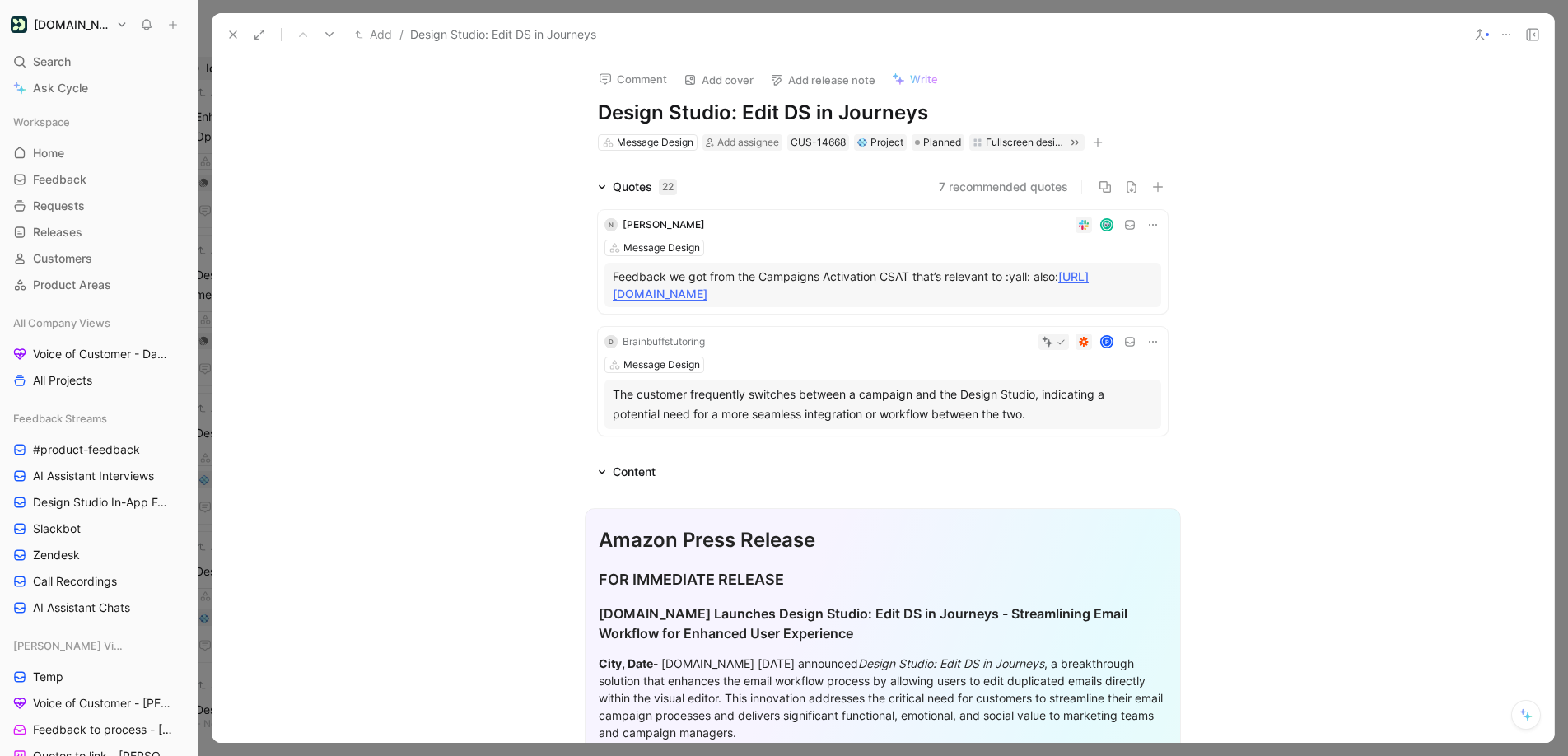 click 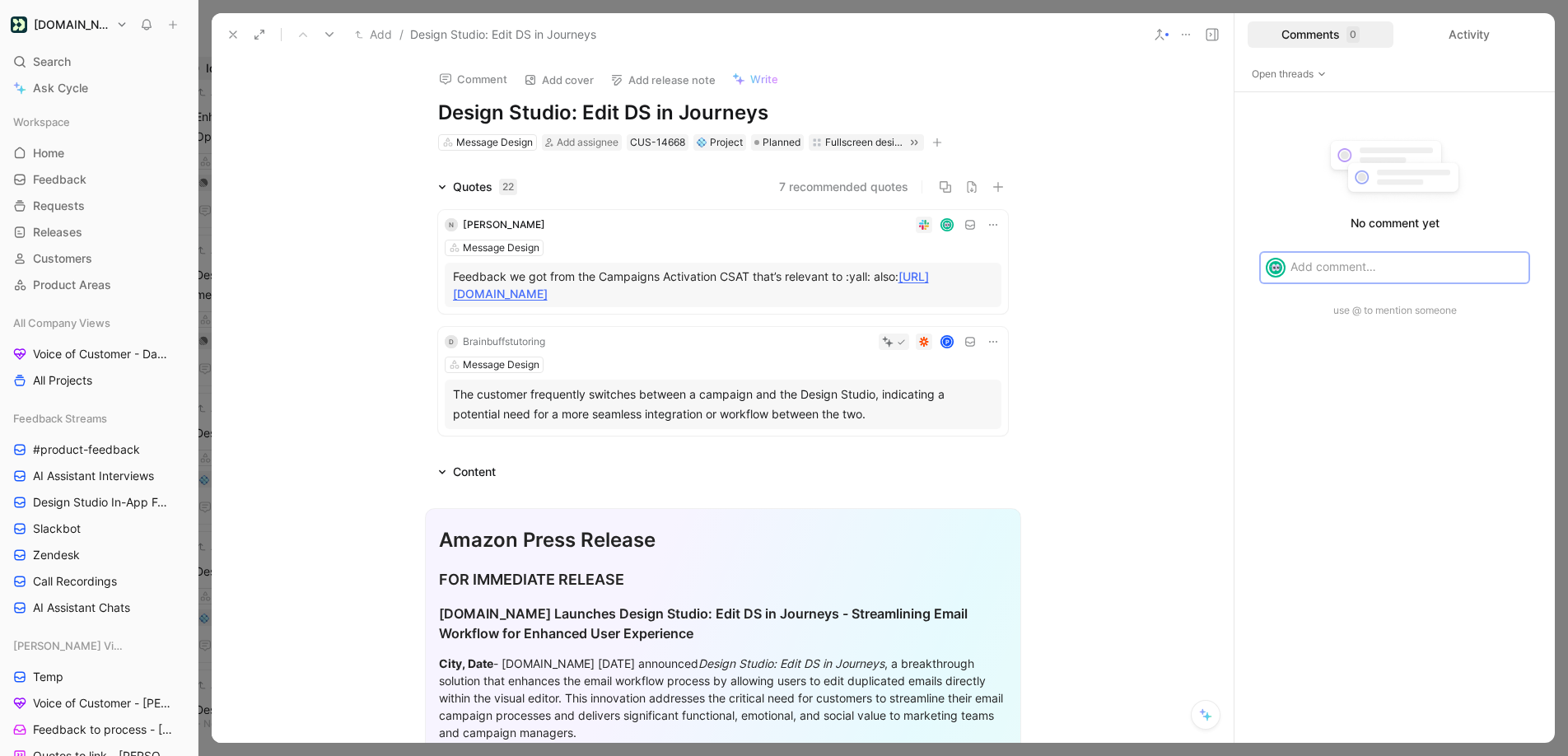 click on "Quotes 22 7 recommended quotes N Nancy Message Design Feedback we got from the Campaigns Activation CSAT that’s relevant to :yall: also:  https://customerio.slack.com/archives/C07UETDH2CR/p1752593867561269 D Brainbuffstutoring P Message Design The customer frequently switches between a campaign and the Design Studio, indicating a potential need for a more seamless integration or workflow between the two." at bounding box center [722, 310] 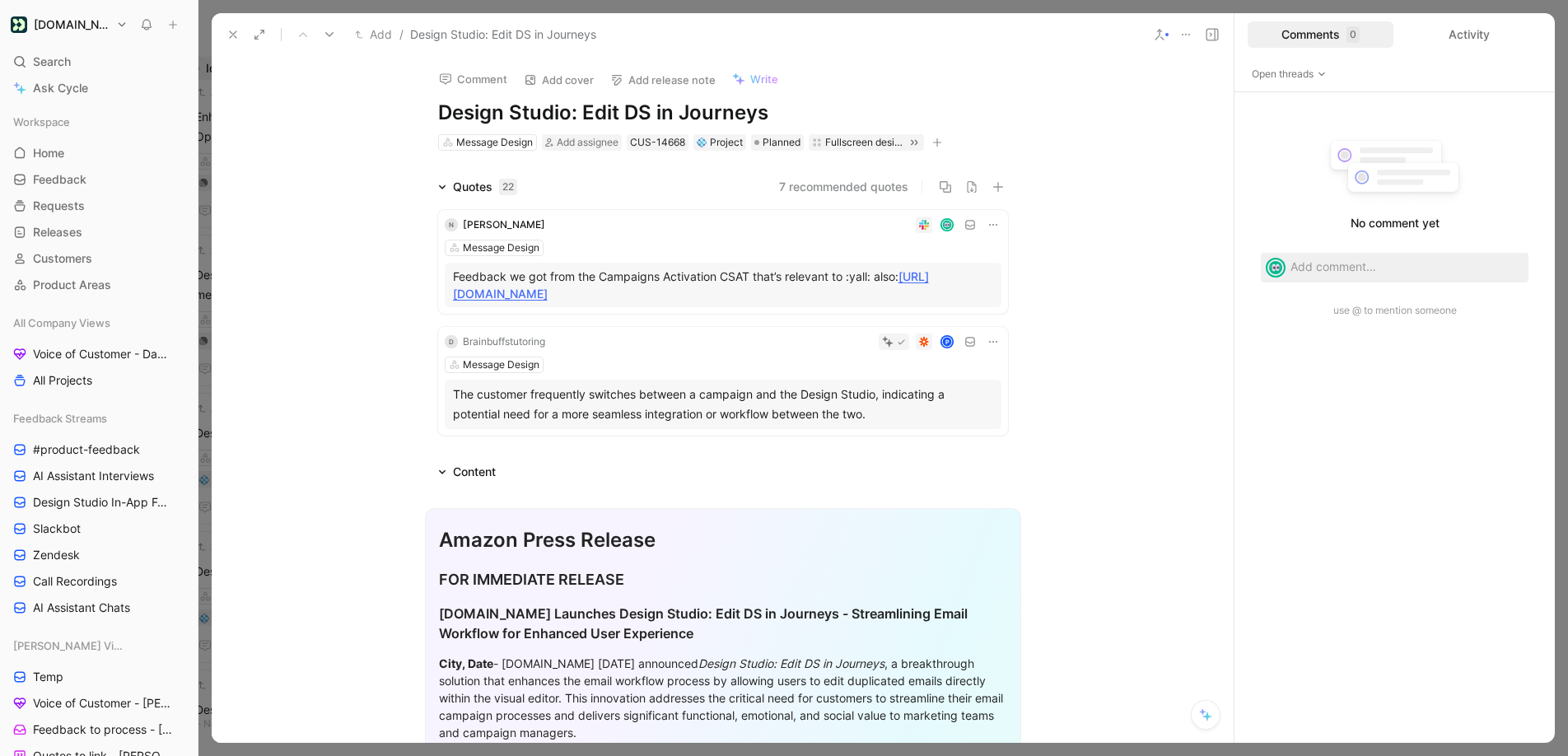 click on "7 recommended quotes" at bounding box center (843, 187) 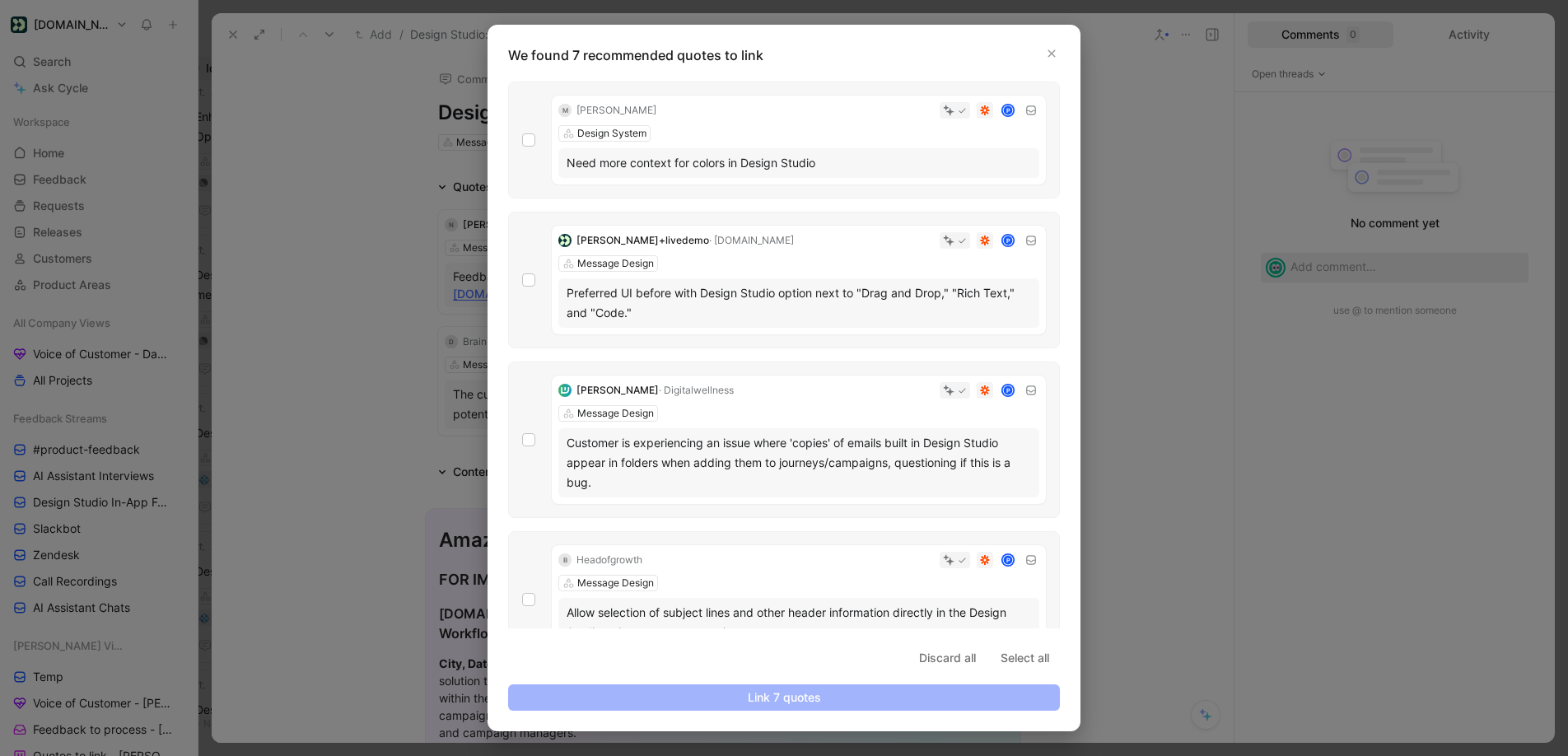 scroll, scrollTop: 19, scrollLeft: 0, axis: vertical 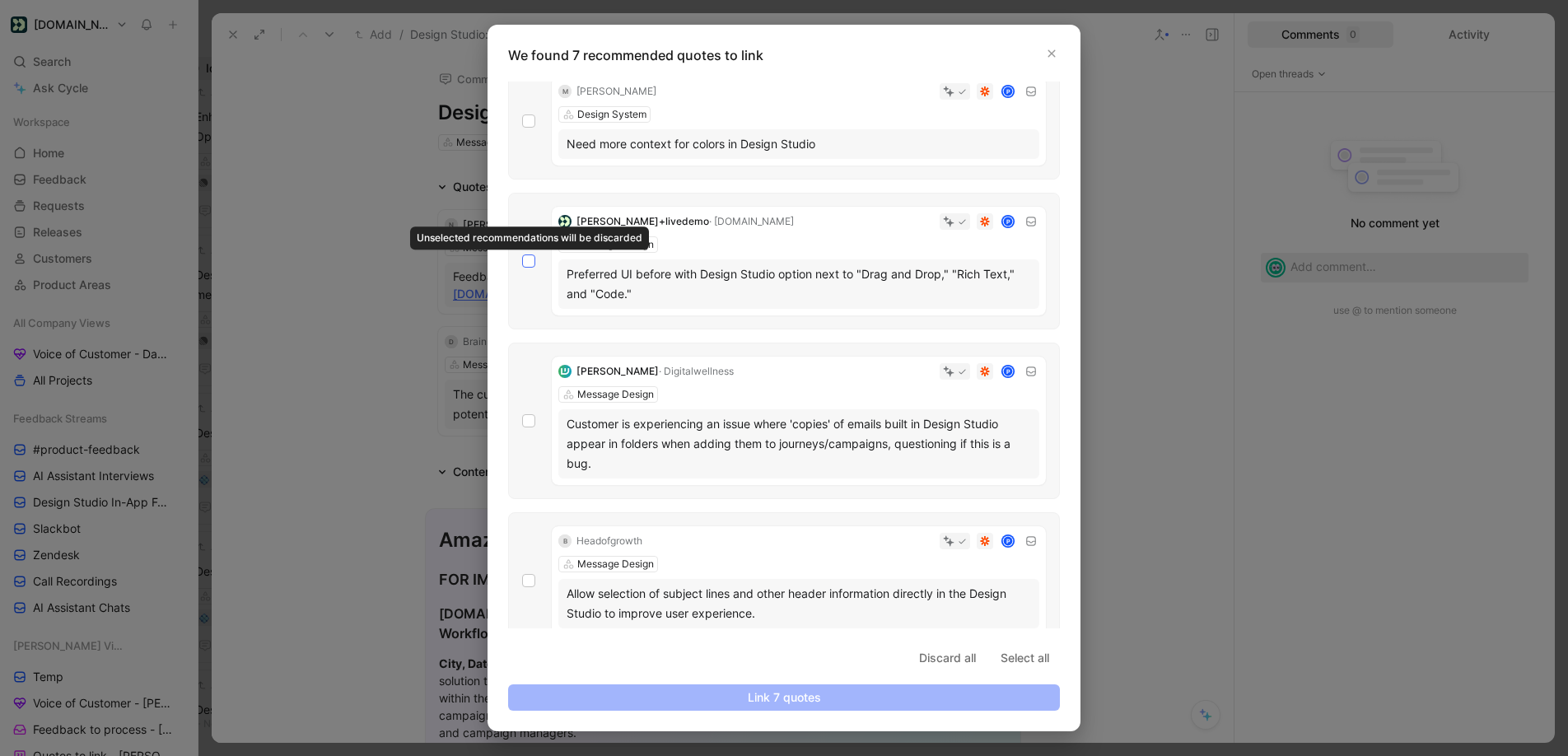 click 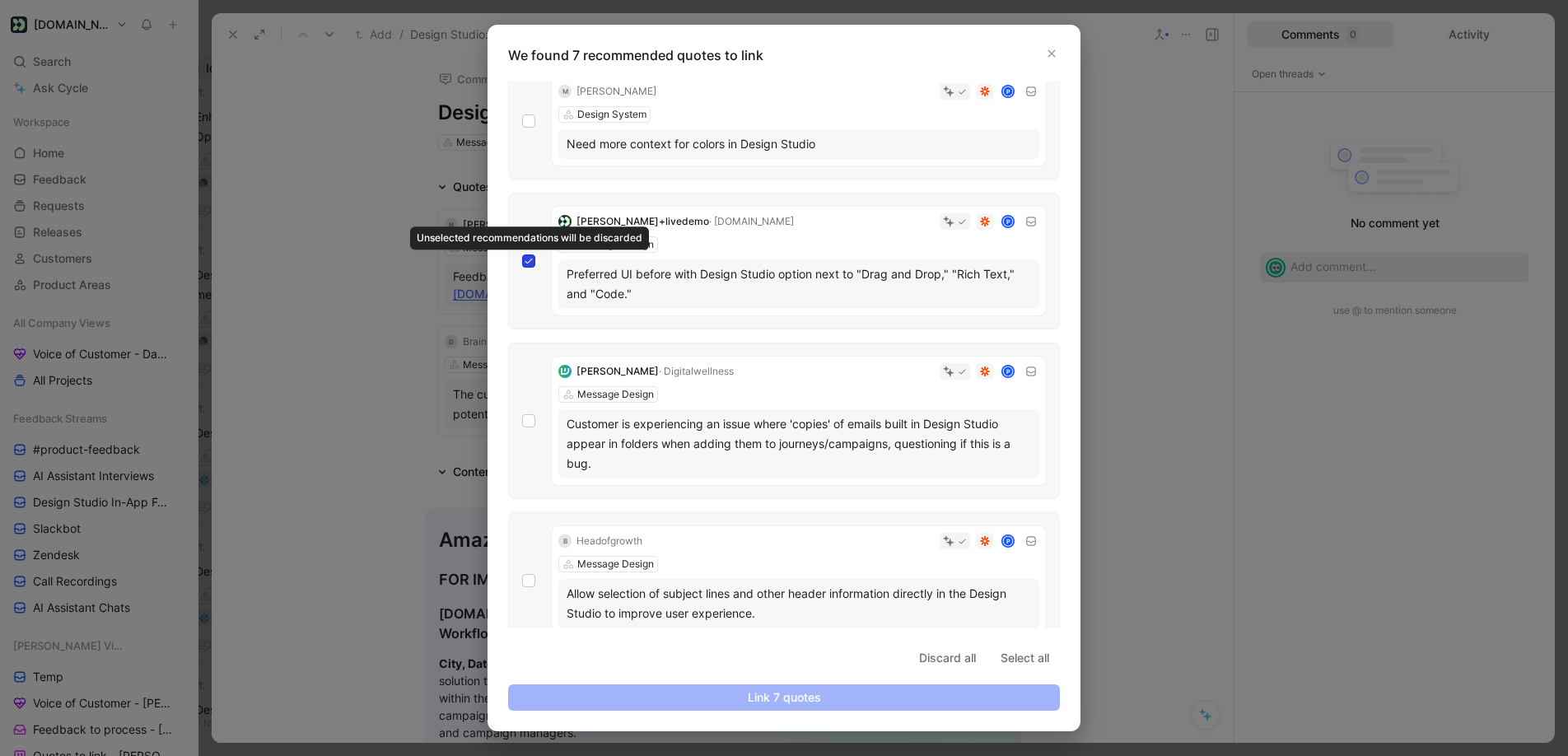 click at bounding box center [522, 273] 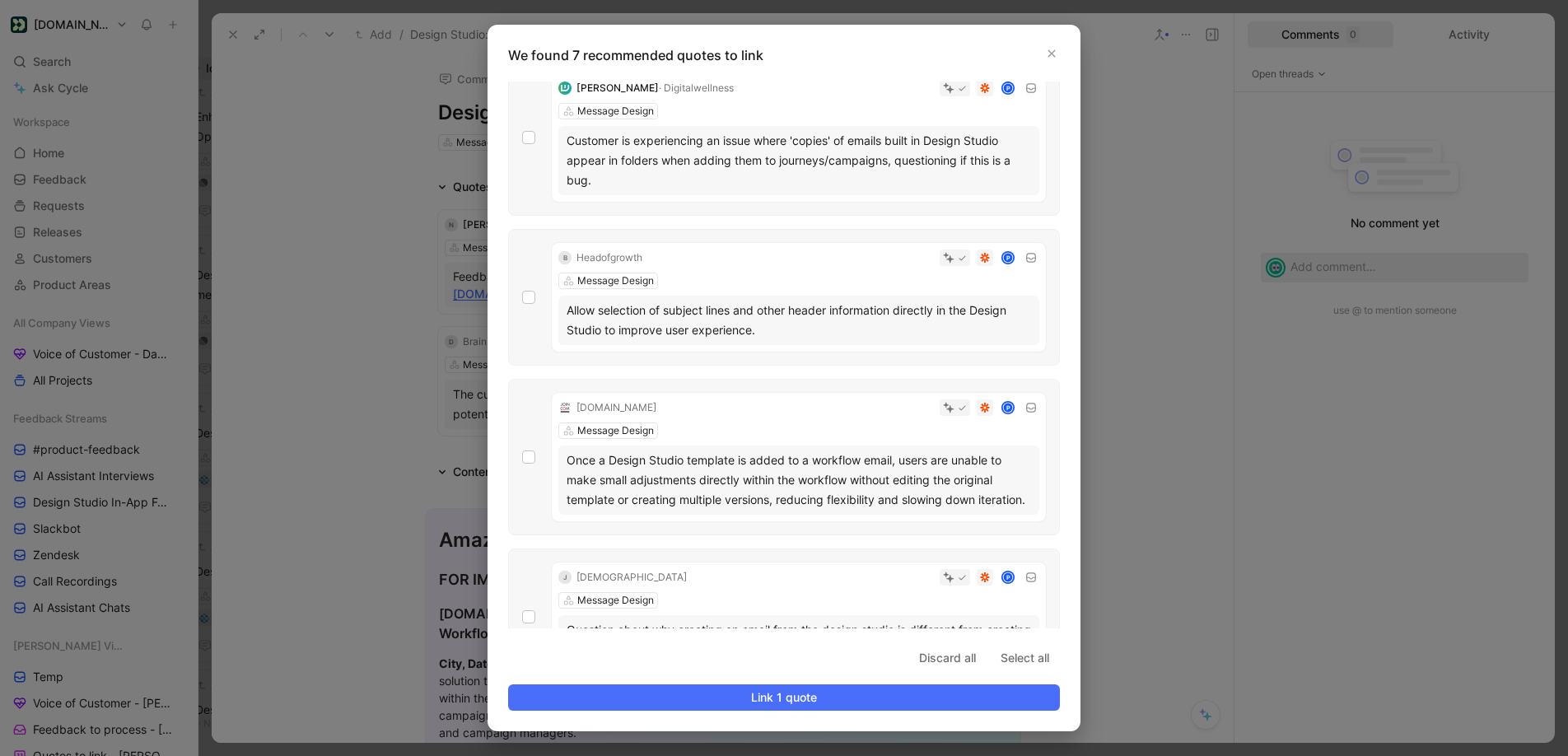 scroll, scrollTop: 354, scrollLeft: 0, axis: vertical 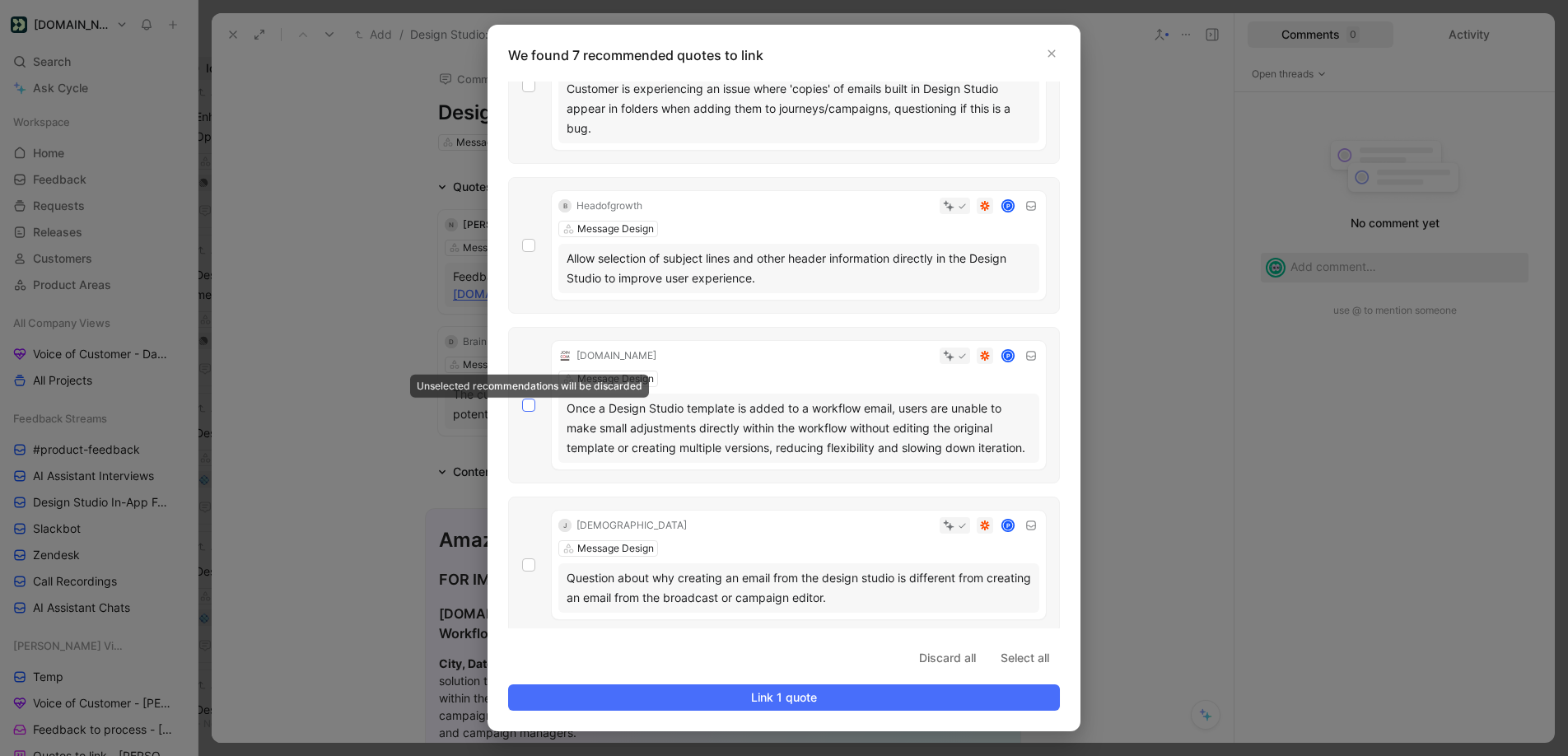 click 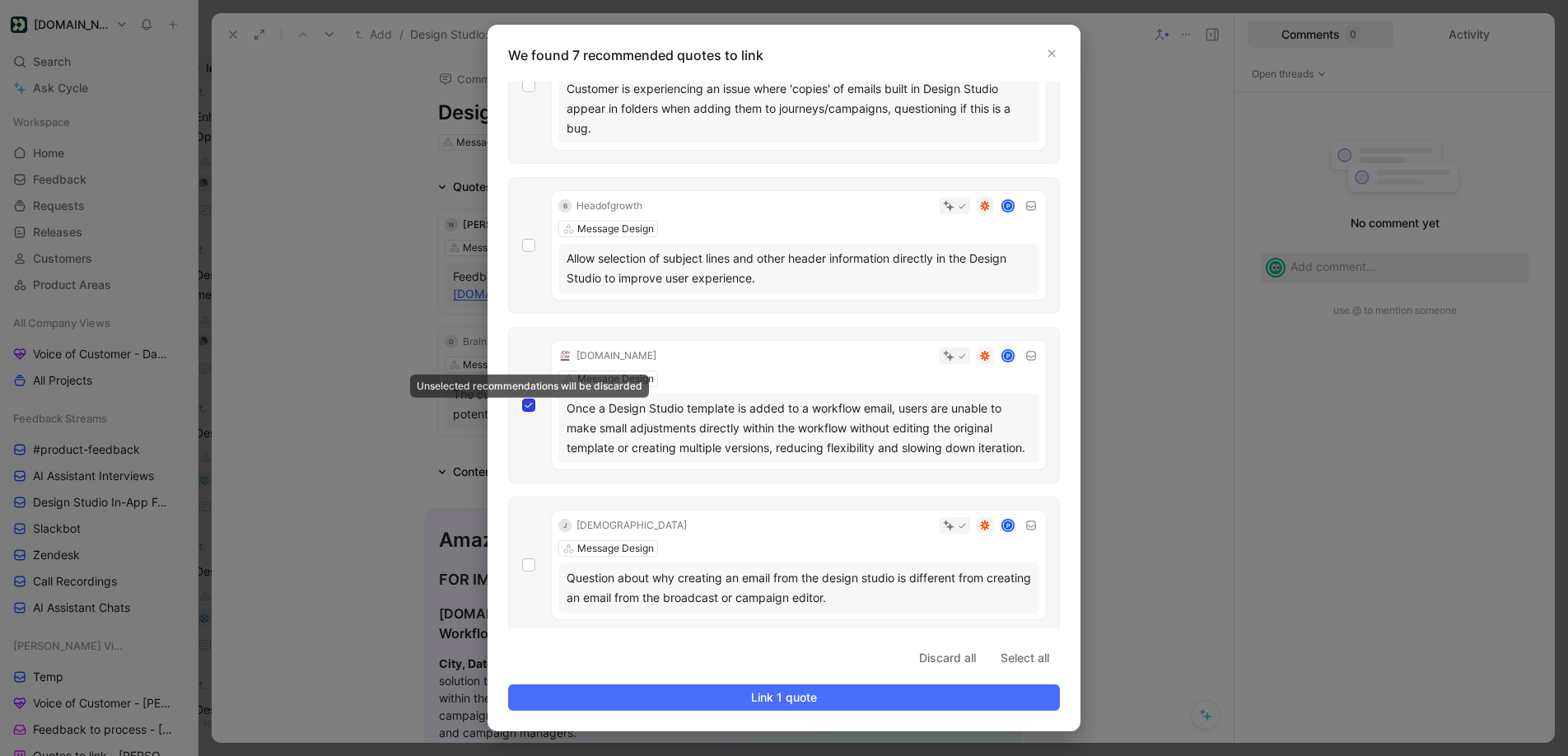 click at bounding box center (522, 753) 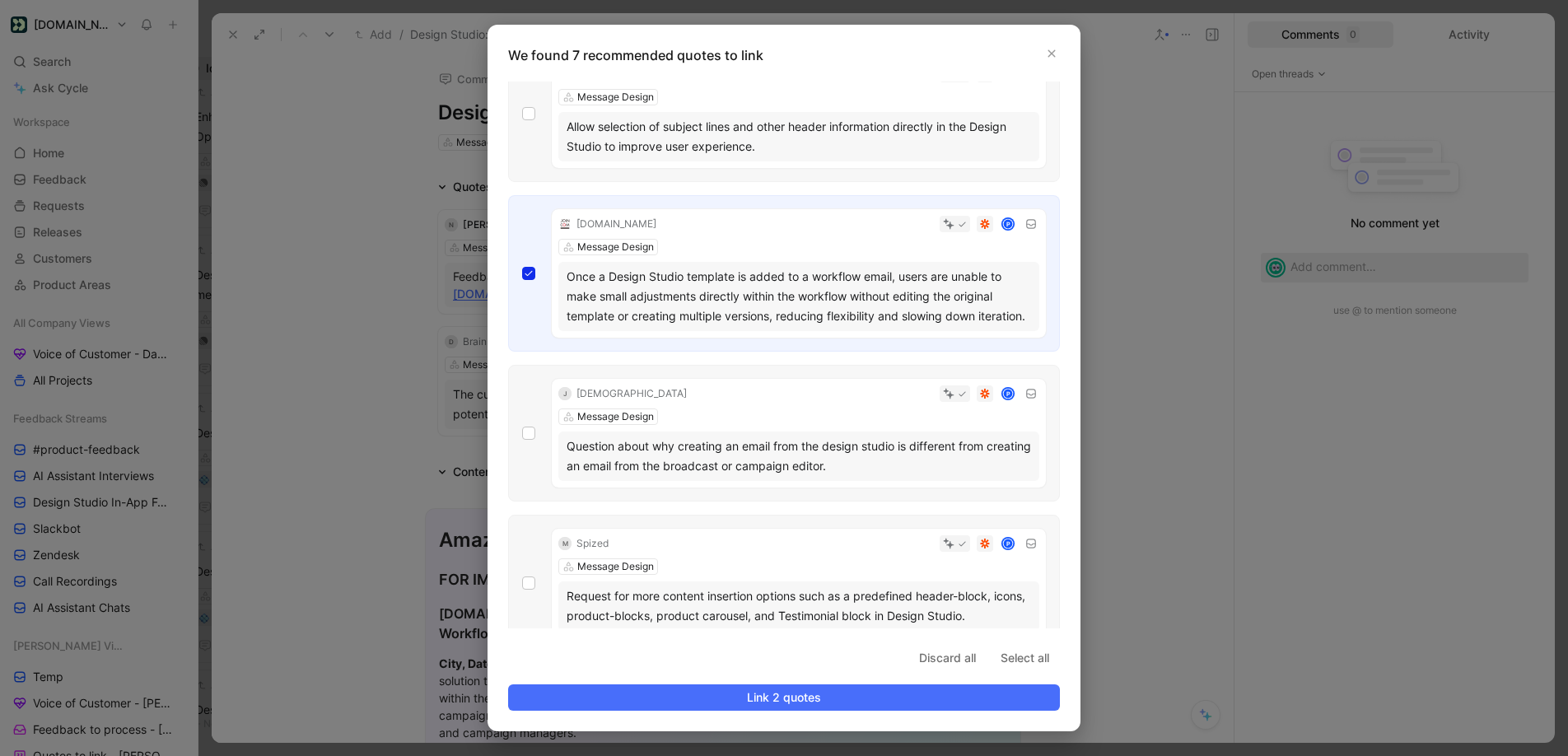 scroll, scrollTop: 488, scrollLeft: 0, axis: vertical 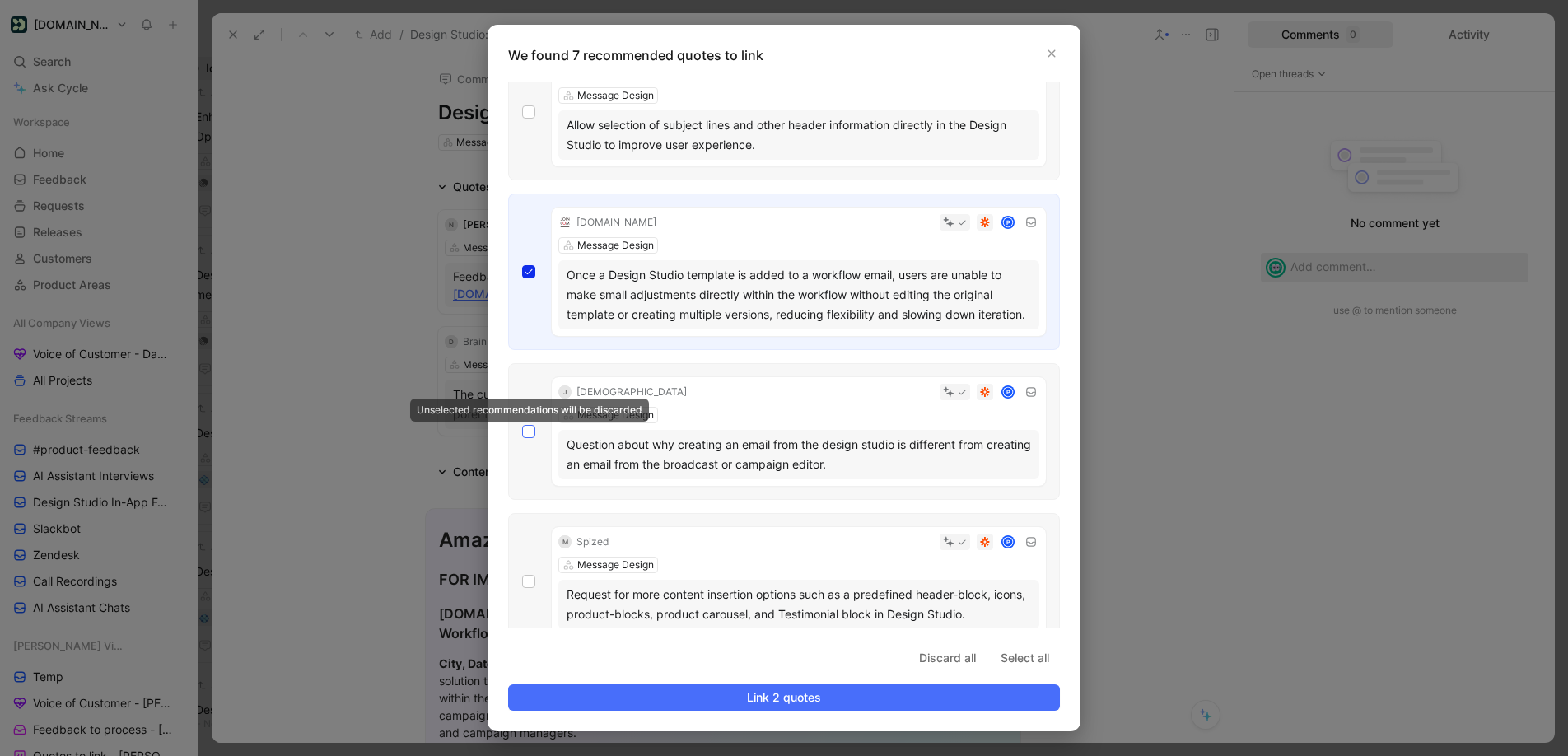 click 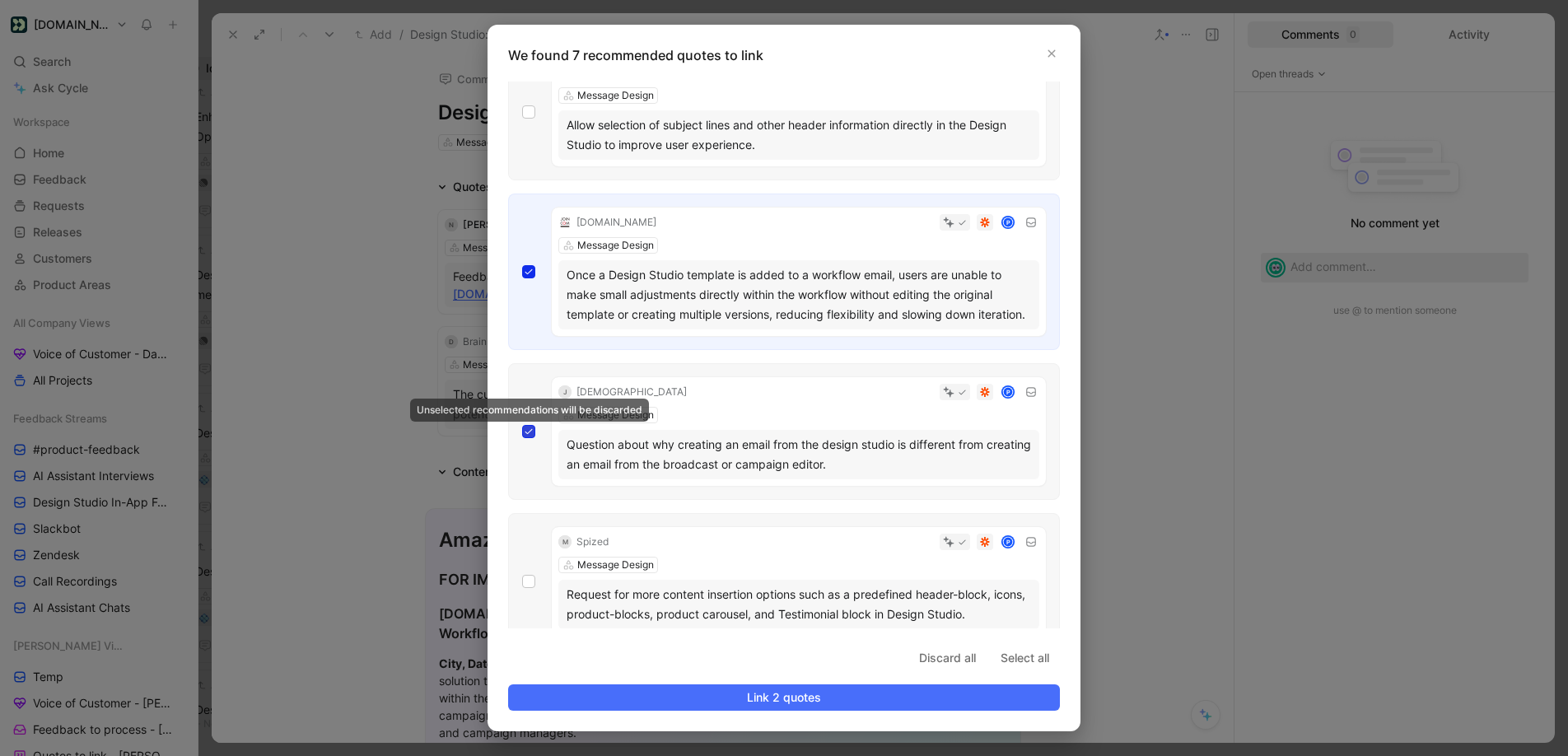 click at bounding box center (522, 912) 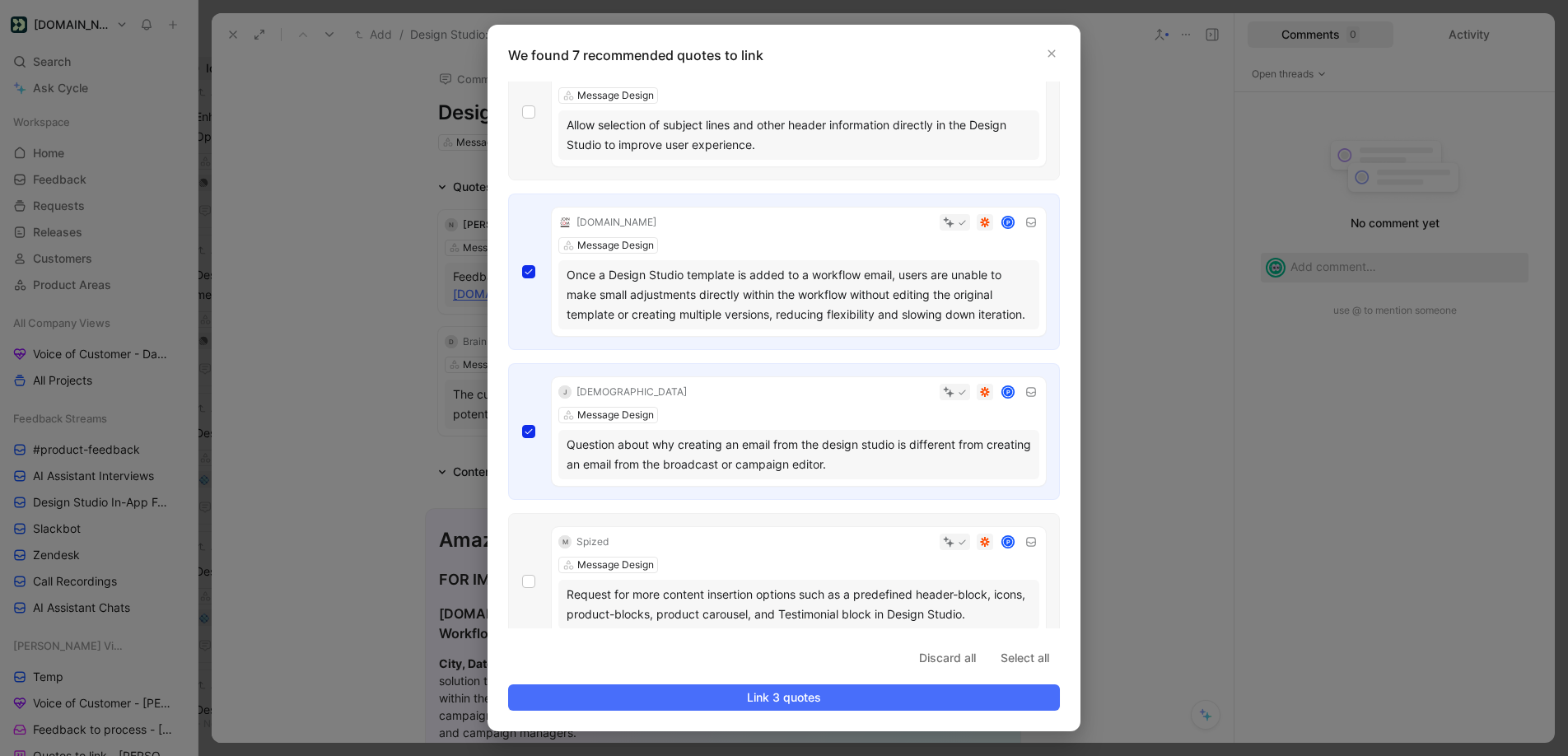 scroll, scrollTop: 509, scrollLeft: 0, axis: vertical 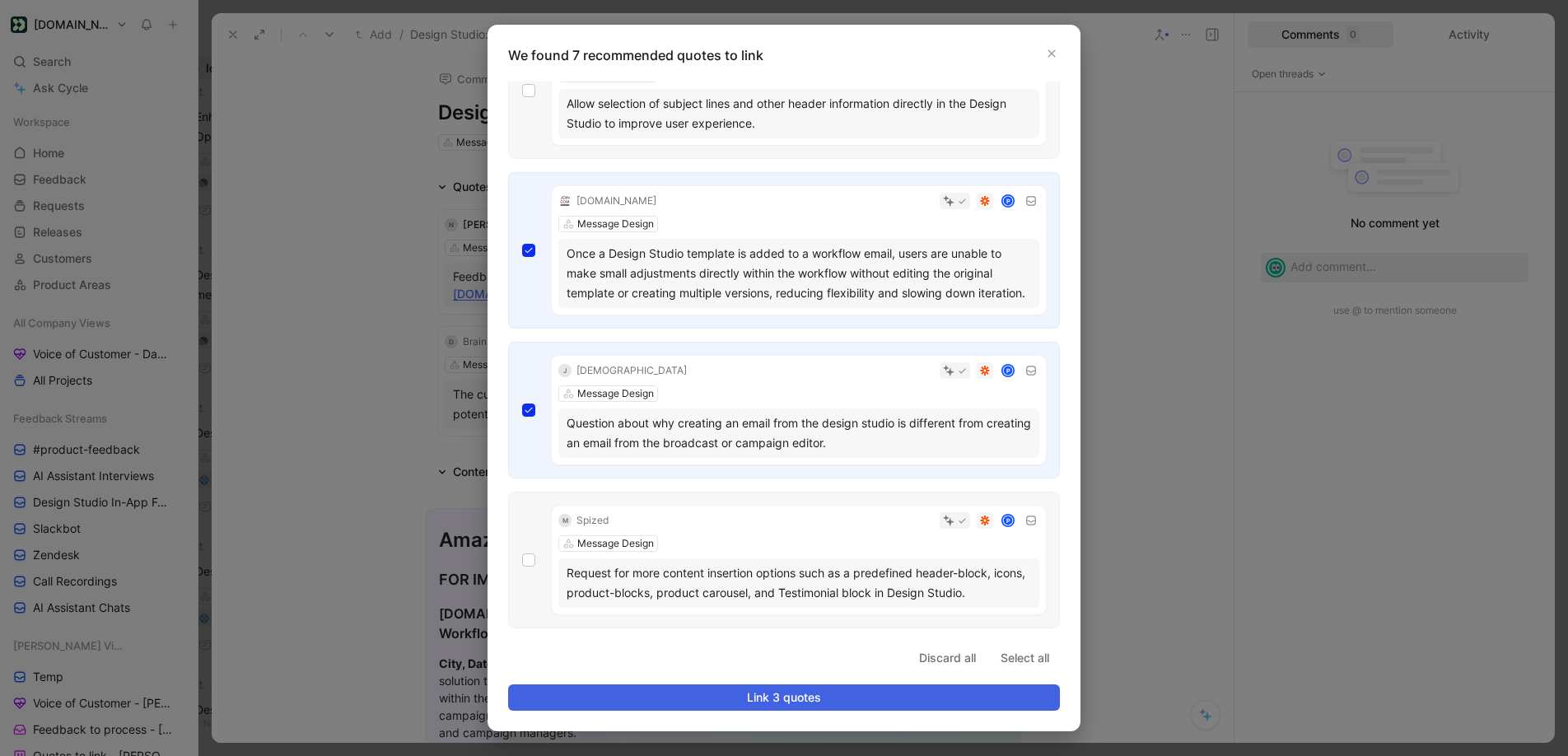 click on "Link 3 quotes" at bounding box center (784, 698) 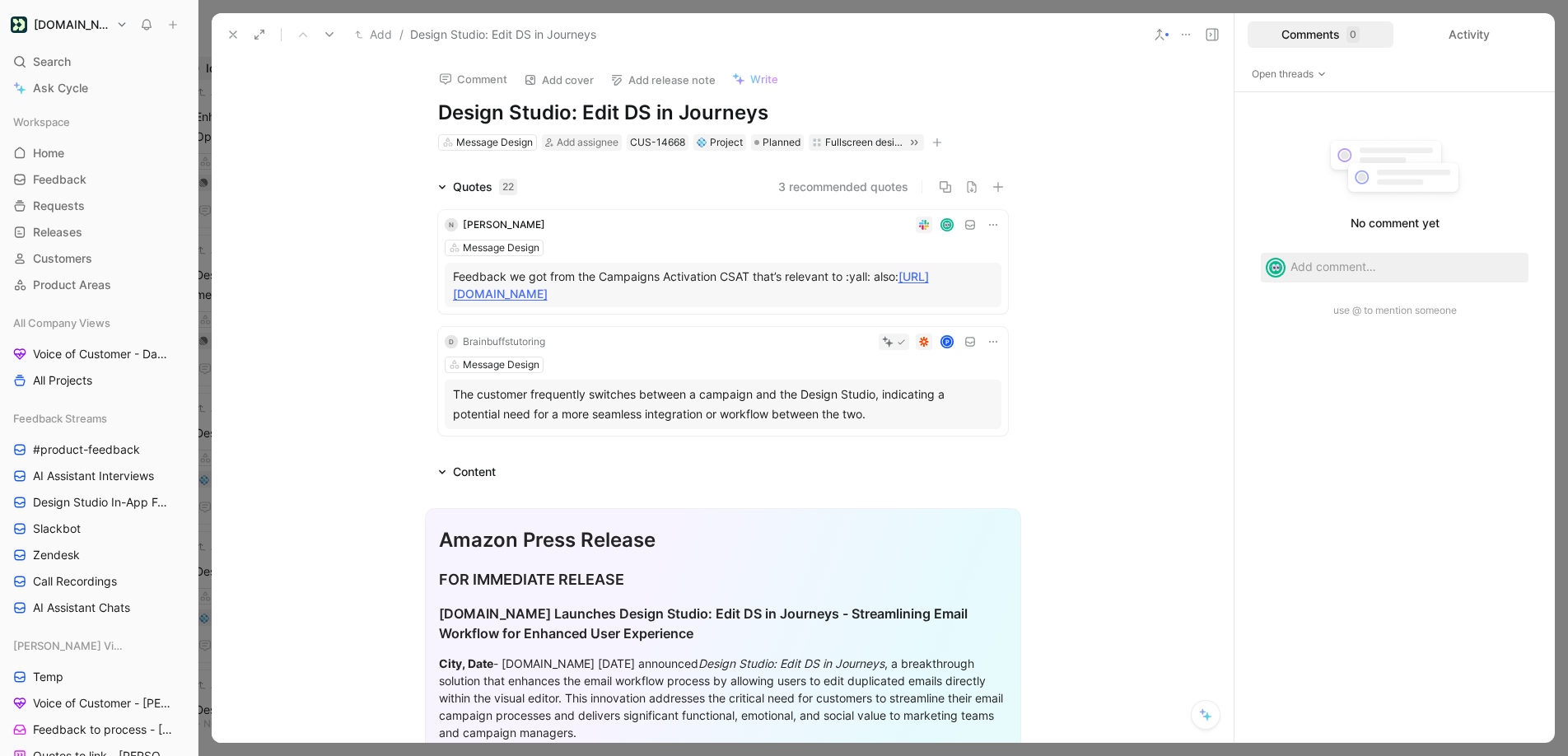 click on "3 recommended quotes" at bounding box center (843, 187) 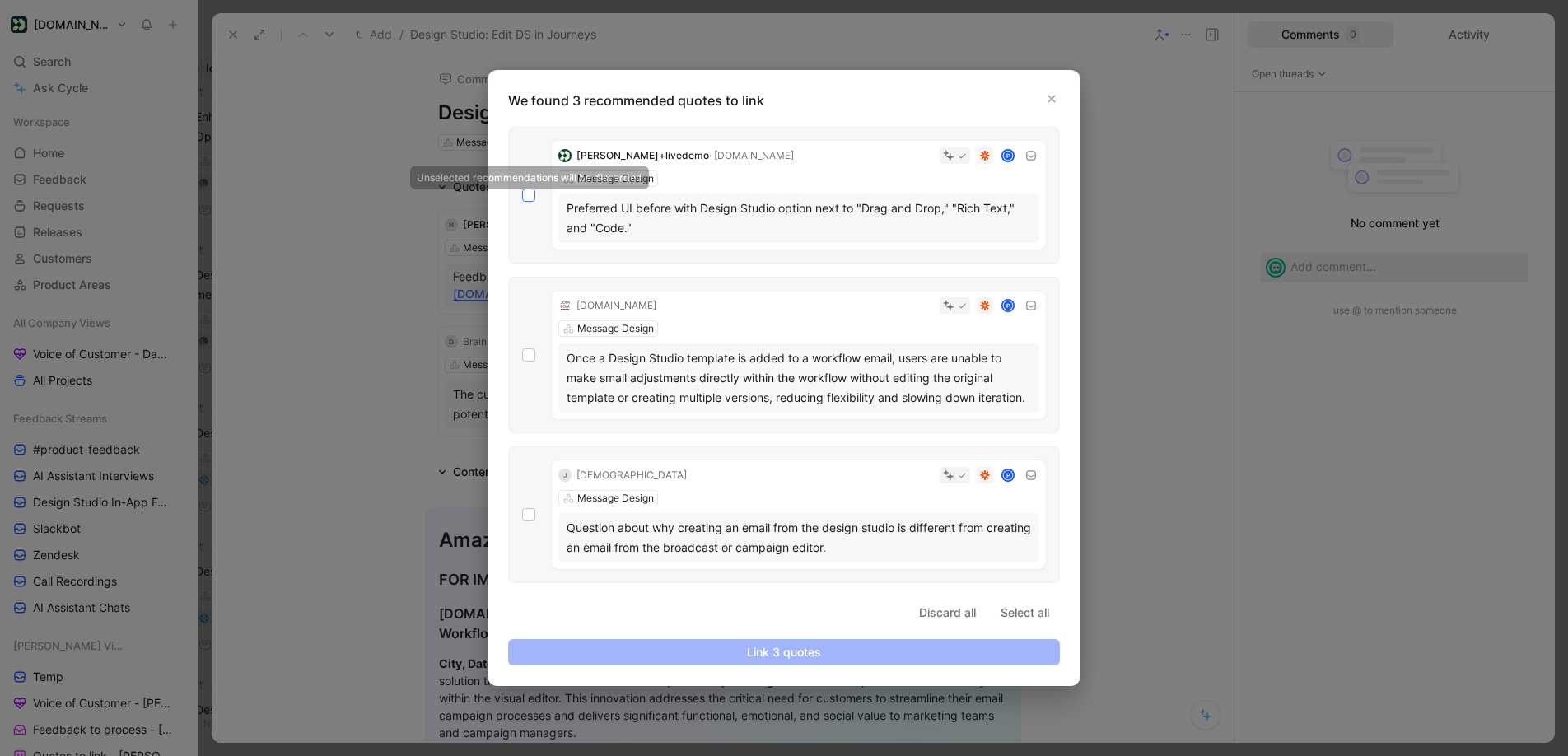 drag, startPoint x: 529, startPoint y: 193, endPoint x: 521, endPoint y: 255, distance: 62.514 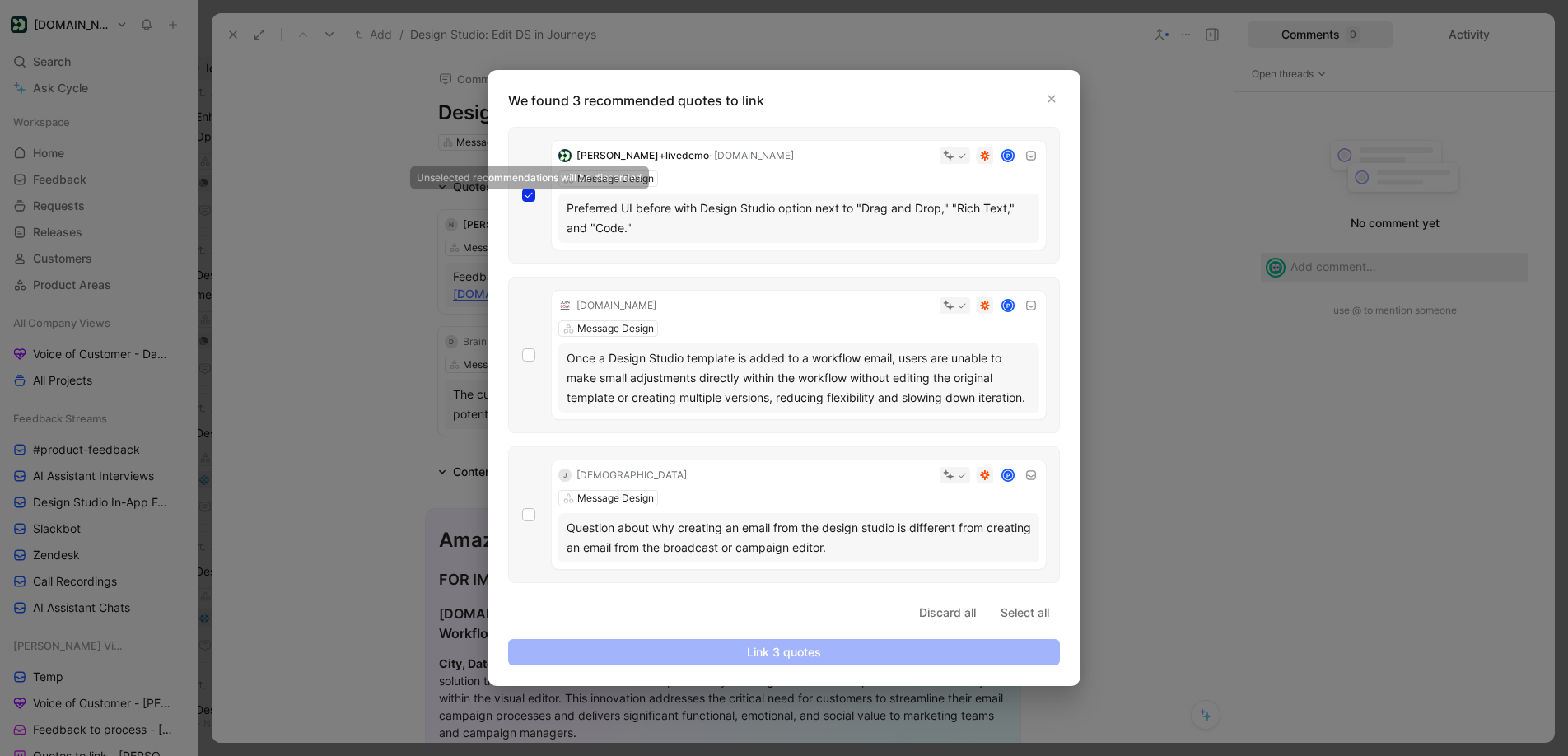 click at bounding box center [522, 189] 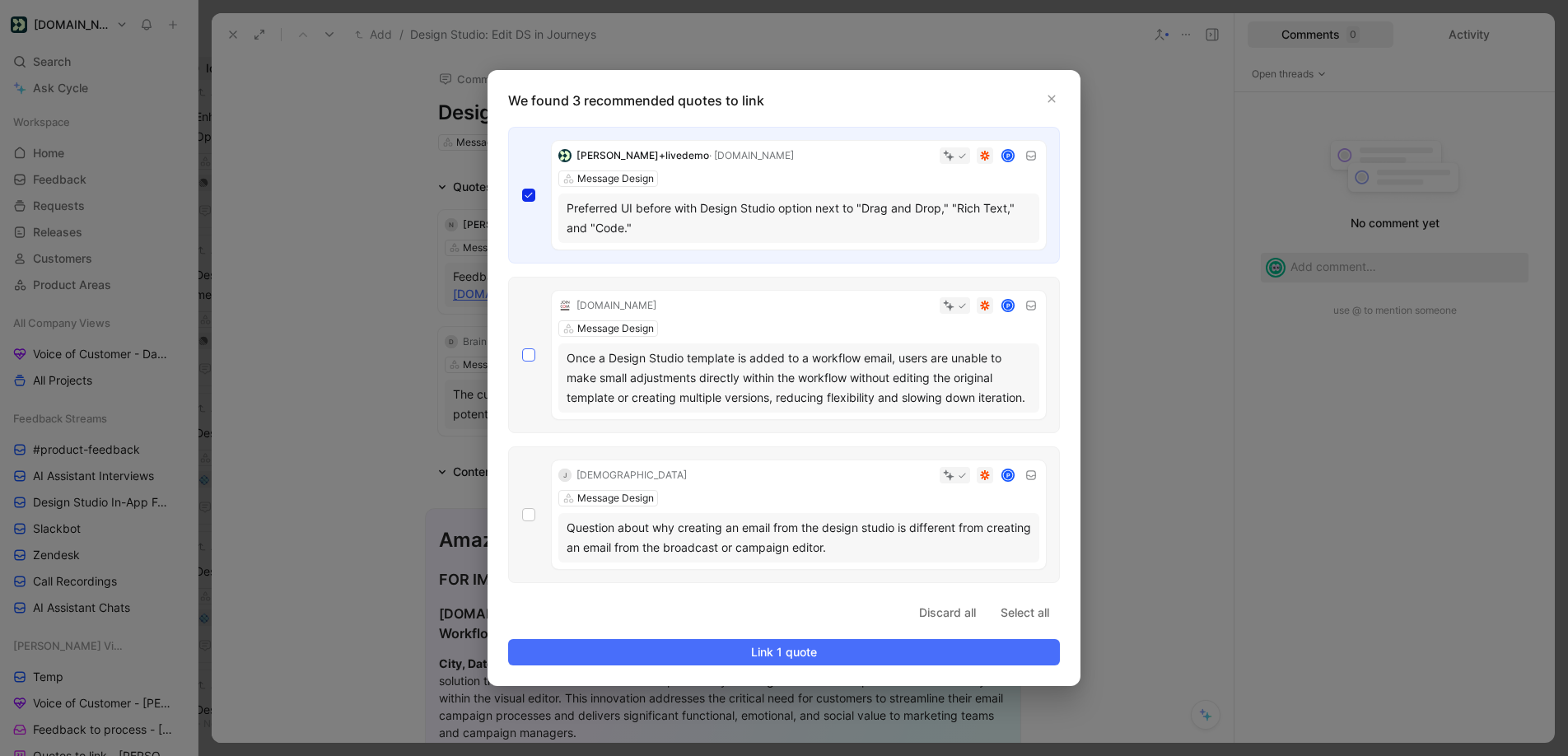 click 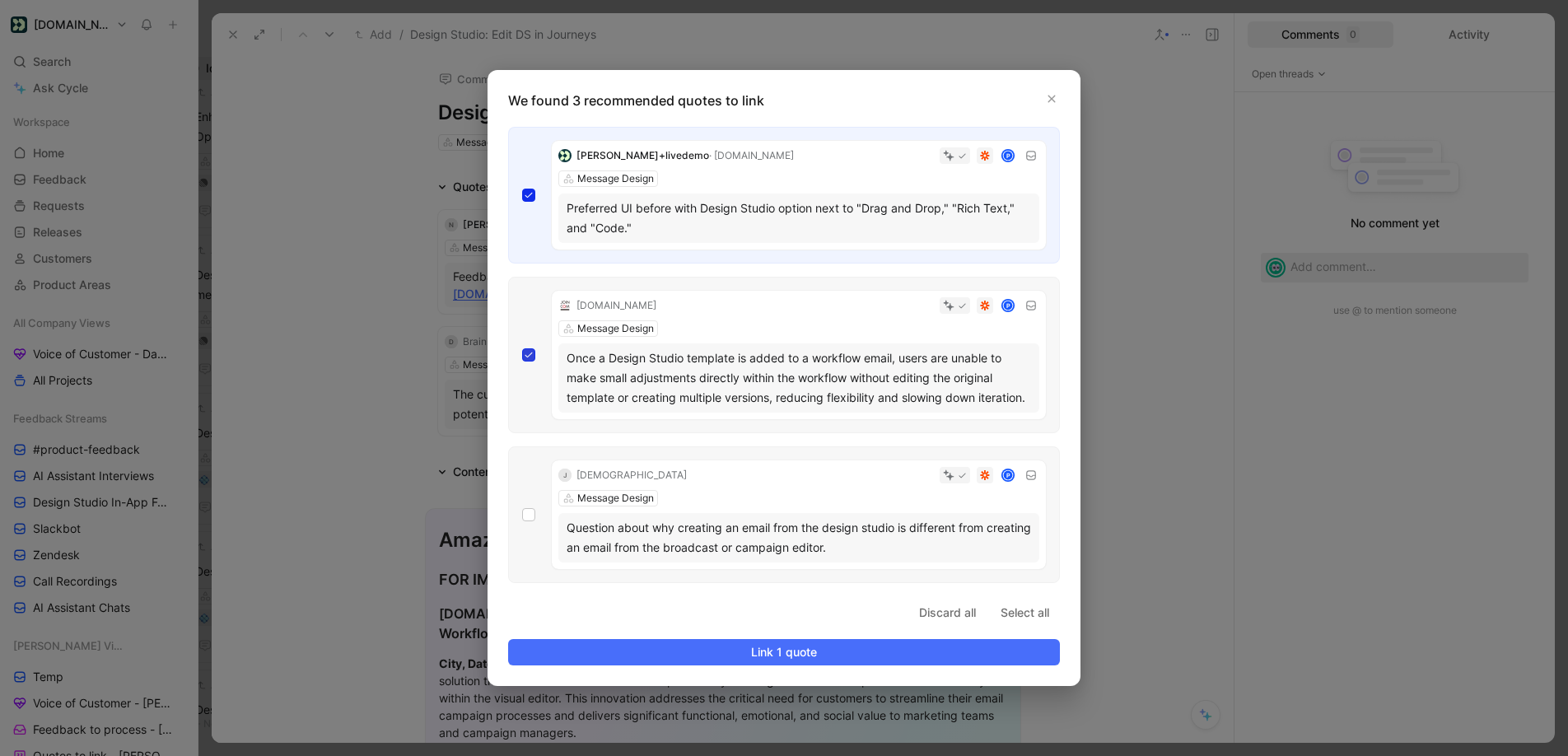 click at bounding box center (522, 348) 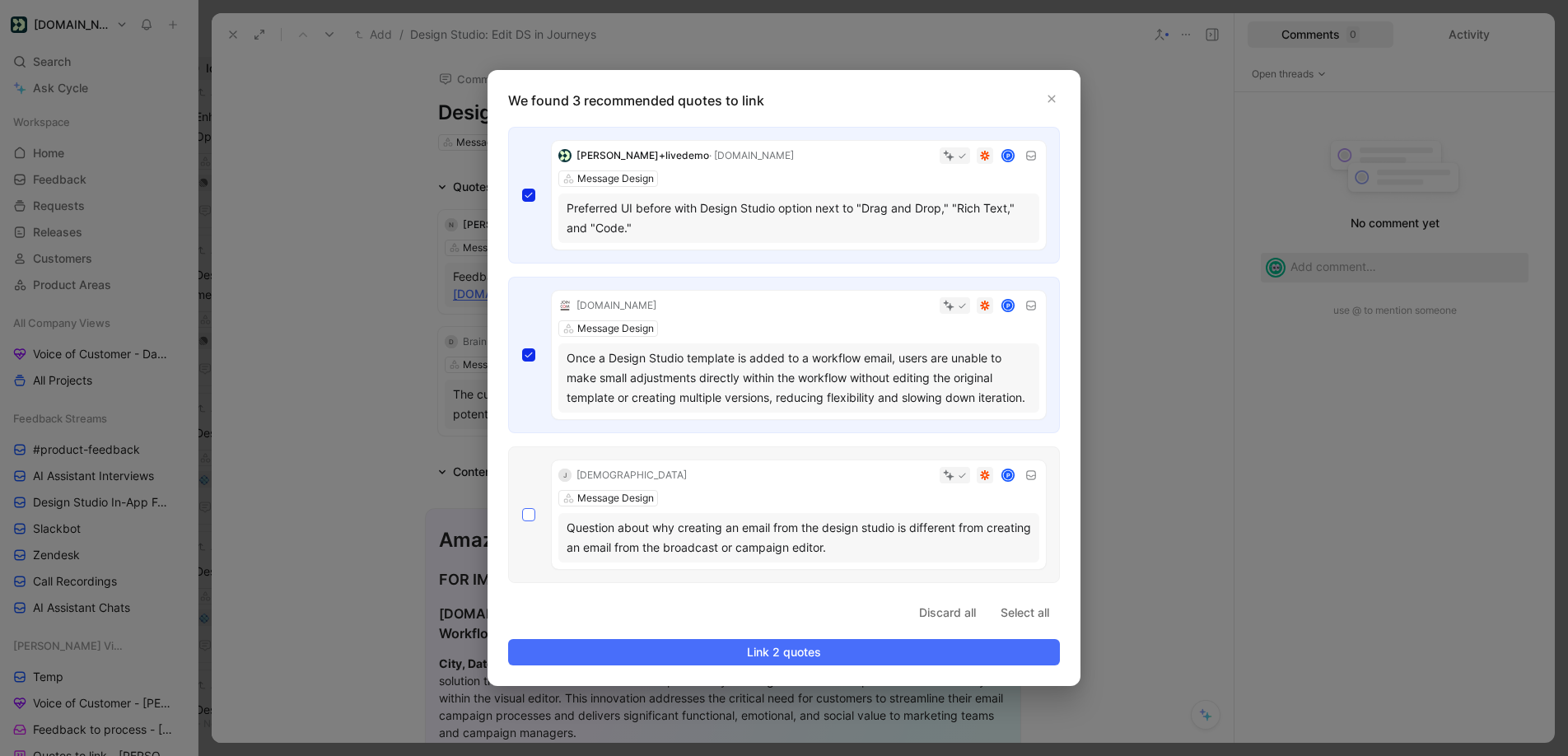 click 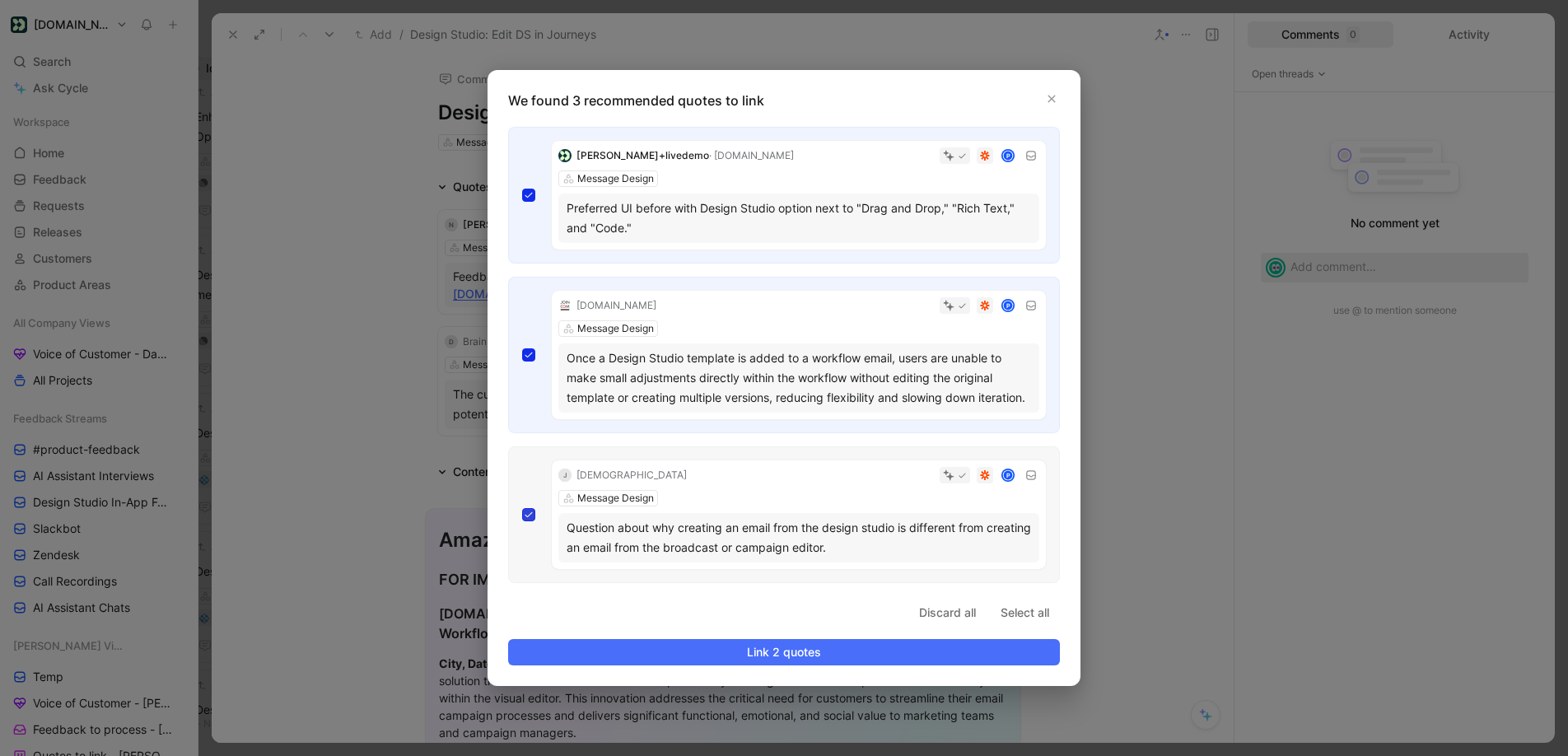 click at bounding box center [522, 508] 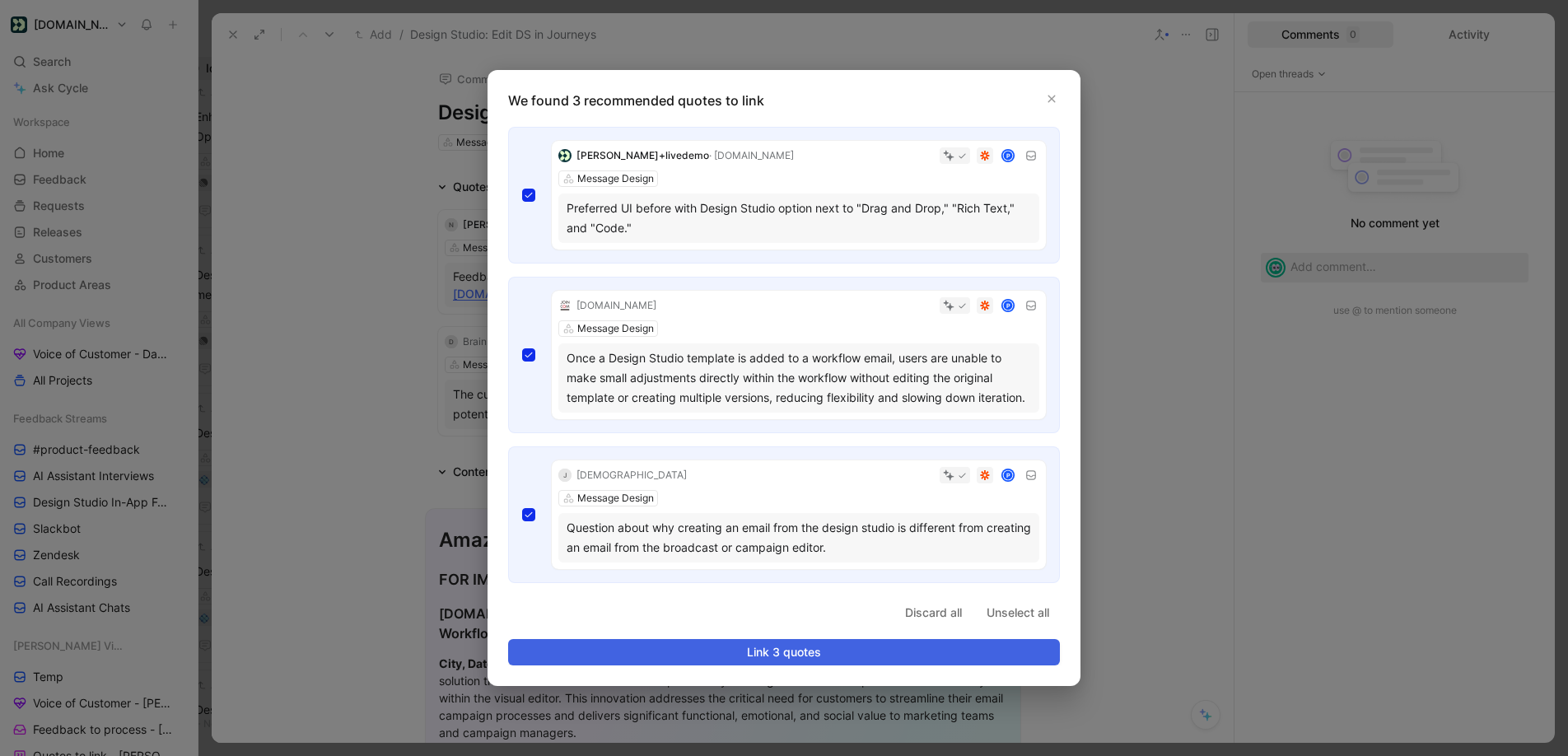 click on "Link 3 quotes" at bounding box center (784, 652) 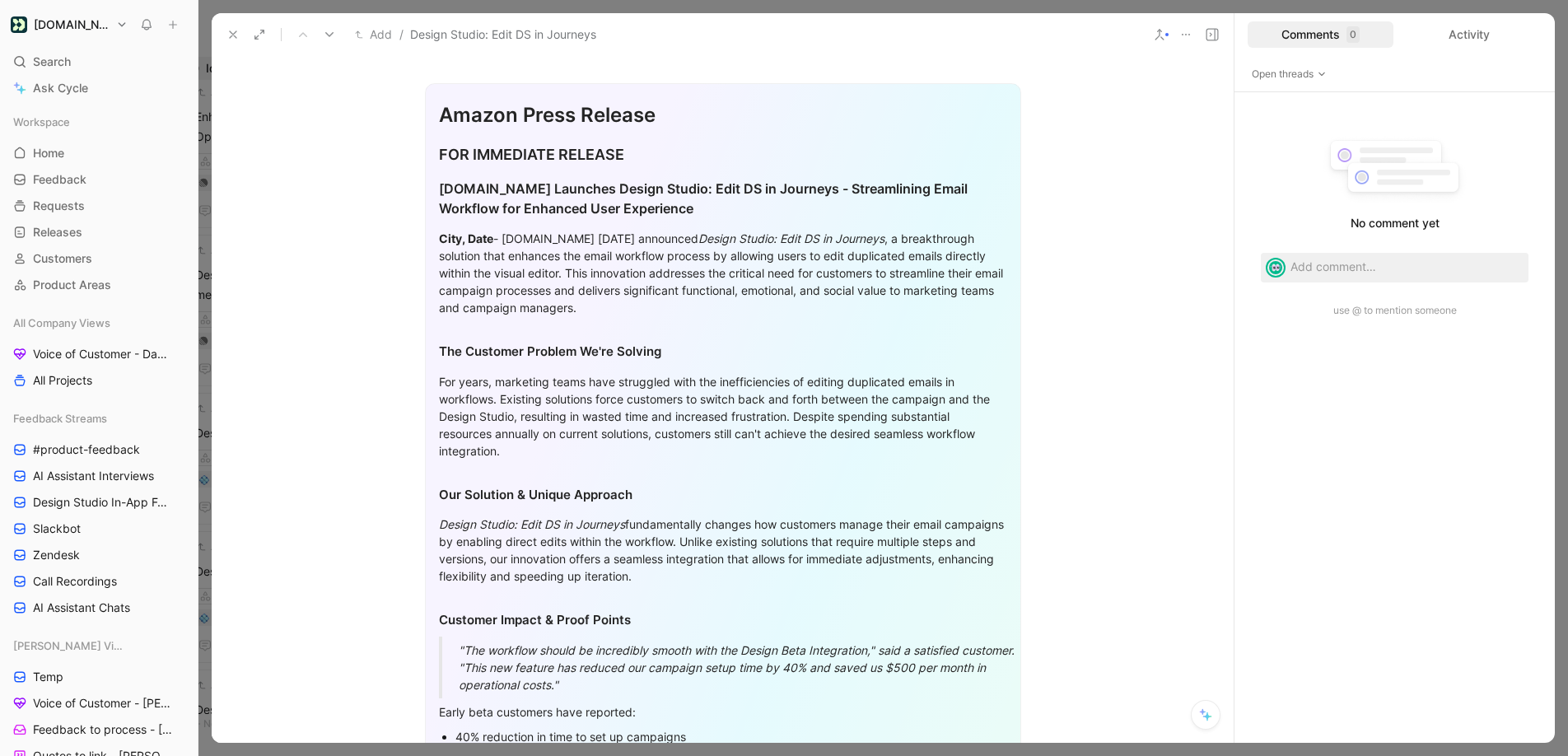 scroll, scrollTop: 376, scrollLeft: 0, axis: vertical 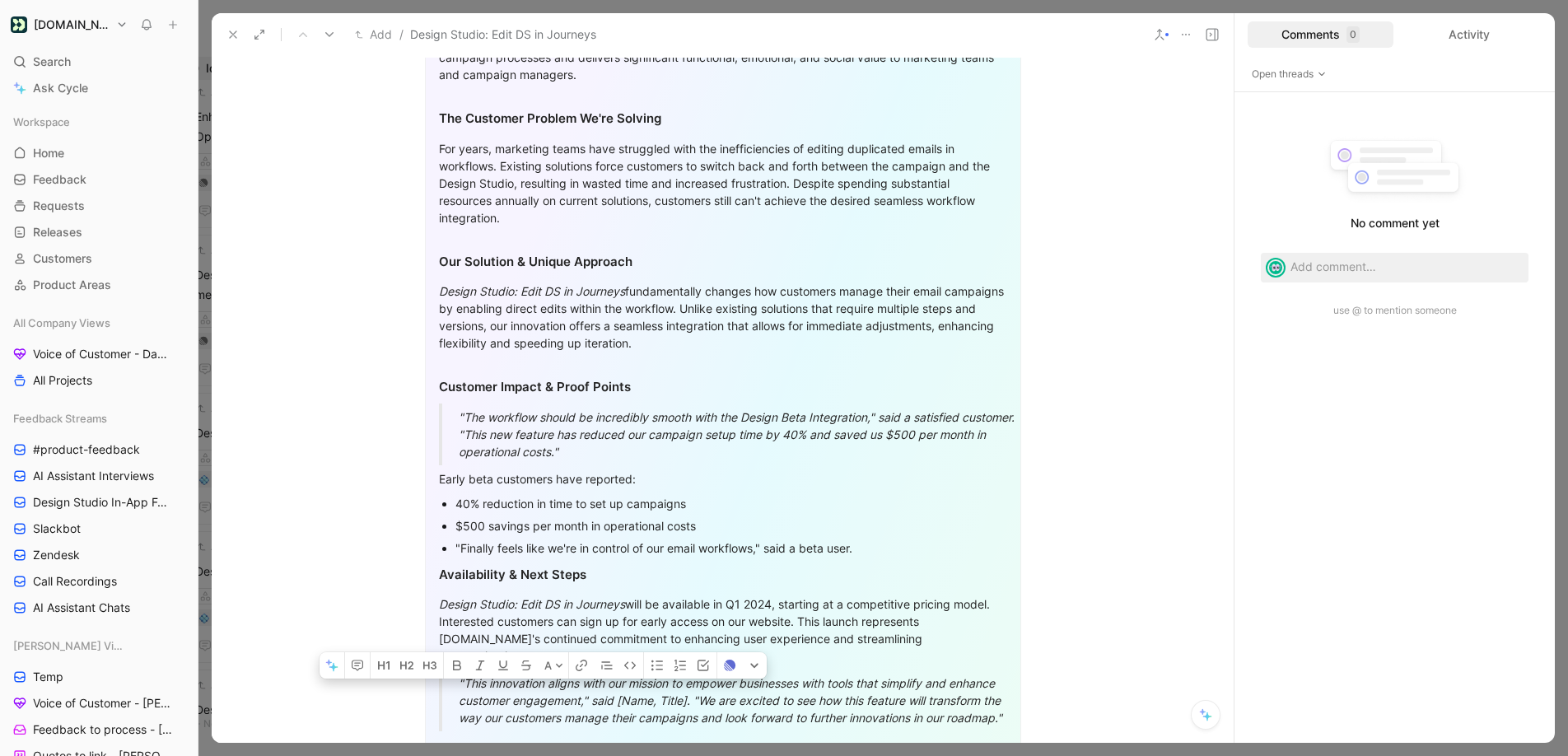 drag, startPoint x: 476, startPoint y: 123, endPoint x: 648, endPoint y: 758, distance: 657.8822 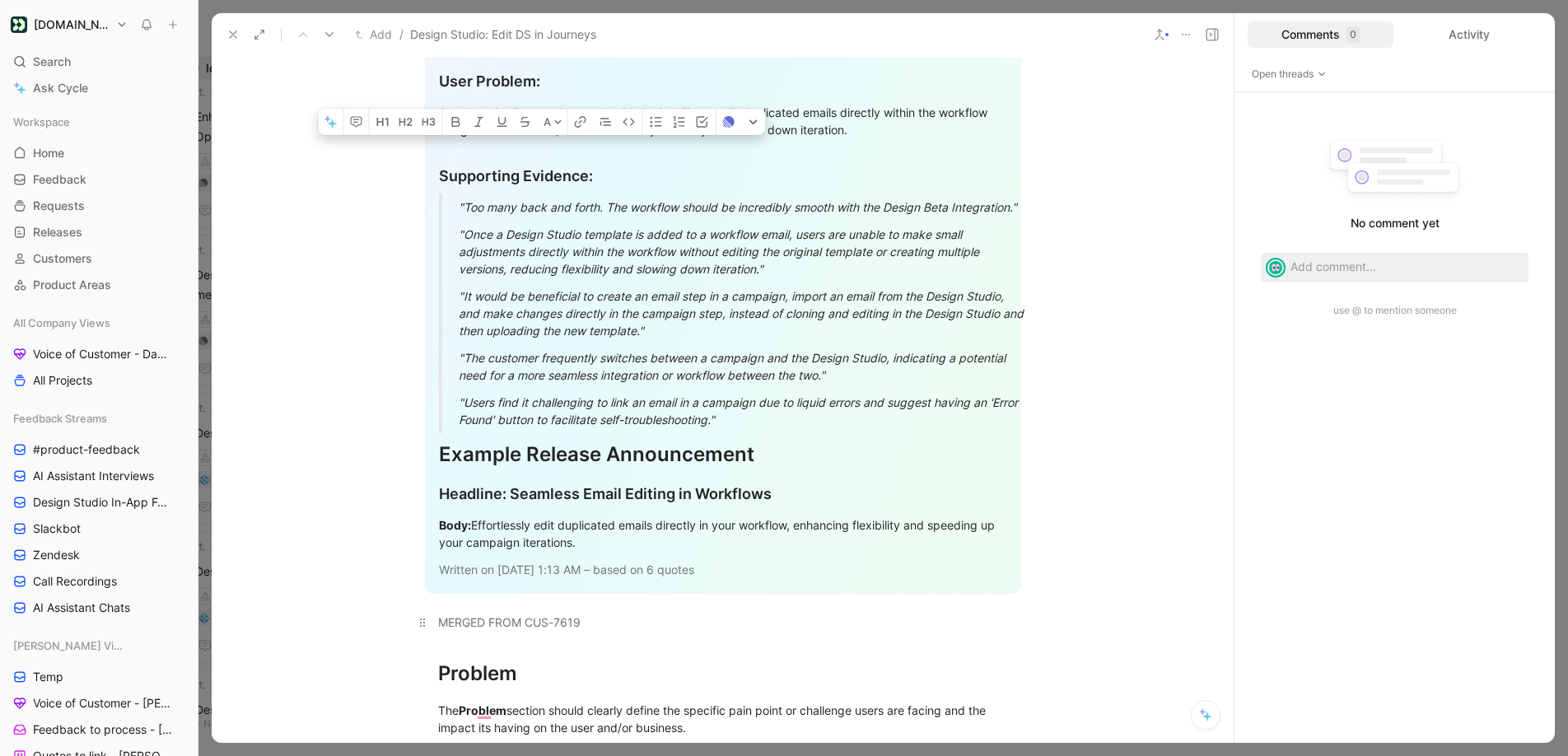 scroll, scrollTop: 1369, scrollLeft: 1, axis: both 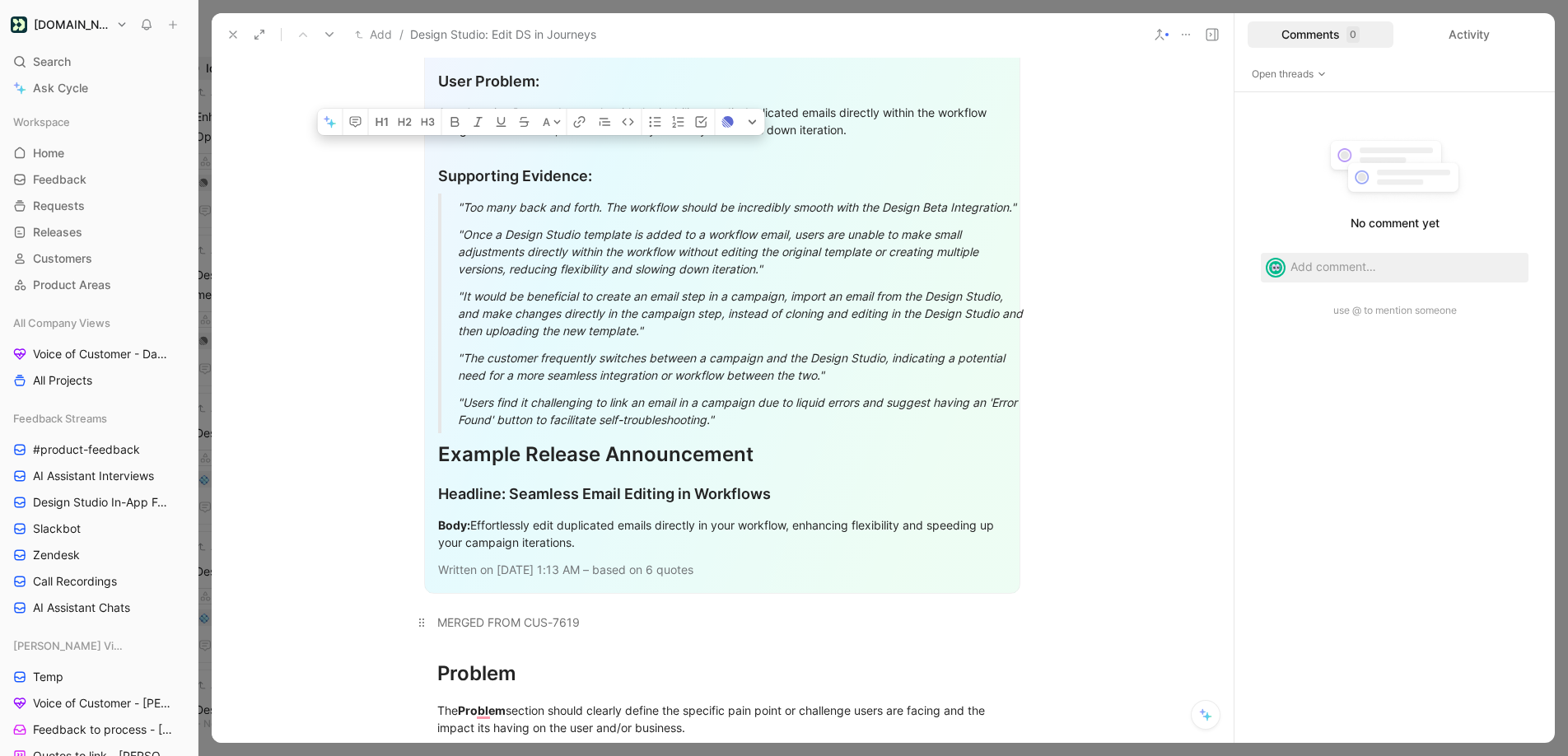 click on "MERGED FROM CUS-7619" at bounding box center [722, 622] 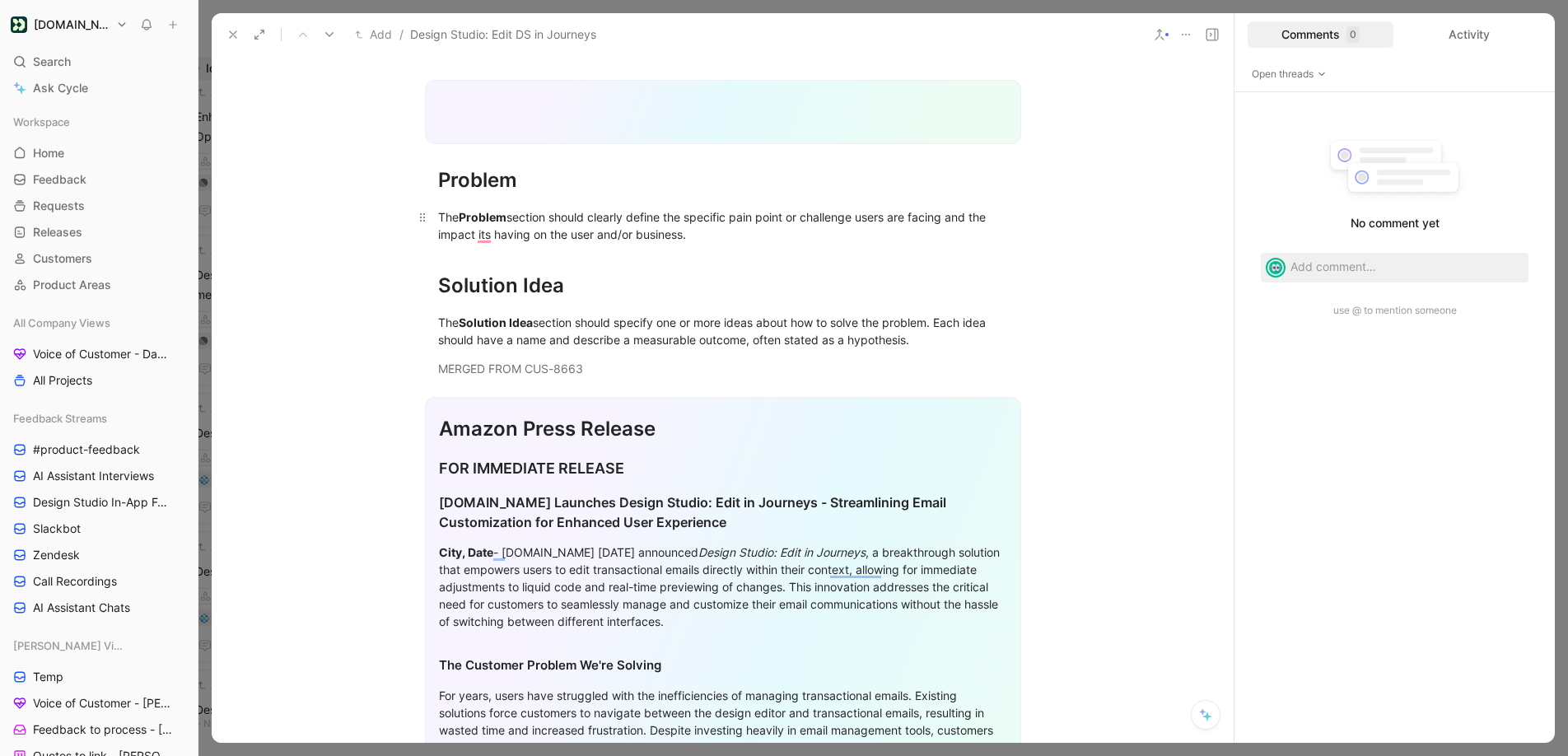 scroll, scrollTop: 426, scrollLeft: 0, axis: vertical 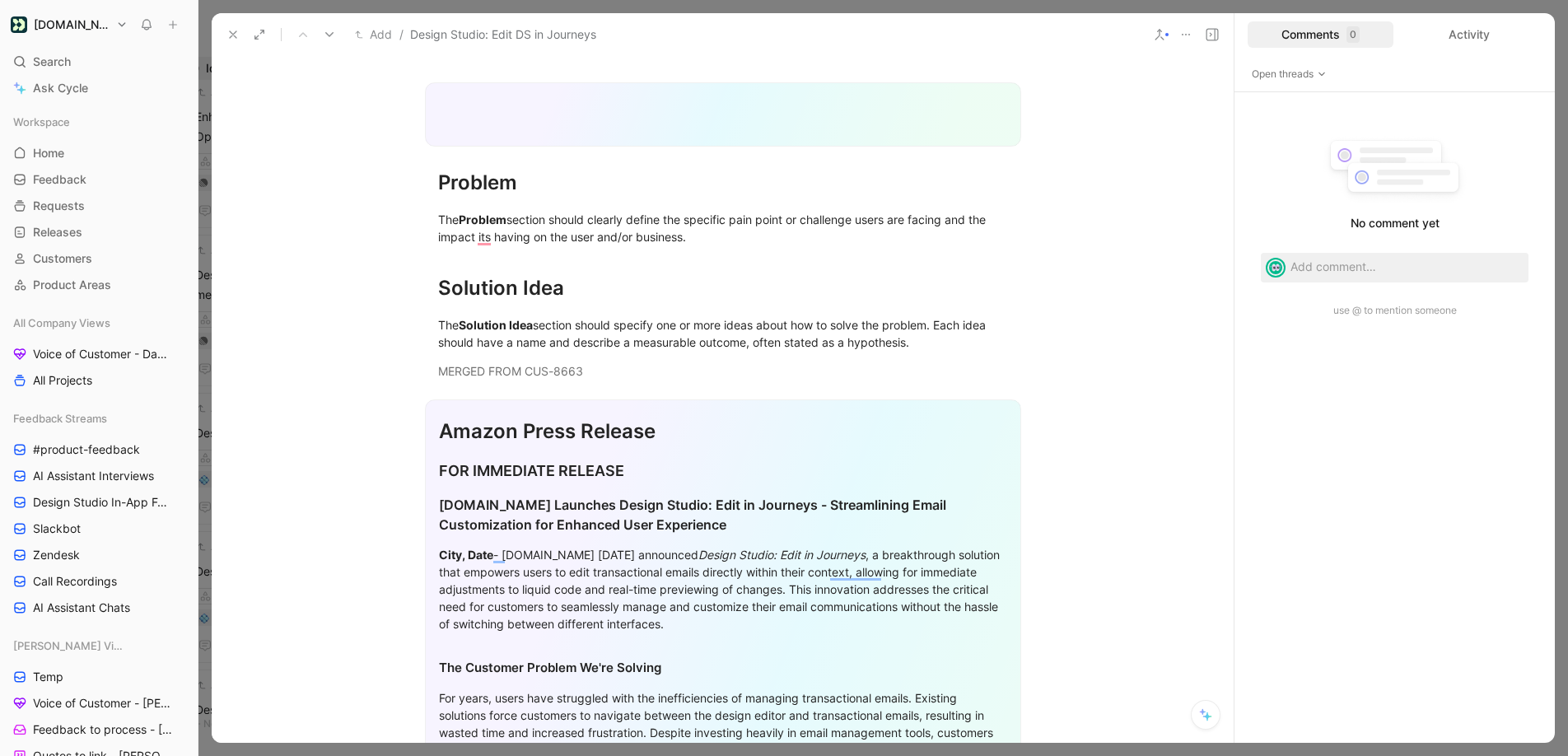 click at bounding box center (723, 114) 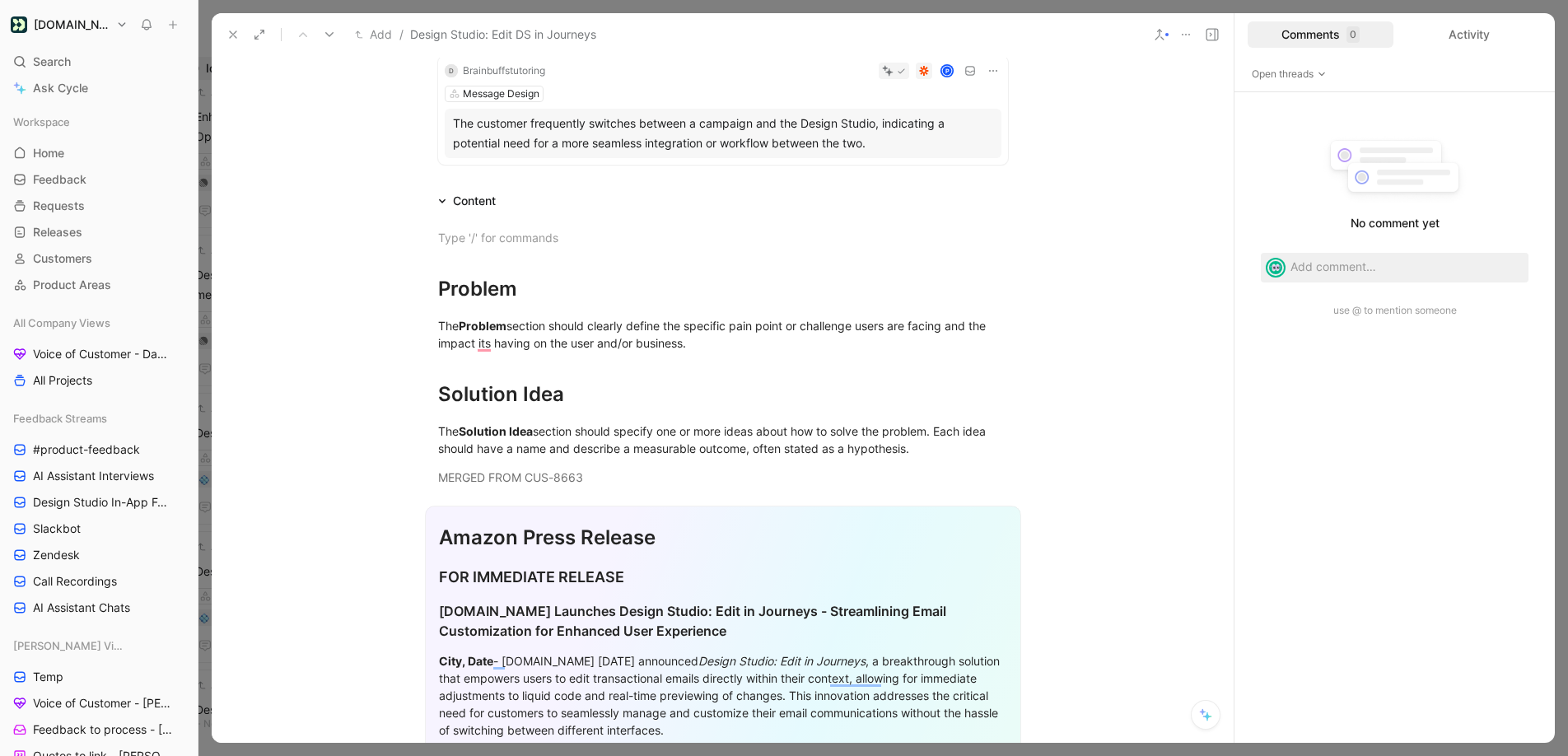 scroll, scrollTop: 225, scrollLeft: 0, axis: vertical 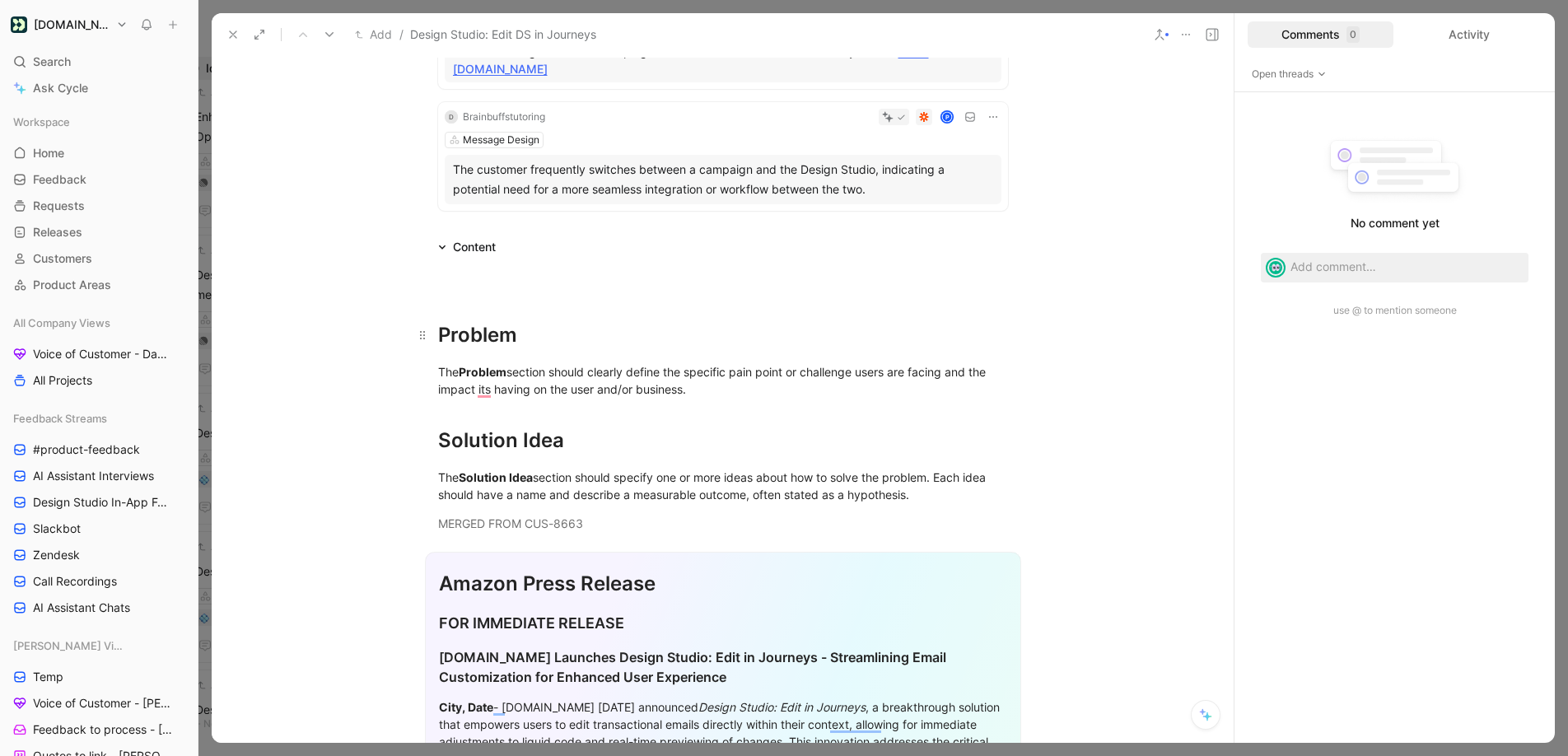 click on "Problem" at bounding box center (723, 328) 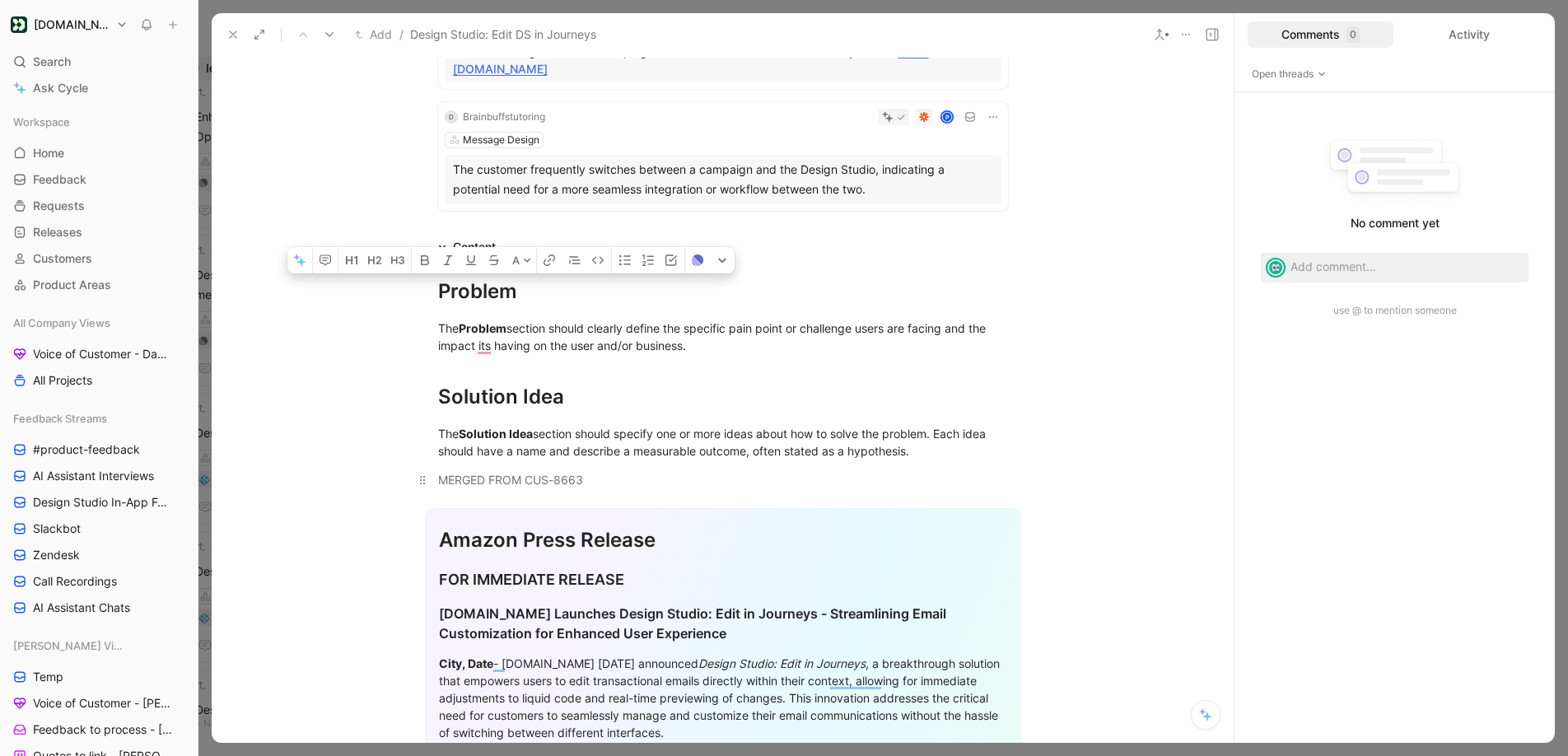 drag, startPoint x: 437, startPoint y: 292, endPoint x: 716, endPoint y: 474, distance: 333.11409 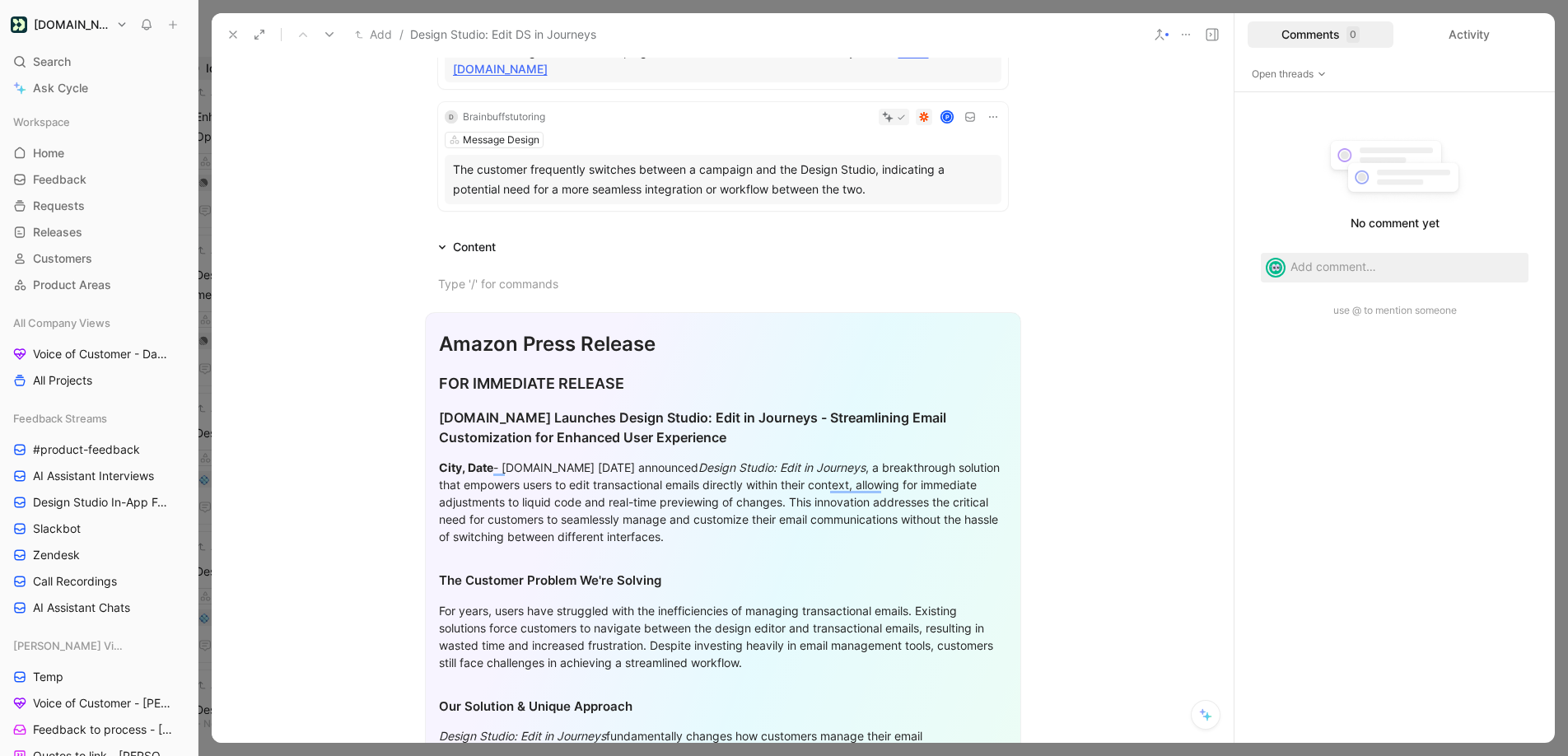 type 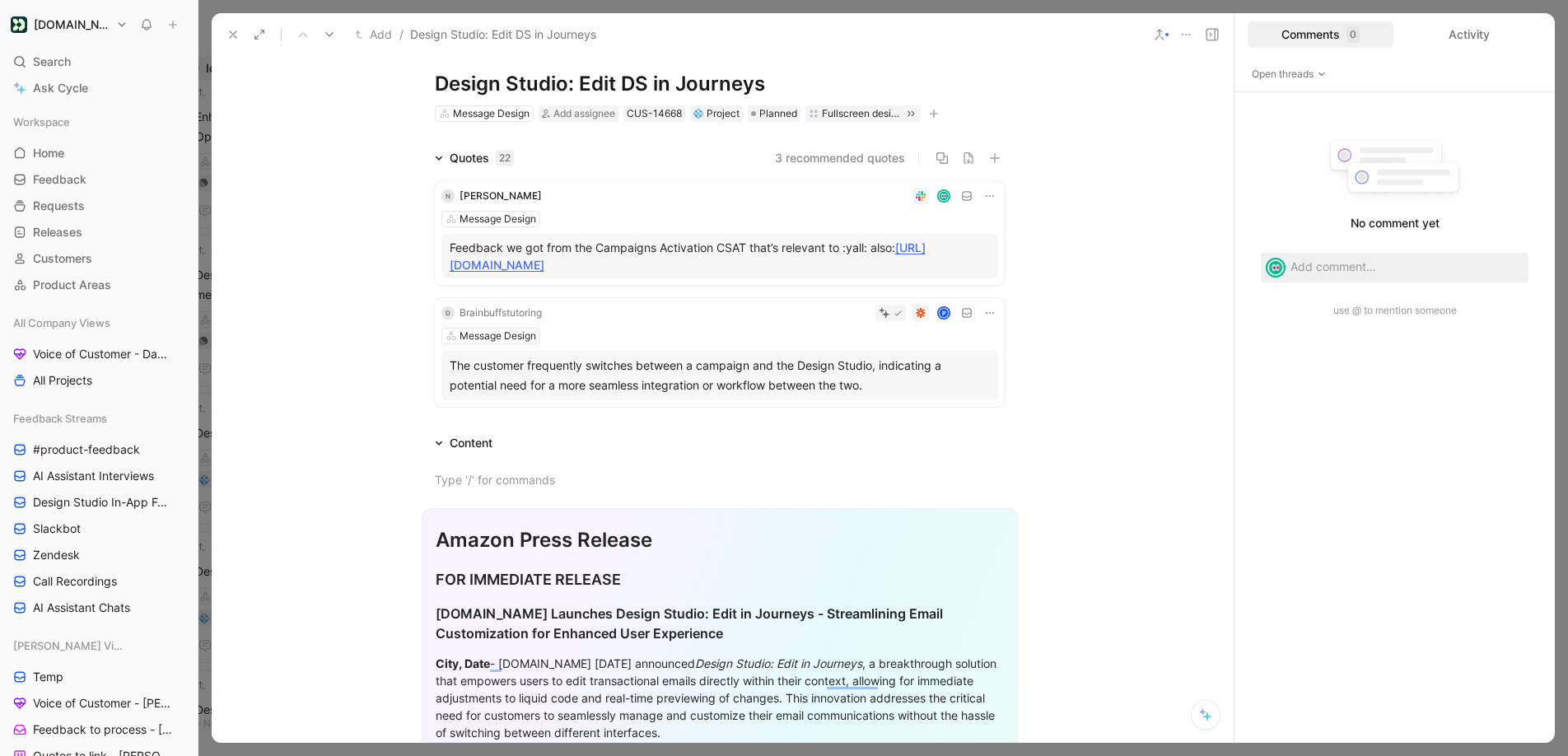 scroll, scrollTop: 0, scrollLeft: 3, axis: horizontal 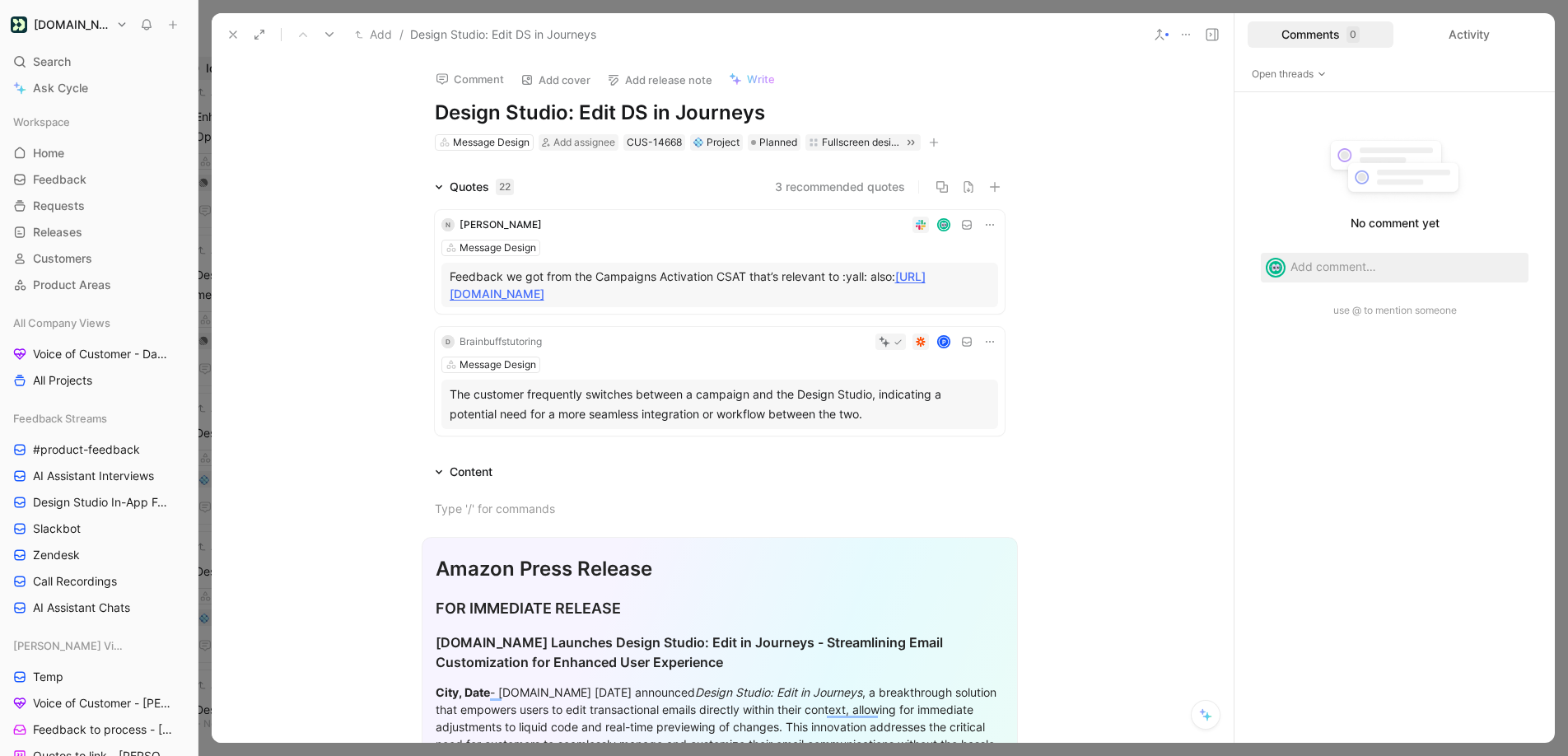 click on "22" at bounding box center [505, 187] 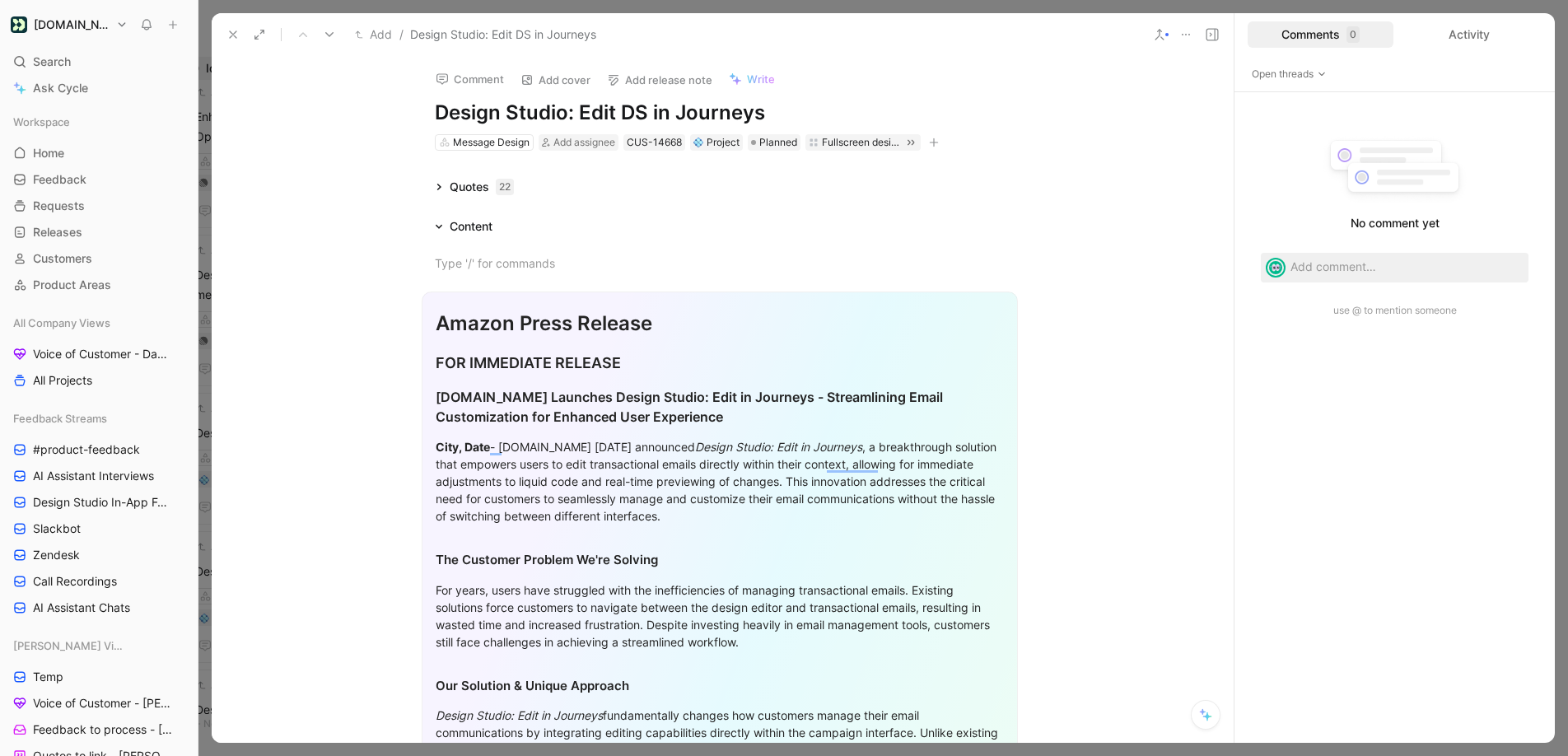 click on "22" at bounding box center (505, 187) 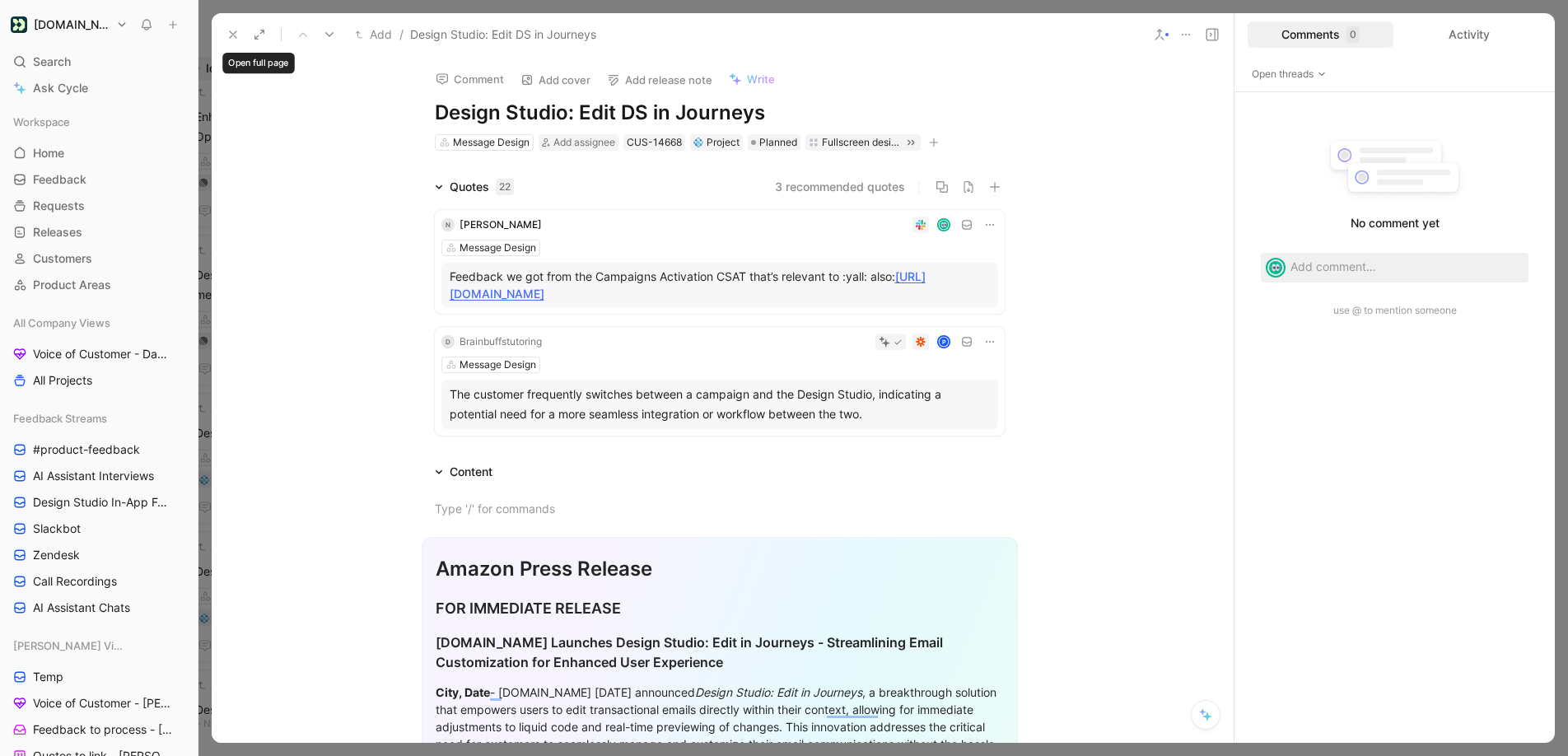 click 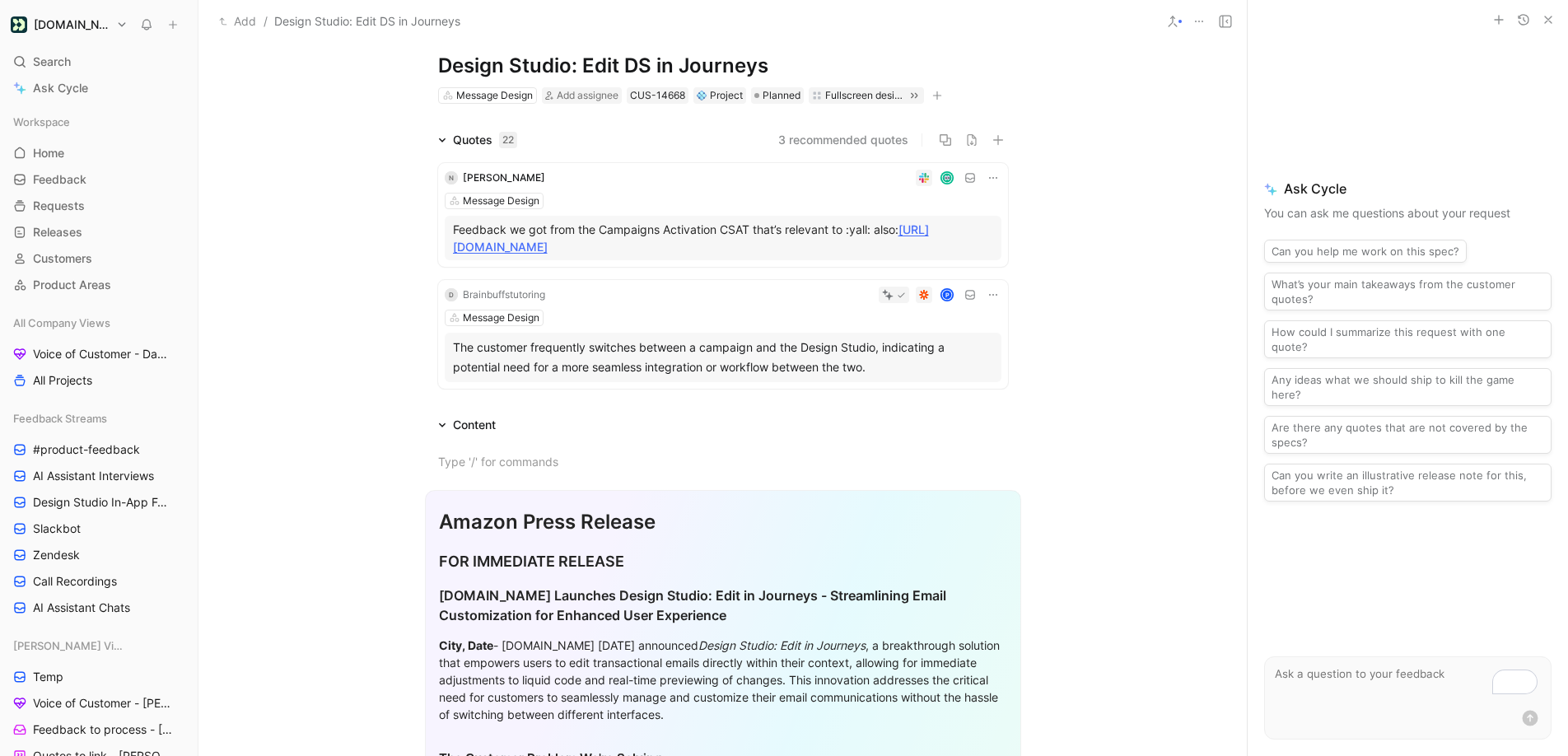 scroll, scrollTop: 0, scrollLeft: 0, axis: both 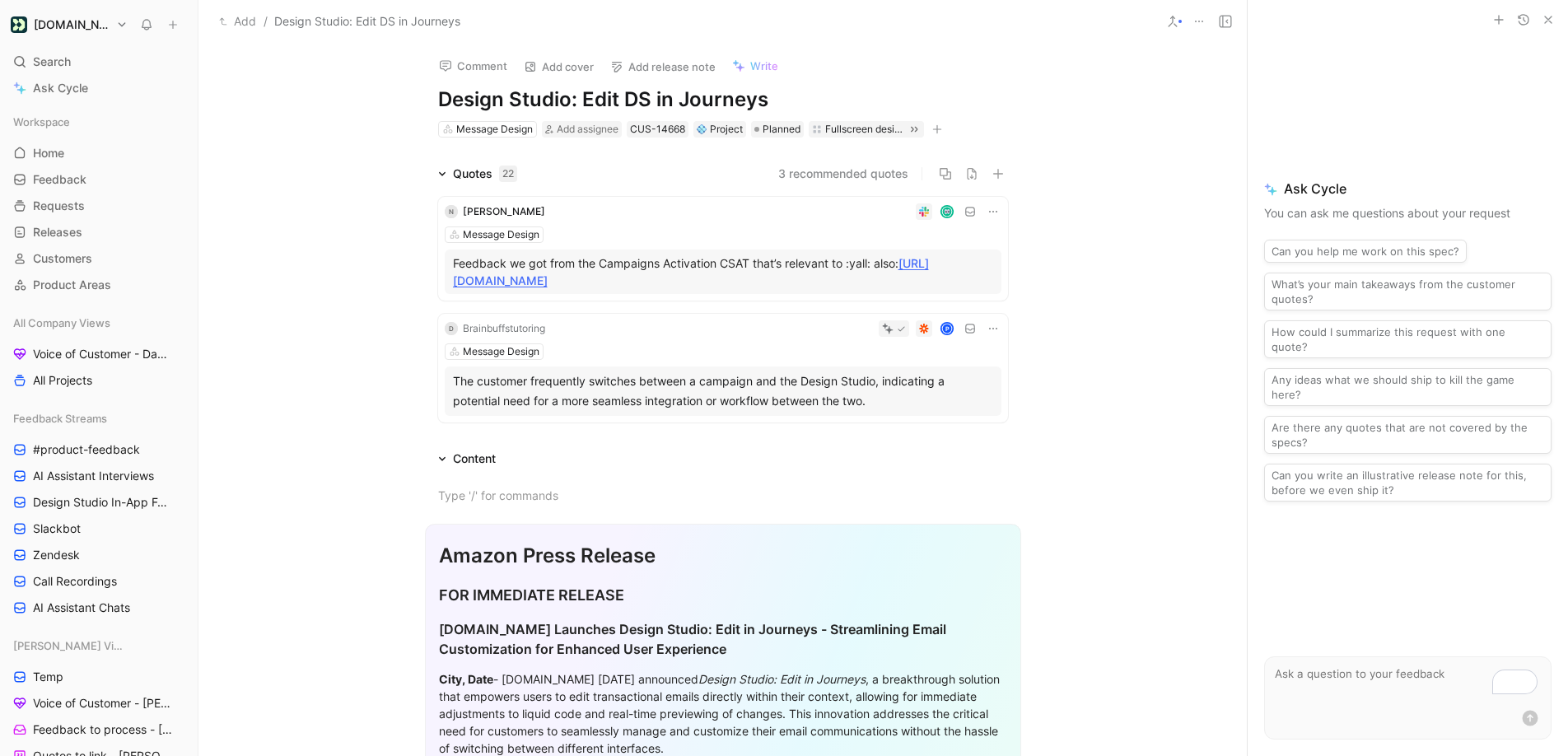 click 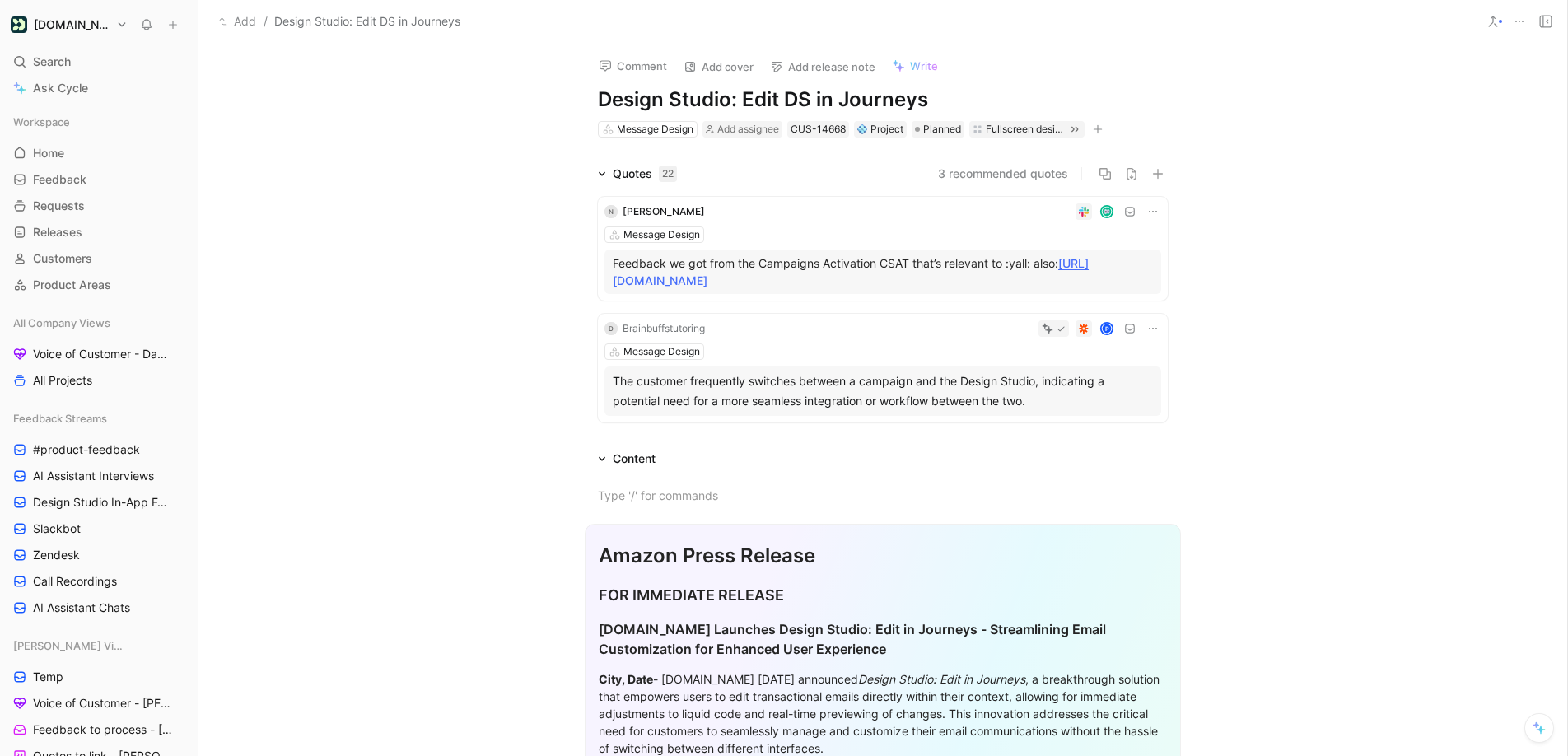click 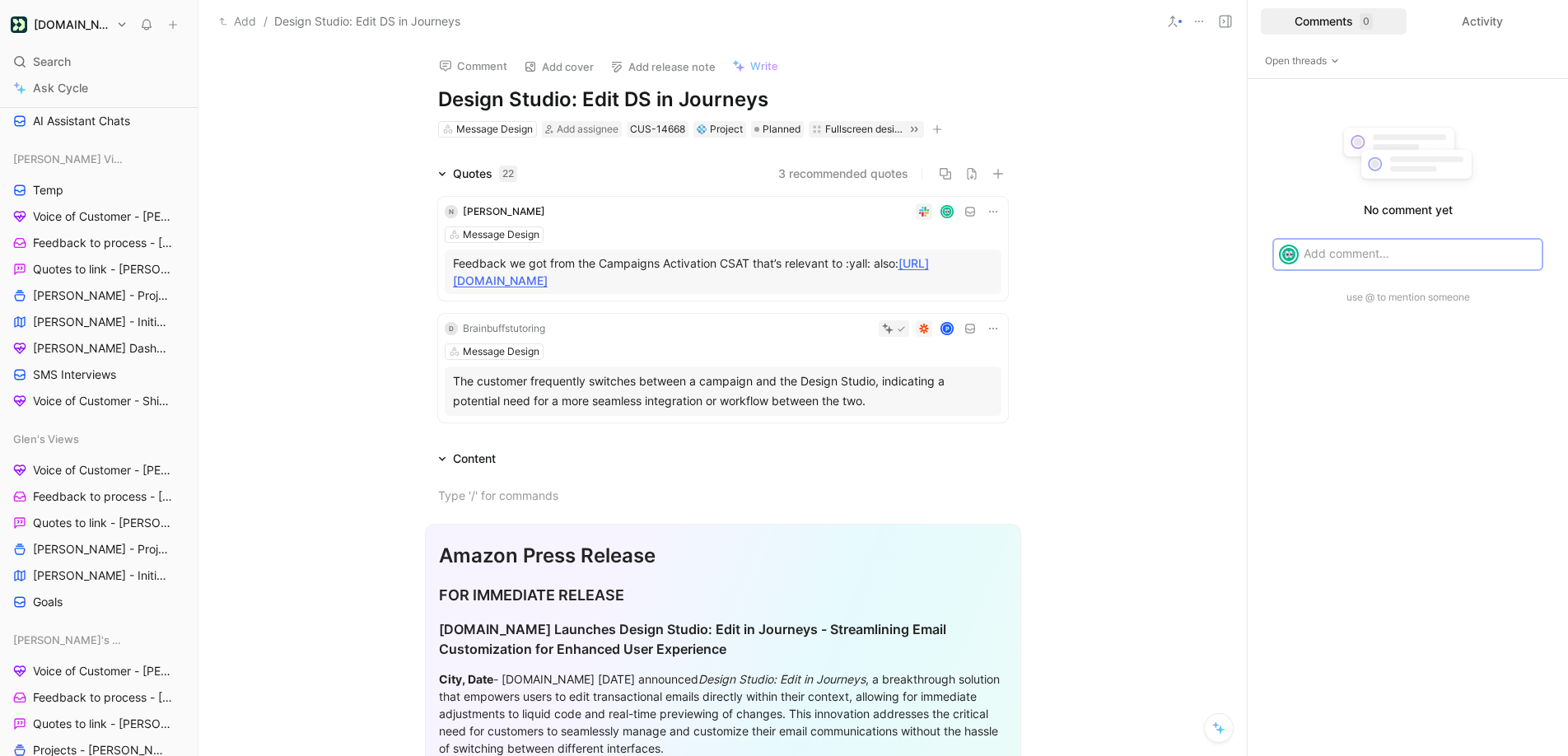 scroll, scrollTop: 730, scrollLeft: 0, axis: vertical 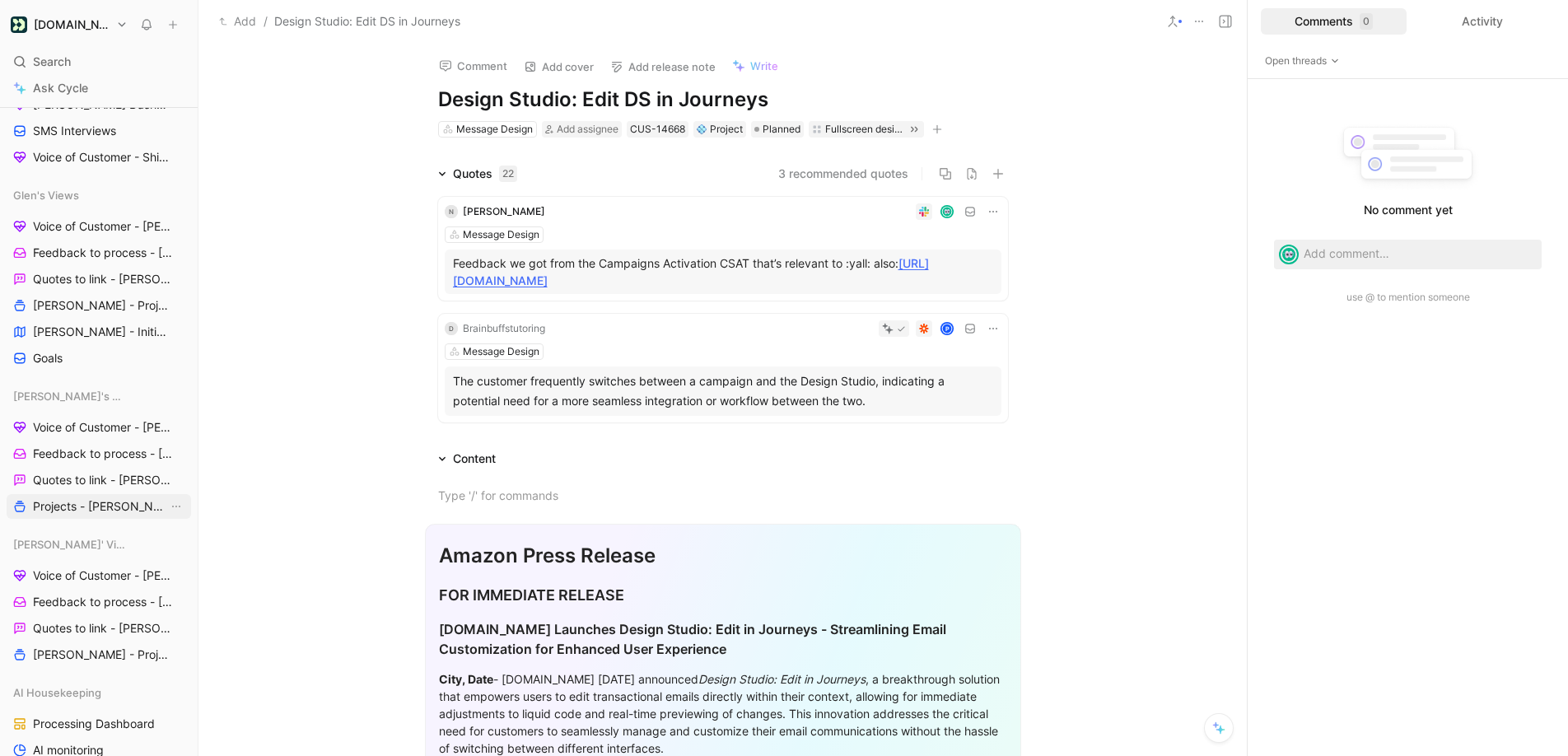 click on "Projects - [PERSON_NAME]" at bounding box center (100, 506) 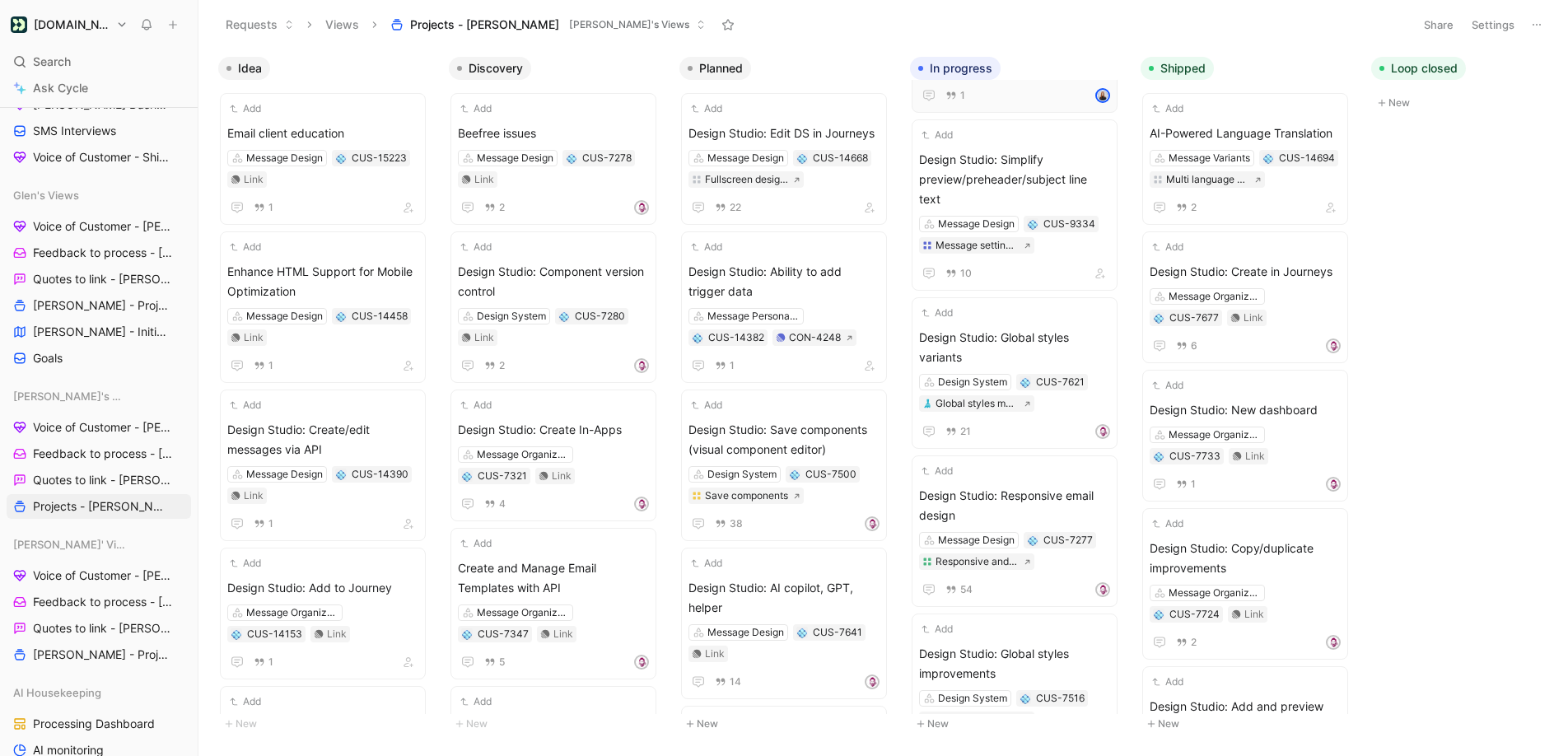 scroll, scrollTop: 268, scrollLeft: 0, axis: vertical 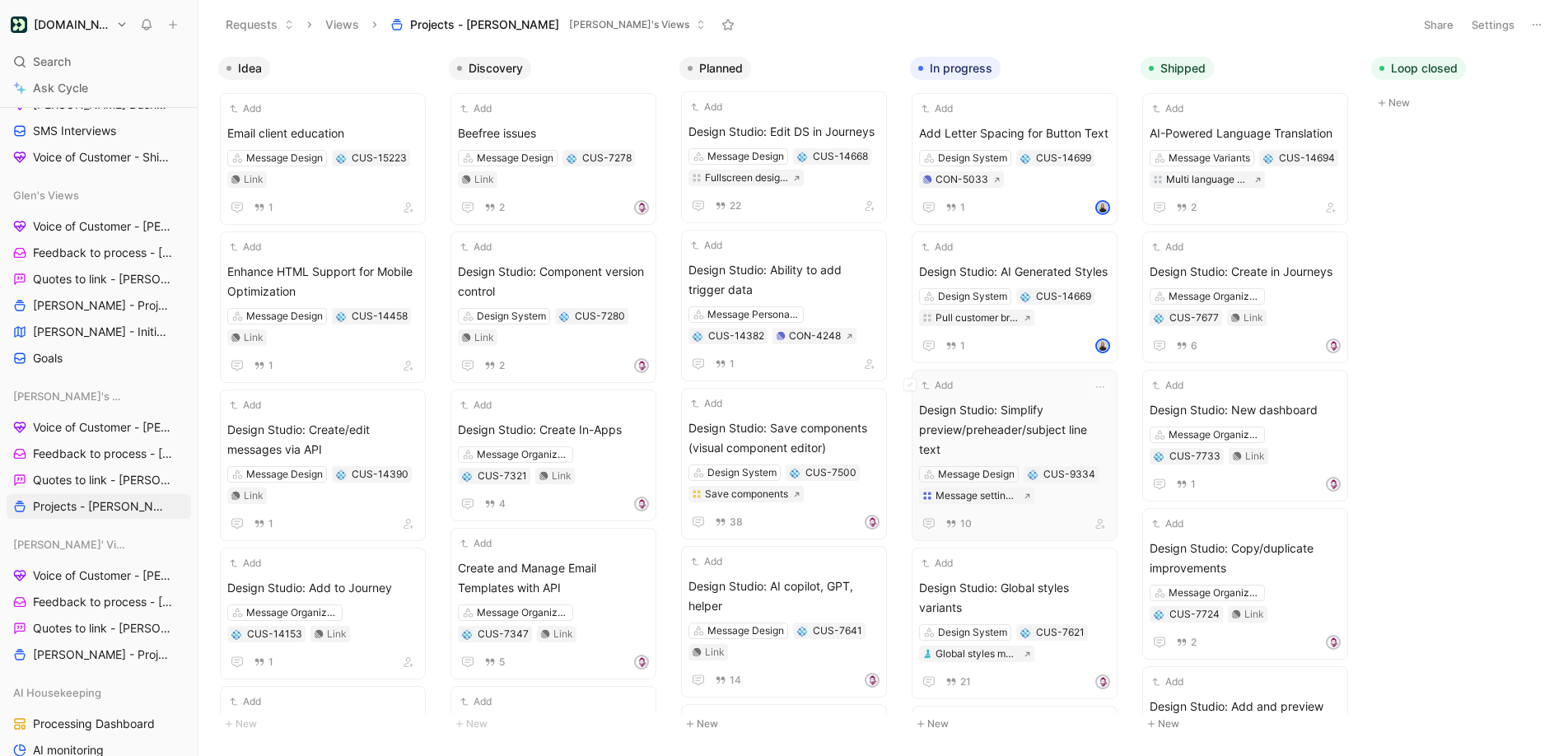click on "Design Studio: Simplify preview/preheader/subject line text" at bounding box center [1015, 430] 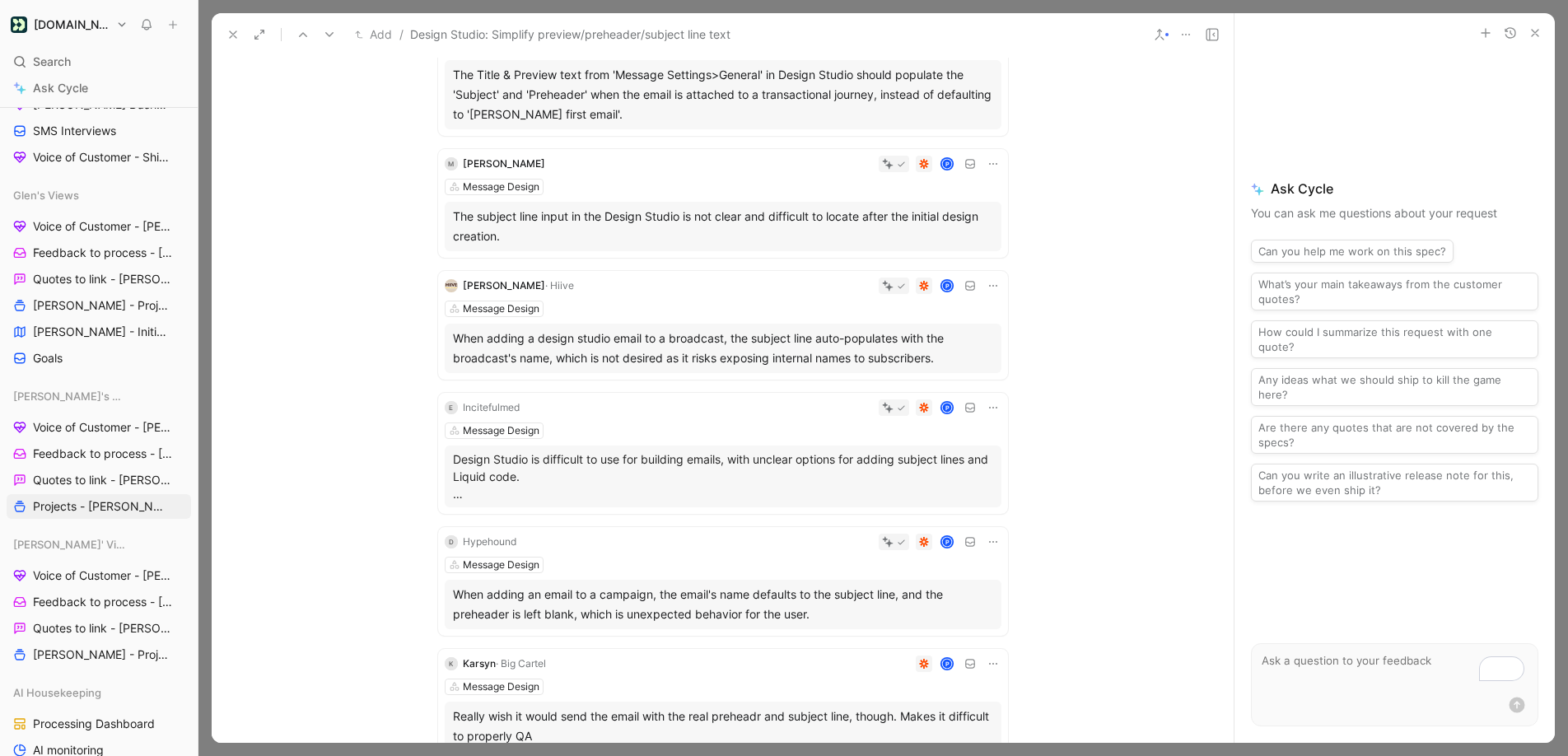 scroll, scrollTop: 0, scrollLeft: 0, axis: both 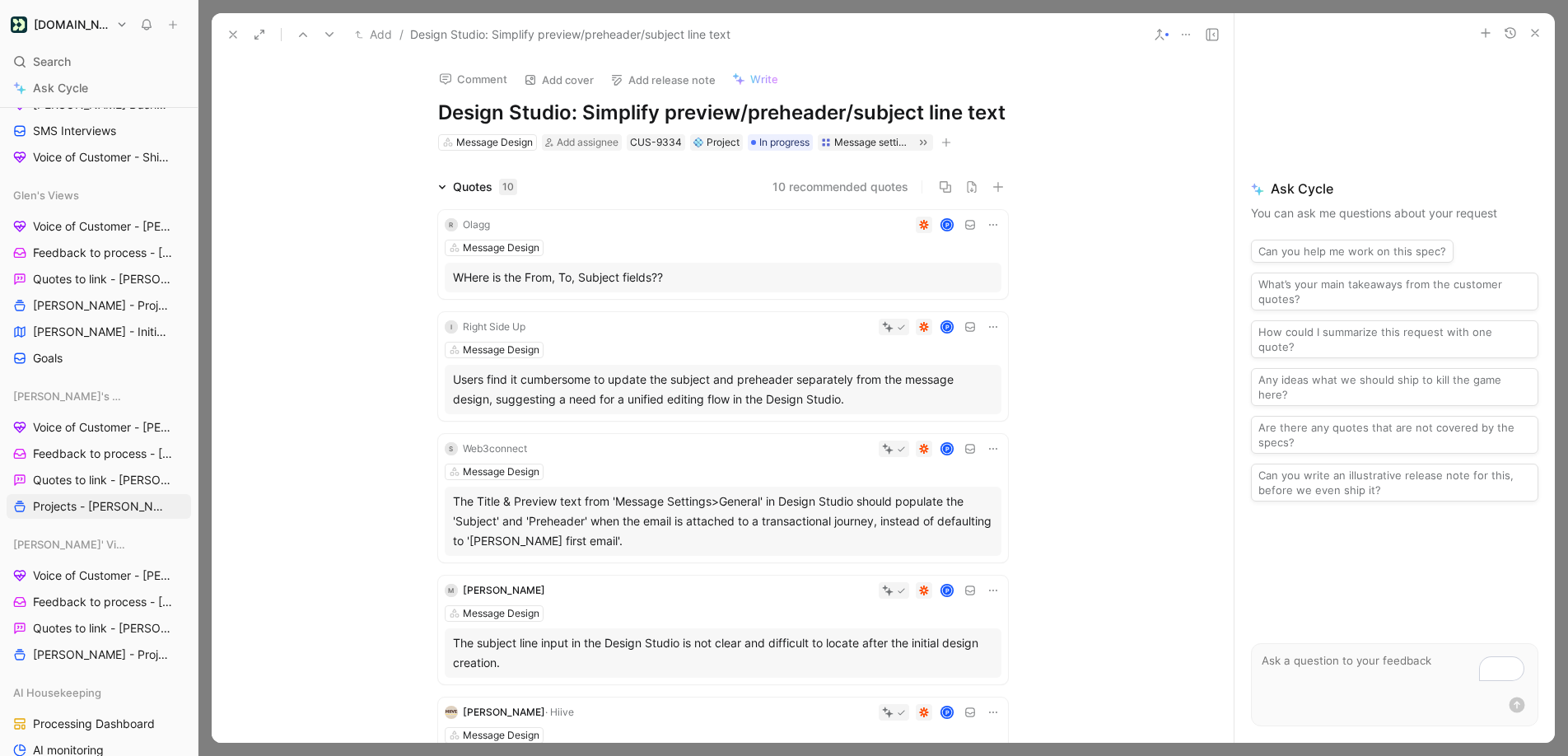 click 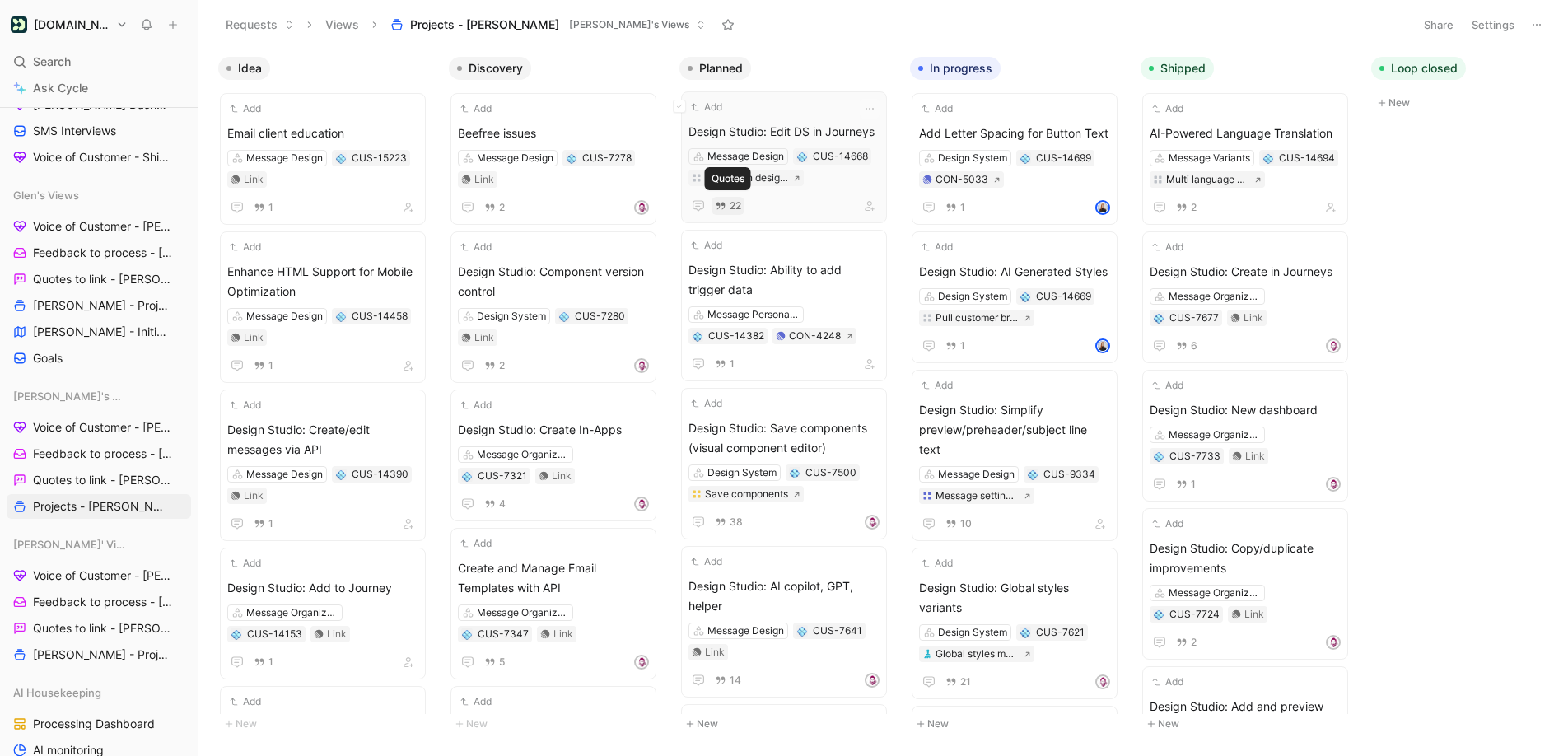 click on "22" at bounding box center (735, 206) 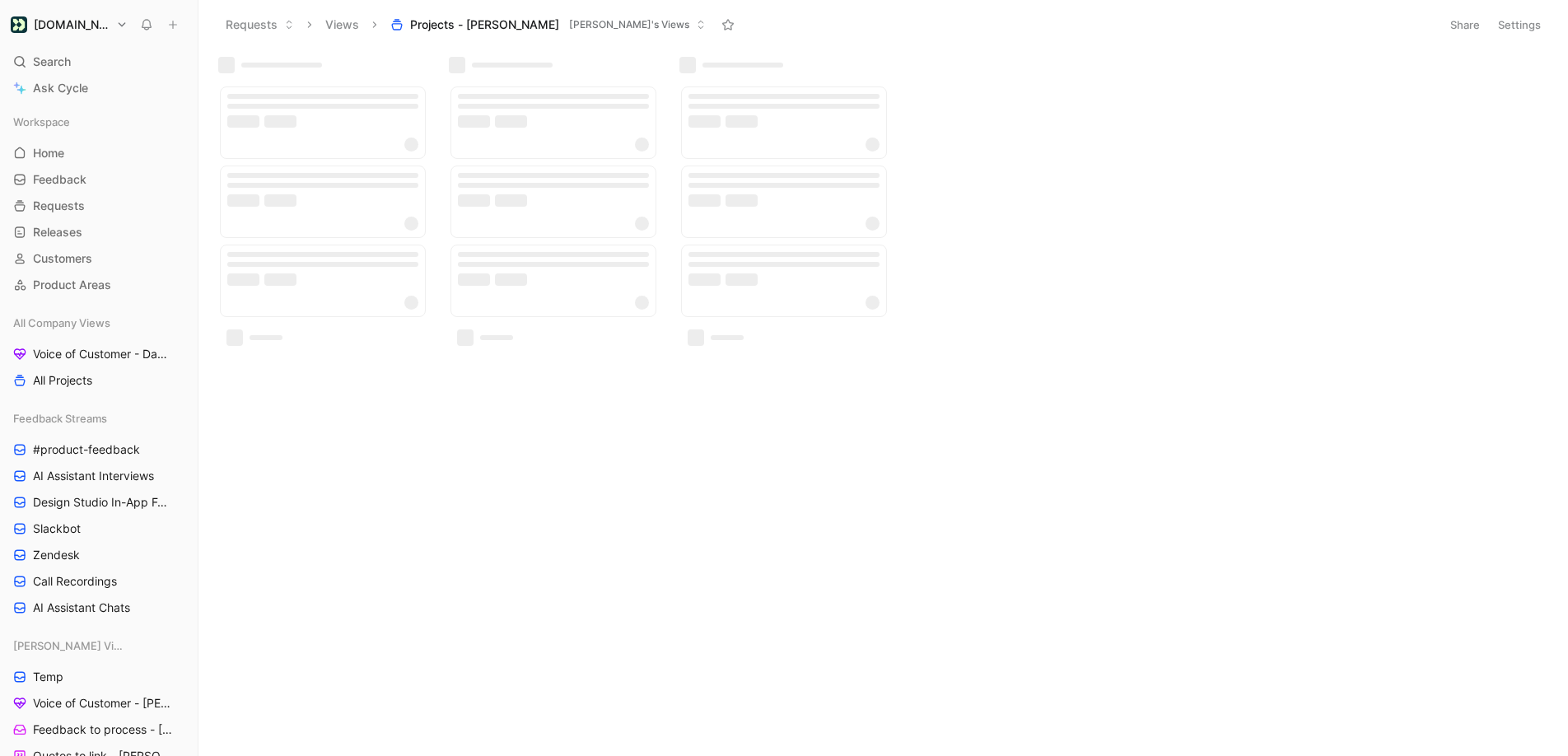 scroll, scrollTop: 0, scrollLeft: 0, axis: both 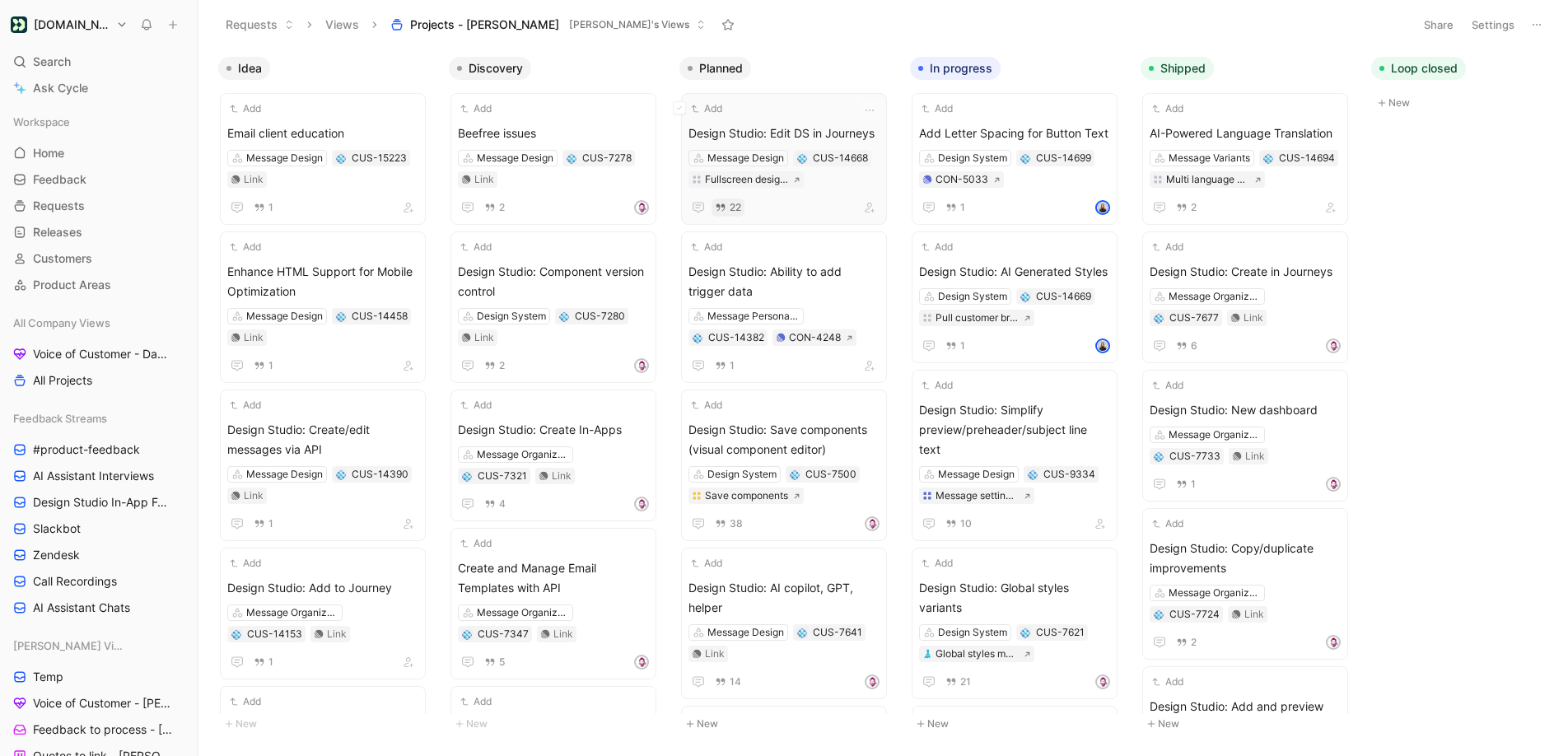 click on "22" at bounding box center [728, 208] 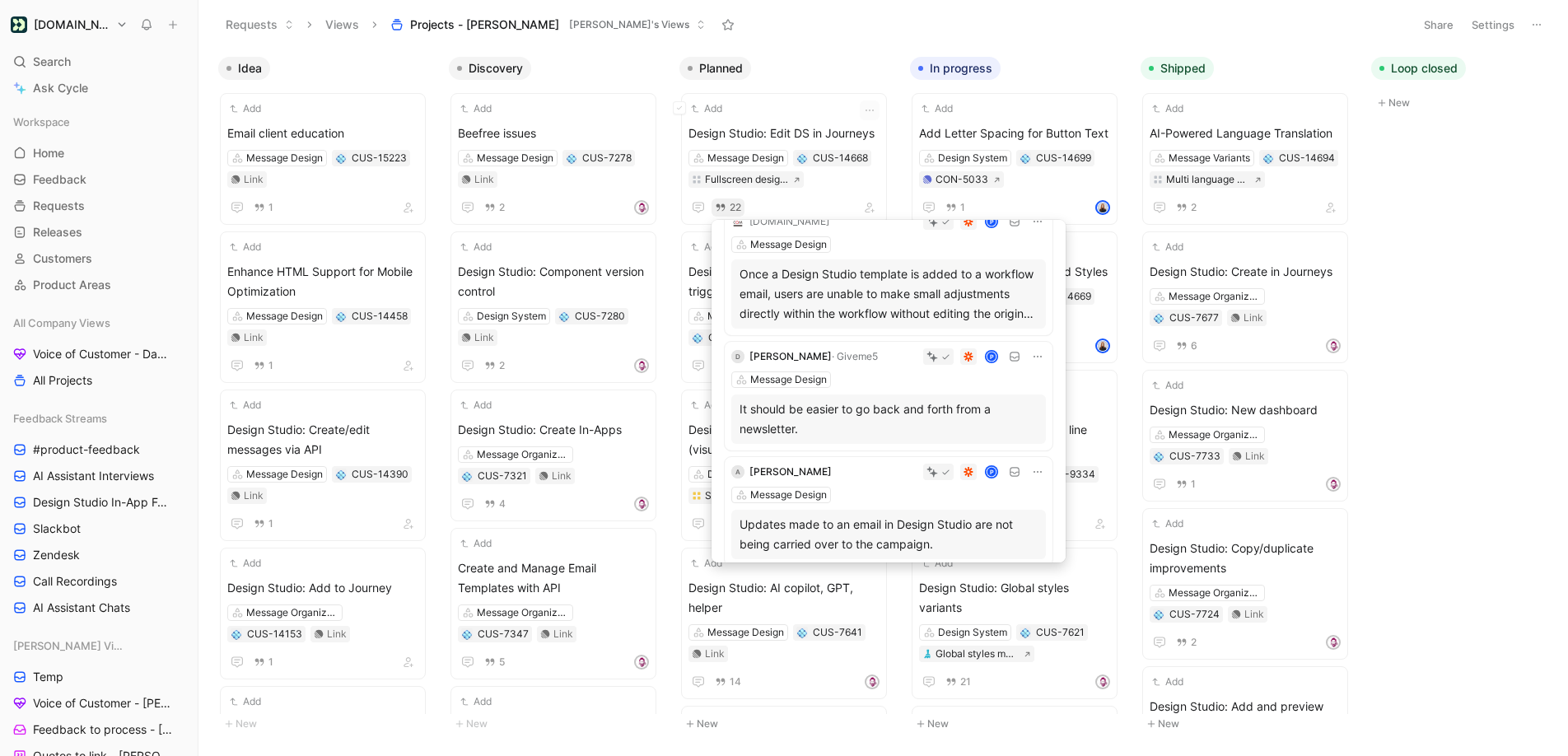 scroll, scrollTop: 368, scrollLeft: 0, axis: vertical 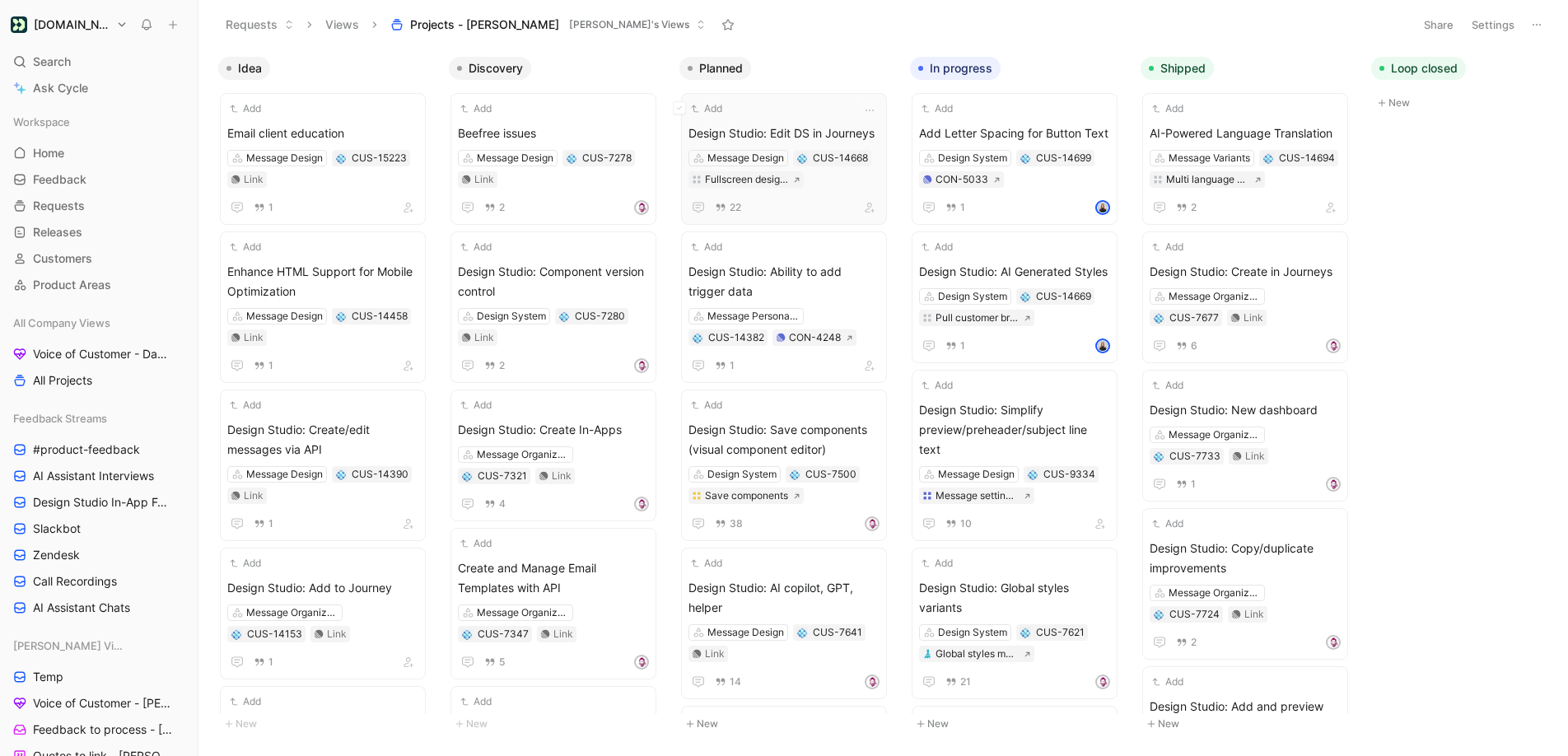 click on "Design Studio: Edit DS in Journeys" at bounding box center (784, 133) 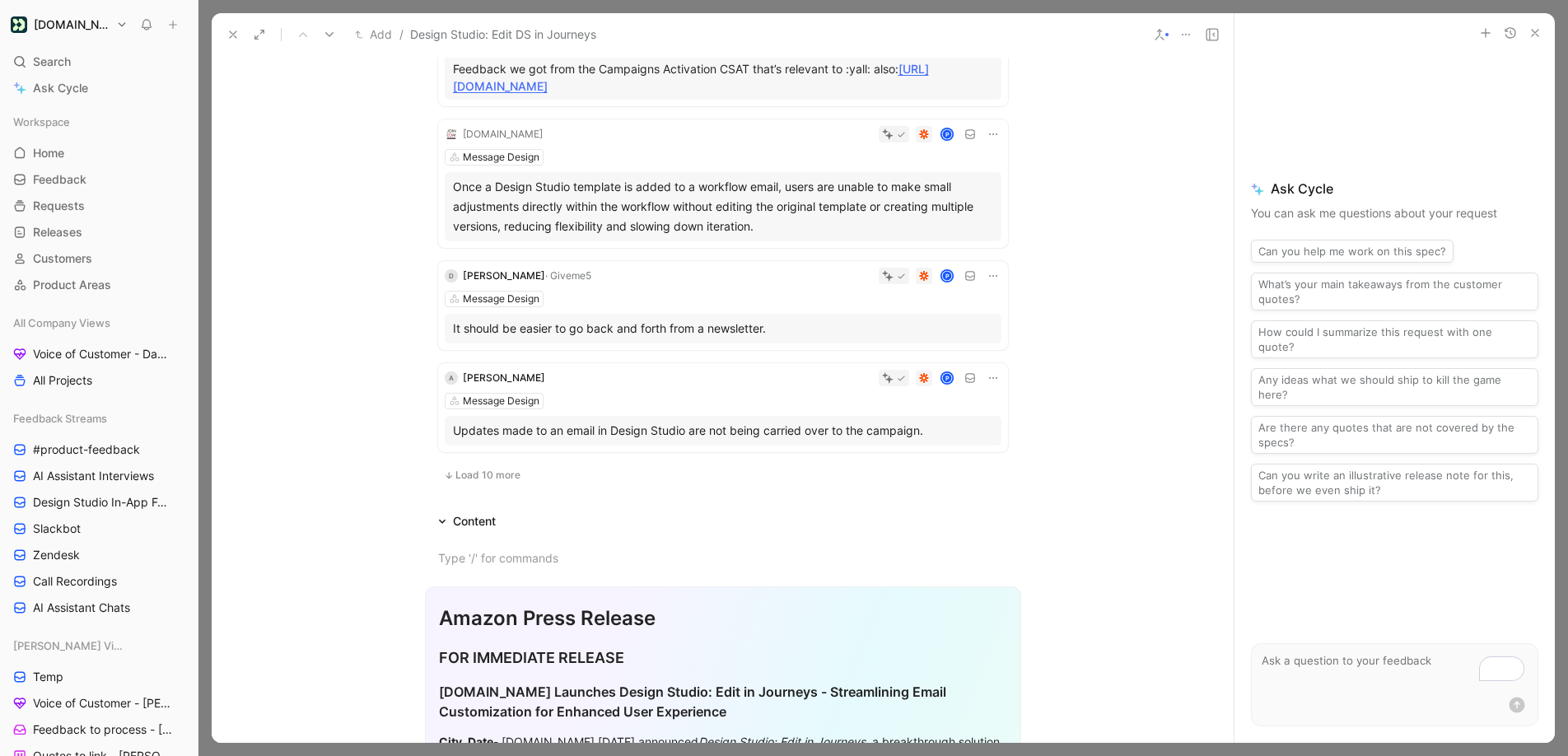 scroll, scrollTop: 343, scrollLeft: 0, axis: vertical 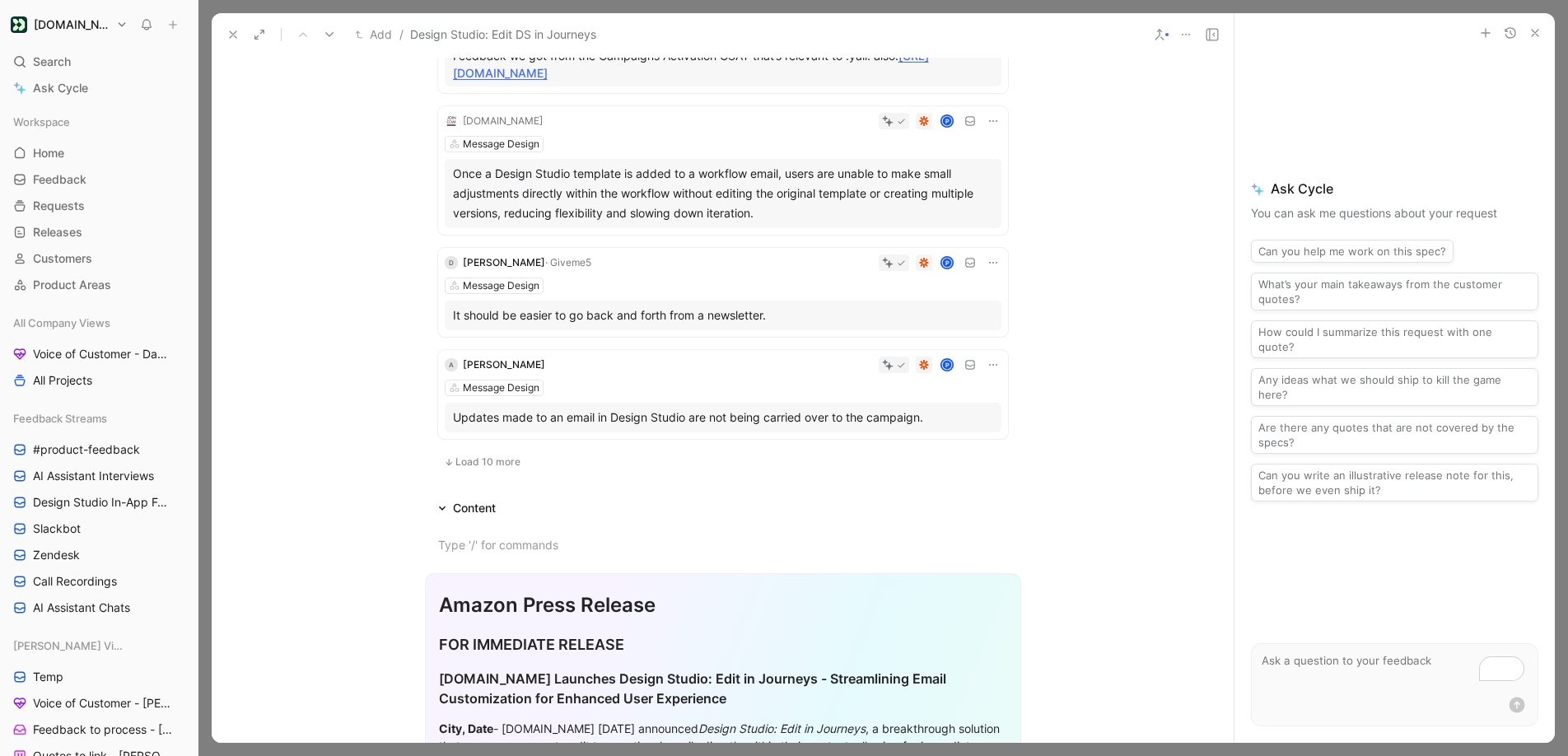 click on "Load 10 more" at bounding box center (488, 462) 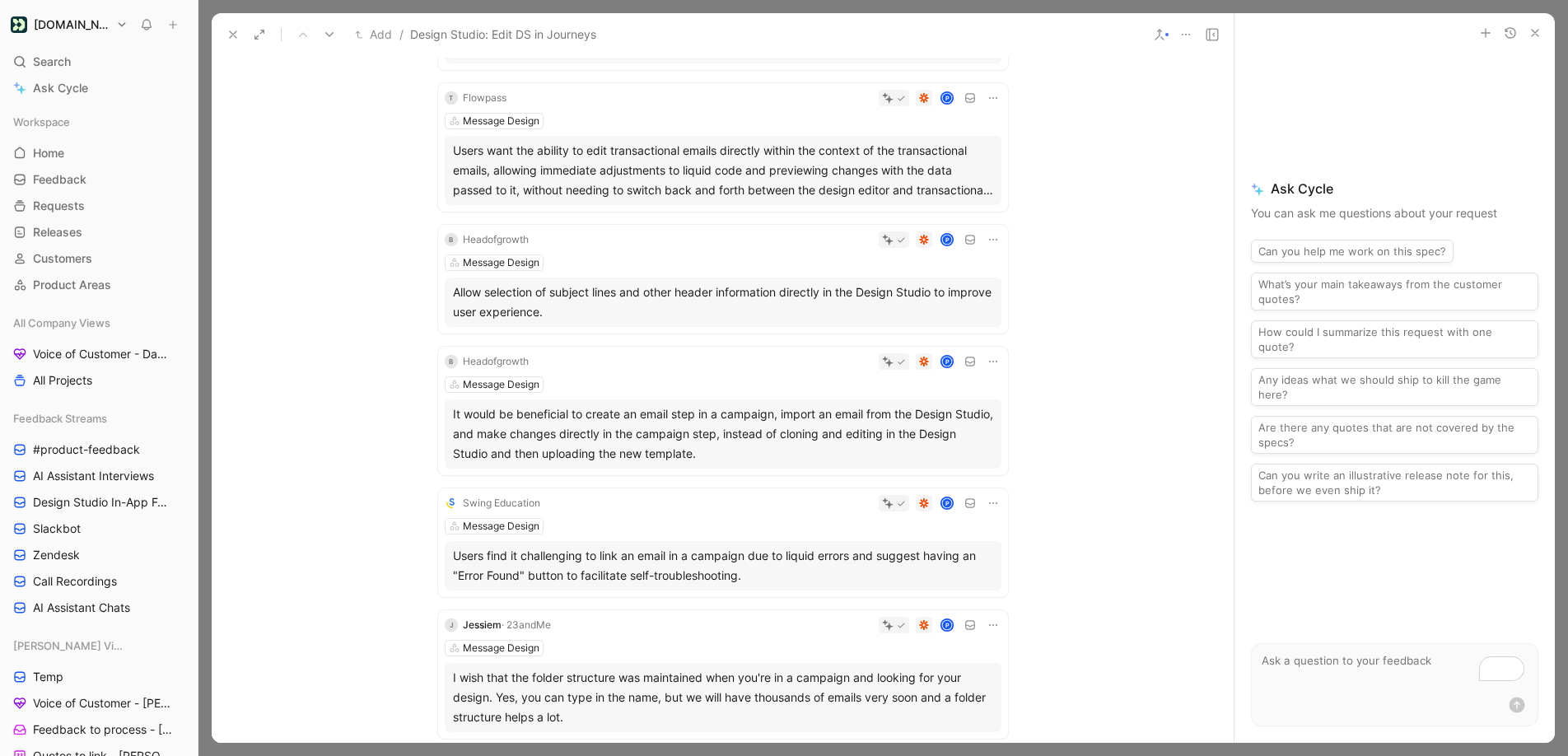 scroll, scrollTop: 1307, scrollLeft: 0, axis: vertical 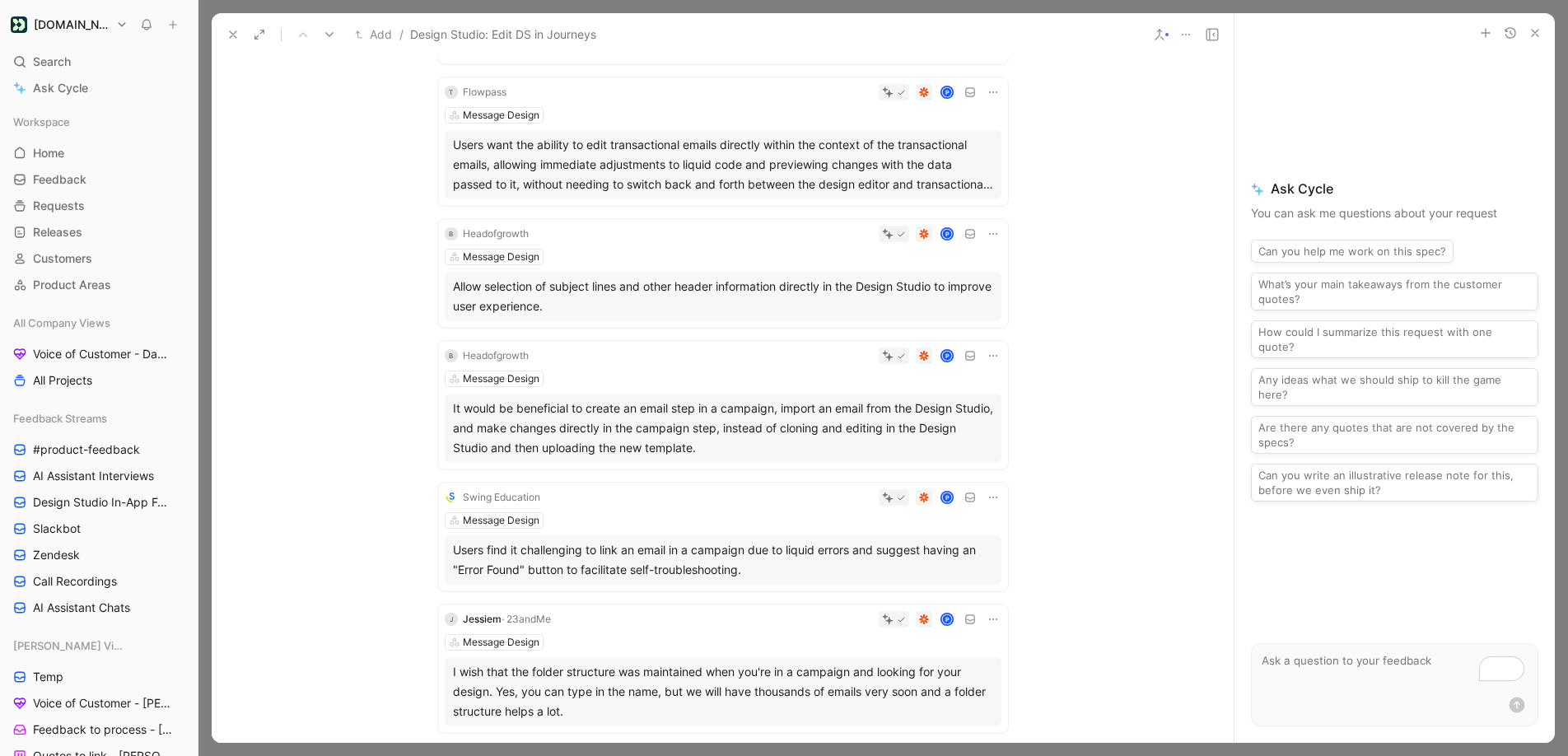 click on "B Headofgrowth P Message Design Allow selection of subject lines and other header information directly in the Design Studio to improve user experience." at bounding box center (723, 273) 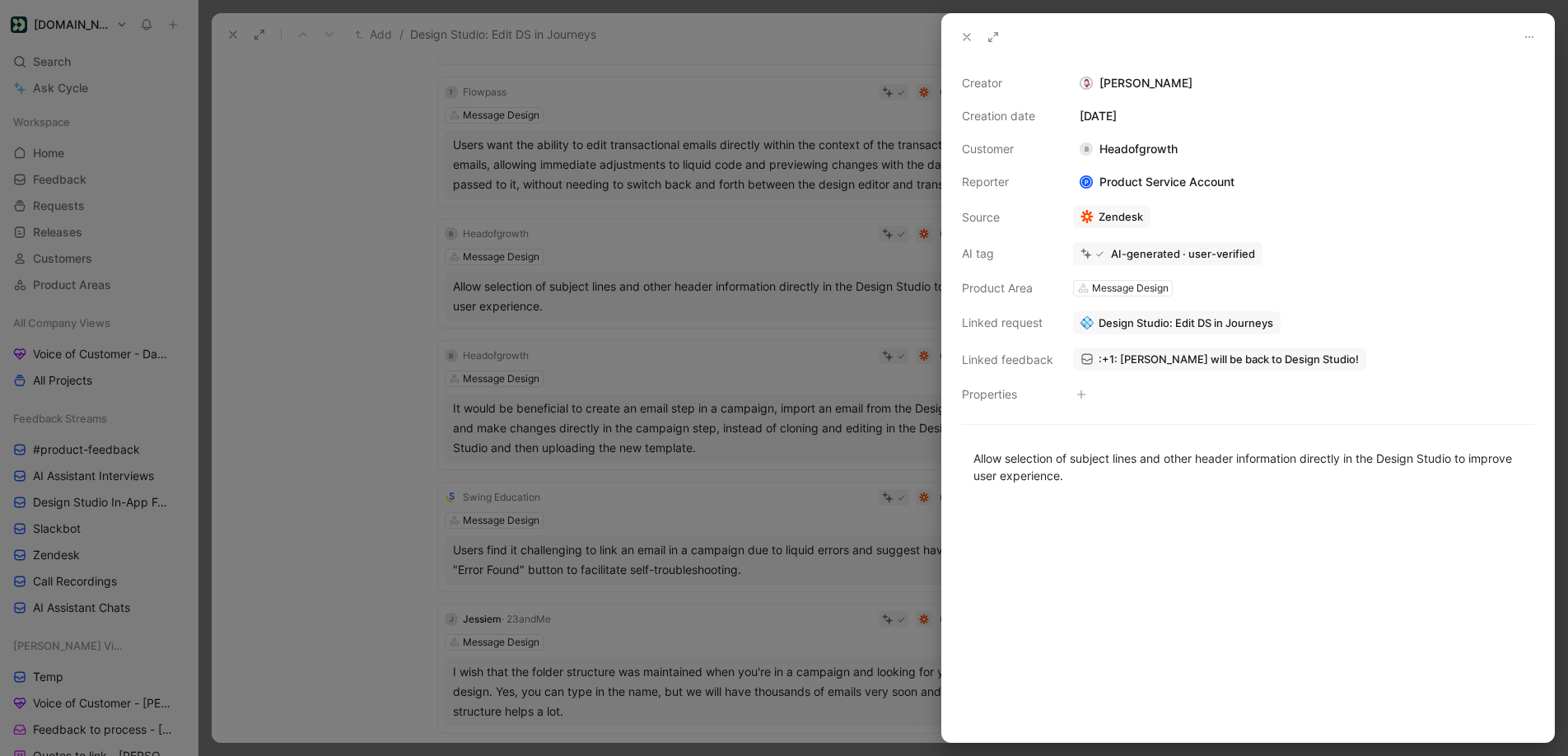 click on "Design Studio: Edit DS in Journeys" at bounding box center (1186, 323) 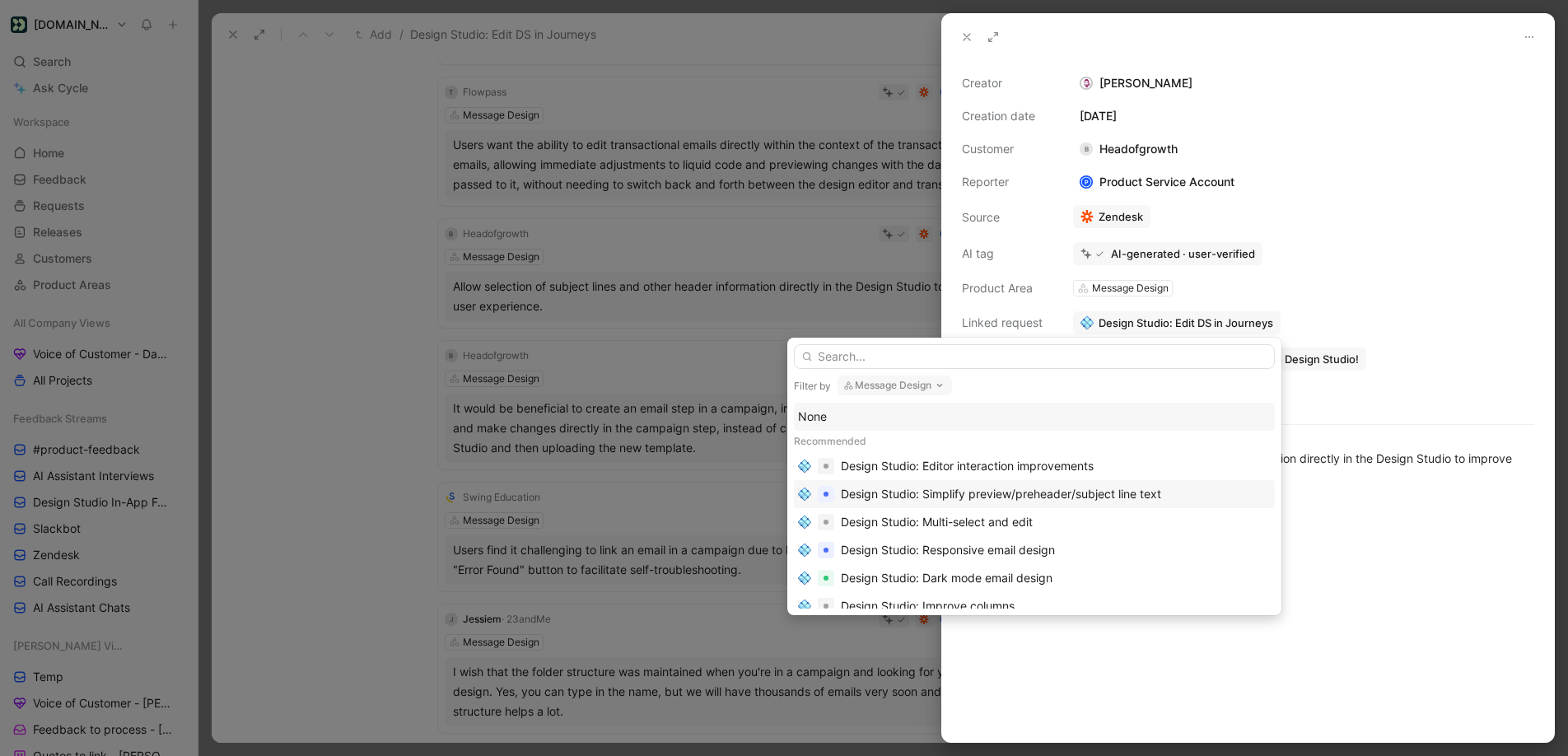 click on "Design Studio: Simplify preview/preheader/subject line text" at bounding box center (1001, 494) 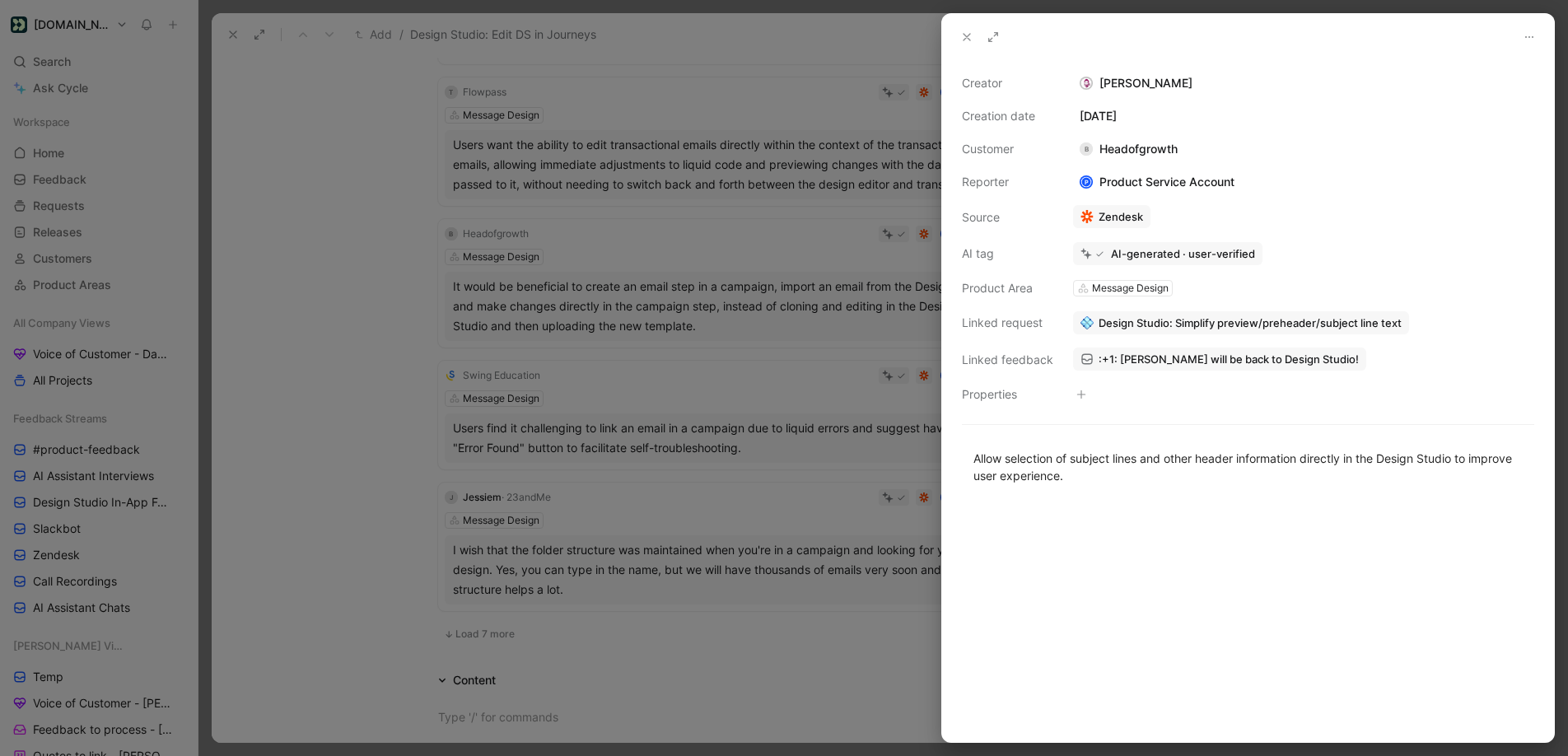 click at bounding box center (784, 378) 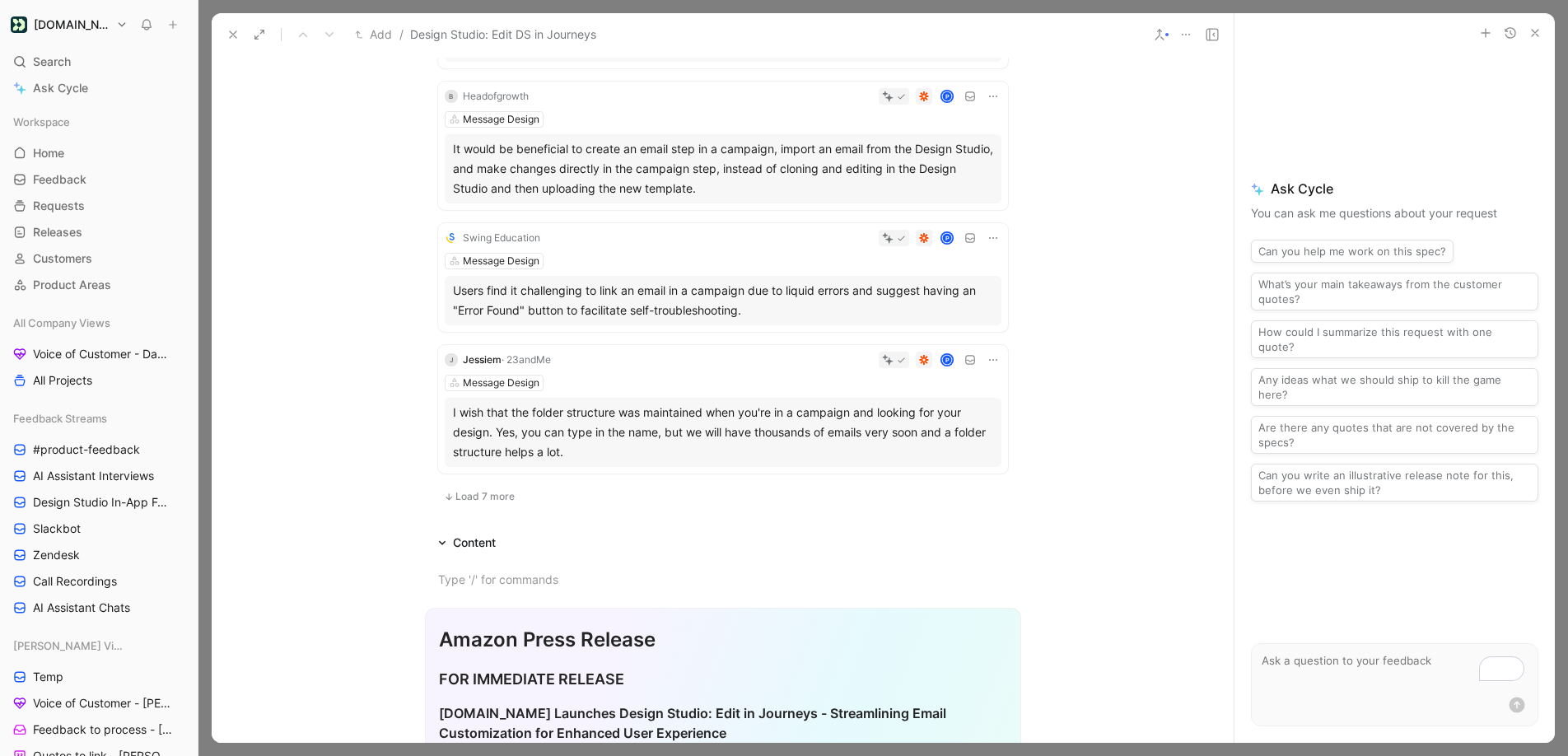 scroll, scrollTop: 1445, scrollLeft: 0, axis: vertical 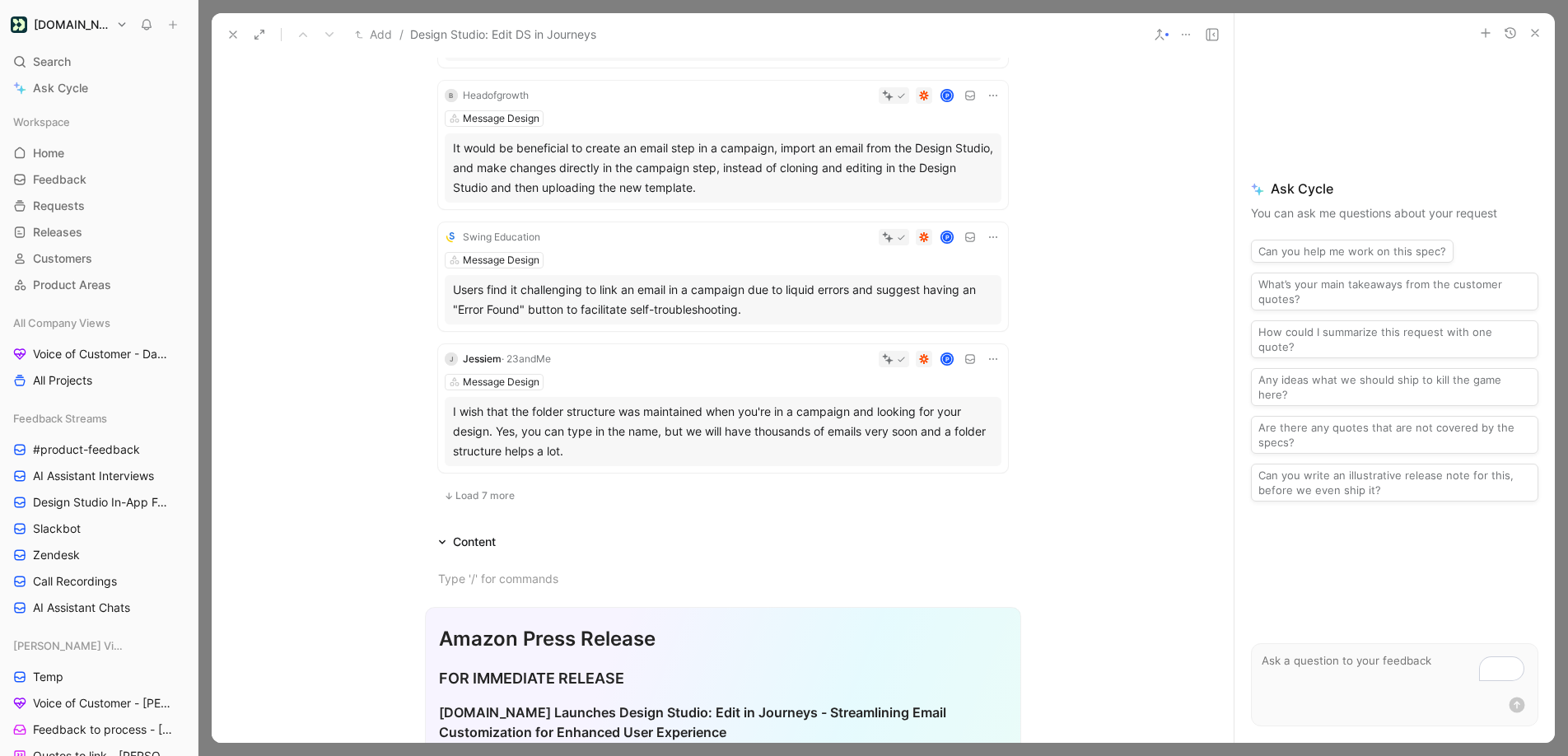 click on "Load 7 more" at bounding box center [485, 496] 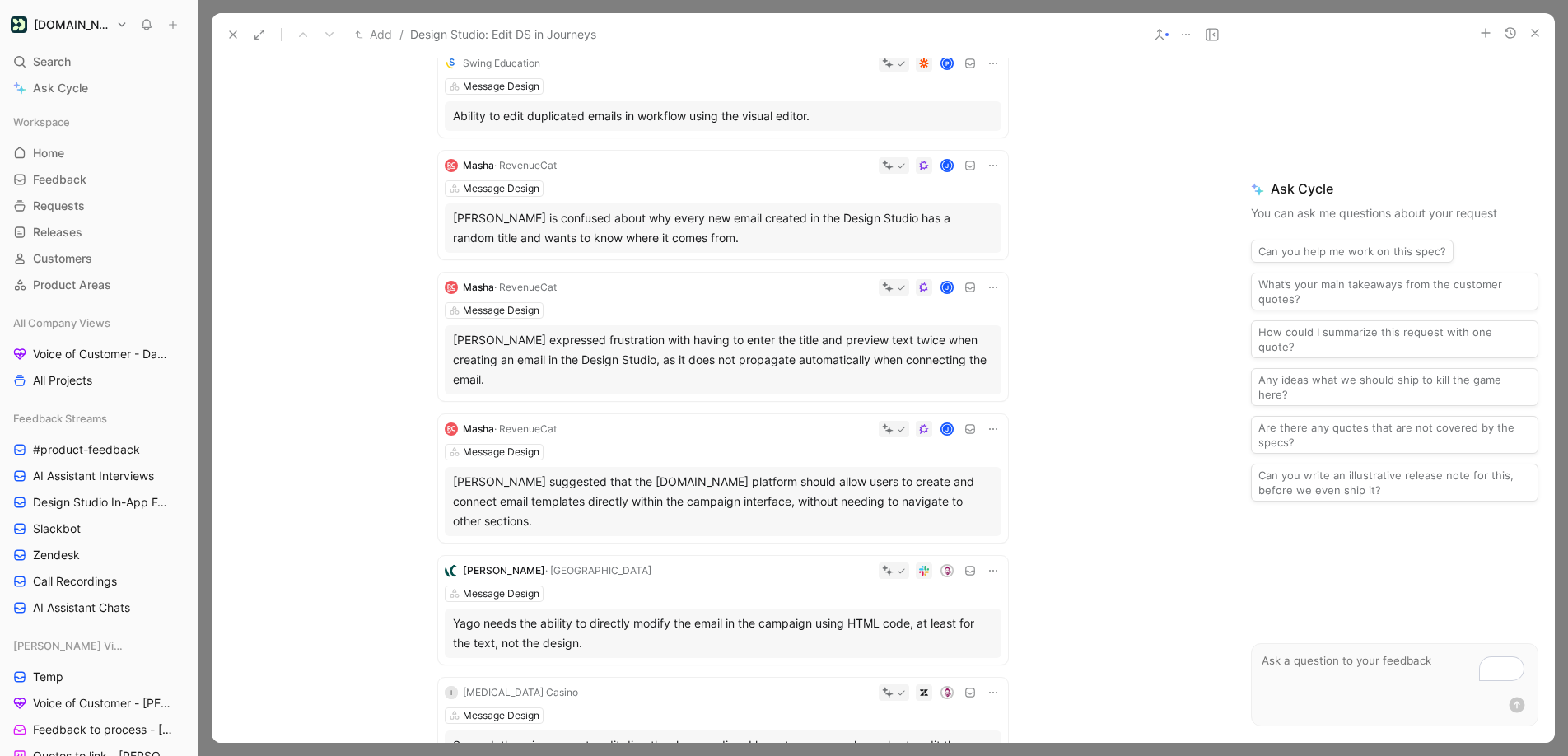 scroll, scrollTop: 1880, scrollLeft: 0, axis: vertical 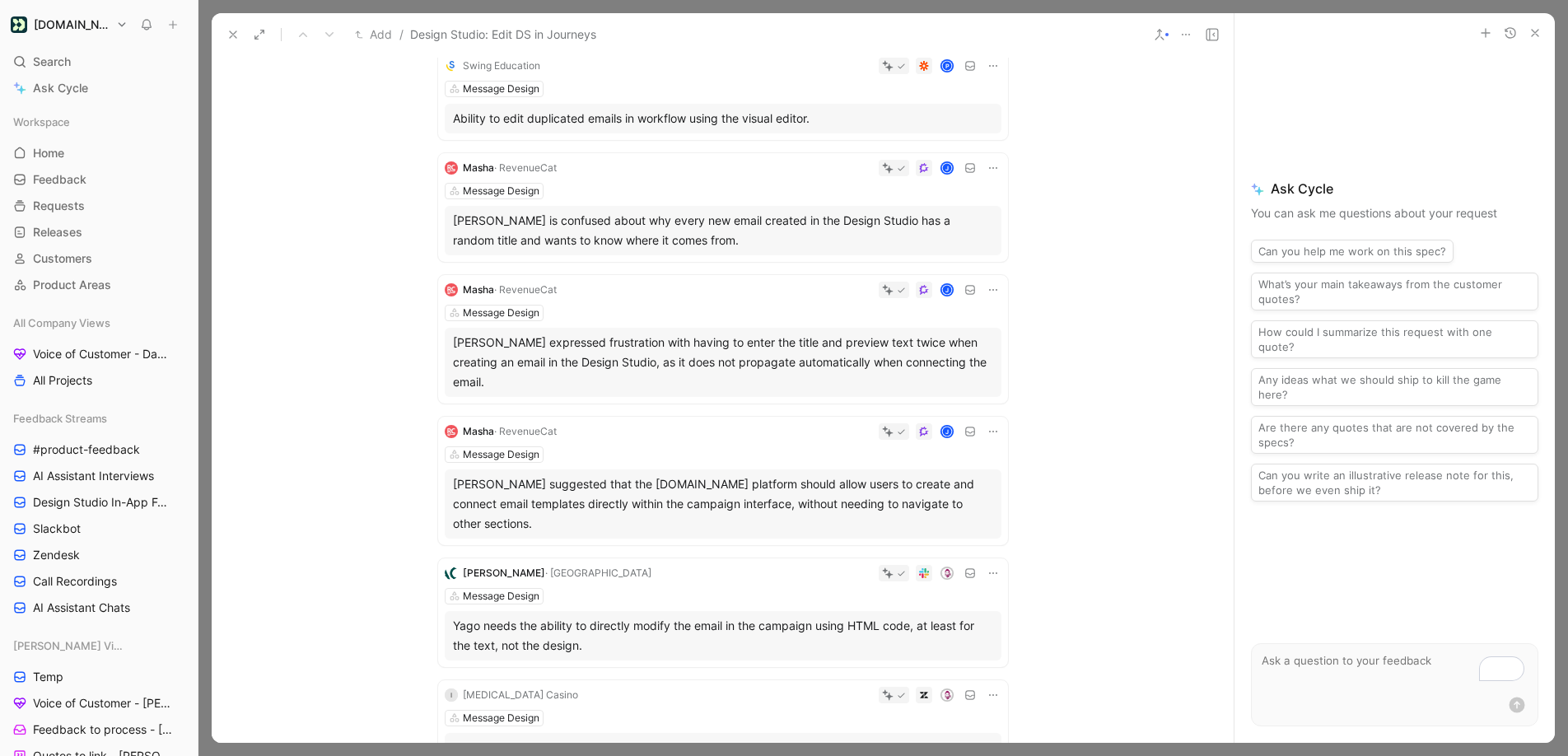 click on "Message Design" at bounding box center (723, 313) 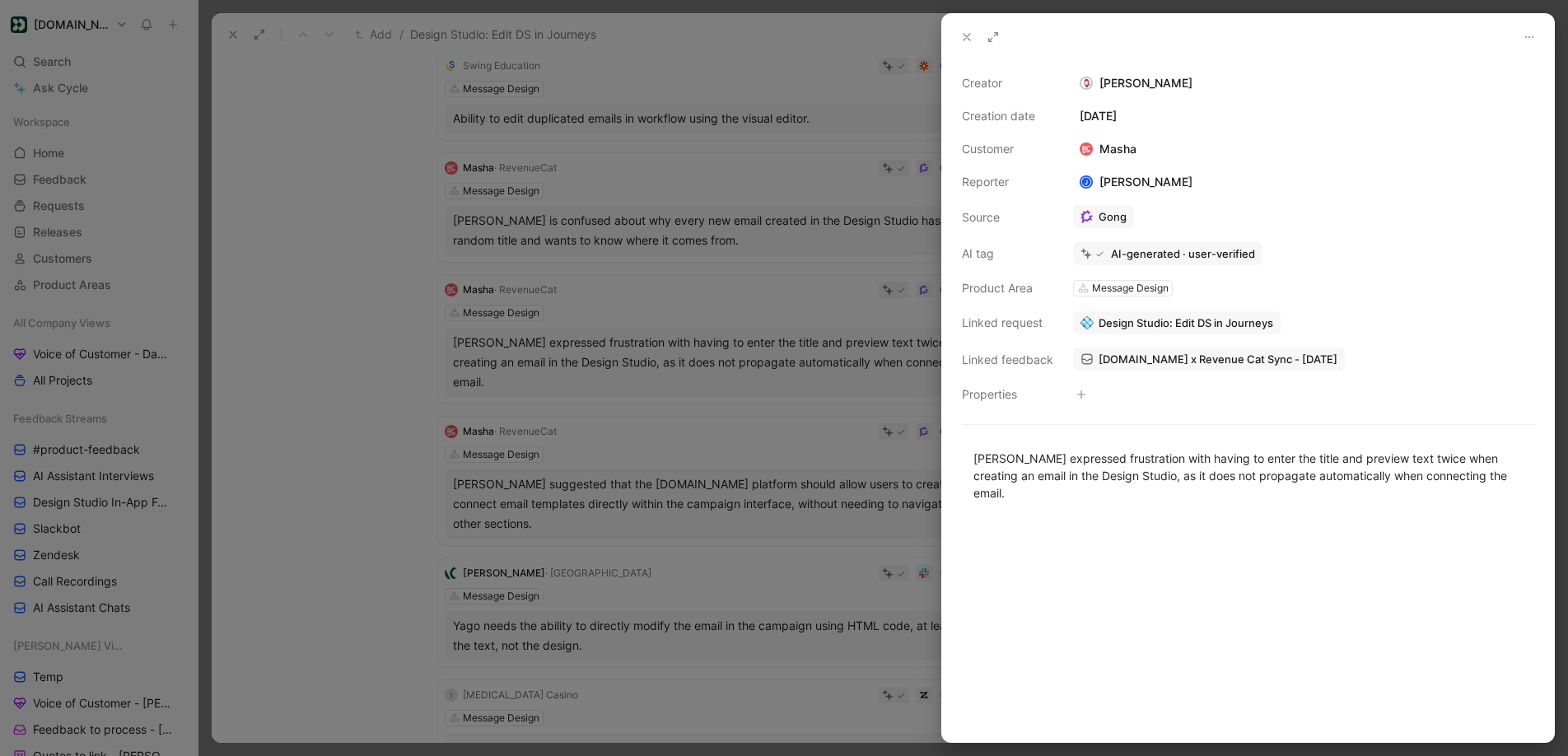 click on "Design Studio: Edit DS in Journeys" at bounding box center [1186, 323] 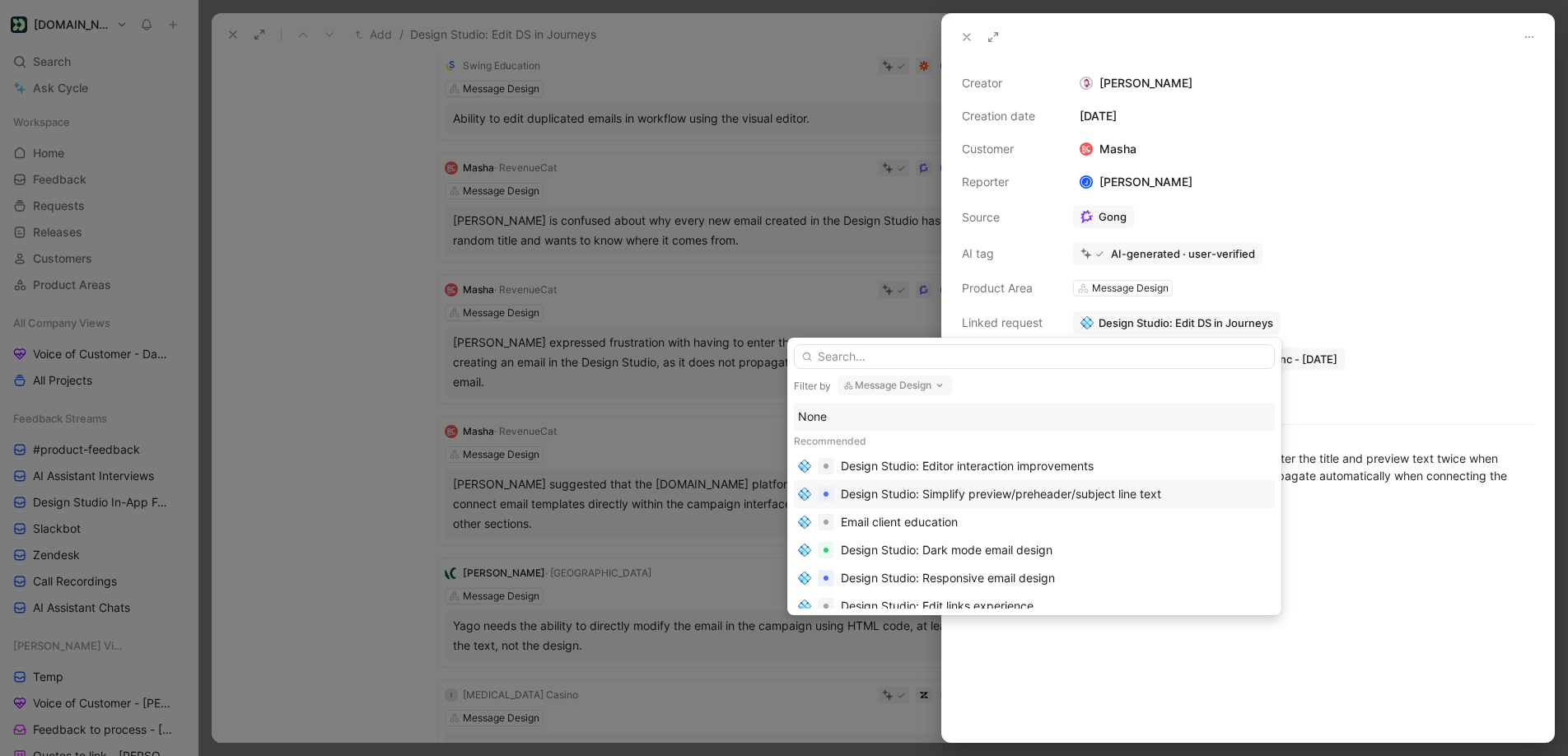 click on "Design Studio: Simplify preview/preheader/subject line text" at bounding box center [1001, 494] 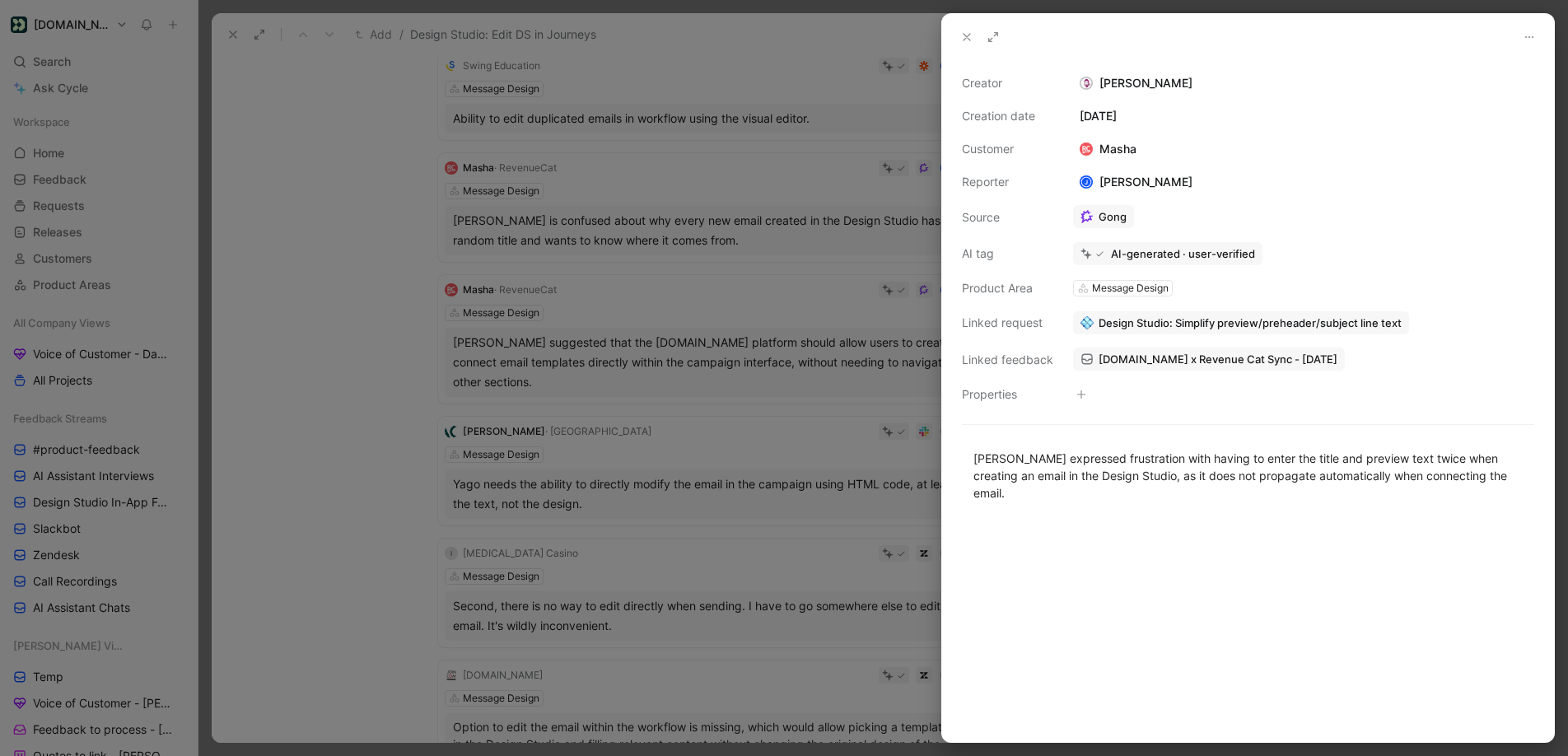 click at bounding box center (784, 378) 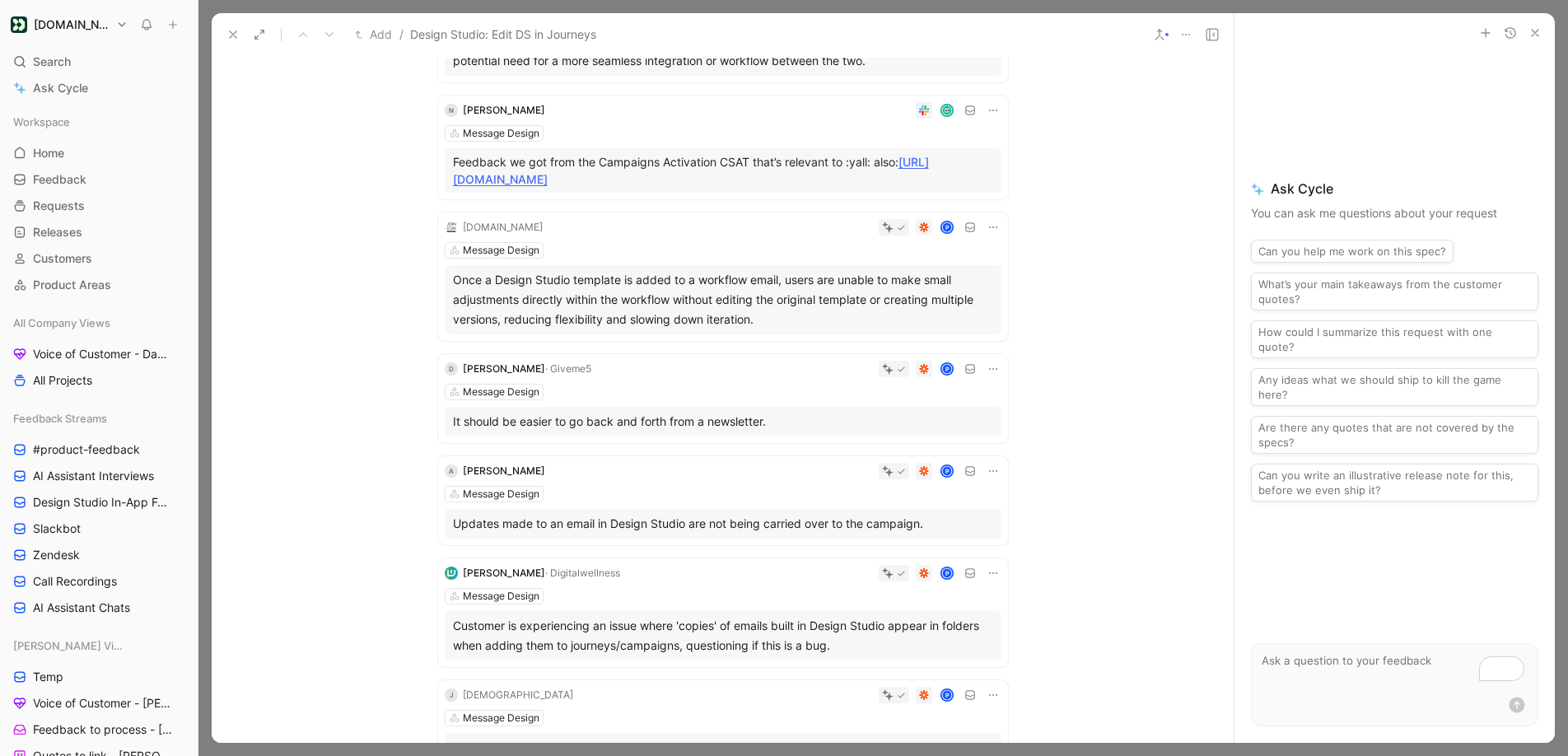scroll, scrollTop: 0, scrollLeft: 0, axis: both 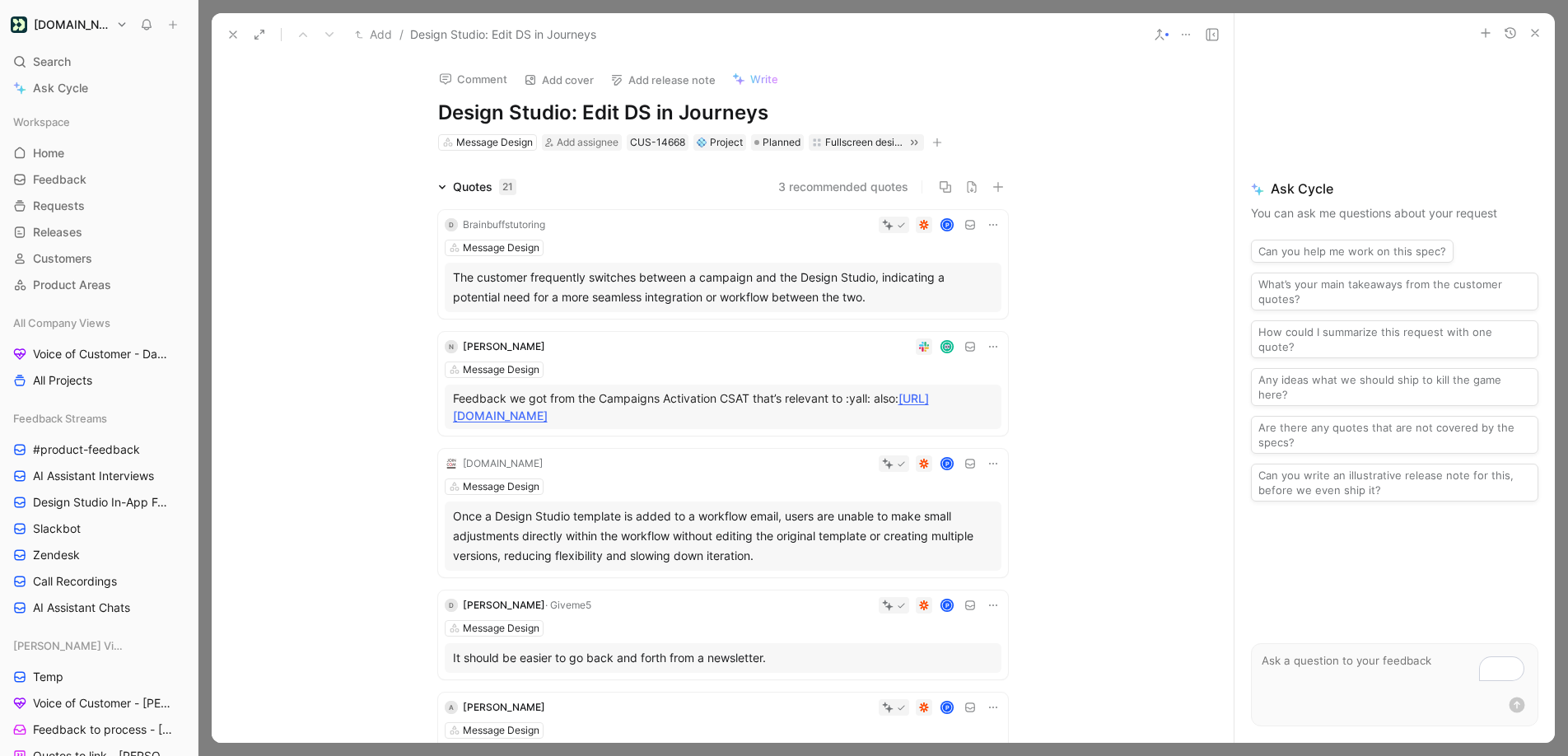 click 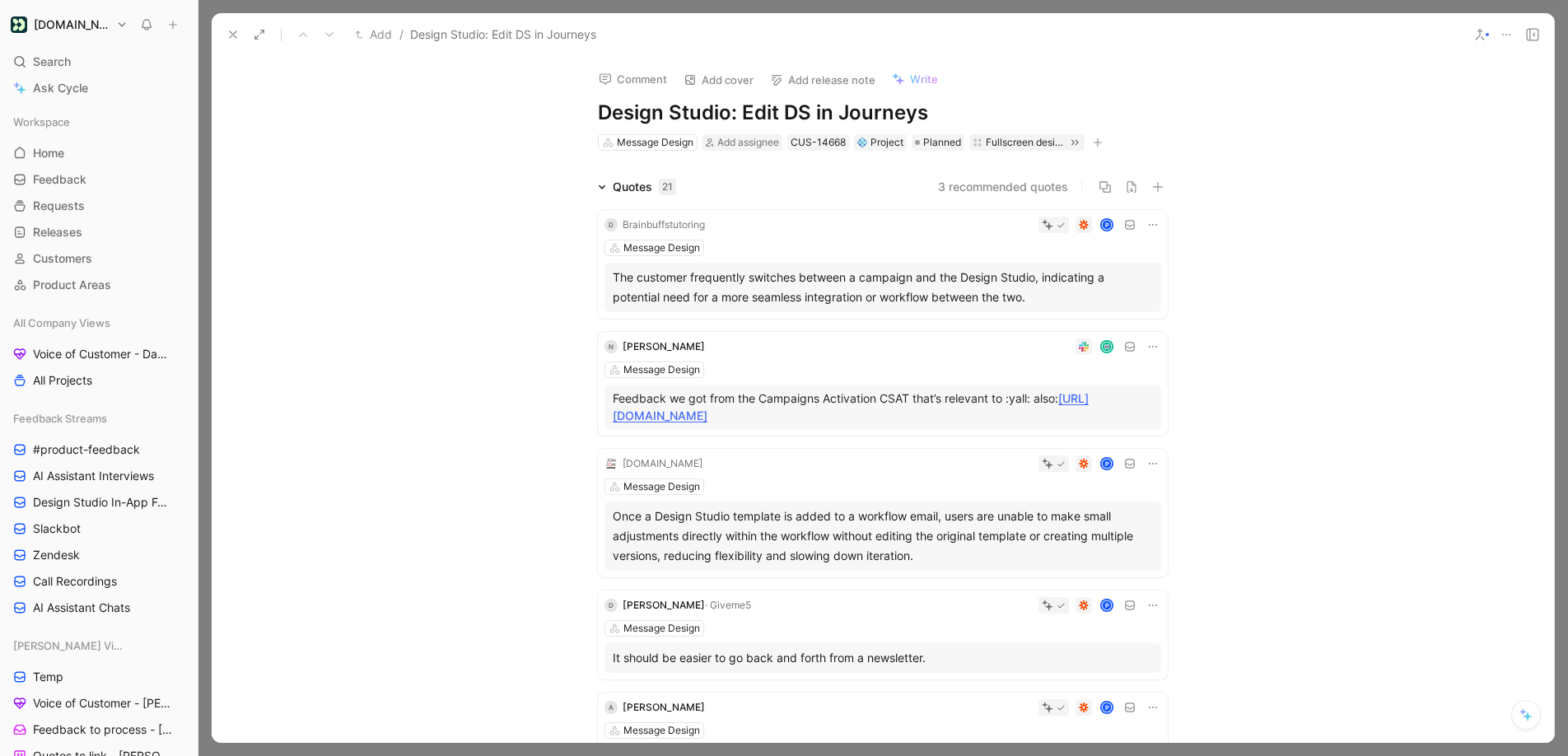 click 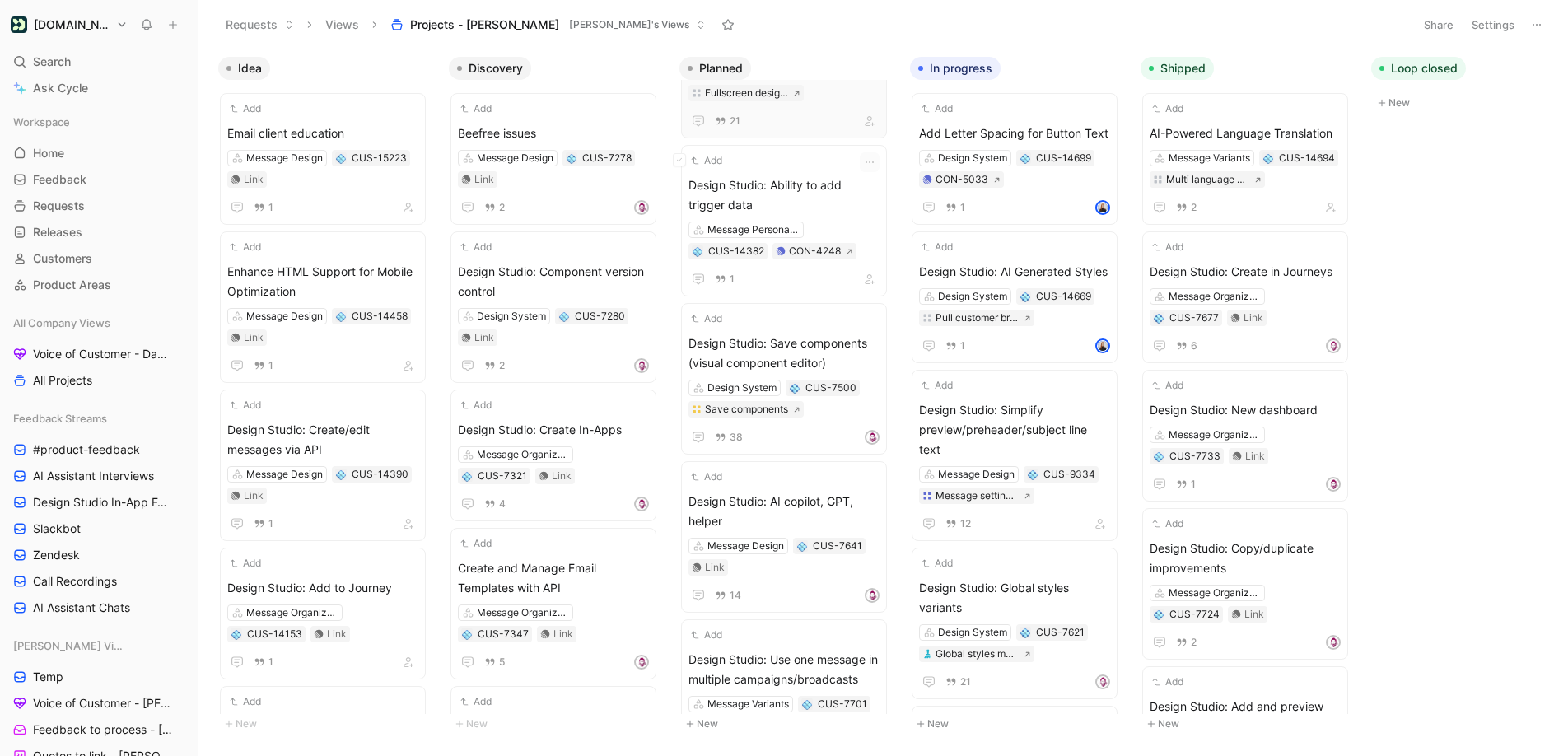 scroll, scrollTop: 149, scrollLeft: 0, axis: vertical 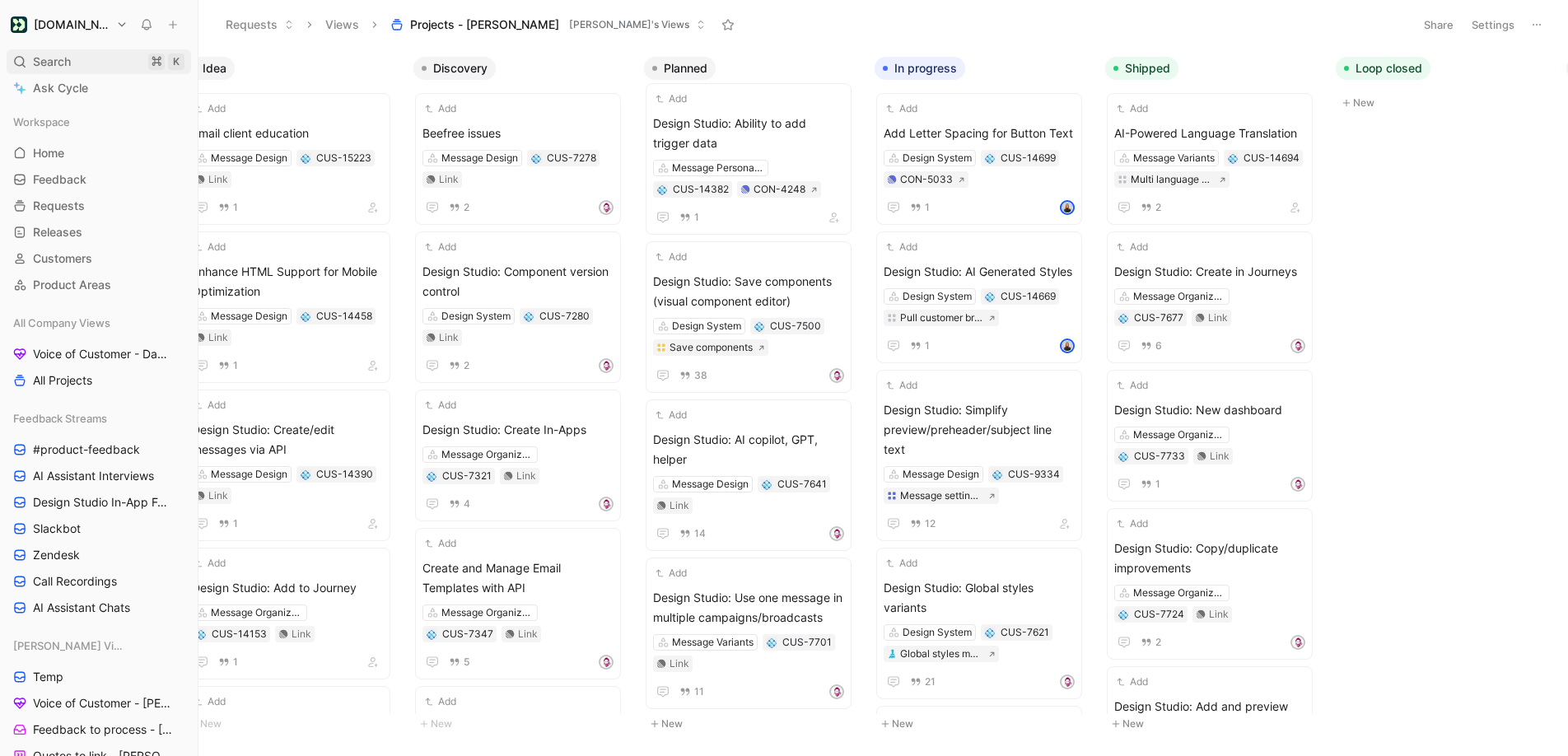 click on "Search" at bounding box center (52, 62) 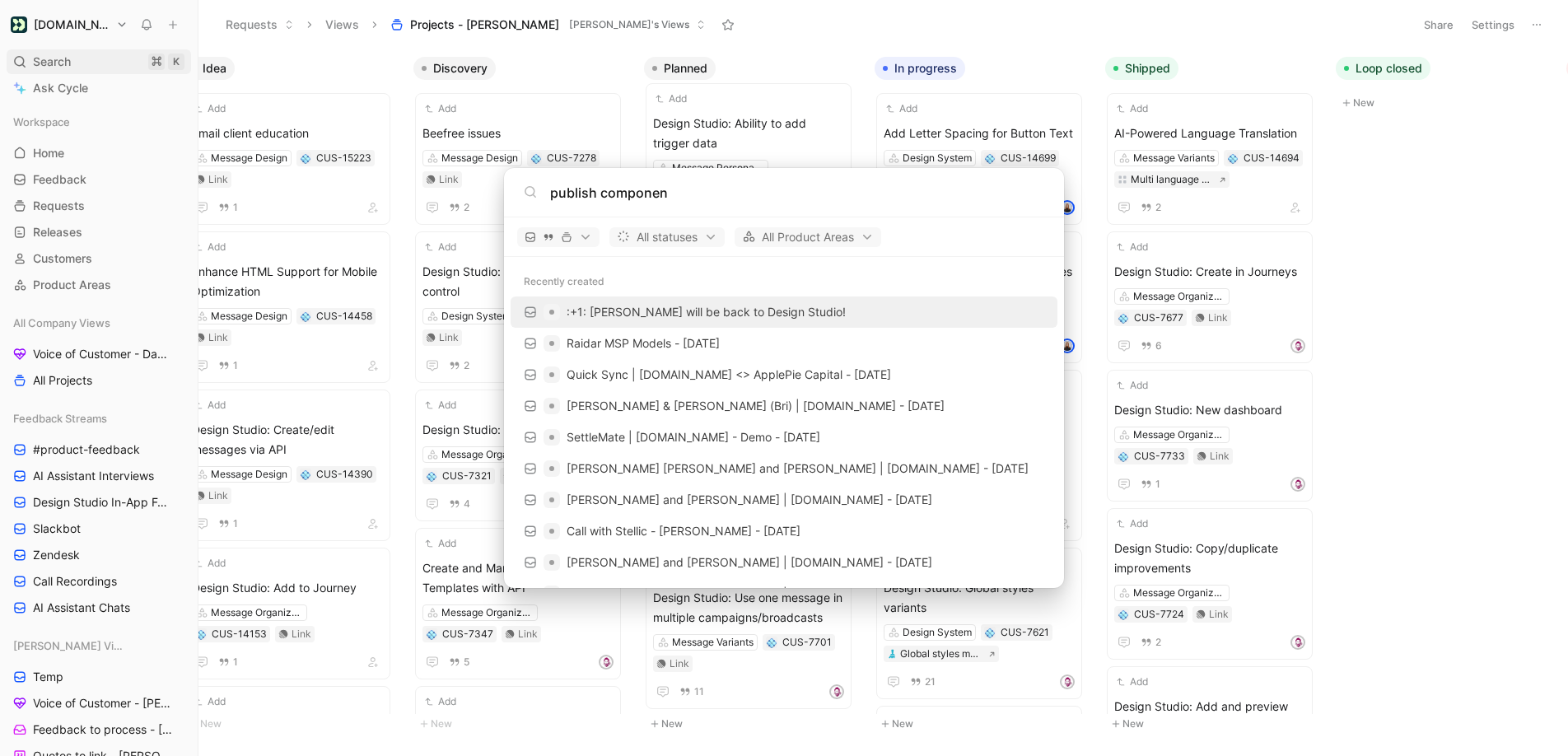 type on "publish component" 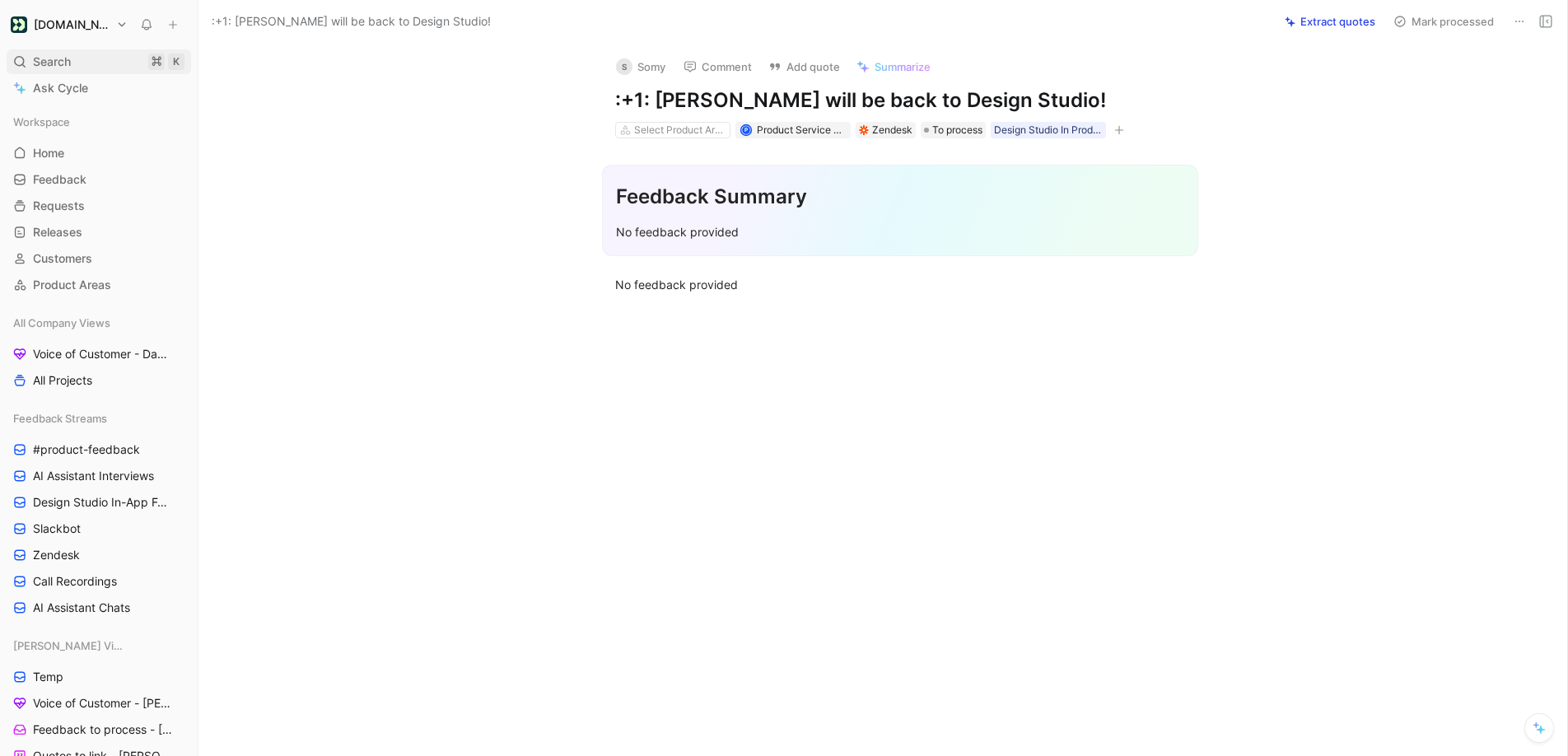 click on "Search" at bounding box center (52, 62) 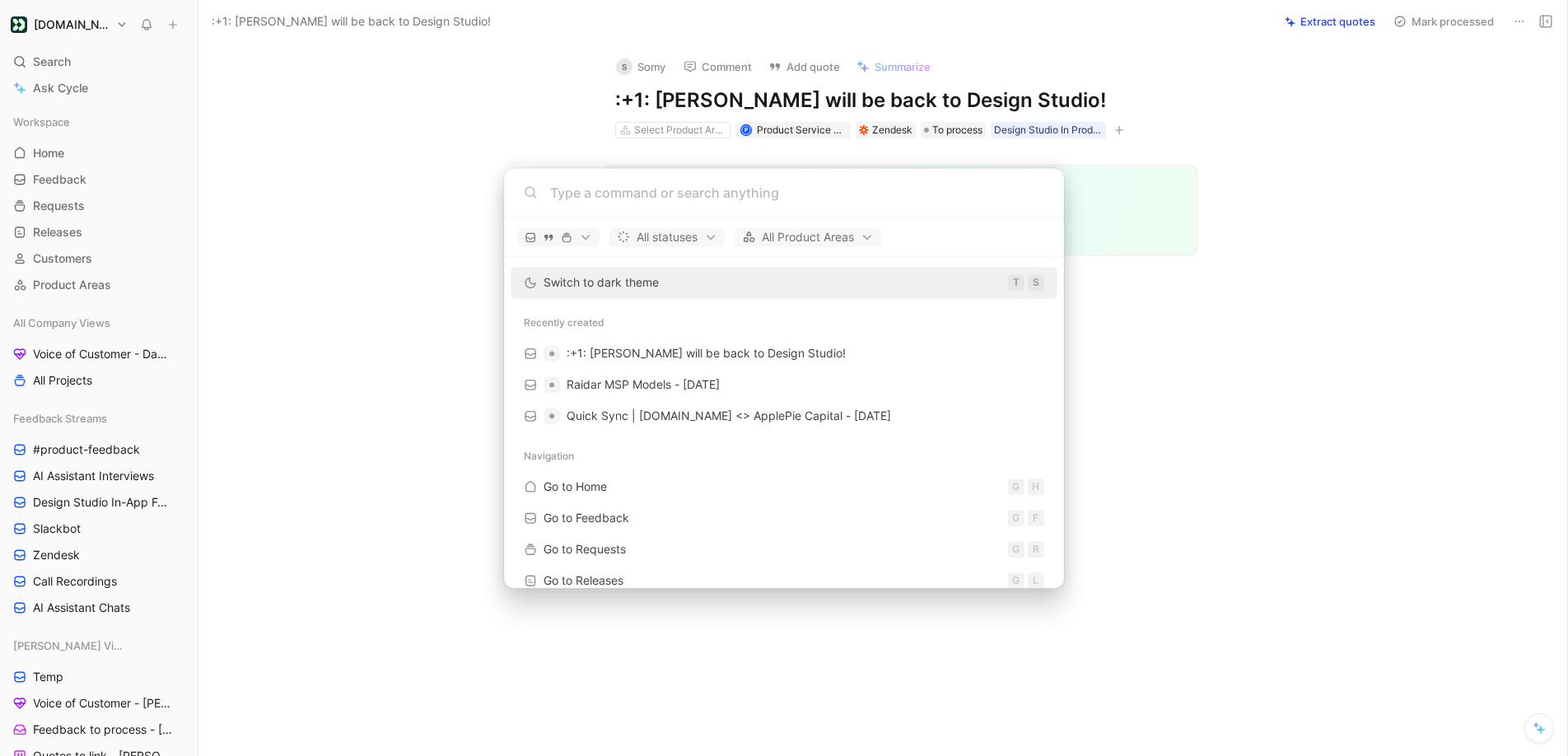 drag, startPoint x: 76, startPoint y: 177, endPoint x: 64, endPoint y: 180, distance: 12.3693169 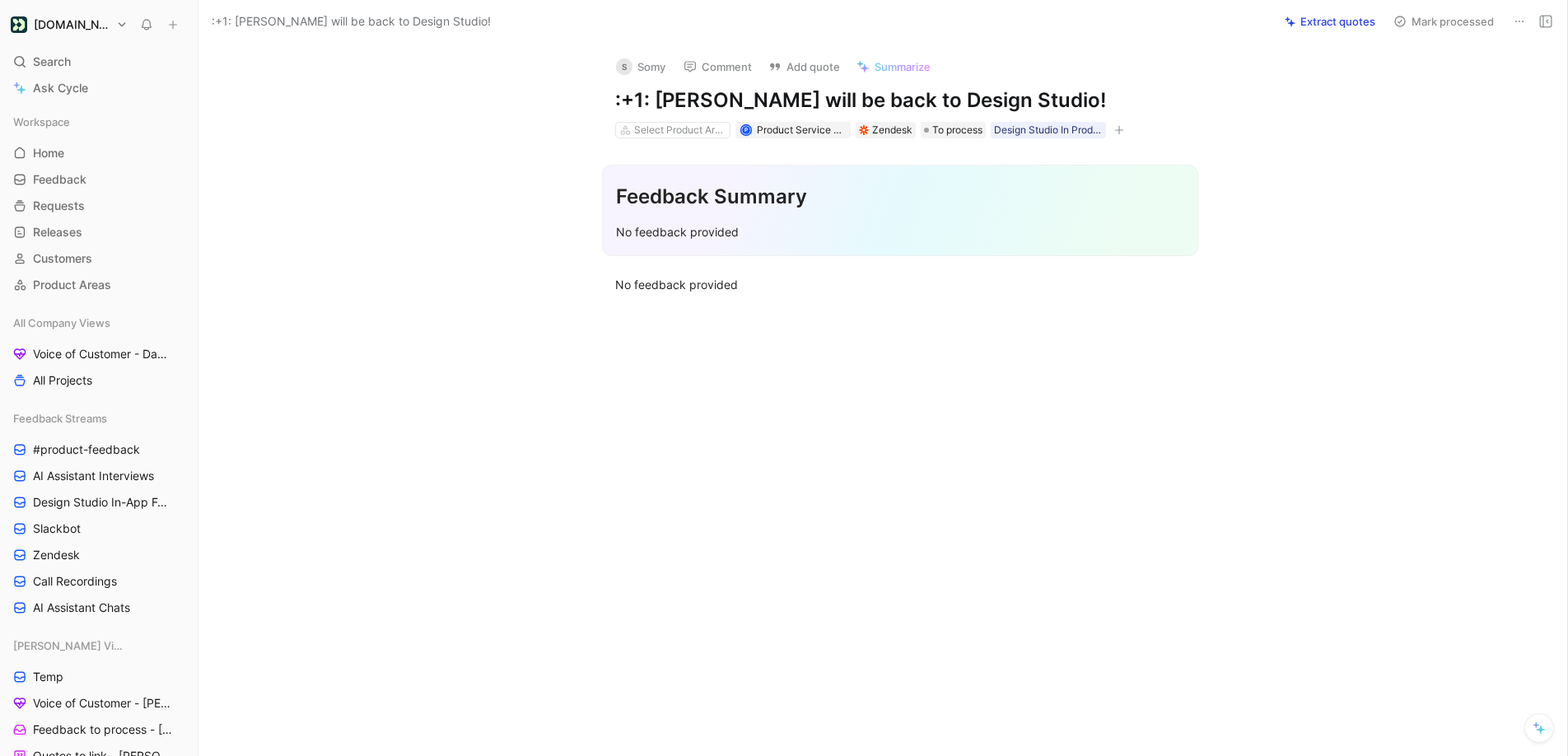 click on "Feedback" at bounding box center (59, 180) 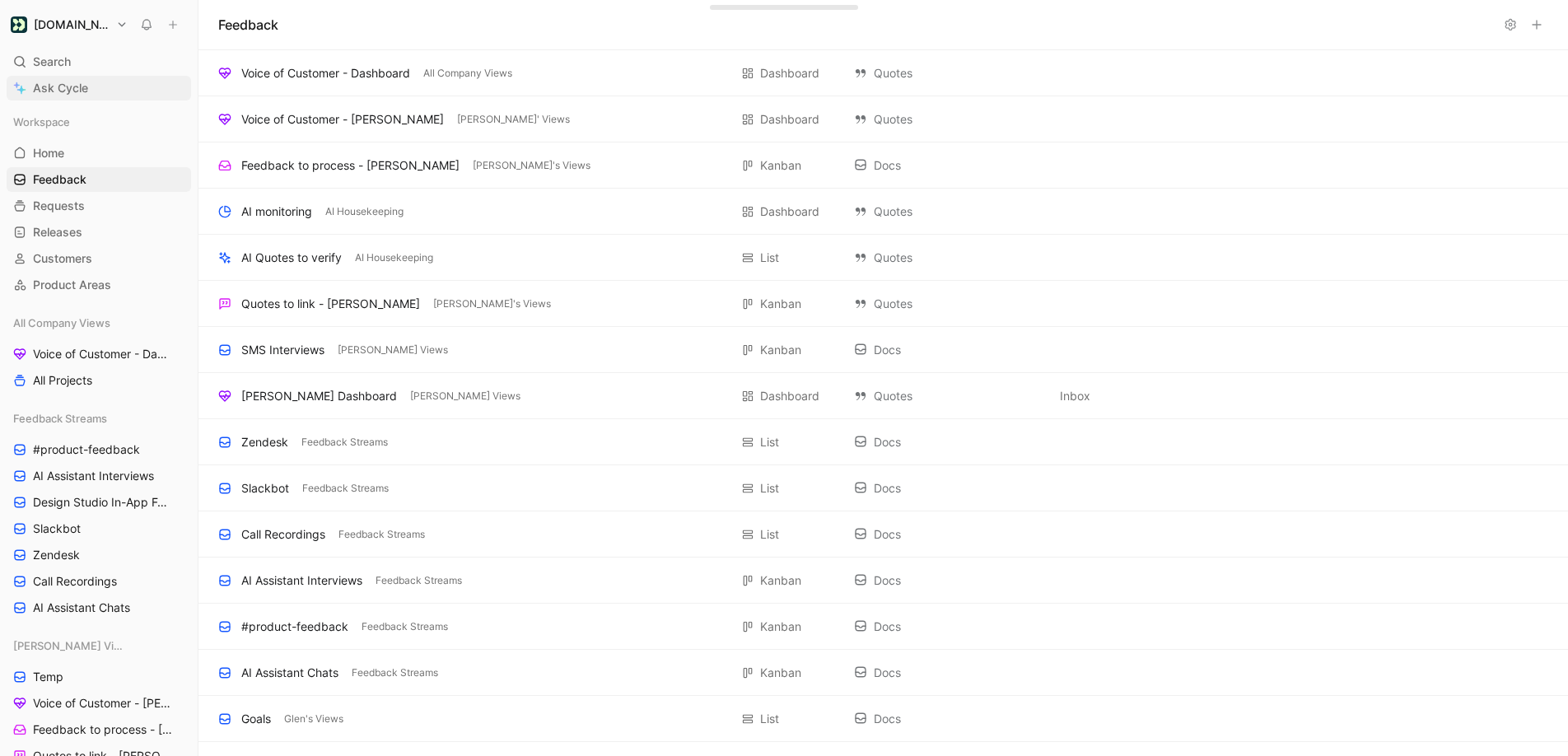 click on "Ask Cycle" at bounding box center (60, 88) 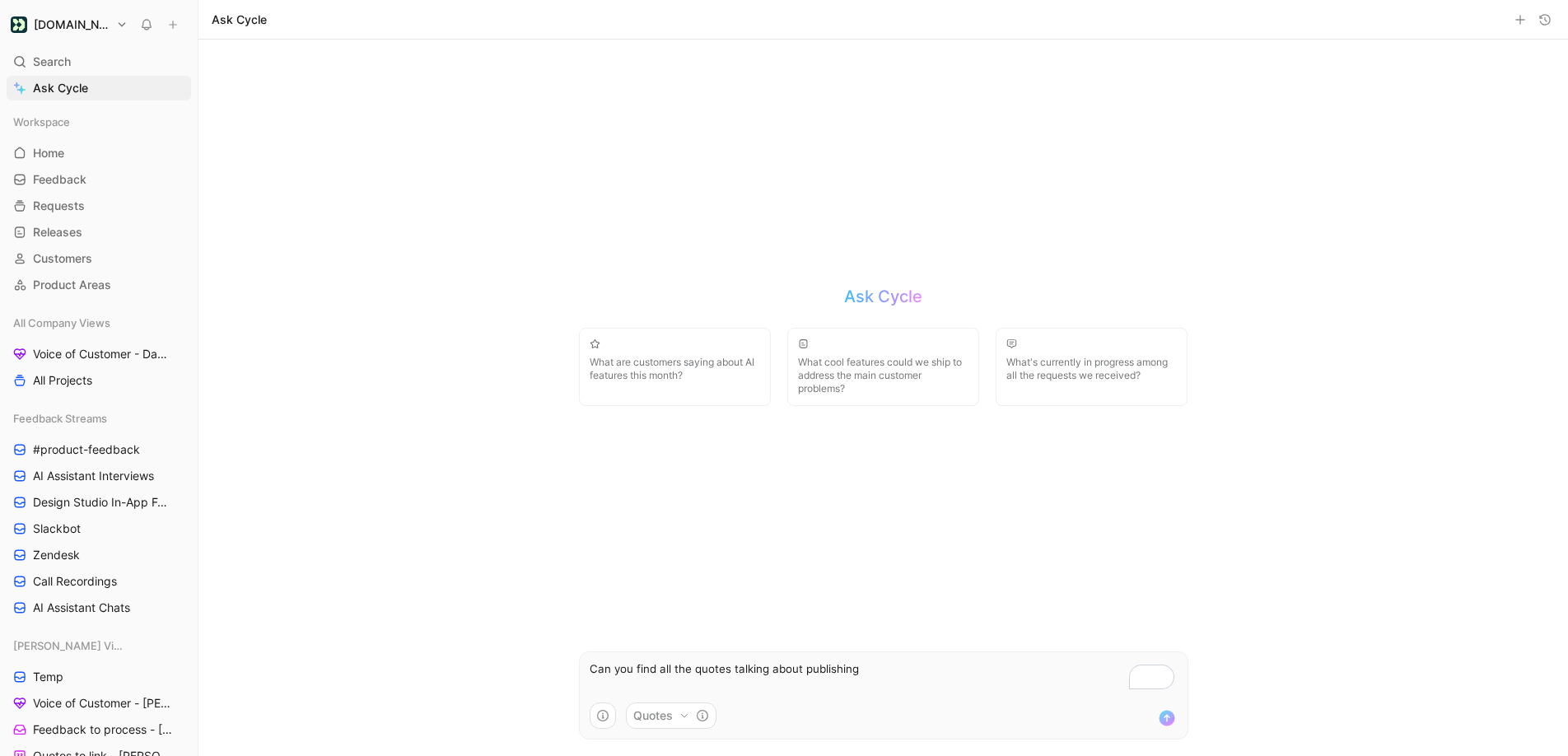 type on "Can you find all the quotes talking about publishing?" 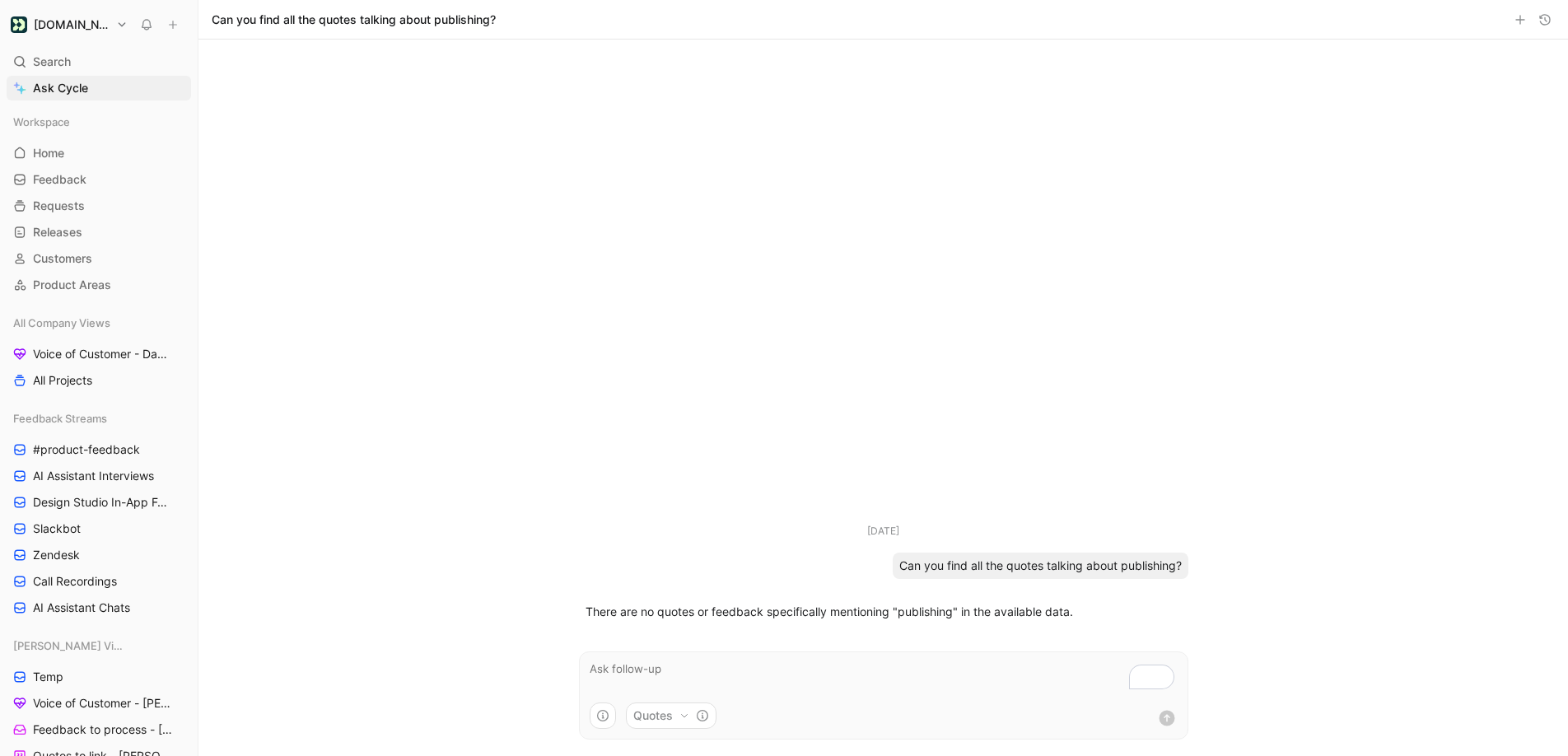 click at bounding box center (884, 677) 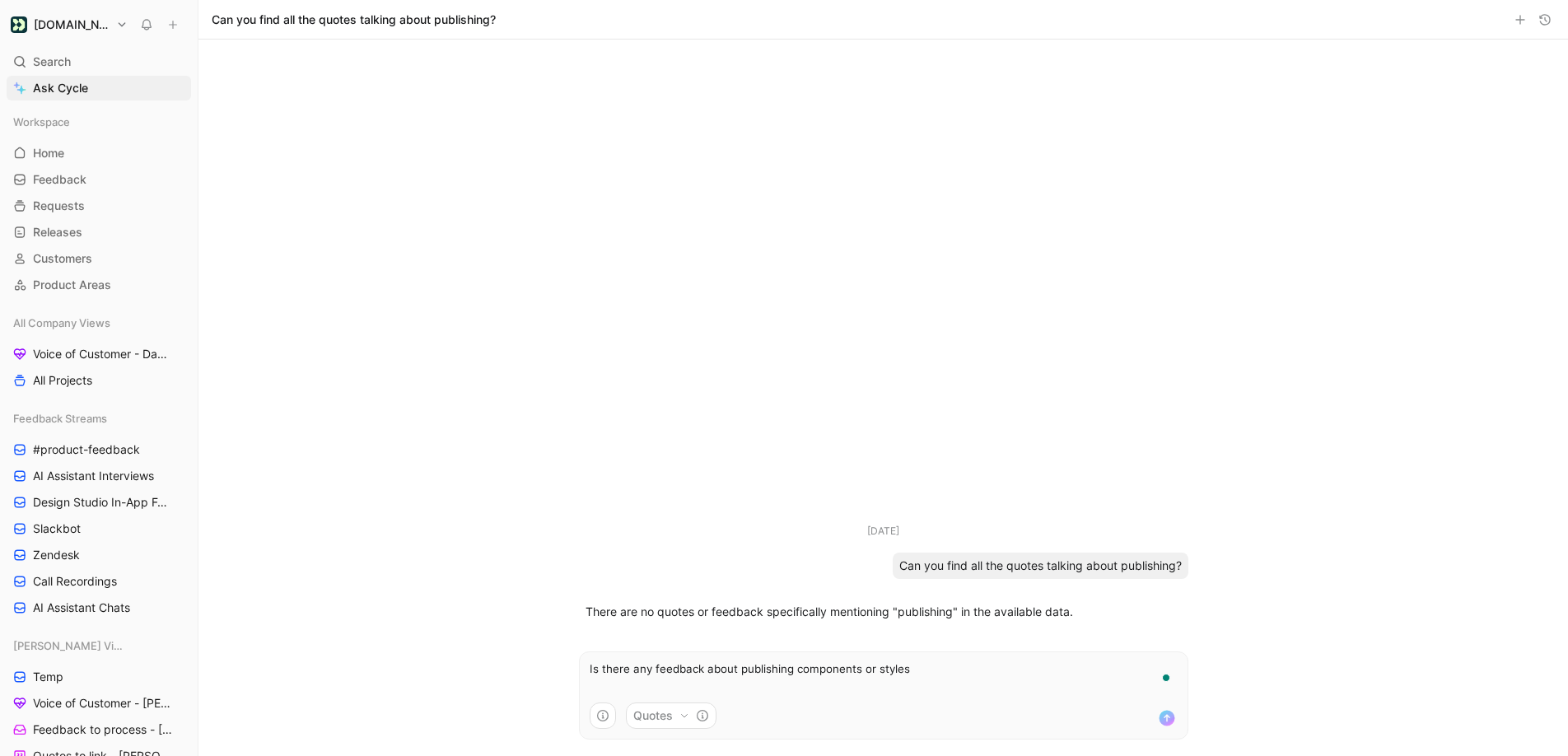 type on "Is there any feedback about publishing components or styles?" 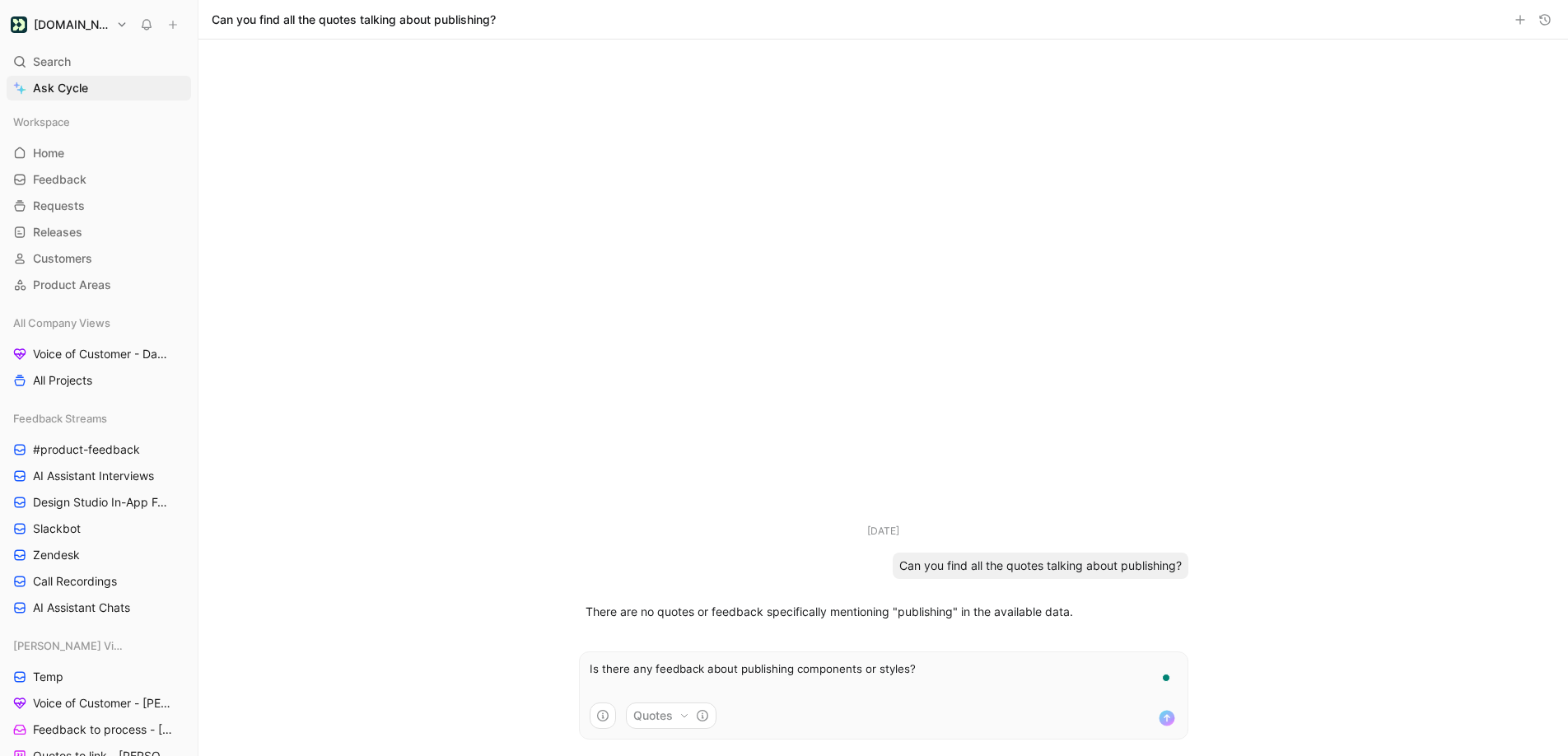 type 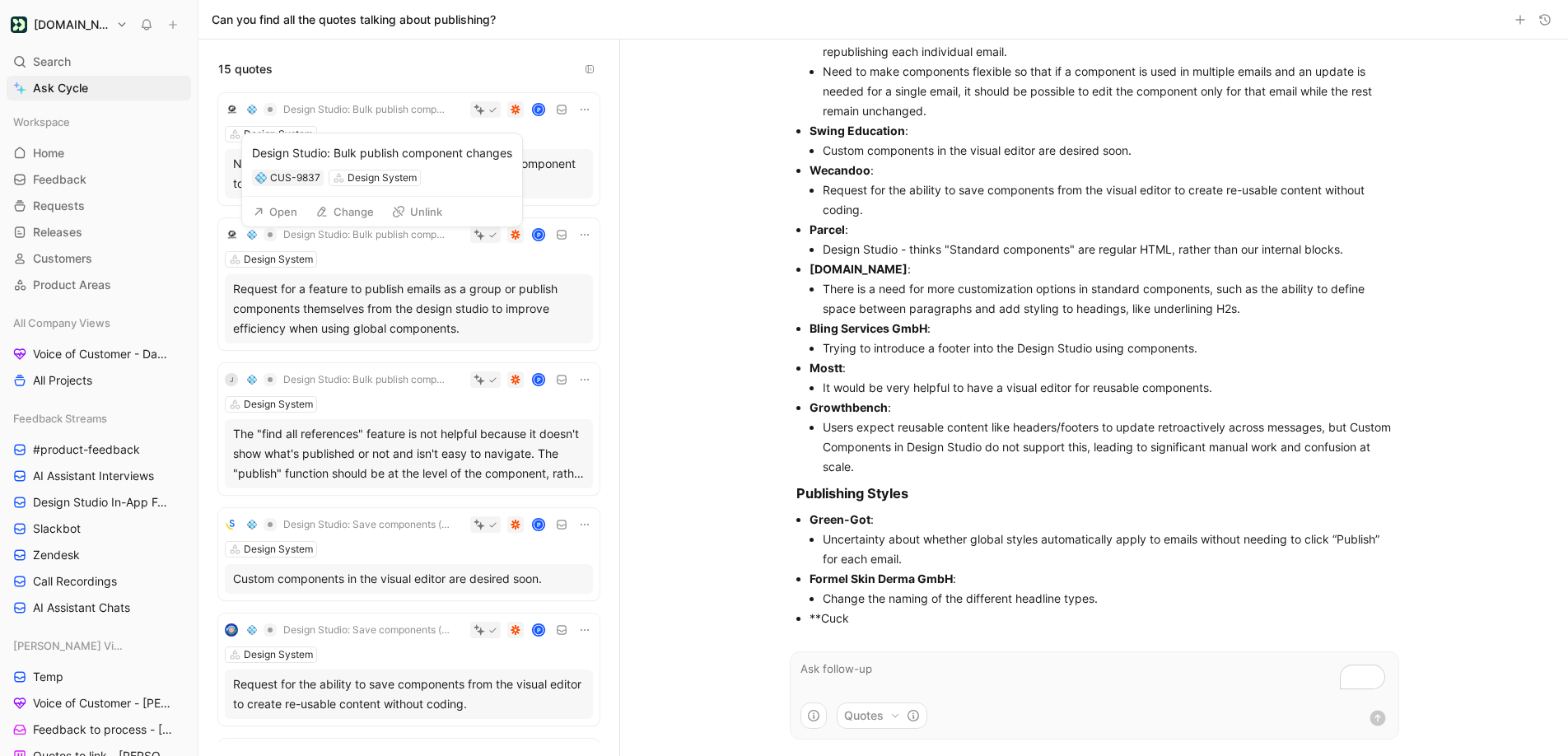 scroll, scrollTop: 429, scrollLeft: 0, axis: vertical 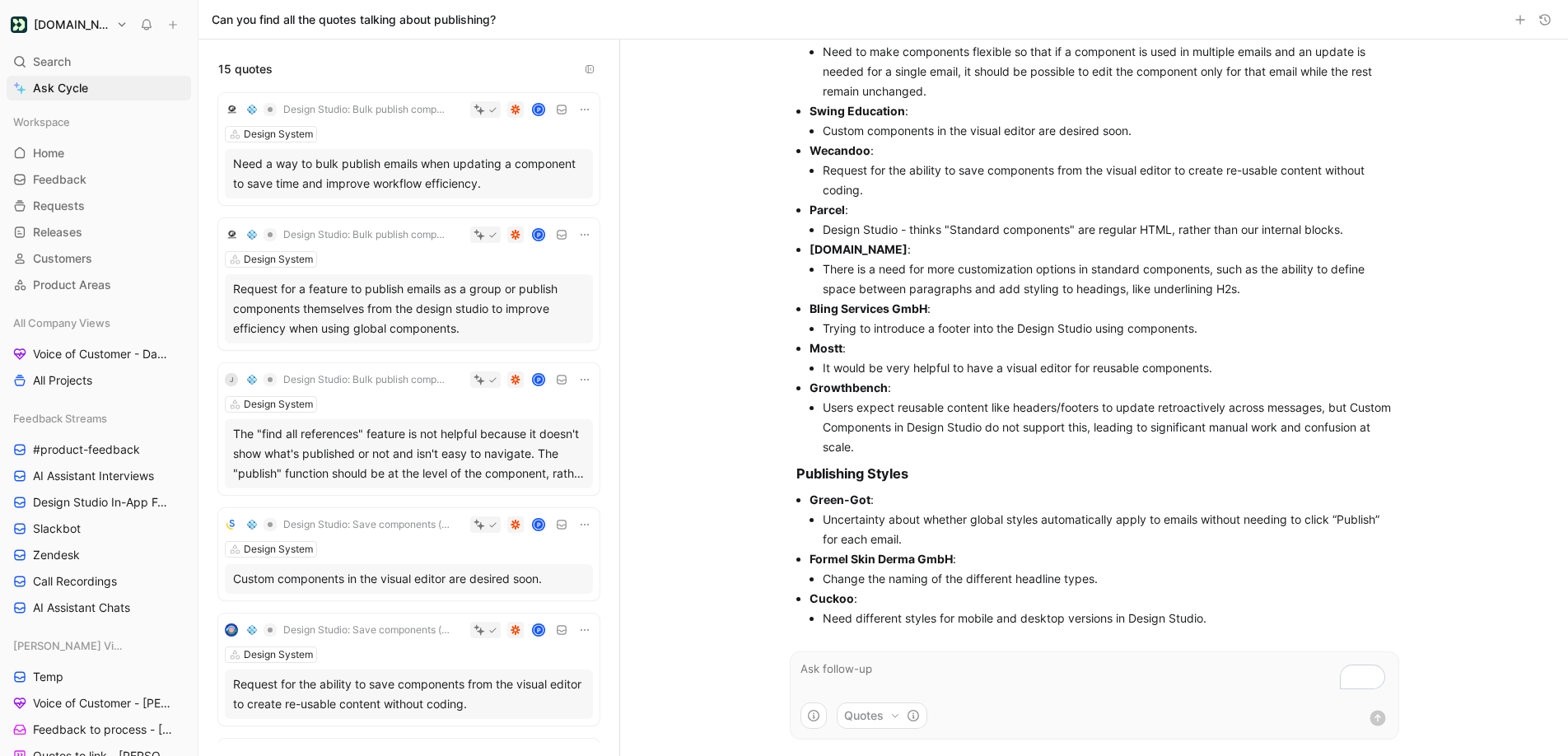 click on "Design Studio: Bulk publish component changes" at bounding box center [366, 110] 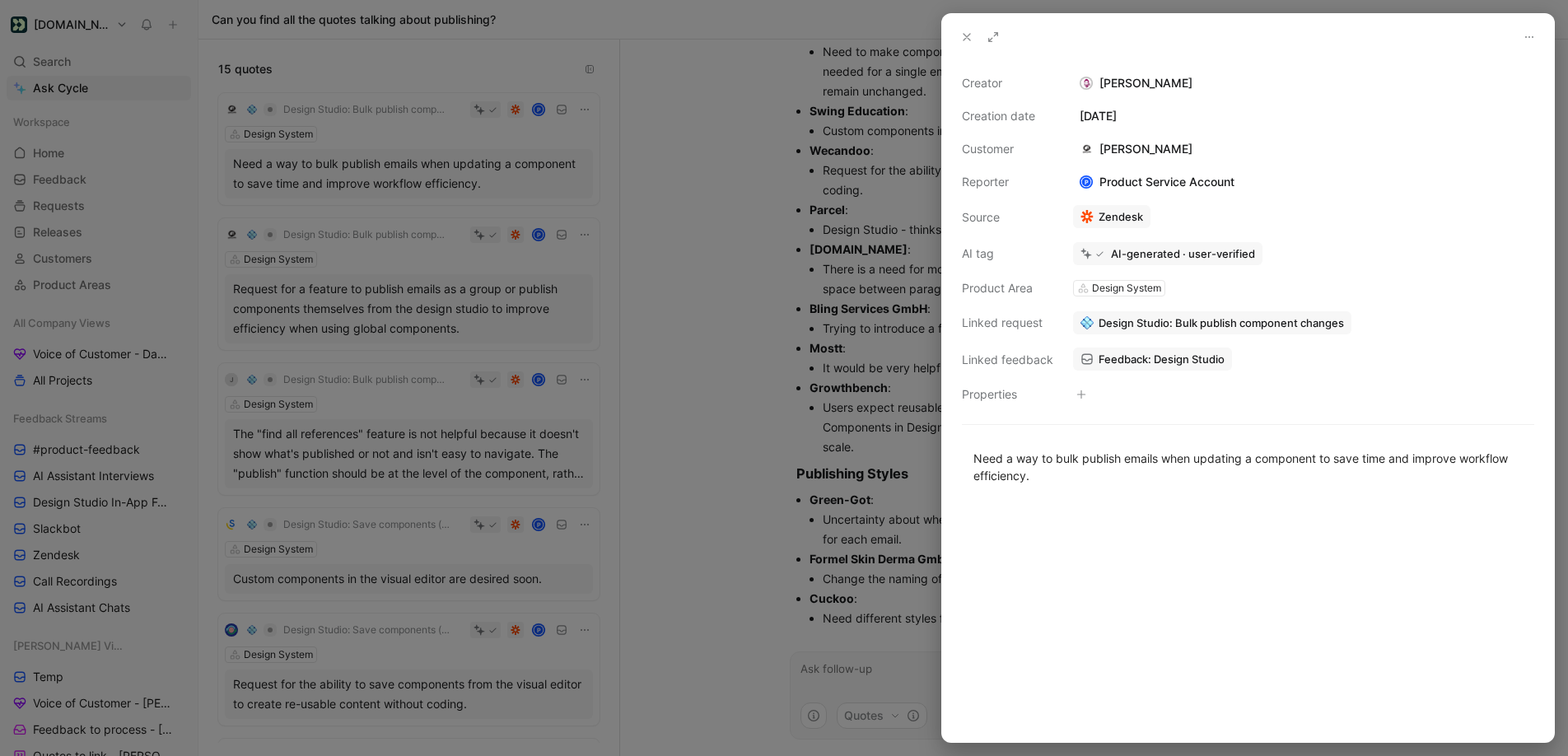 click on "Design Studio: Bulk publish component changes" at bounding box center [1221, 323] 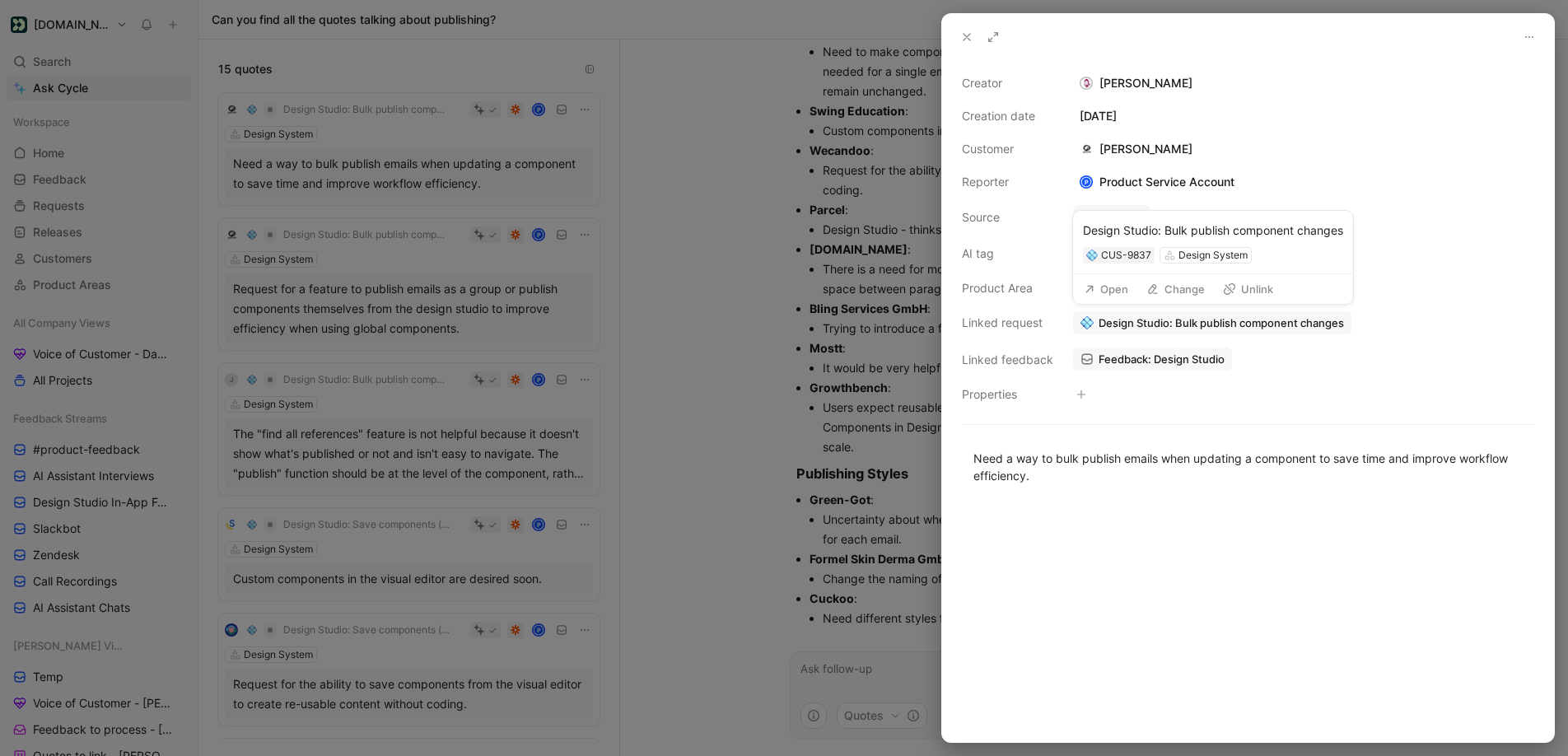 click on "Open" at bounding box center (1106, 289) 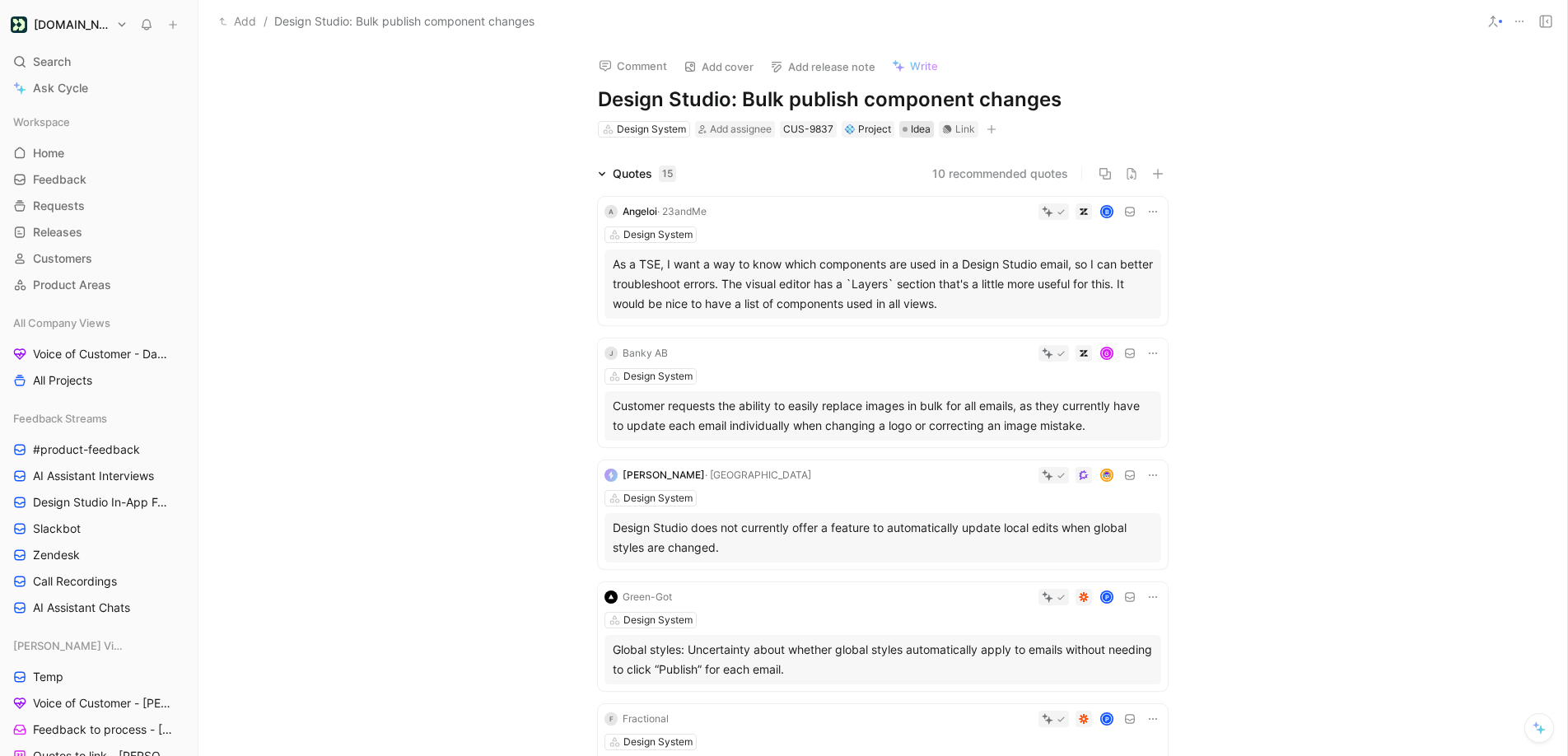 click on "Idea" at bounding box center (921, 129) 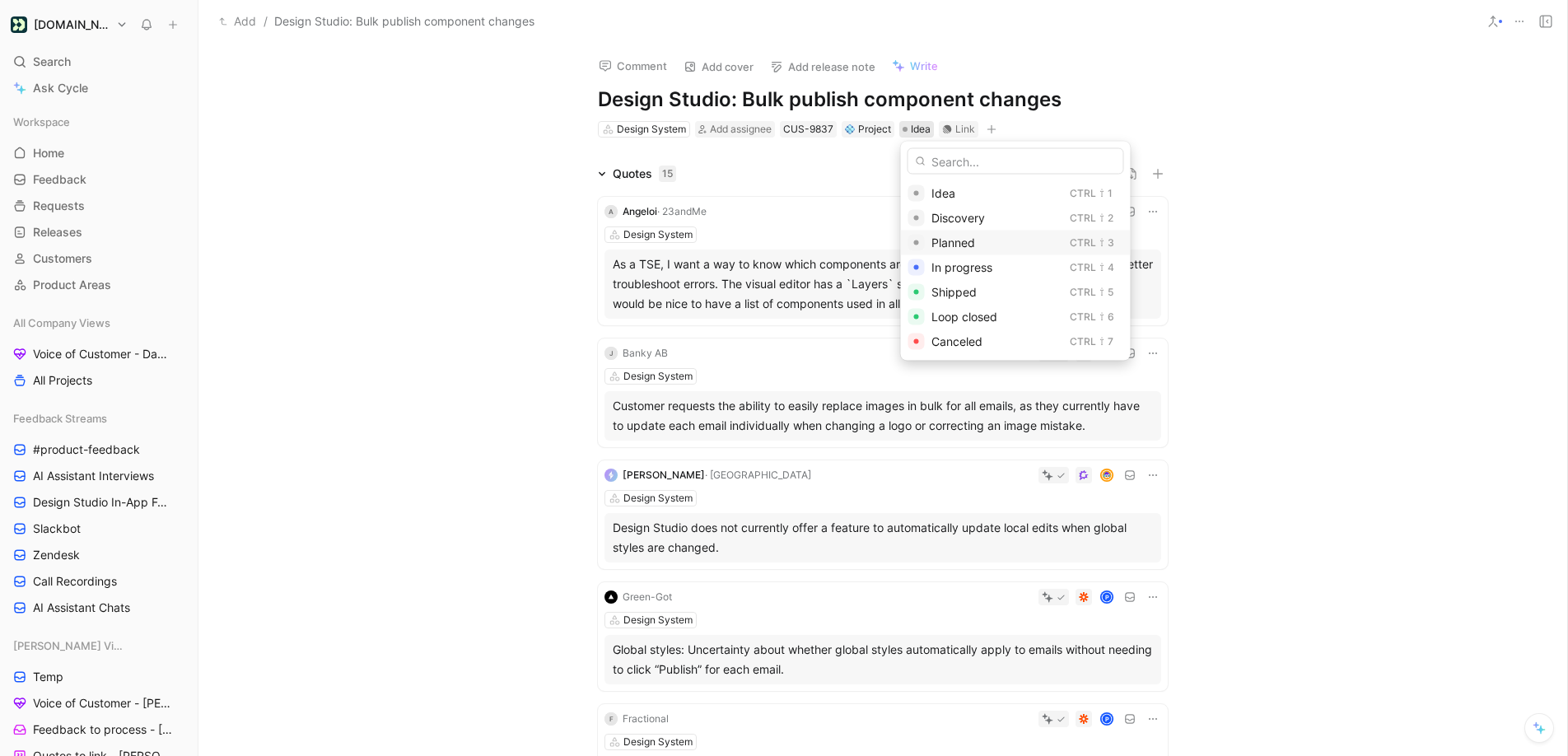 click on "Planned" at bounding box center [953, 242] 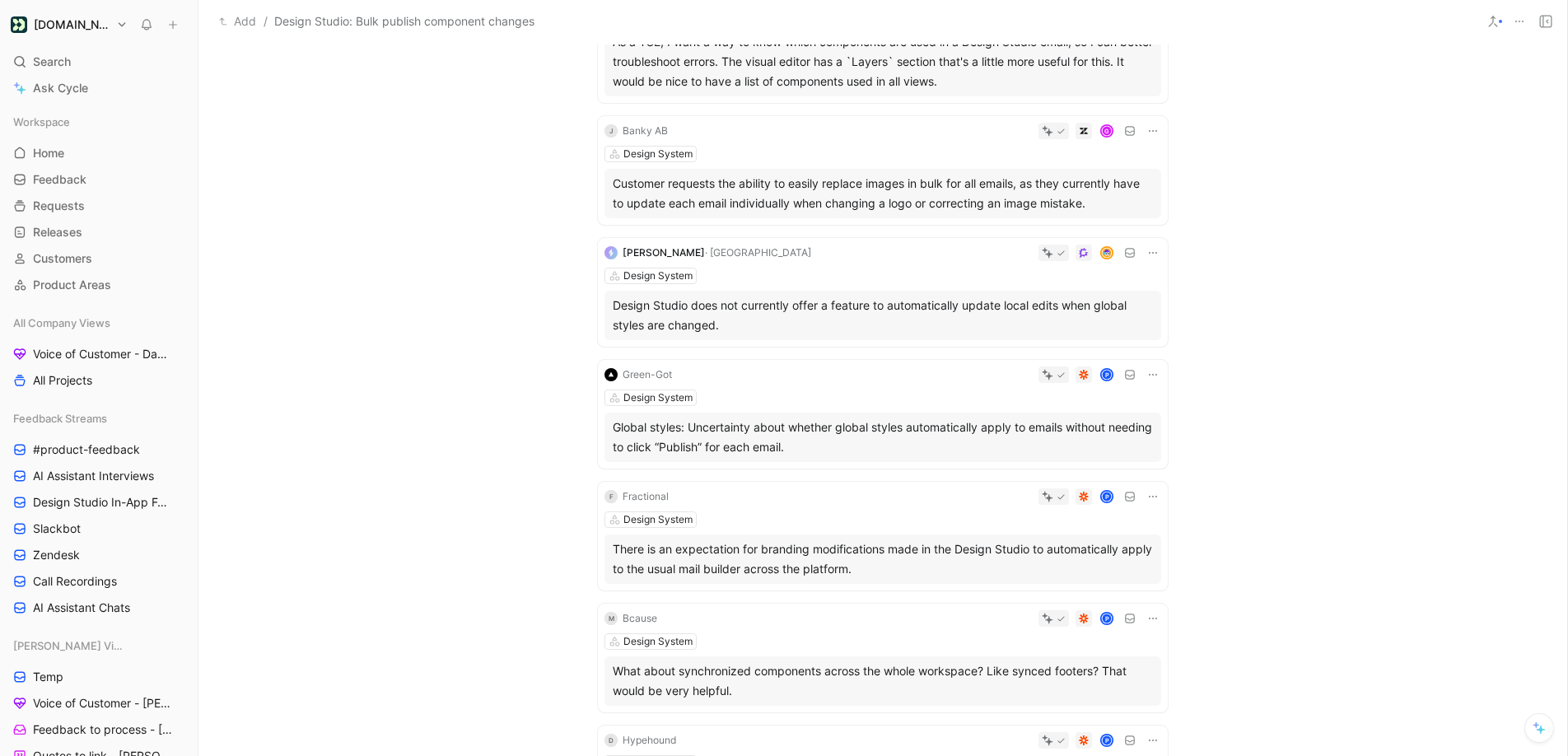 scroll, scrollTop: 0, scrollLeft: 0, axis: both 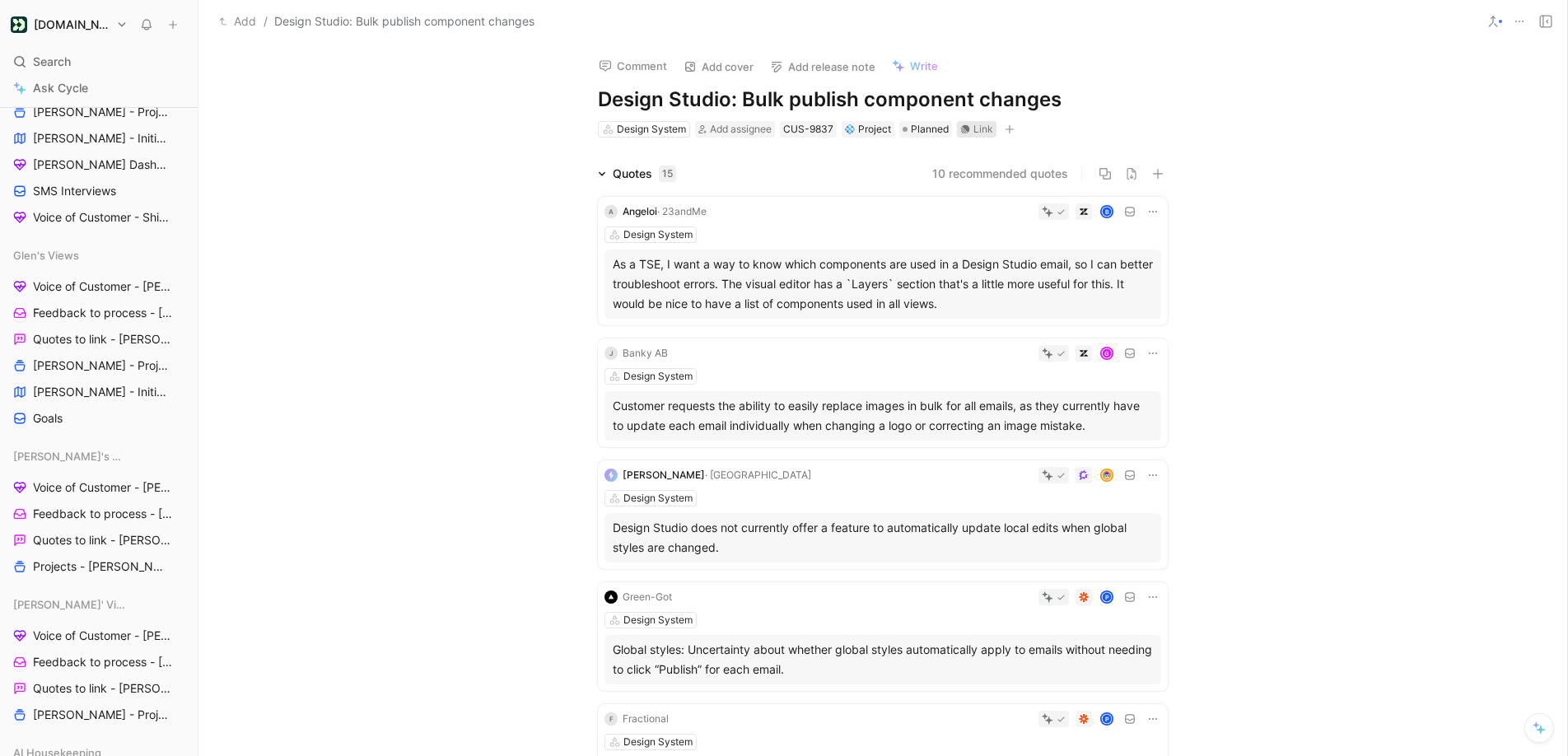 click 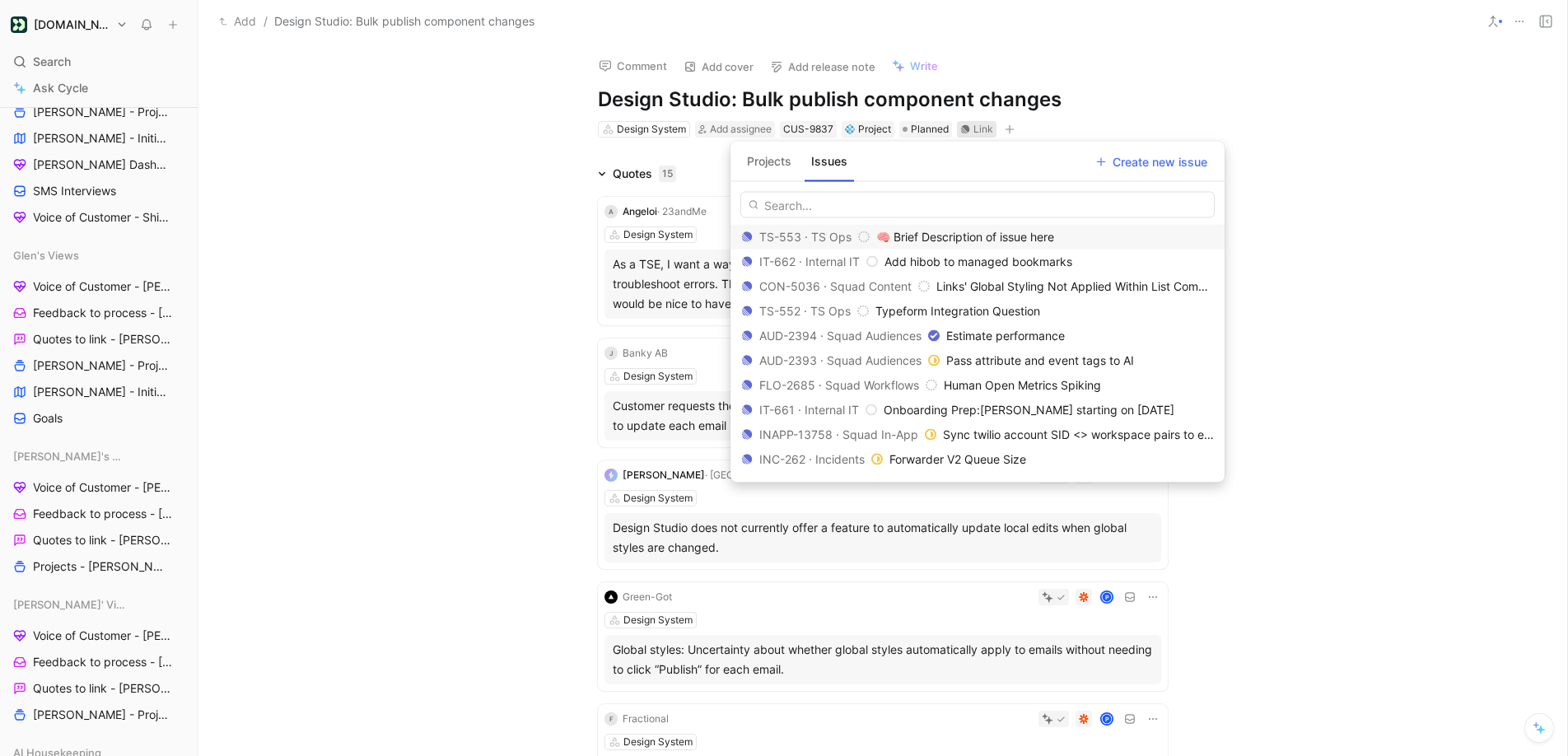 click on "Projects" at bounding box center [769, 161] 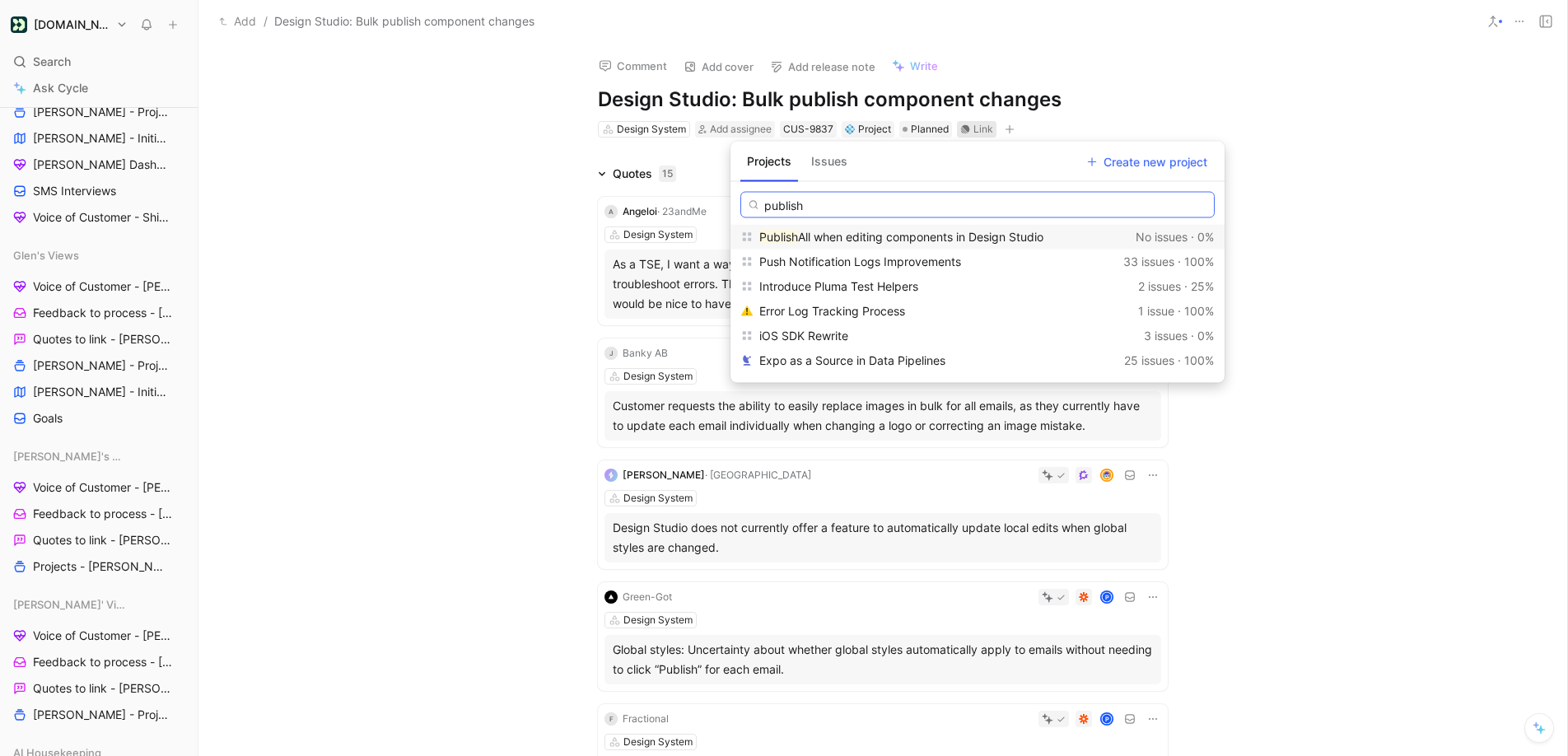 type on "publish" 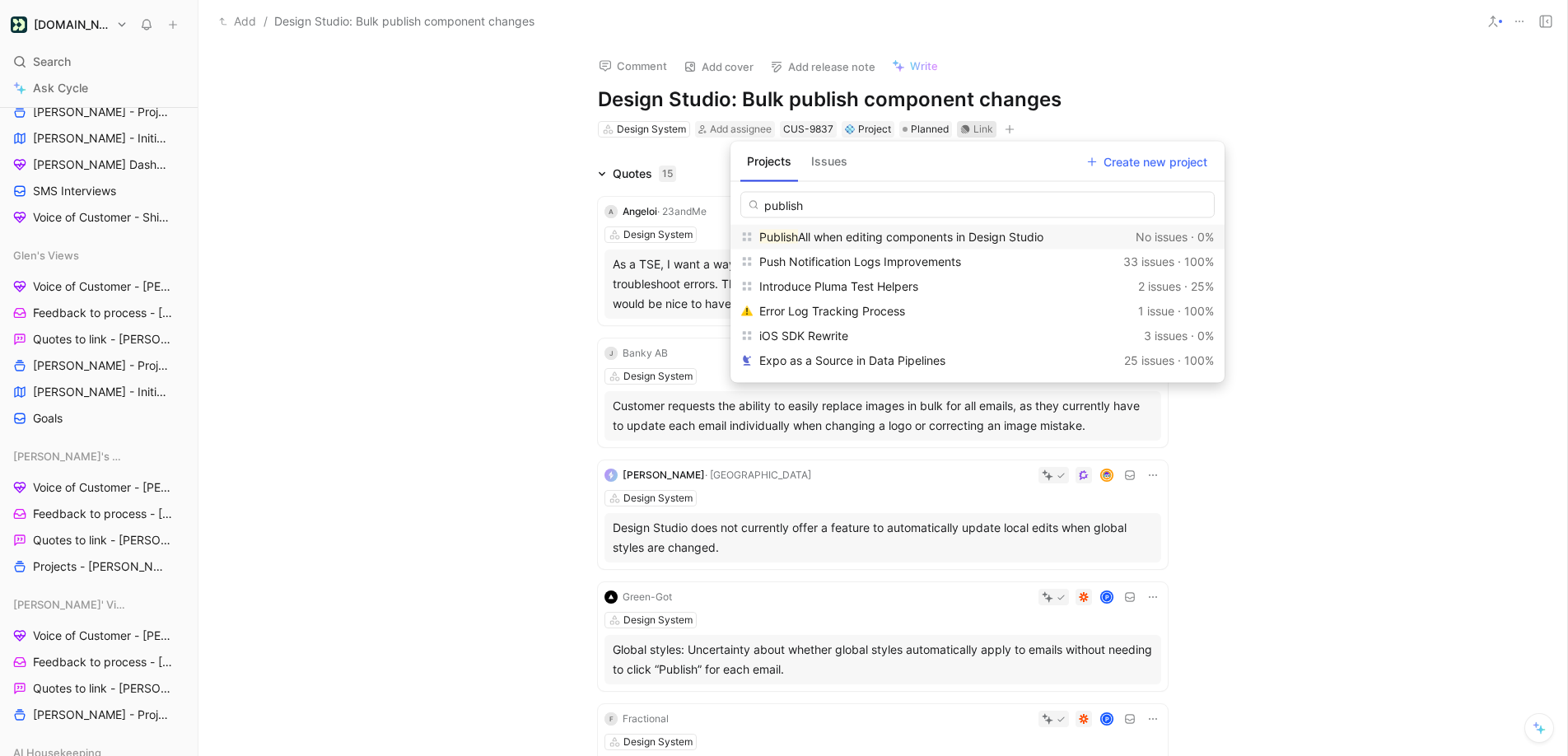 click on "All when editing components in Design Studio" at bounding box center (921, 236) 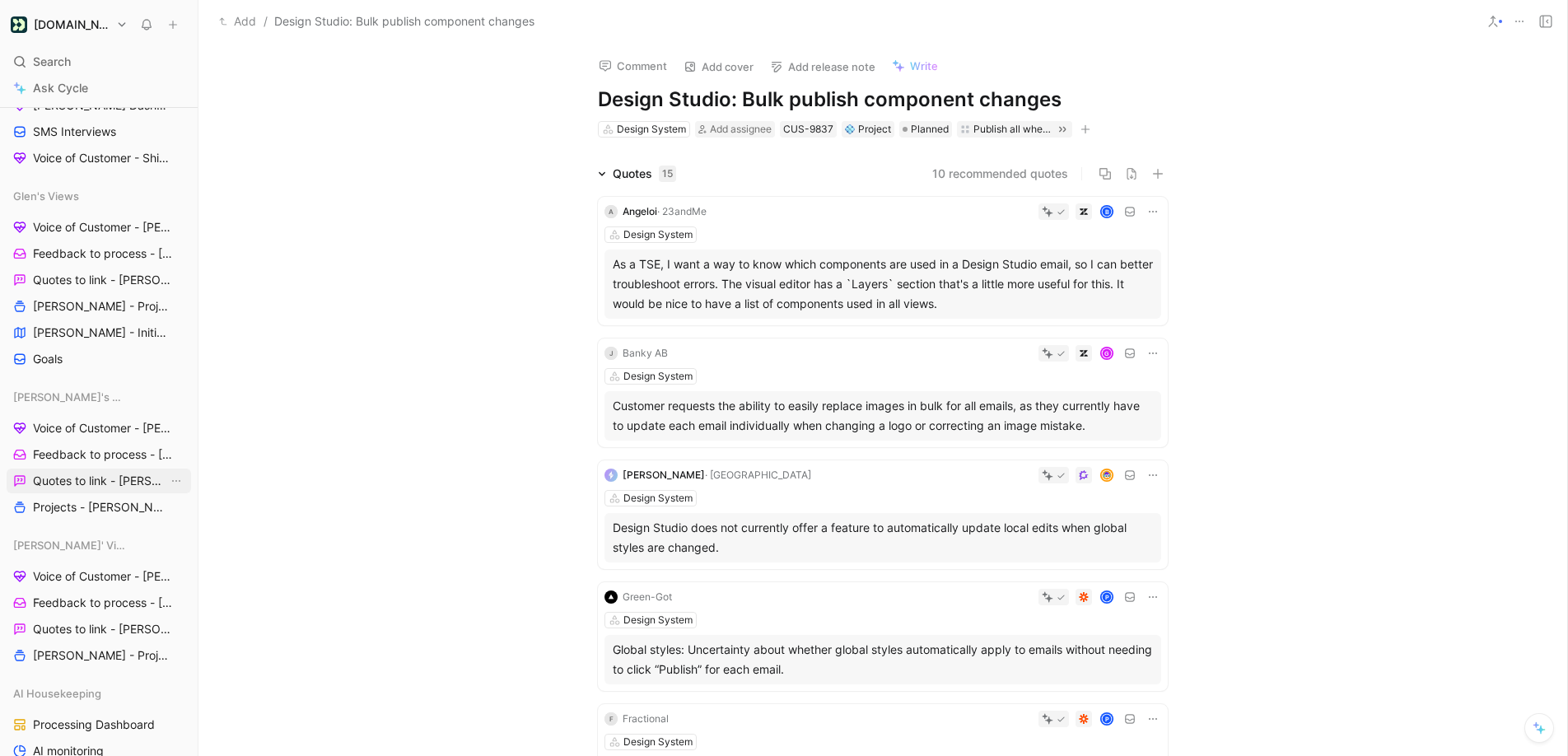 scroll, scrollTop: 712, scrollLeft: 0, axis: vertical 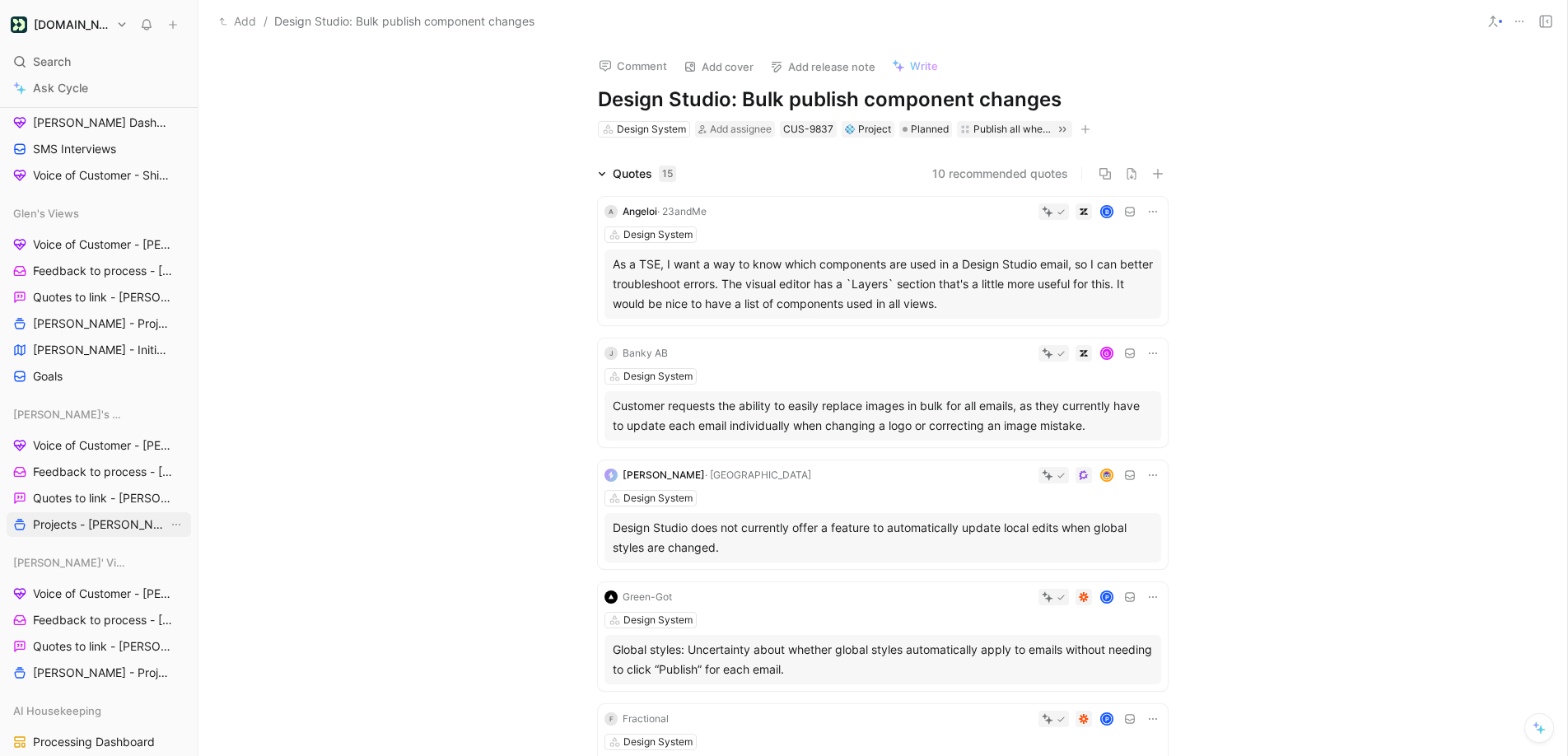 click on "Projects - [PERSON_NAME]" at bounding box center (100, 525) 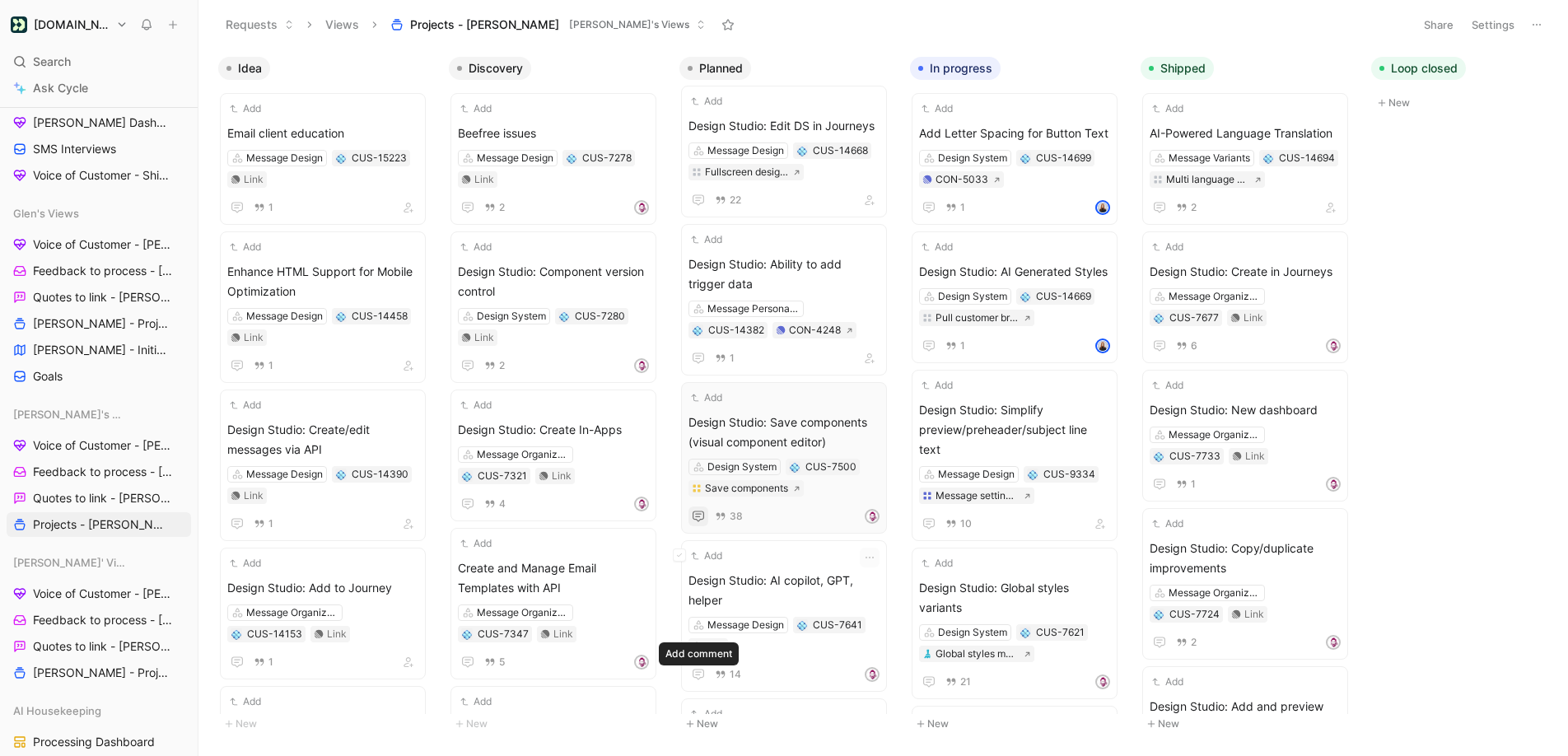 scroll, scrollTop: 0, scrollLeft: 0, axis: both 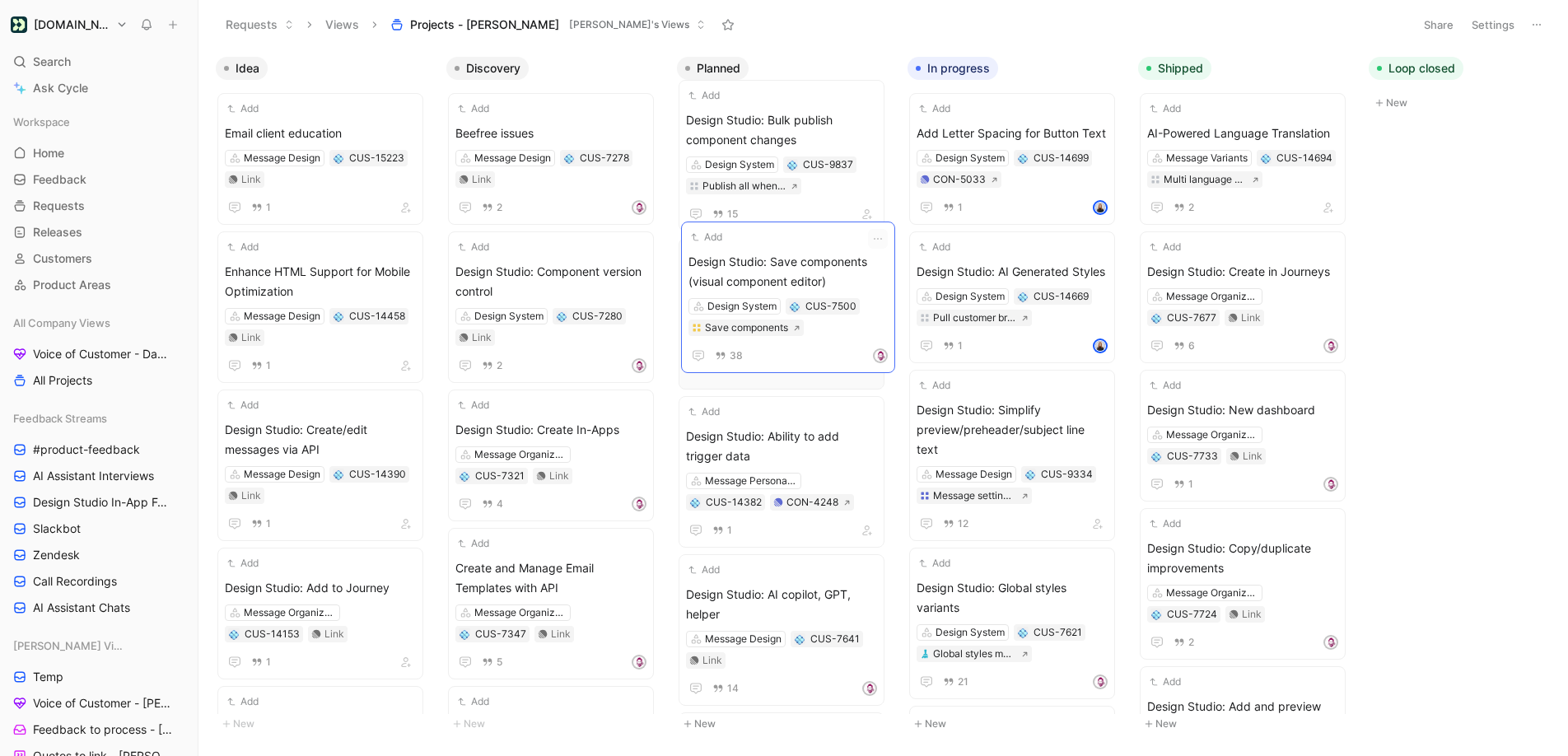 drag, startPoint x: 827, startPoint y: 440, endPoint x: 829, endPoint y: 265, distance: 175.01143 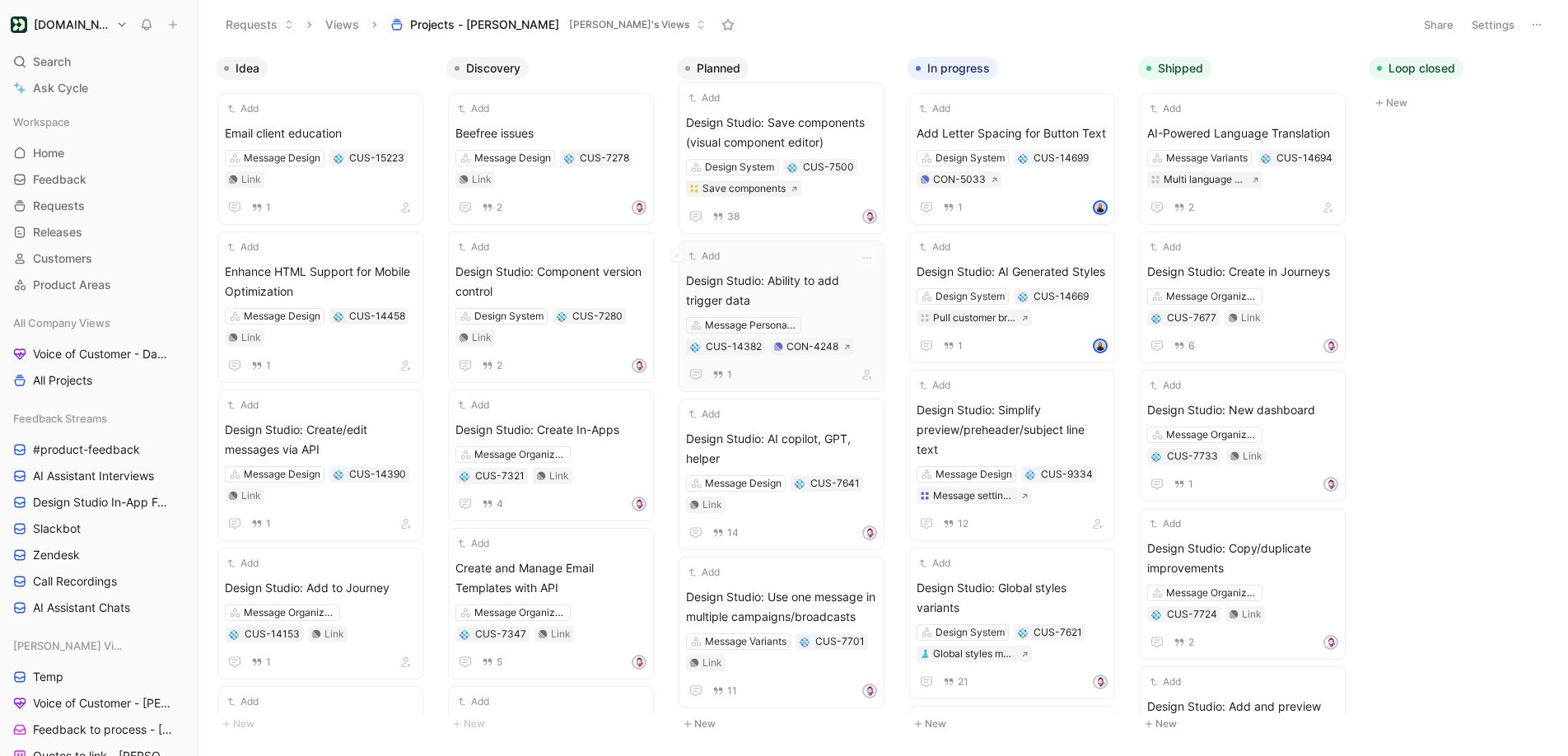 scroll, scrollTop: 0, scrollLeft: 0, axis: both 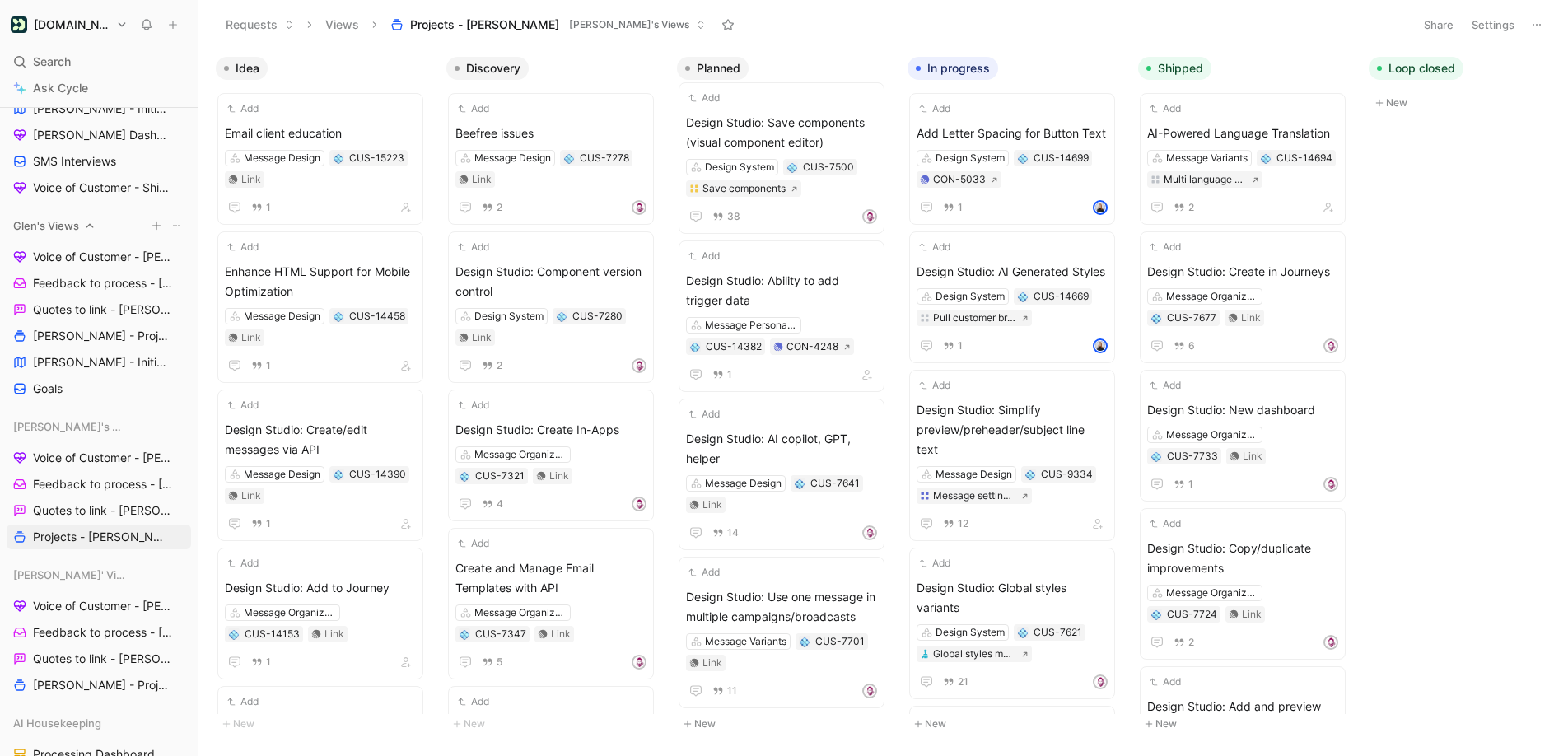 click 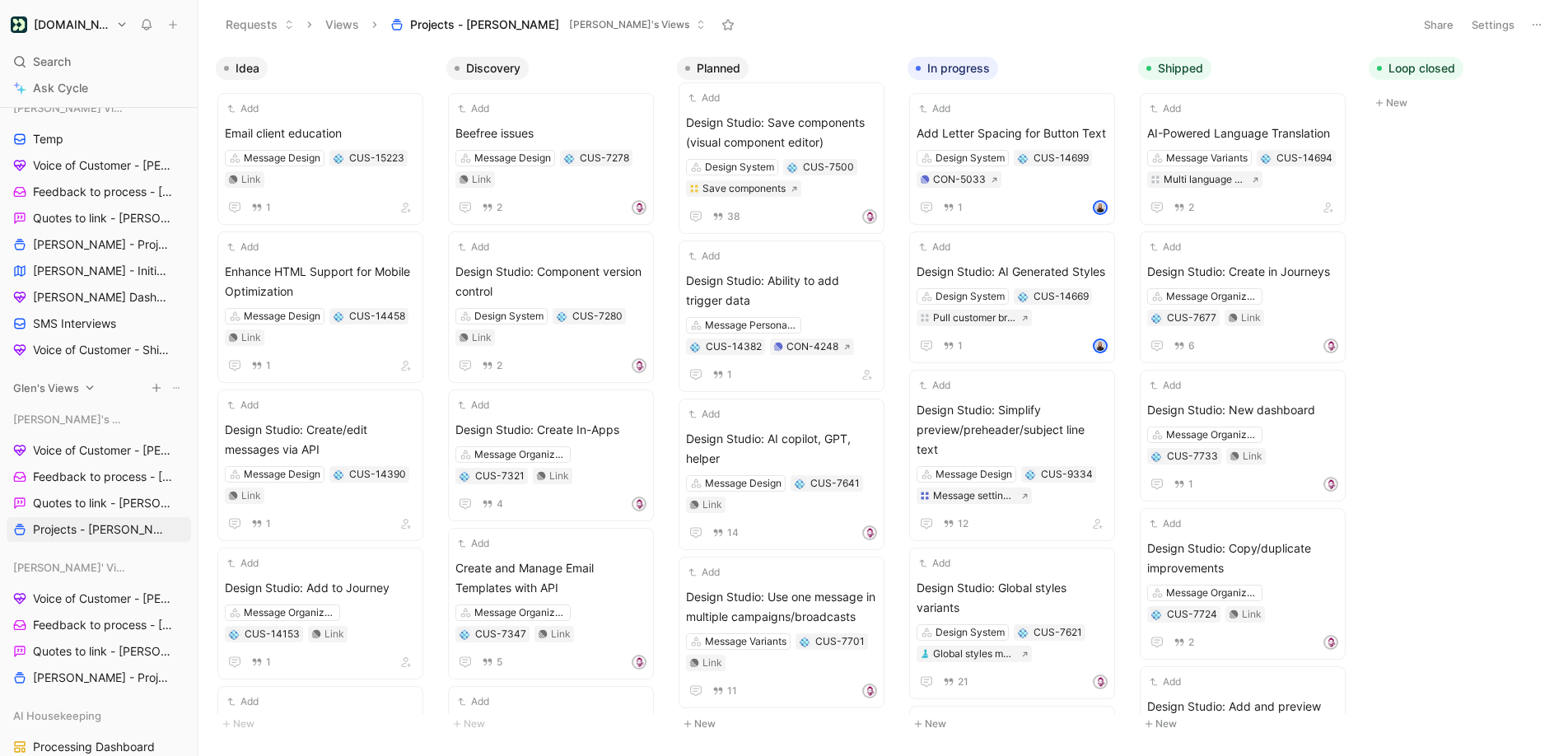 scroll, scrollTop: 516, scrollLeft: 0, axis: vertical 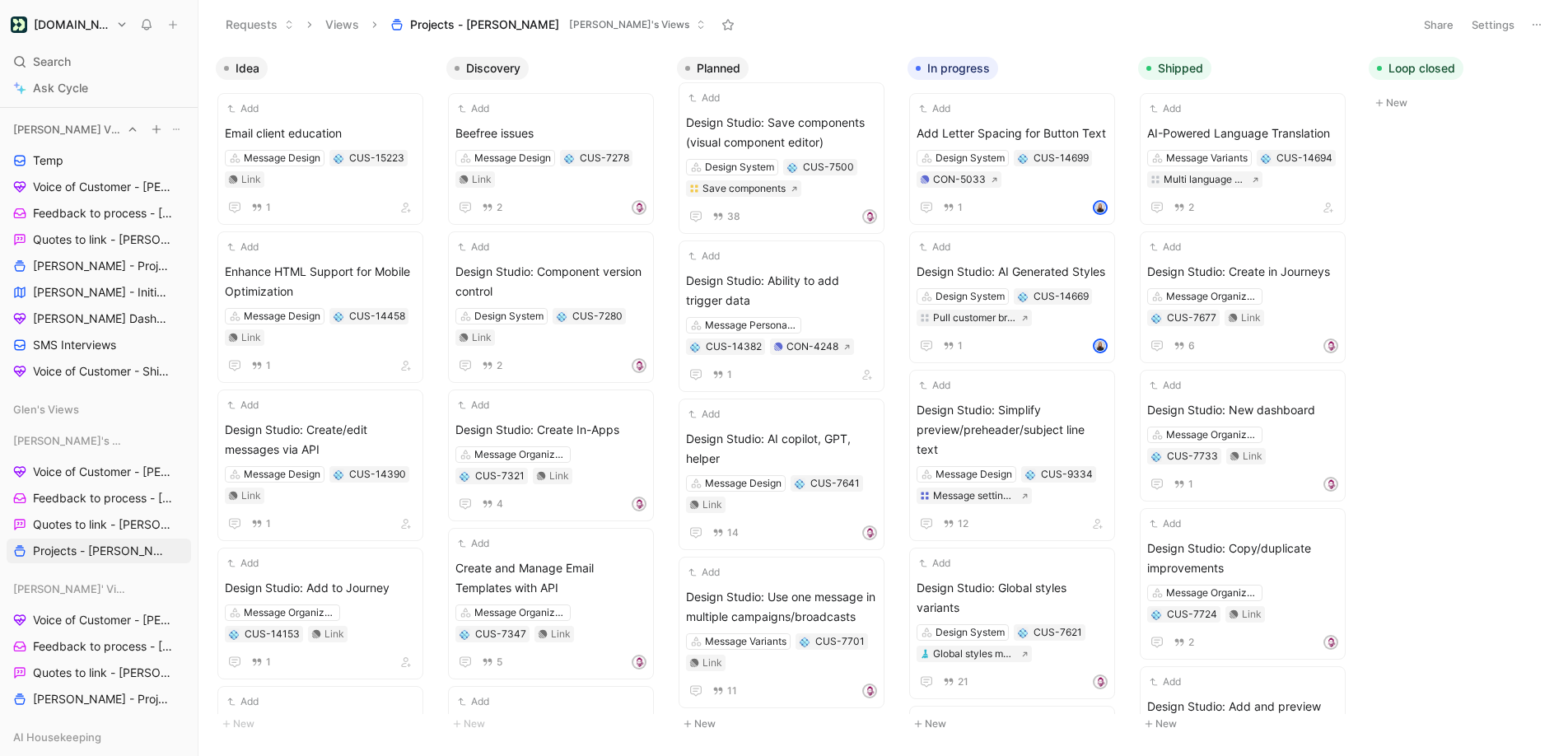 click 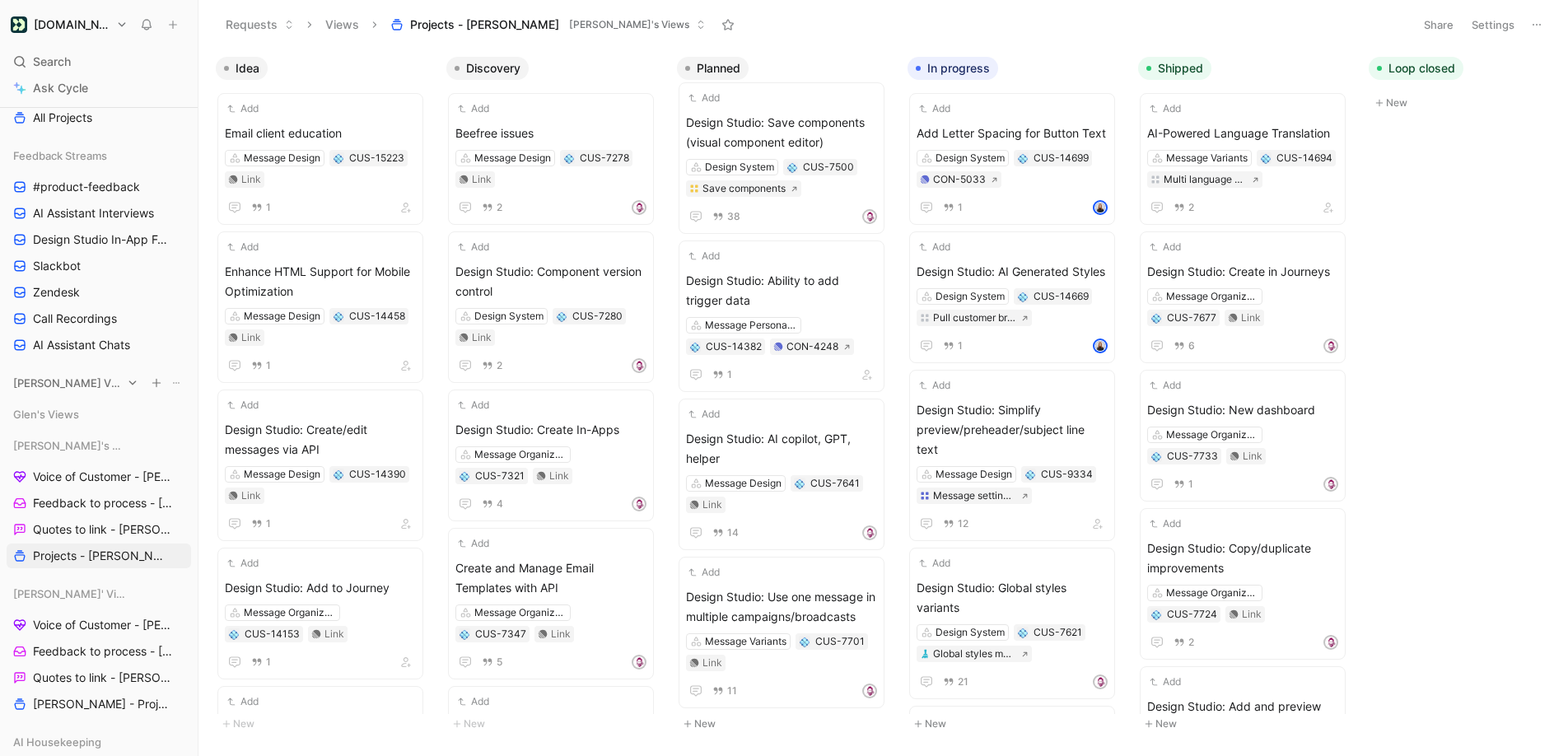 scroll, scrollTop: 250, scrollLeft: 0, axis: vertical 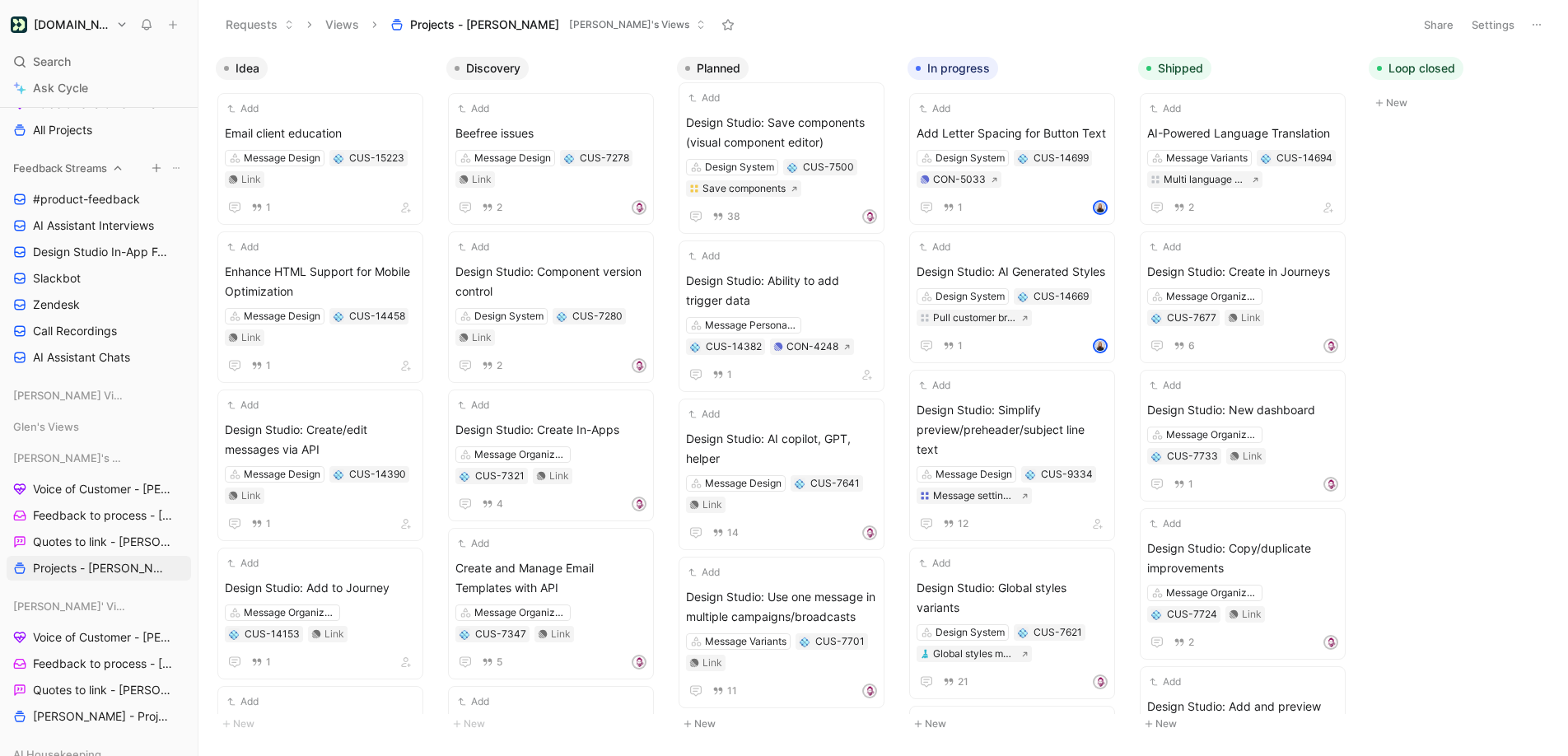 click 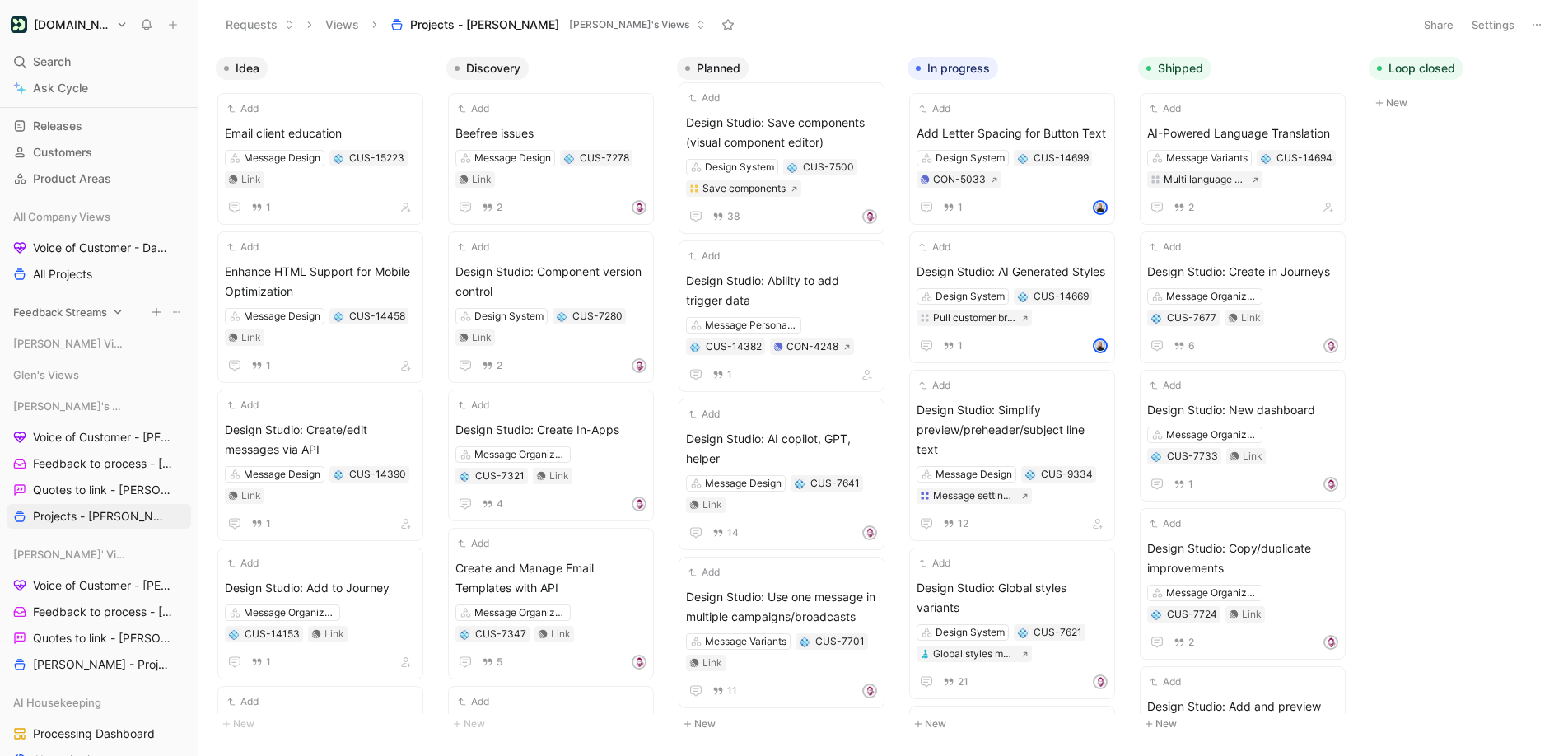 scroll, scrollTop: 100, scrollLeft: 0, axis: vertical 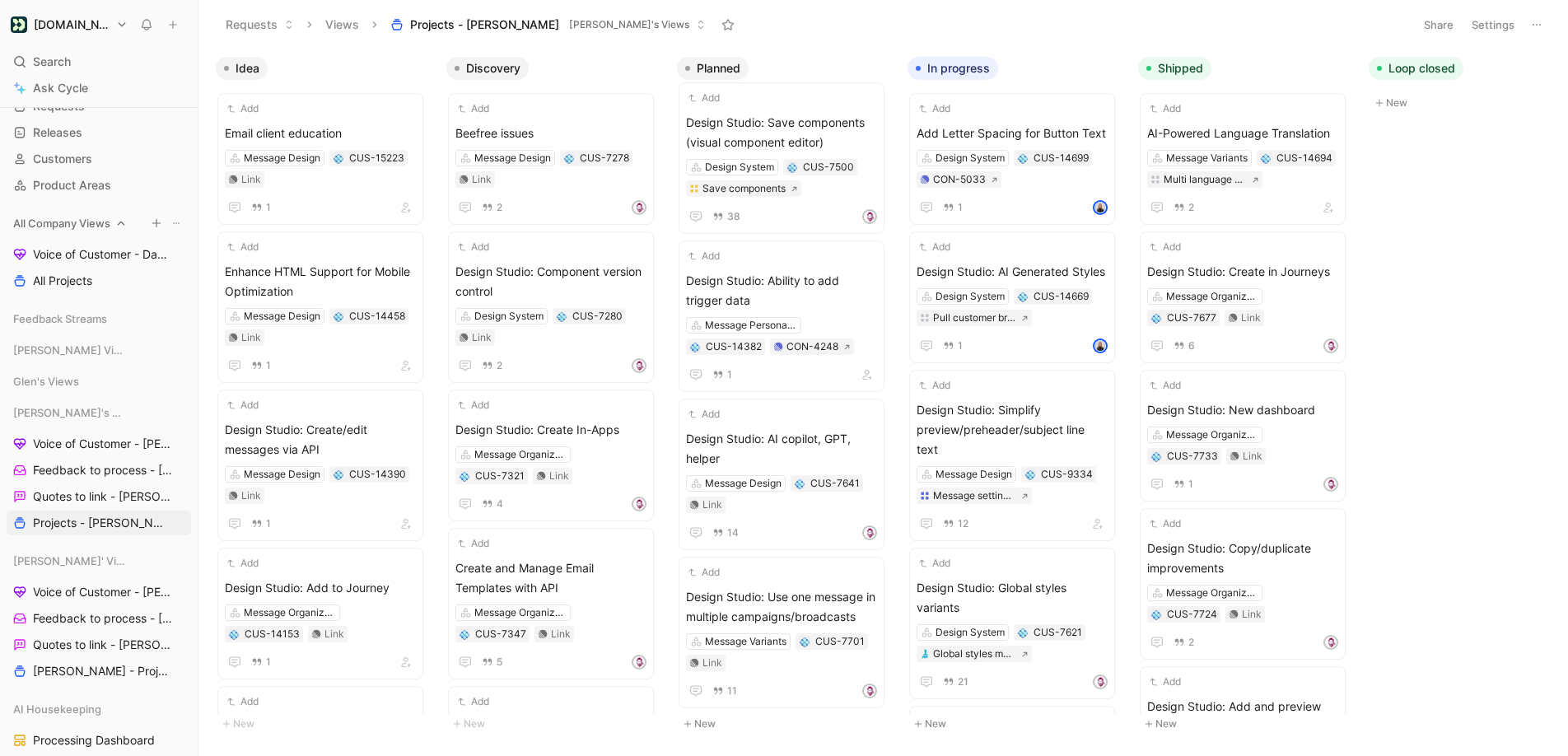 click 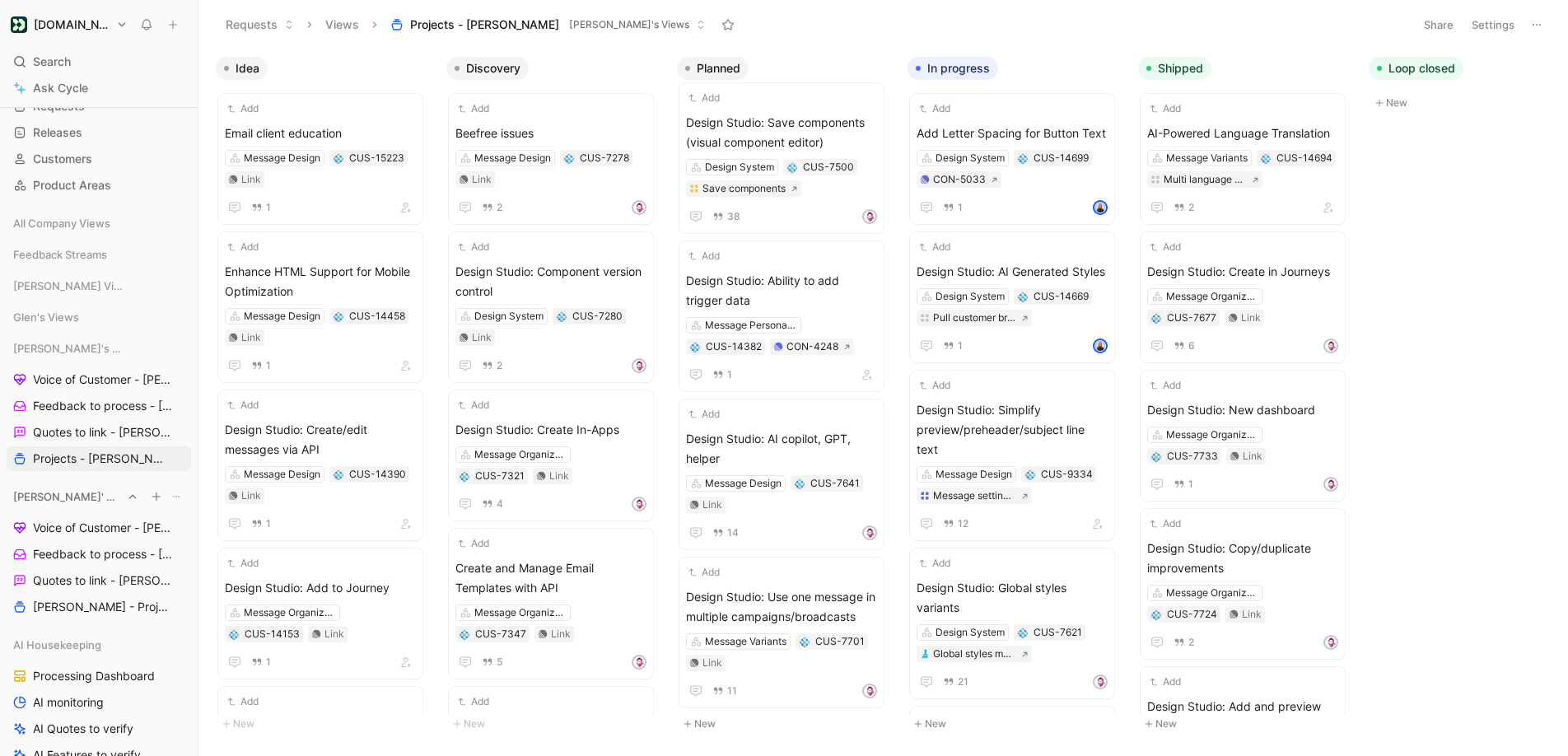 click 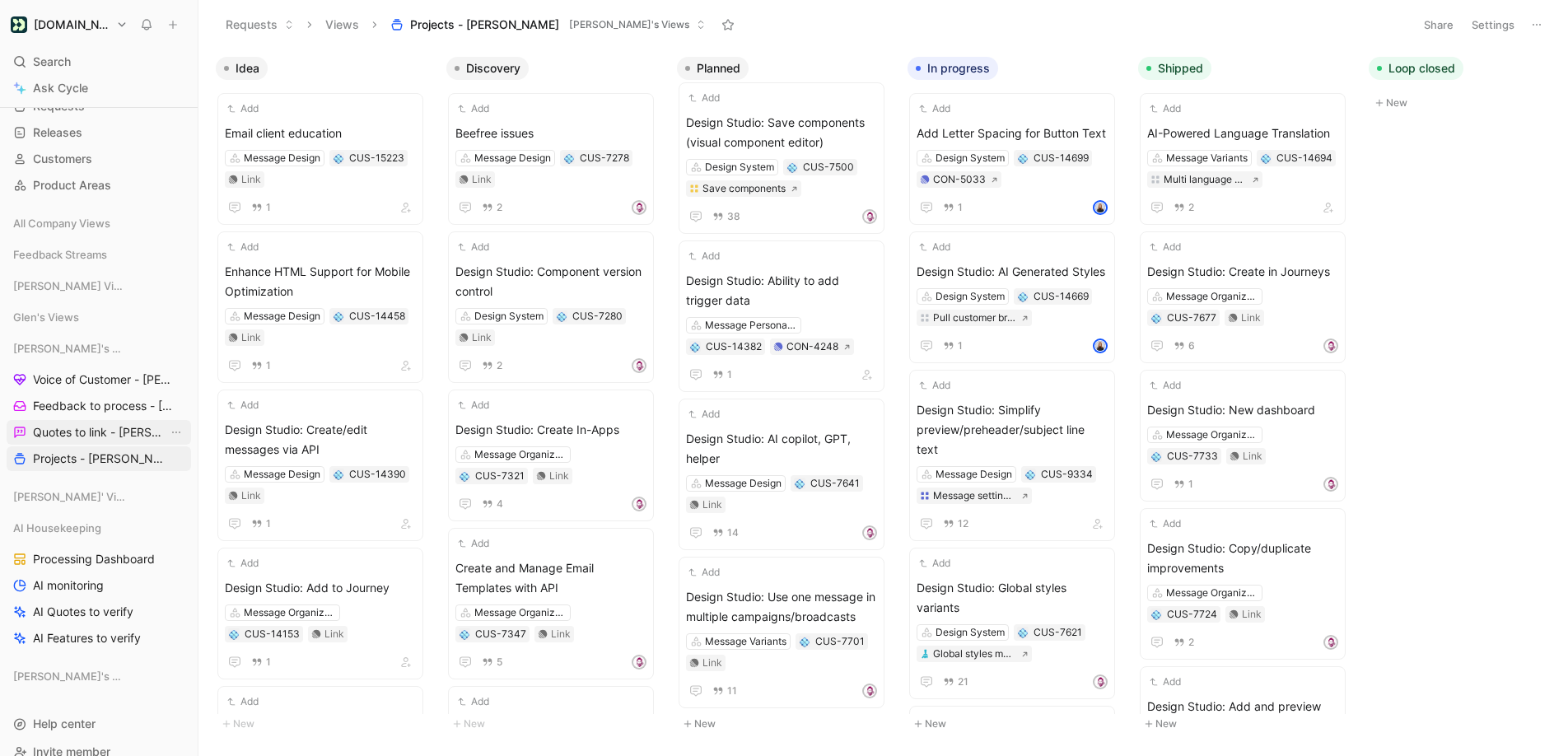 click on "Quotes to link - [PERSON_NAME]" at bounding box center [100, 432] 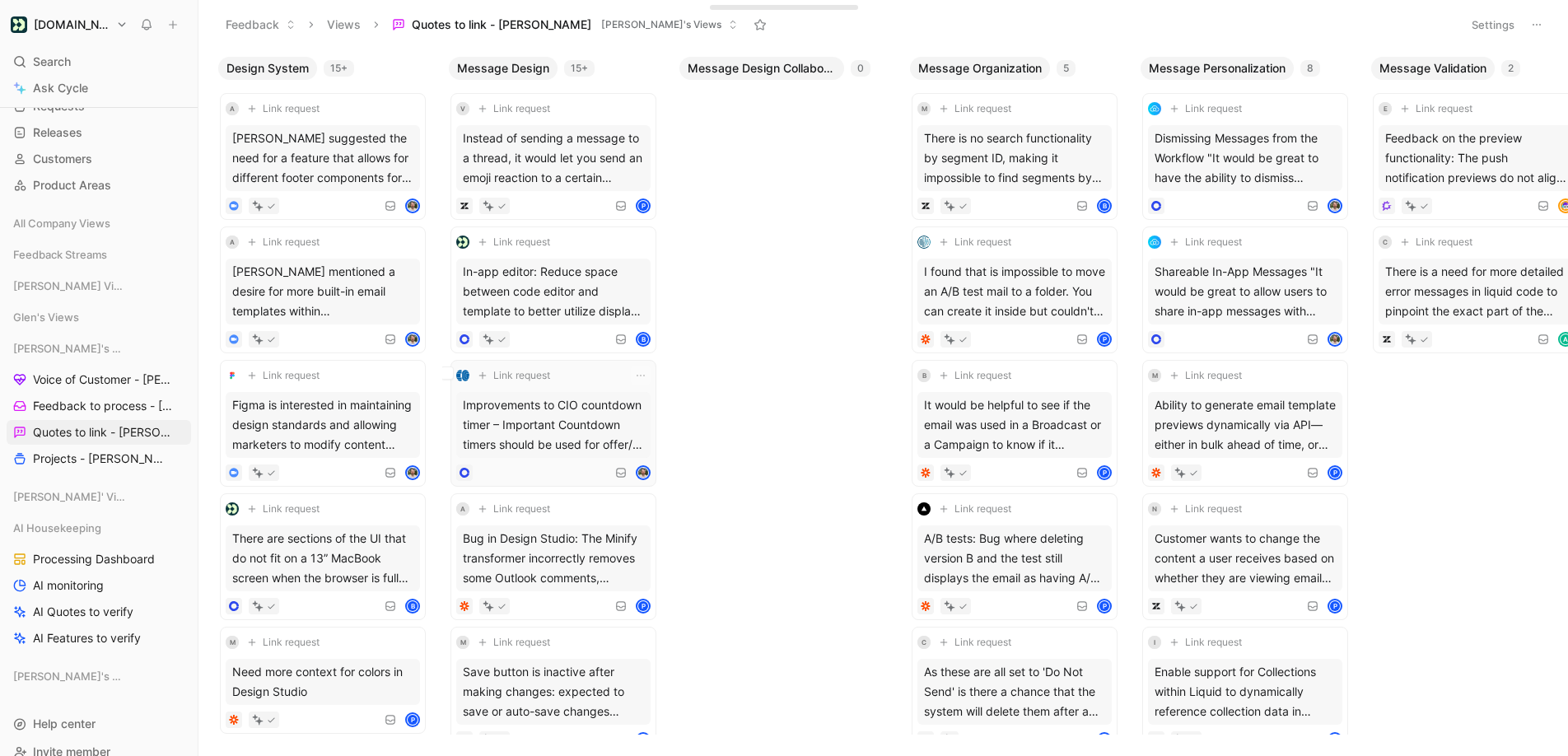 click on "Link request" at bounding box center (521, 376) 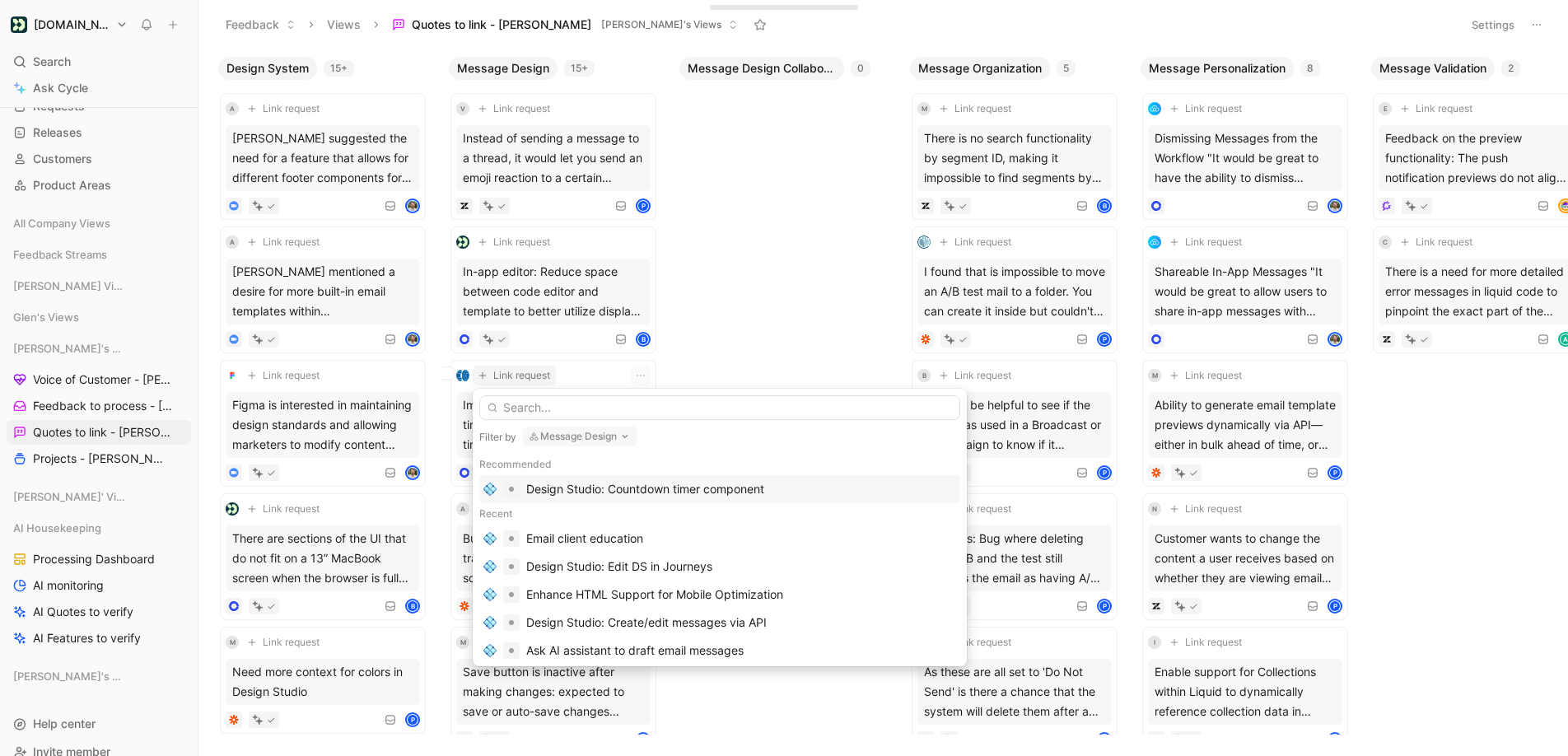click on "Design Studio: Countdown timer component" at bounding box center (645, 489) 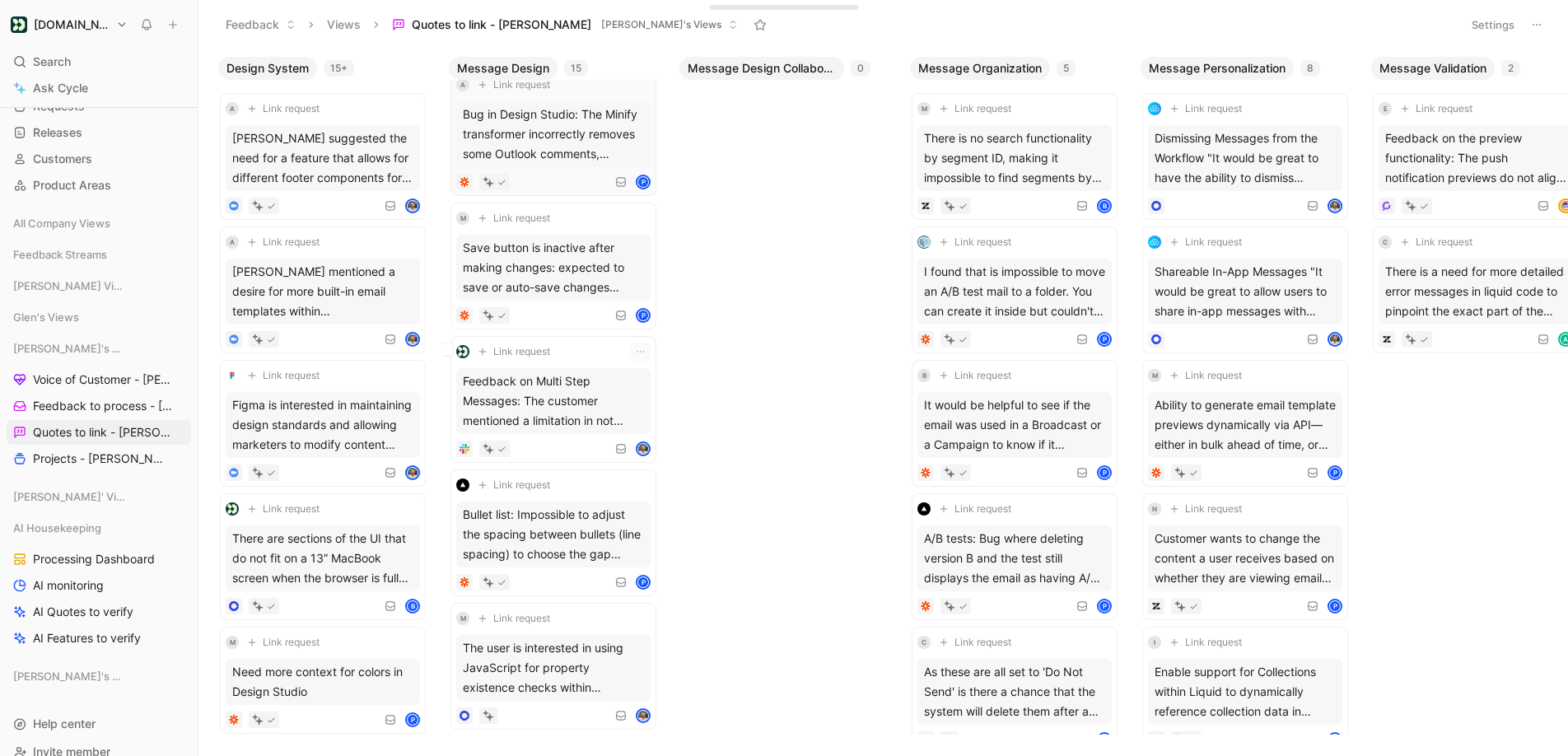 scroll, scrollTop: 310, scrollLeft: 0, axis: vertical 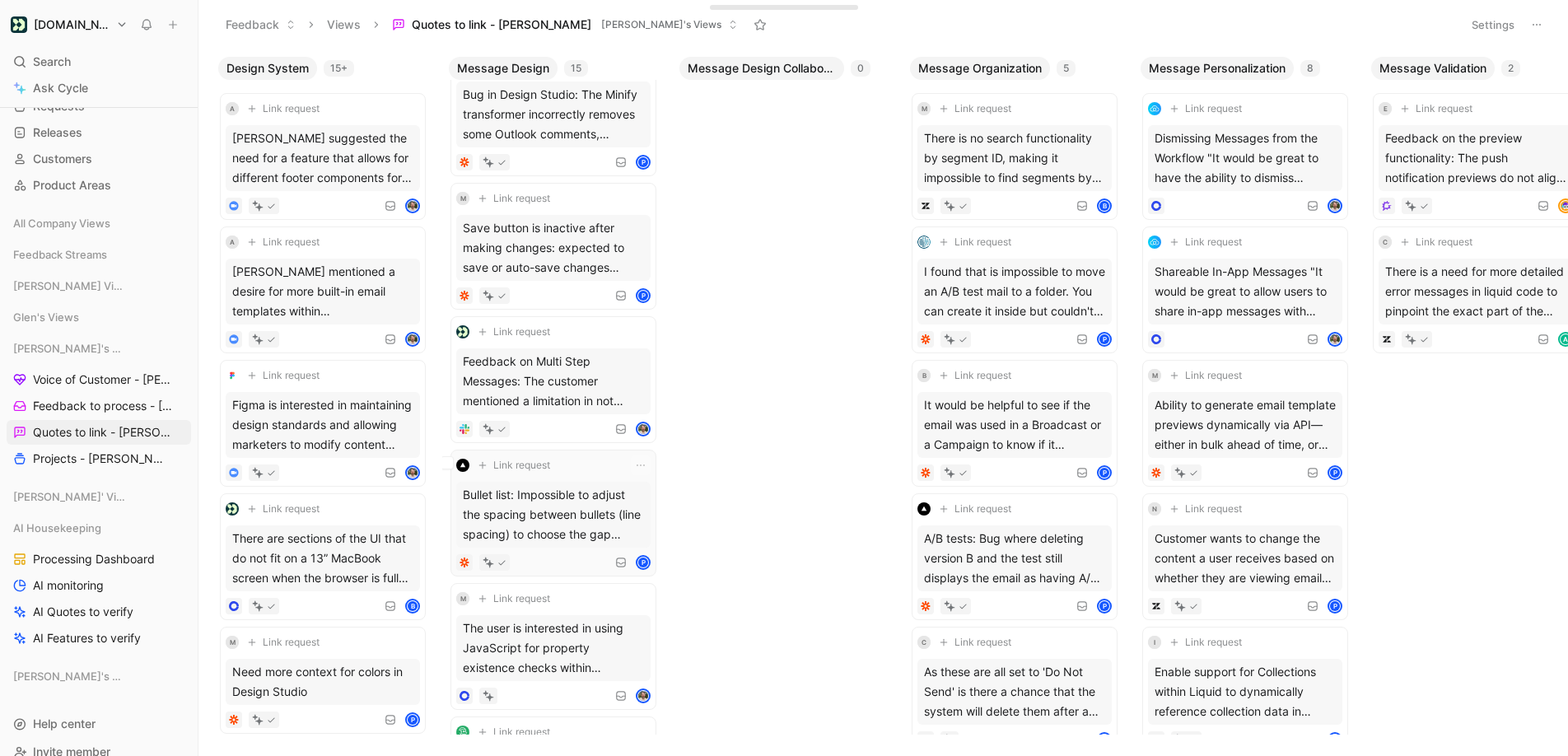 click on "Link request" at bounding box center [521, 465] 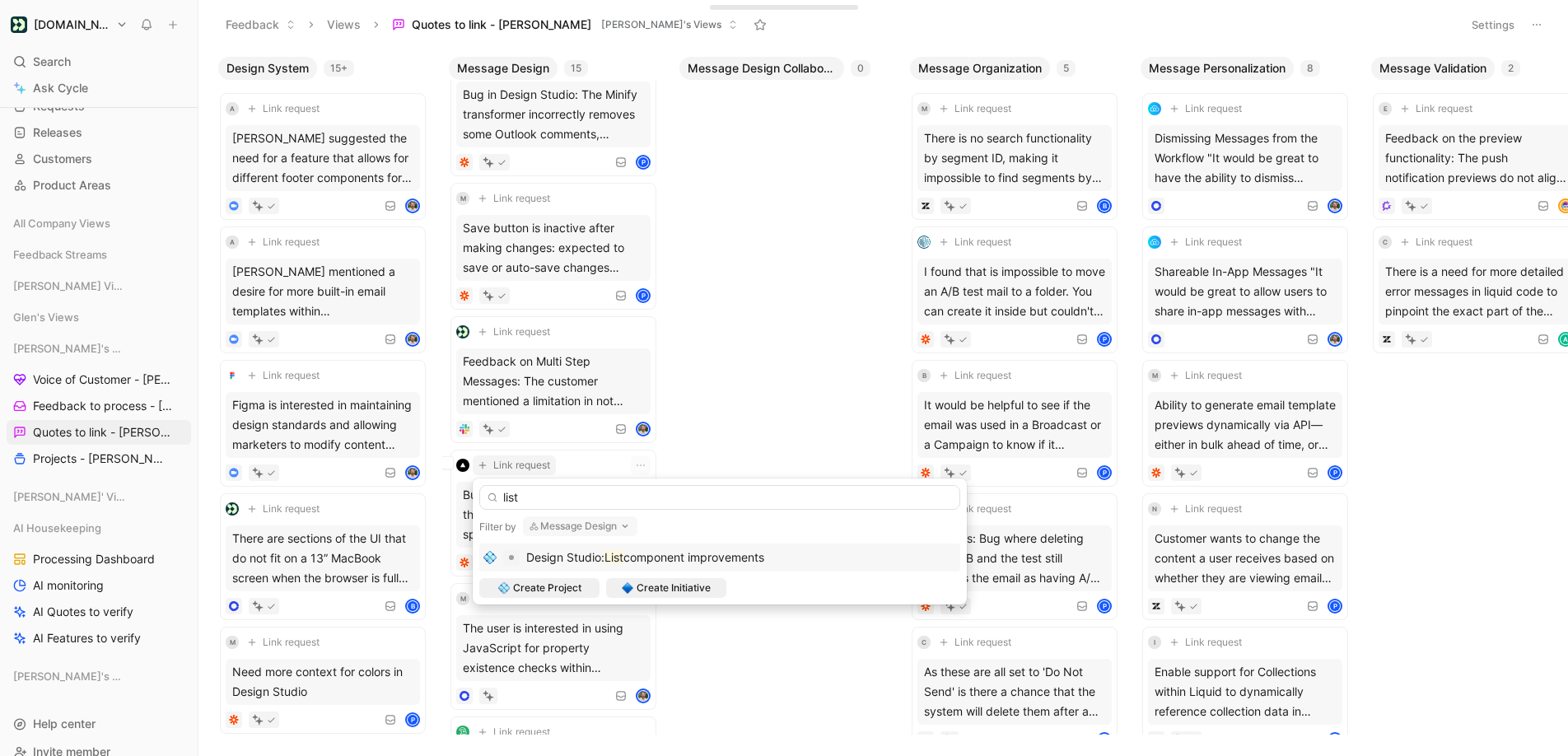type on "list" 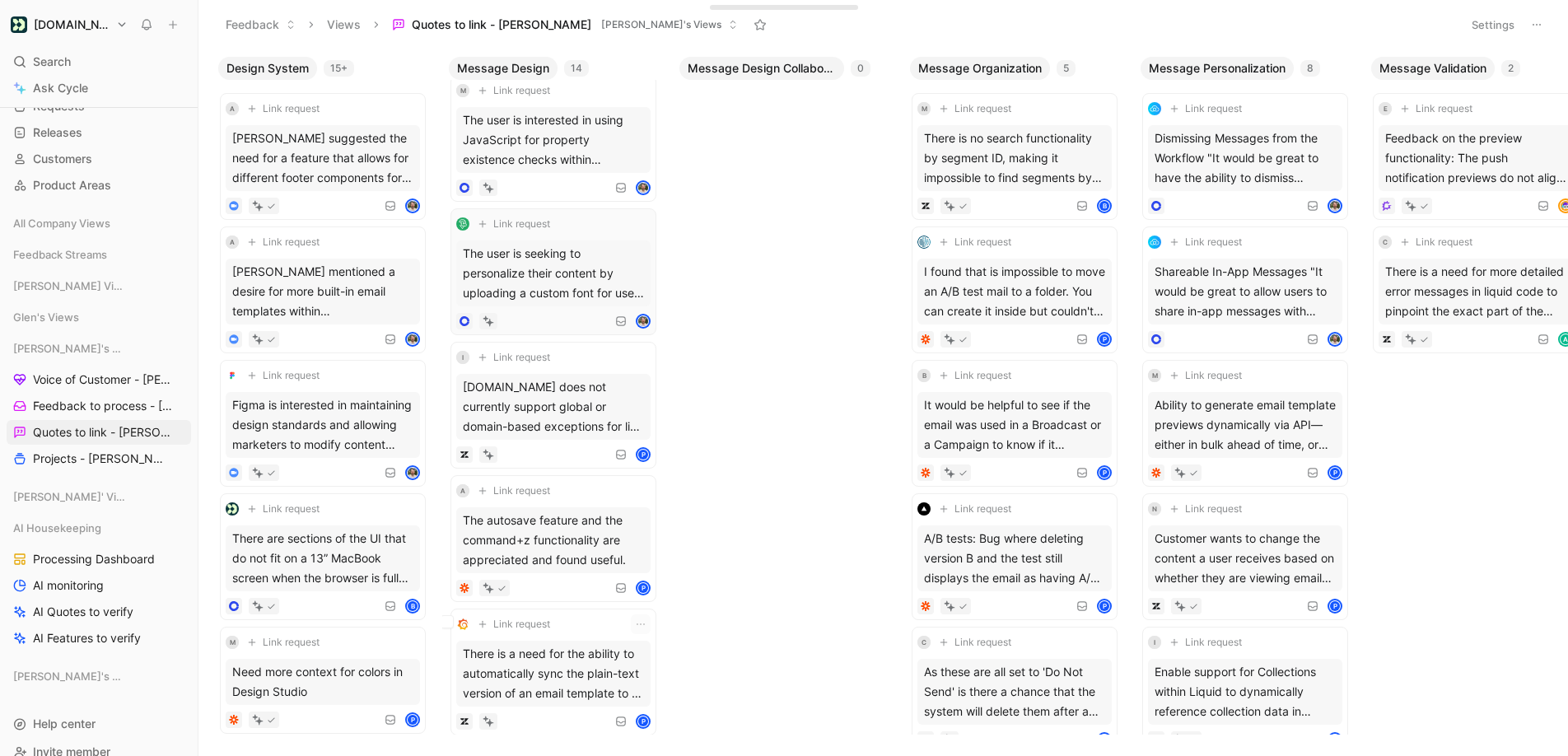 scroll, scrollTop: 788, scrollLeft: 0, axis: vertical 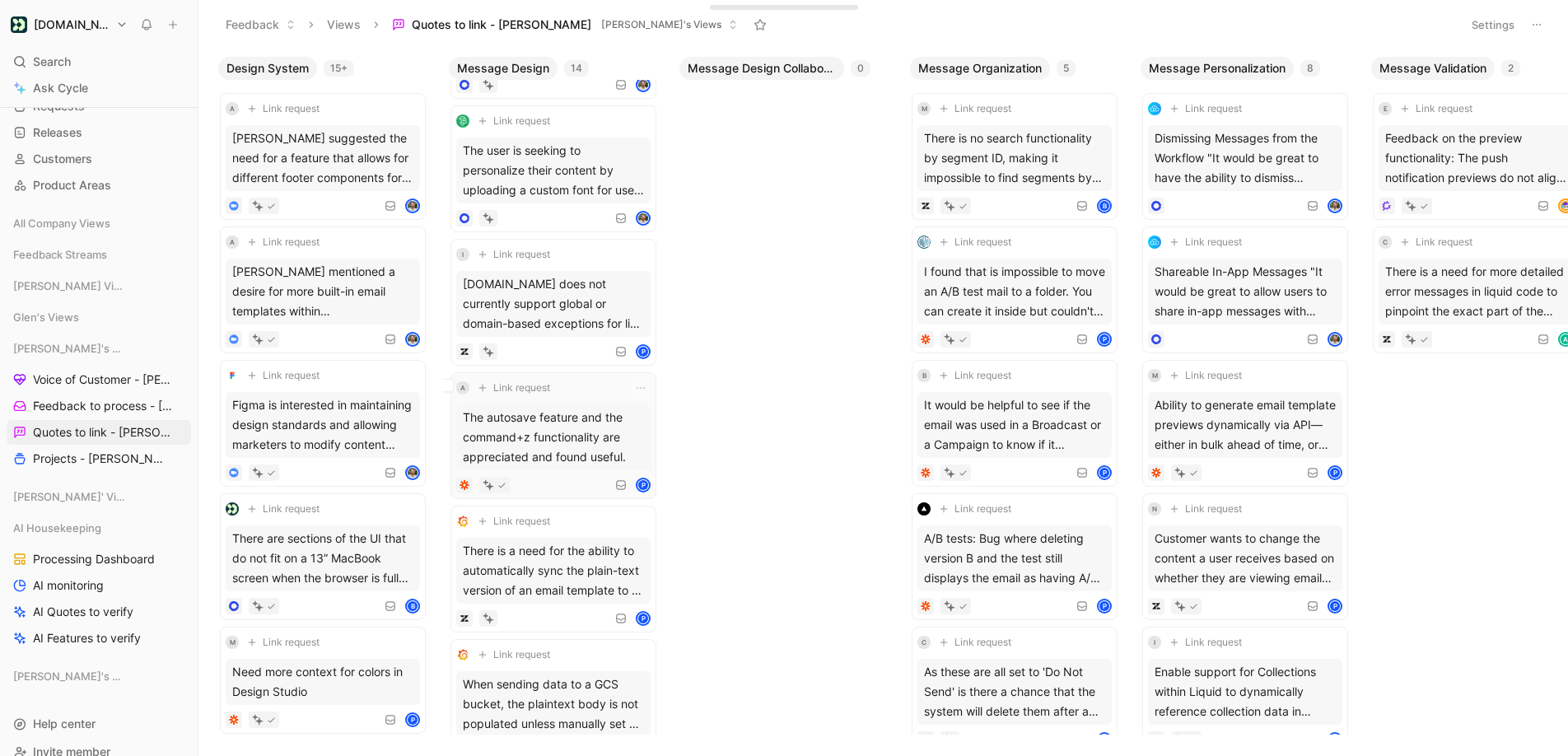 click on "Link request" at bounding box center (521, 388) 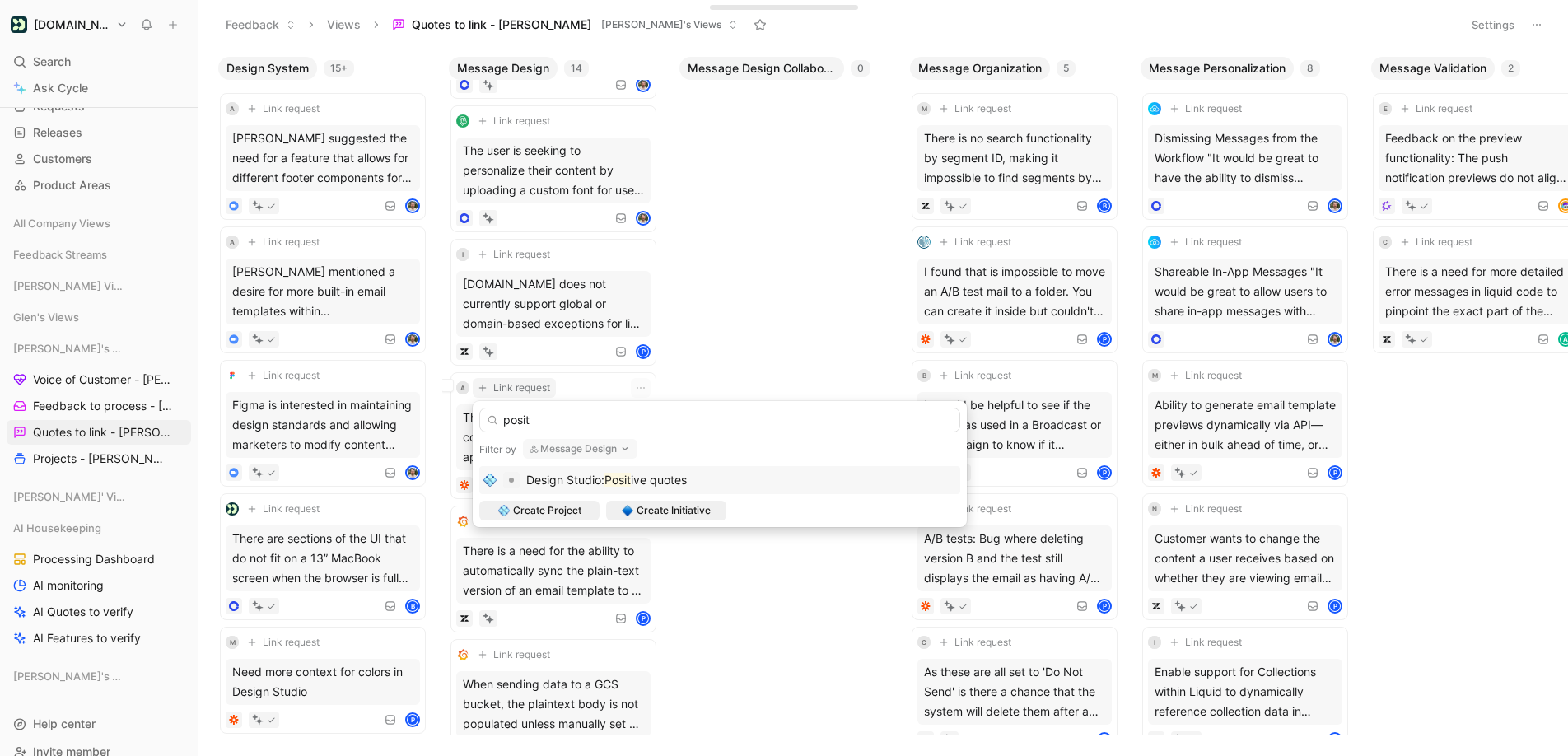 type on "posit" 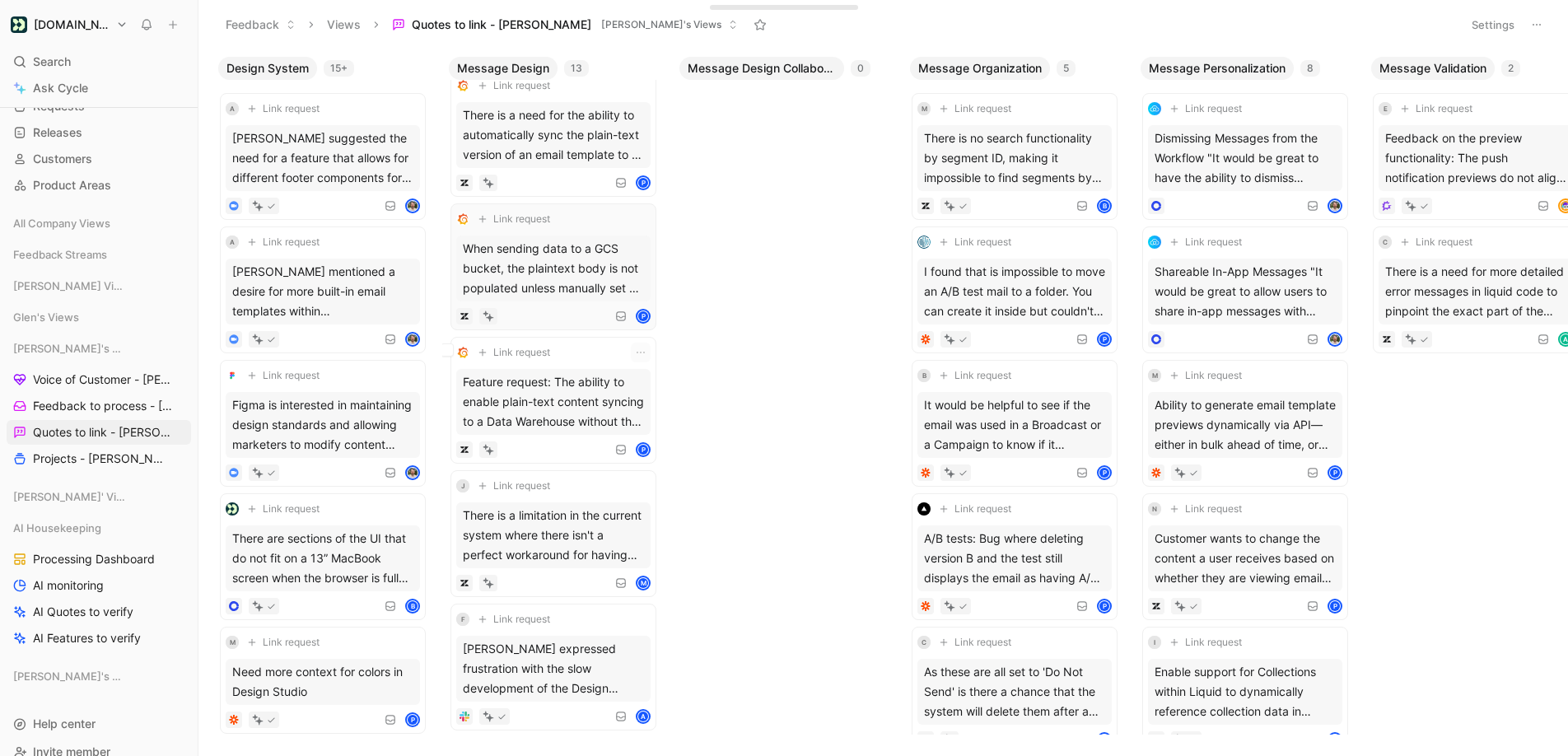 scroll, scrollTop: 1091, scrollLeft: 0, axis: vertical 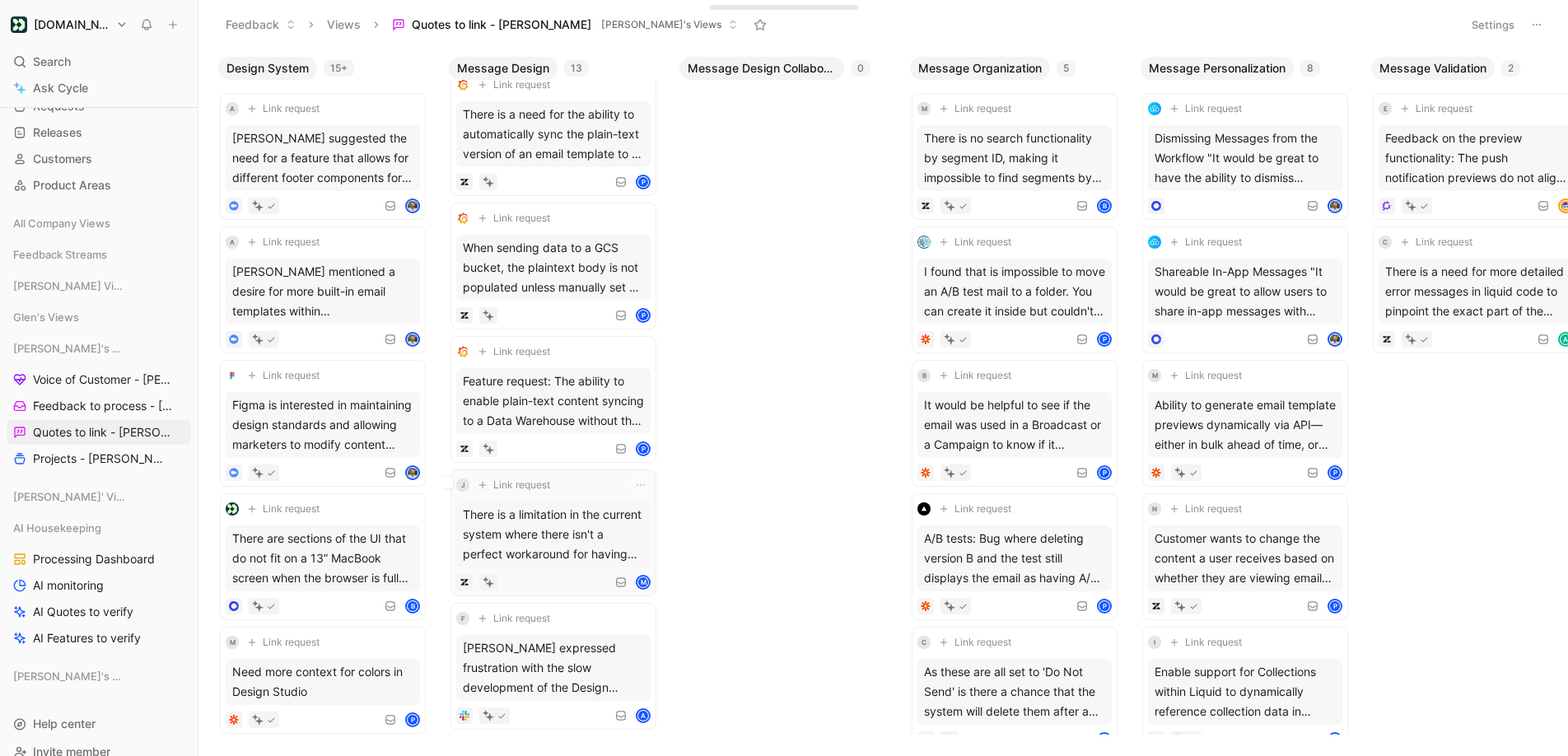 click on "There is a limitation in the current system where there isn't a perfect workaround for having both inlined styles and advanced CSS due to how different email clients handle CSS and how [DOMAIN_NAME]’s processors work." at bounding box center (553, 534) 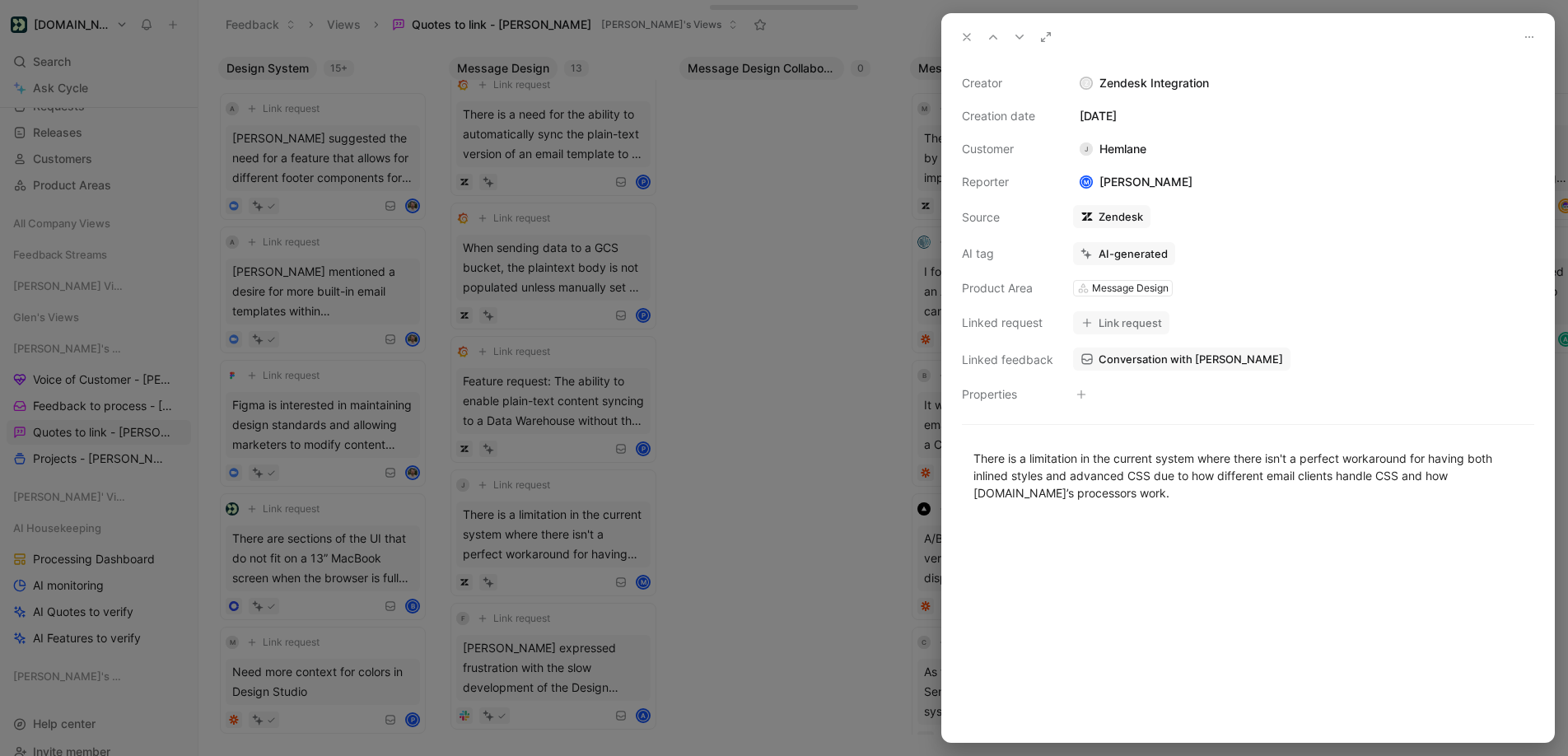 click 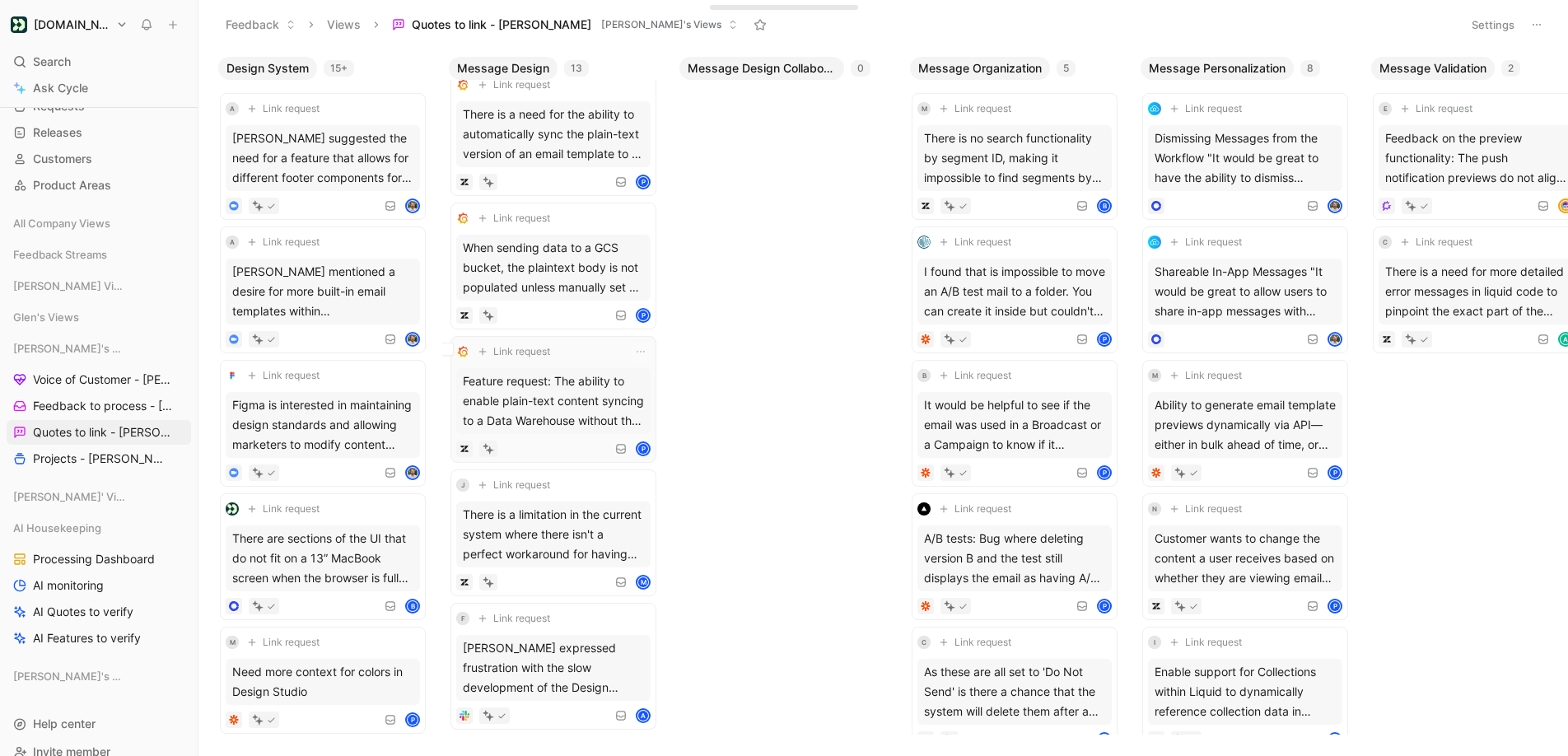 scroll, scrollTop: 1092, scrollLeft: 0, axis: vertical 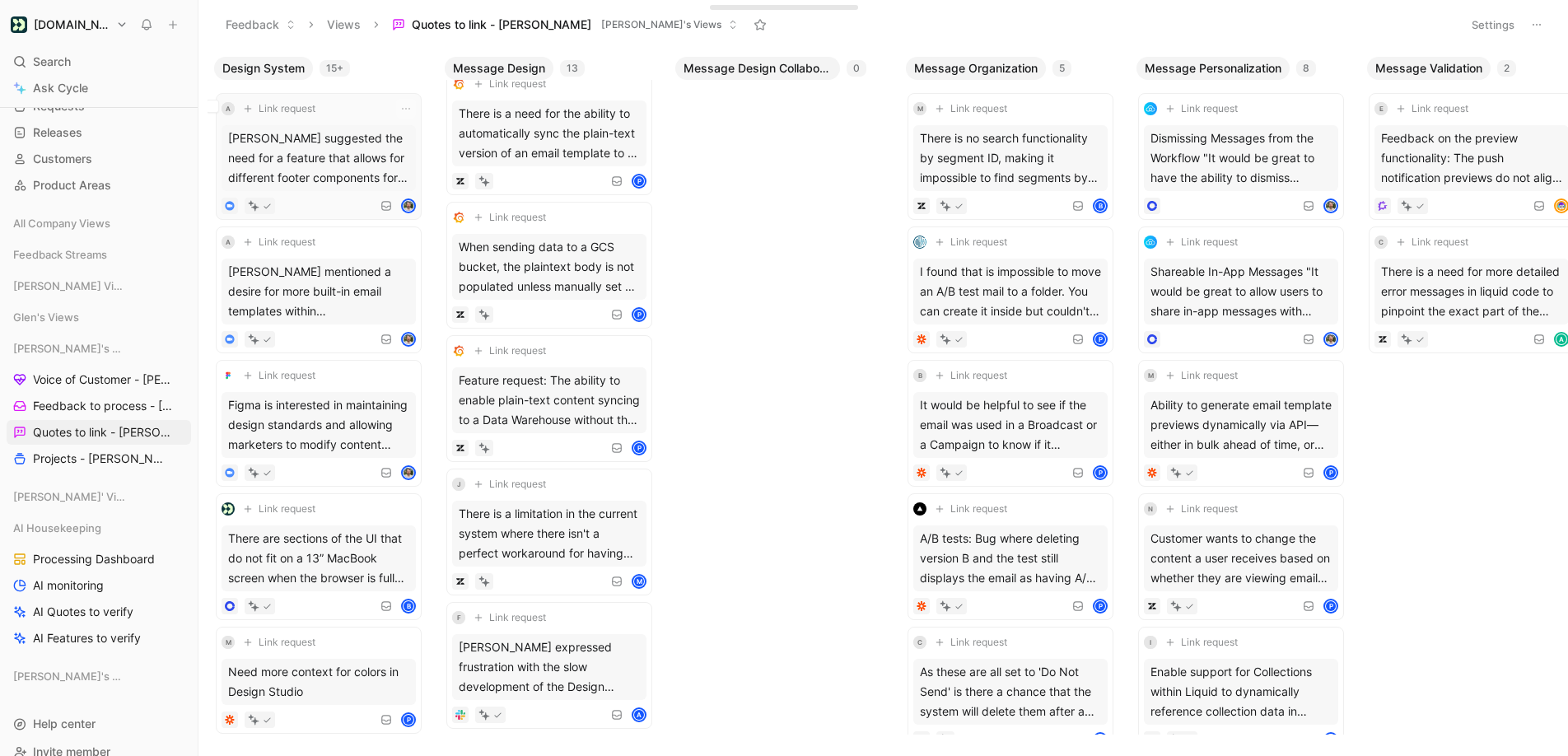 click on "[PERSON_NAME] suggested the need for a feature that allows for different footer components for different types of emails, as current systems often apply a universal footer across all emails, which is not always suitable." at bounding box center (319, 158) 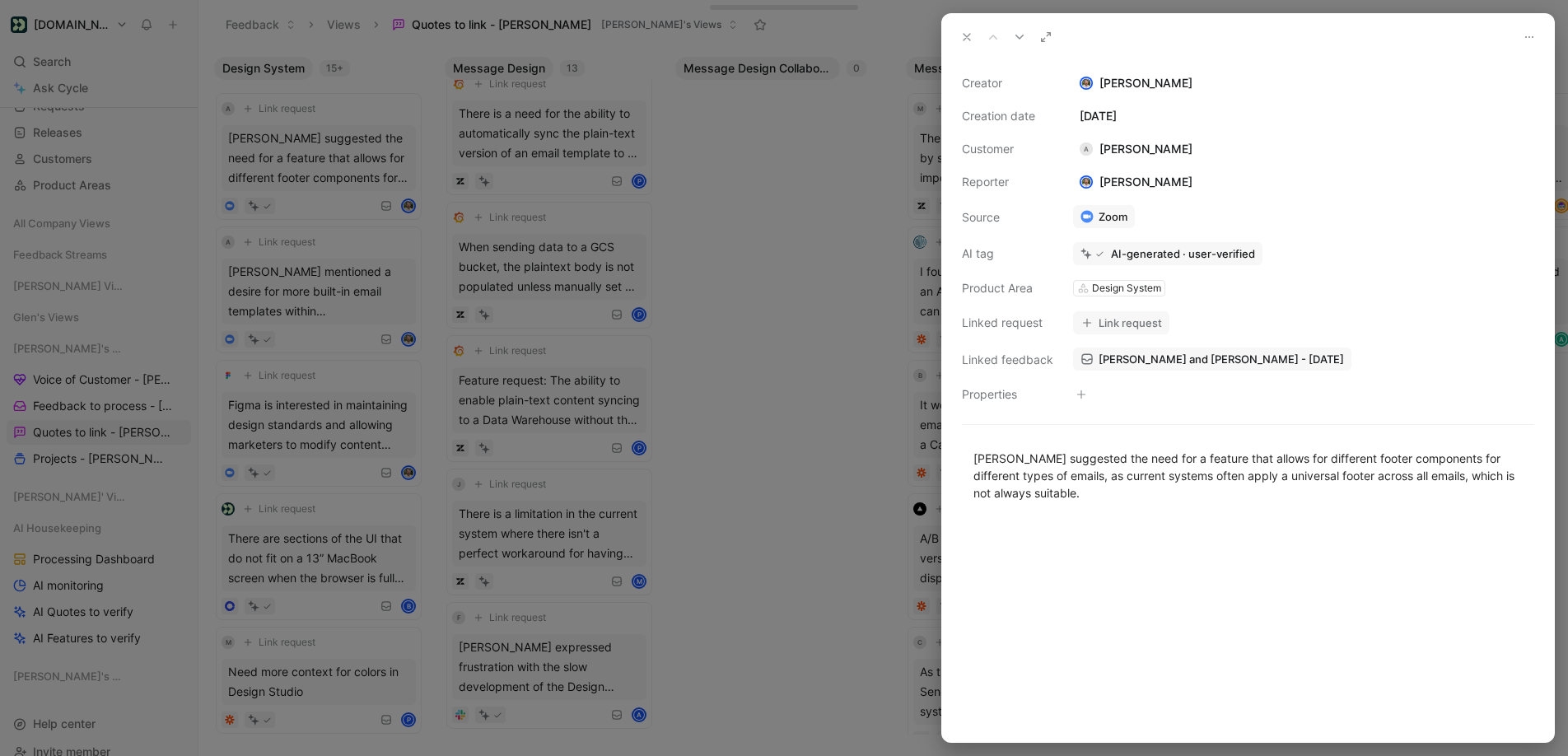 click at bounding box center [784, 378] 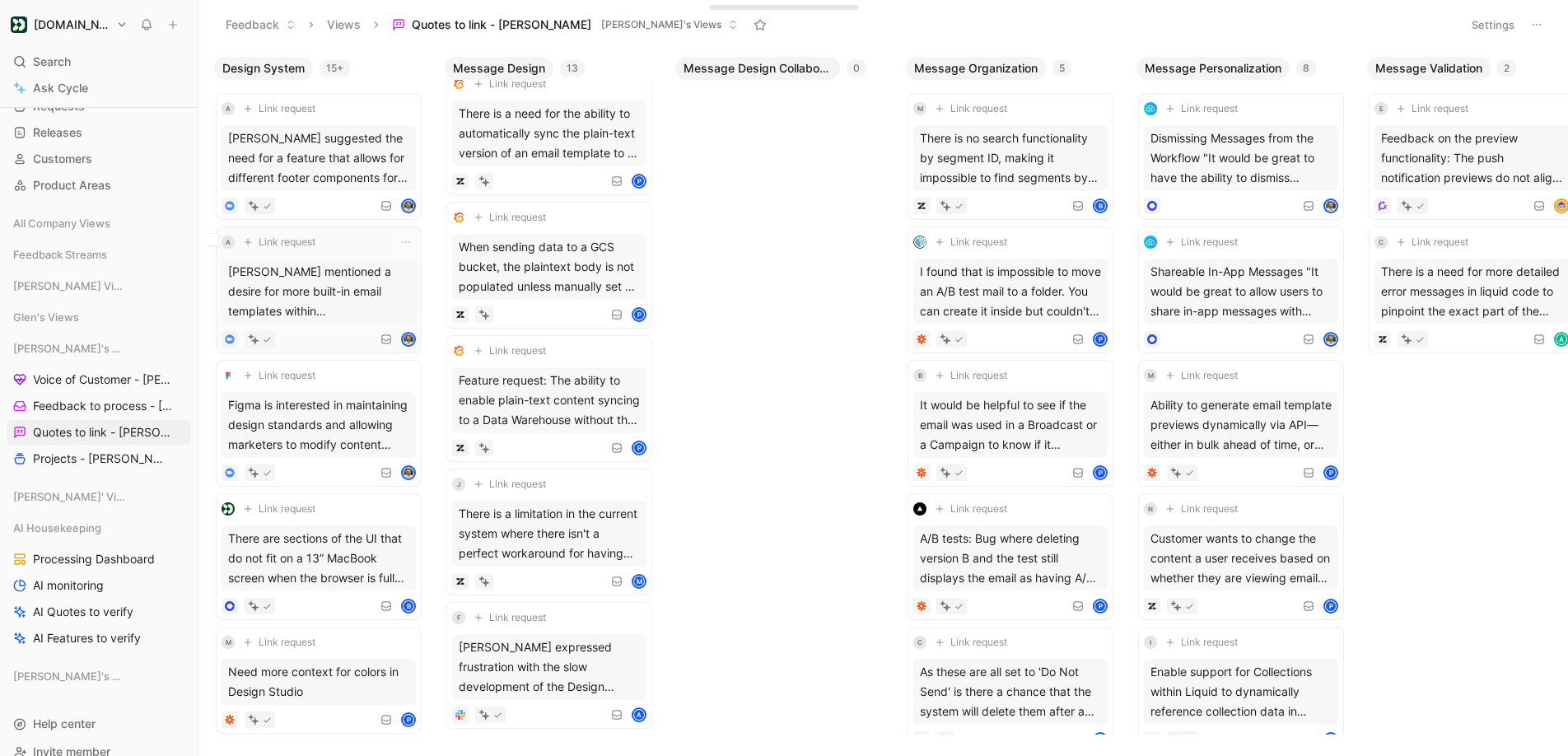 click on "[PERSON_NAME] mentioned a desire for more built-in email templates within [DOMAIN_NAME], as the current options are limited and require coding, which is not feasible for their lean team without a designer." at bounding box center [319, 292] 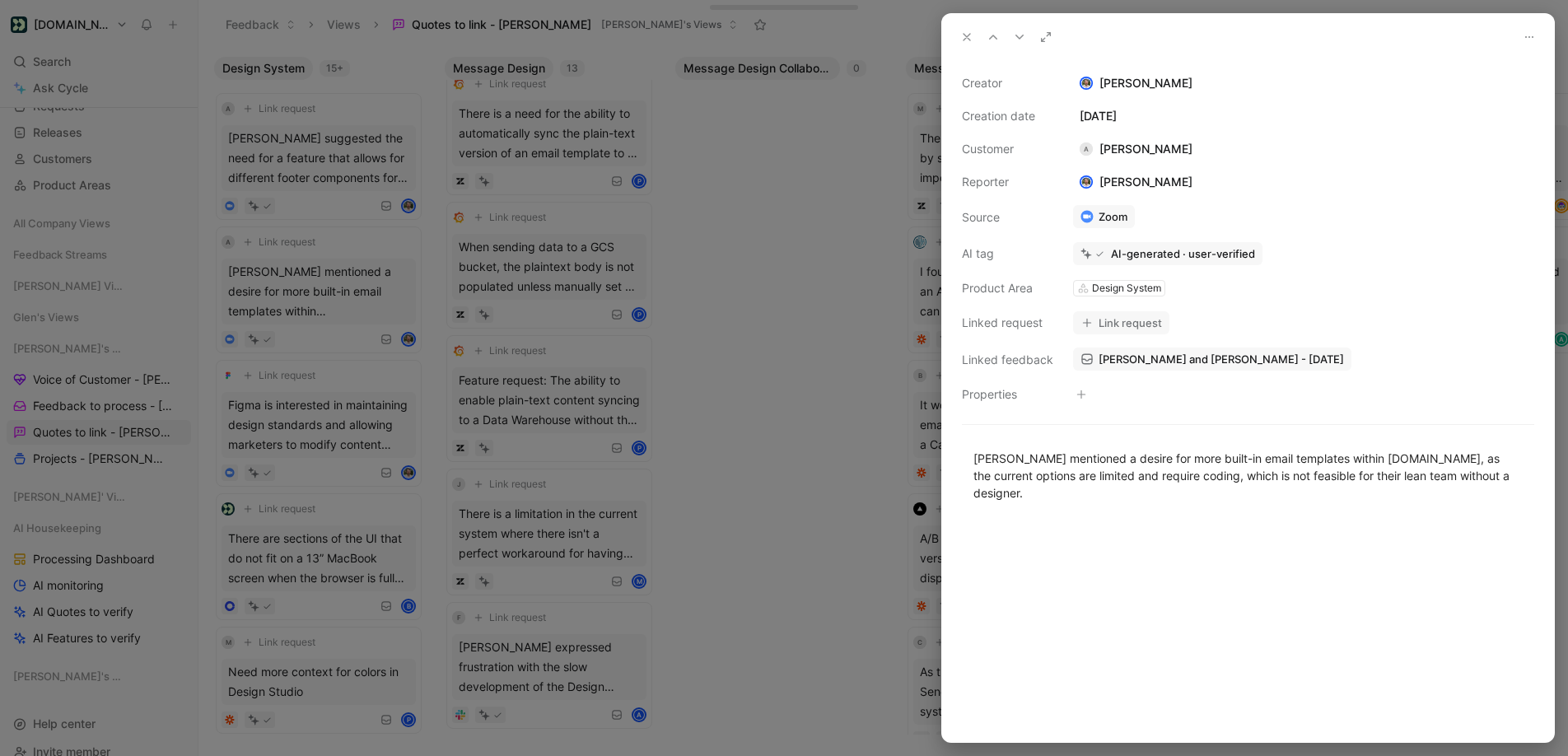 click at bounding box center [784, 378] 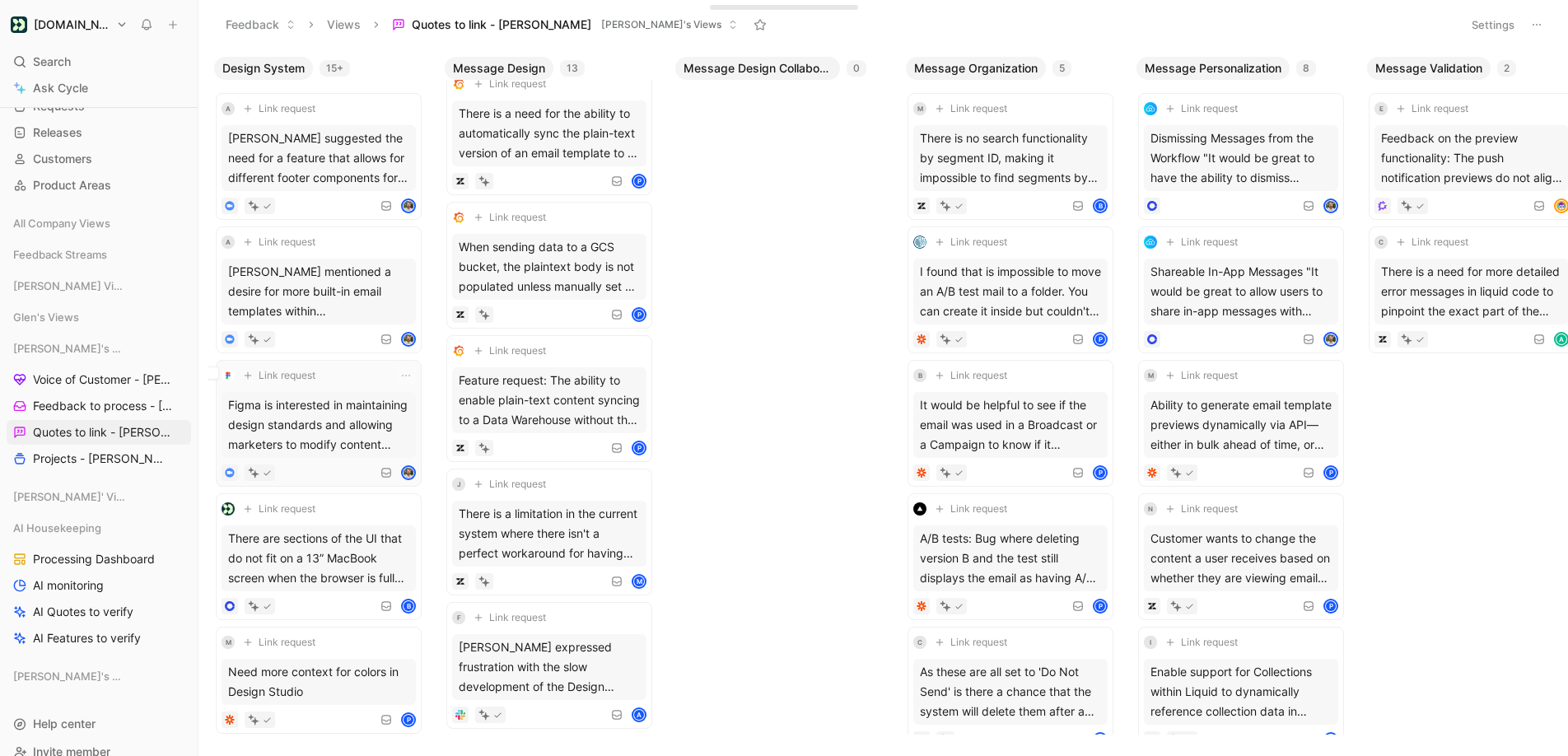 click on "Figma is interested in maintaining design standards and allowing marketers to modify content within standardized templates, similar to their email processes." at bounding box center [319, 425] 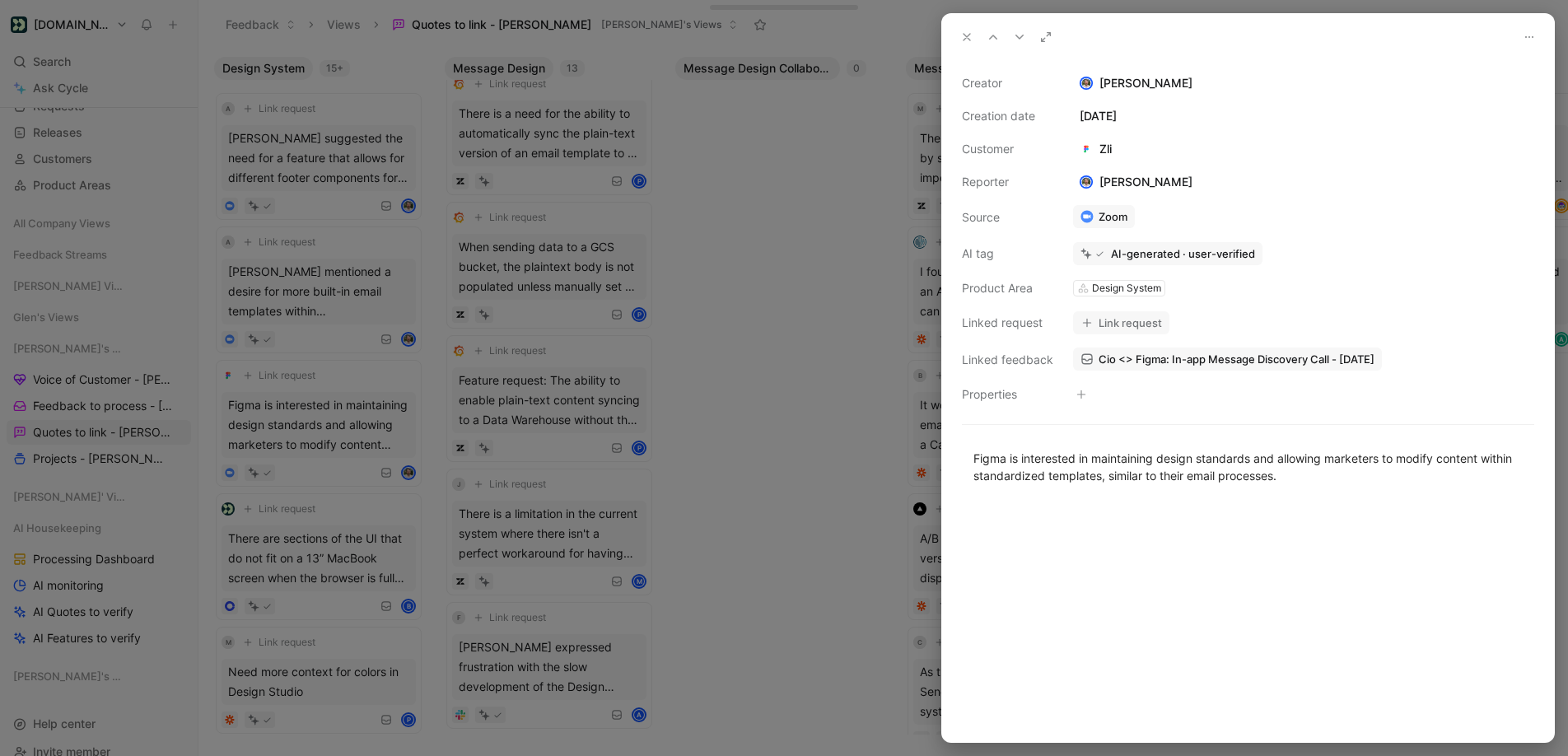 click at bounding box center [784, 378] 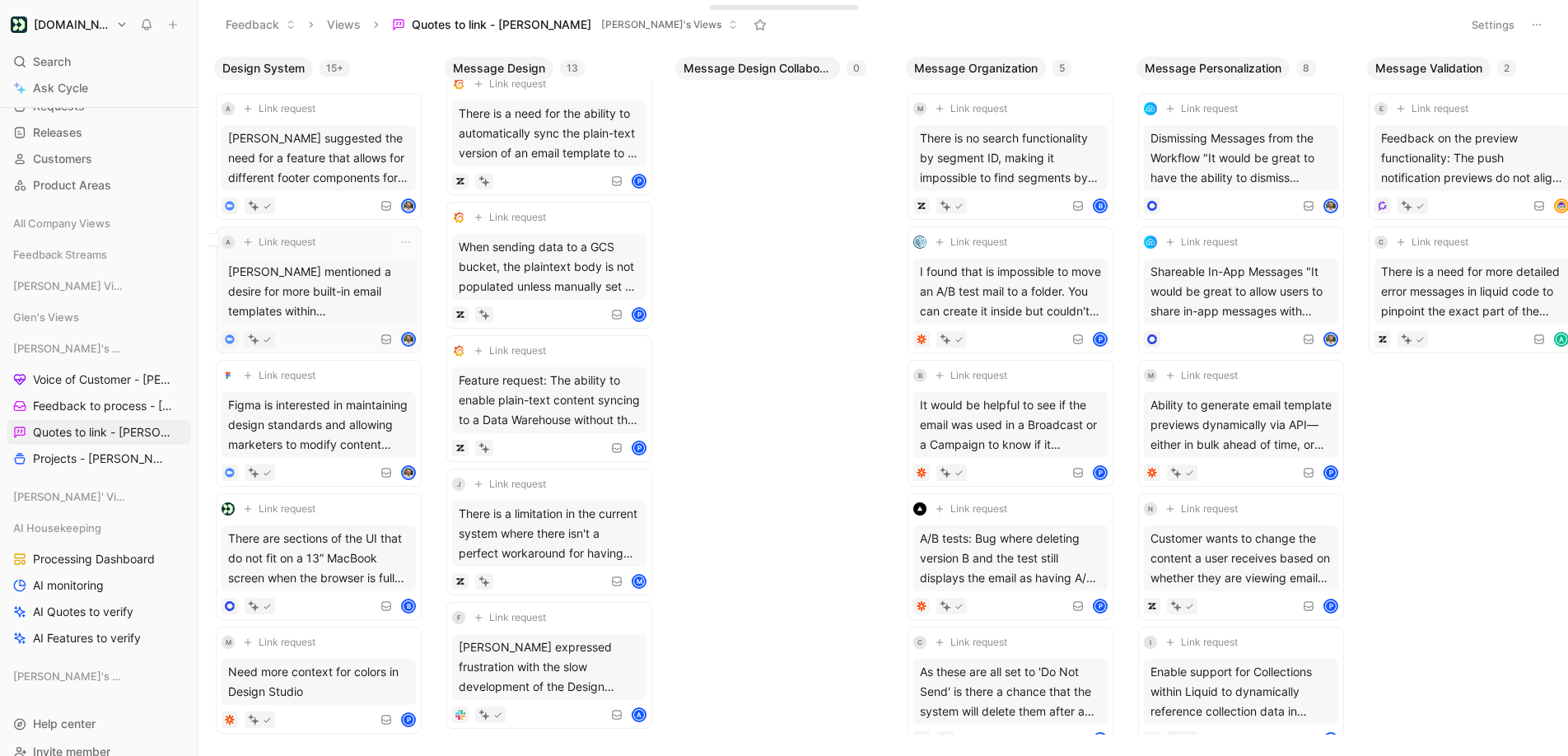 click on "[PERSON_NAME] mentioned a desire for more built-in email templates within [DOMAIN_NAME], as the current options are limited and require coding, which is not feasible for their lean team without a designer." at bounding box center (319, 292) 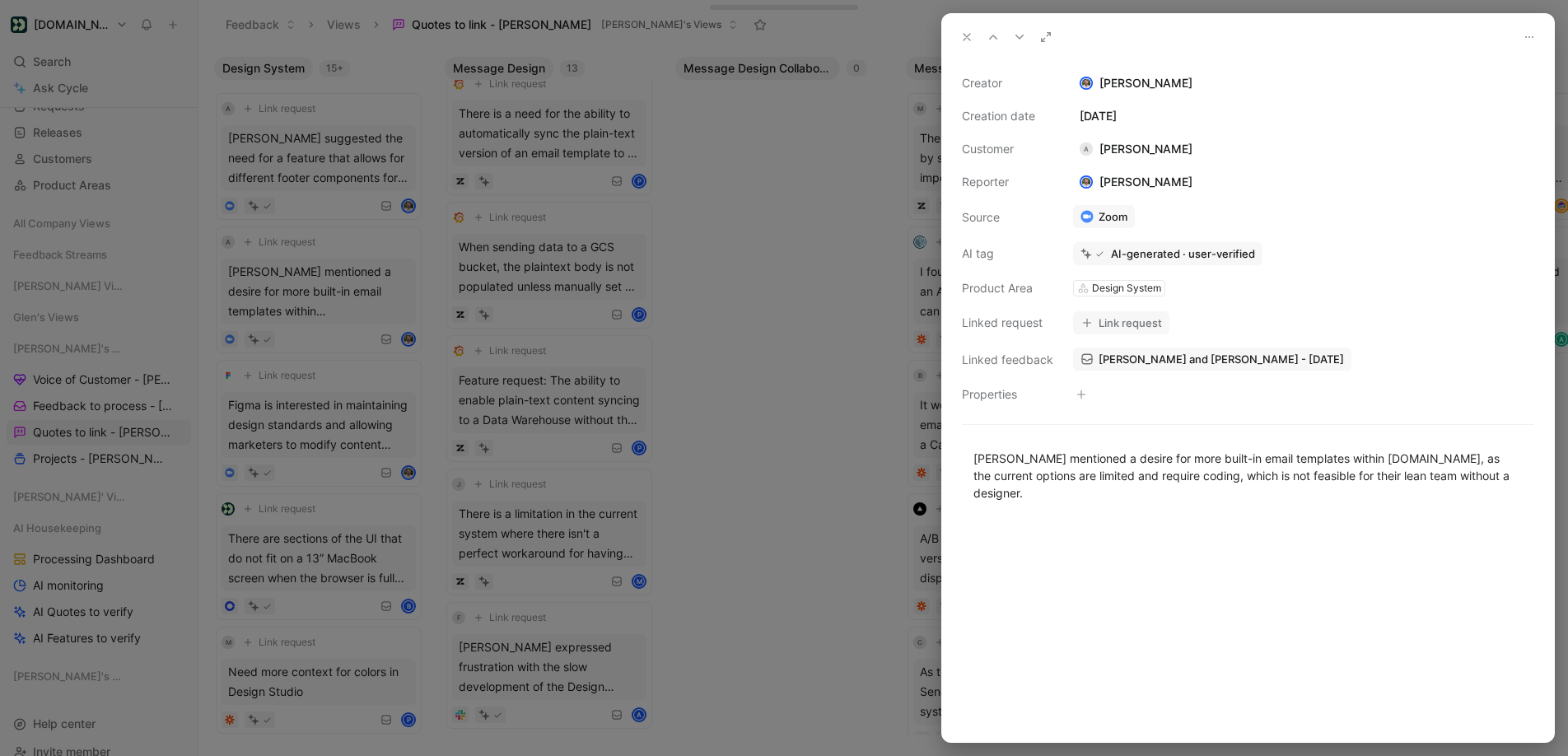 click on "Link request" at bounding box center [1121, 323] 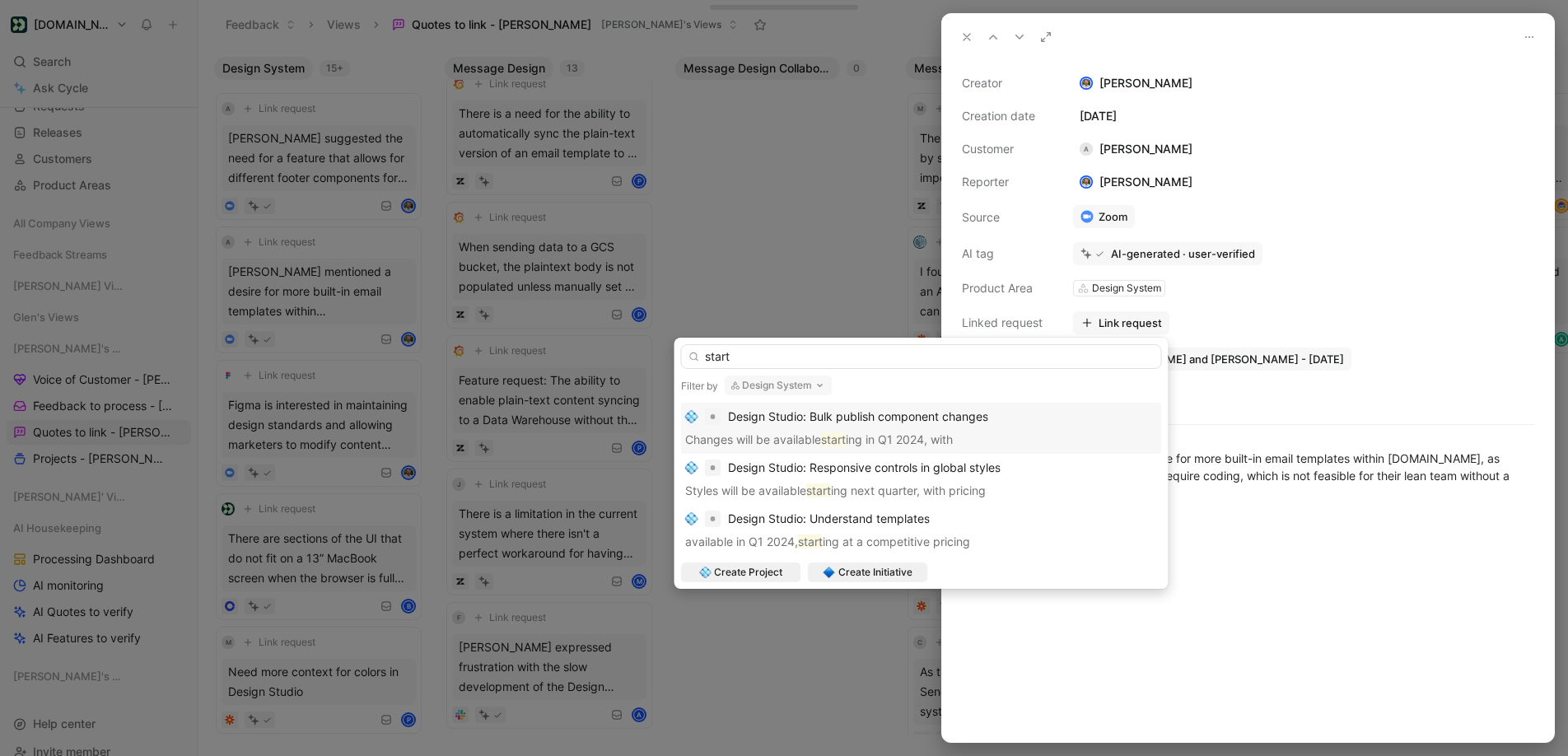 click on "Design System" at bounding box center (778, 385) 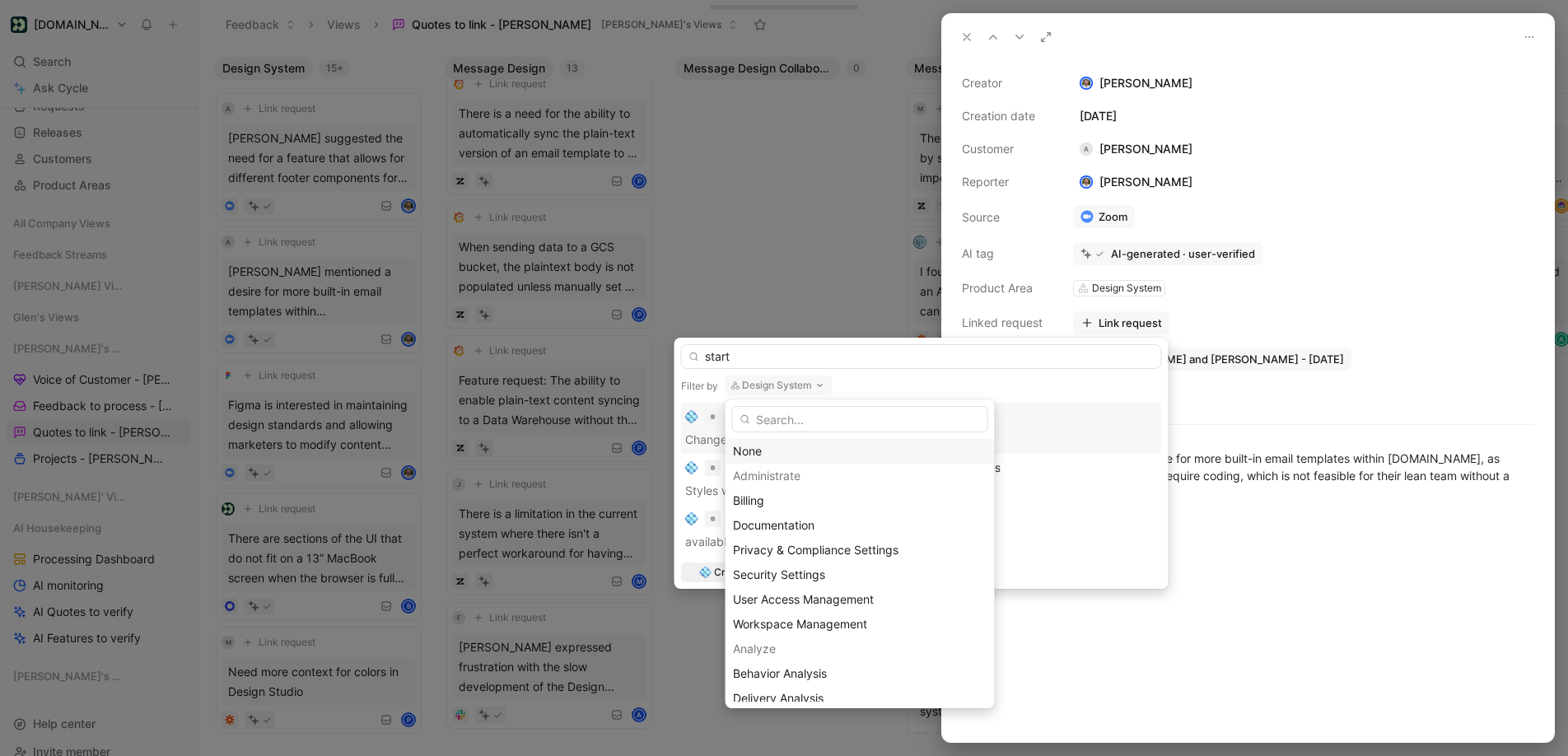 click on "None" at bounding box center (860, 451) 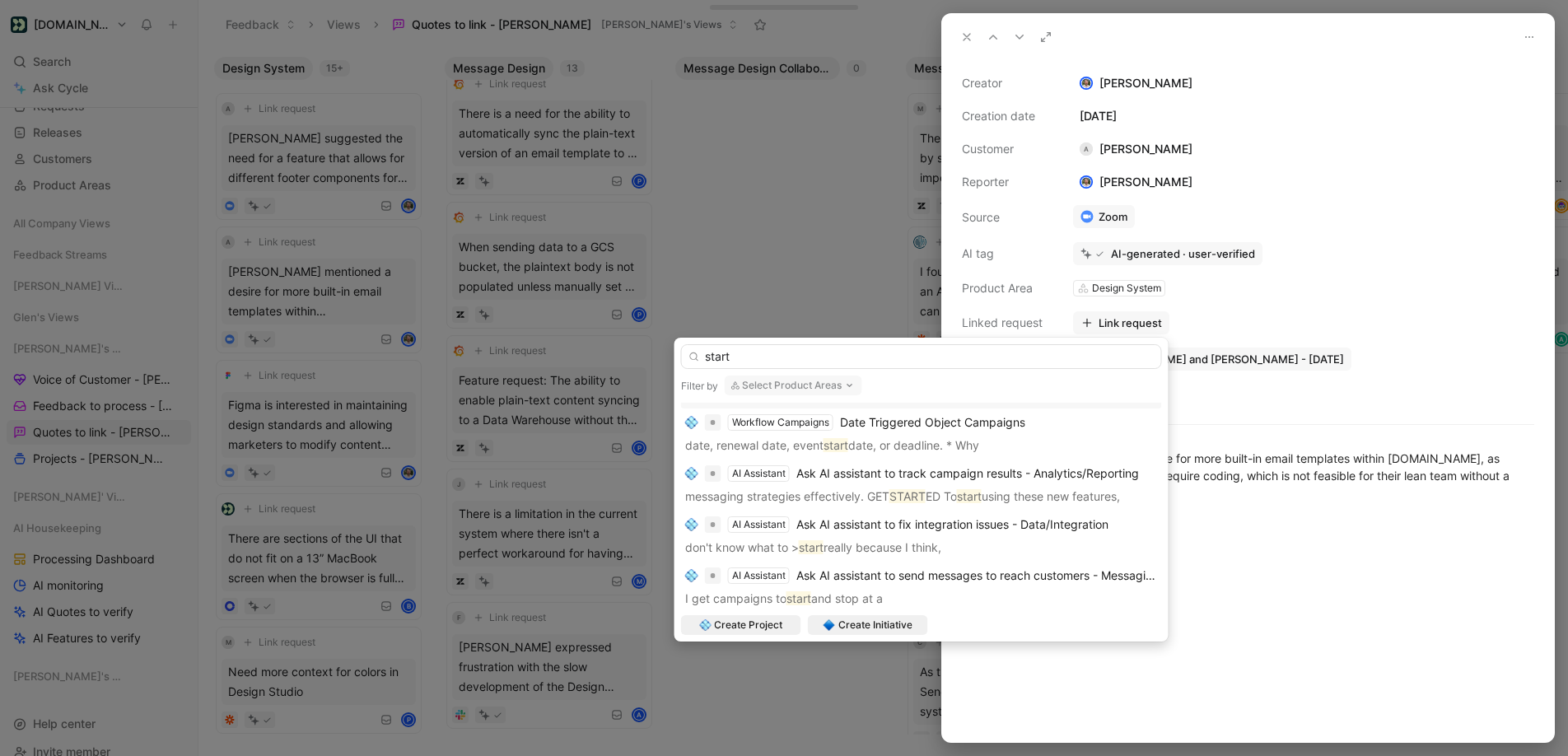 scroll, scrollTop: 0, scrollLeft: 0, axis: both 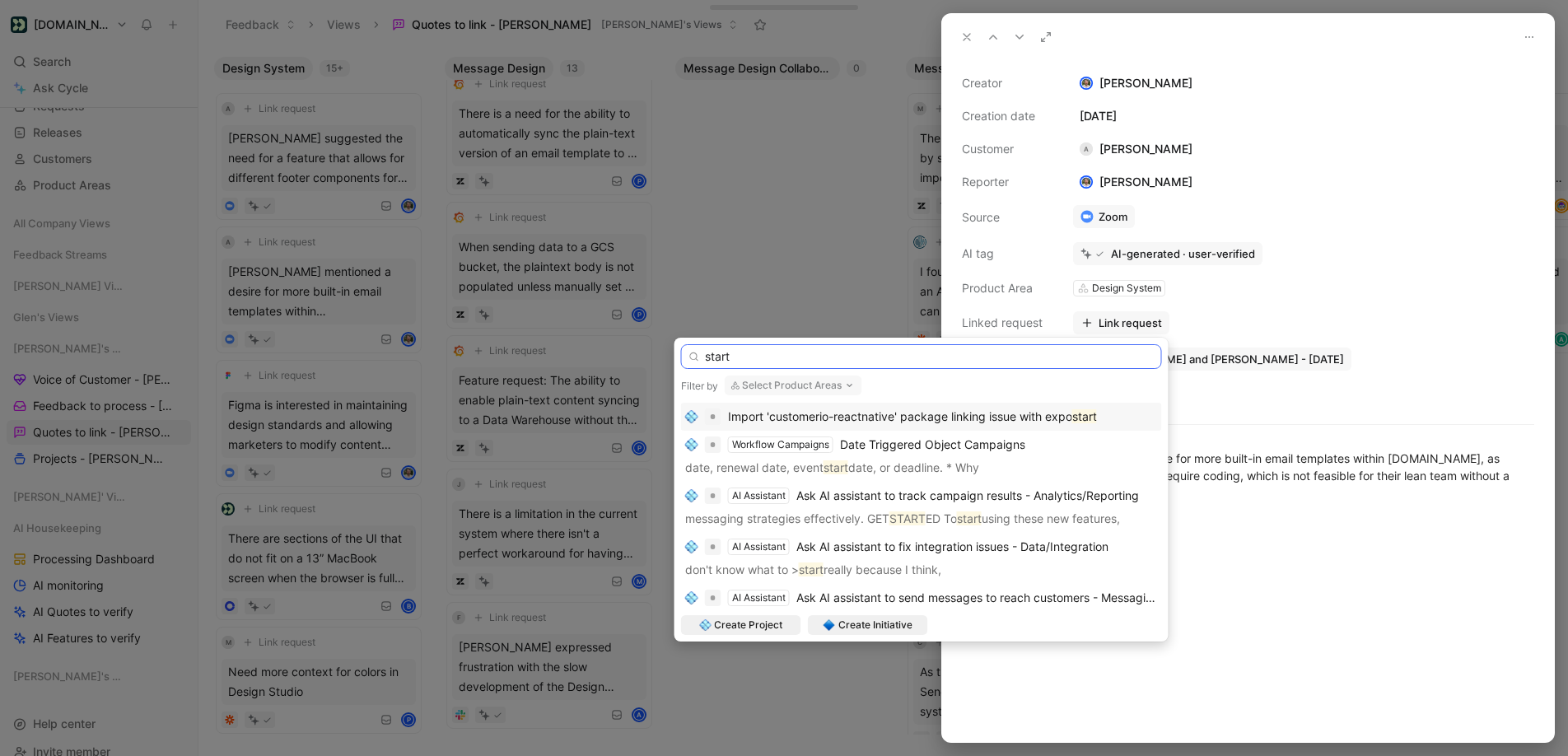 click on "start" at bounding box center (922, 357) 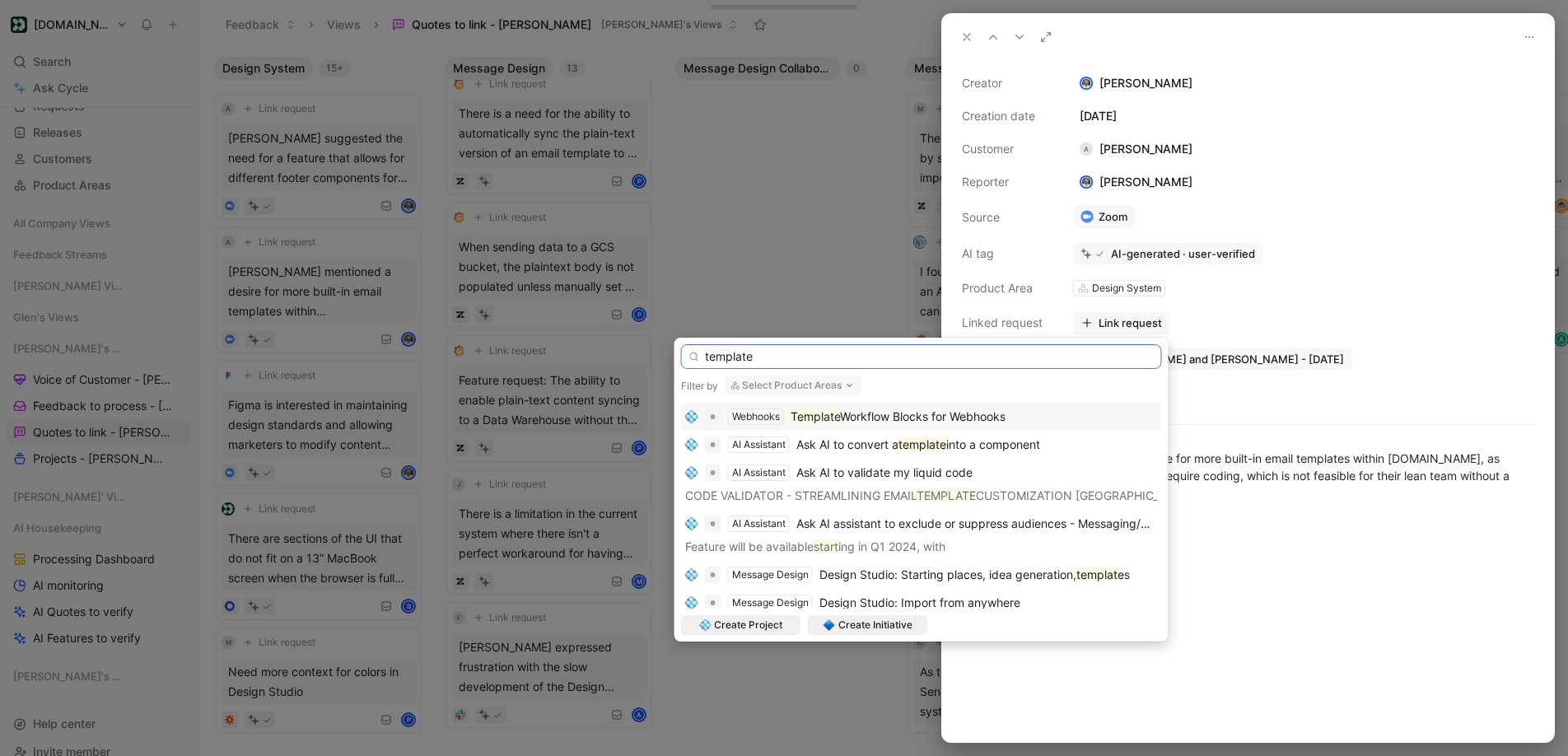 scroll, scrollTop: 1, scrollLeft: 0, axis: vertical 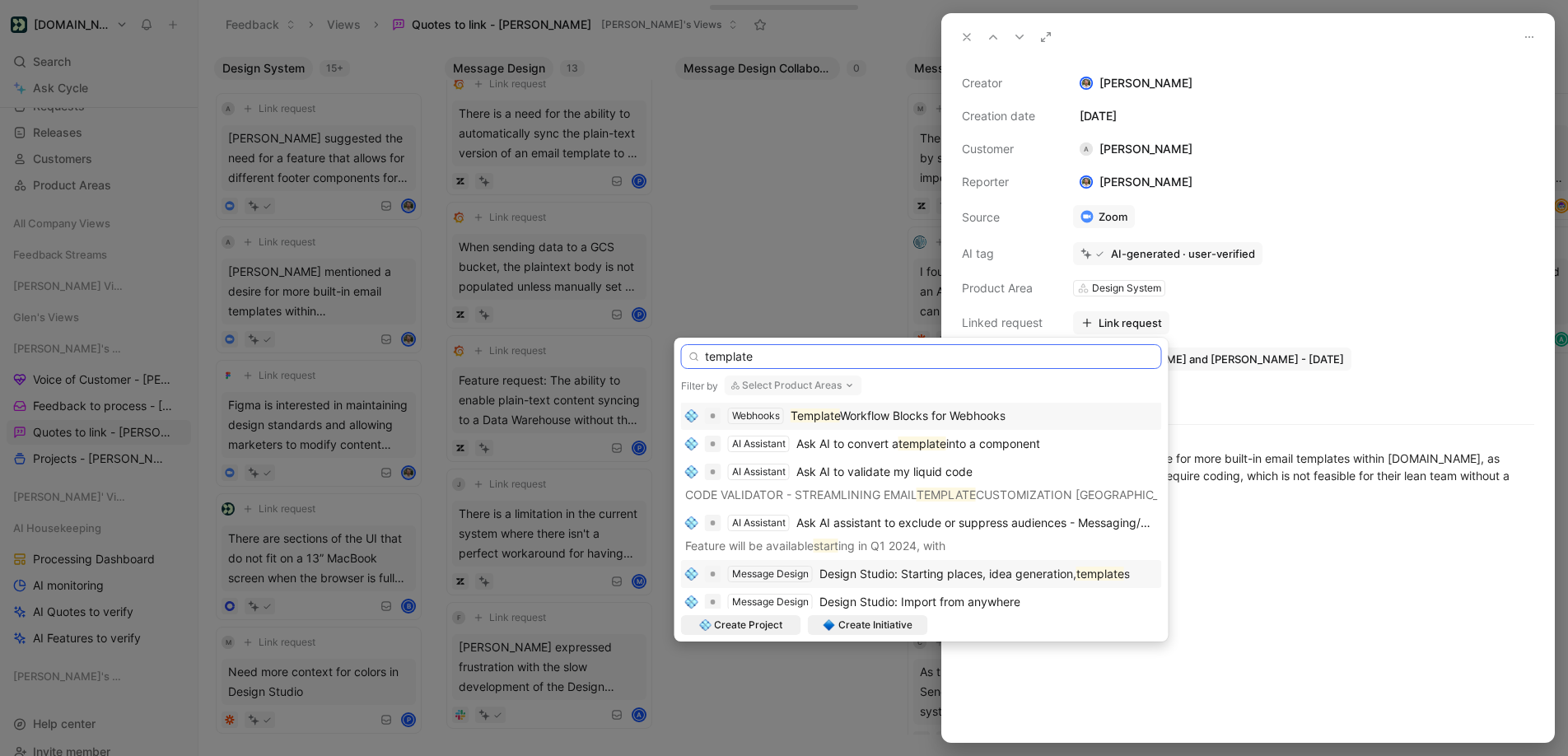 type on "template" 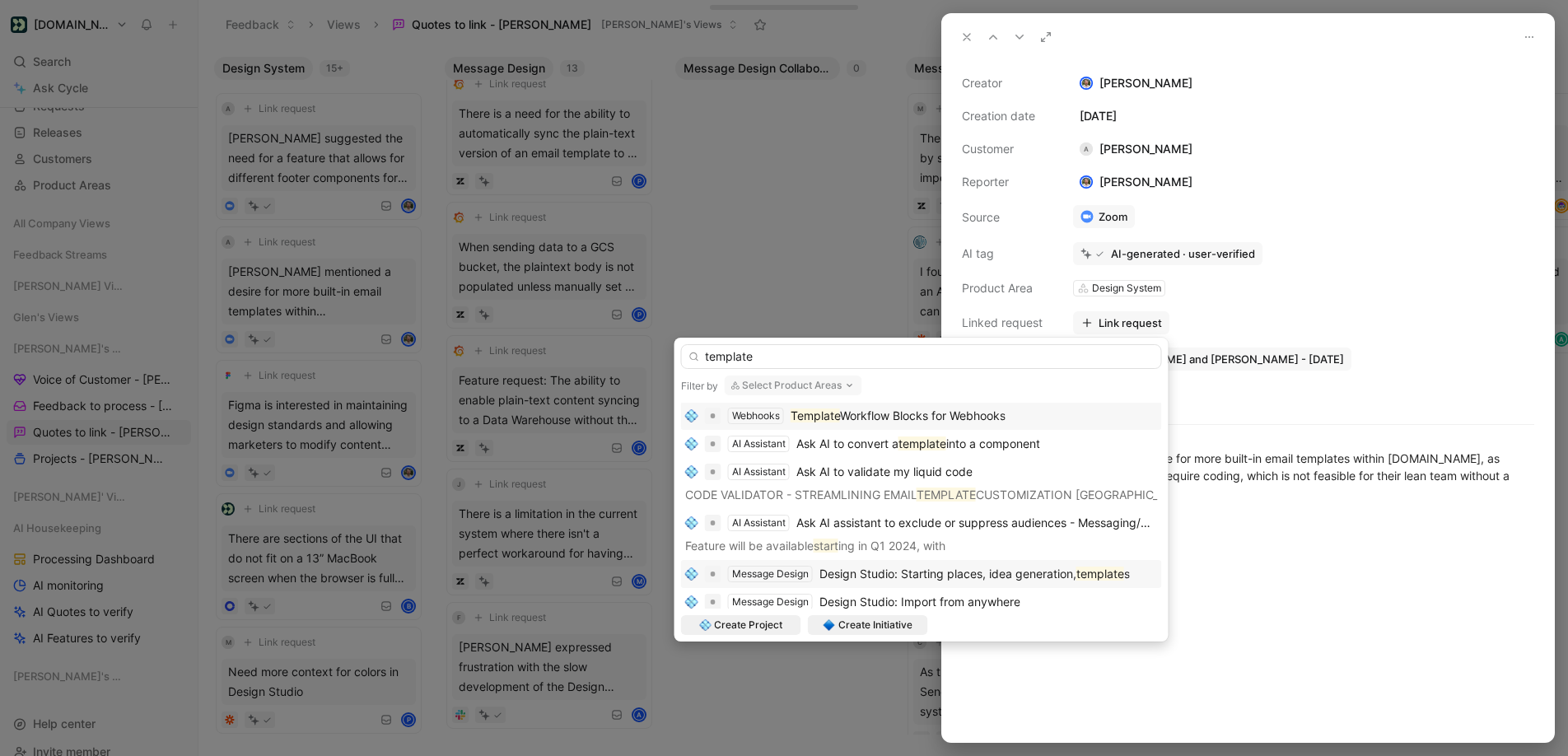 click on "Design Studio: Starting places, idea generation," at bounding box center (948, 573) 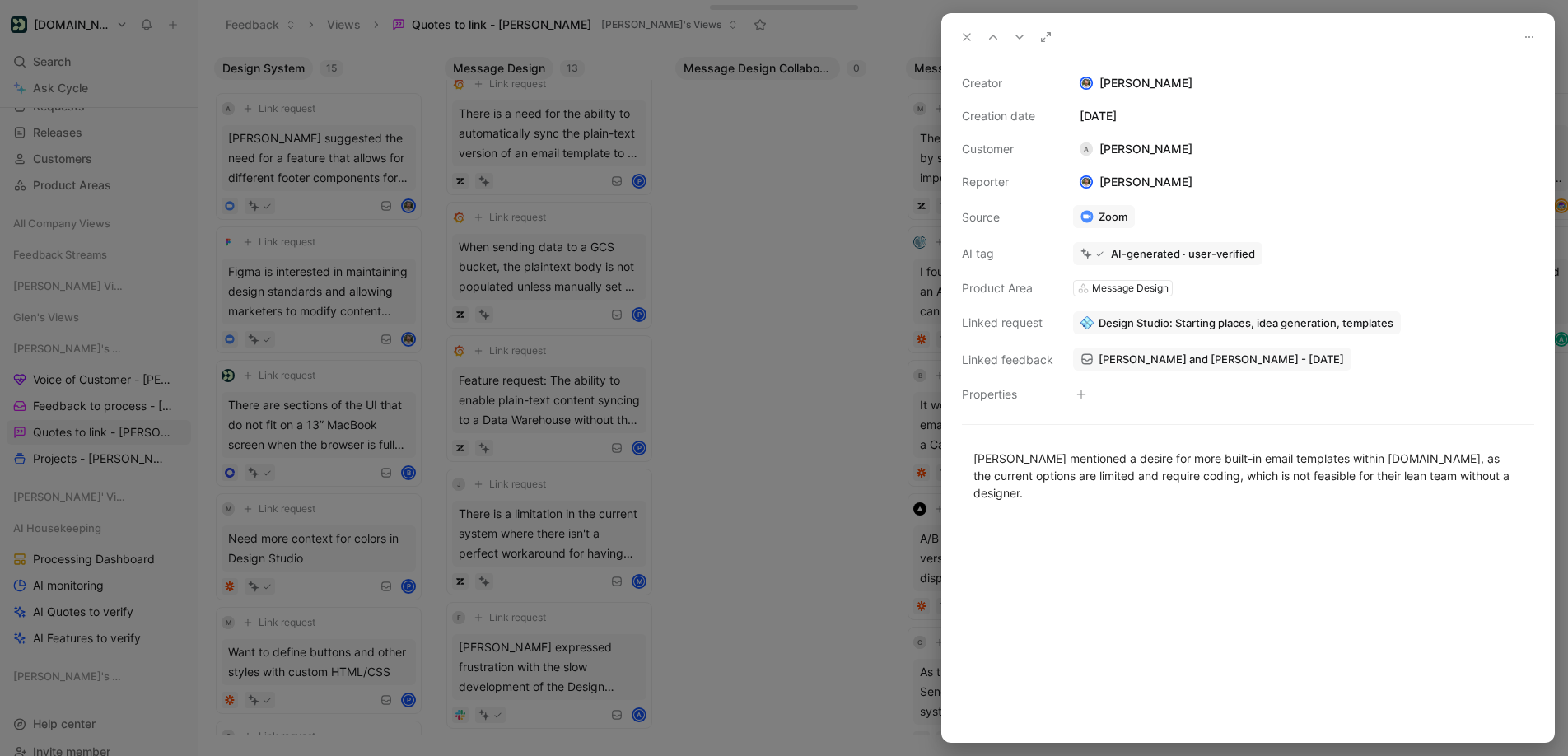 click at bounding box center [784, 378] 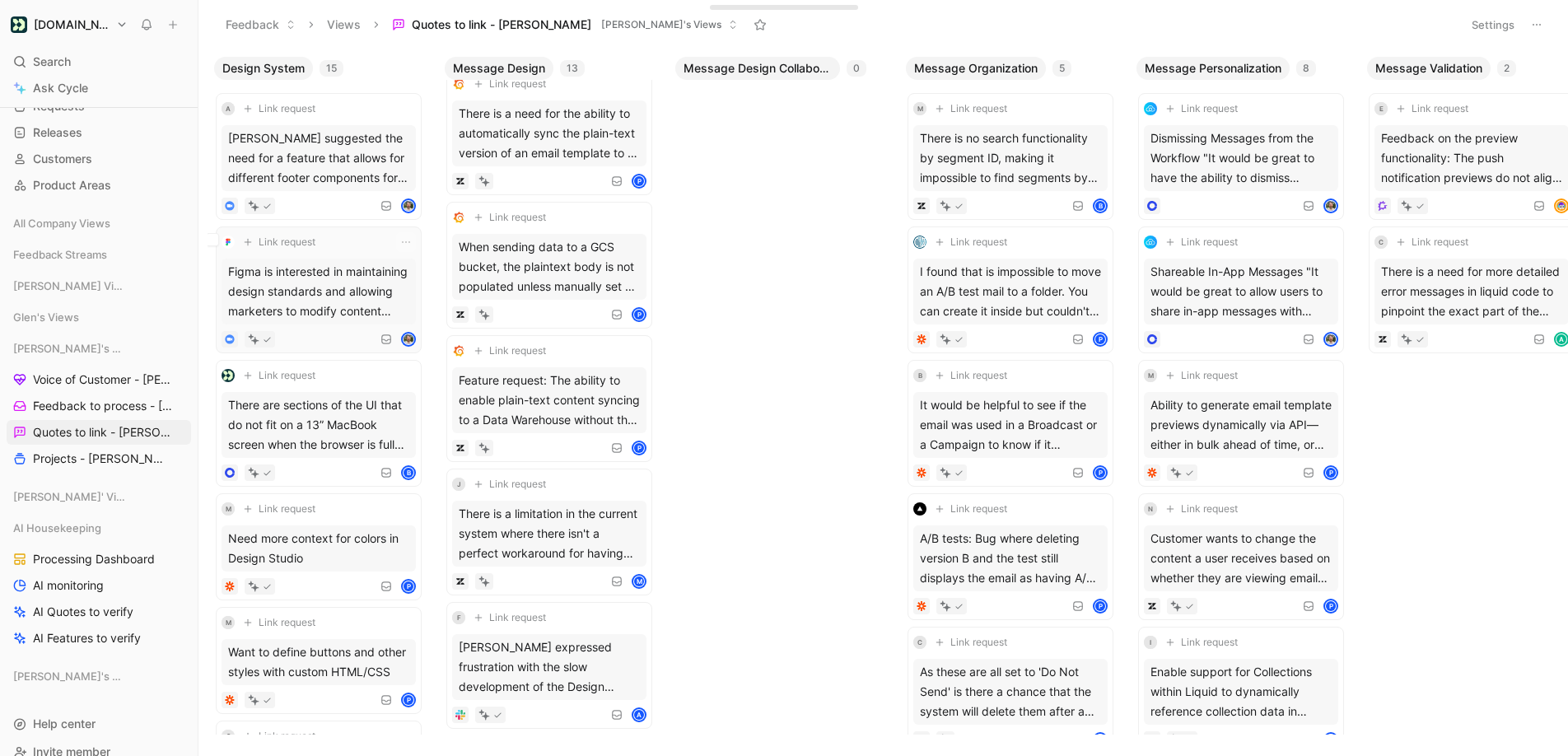 click on "Figma is interested in maintaining design standards and allowing marketers to modify content within standardized templates, similar to their email processes." at bounding box center [319, 292] 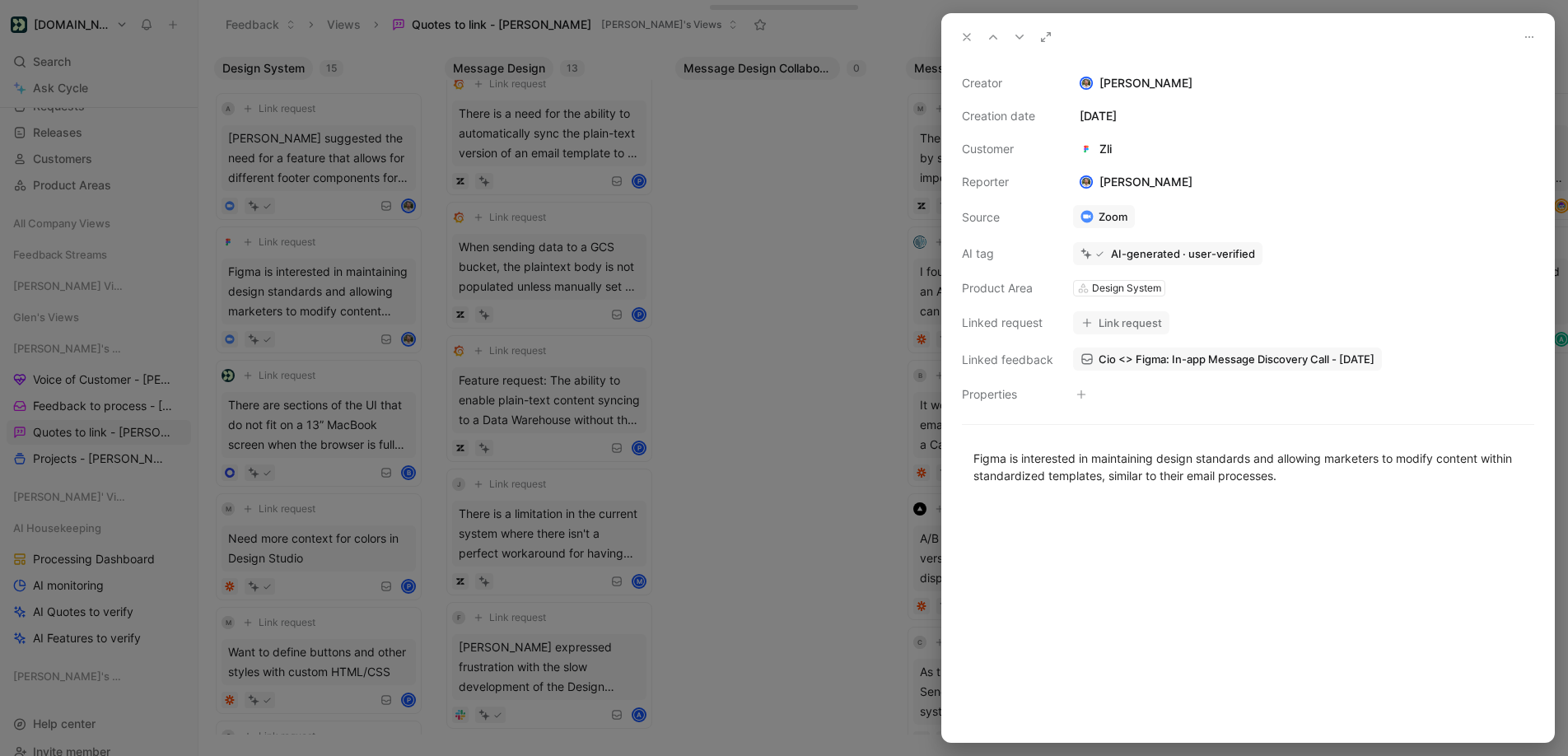 click at bounding box center (784, 378) 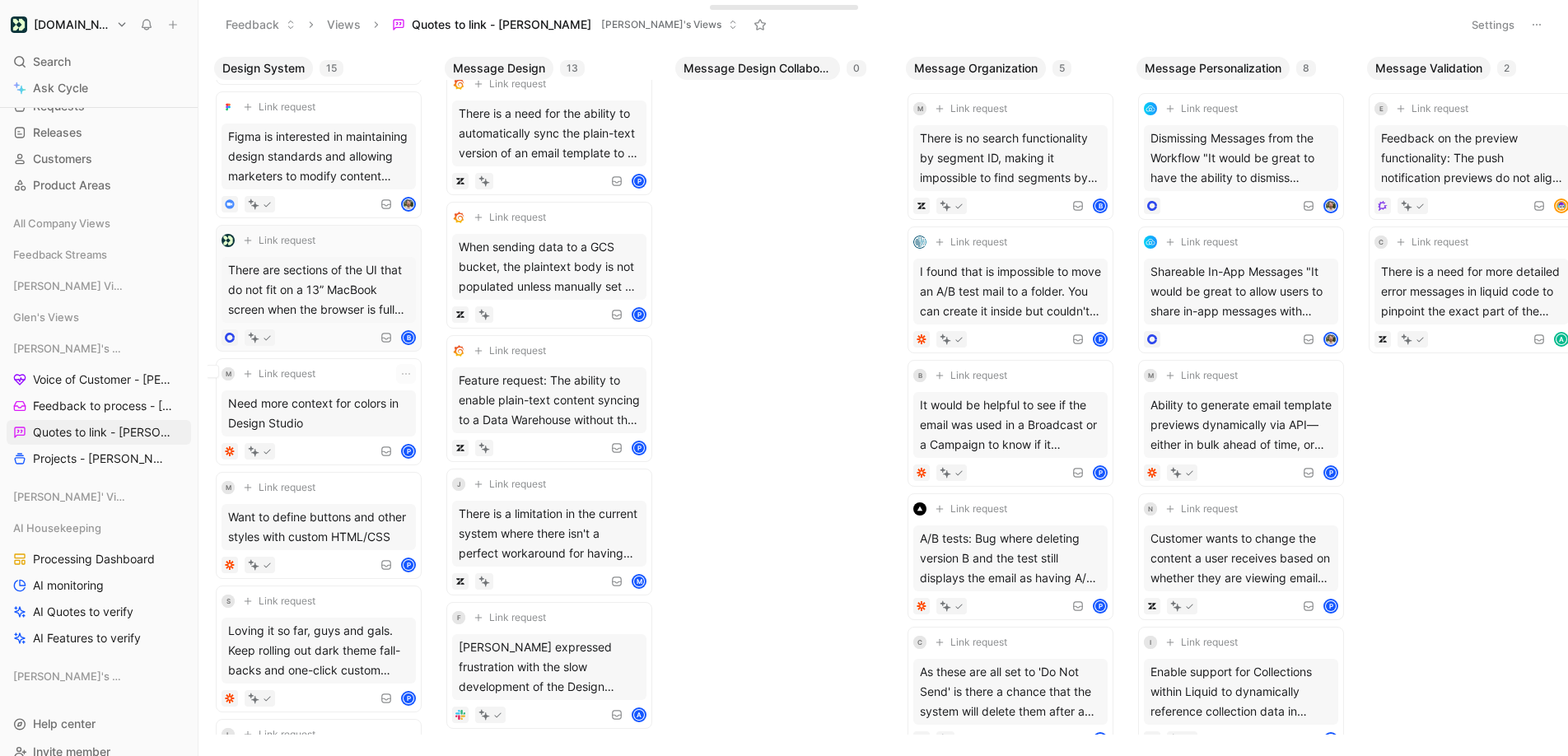 scroll, scrollTop: 137, scrollLeft: 0, axis: vertical 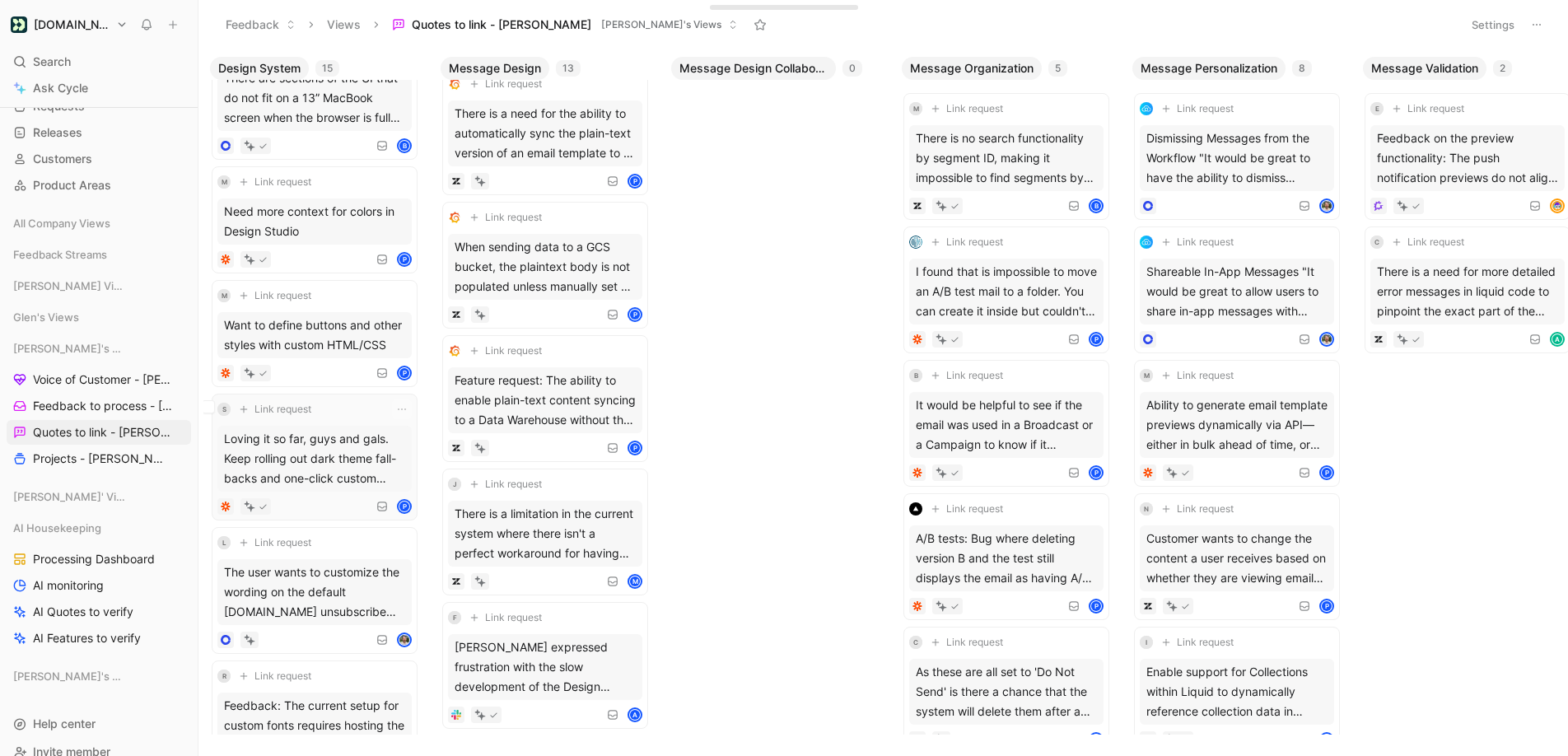 click on "Loving it so far, guys and gals. Keep rolling out dark theme fall-backs and one-click custom components roadmap :-)" at bounding box center (315, 459) 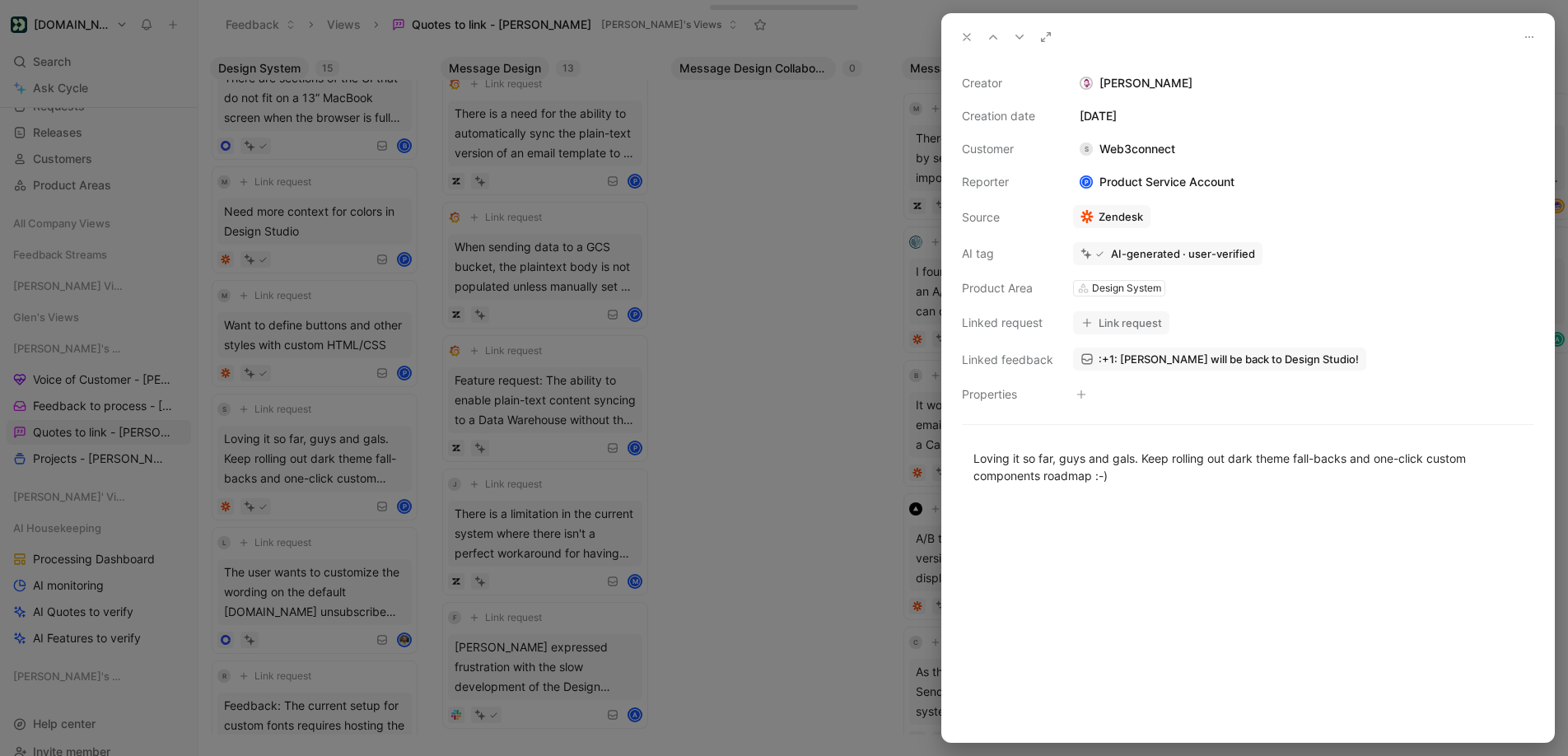 click on "Link request" at bounding box center [1121, 323] 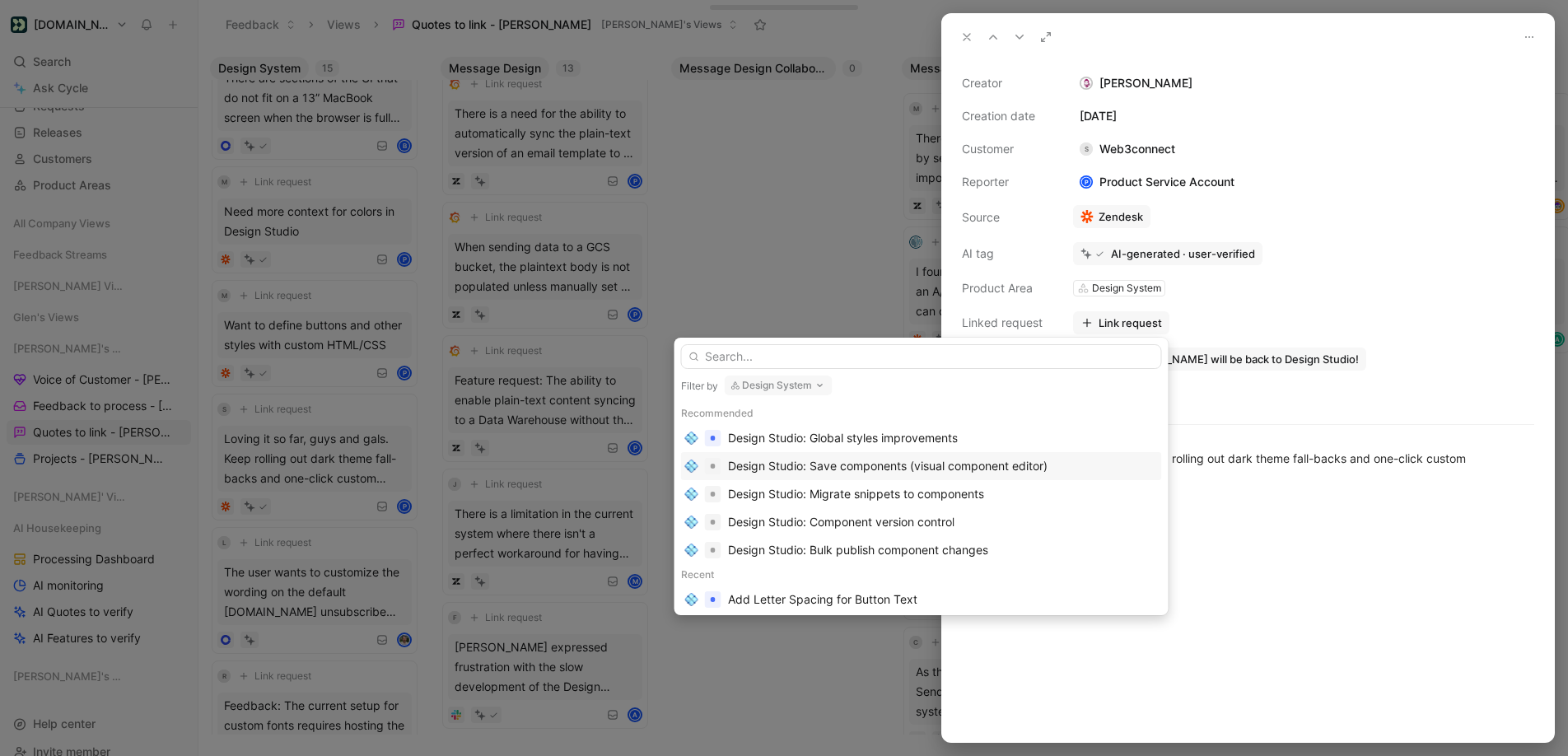 click on "Design Studio: Save components (visual component editor)" at bounding box center (888, 466) 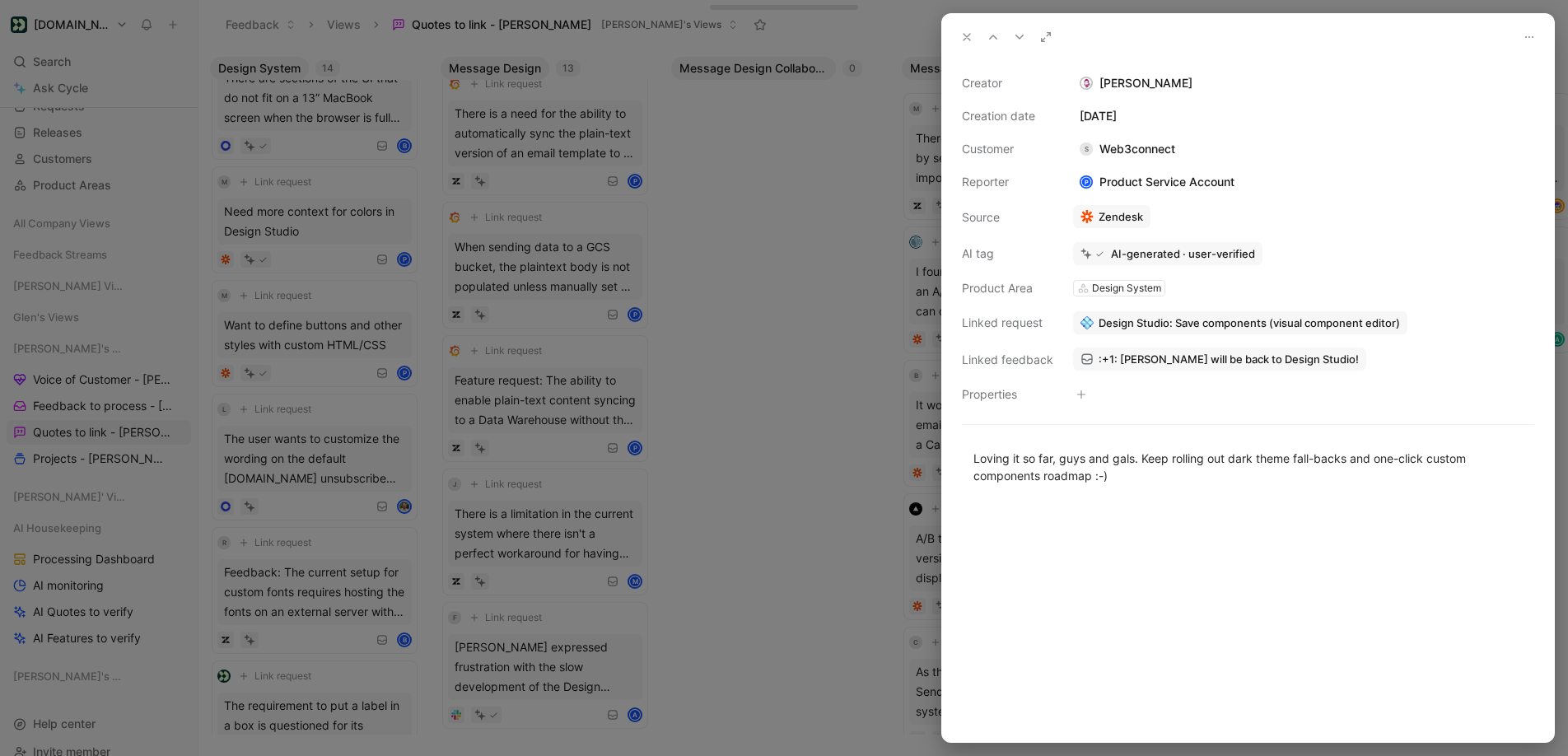 click at bounding box center (784, 378) 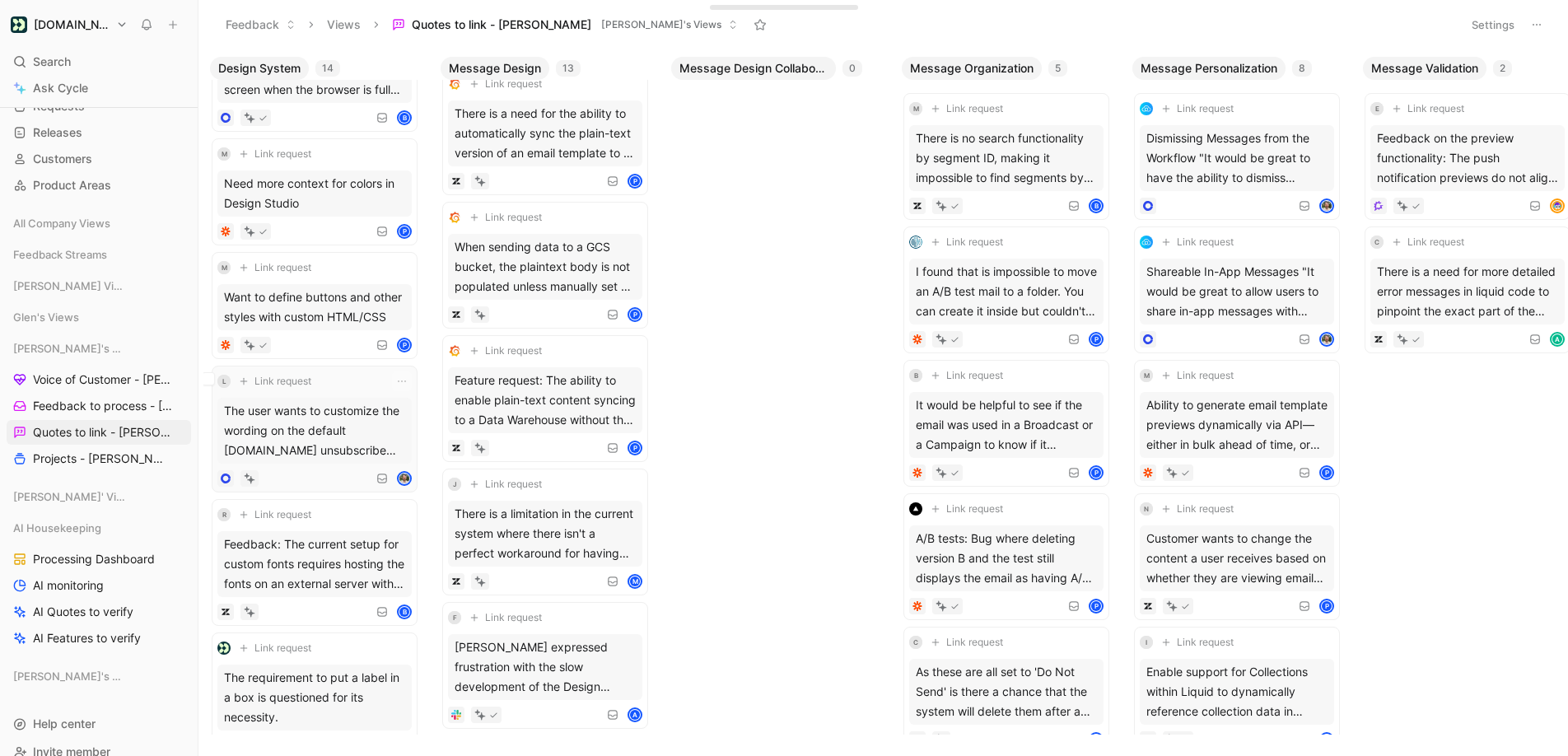 scroll, scrollTop: 359, scrollLeft: 0, axis: vertical 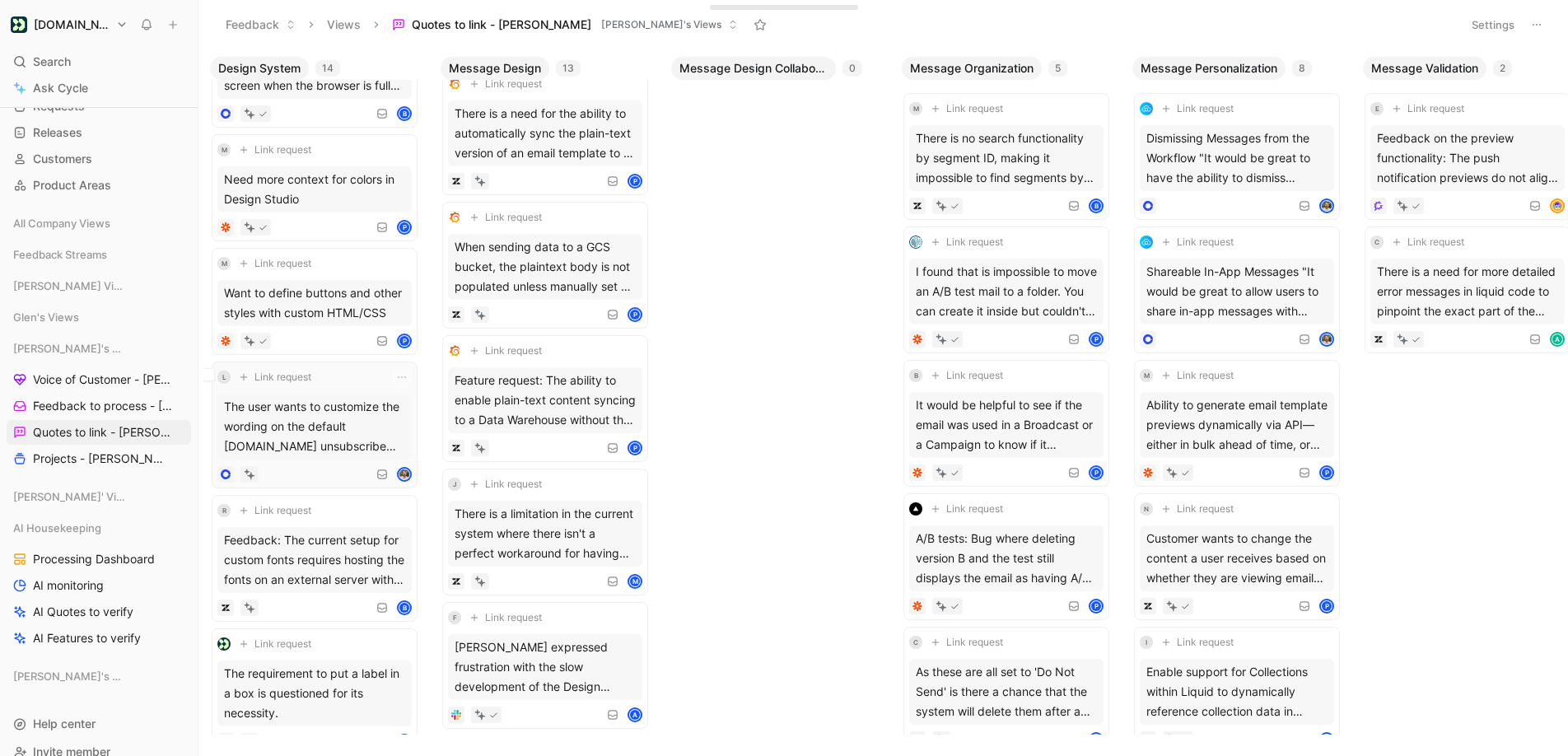 click on "The user wants to customize the wording on the default [DOMAIN_NAME] unsubscribe landing page that users see after clicking the unsubscribe link, indicating a need for more granular control over system-generated pages to ensure brand consistency and accurate information." at bounding box center (315, 427) 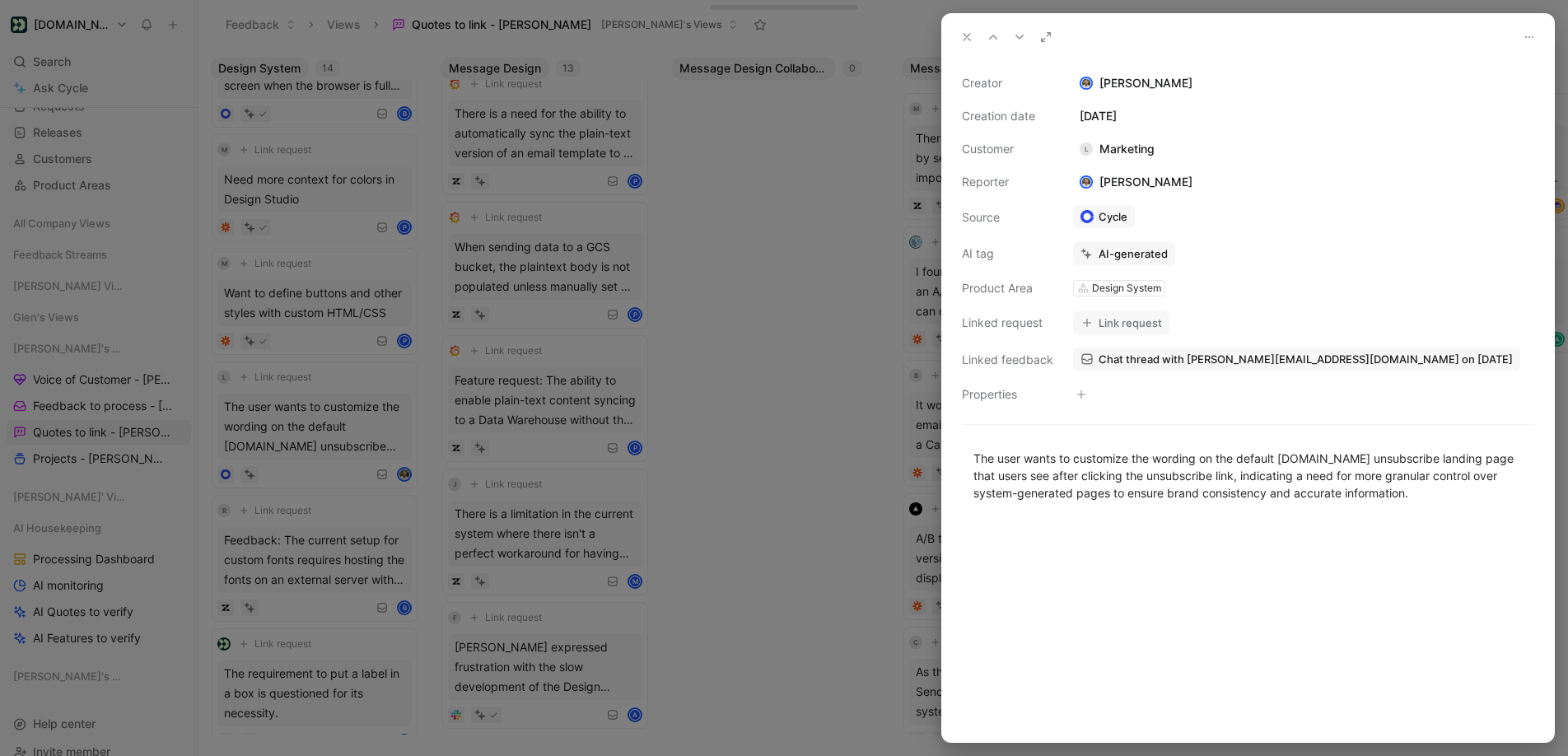 click on "Link request" at bounding box center (1121, 323) 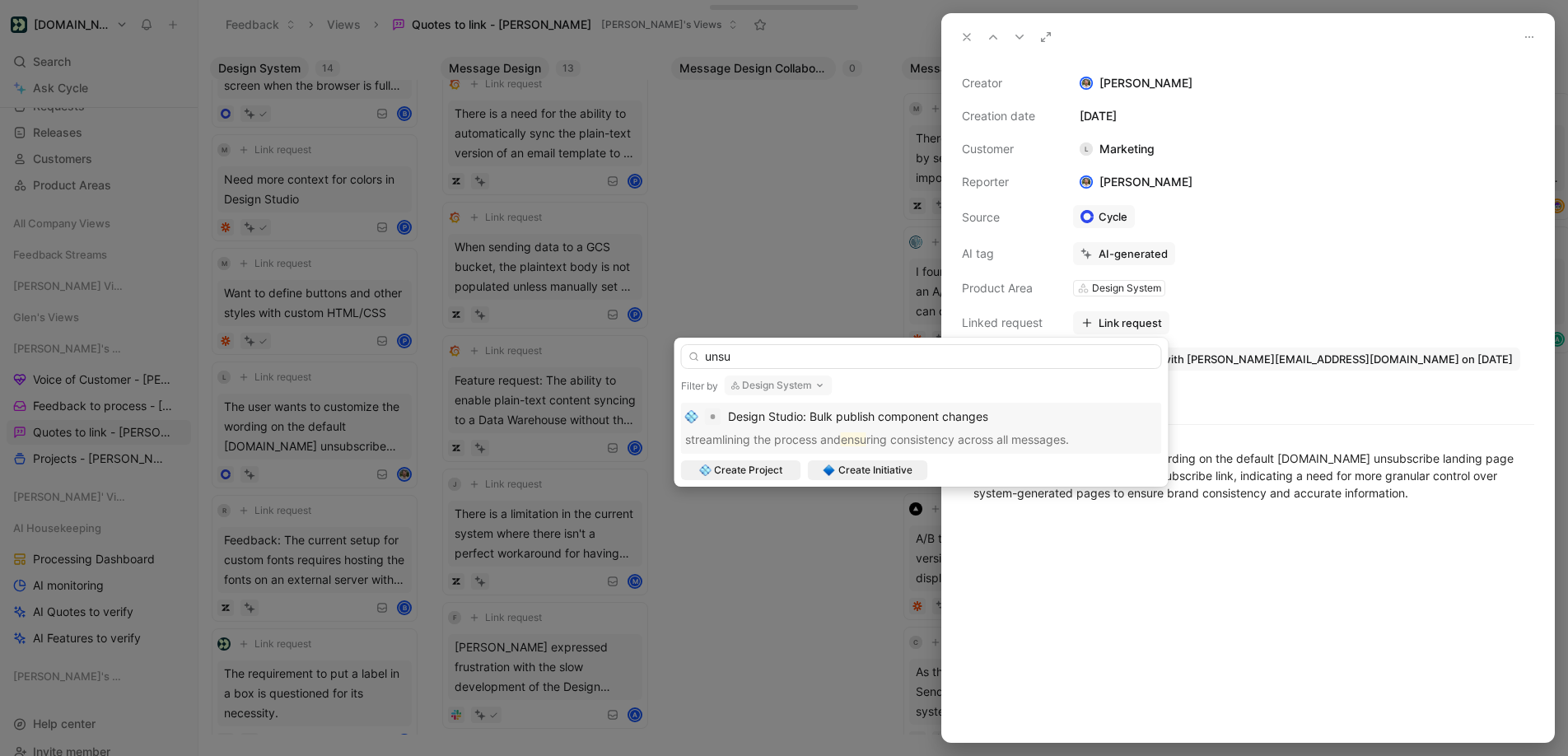 type on "unsu" 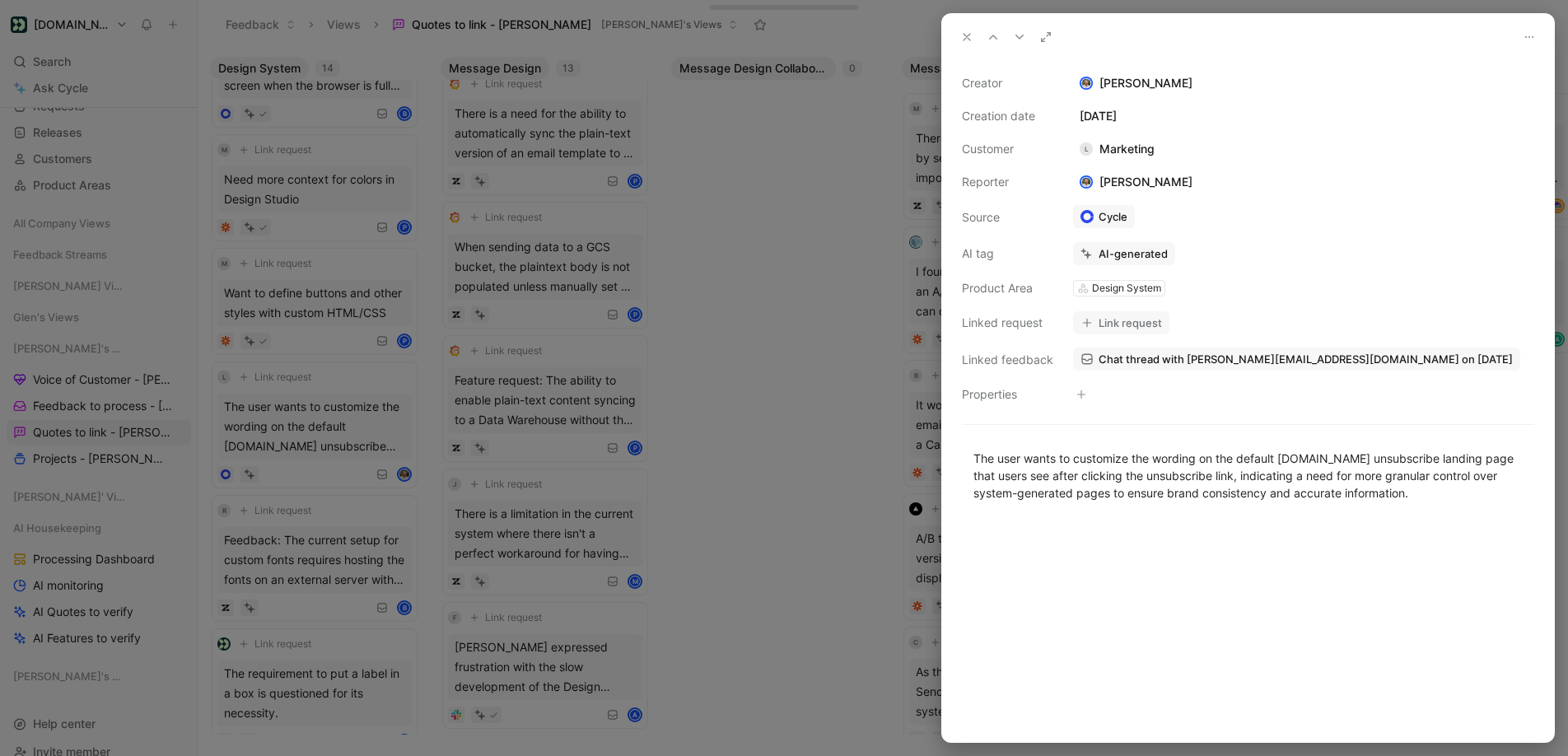 click on "Design System" at bounding box center (1127, 288) 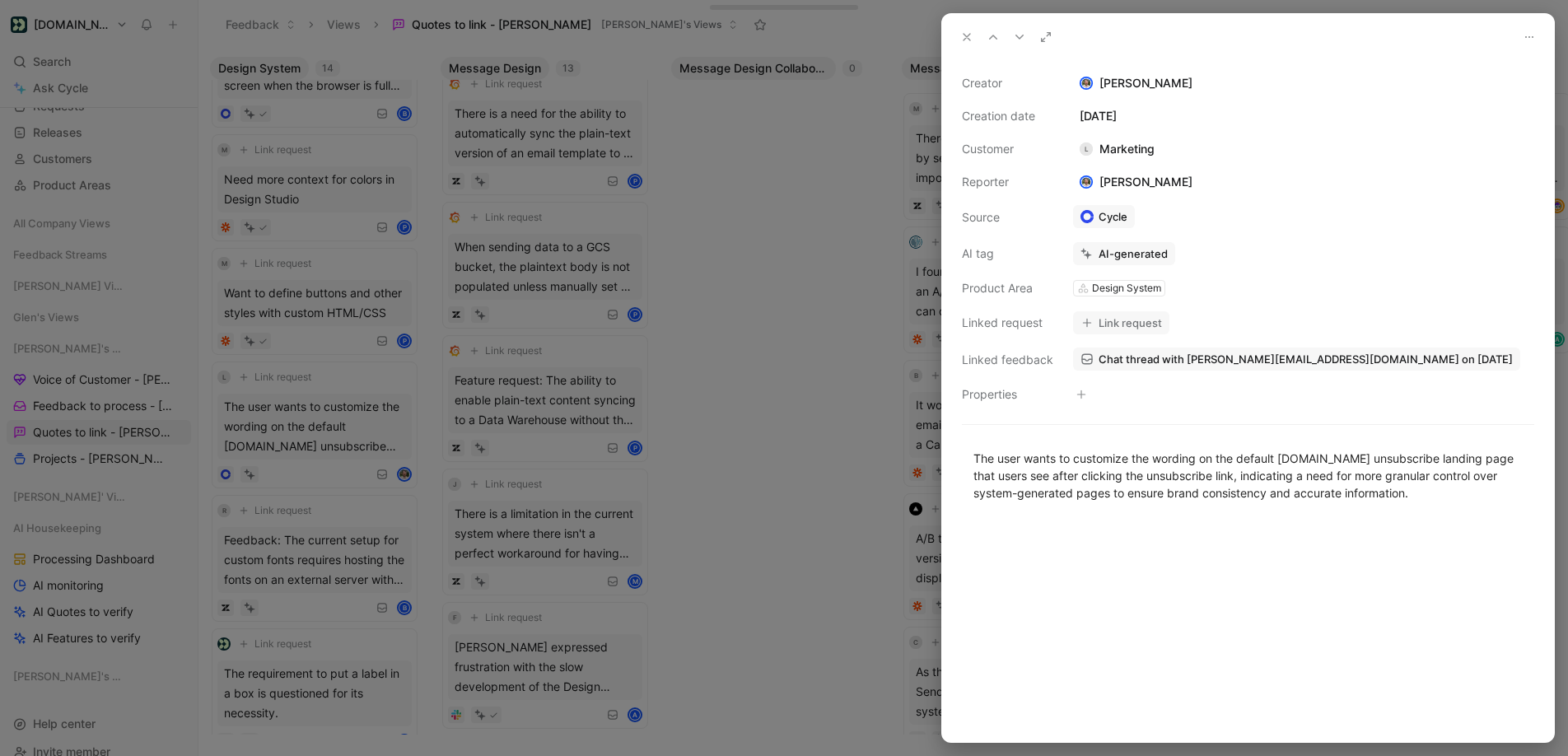 click on "Creator [PERSON_NAME] Creation date [DATE] Customer L Marketing Reporter [PERSON_NAME] Source Cycle AI tag AI-generated Product Area Design System Linked request Link request Linked feedback Chat thread with [PERSON_NAME][EMAIL_ADDRESS][DOMAIN_NAME] on [DATE] Properties" at bounding box center [1248, 239] 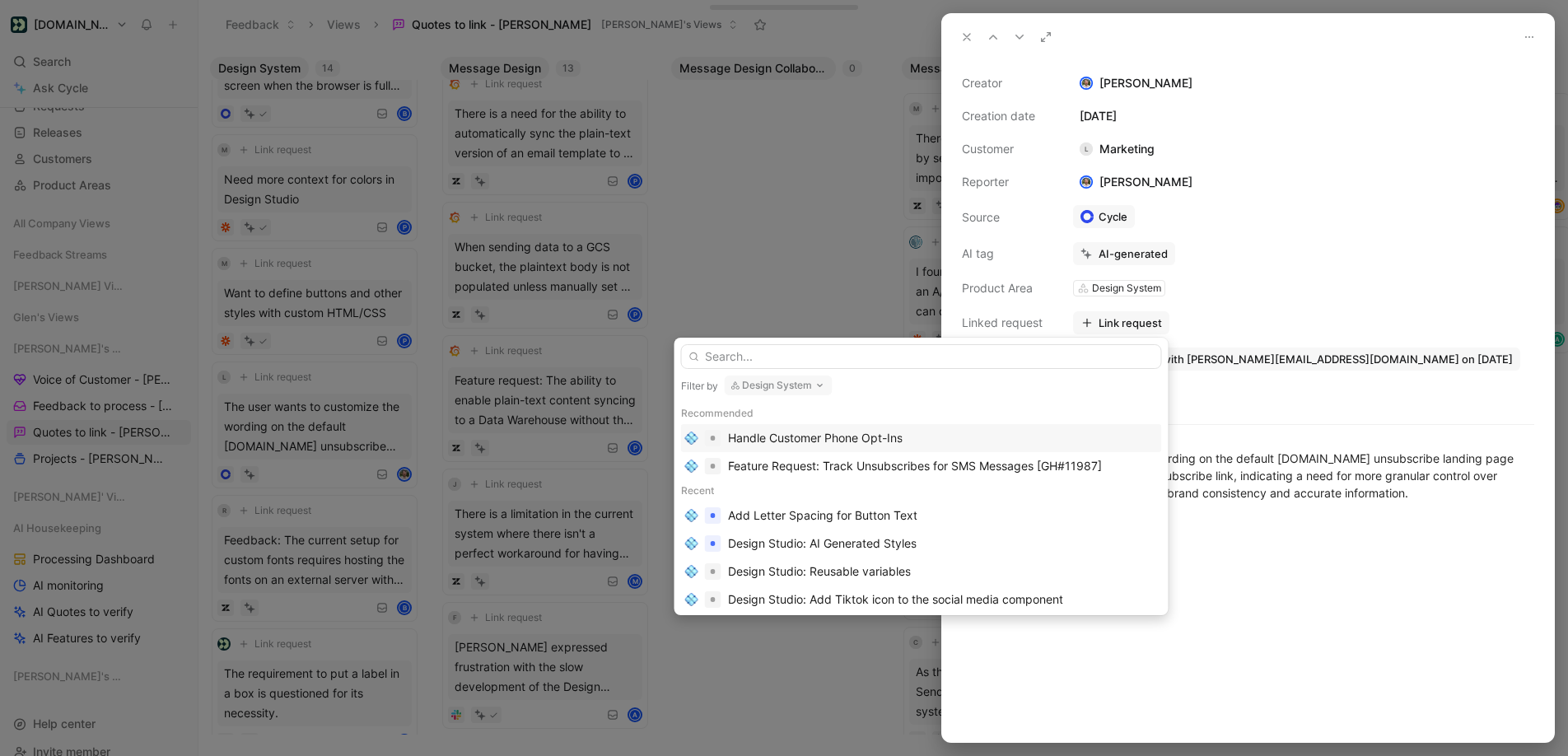 click on "Design System" at bounding box center [778, 385] 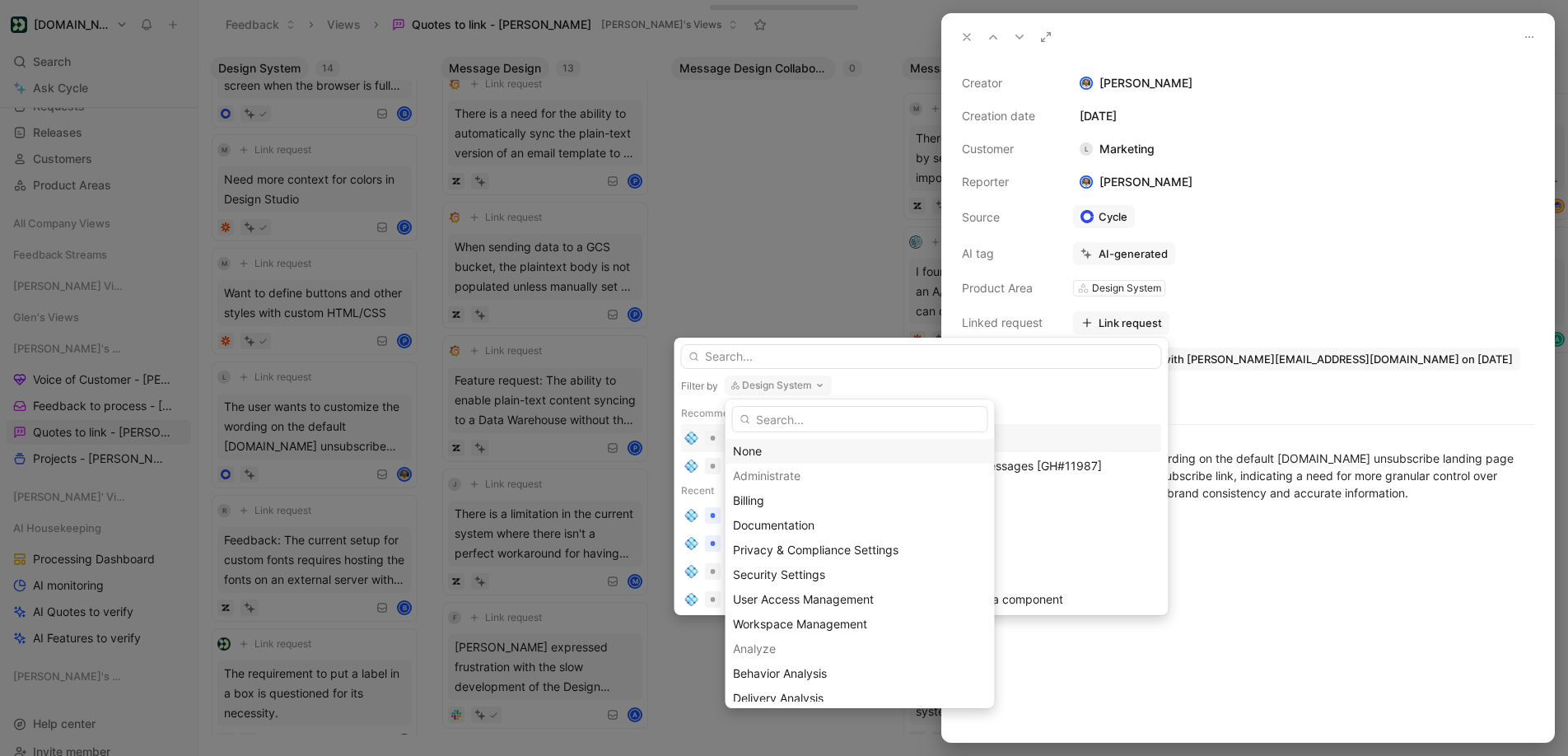 click on "None" at bounding box center (860, 451) 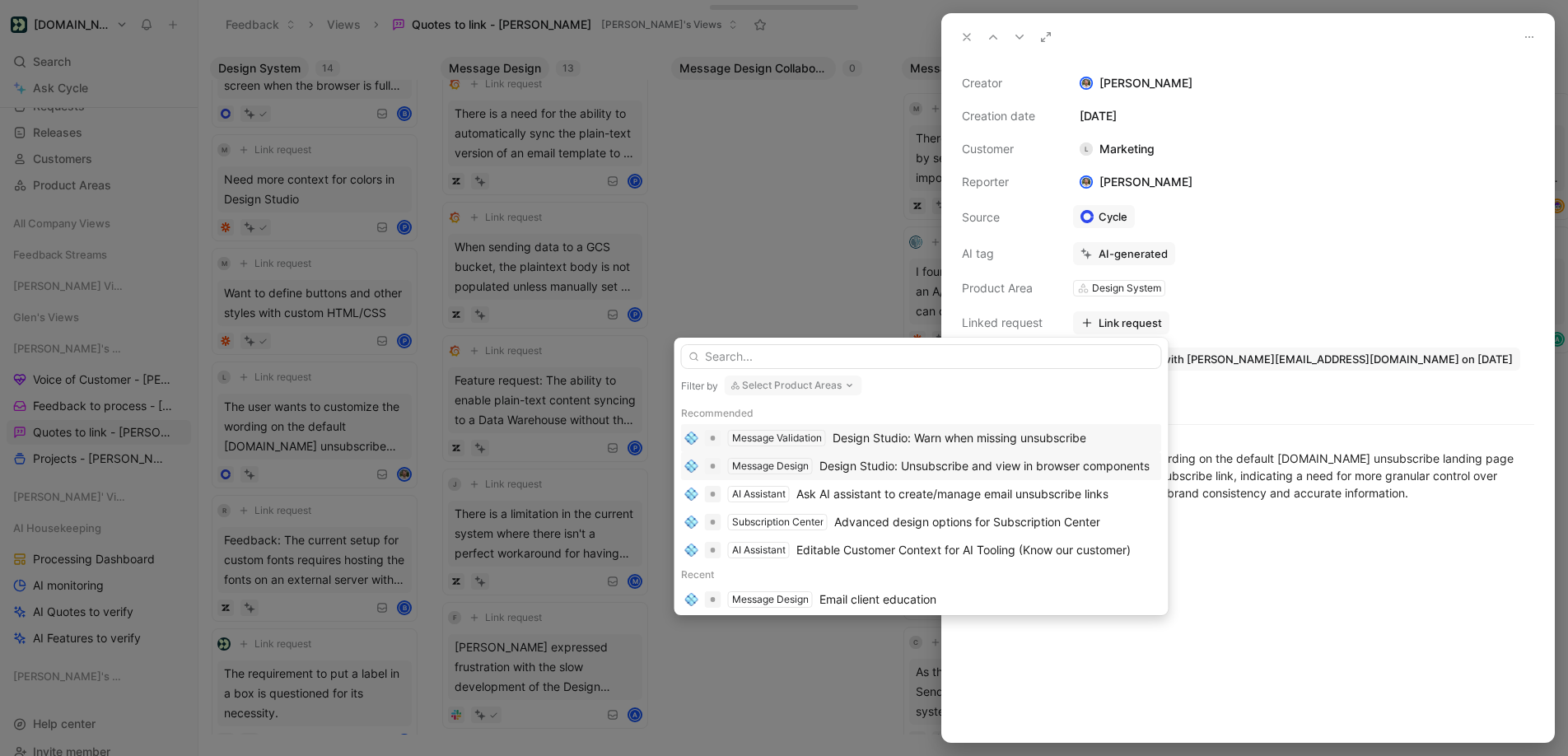 click on "Design Studio: Unsubscribe and view in browser components" at bounding box center (984, 466) 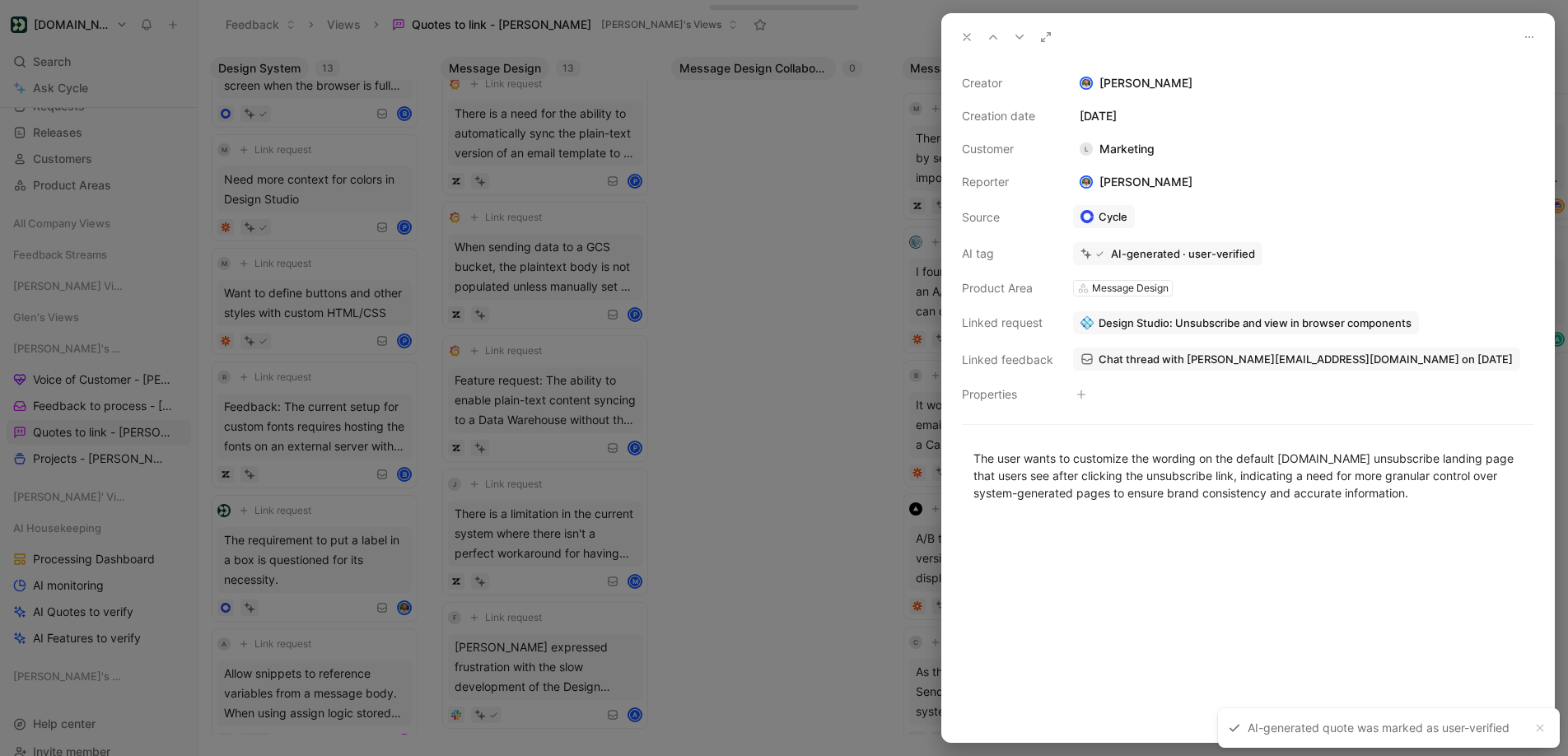 click at bounding box center (784, 378) 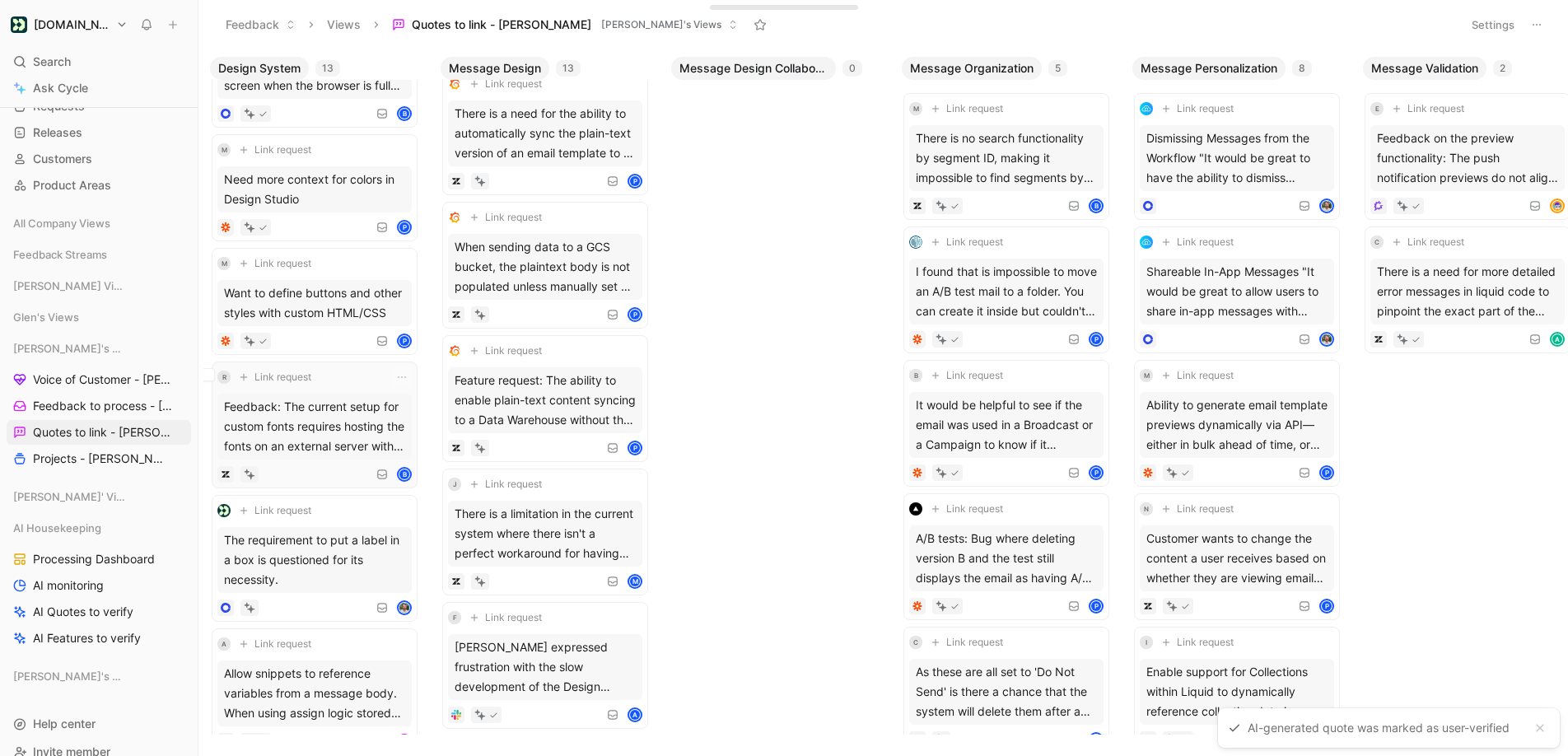 click on "Feedback: The current setup for custom fonts requires hosting the fonts on an external server with proper CORS policy settings, which can be a barrier for users without technical expertise." at bounding box center [315, 427] 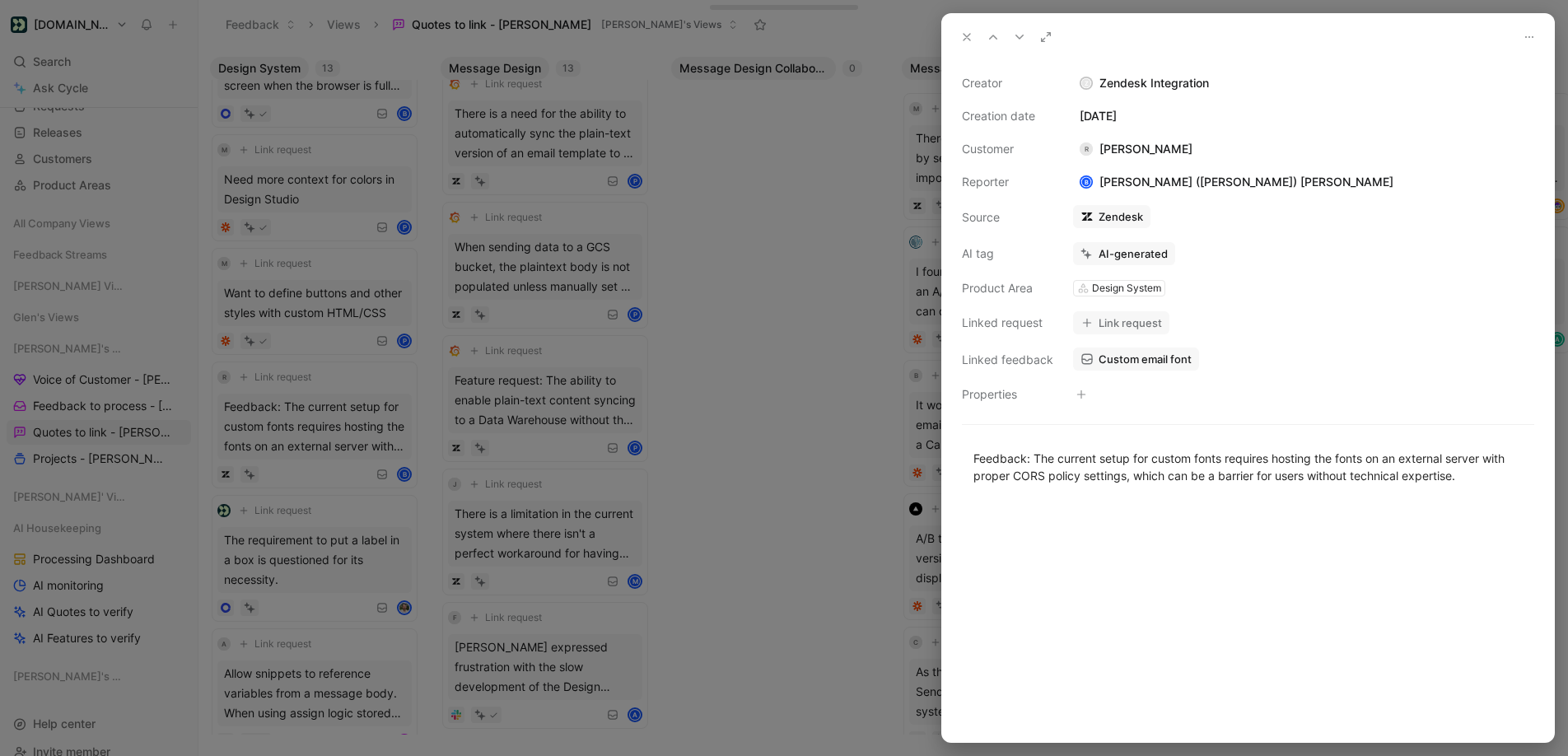 click on "Link request" at bounding box center [1121, 323] 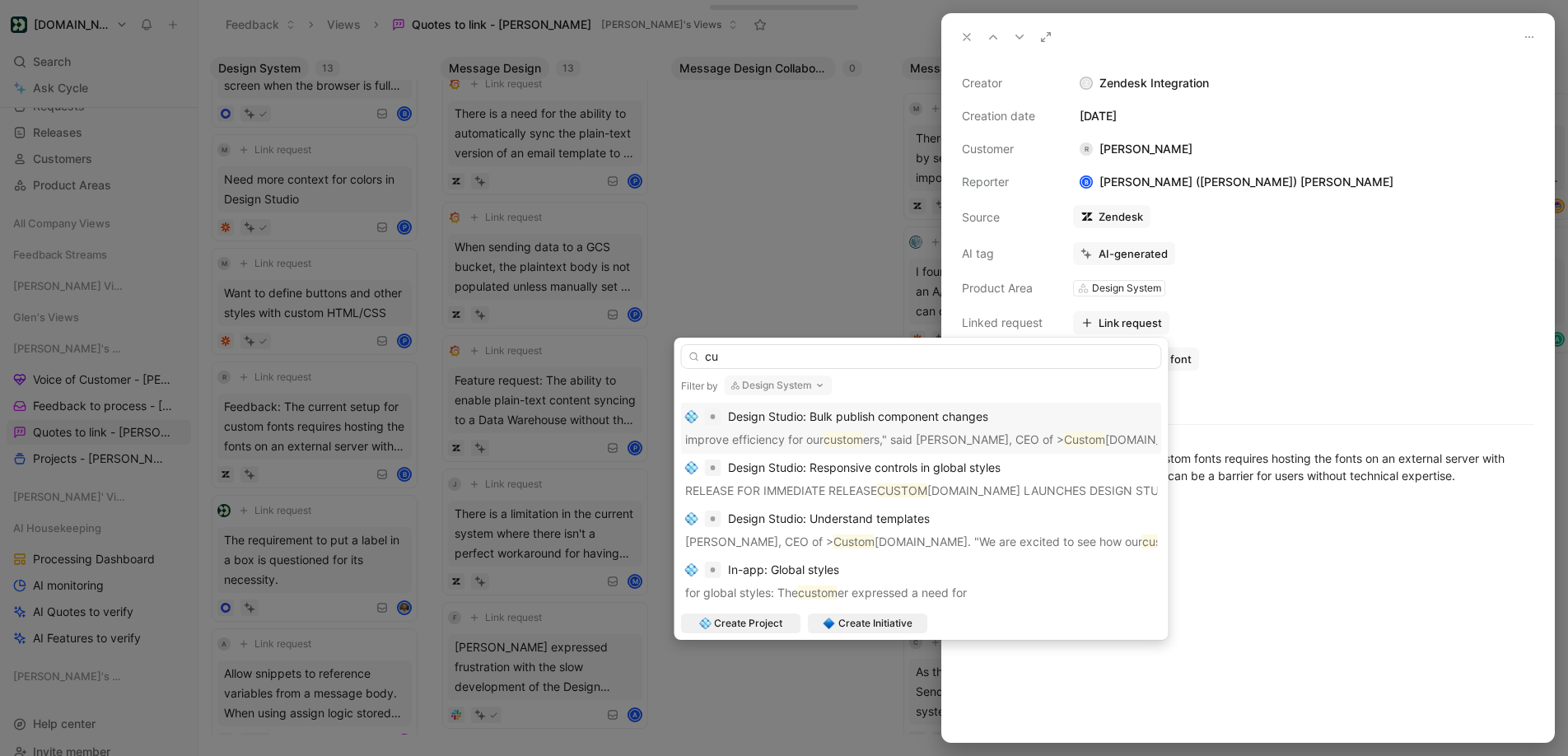 type on "c" 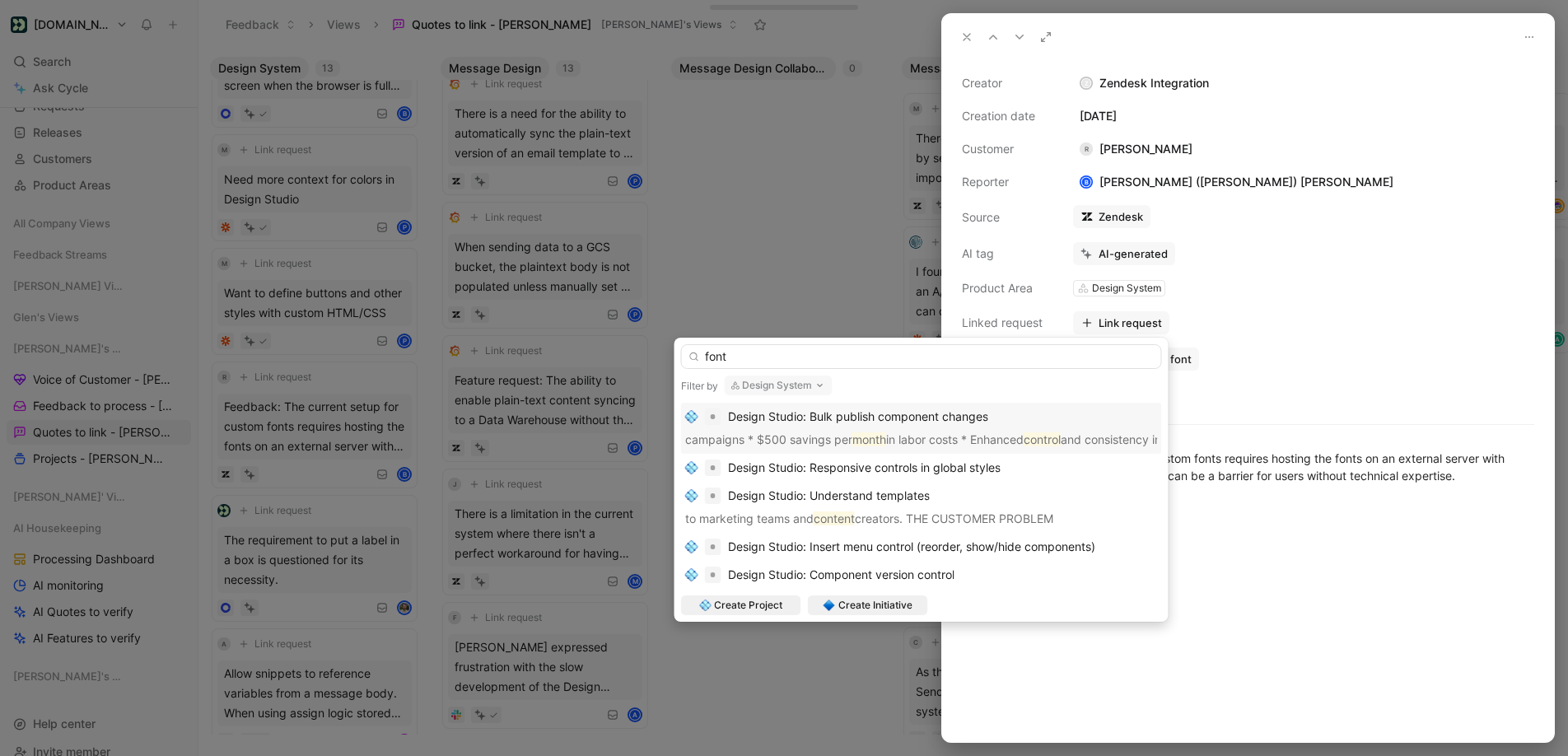 type on "font" 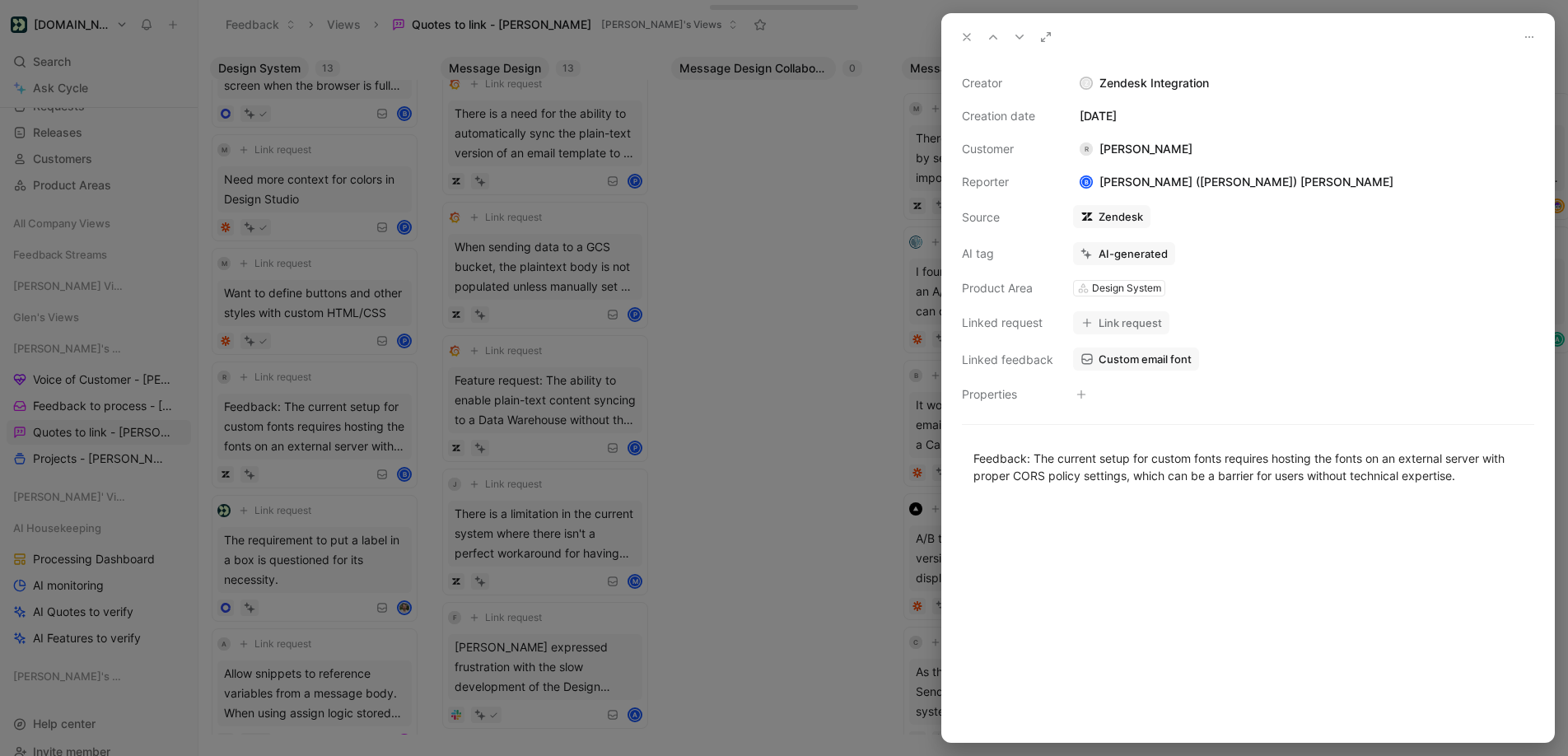 click at bounding box center [784, 378] 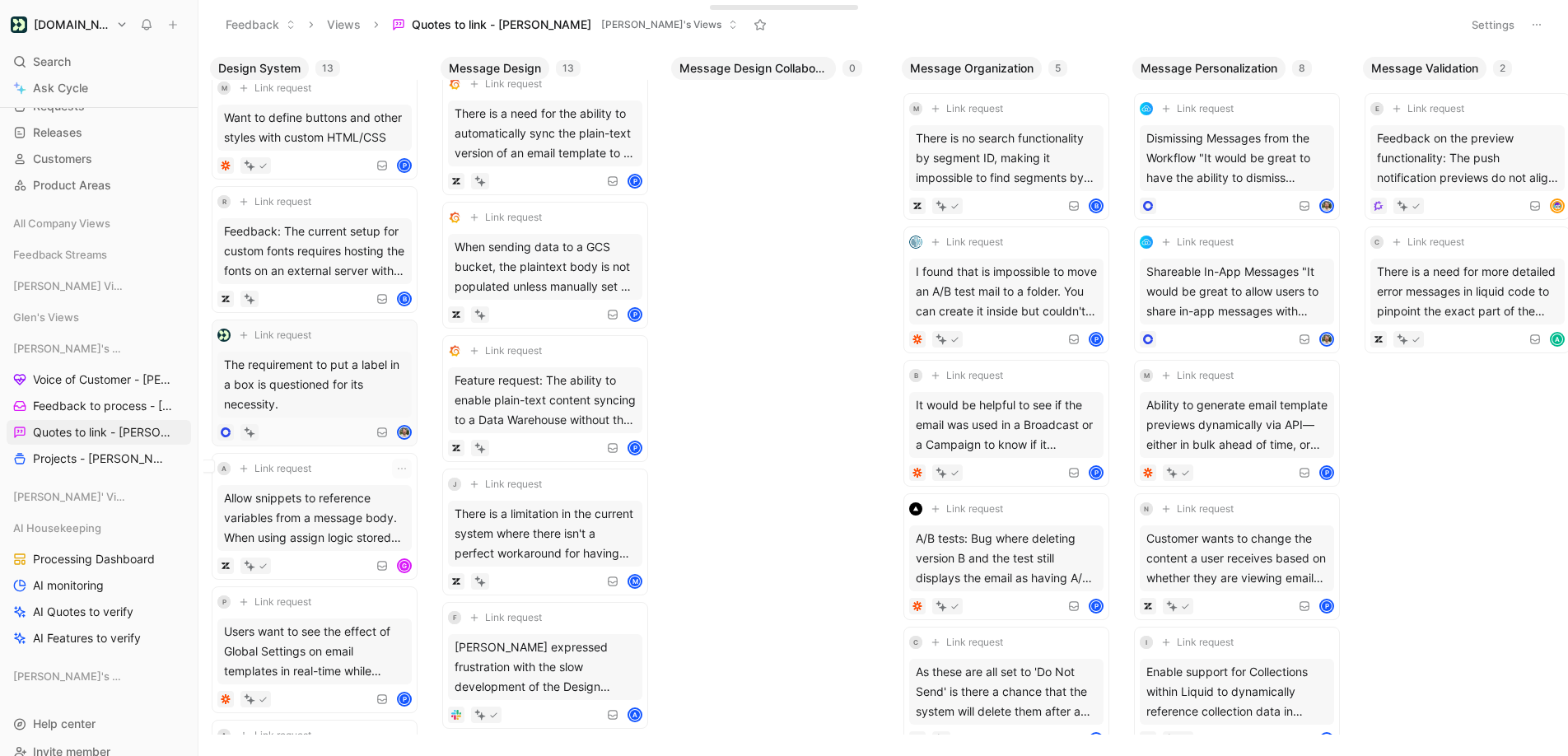 scroll, scrollTop: 562, scrollLeft: 0, axis: vertical 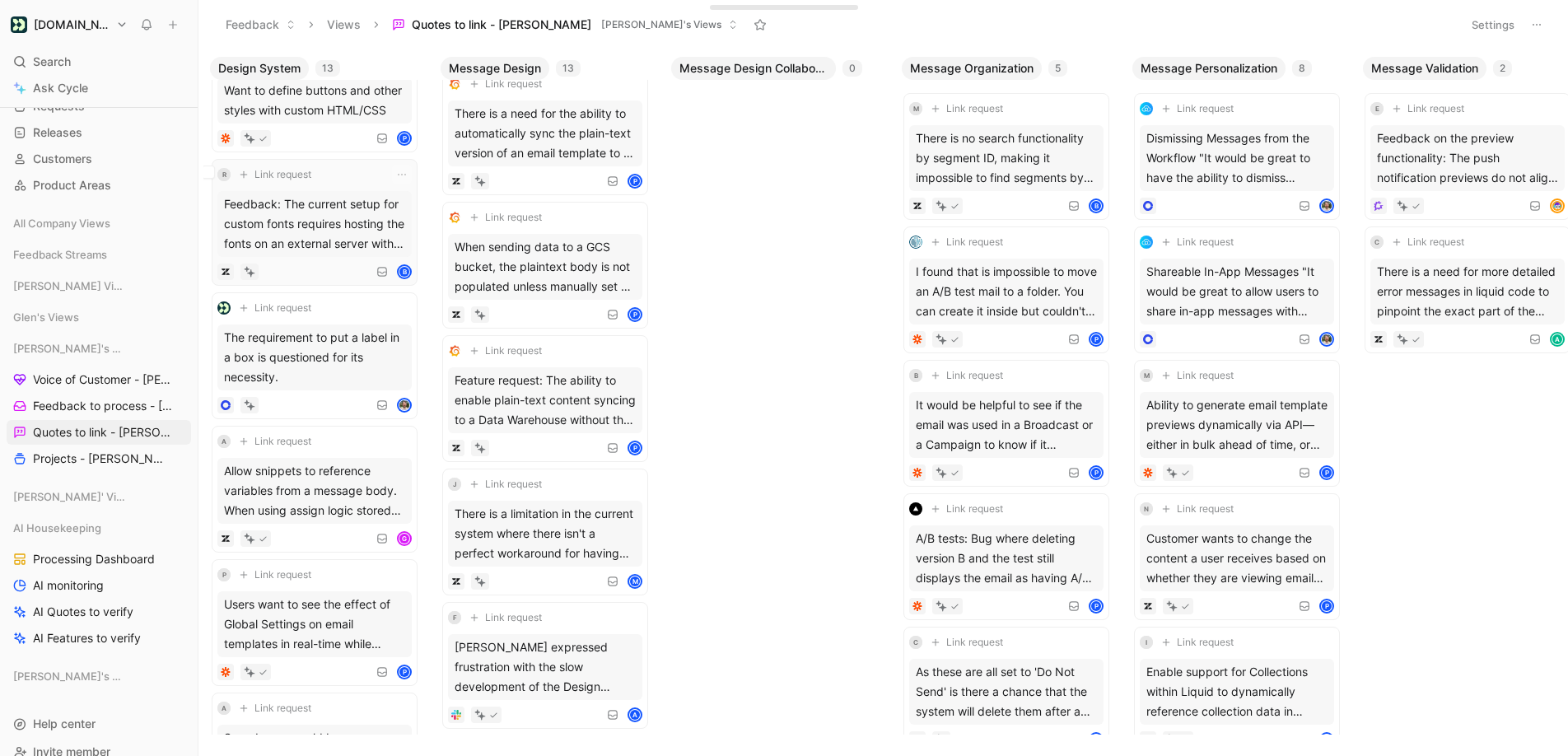 click on "Feedback: The current setup for custom fonts requires hosting the fonts on an external server with proper CORS policy settings, which can be a barrier for users without technical expertise." at bounding box center [315, 224] 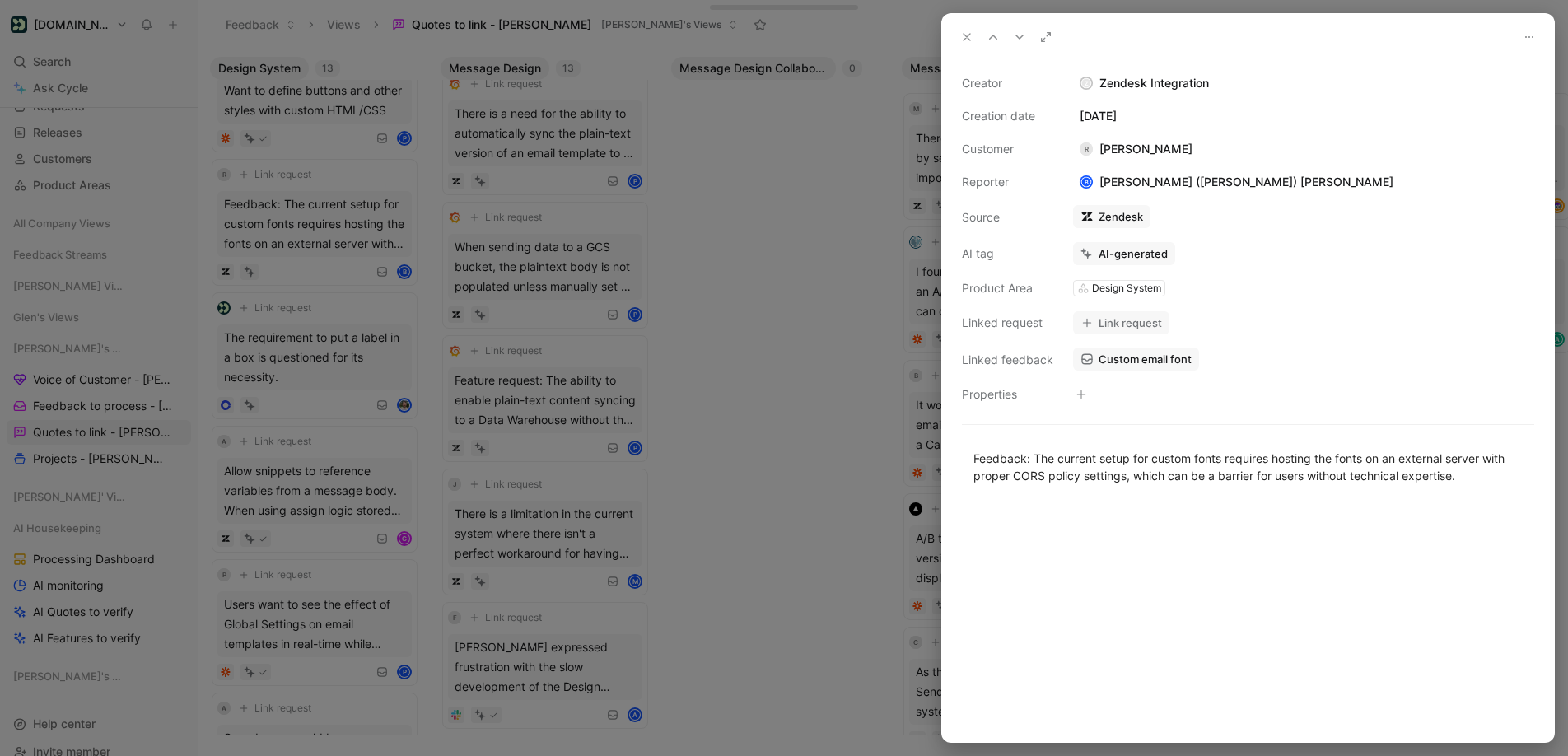 click on "Link request" at bounding box center (1121, 323) 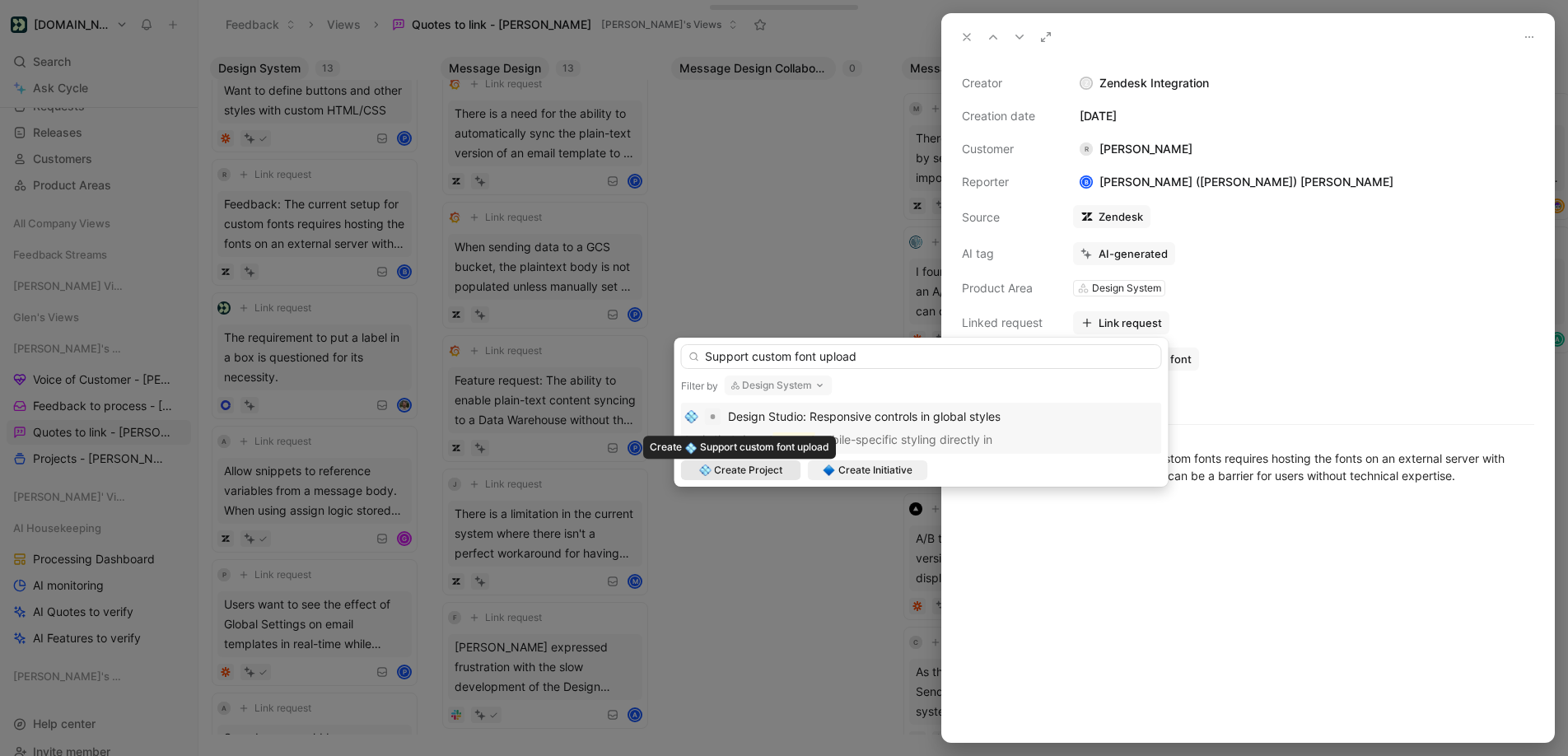 type on "Support custom font upload" 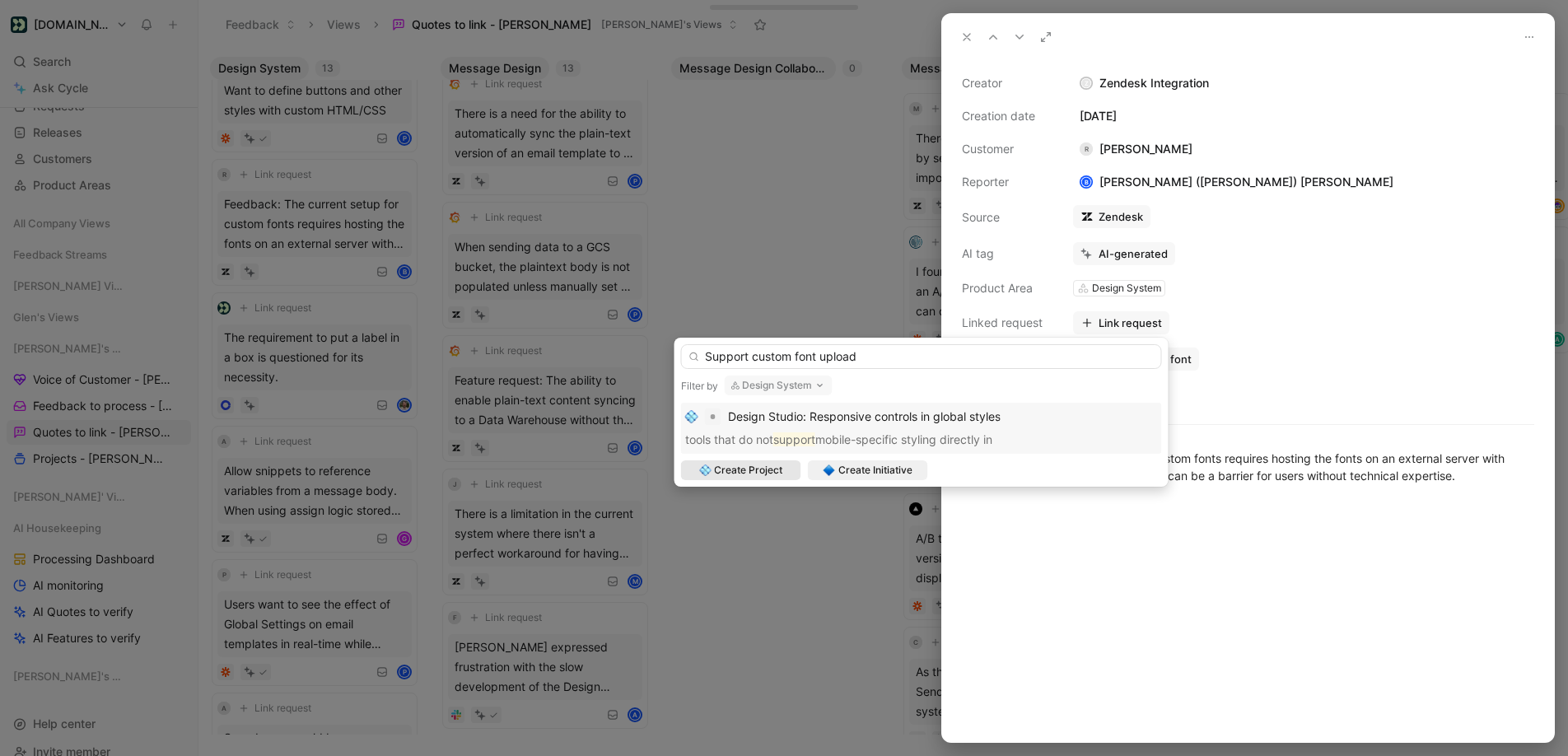 click on "Create Project" at bounding box center [748, 470] 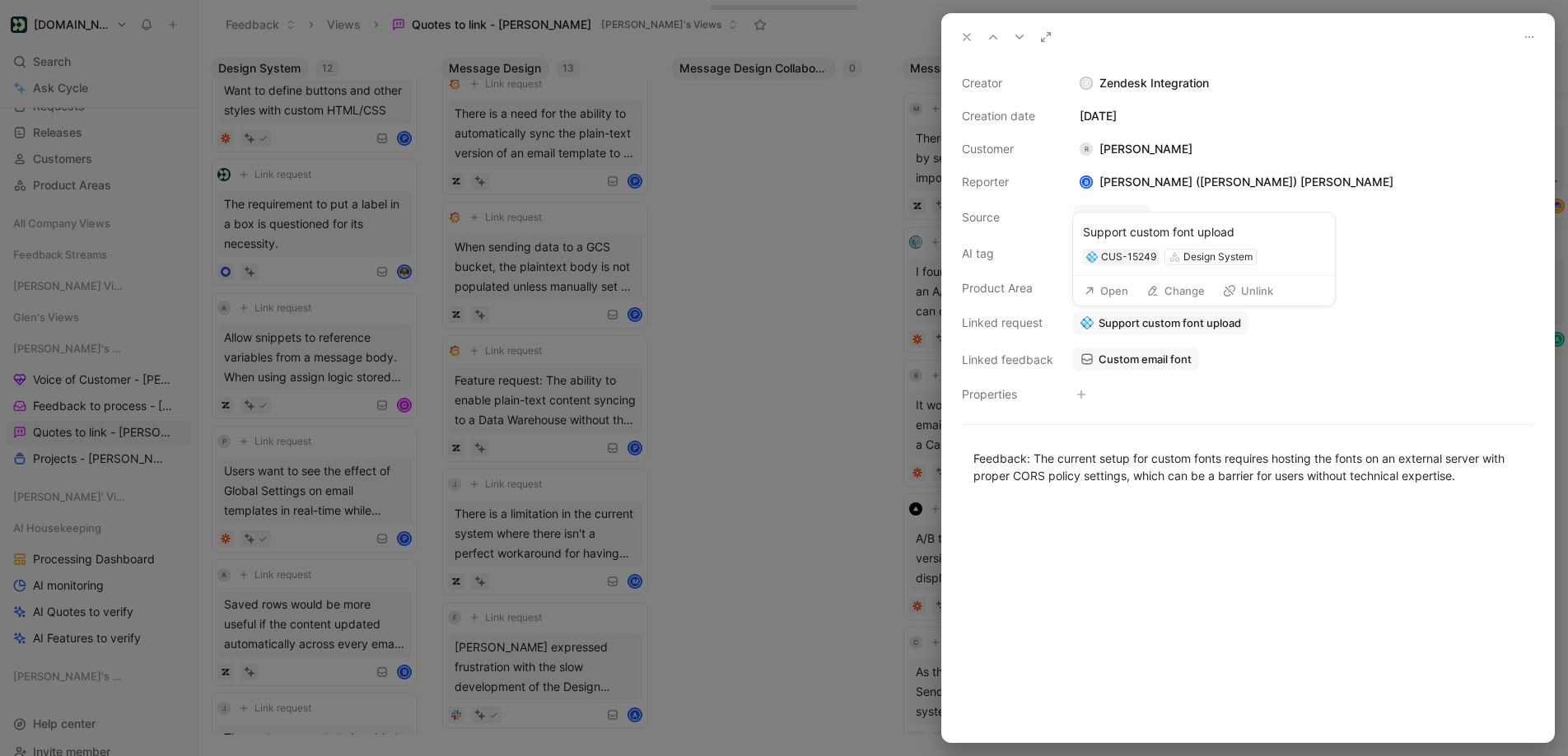 click on "Support custom font upload" at bounding box center (1169, 323) 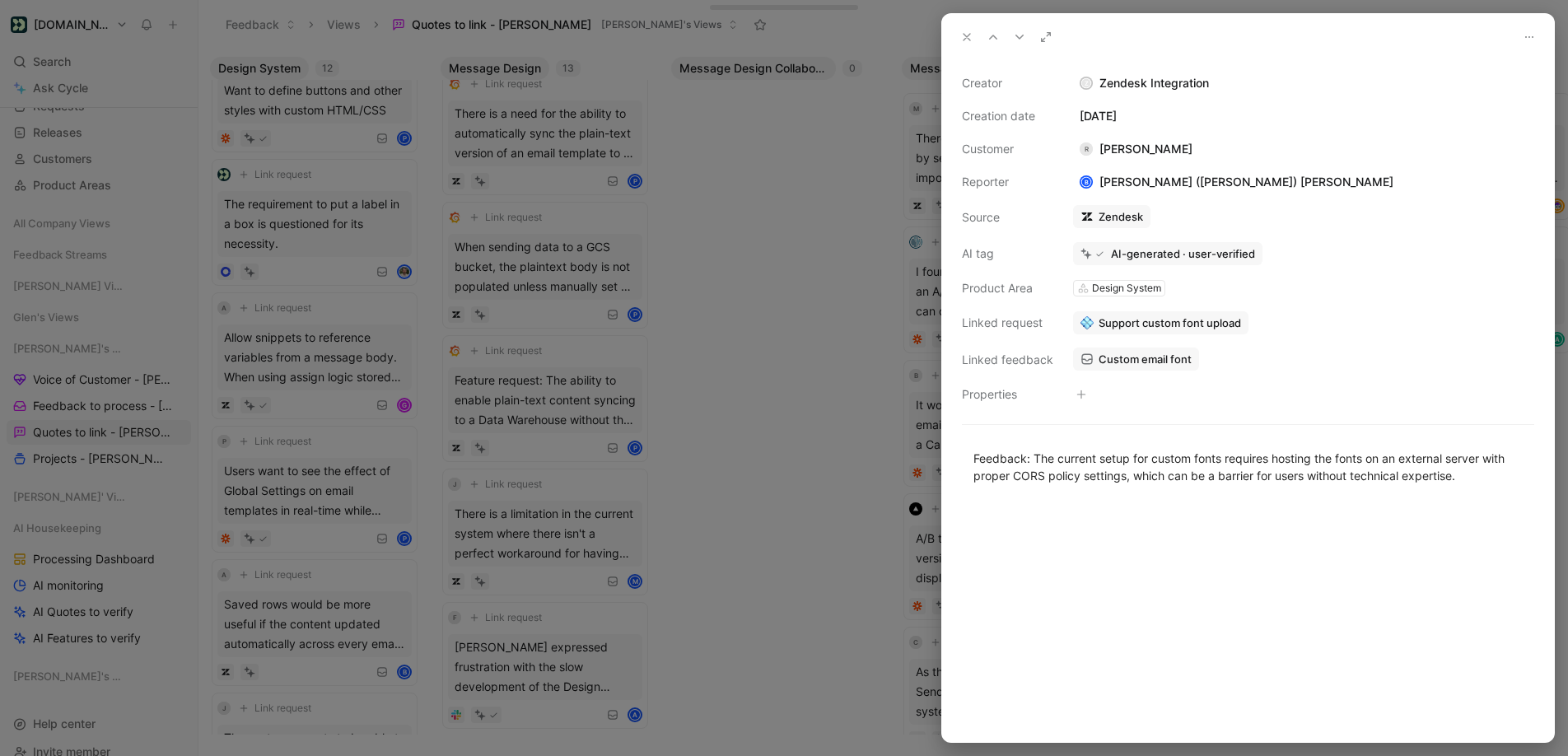 click at bounding box center (784, 378) 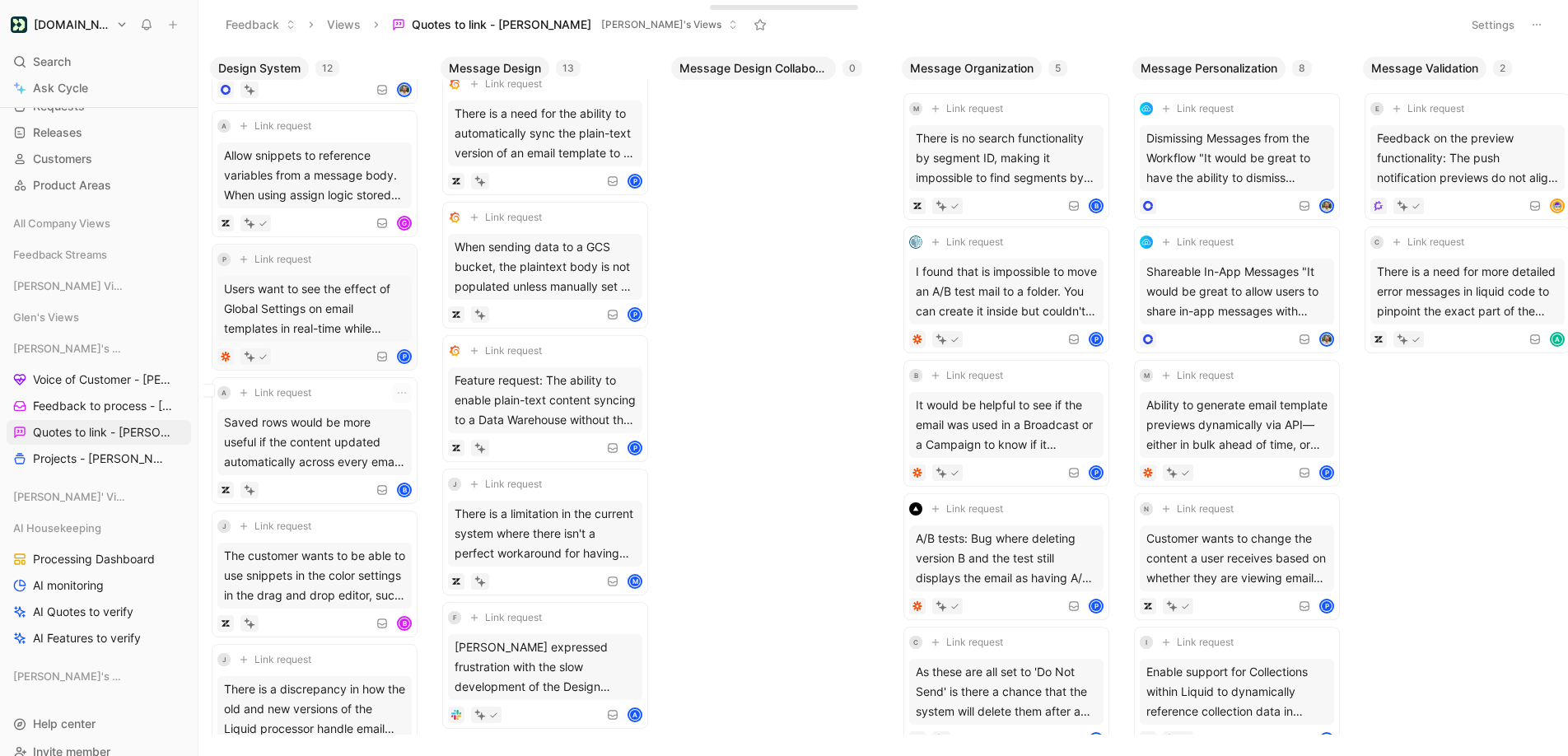 scroll, scrollTop: 747, scrollLeft: 0, axis: vertical 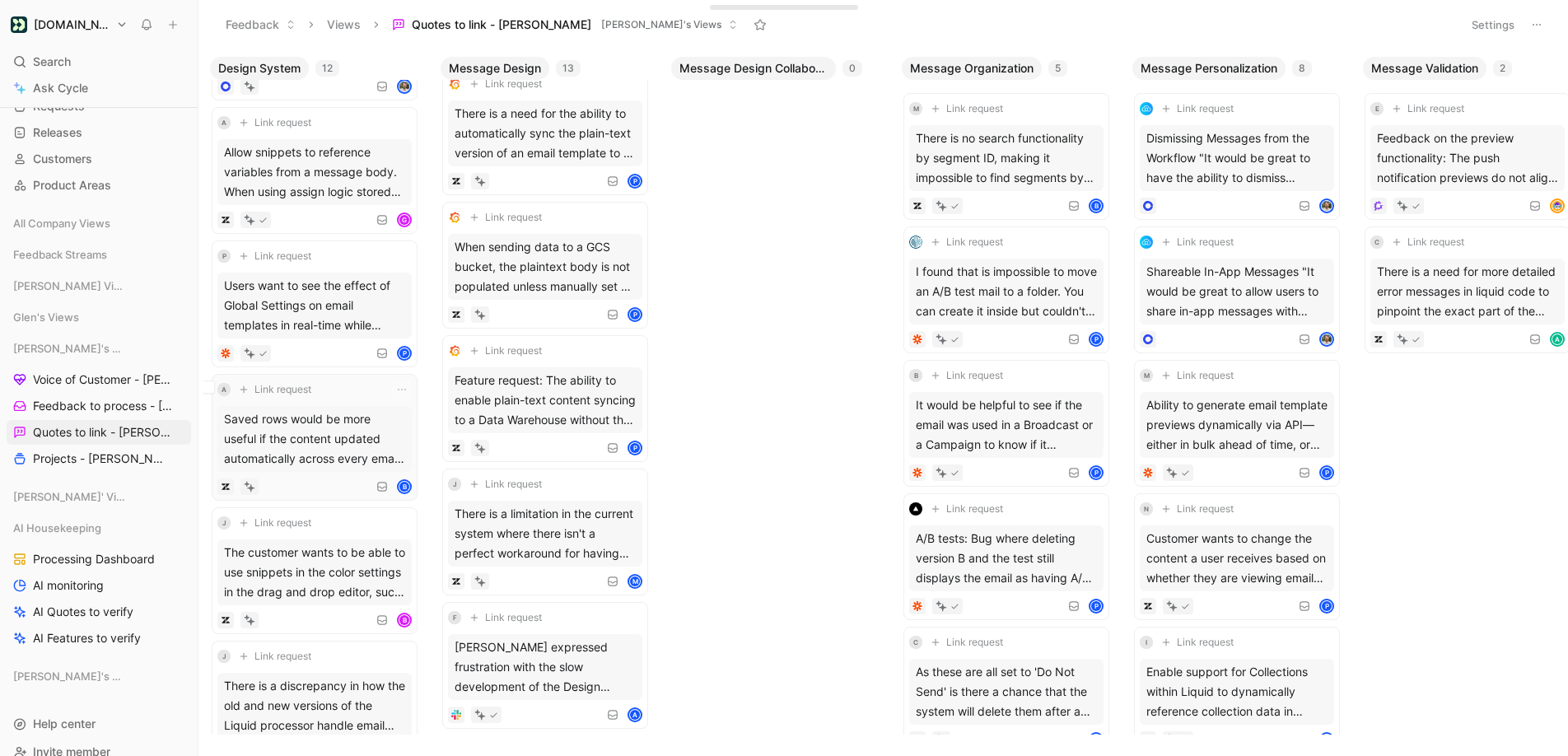 click on "Saved rows would be more useful if the content updated automatically across every email where it's used, similar to Klaviyo's functionality." at bounding box center [315, 439] 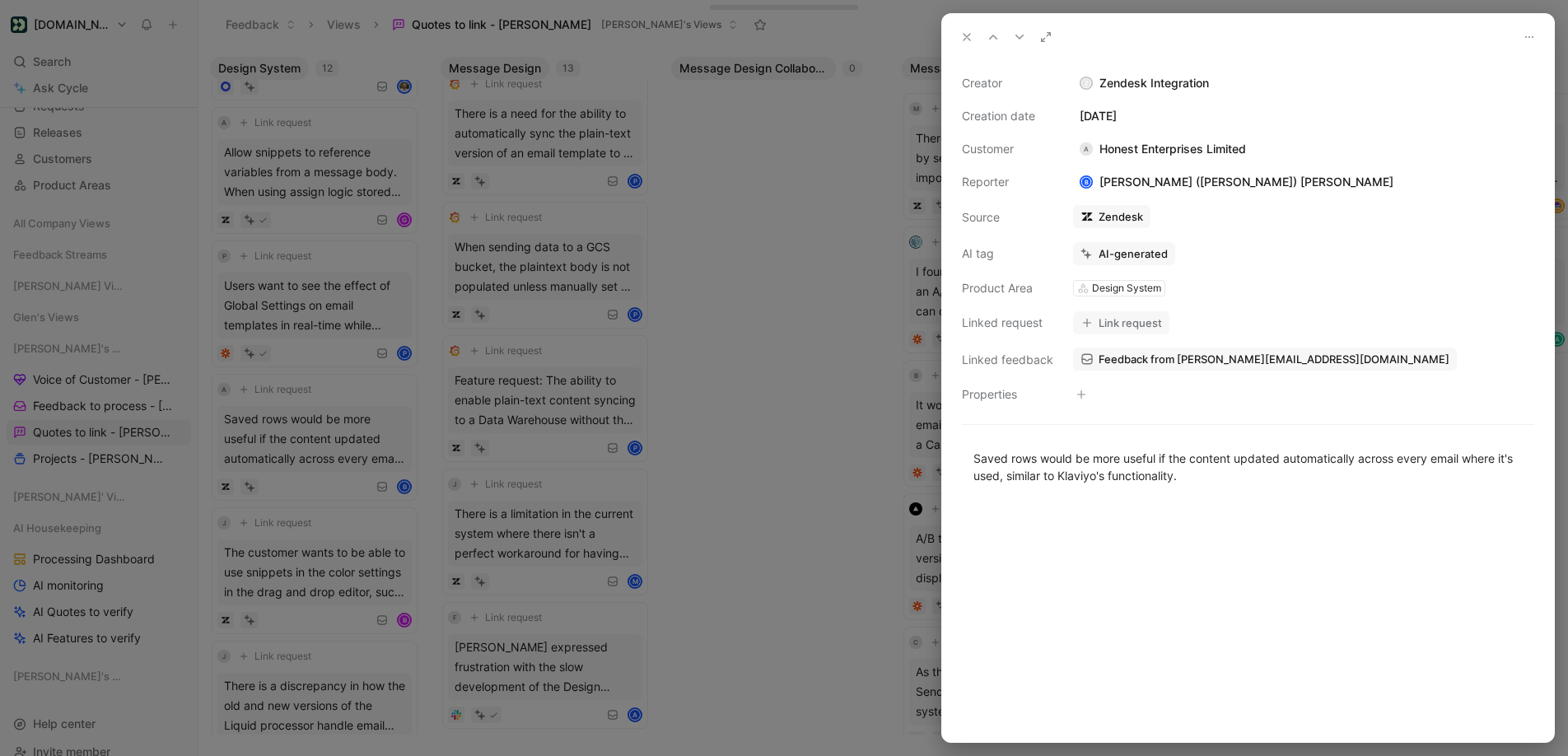 click on "Link request" at bounding box center (1121, 323) 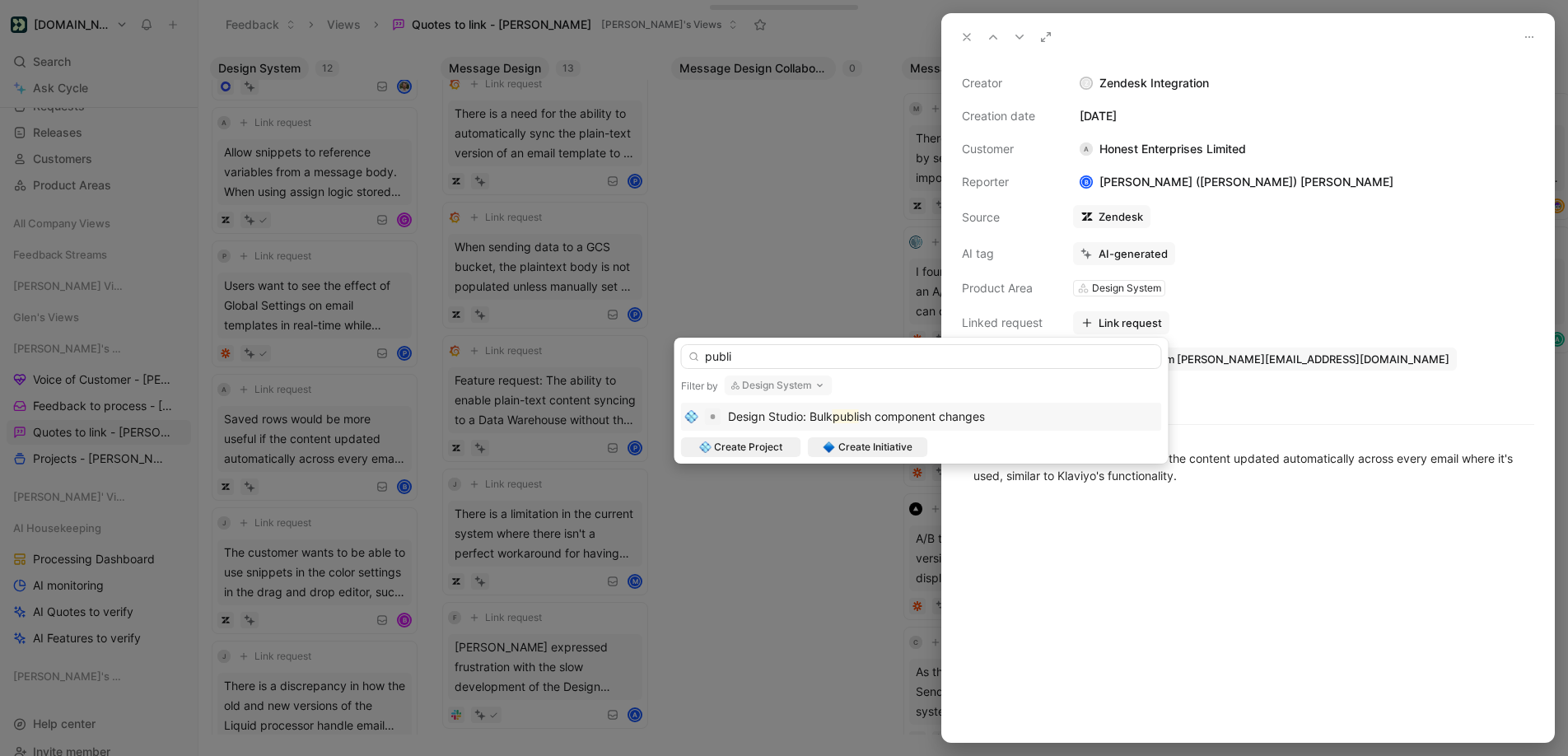 type on "publi" 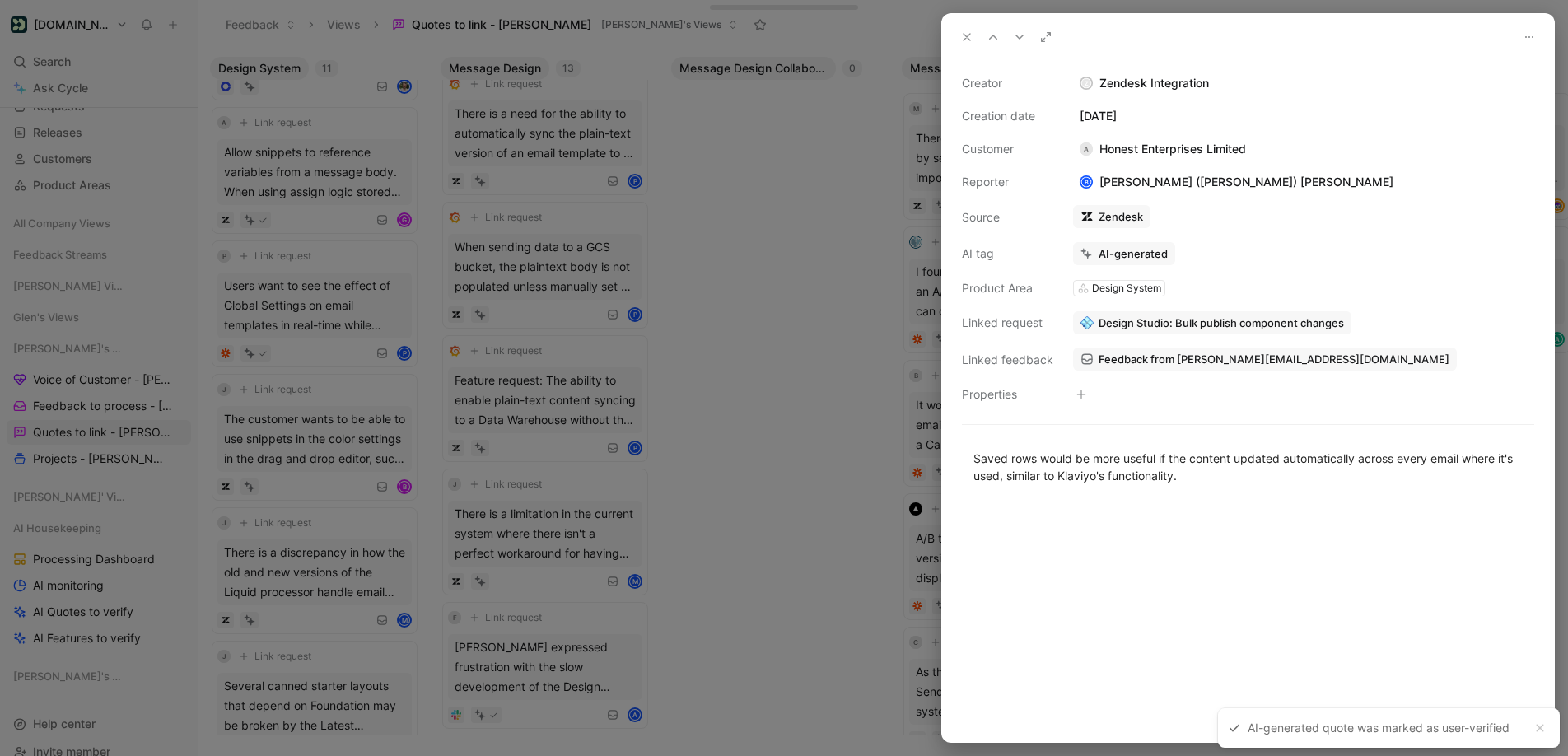 click at bounding box center (784, 378) 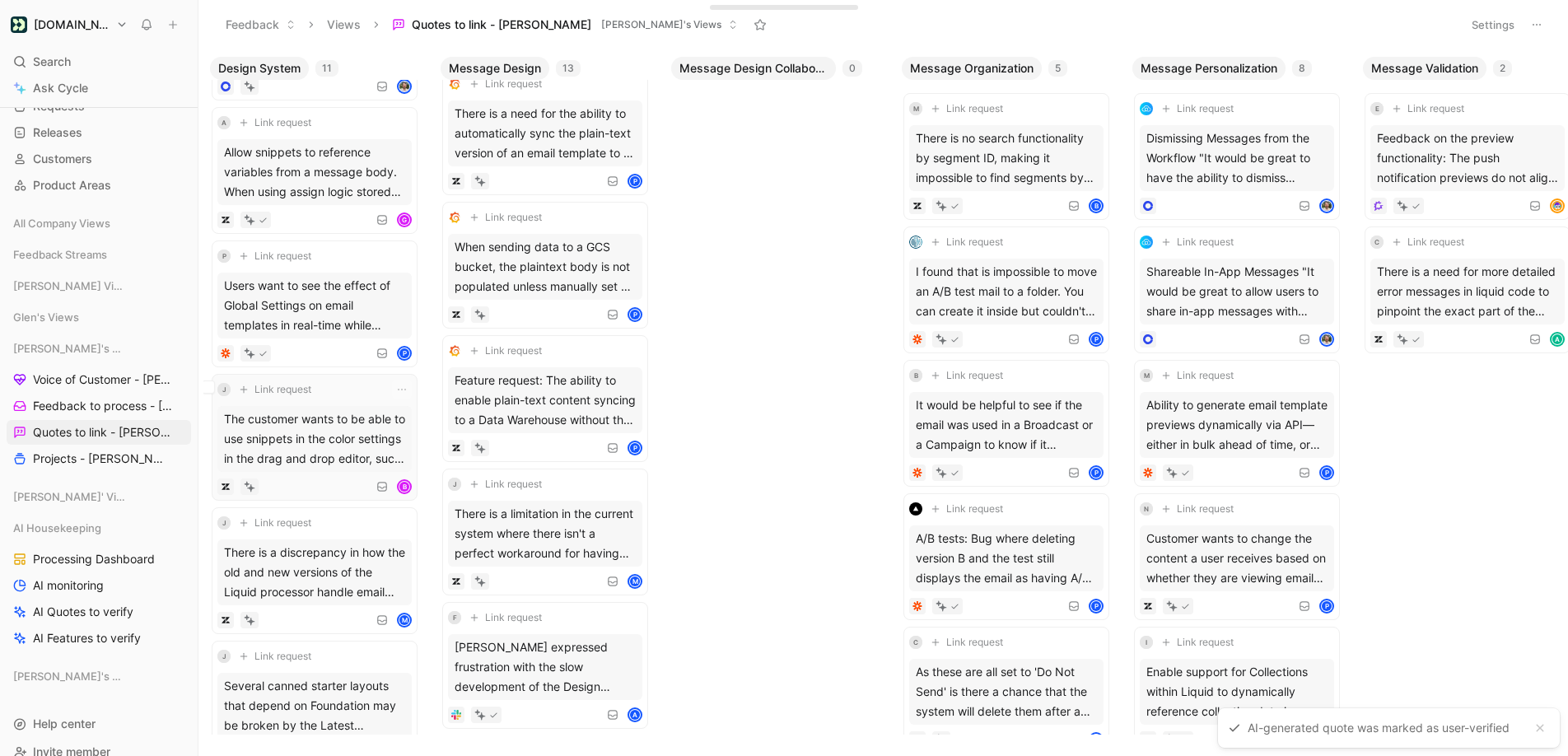 scroll, scrollTop: 766, scrollLeft: 0, axis: vertical 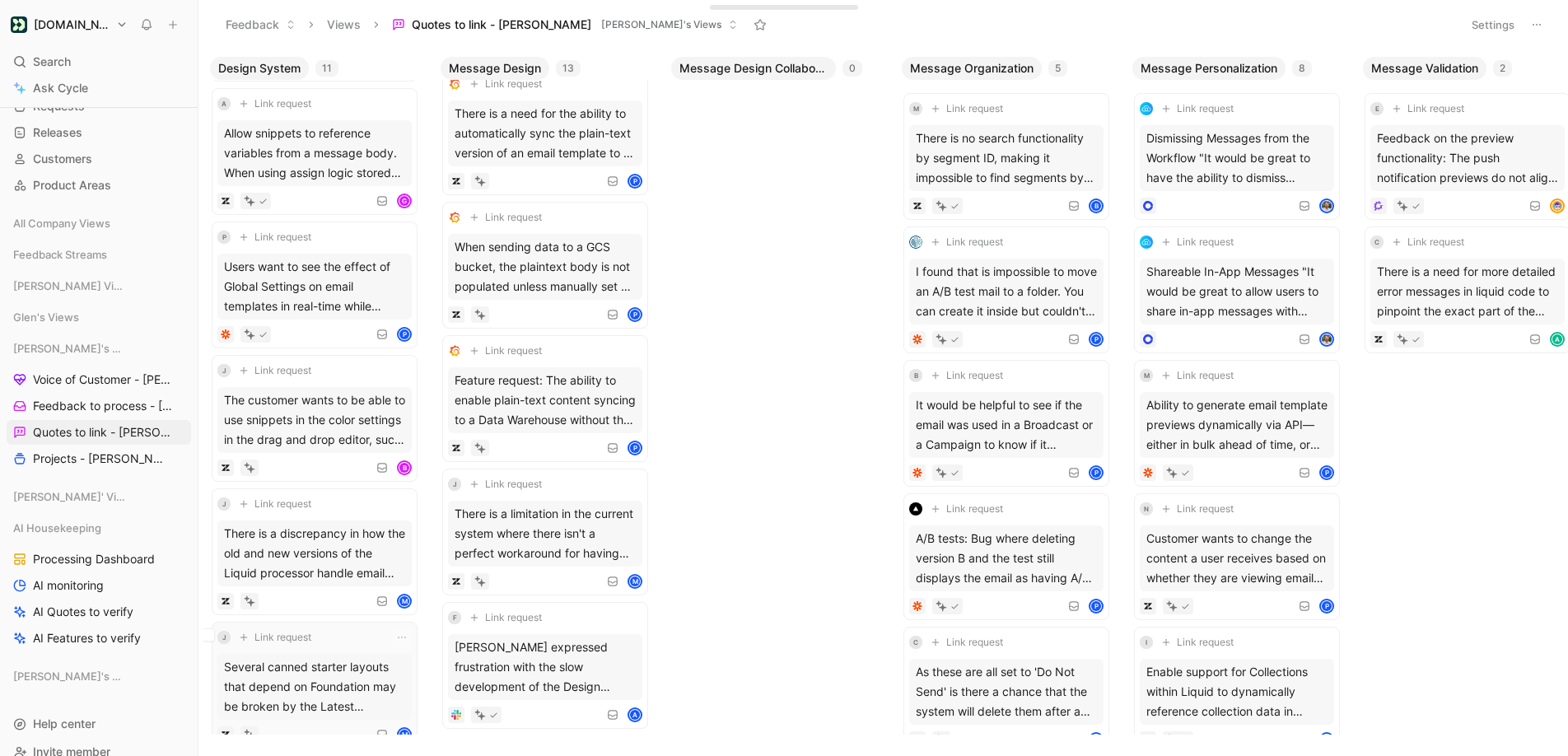 click on "Several canned starter layouts that depend on Foundation may be broken by the Latest processor, and the preview in the layout editor does not render the same way as the Latest processor, potentially causing surprises for users." at bounding box center (315, 687) 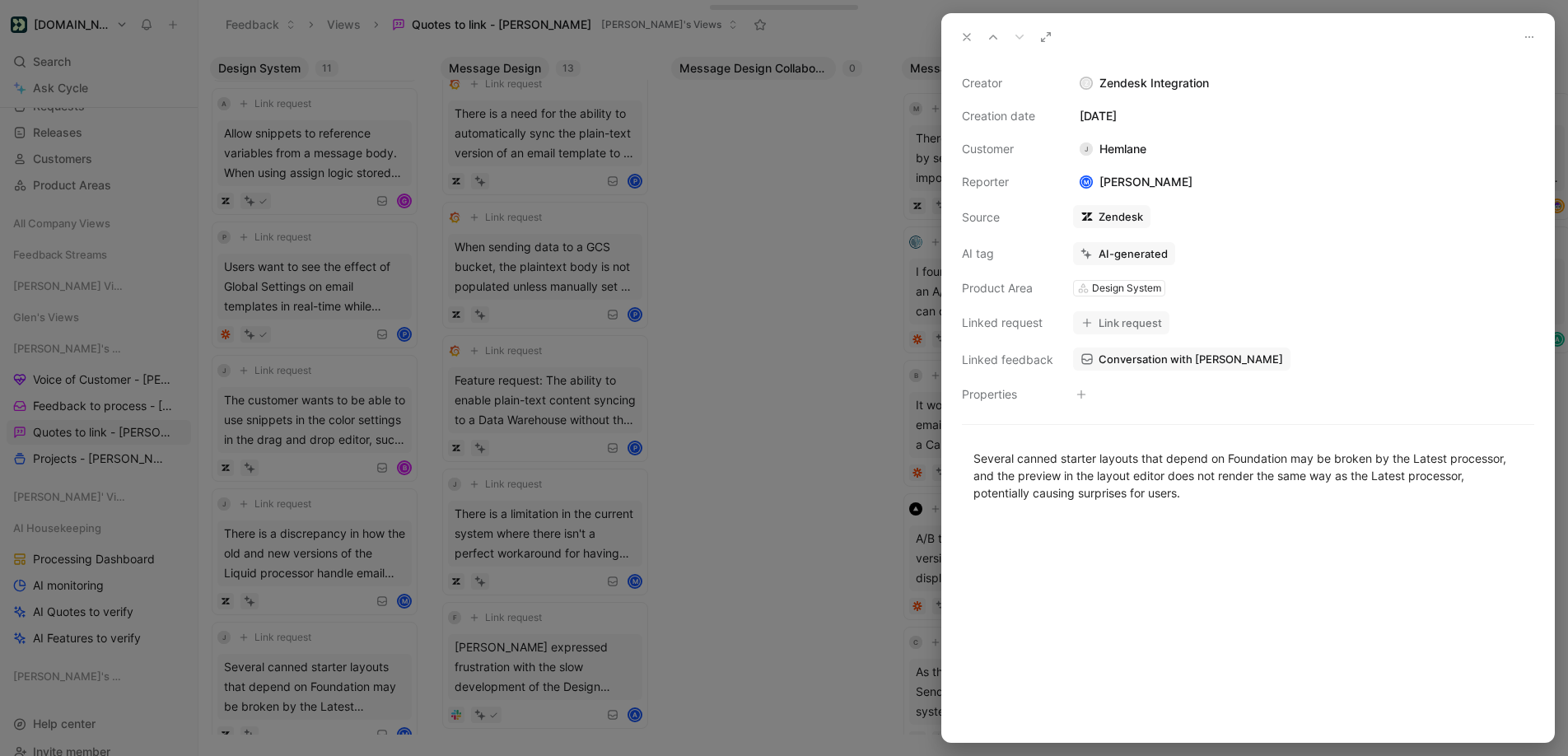 click on "Design System" at bounding box center (1127, 288) 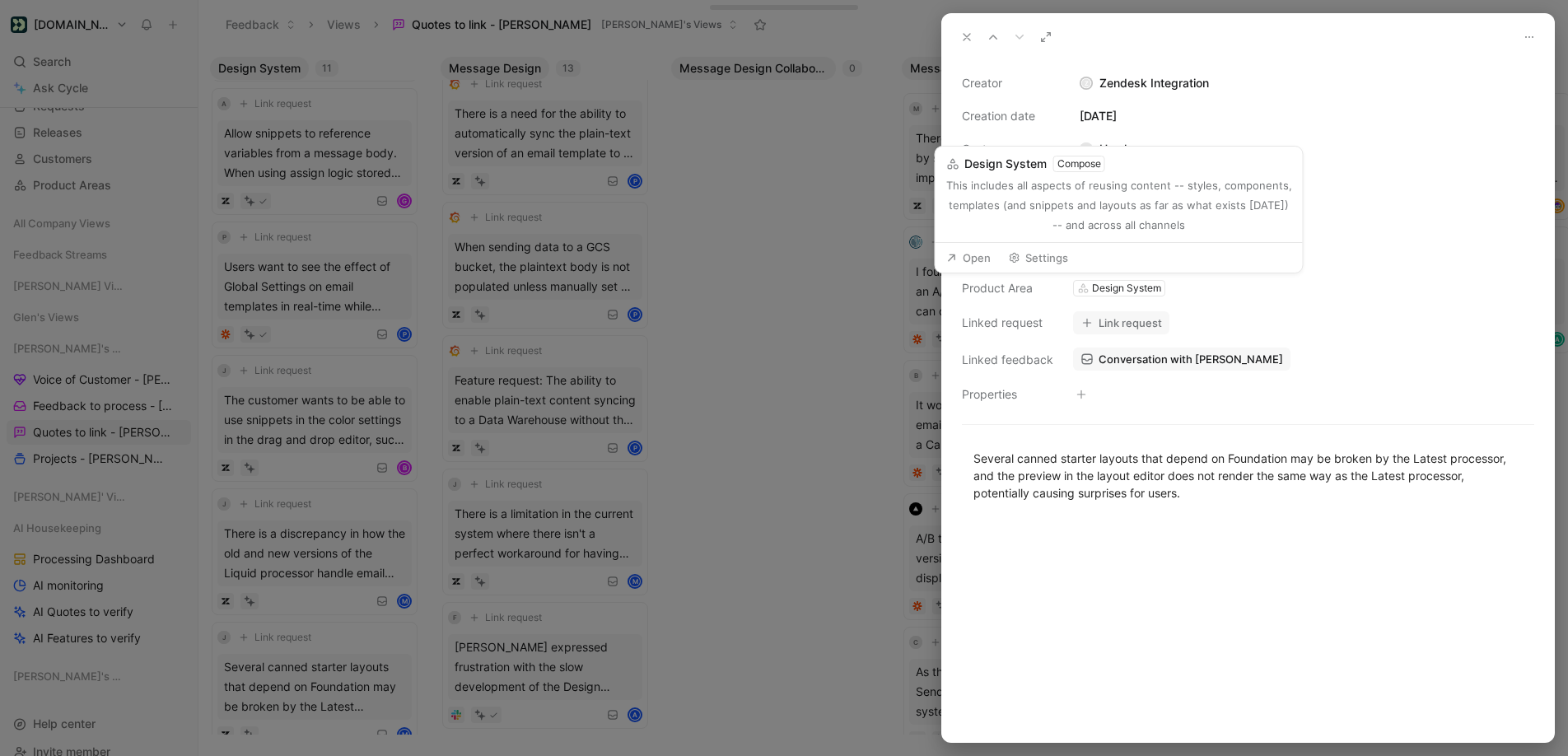 click on "Link request" at bounding box center (1121, 323) 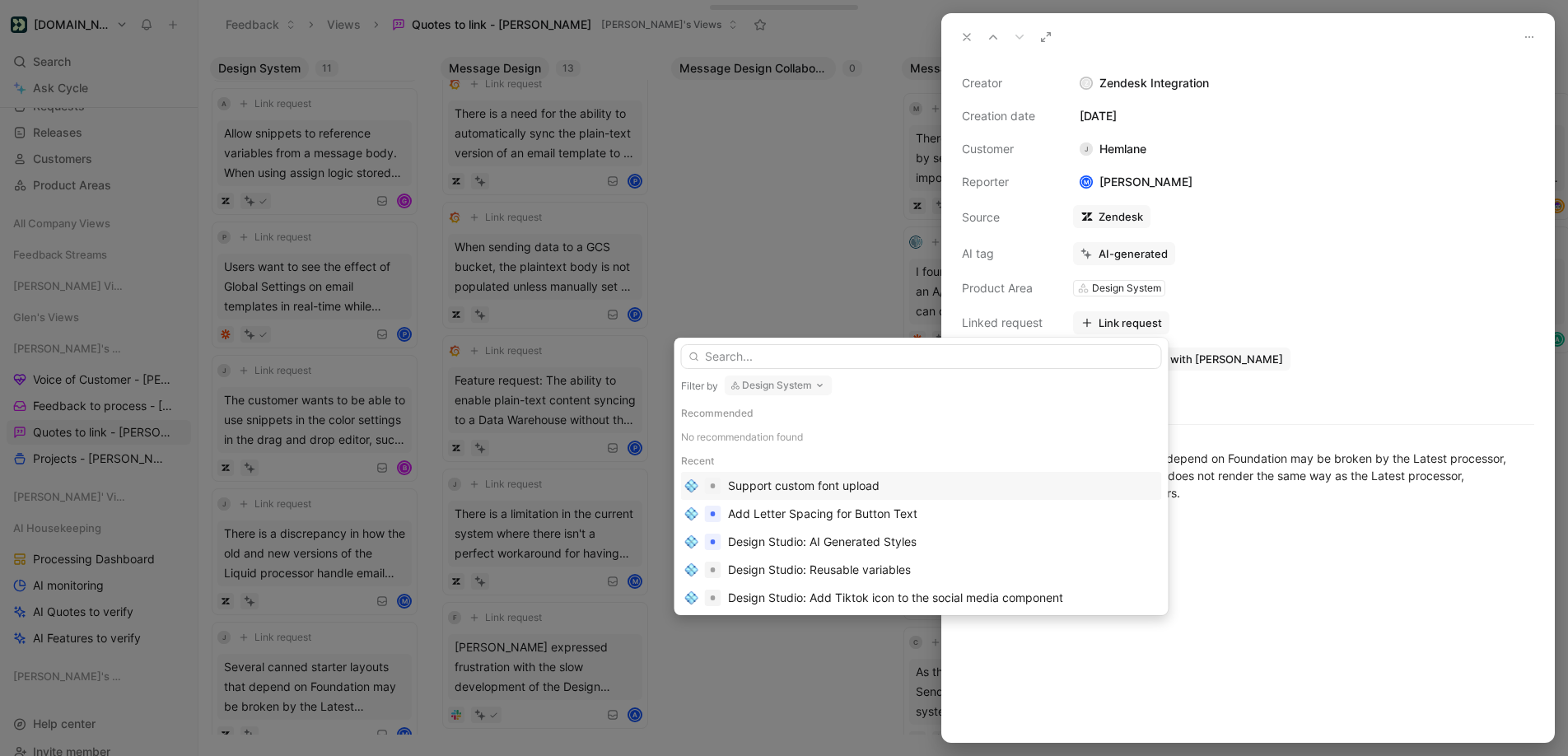 click on "Design System" at bounding box center (778, 385) 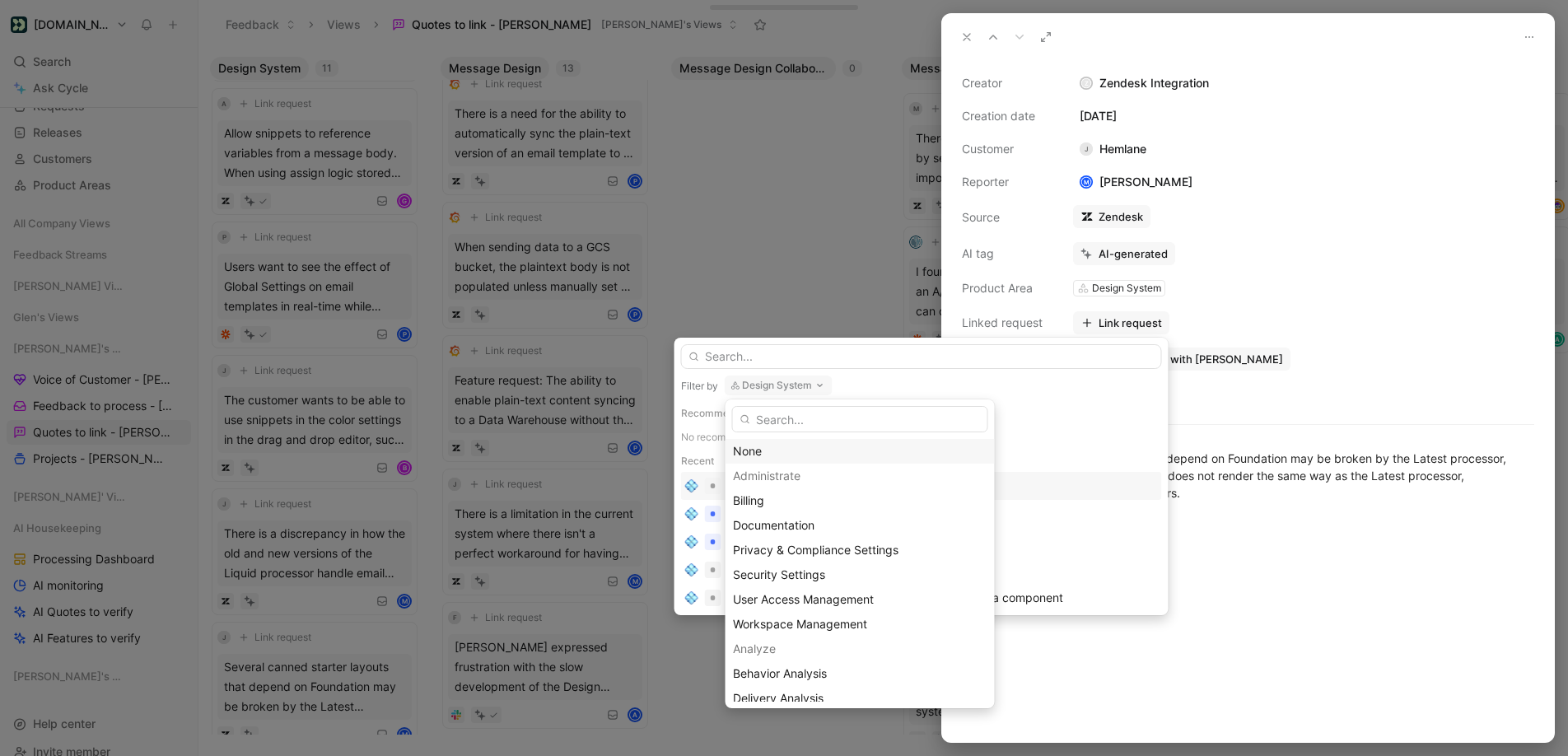click on "None" at bounding box center [860, 451] 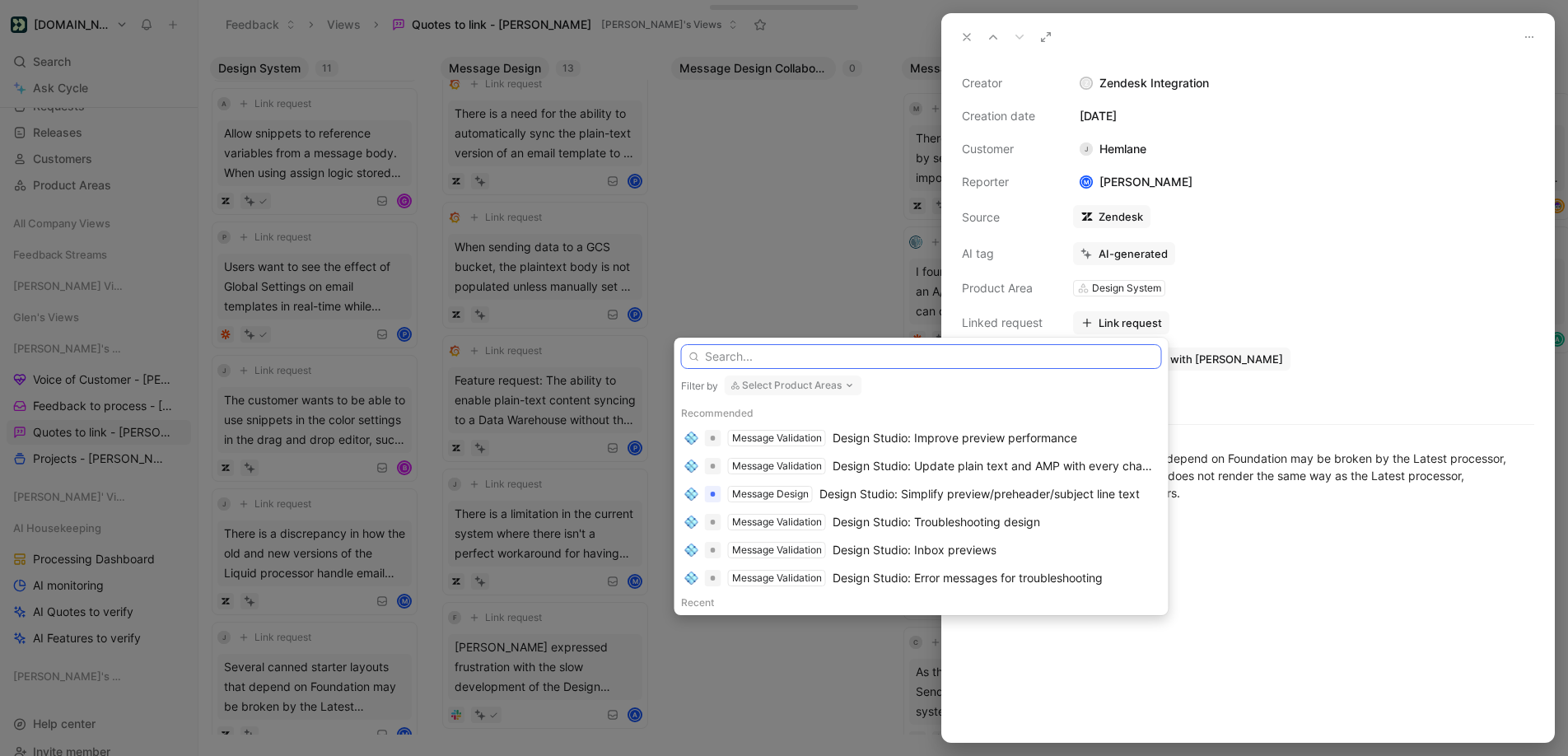 click at bounding box center (922, 357) 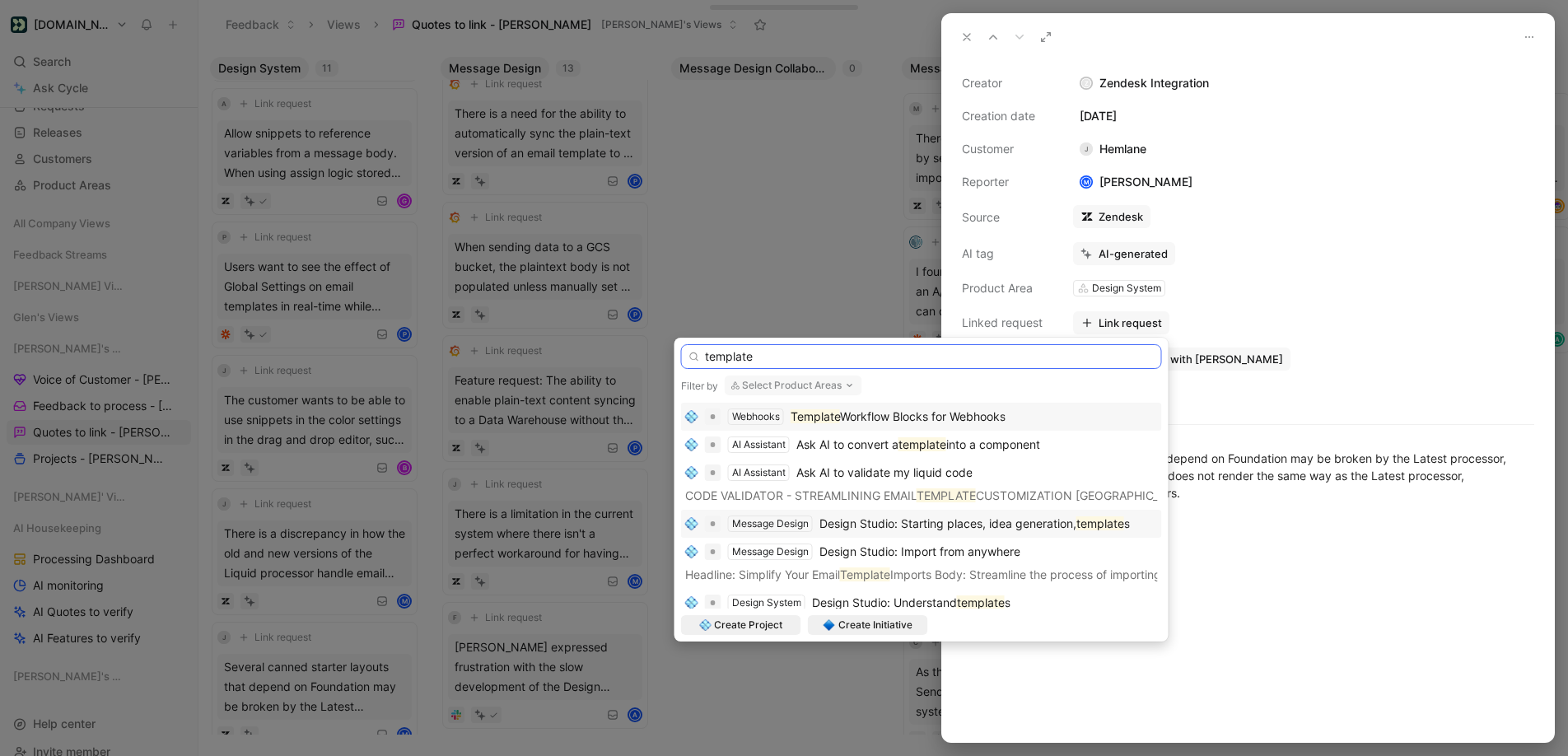 type on "template" 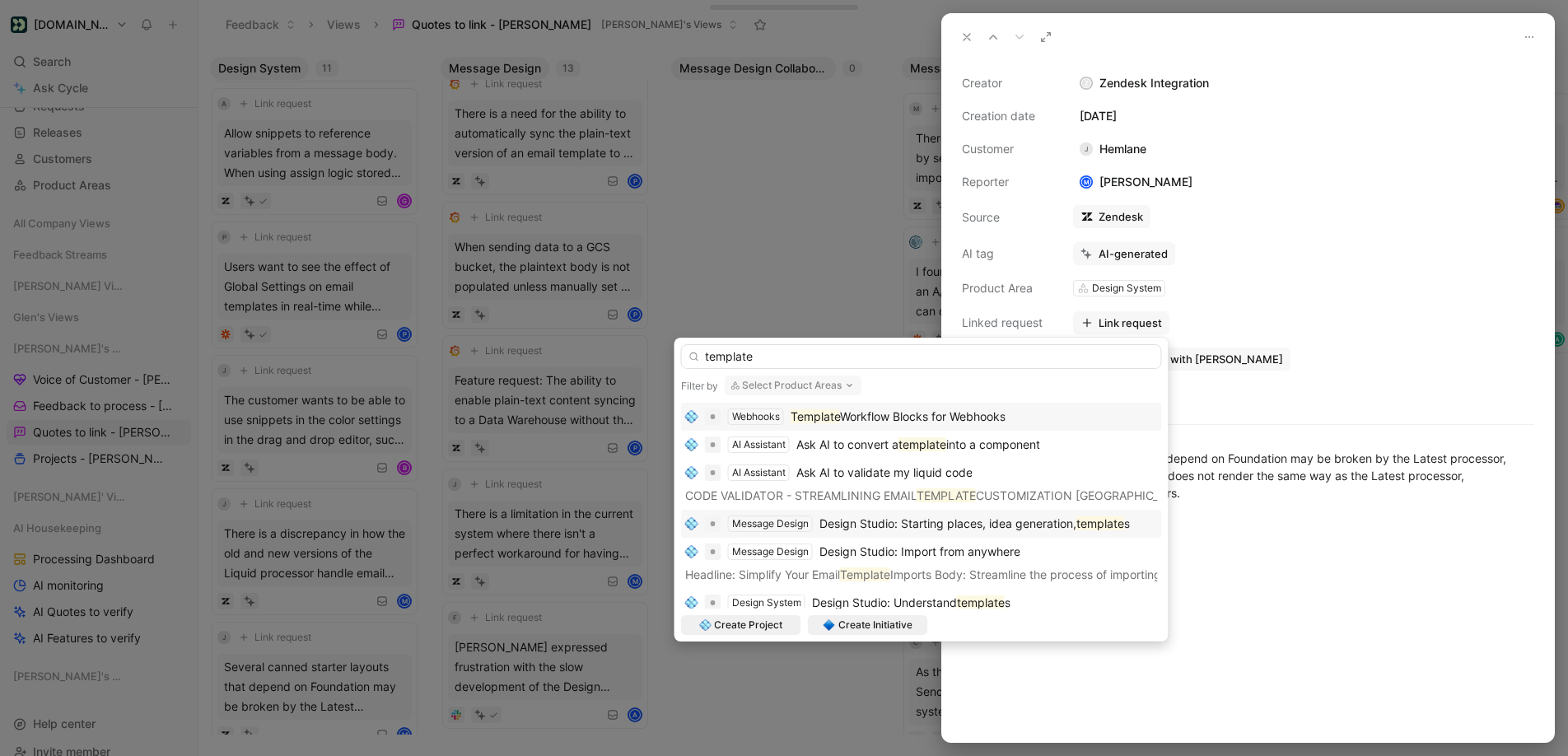 click on "Design Studio: Starting places, idea generation," at bounding box center (948, 523) 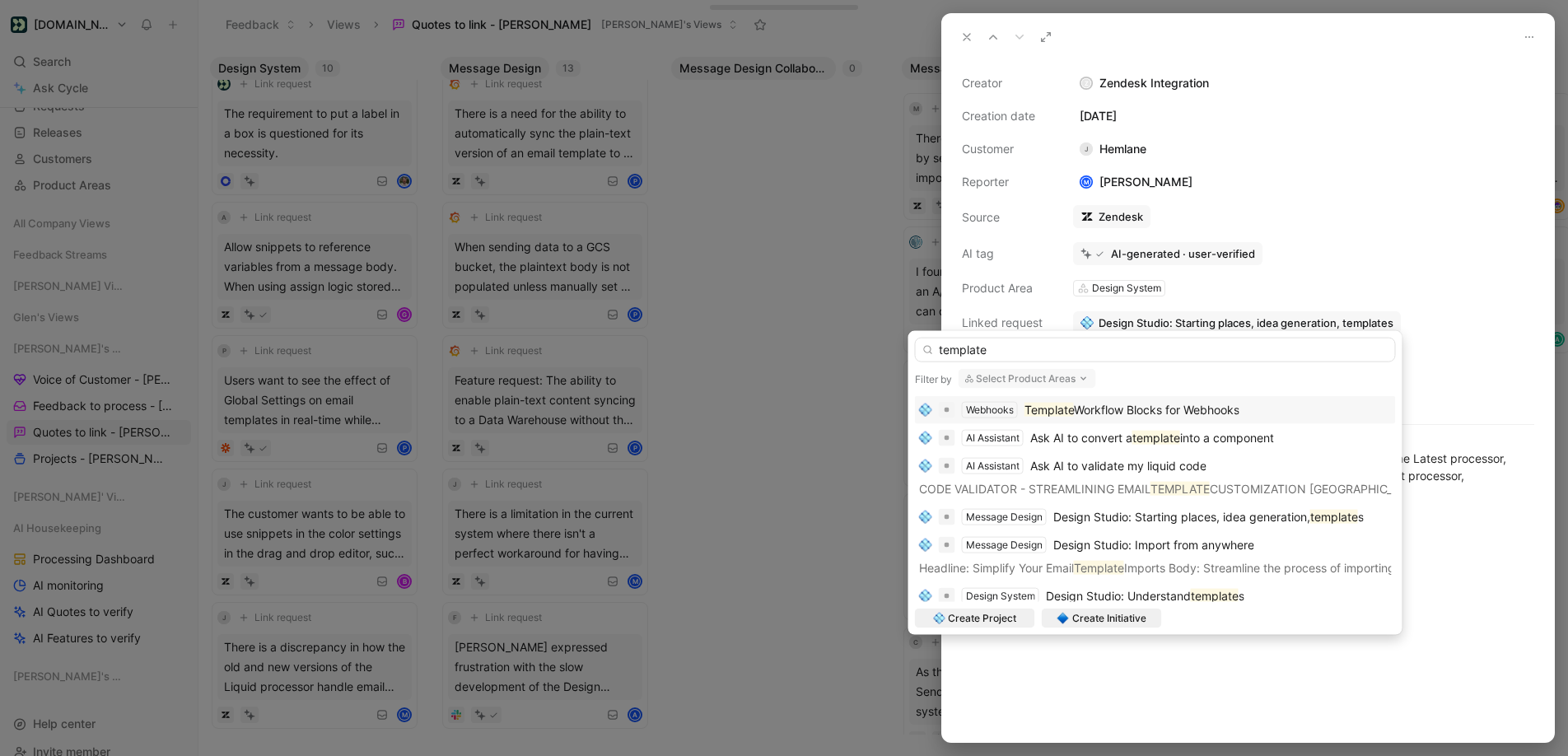 scroll, scrollTop: 632, scrollLeft: 0, axis: vertical 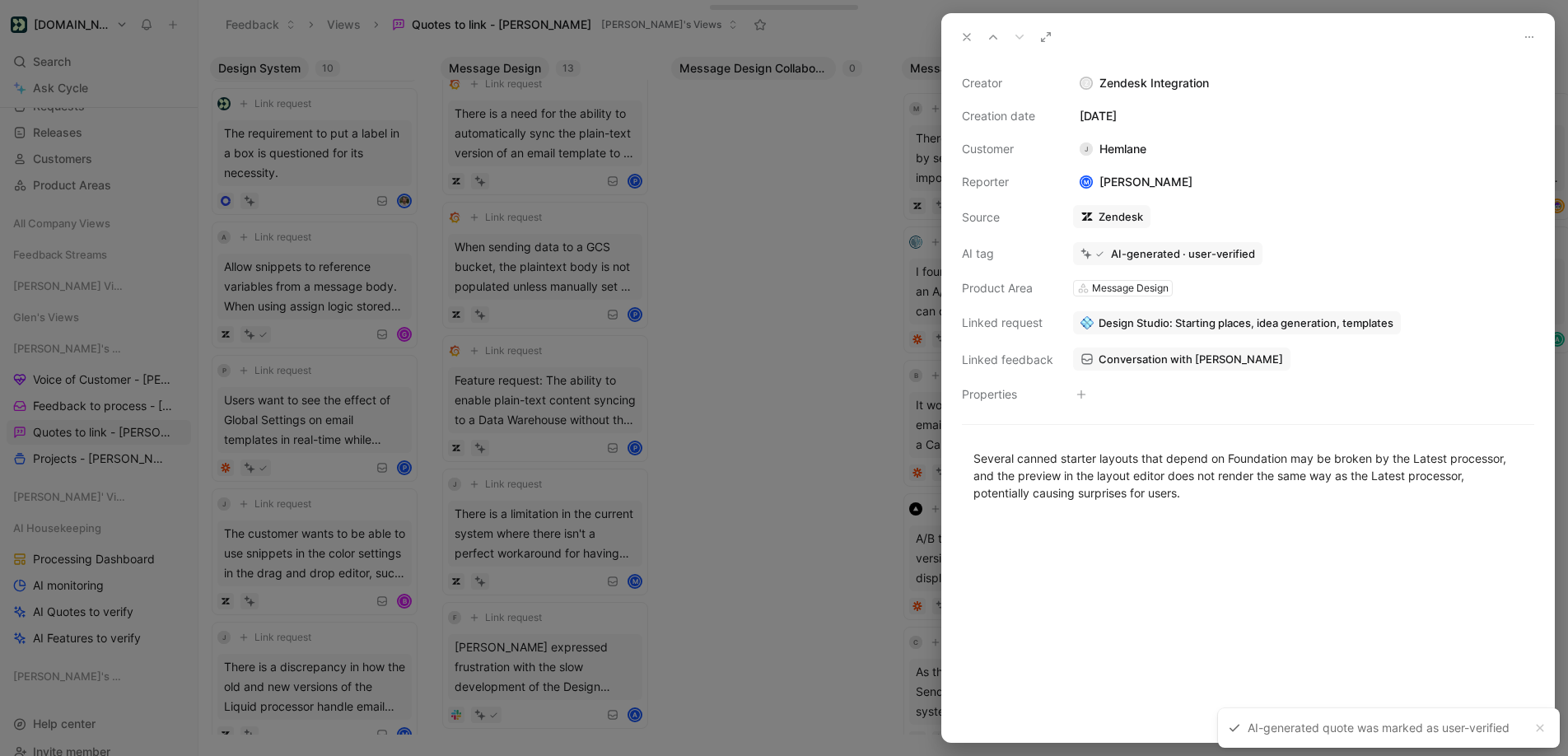 click at bounding box center [784, 378] 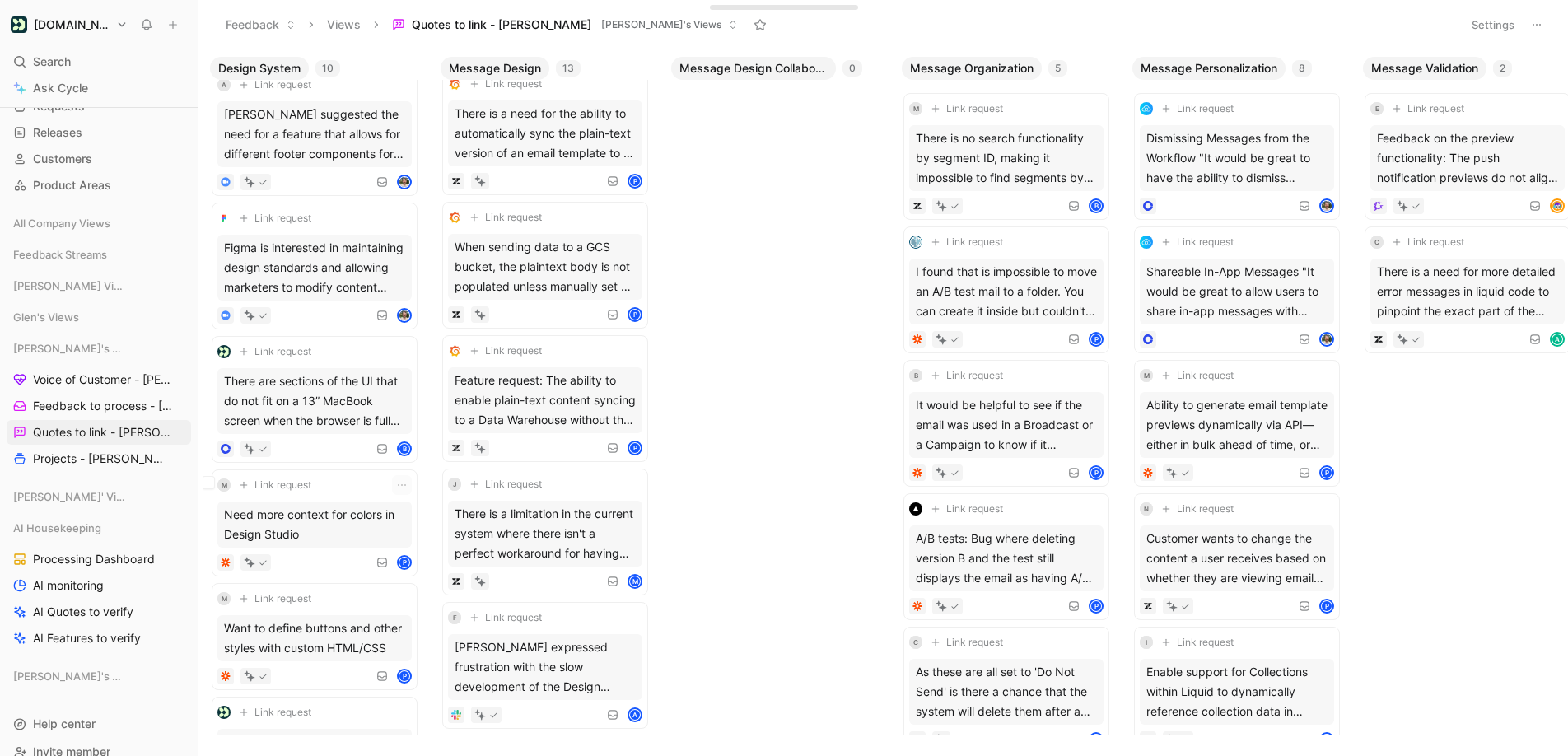 scroll, scrollTop: 0, scrollLeft: 0, axis: both 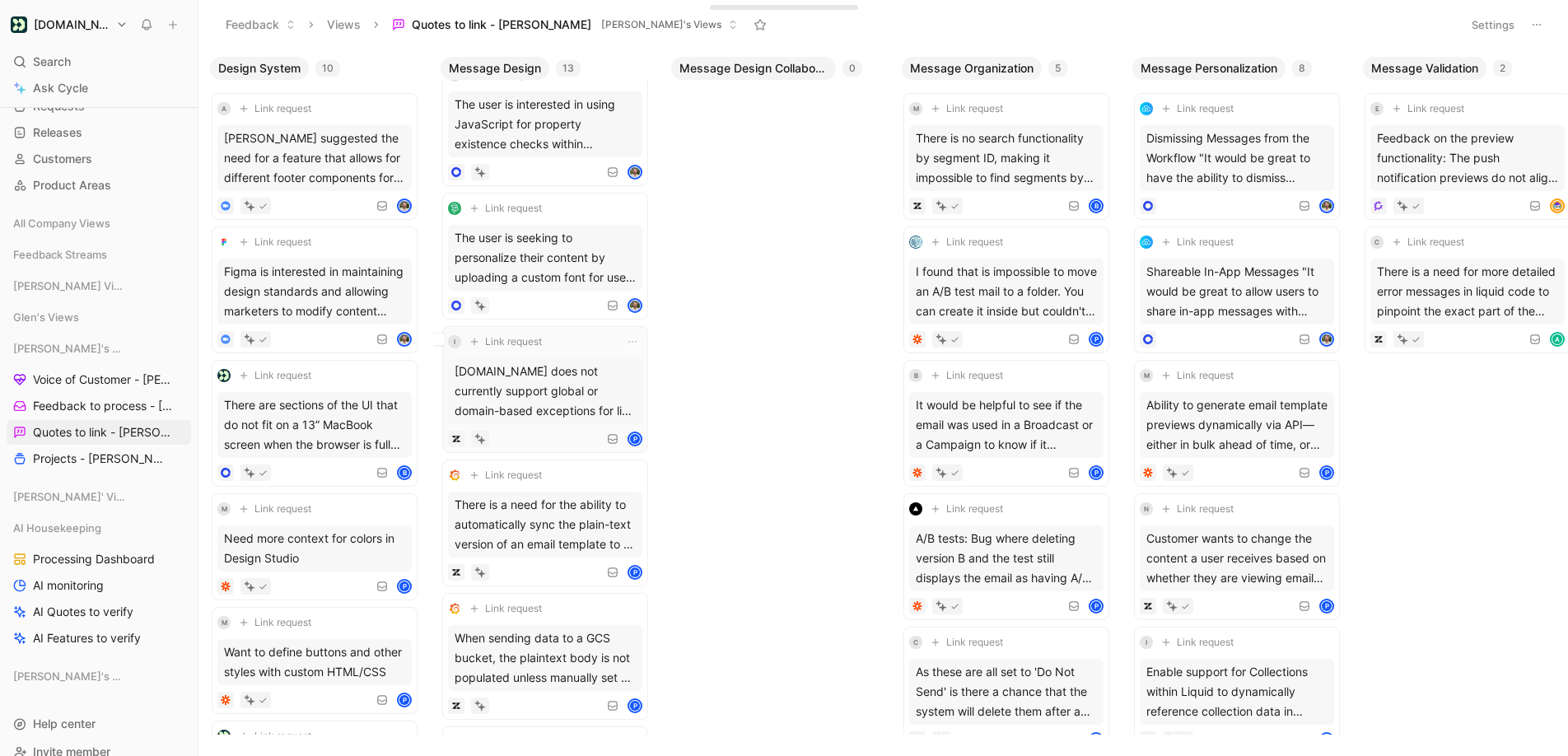click on "[DOMAIN_NAME] does not currently support global or domain-based exceptions for link tracking. Exclusions must be set manually for each link by adding the untracked class. There is an open feature request for this functionality." at bounding box center (545, 391) 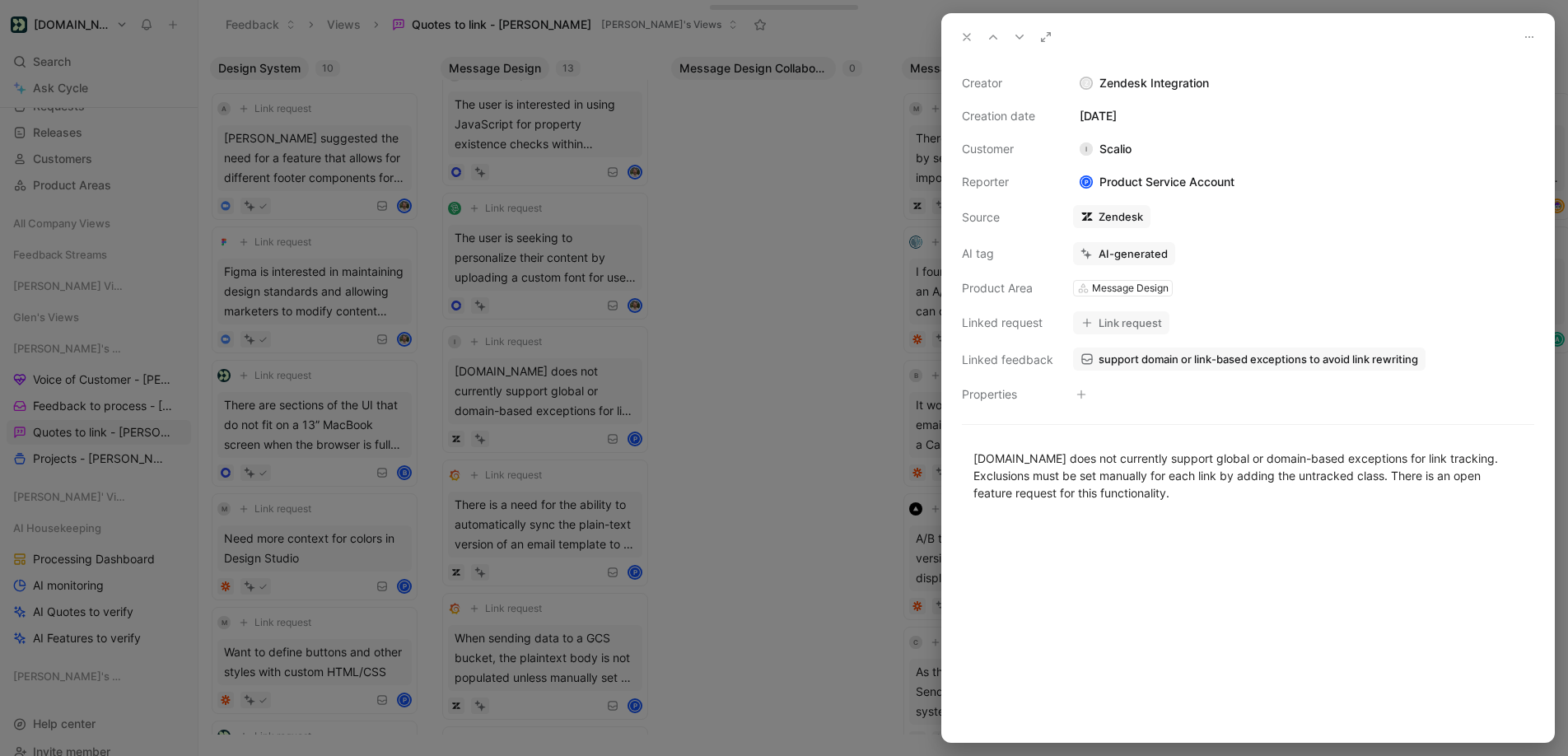click at bounding box center [784, 378] 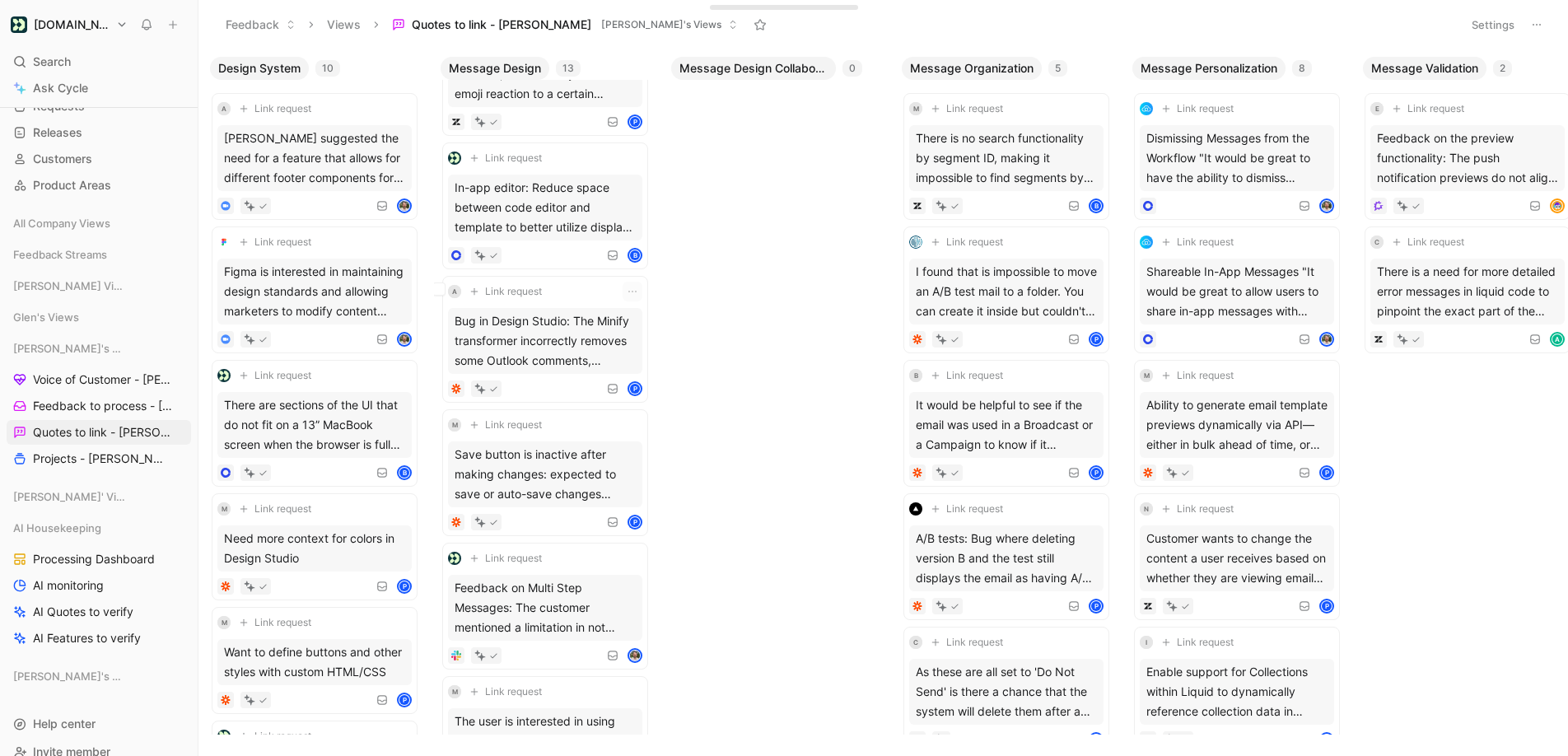 scroll, scrollTop: 0, scrollLeft: 0, axis: both 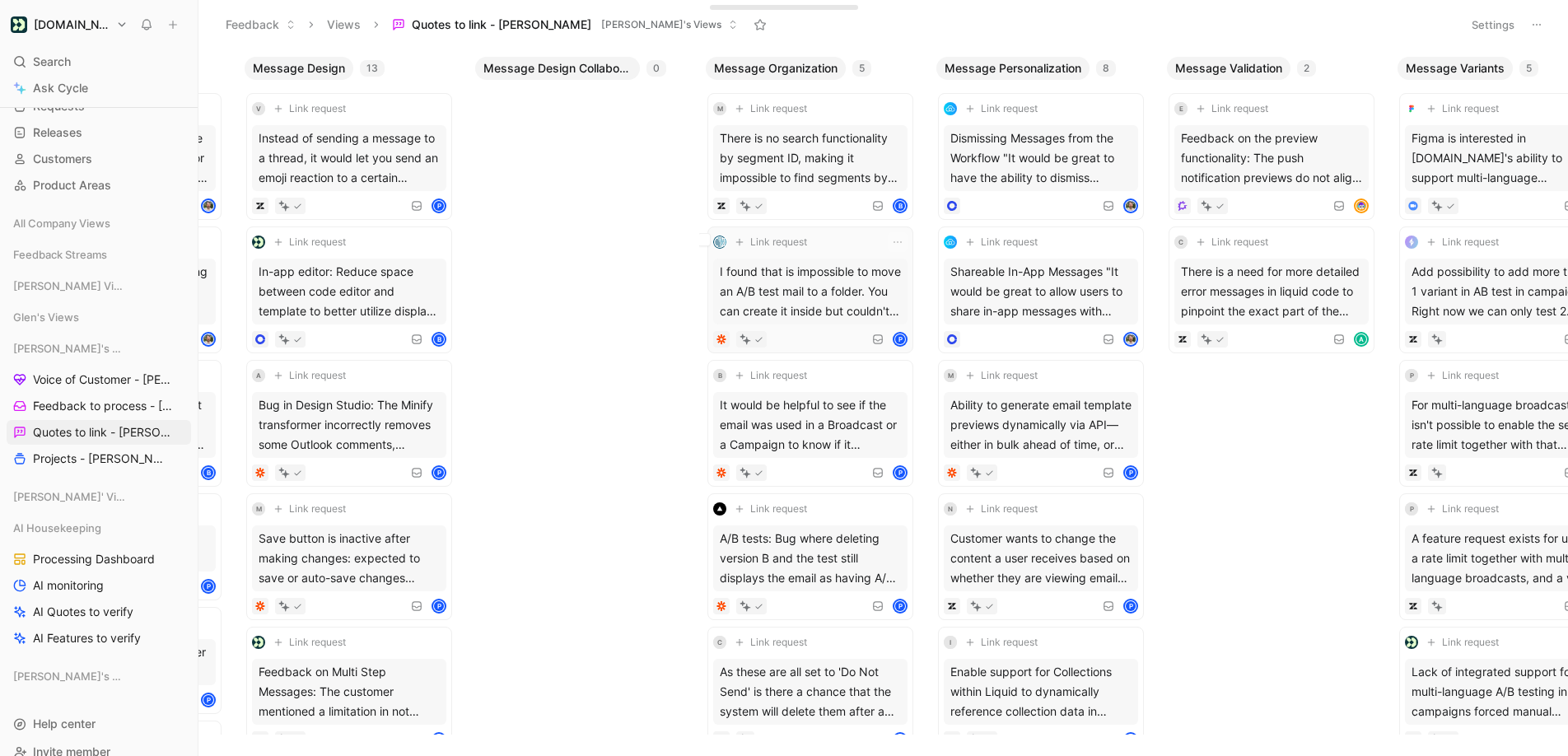 click on "I found that is impossible to move an A/B test mail to a folder. You can create it inside but couldn't find a way to move it." at bounding box center [810, 292] 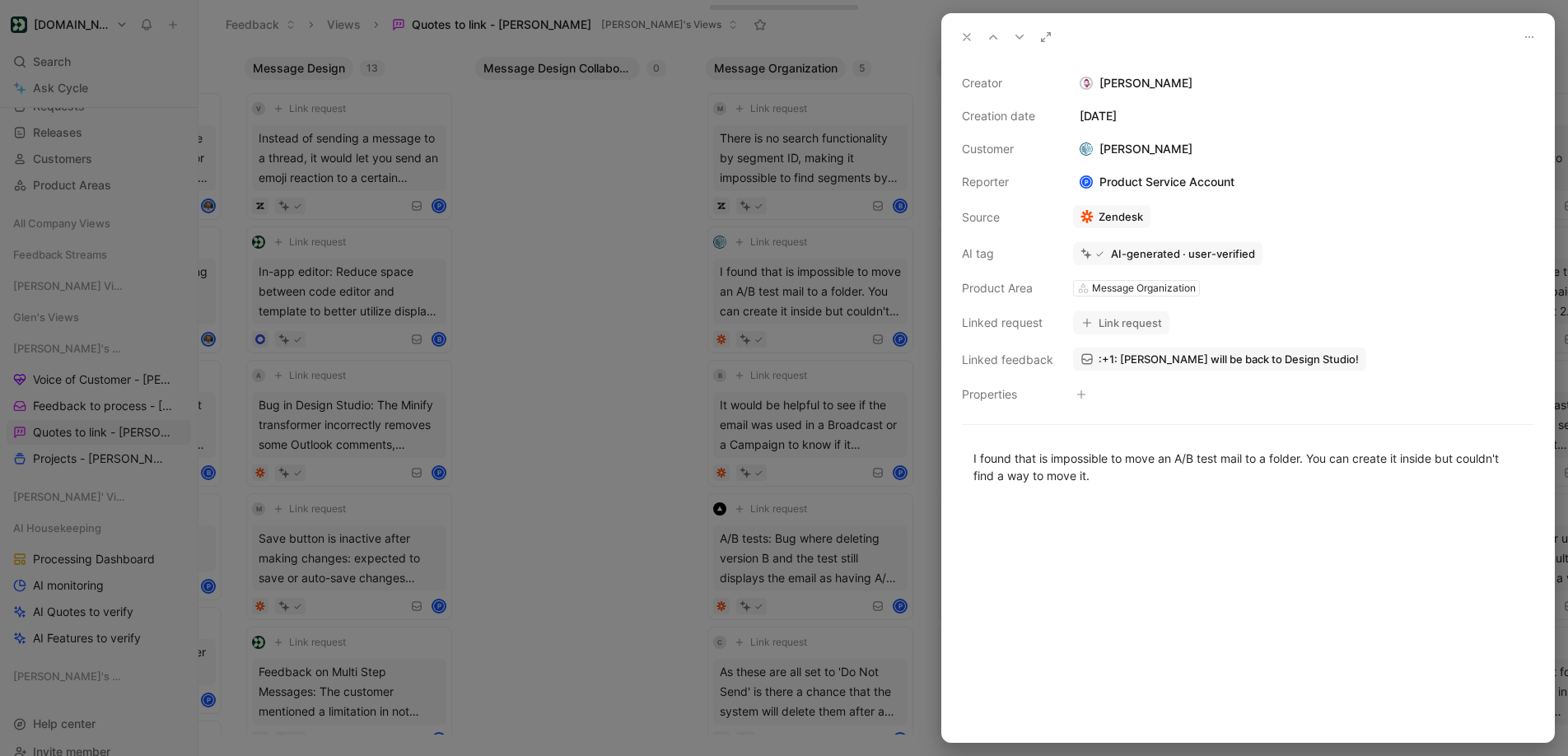 click at bounding box center (784, 378) 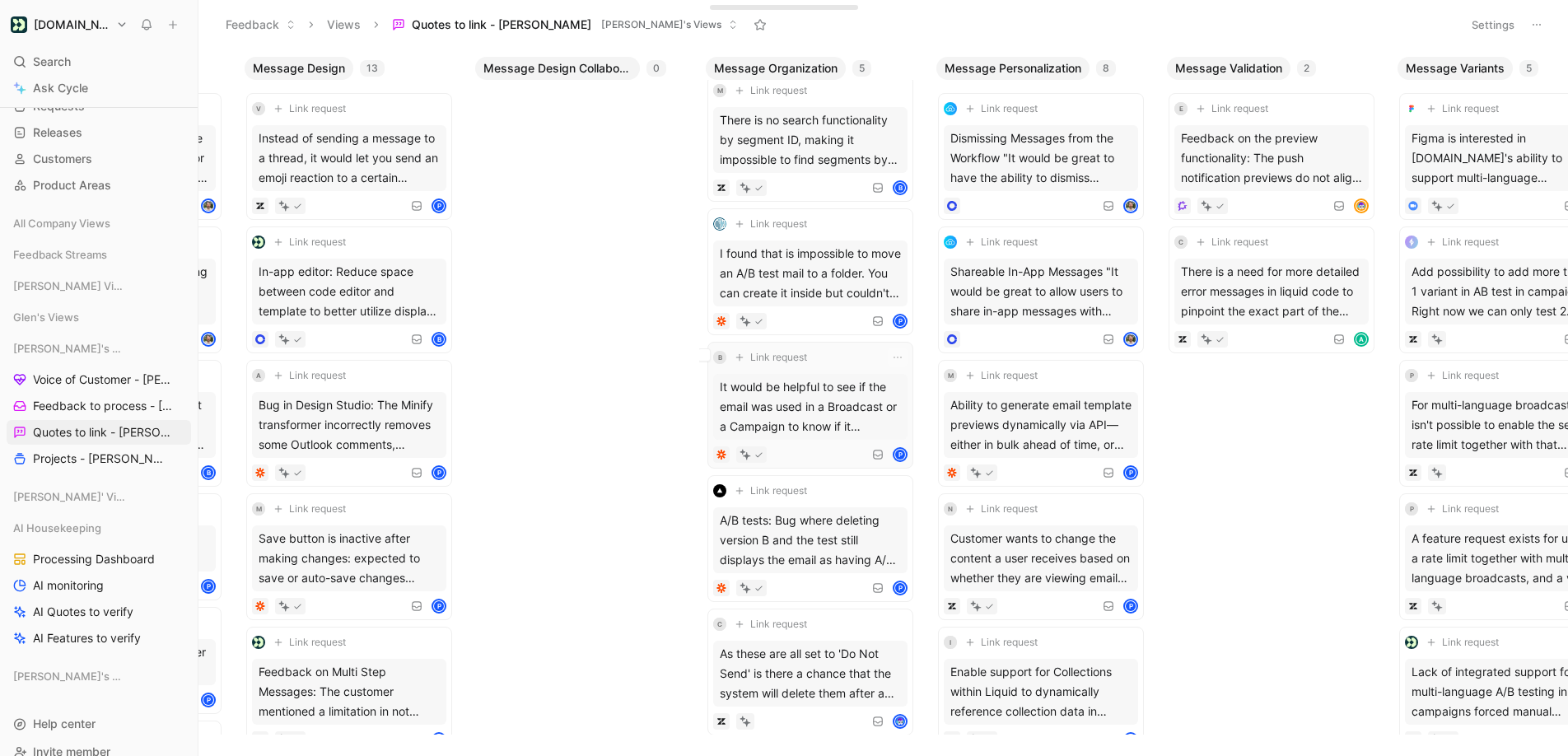 scroll, scrollTop: 22, scrollLeft: 0, axis: vertical 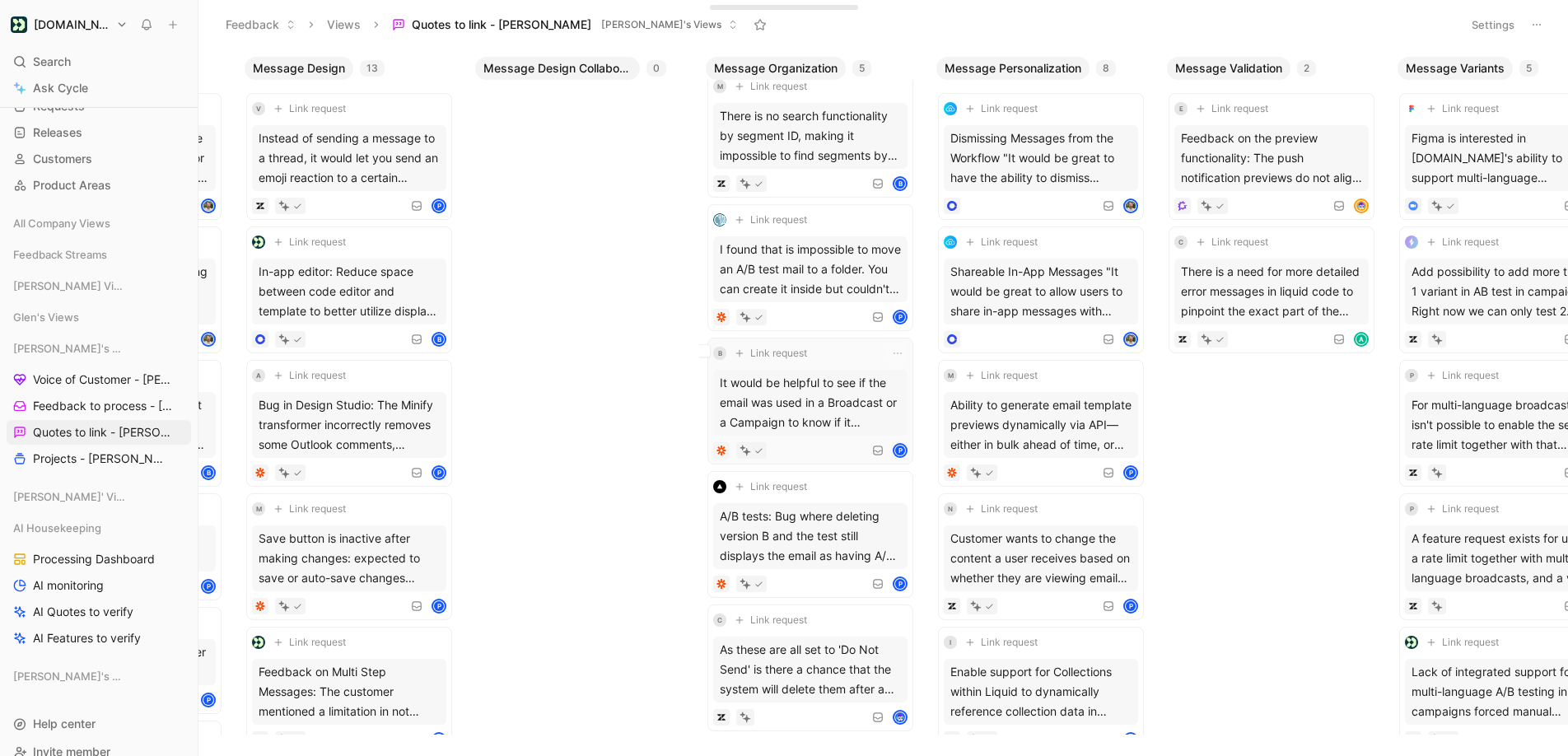 click on "It would be helpful to see if the email was used in a Broadcast or a Campaign to know if it should/could be updated in case of an error." at bounding box center [810, 403] 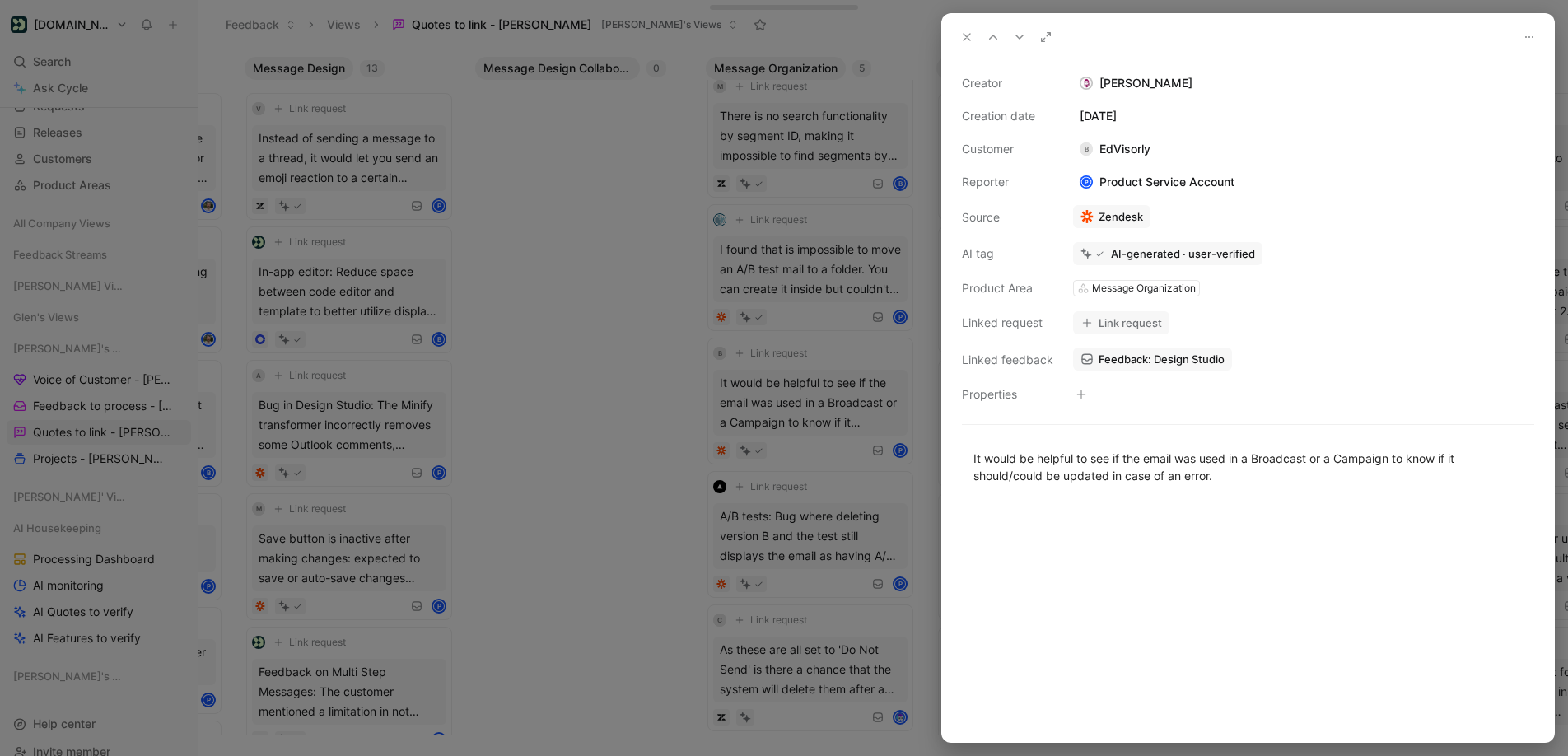 click at bounding box center [784, 378] 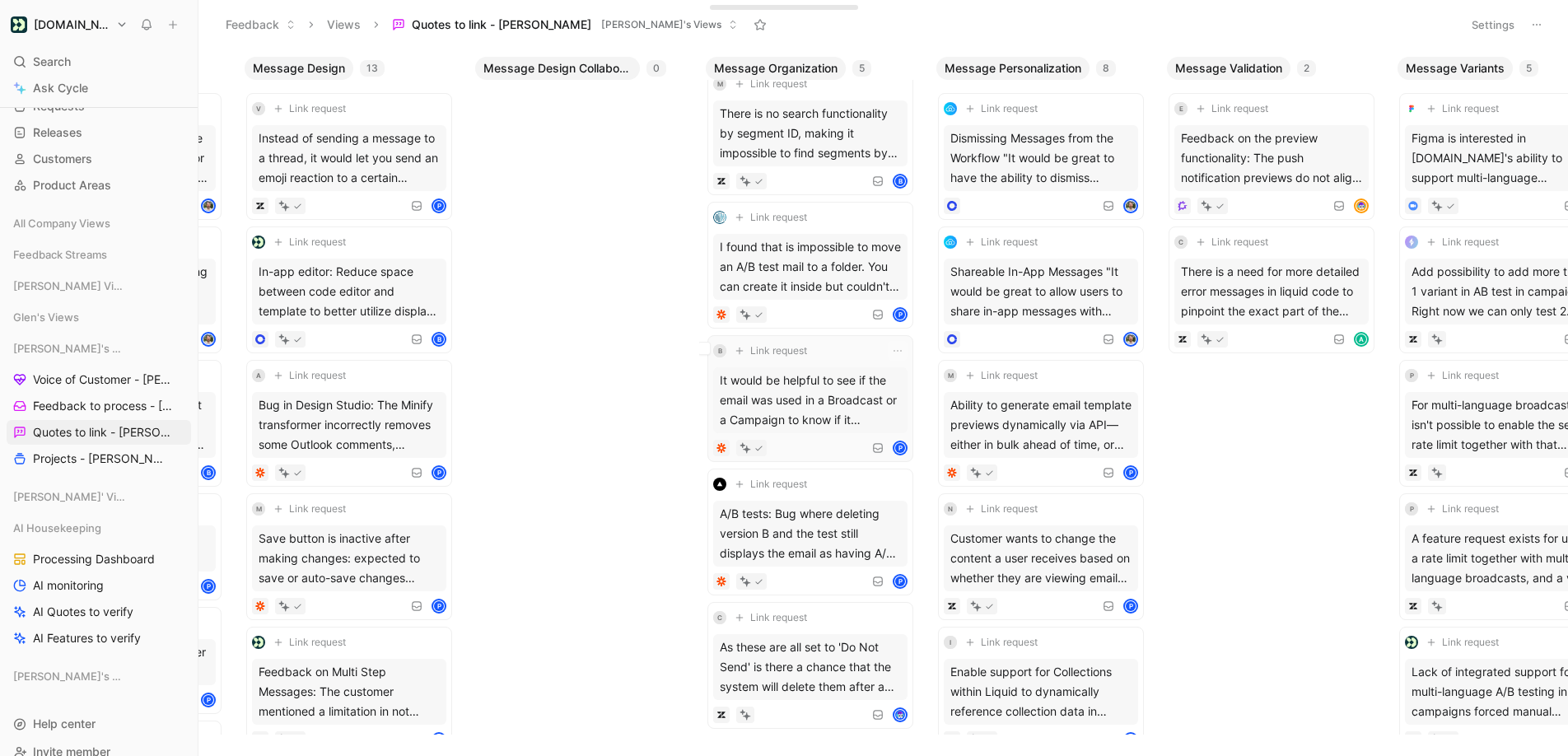 scroll, scrollTop: 0, scrollLeft: 0, axis: both 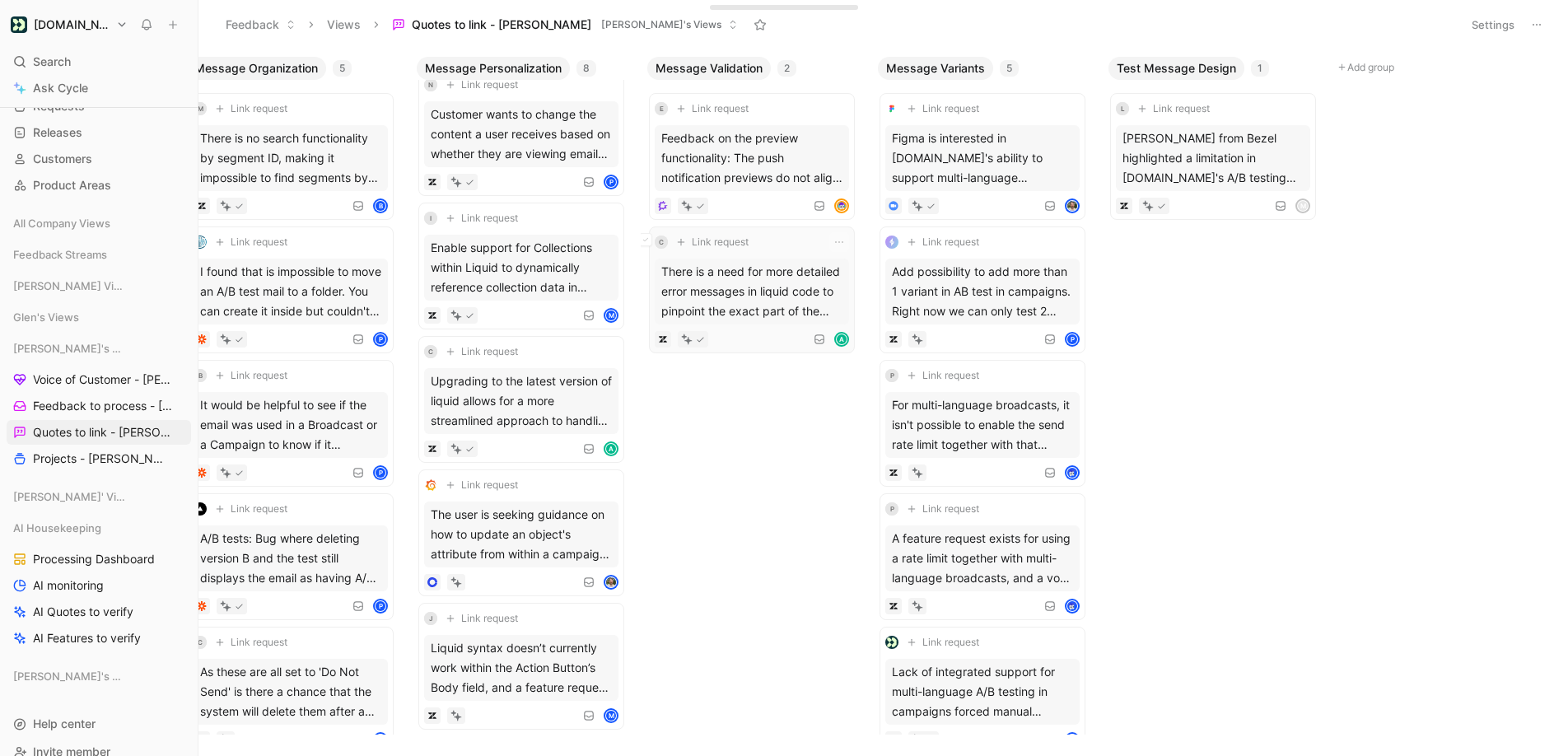 click on "There is a need for more detailed error messages in liquid code to pinpoint the exact part of the code (email action, snippet, layout, etc.) where a render error is occurring. This would ideally include a solution, especially for missing fallback logic in liquid code." at bounding box center (752, 292) 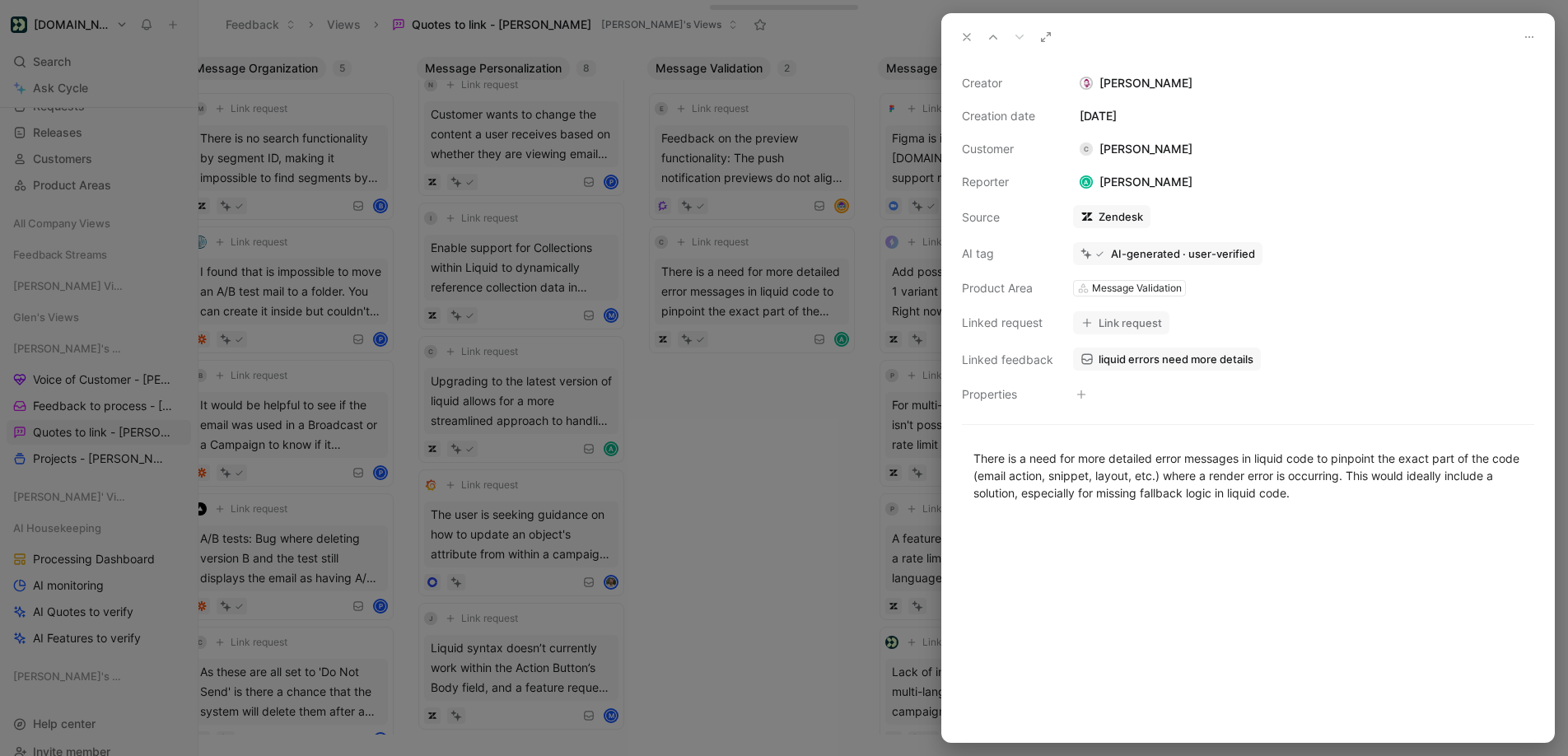 click on "Link request" at bounding box center (1121, 323) 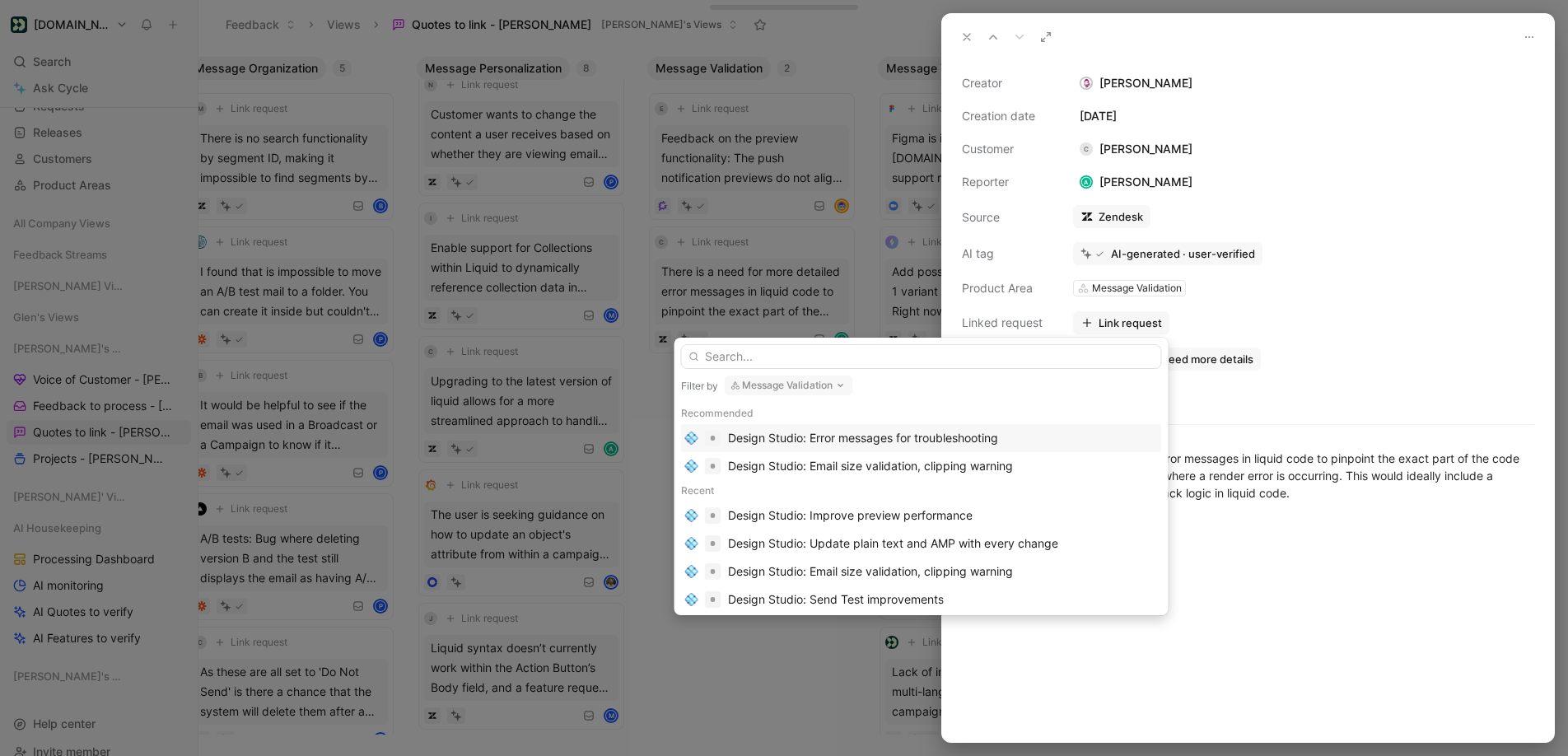 click on "Design Studio: Error messages for troubleshooting" at bounding box center (863, 438) 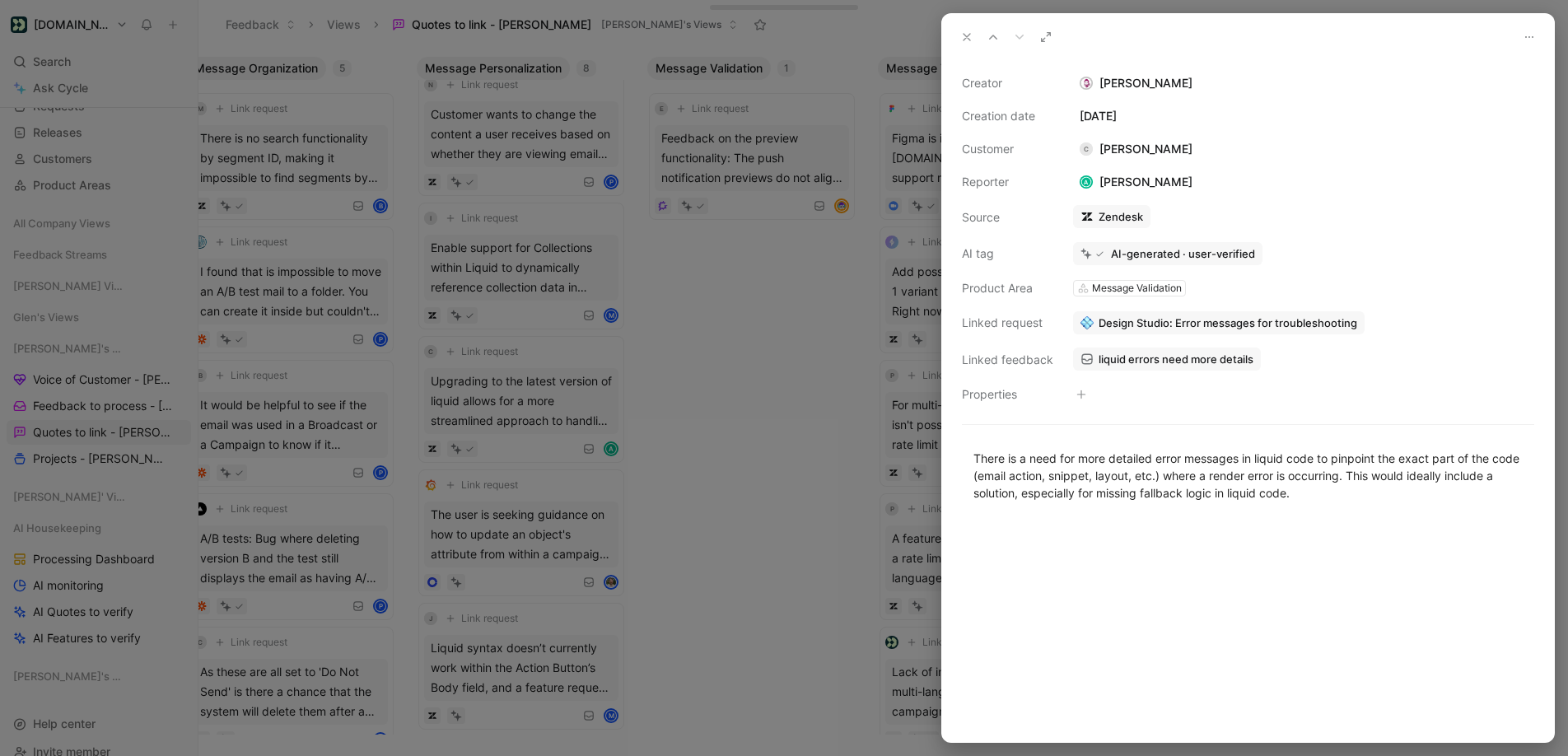 click at bounding box center [784, 378] 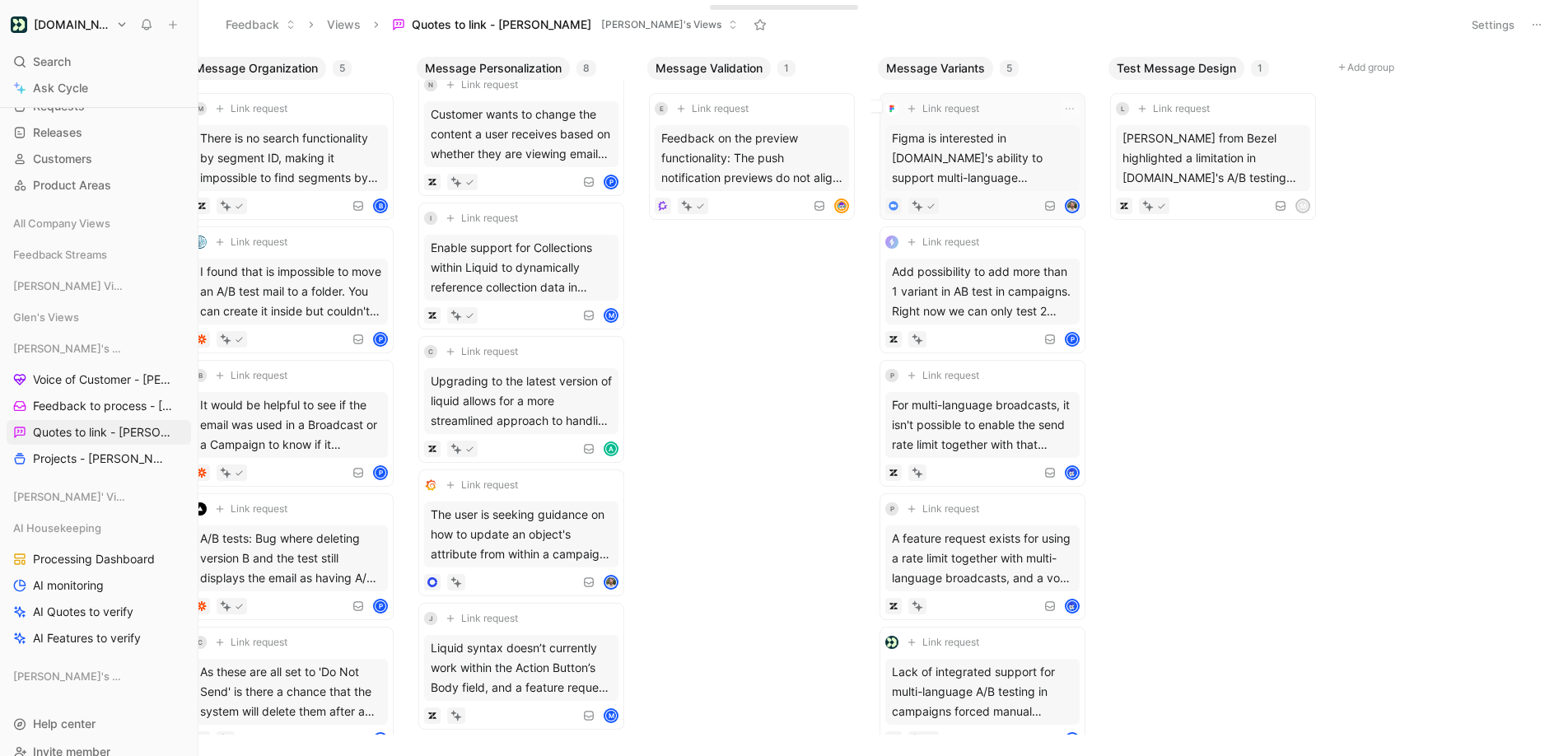 click on "Figma is interested in [DOMAIN_NAME]'s ability to support multi-language campaigns, although they have concerns about the current manual process for localization." at bounding box center [982, 158] 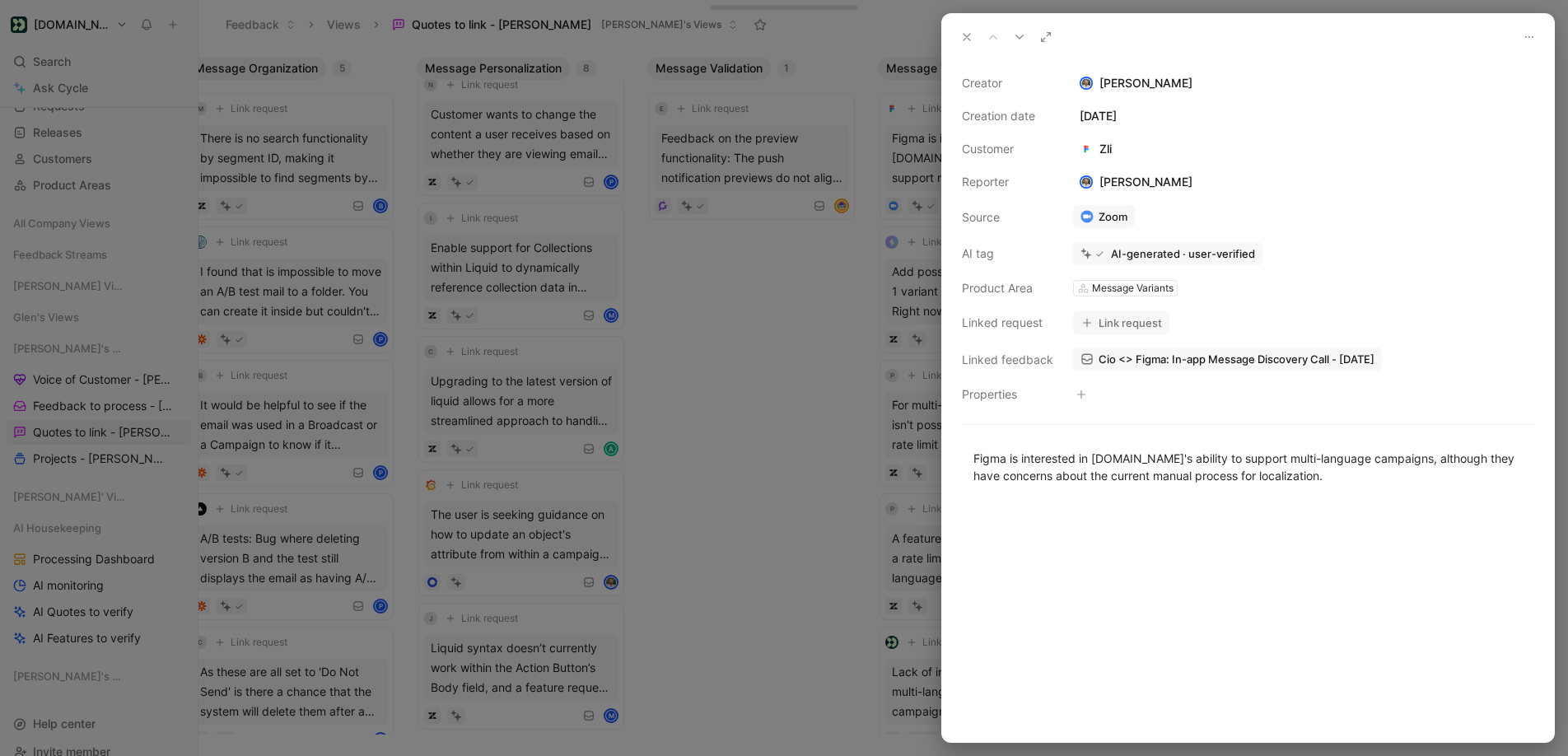 click on "Link request" at bounding box center (1121, 323) 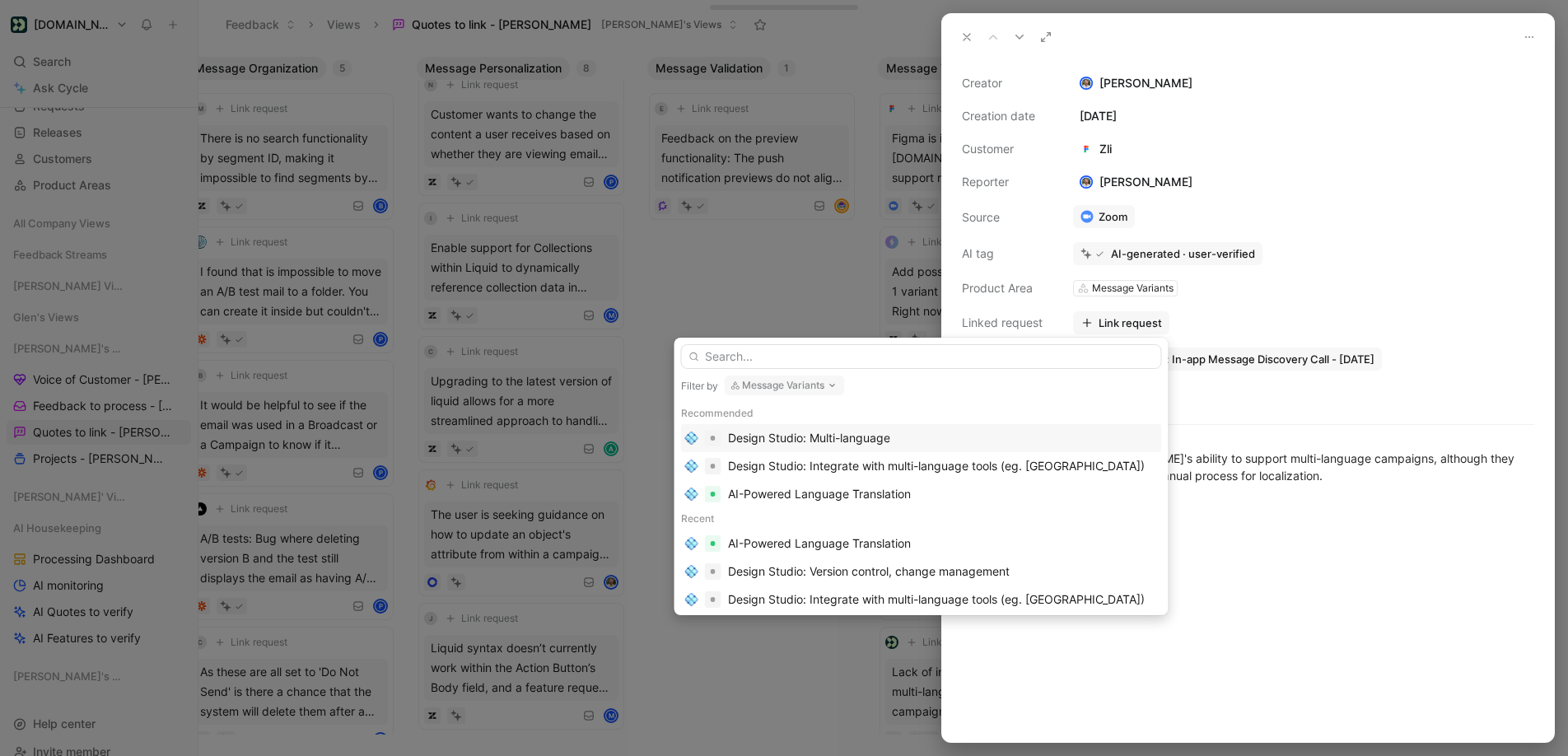 click on "Design Studio: Multi-language" at bounding box center [943, 438] 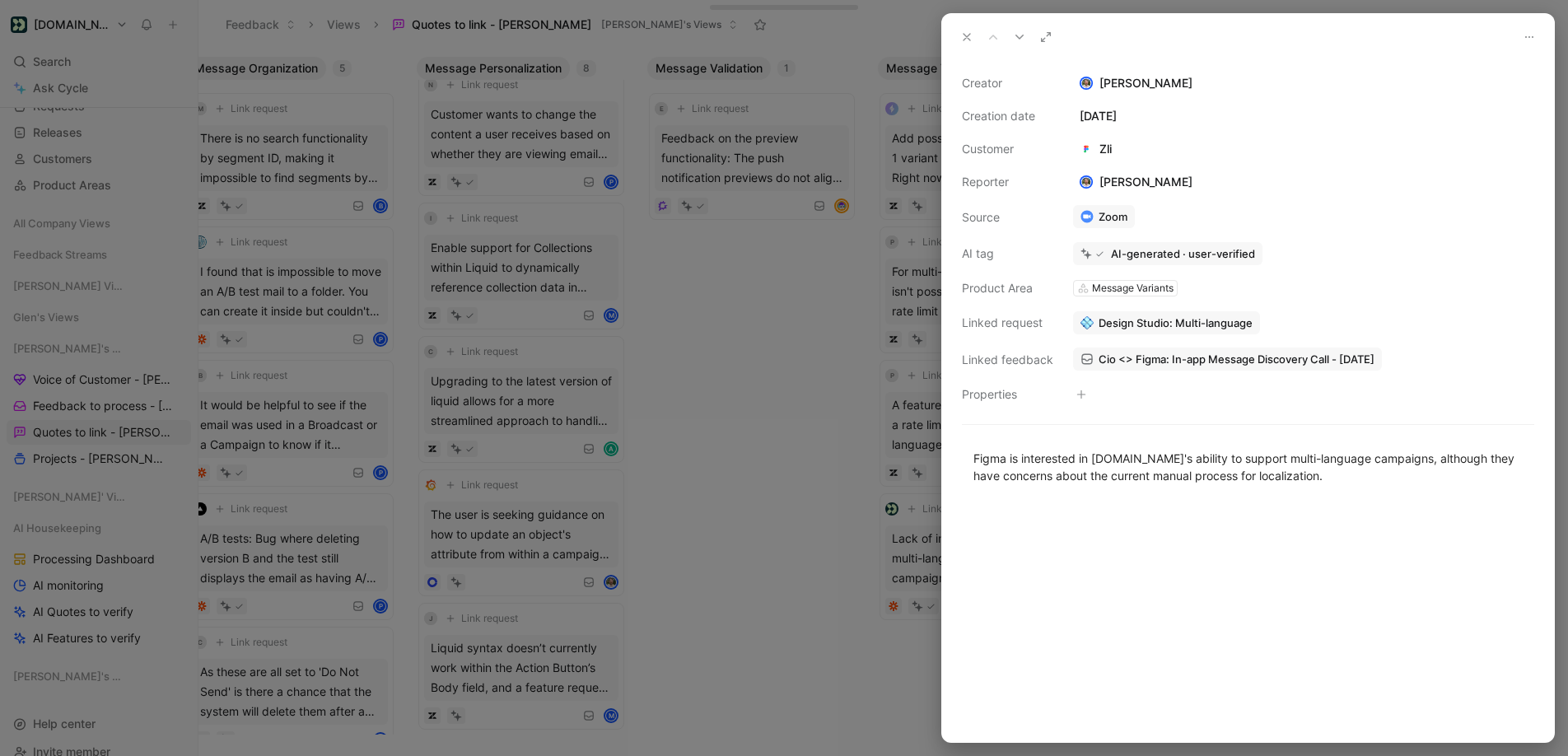 click at bounding box center (784, 378) 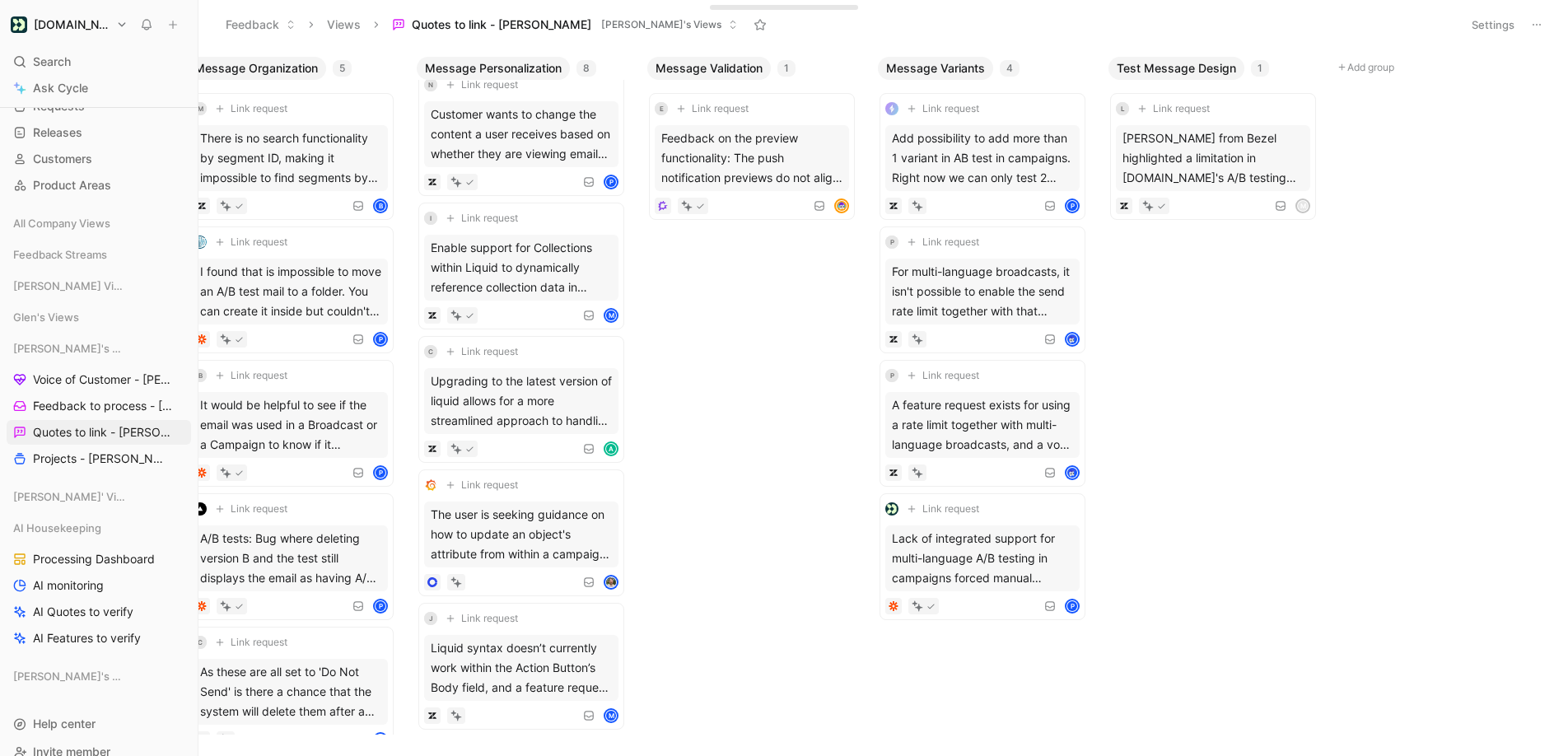scroll, scrollTop: 0, scrollLeft: 0, axis: both 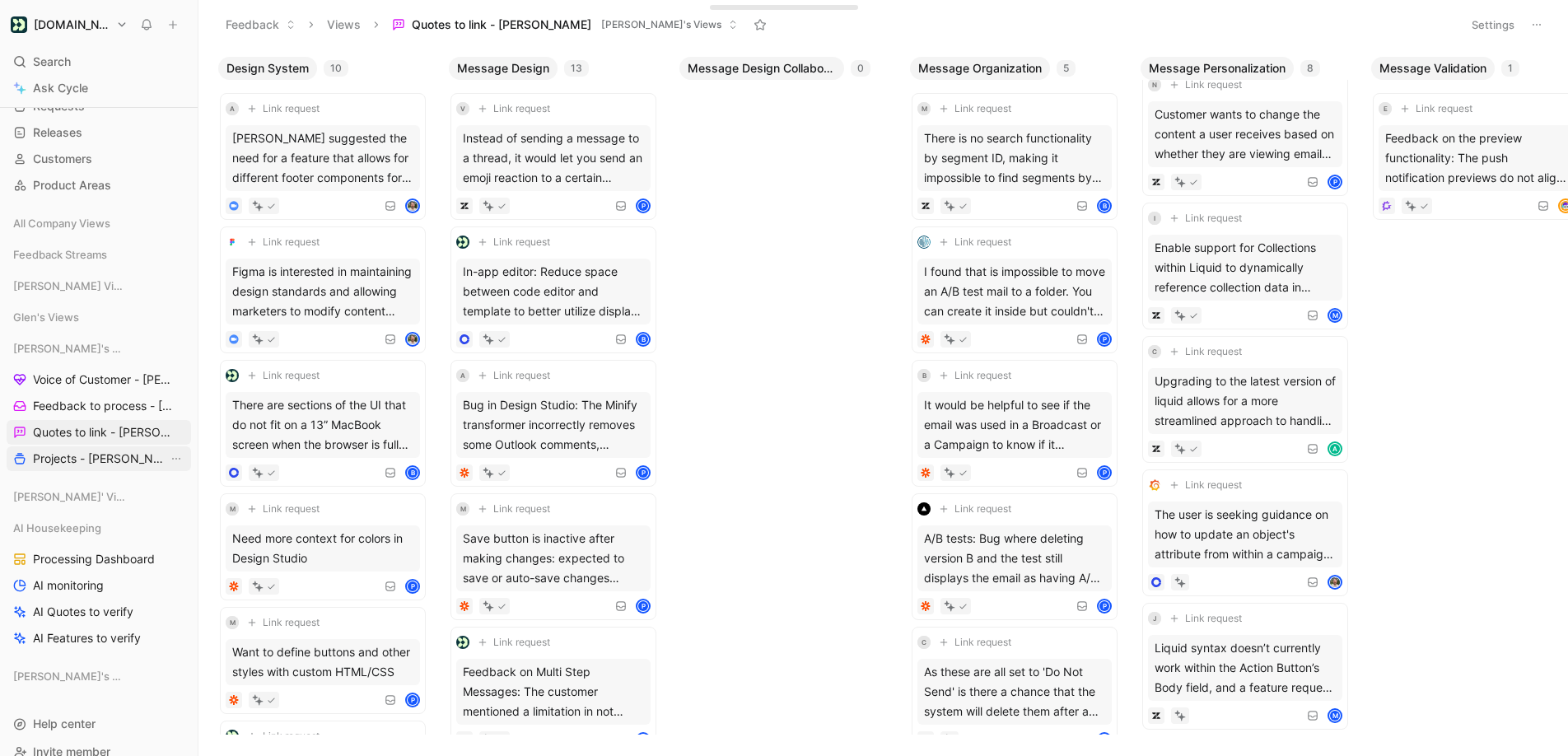 click on "Projects - [PERSON_NAME]" at bounding box center [100, 459] 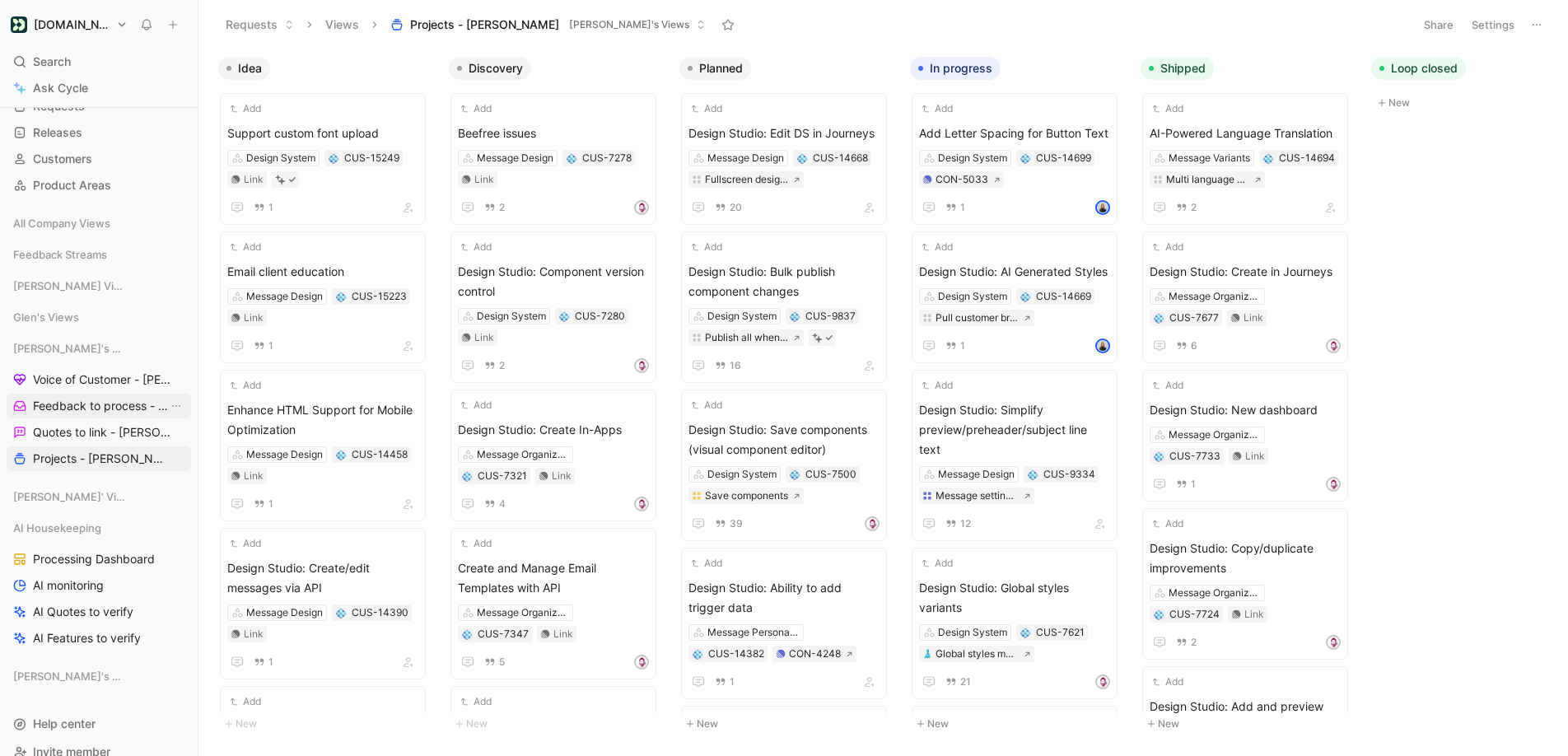 click on "Feedback to process - [PERSON_NAME]" at bounding box center (100, 406) 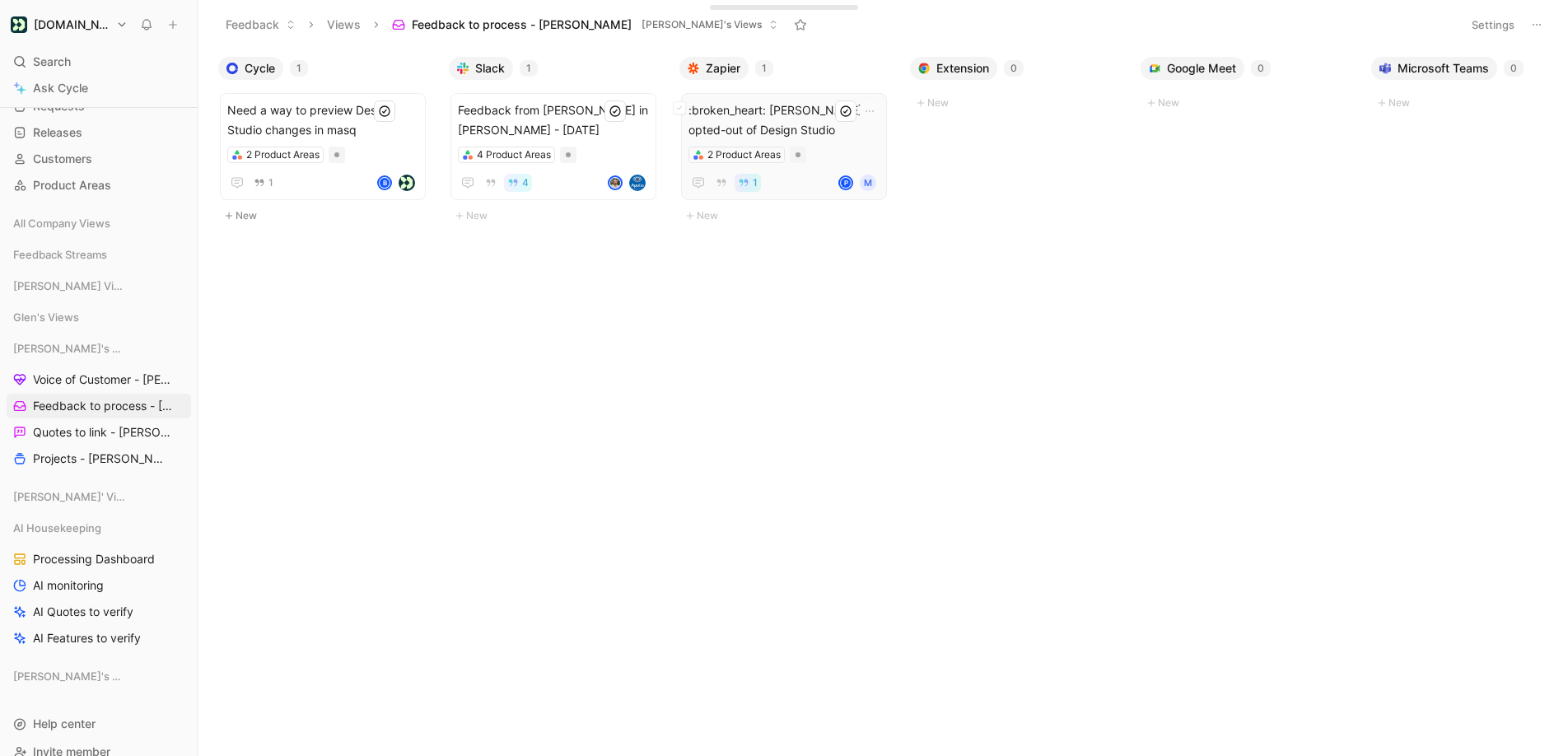 click on ":broken_heart: [PERSON_NAME] opted-out of Design Studio" at bounding box center [784, 120] 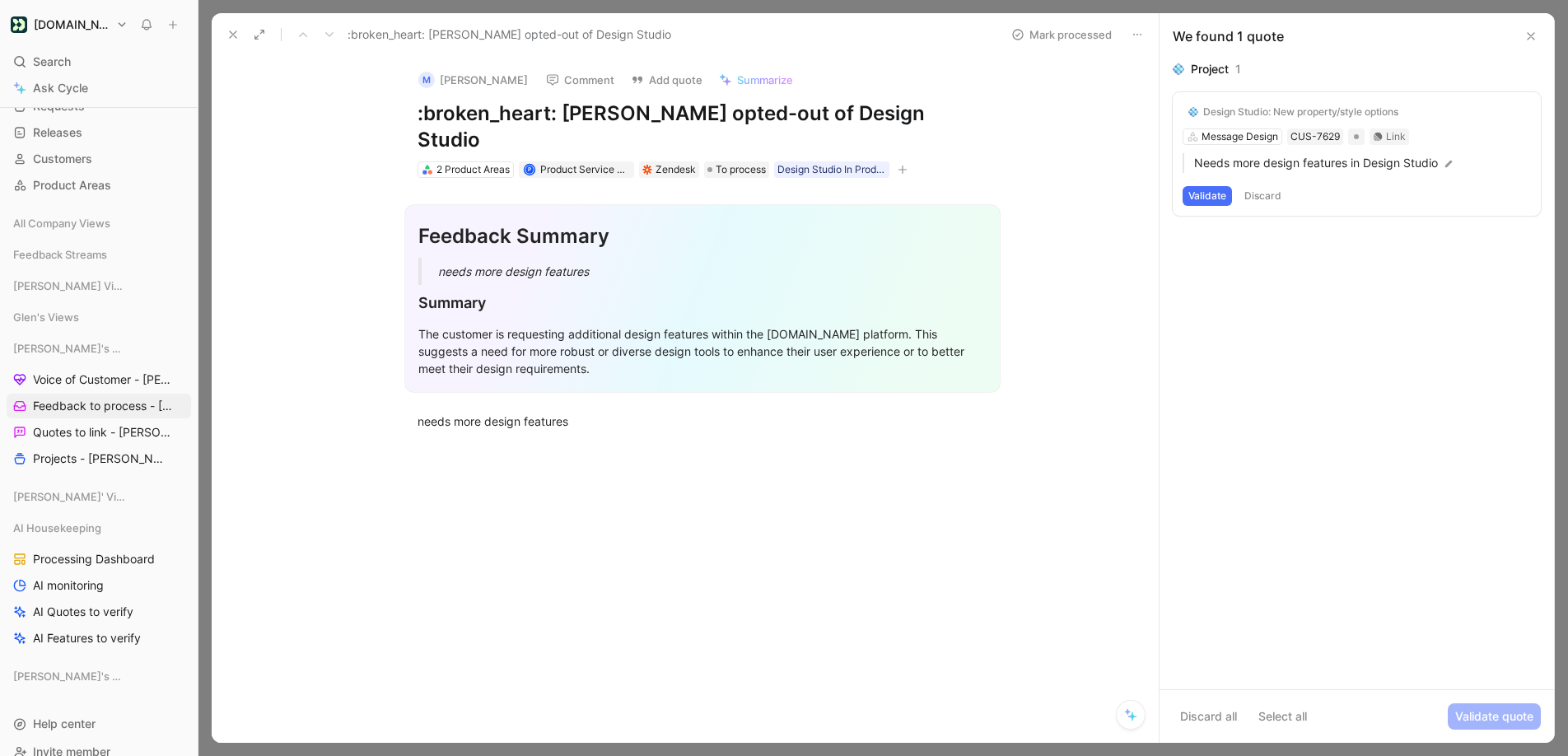 click 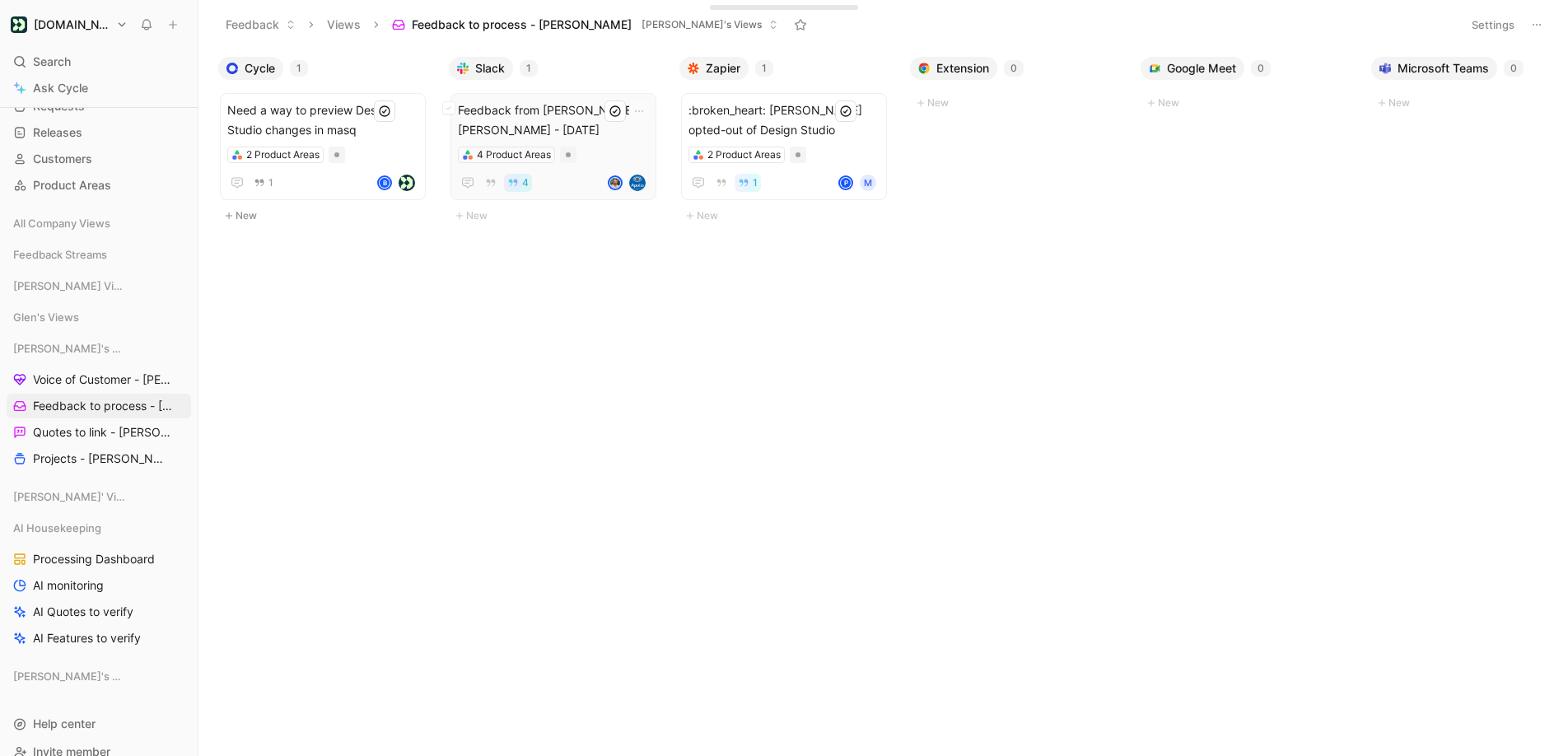 click on "Feedback from [PERSON_NAME] in [PERSON_NAME] - [DATE]" at bounding box center [553, 120] 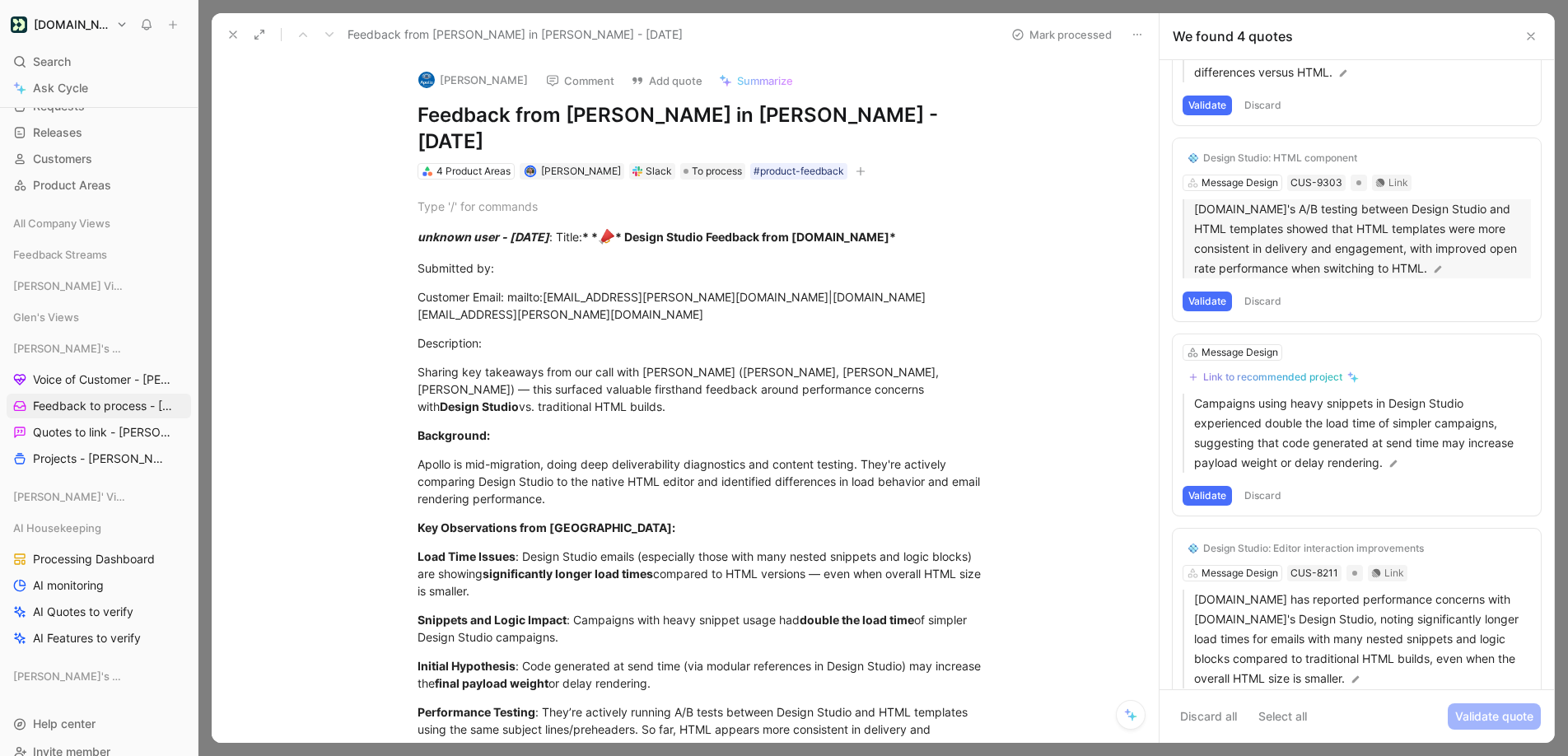 scroll, scrollTop: 226, scrollLeft: 0, axis: vertical 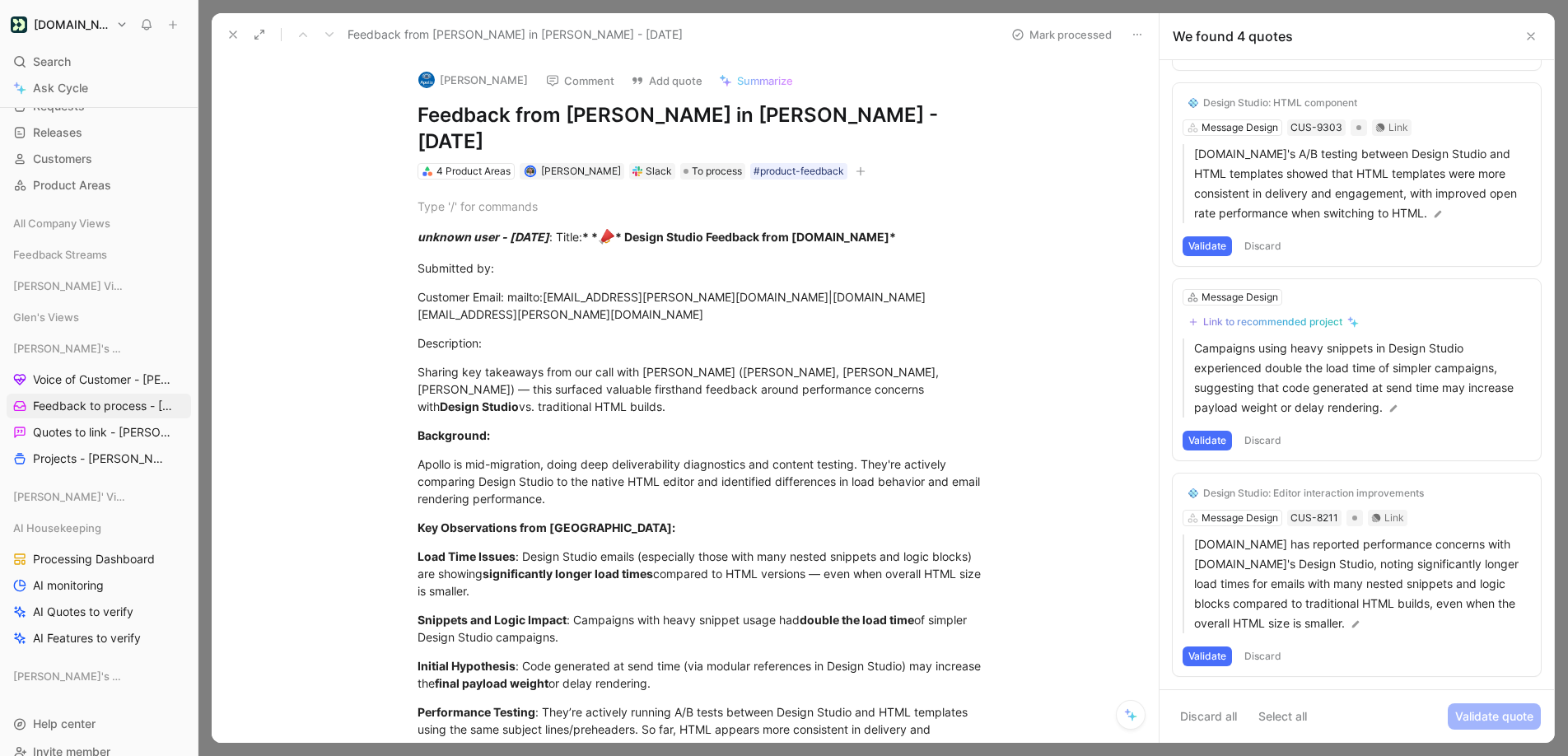 click 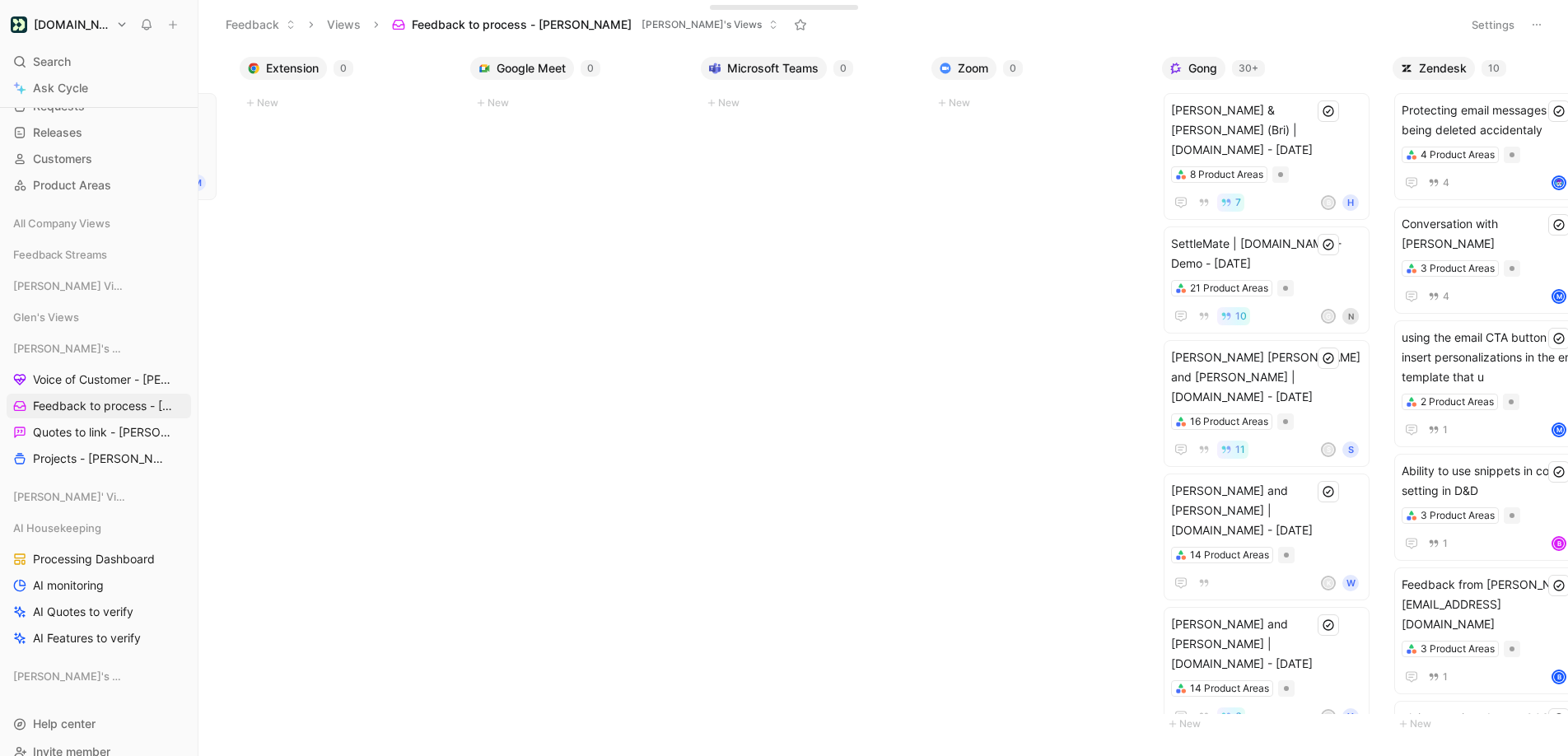 scroll, scrollTop: 0, scrollLeft: 732, axis: horizontal 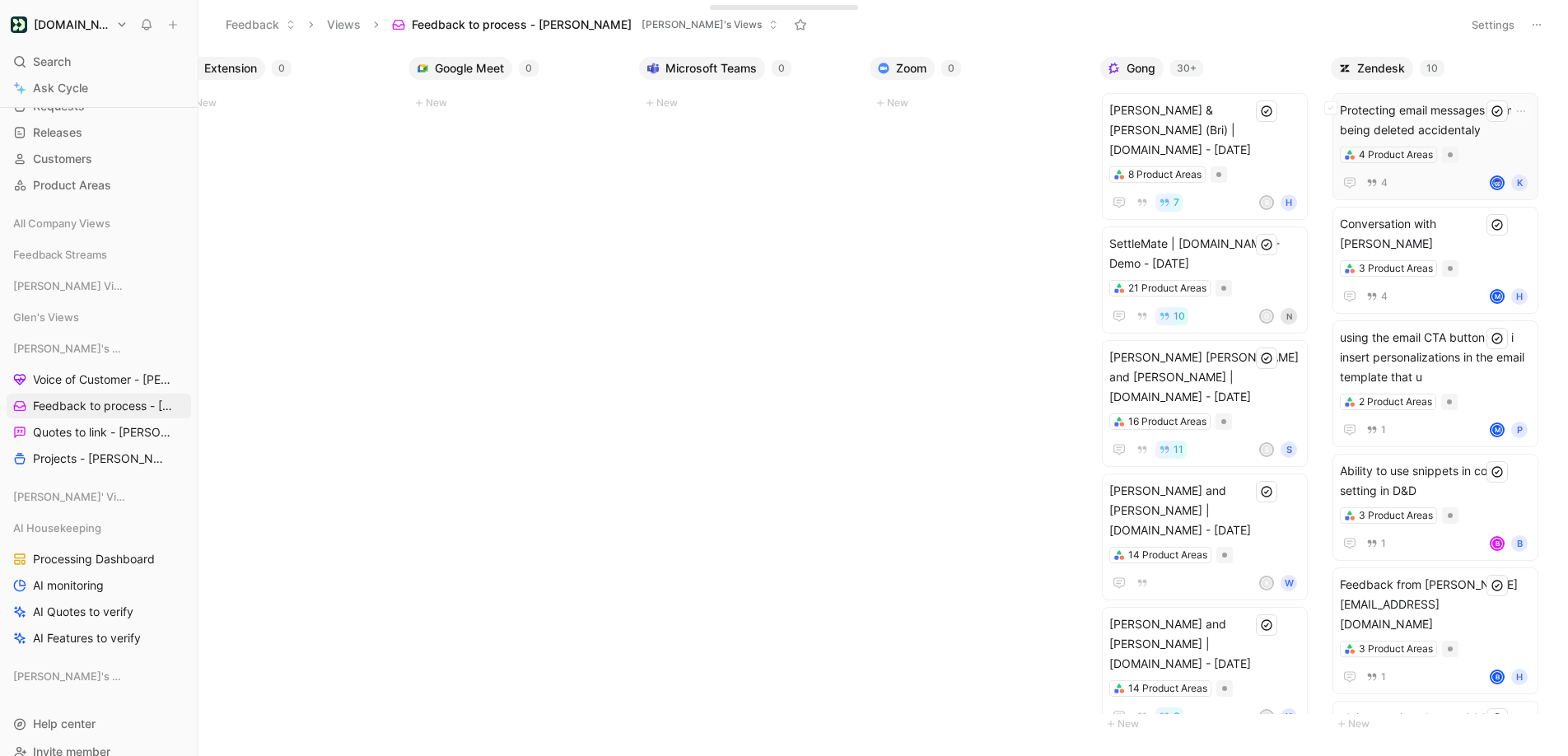 click on "Protecting email messages from being deleted accidentaly" at bounding box center (1435, 120) 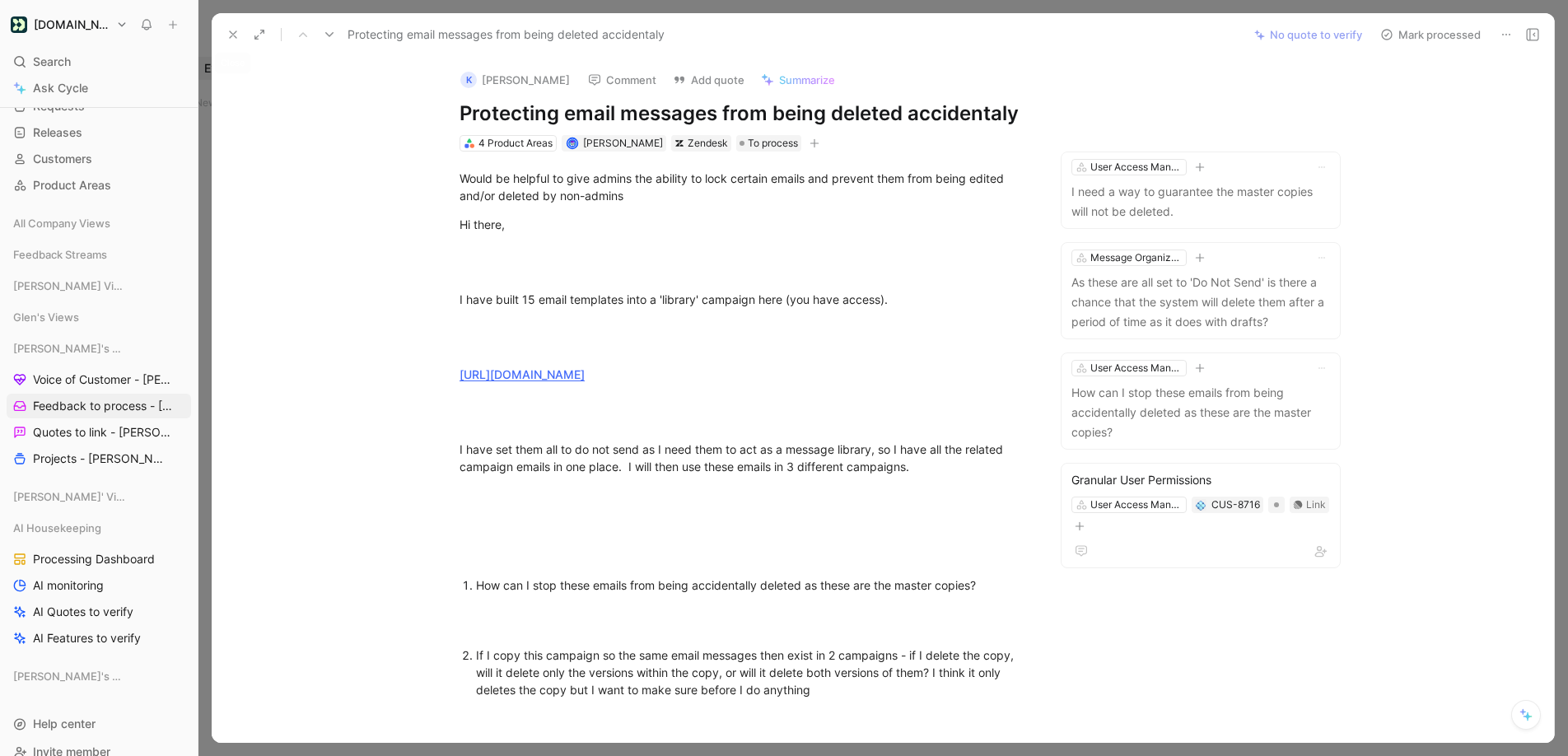 click 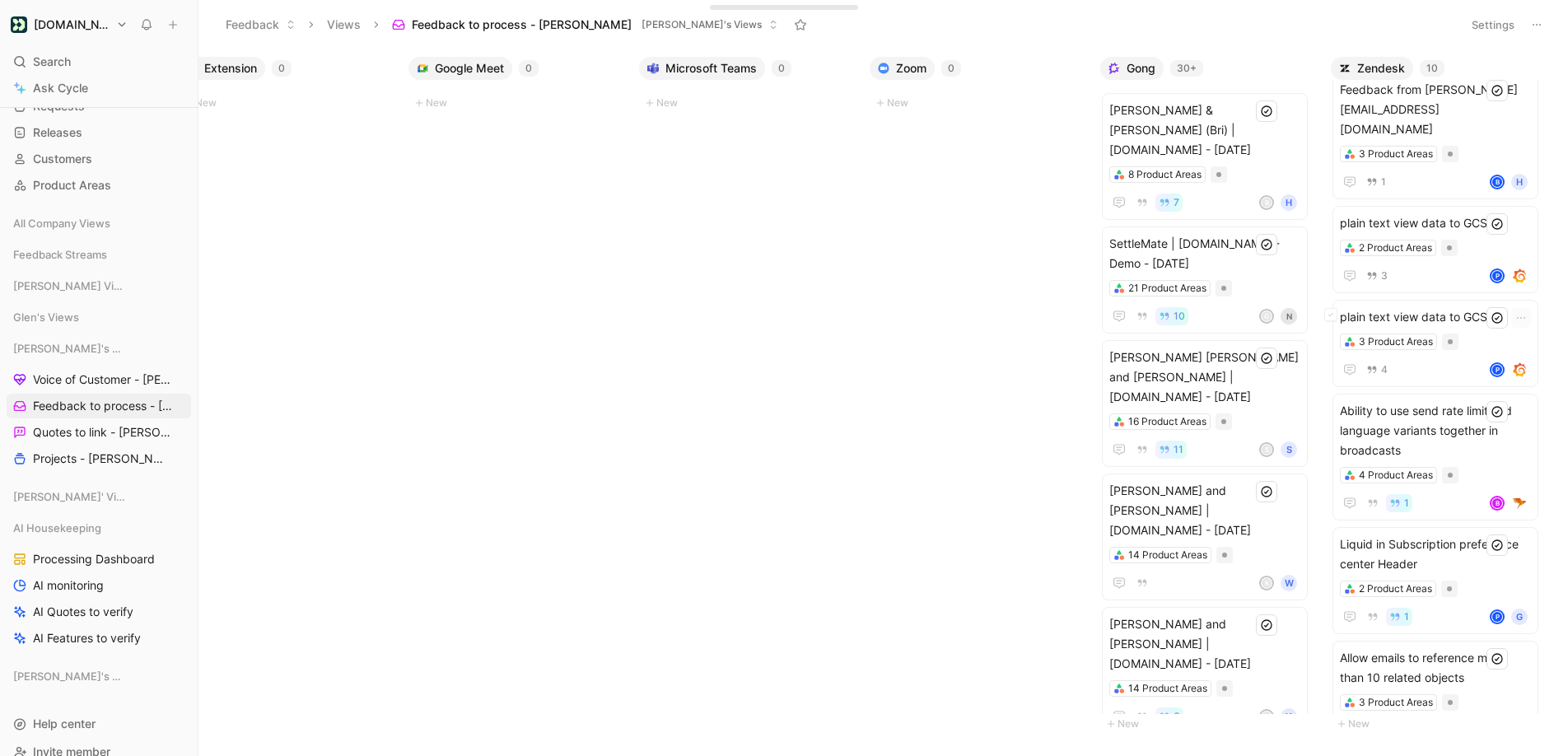 scroll, scrollTop: 494, scrollLeft: 0, axis: vertical 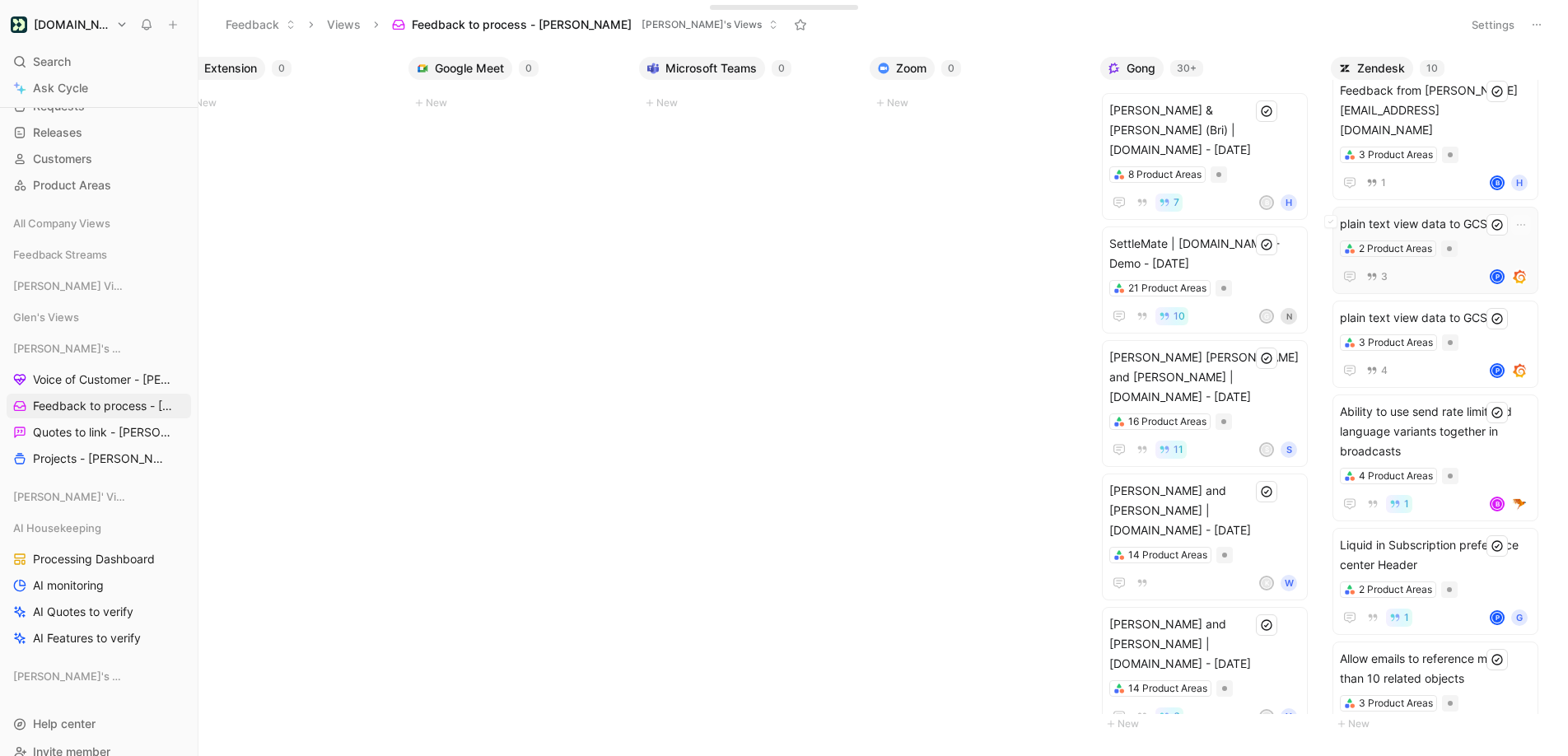 click on "plain text view data to GCS" at bounding box center (1435, 224) 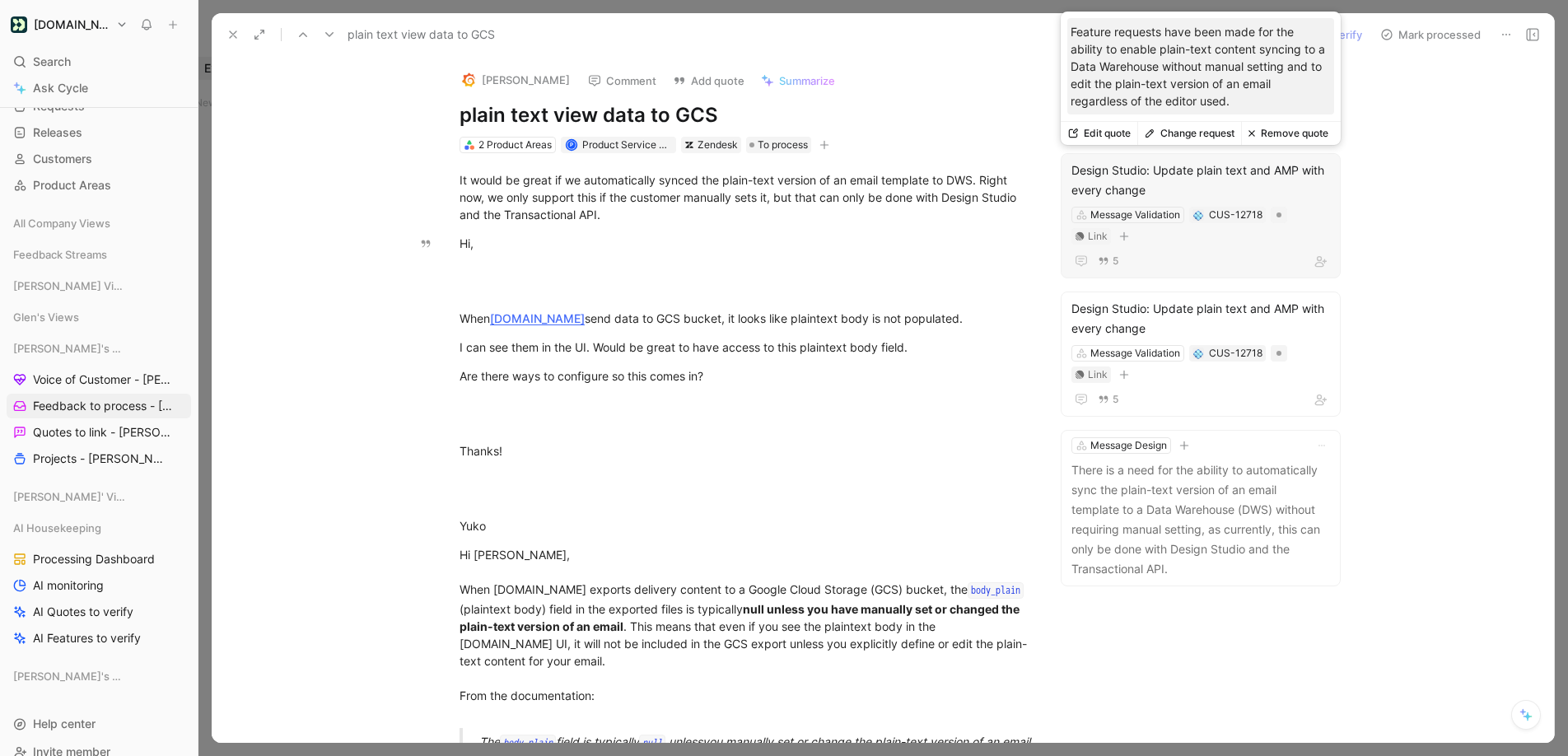 click on "Design Studio: Update plain text and AMP with every change" at bounding box center (1201, 180) 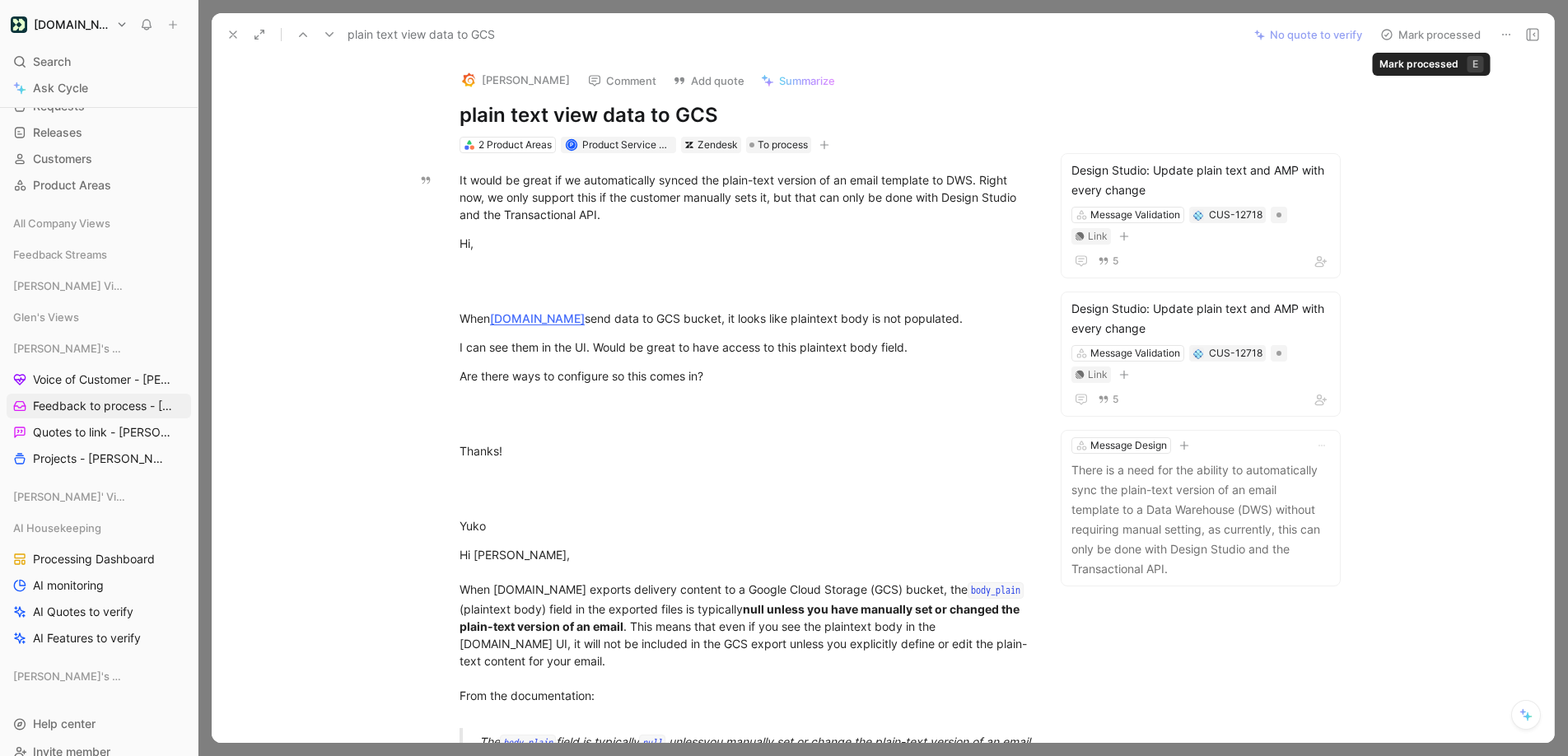 click on "Mark processed" at bounding box center [1430, 35] 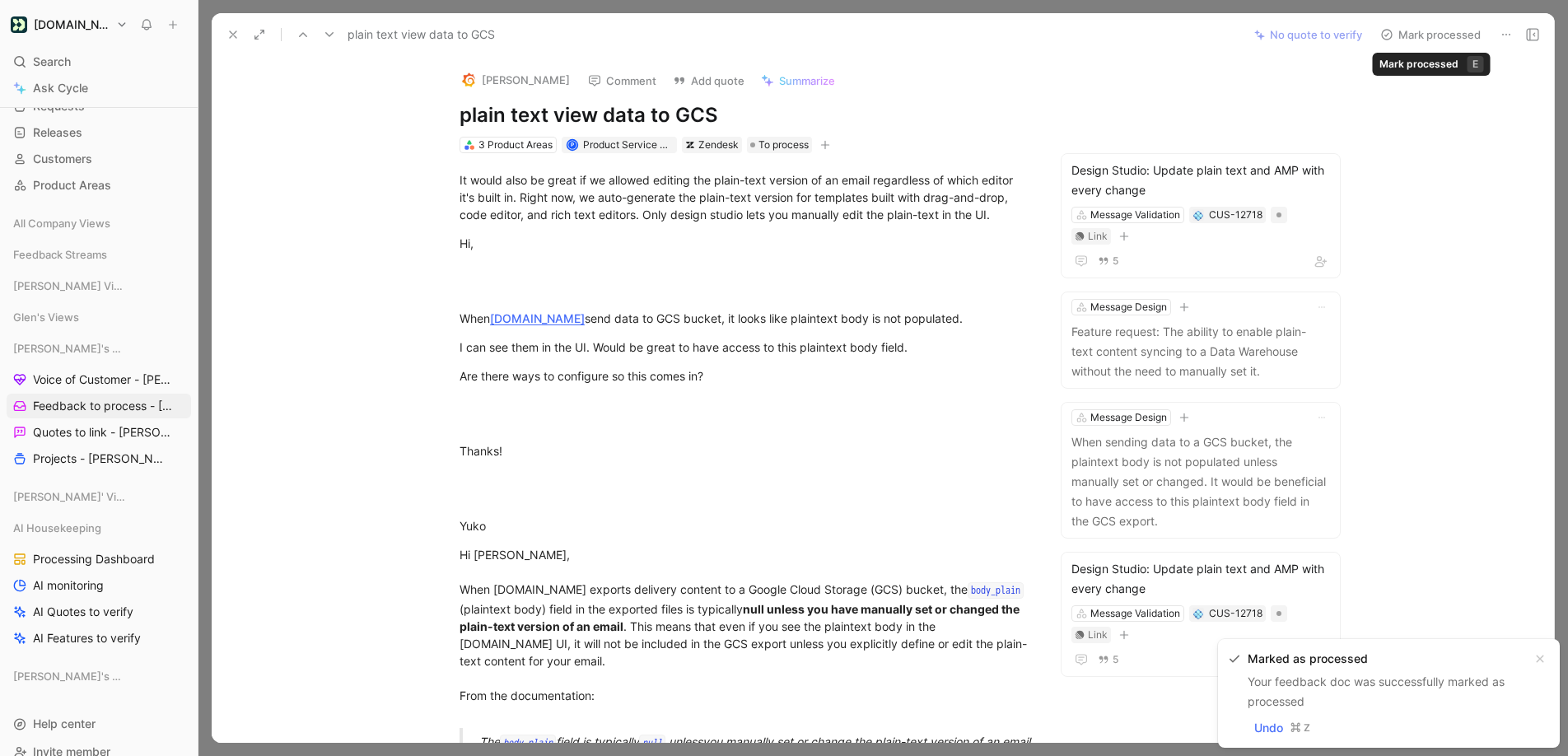 click on "Mark processed" at bounding box center [1430, 35] 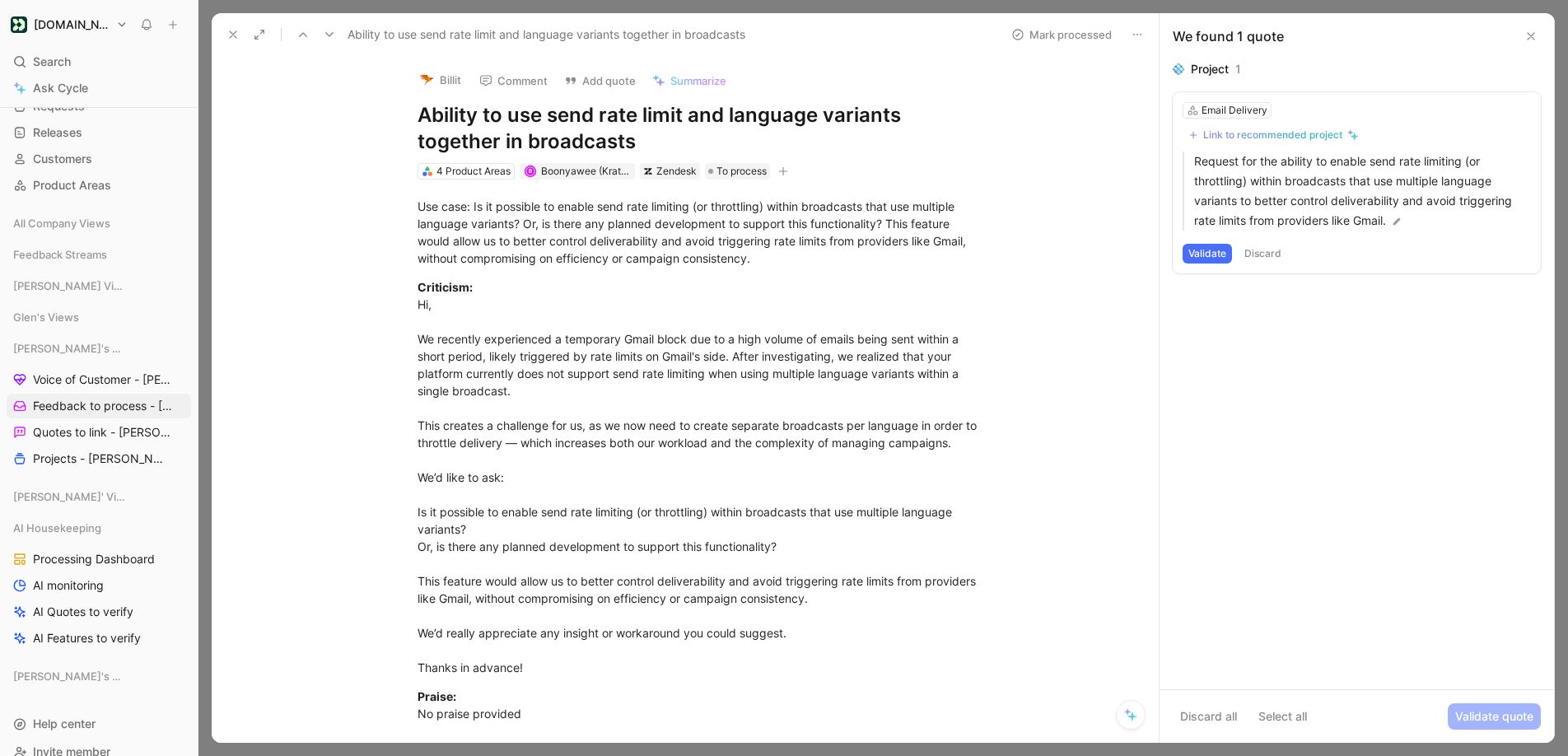 click on "Validate" at bounding box center (1207, 254) 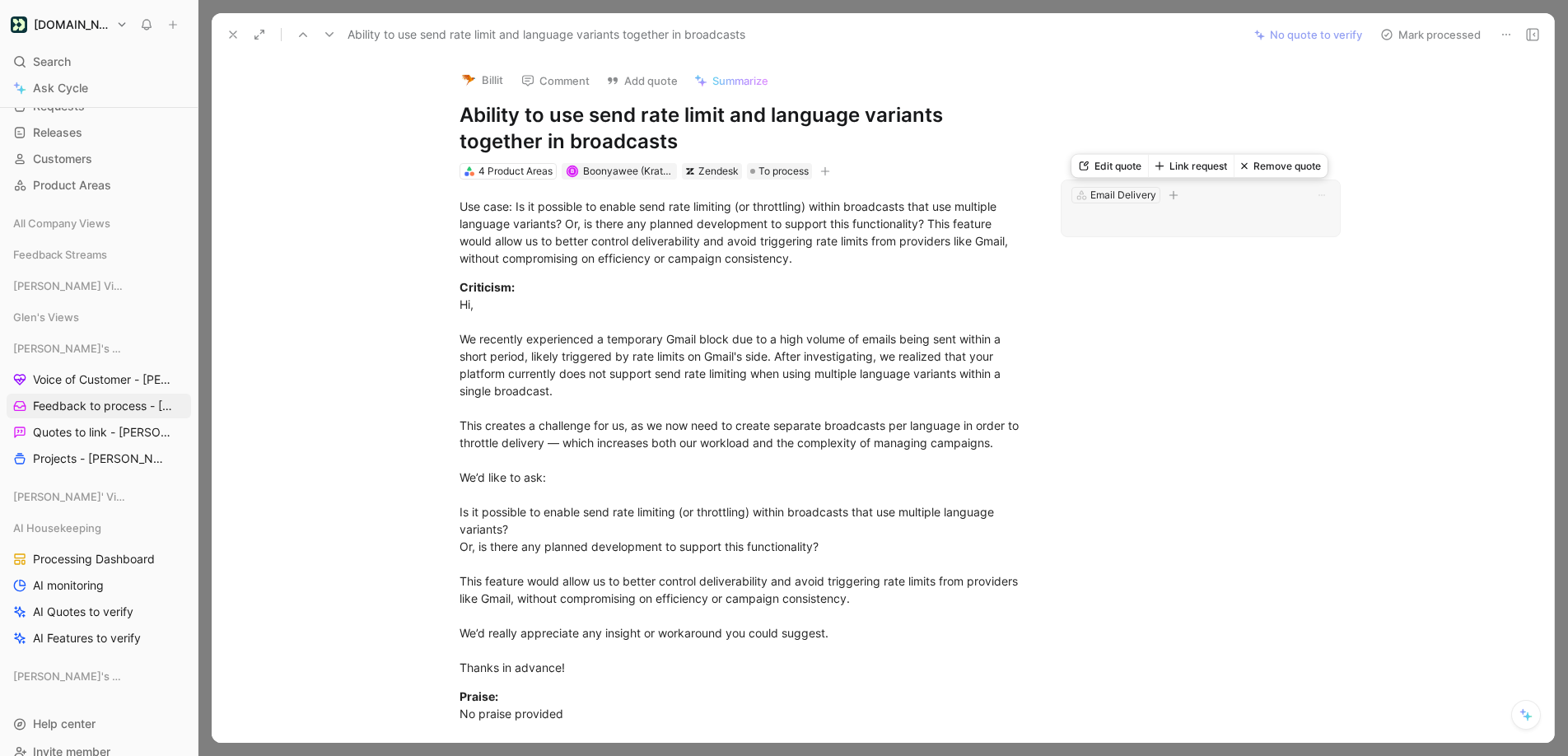 click on "Email Delivery" at bounding box center [1201, 208] 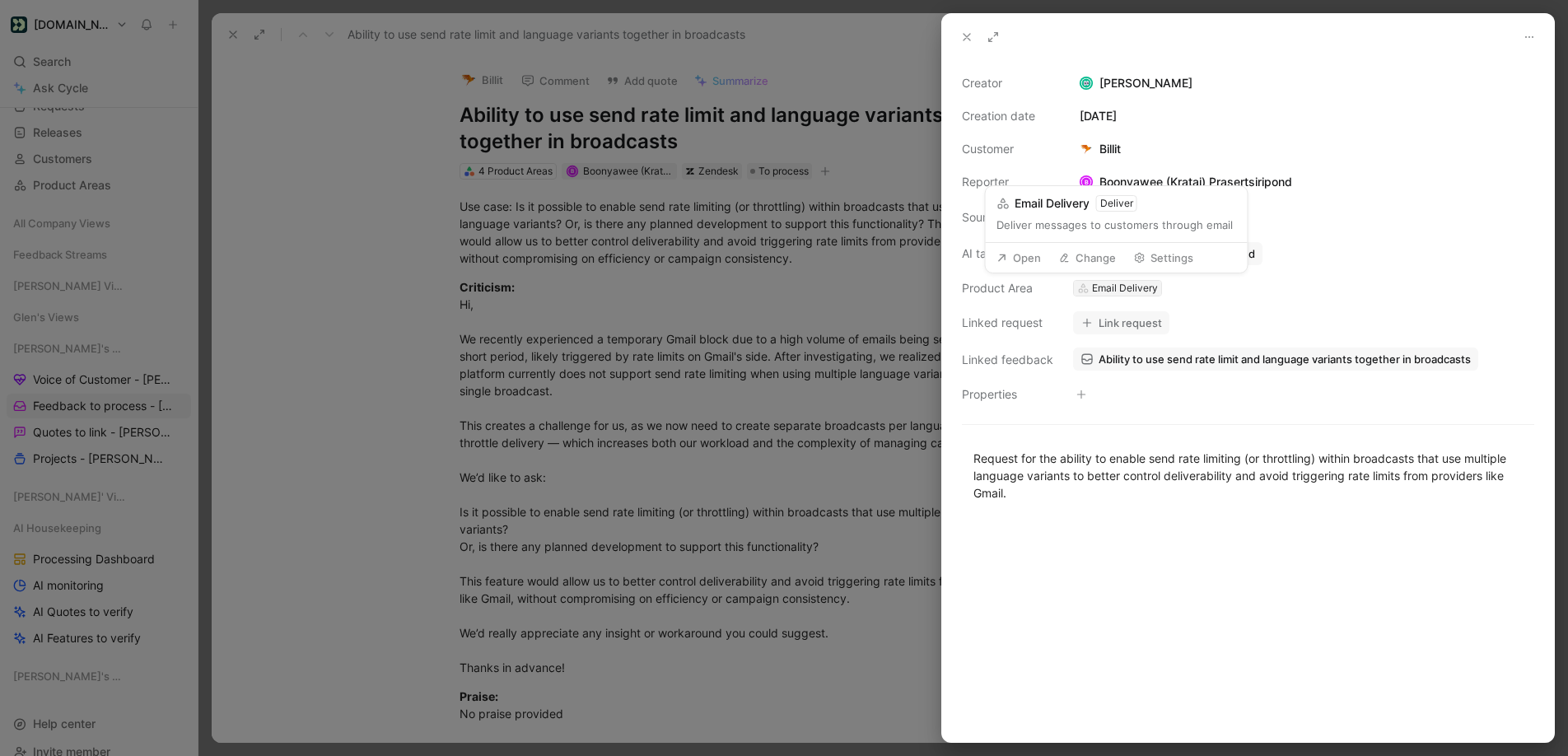 click on "Email Delivery" at bounding box center (1125, 288) 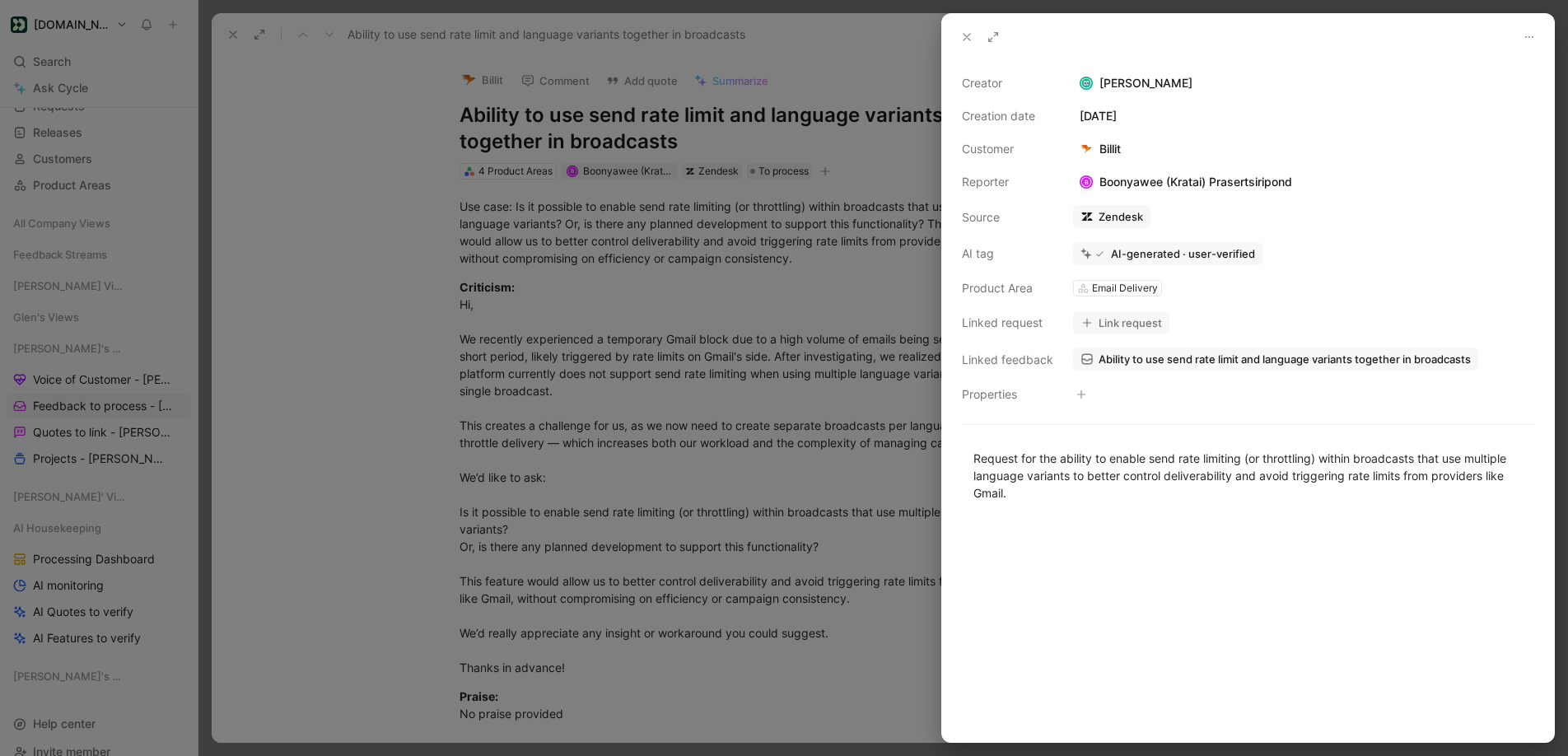 click 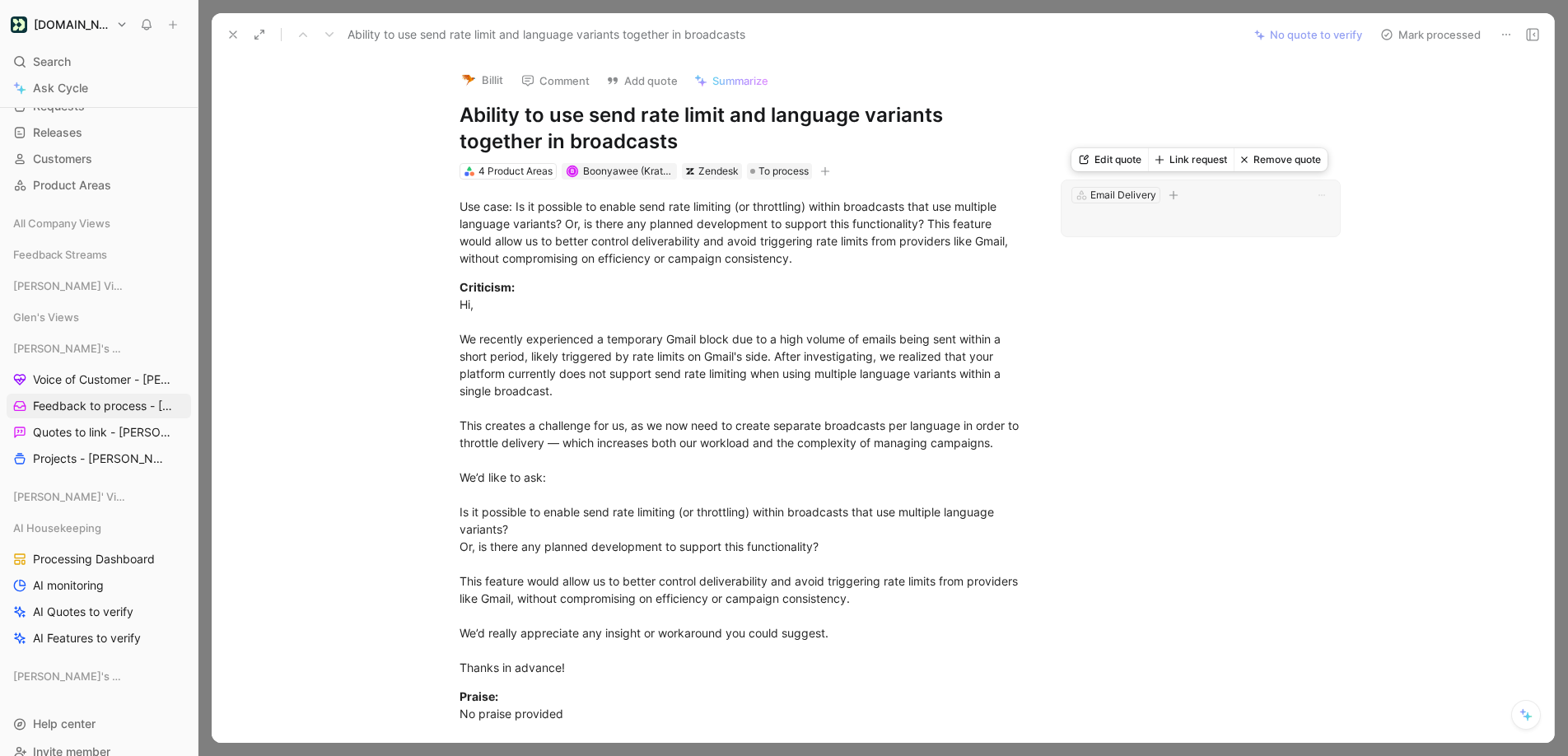 click at bounding box center [1201, 220] 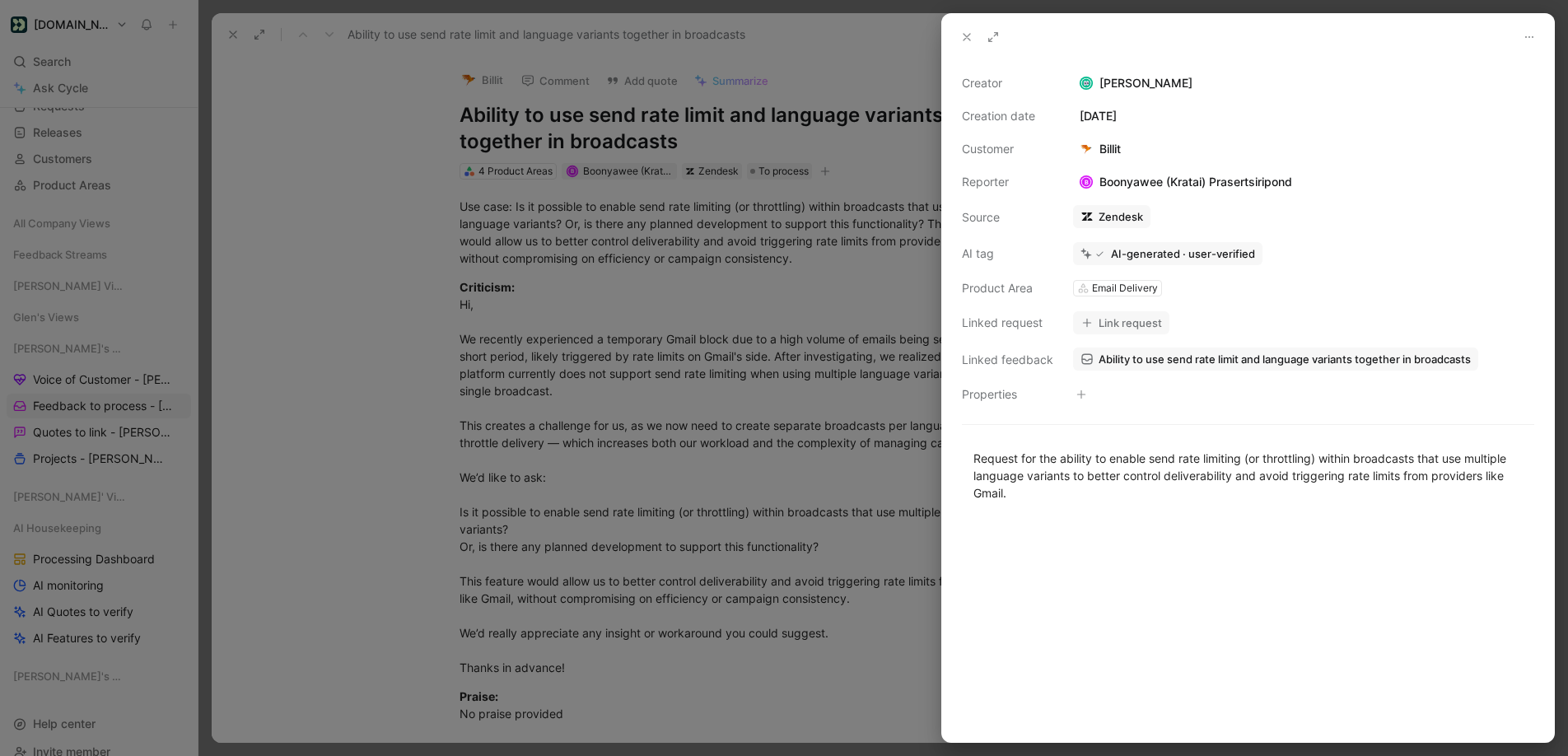 click at bounding box center [784, 378] 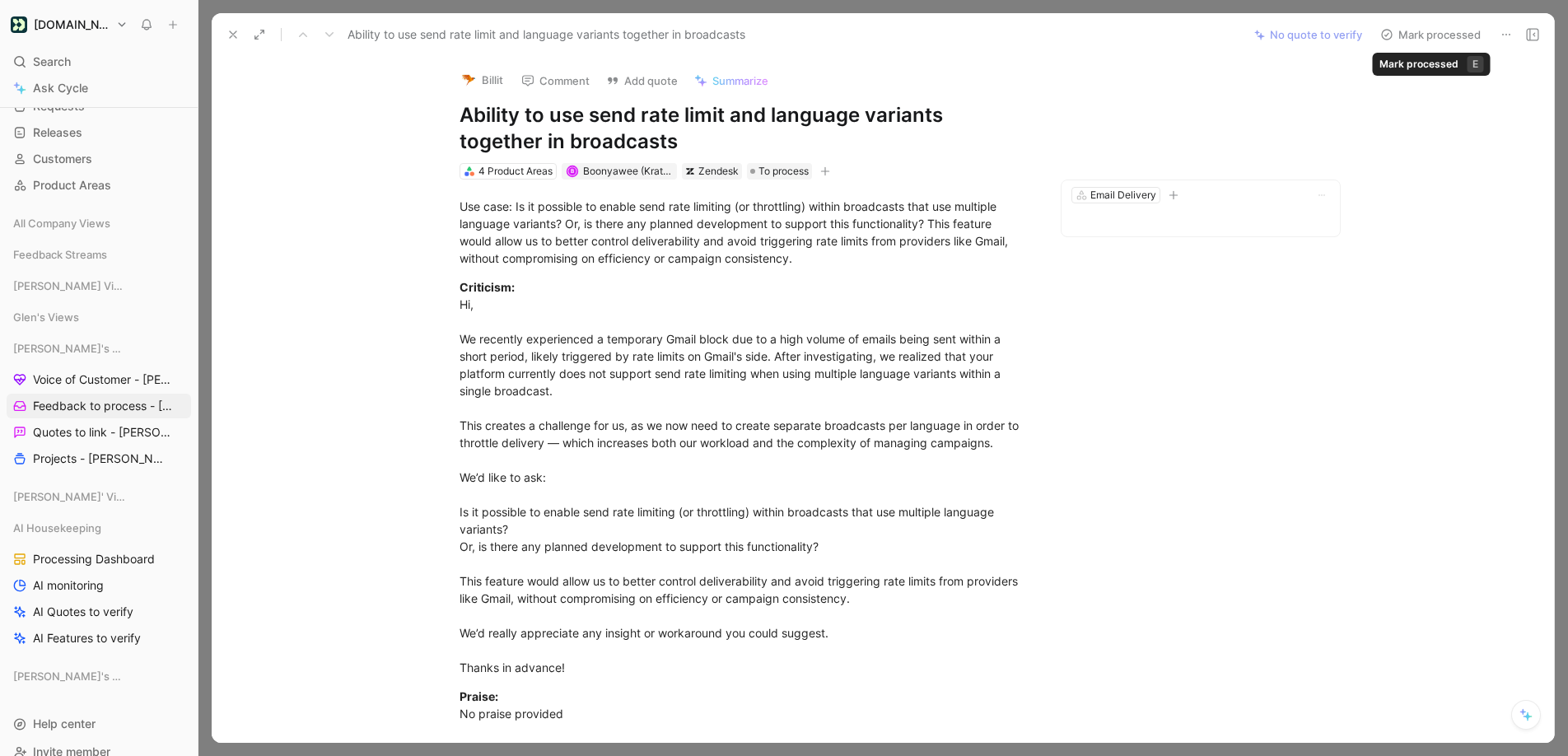 click on "Mark processed" at bounding box center (1430, 35) 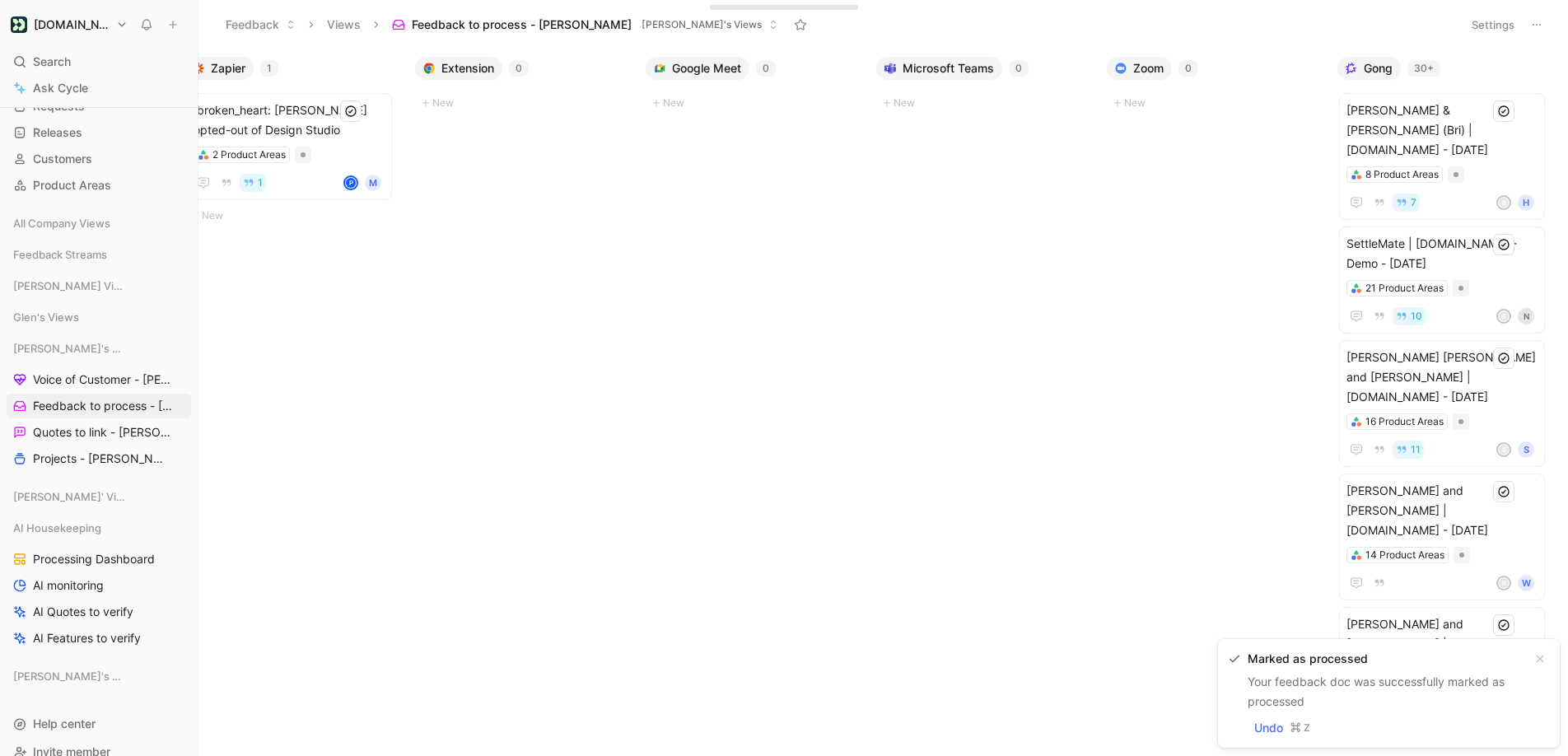 scroll, scrollTop: 0, scrollLeft: 732, axis: horizontal 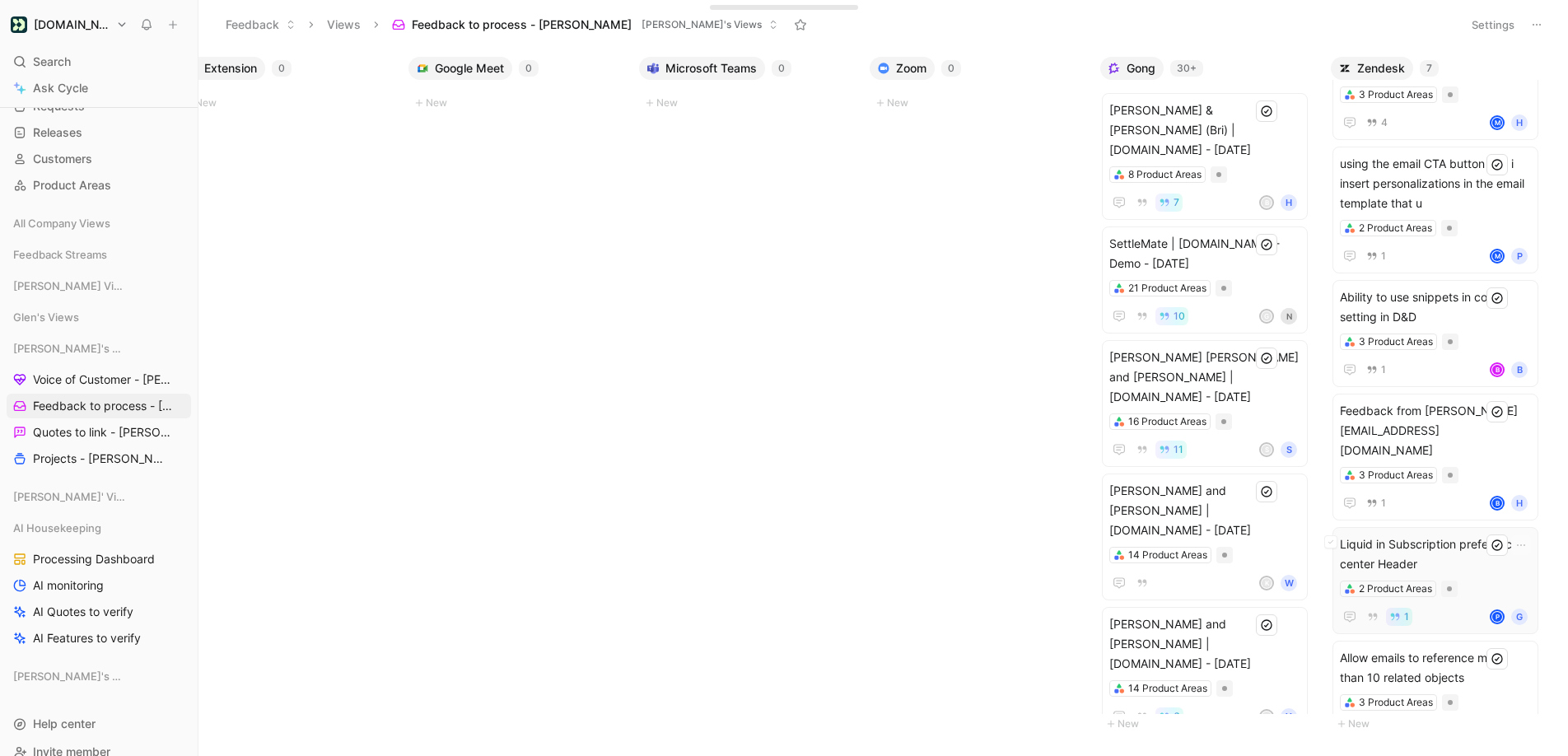 click on "Liquid in Subscription preference center Header" at bounding box center (1435, 554) 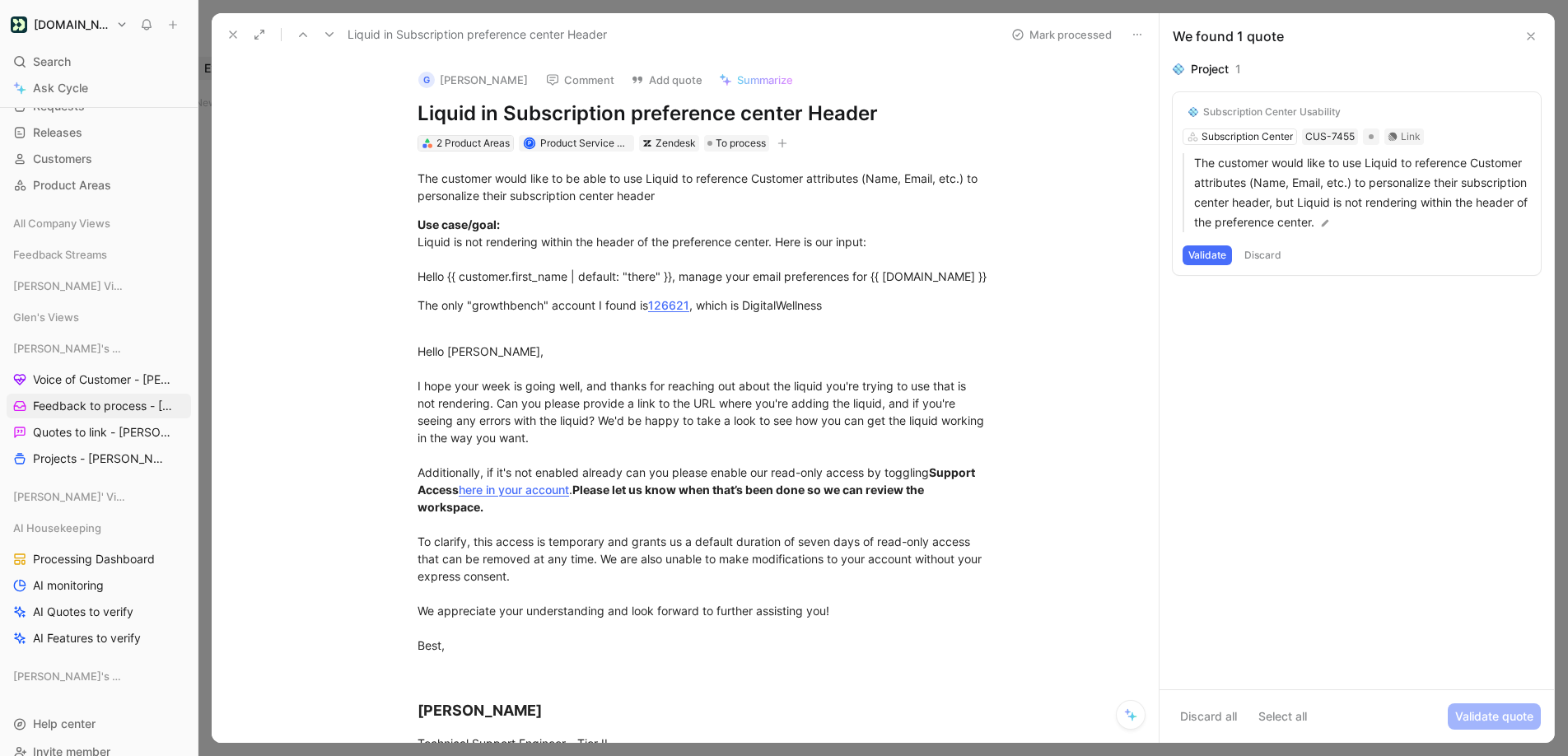 click on "2 Product Areas" at bounding box center (473, 143) 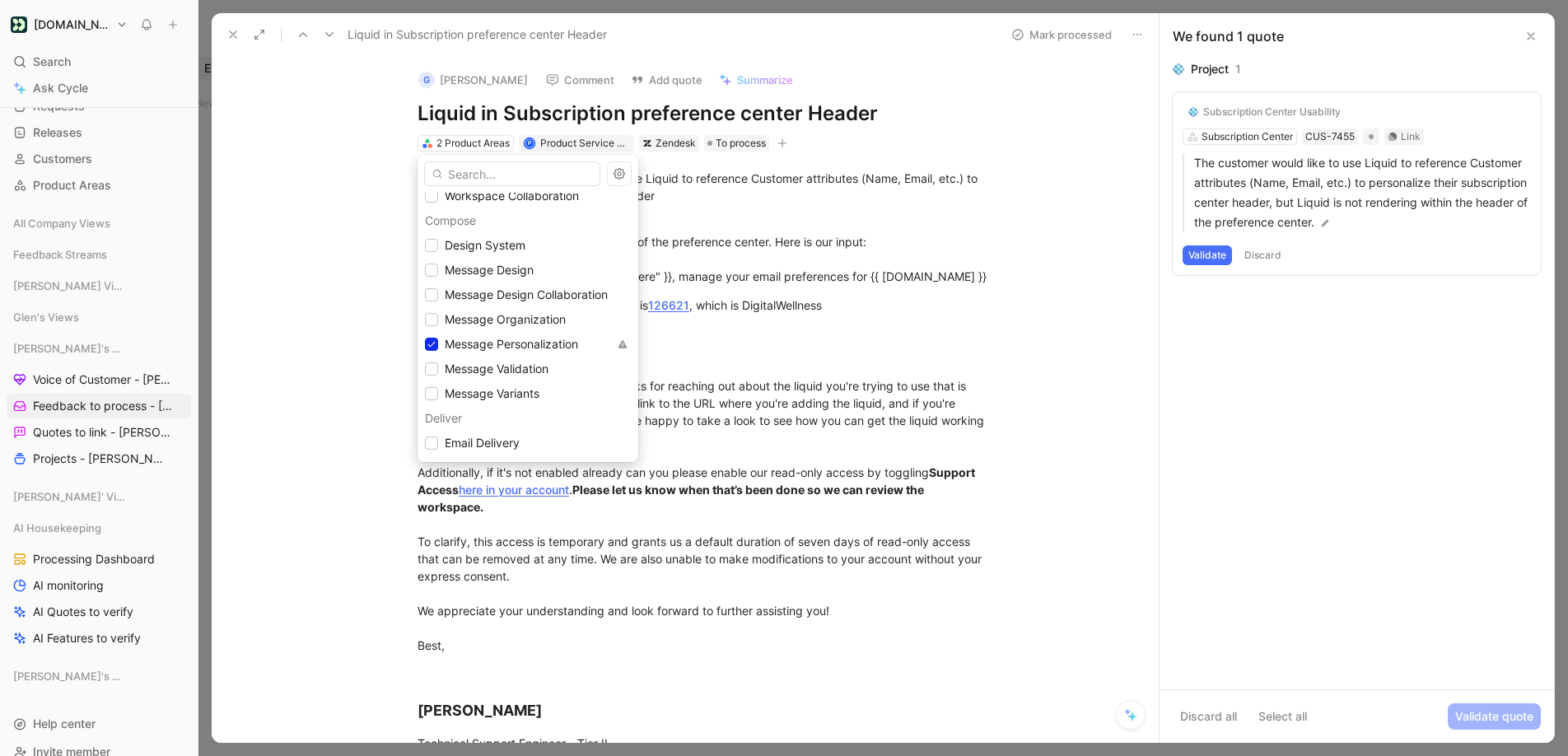 scroll, scrollTop: 392, scrollLeft: 0, axis: vertical 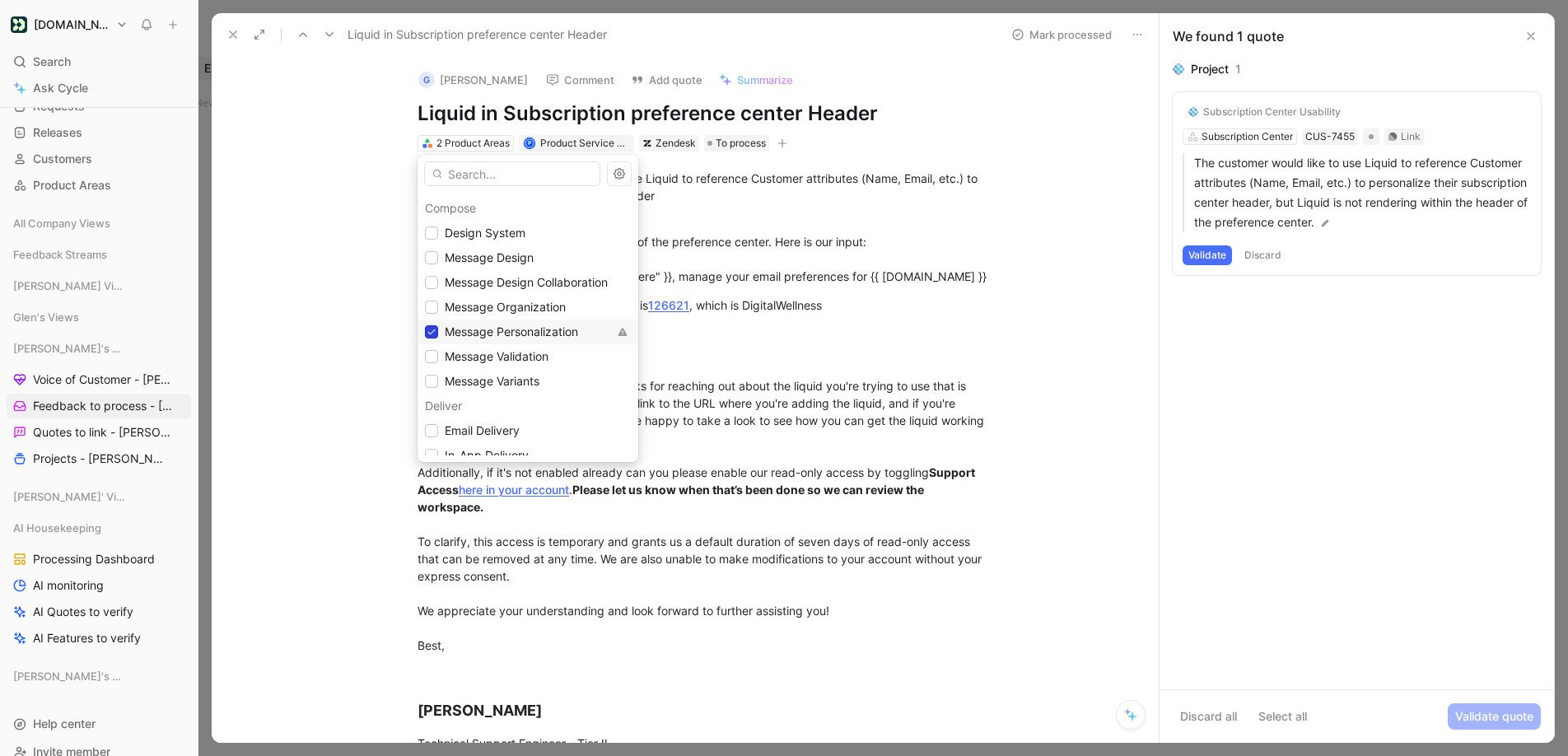 click 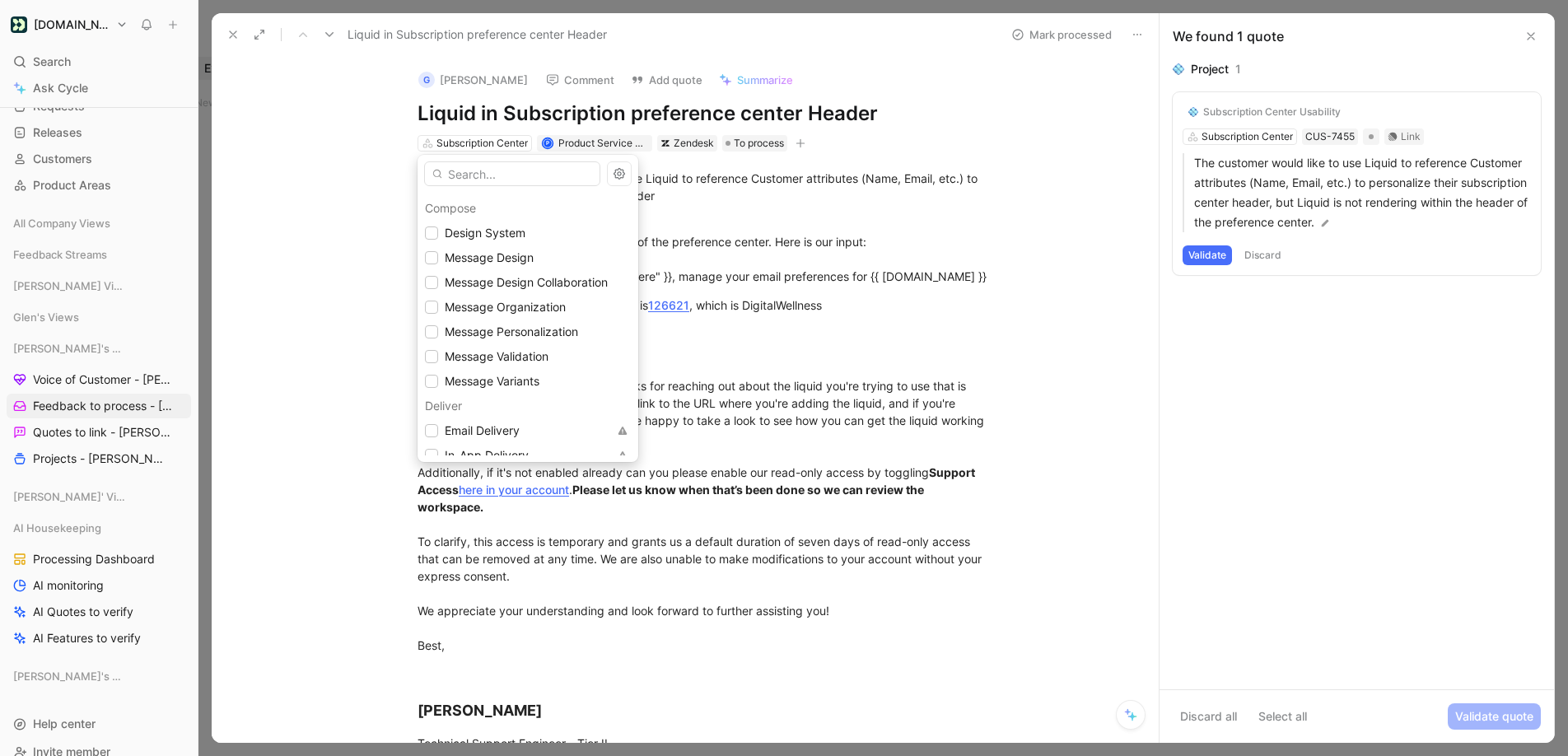 scroll, scrollTop: 60, scrollLeft: 0, axis: vertical 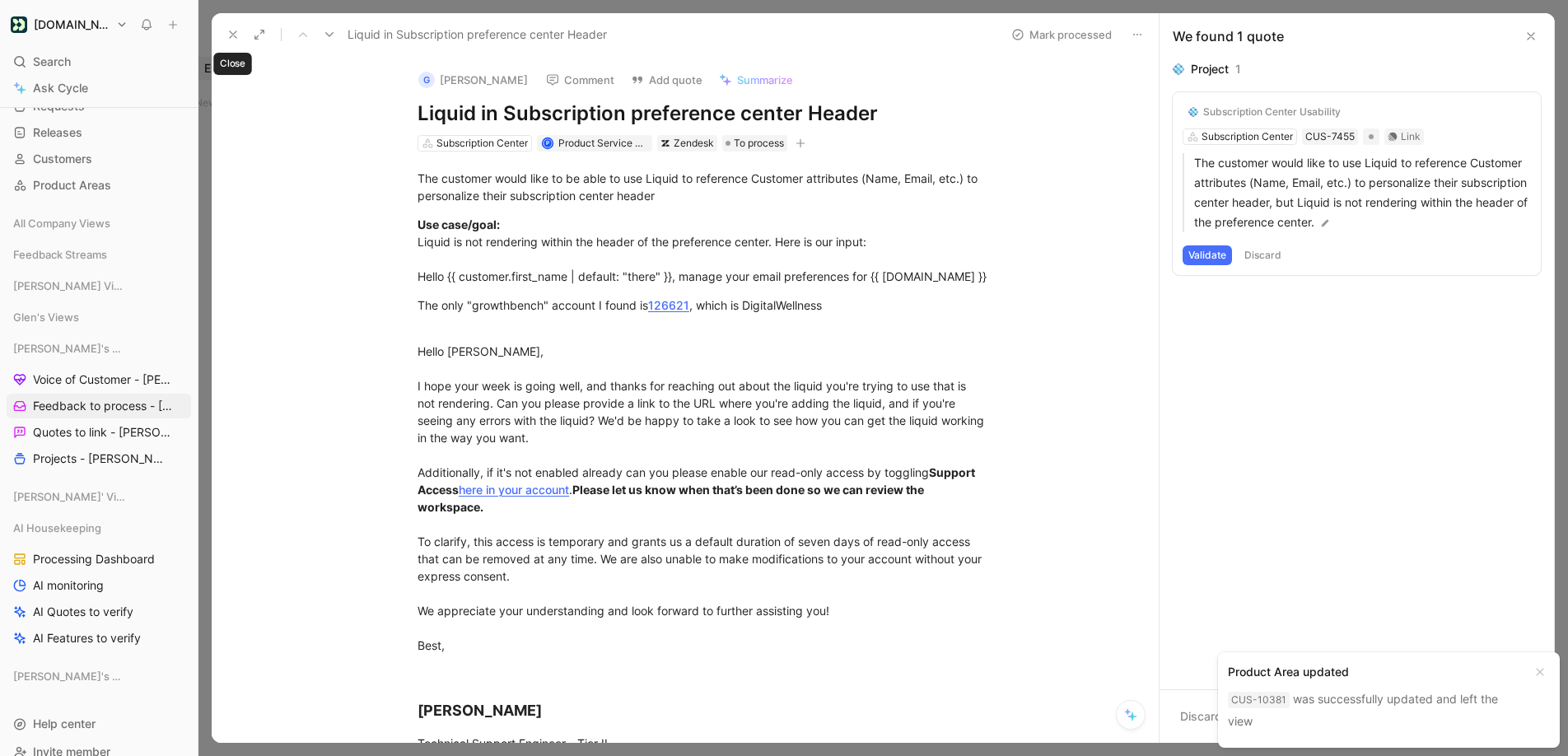 click 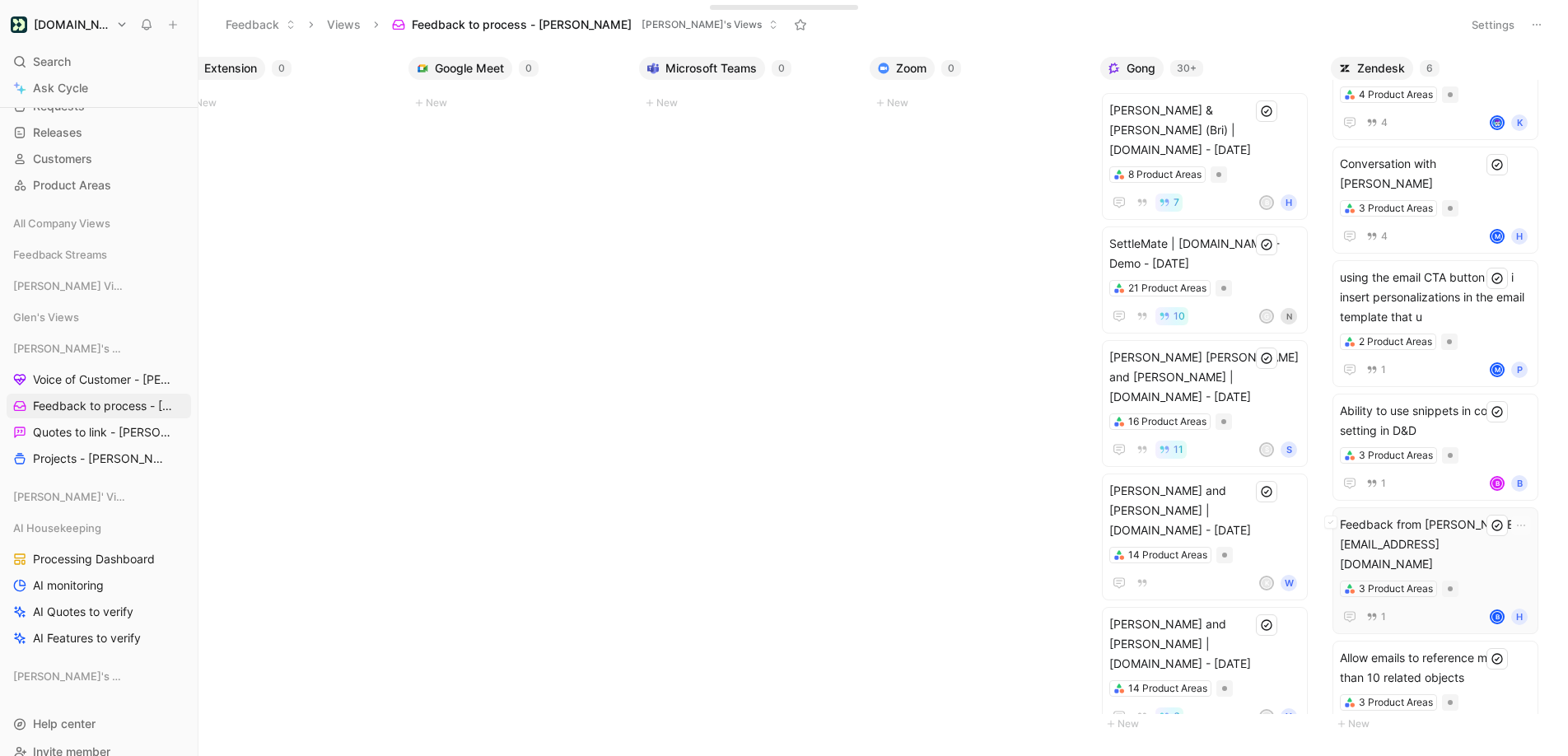 click on "Feedback from [PERSON_NAME][EMAIL_ADDRESS][DOMAIN_NAME]" at bounding box center [1435, 544] 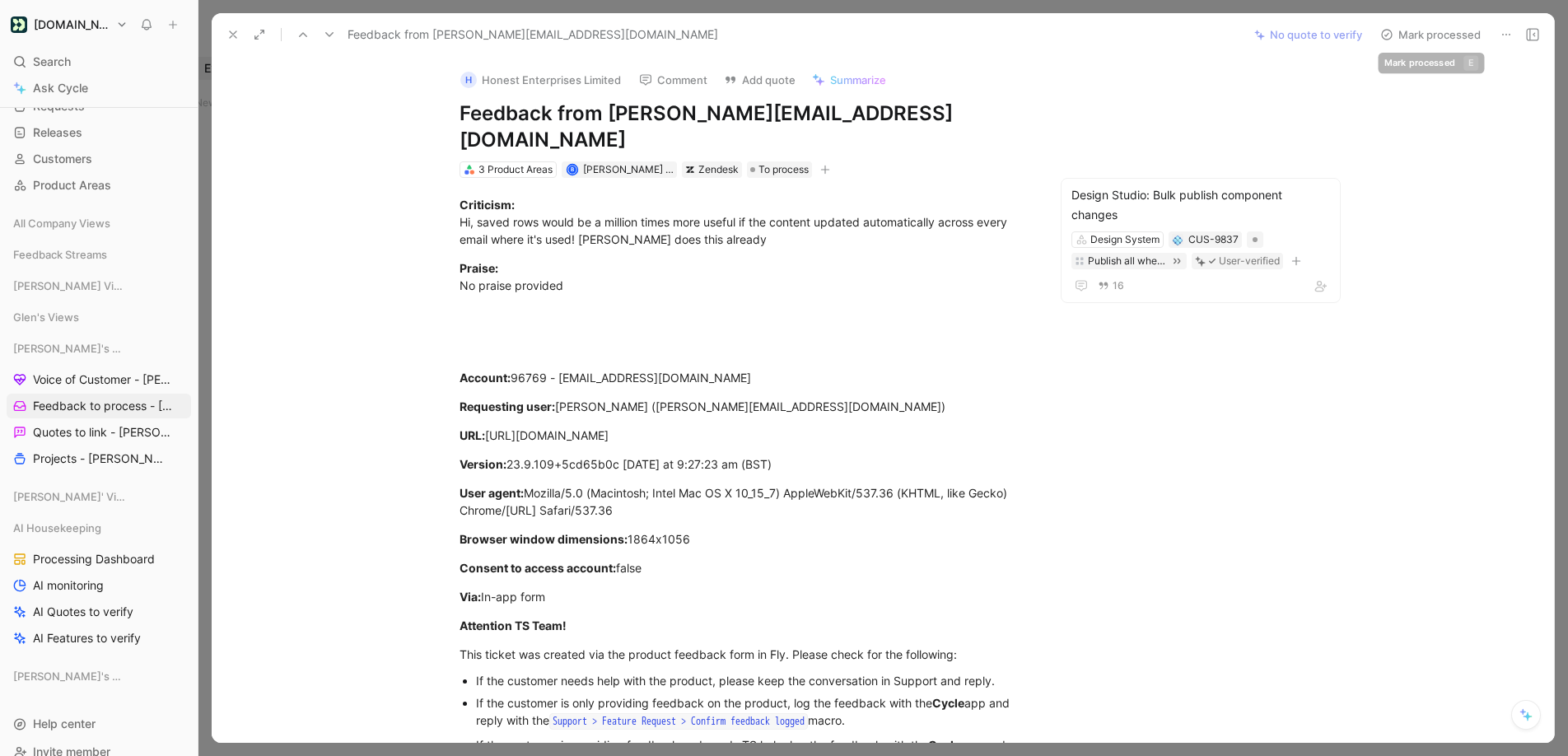 click on "Mark processed" at bounding box center [1430, 35] 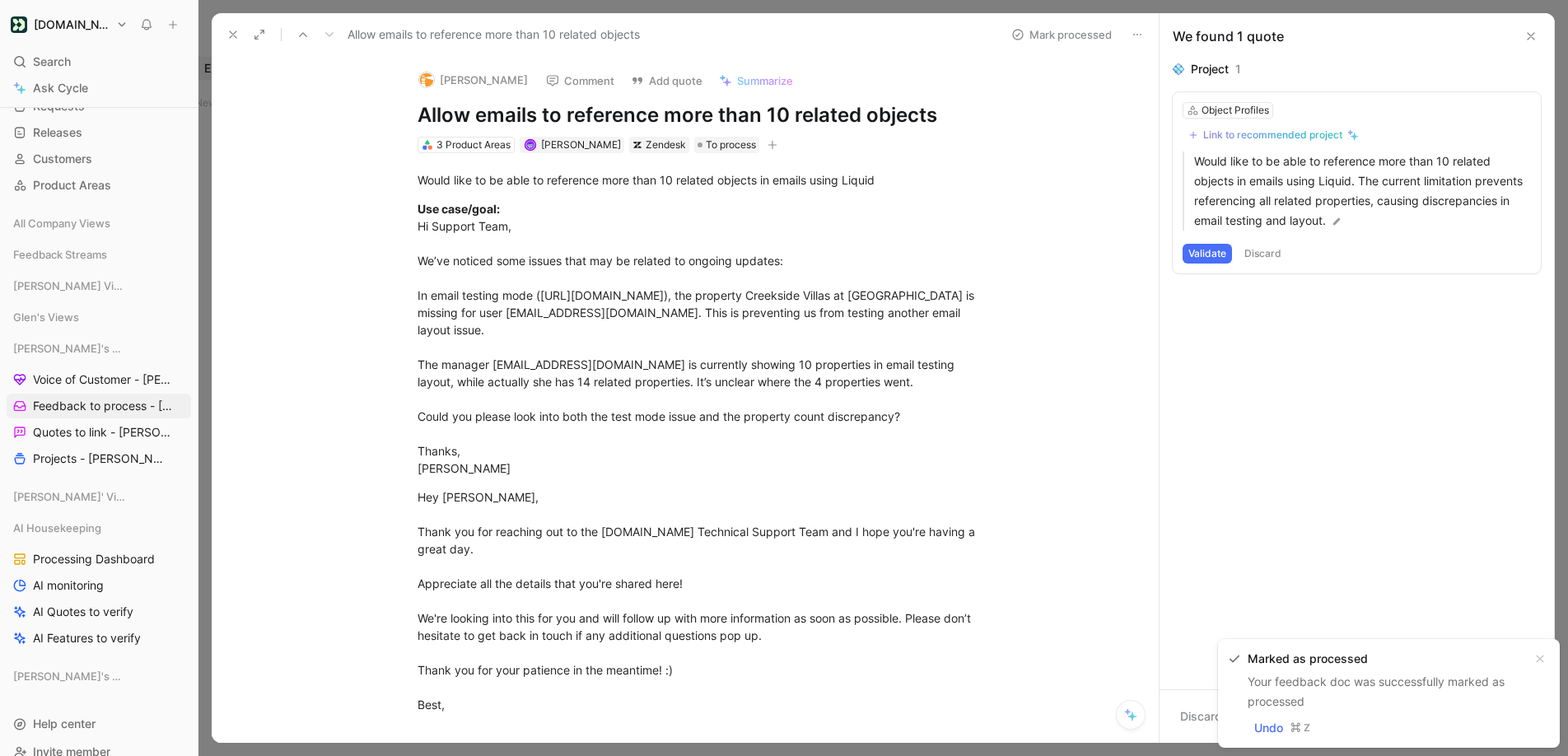 click 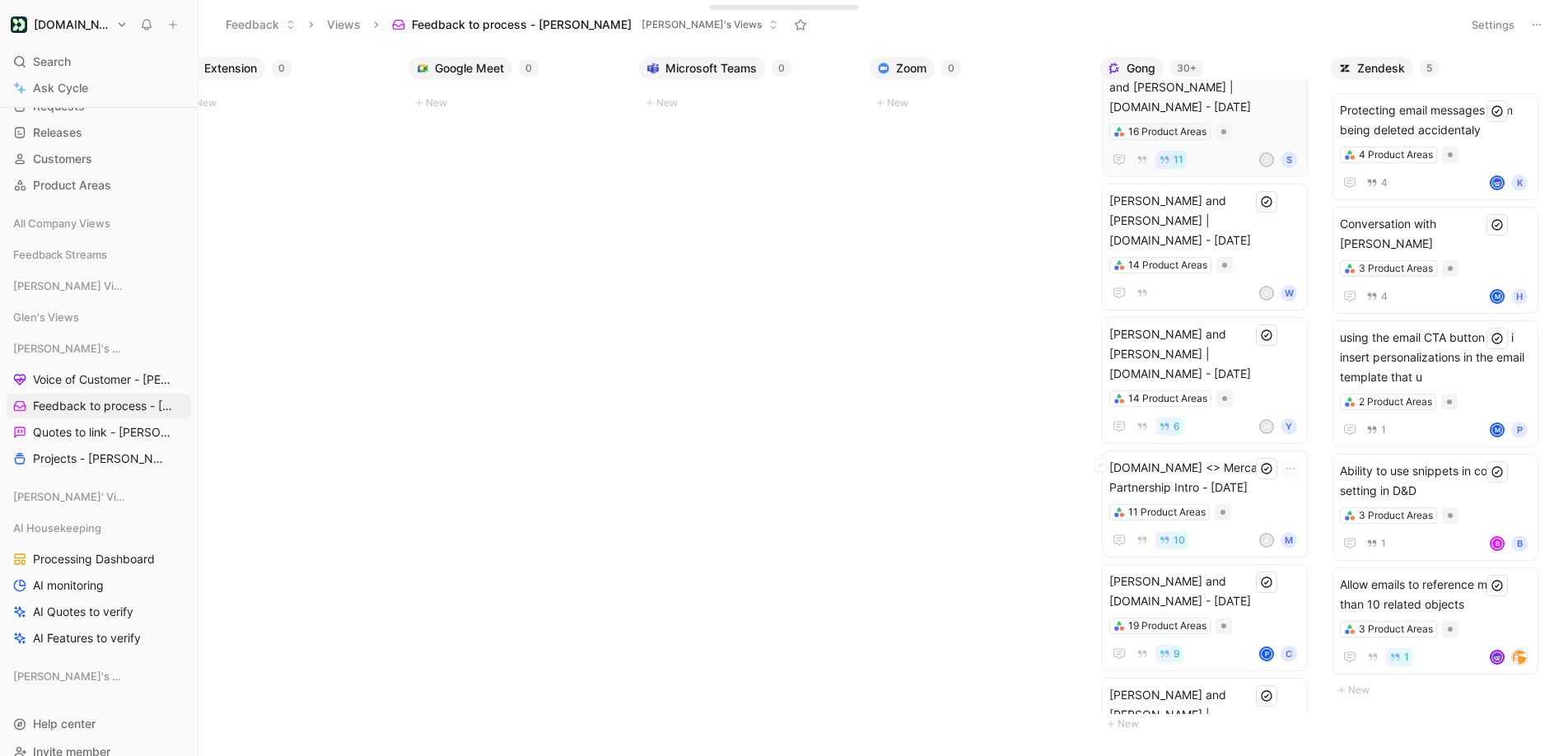 scroll, scrollTop: 355, scrollLeft: 0, axis: vertical 